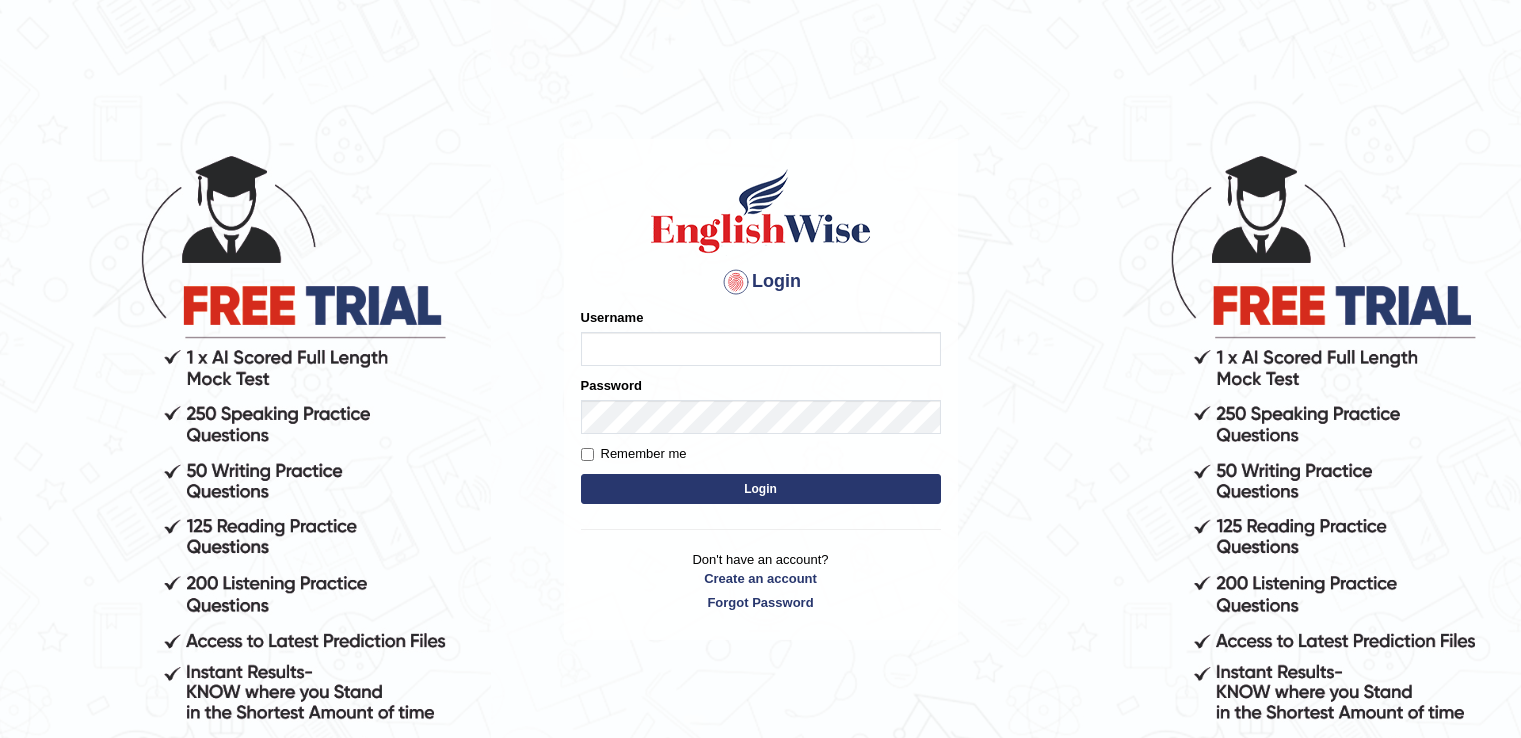scroll, scrollTop: 0, scrollLeft: 0, axis: both 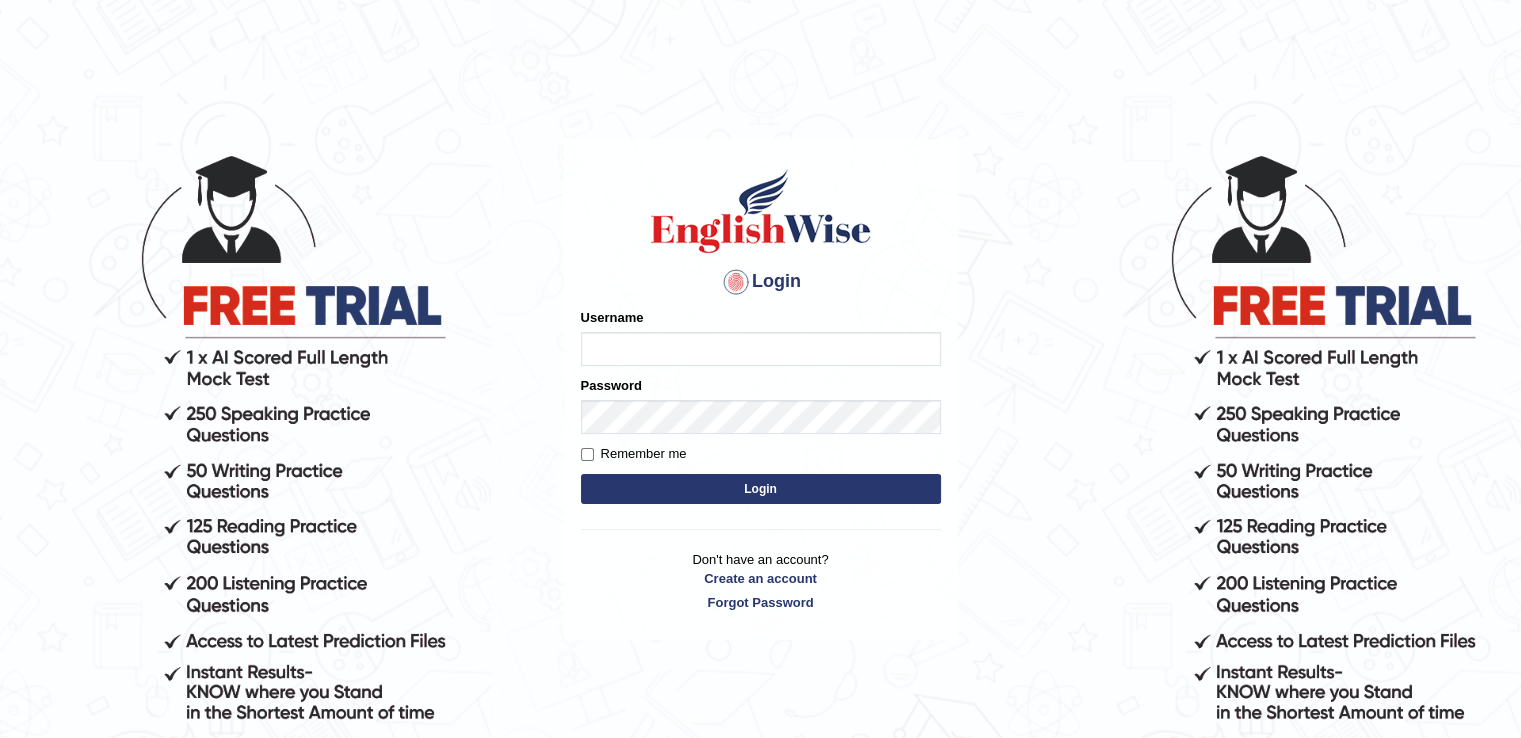 type on "LeoJavier" 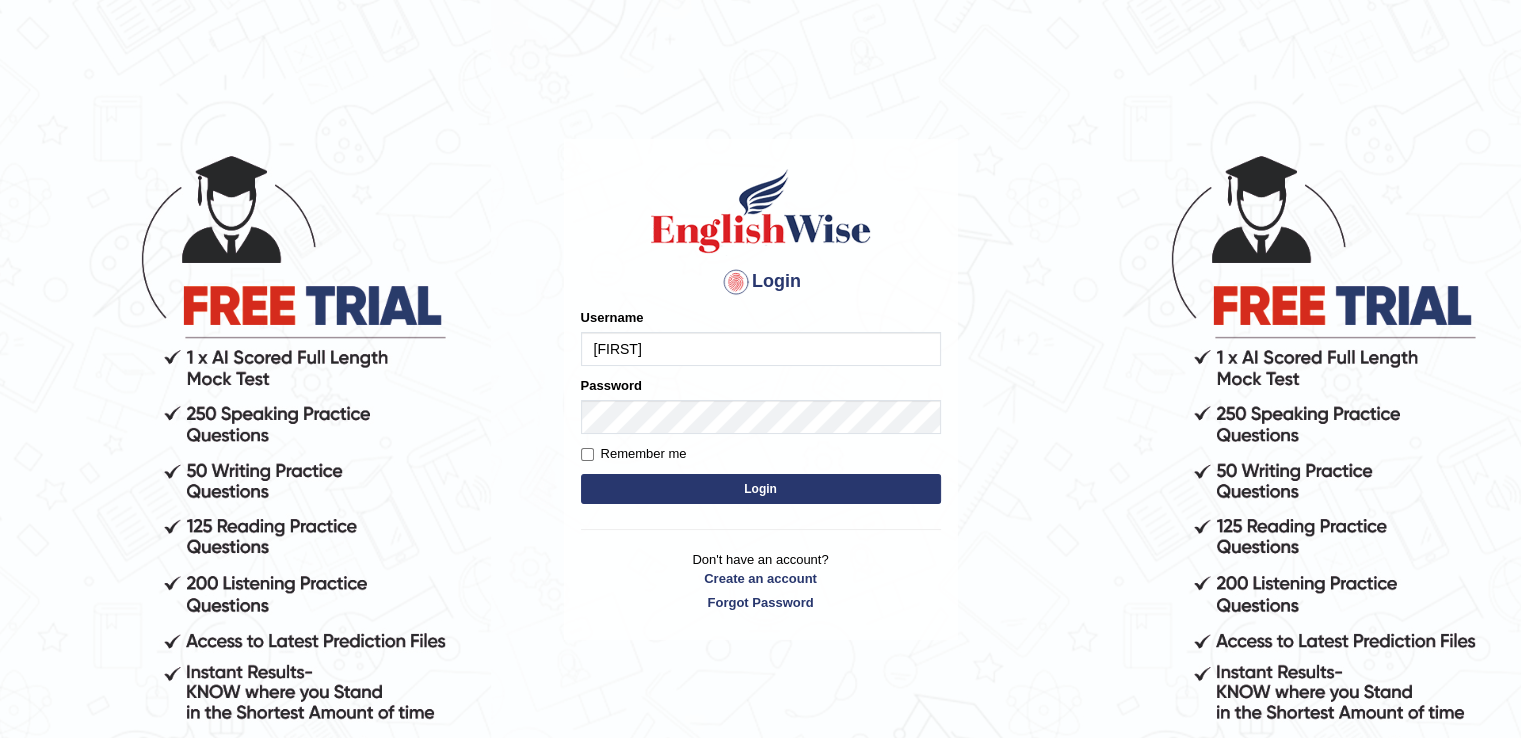 click on "Login" at bounding box center [761, 489] 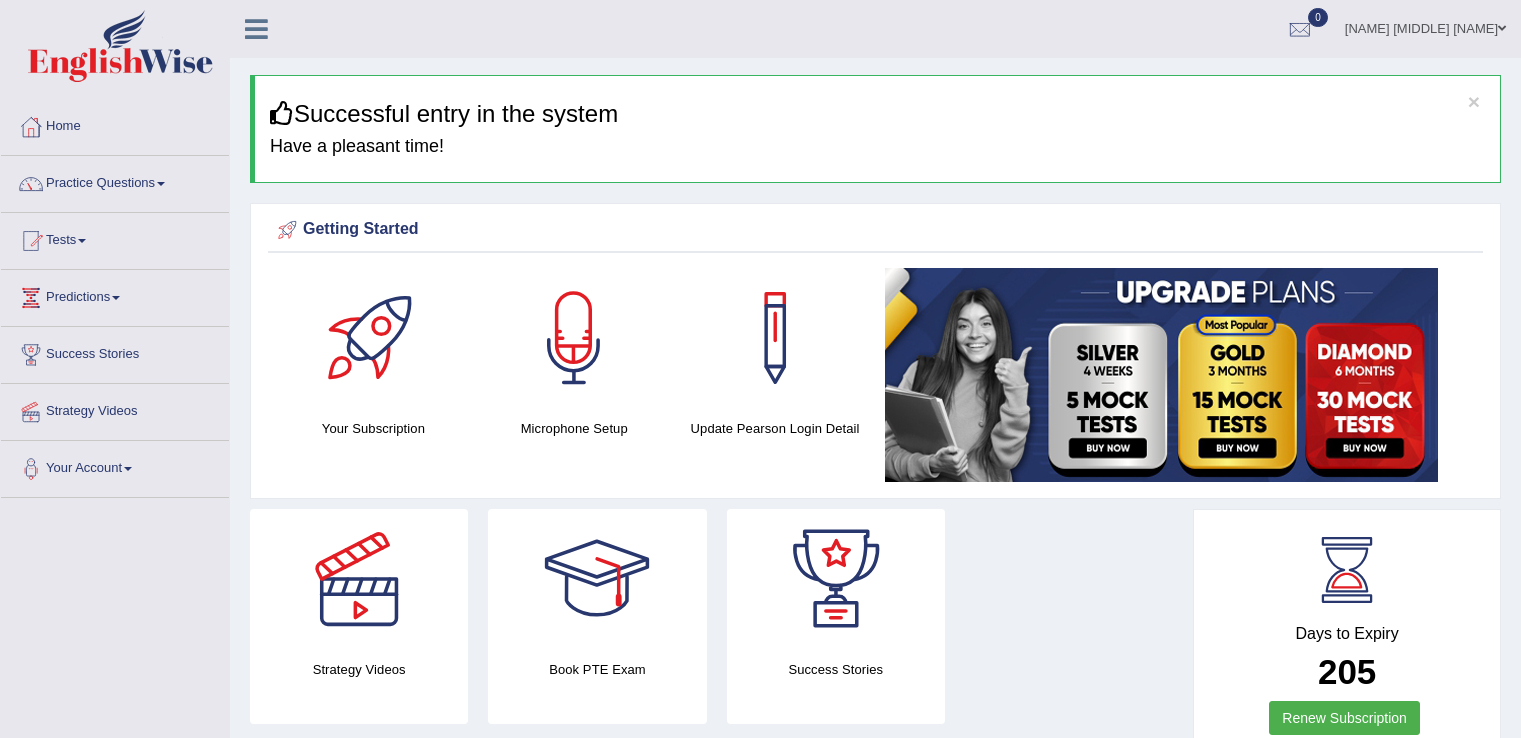 scroll, scrollTop: 0, scrollLeft: 0, axis: both 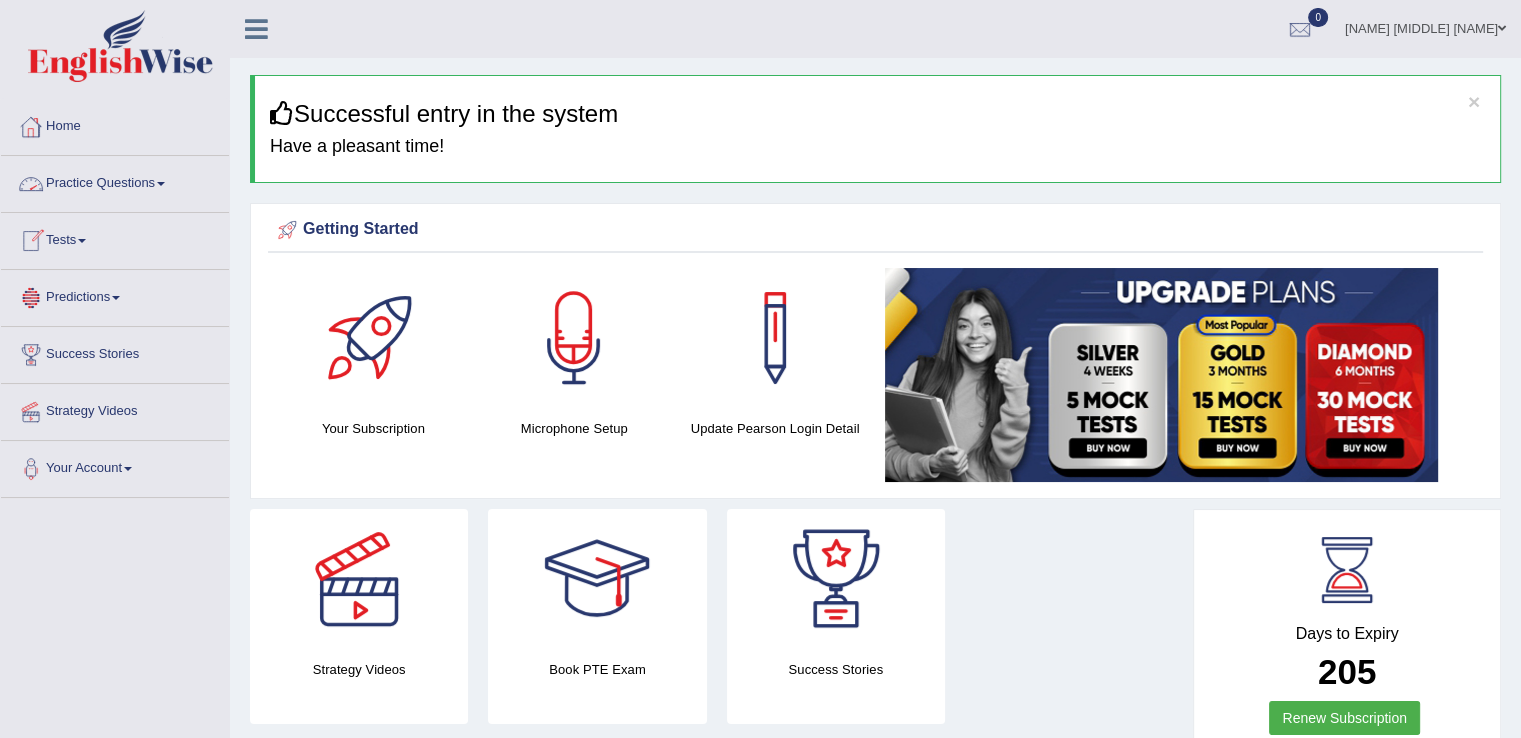 click on "Practice Questions" at bounding box center (115, 181) 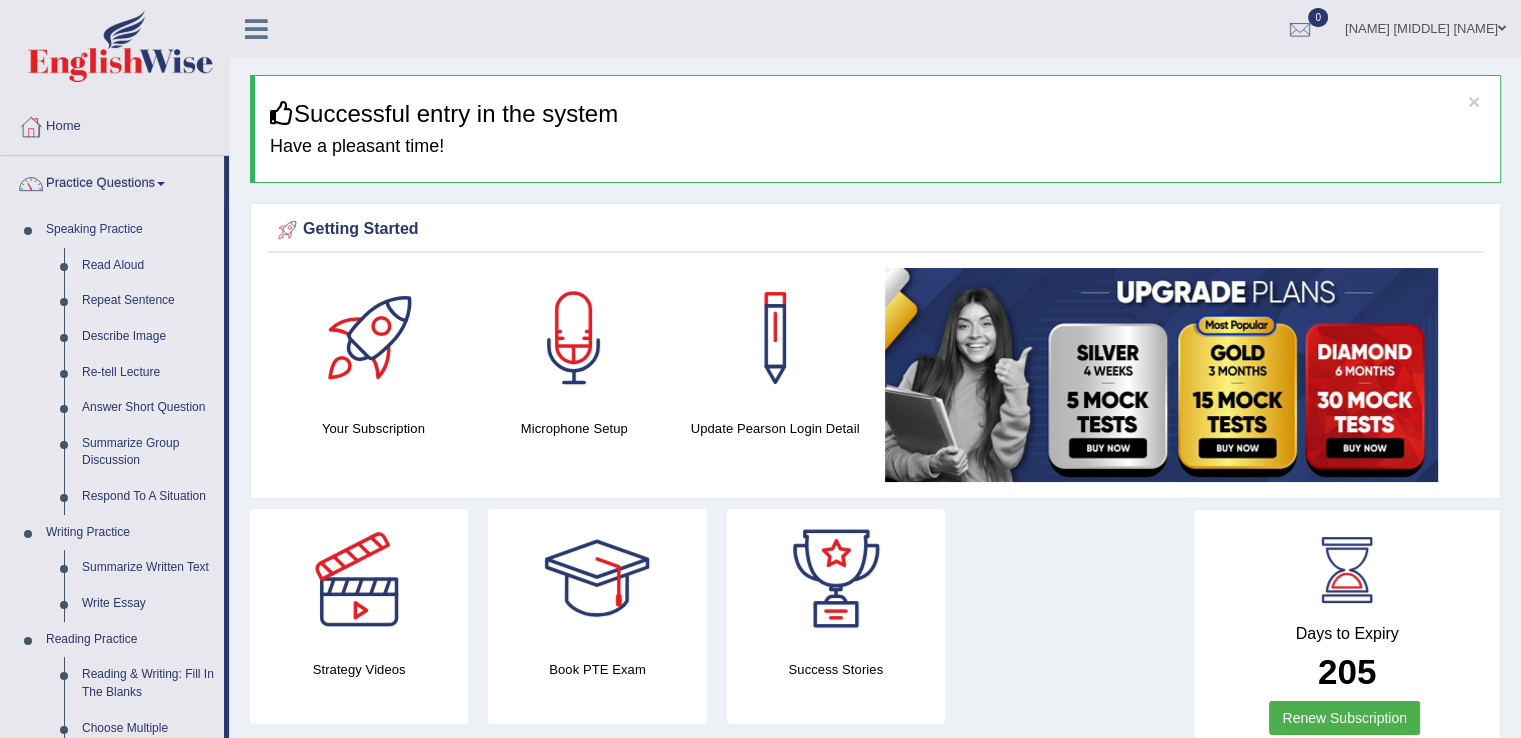 click on "Read Aloud" at bounding box center (148, 266) 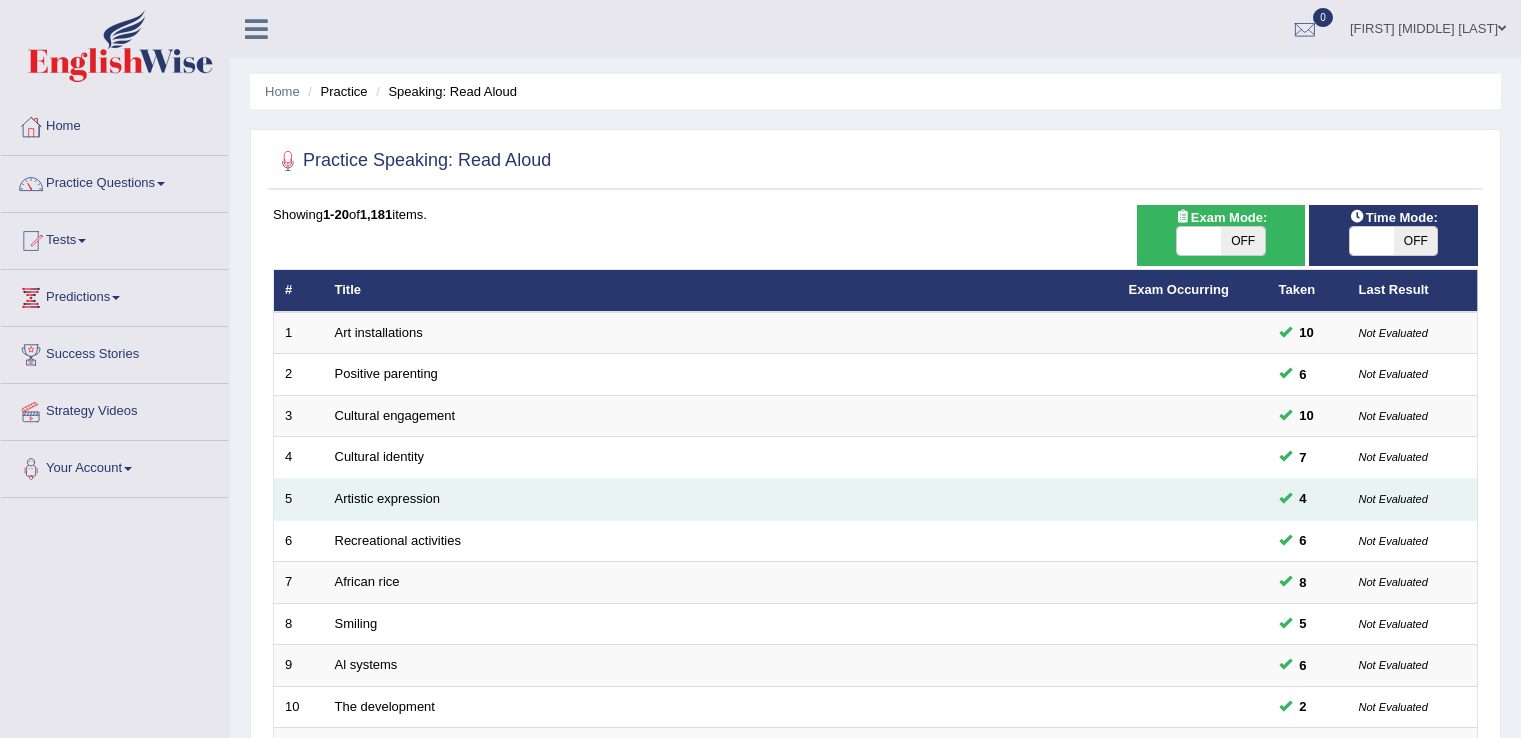 scroll, scrollTop: 0, scrollLeft: 0, axis: both 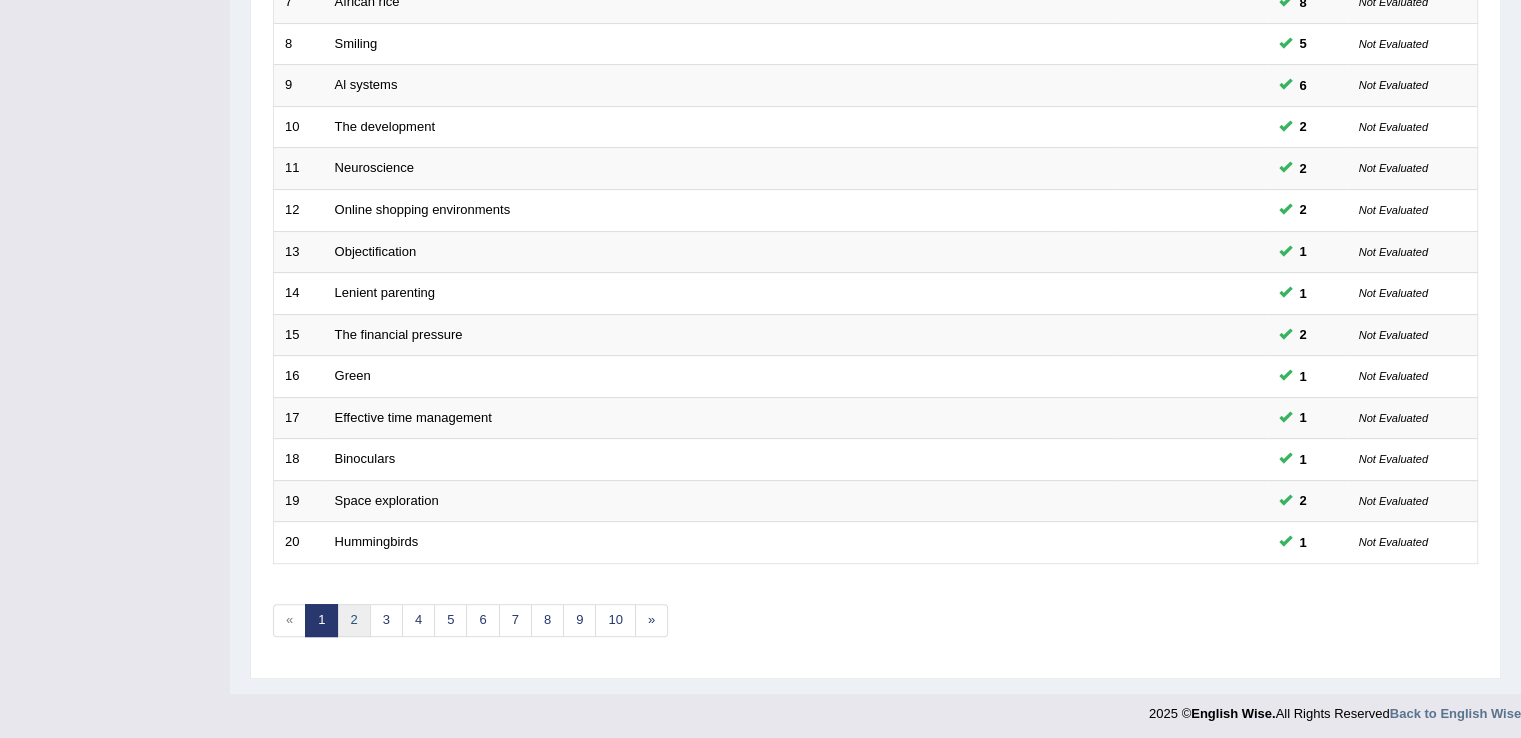click on "2" at bounding box center [353, 620] 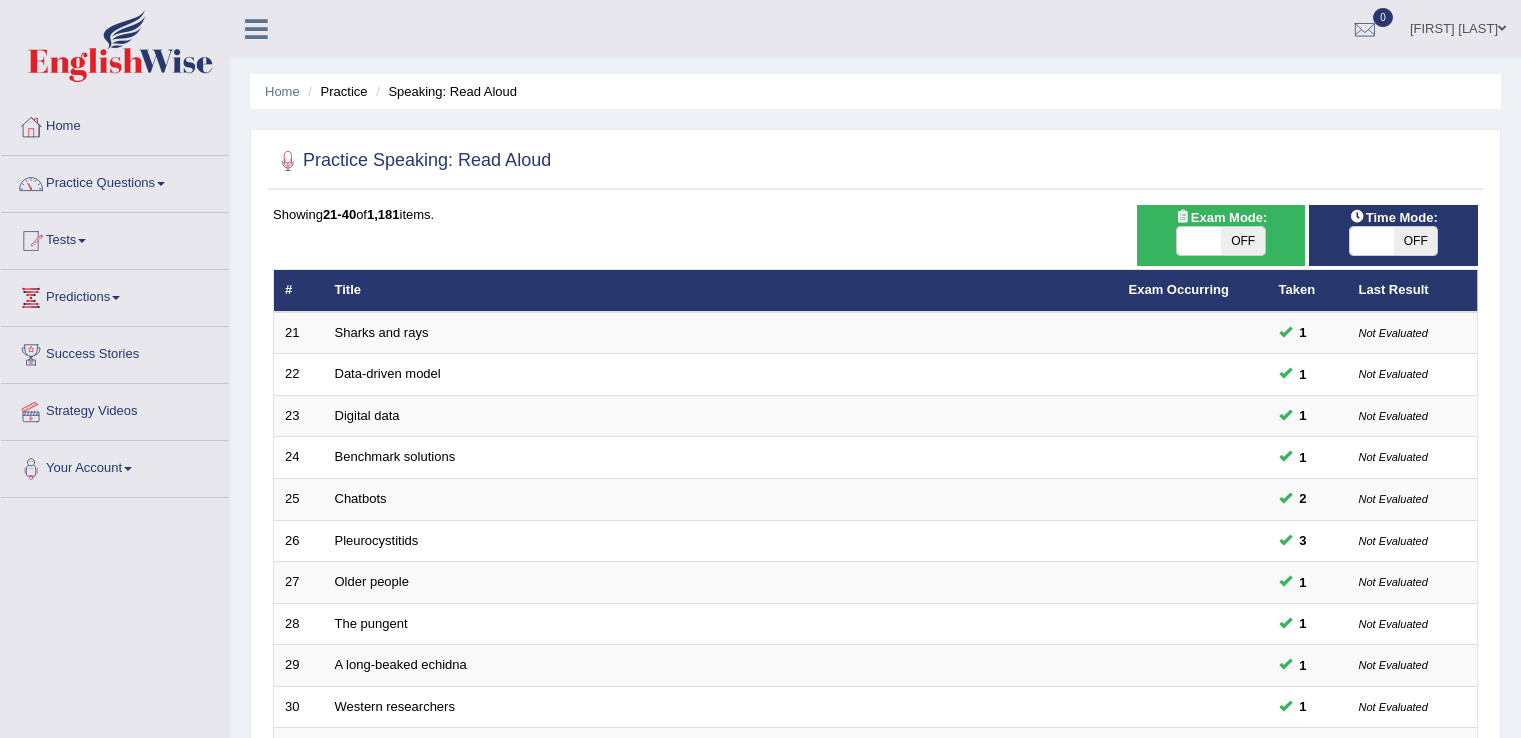 scroll, scrollTop: 448, scrollLeft: 0, axis: vertical 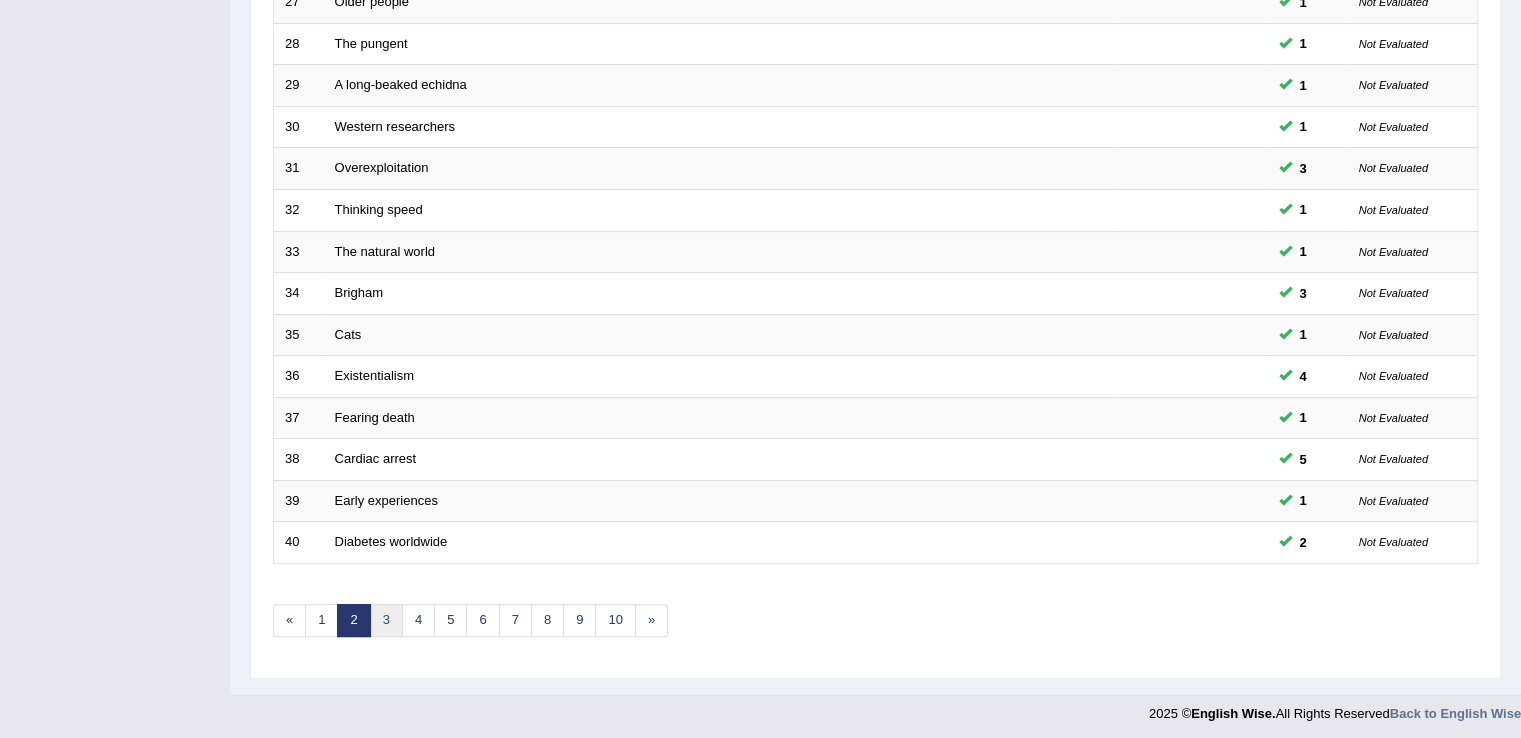 click on "3" at bounding box center (386, 620) 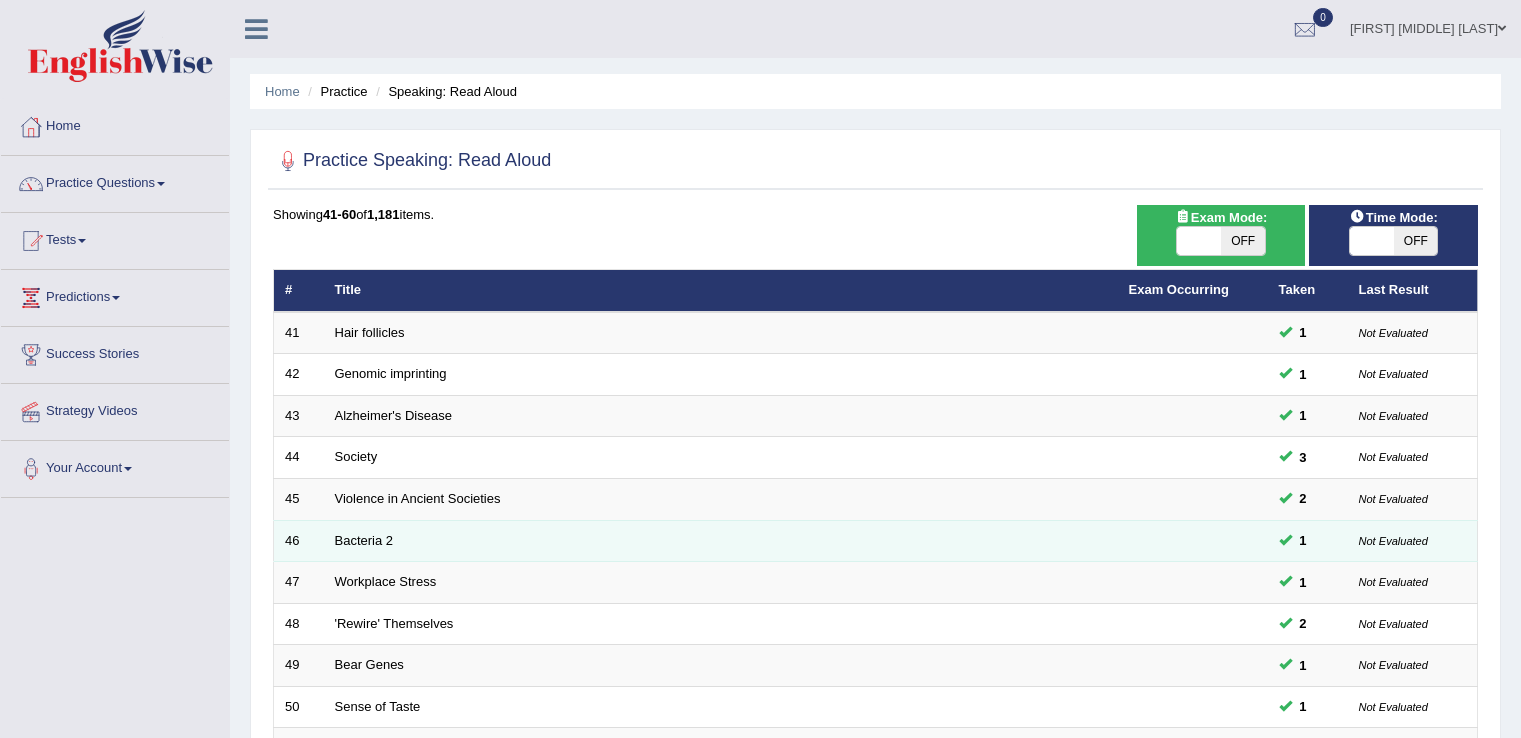 scroll, scrollTop: 0, scrollLeft: 0, axis: both 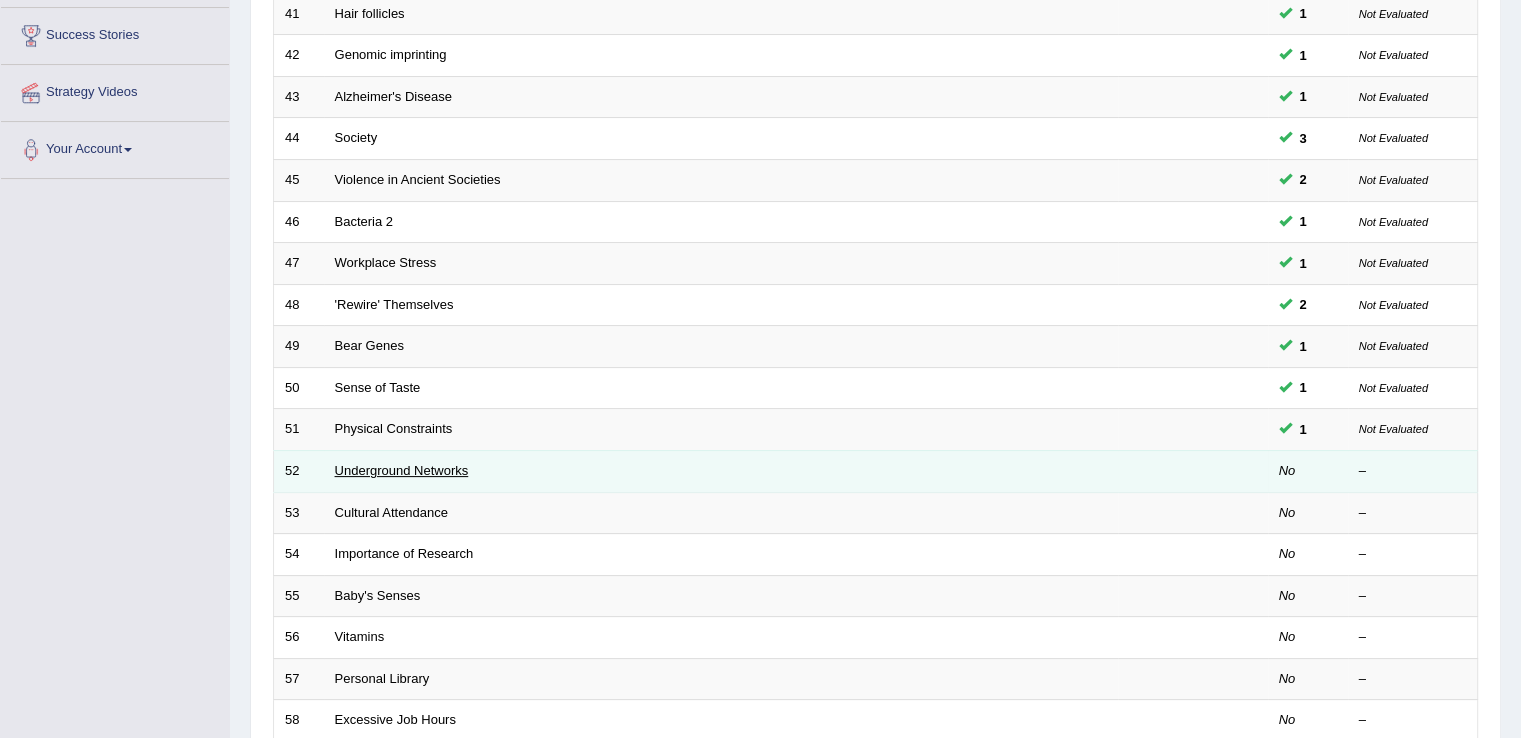 click on "Underground Networks" at bounding box center [721, 471] 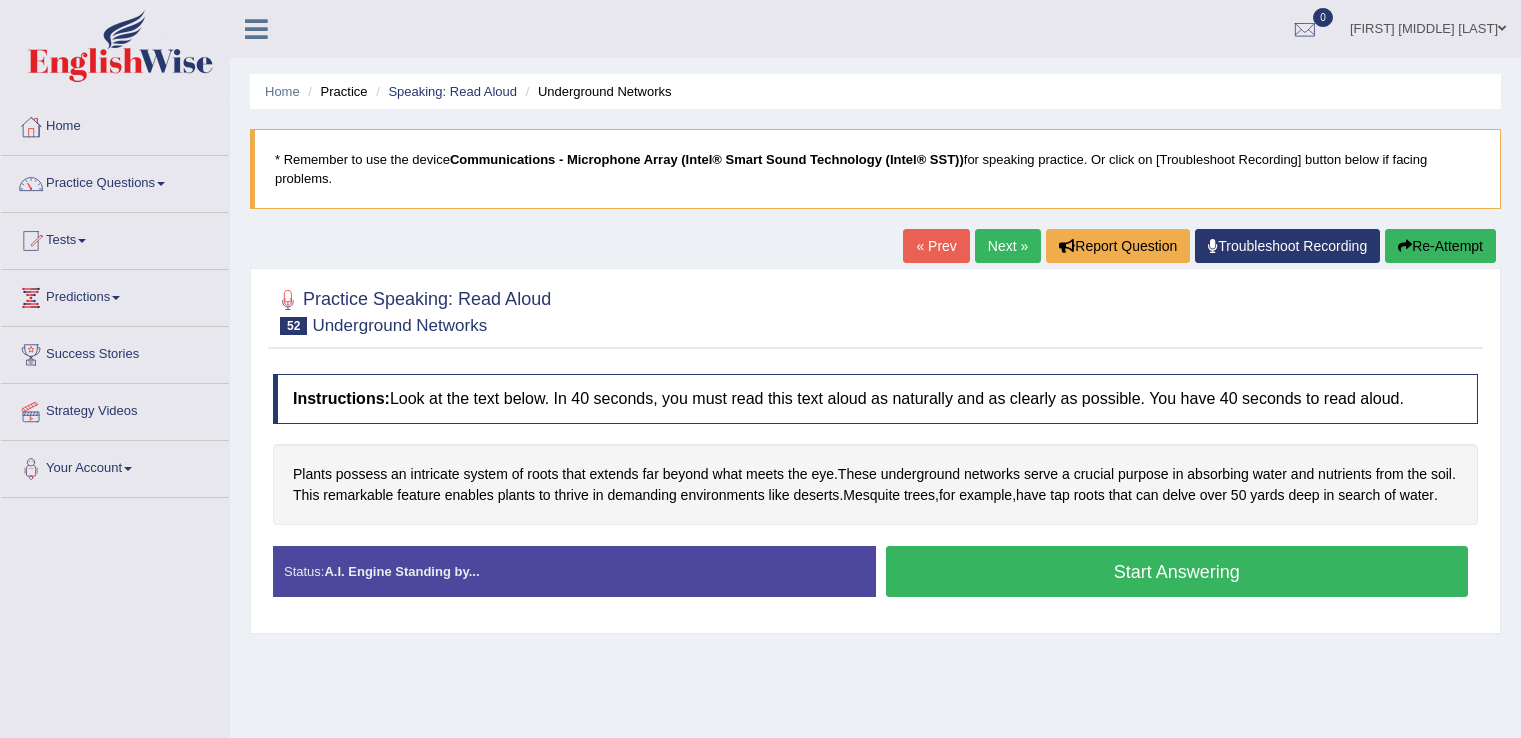 scroll, scrollTop: 0, scrollLeft: 0, axis: both 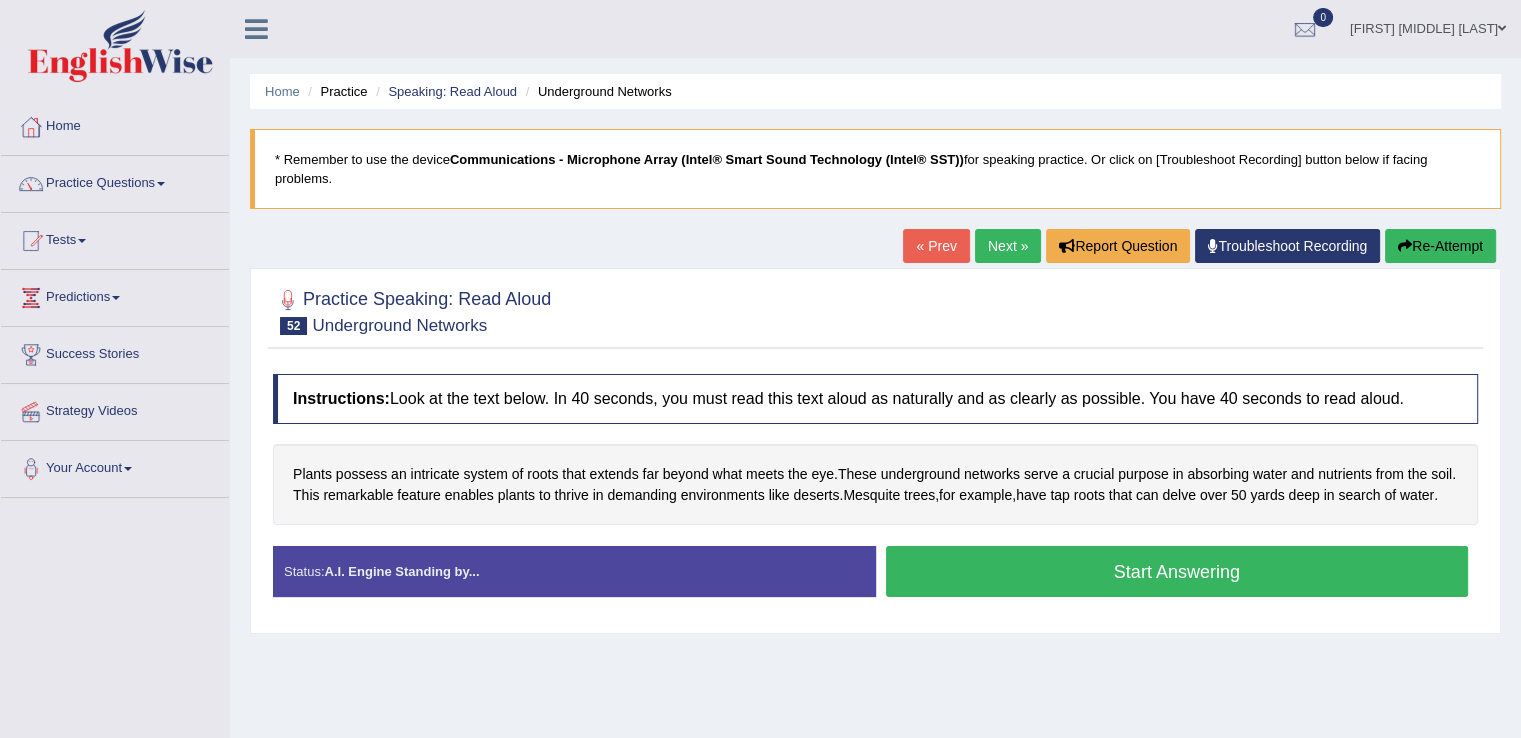 click on "Start Answering" at bounding box center [1177, 571] 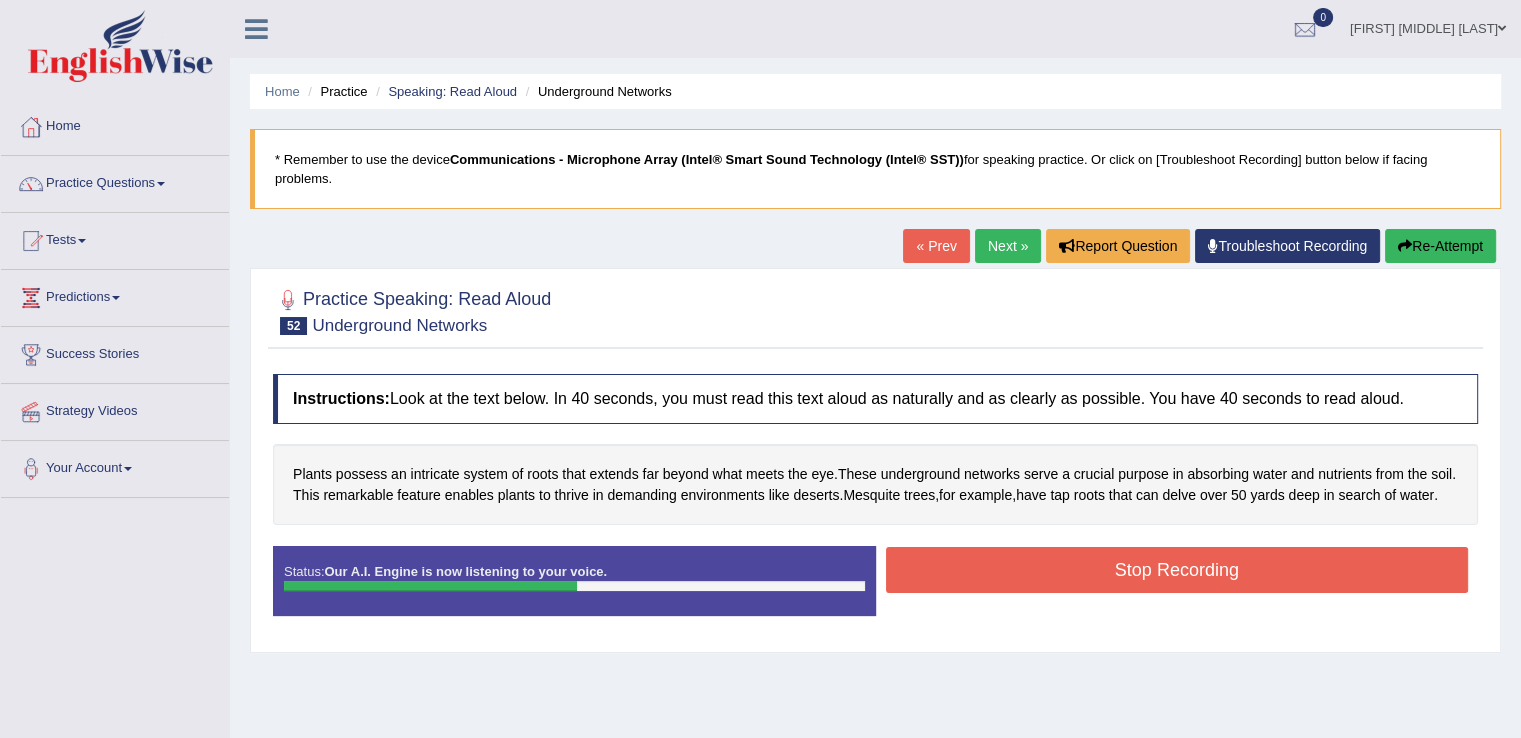 click on "Stop Recording" at bounding box center [1177, 570] 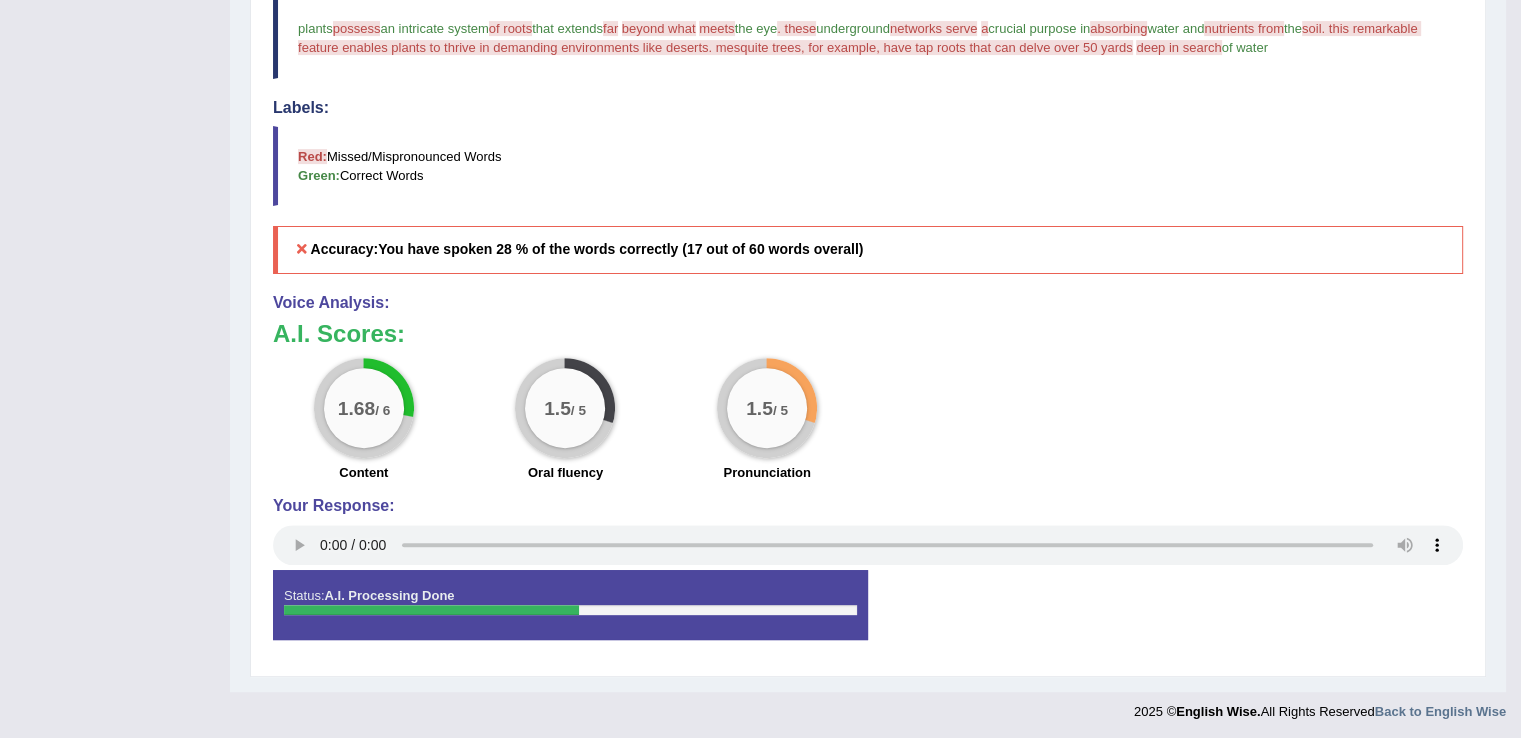 scroll, scrollTop: 605, scrollLeft: 0, axis: vertical 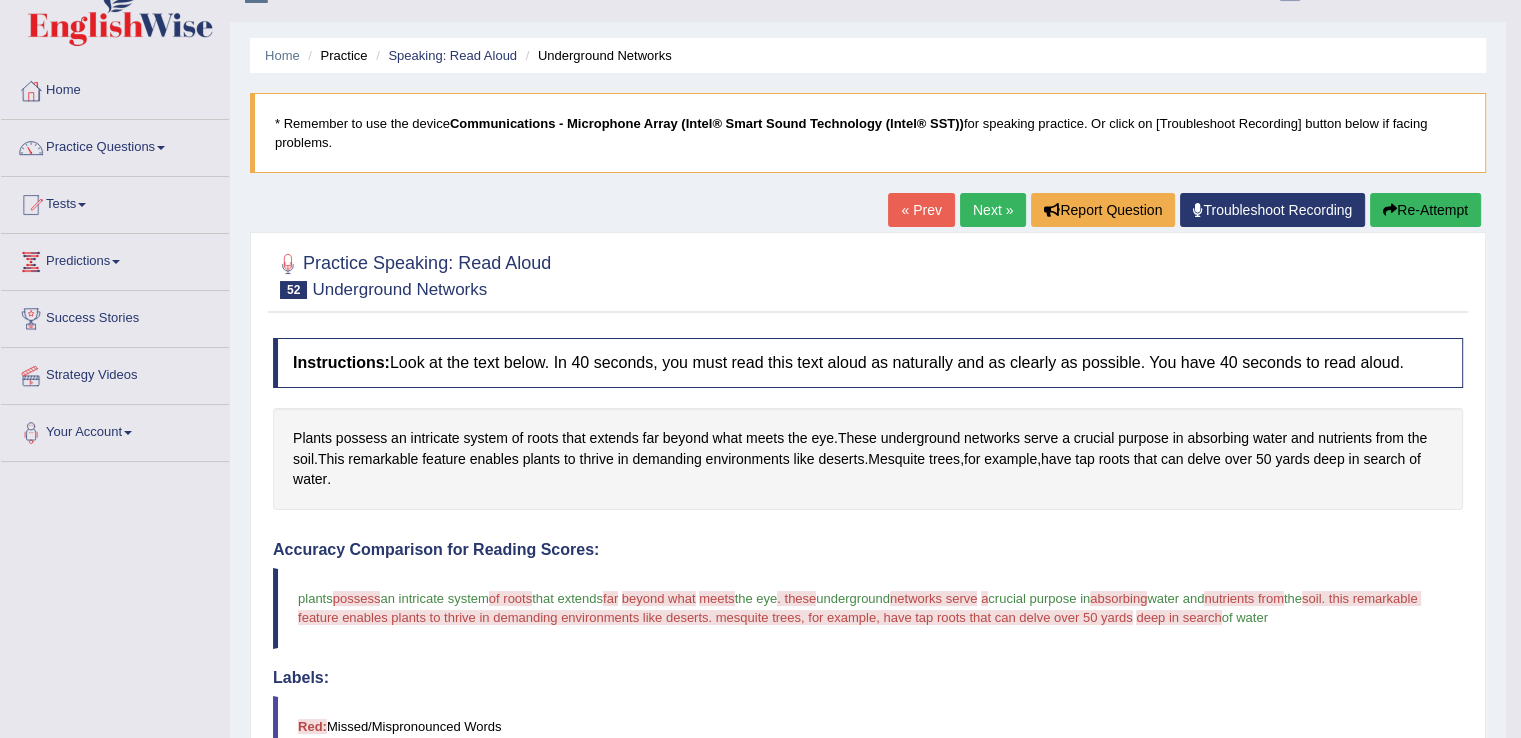 click on "Re-Attempt" at bounding box center [1425, 210] 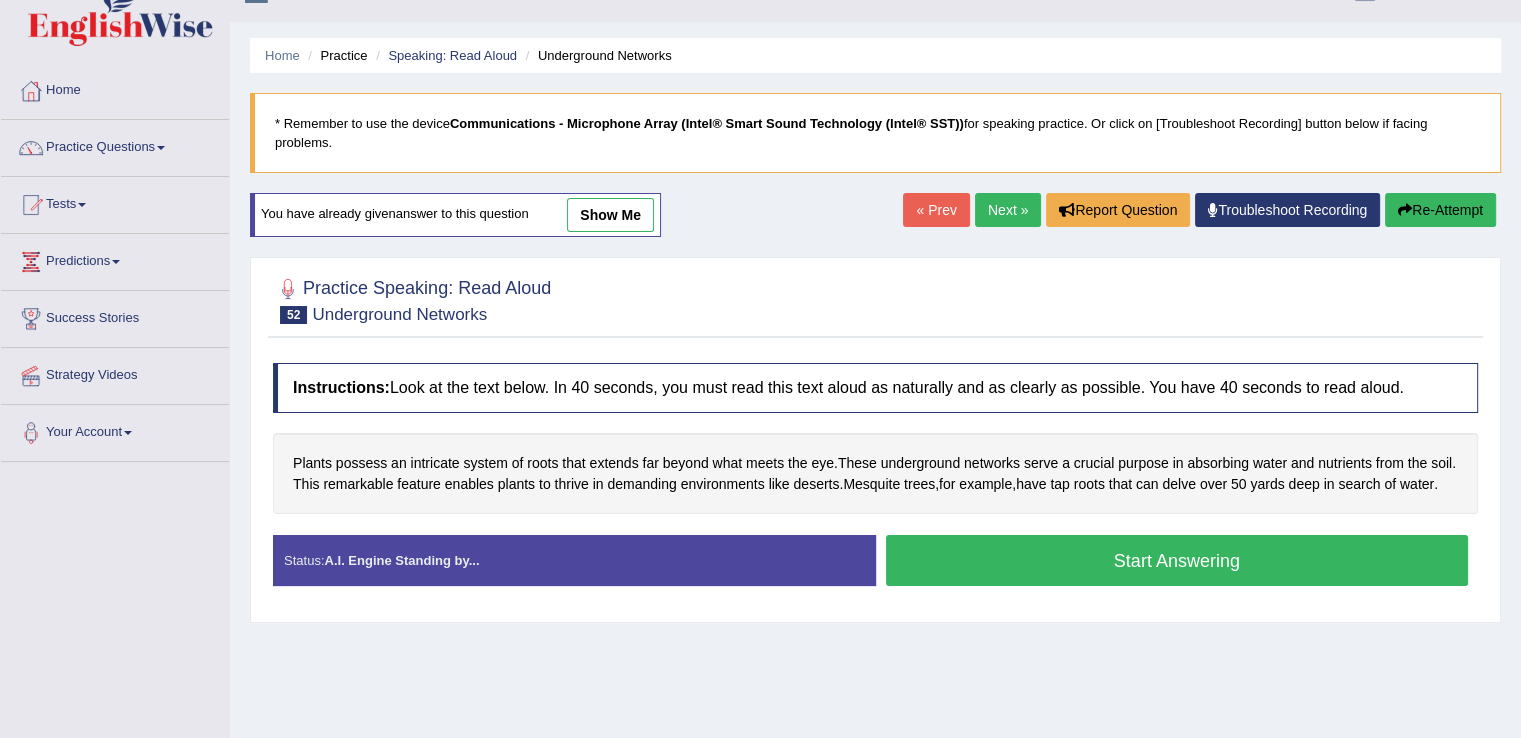 scroll, scrollTop: 36, scrollLeft: 0, axis: vertical 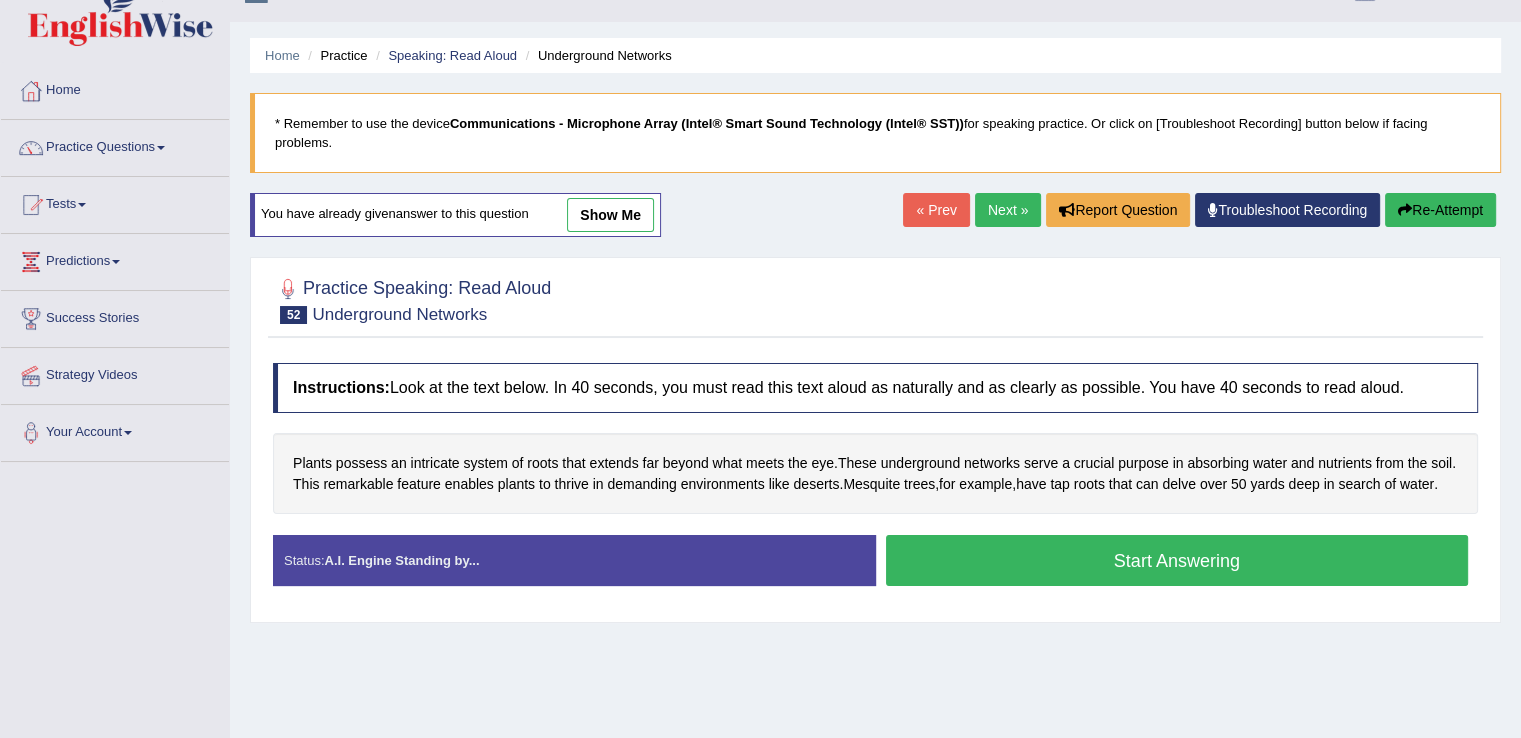 click on "Start Answering" at bounding box center [1177, 560] 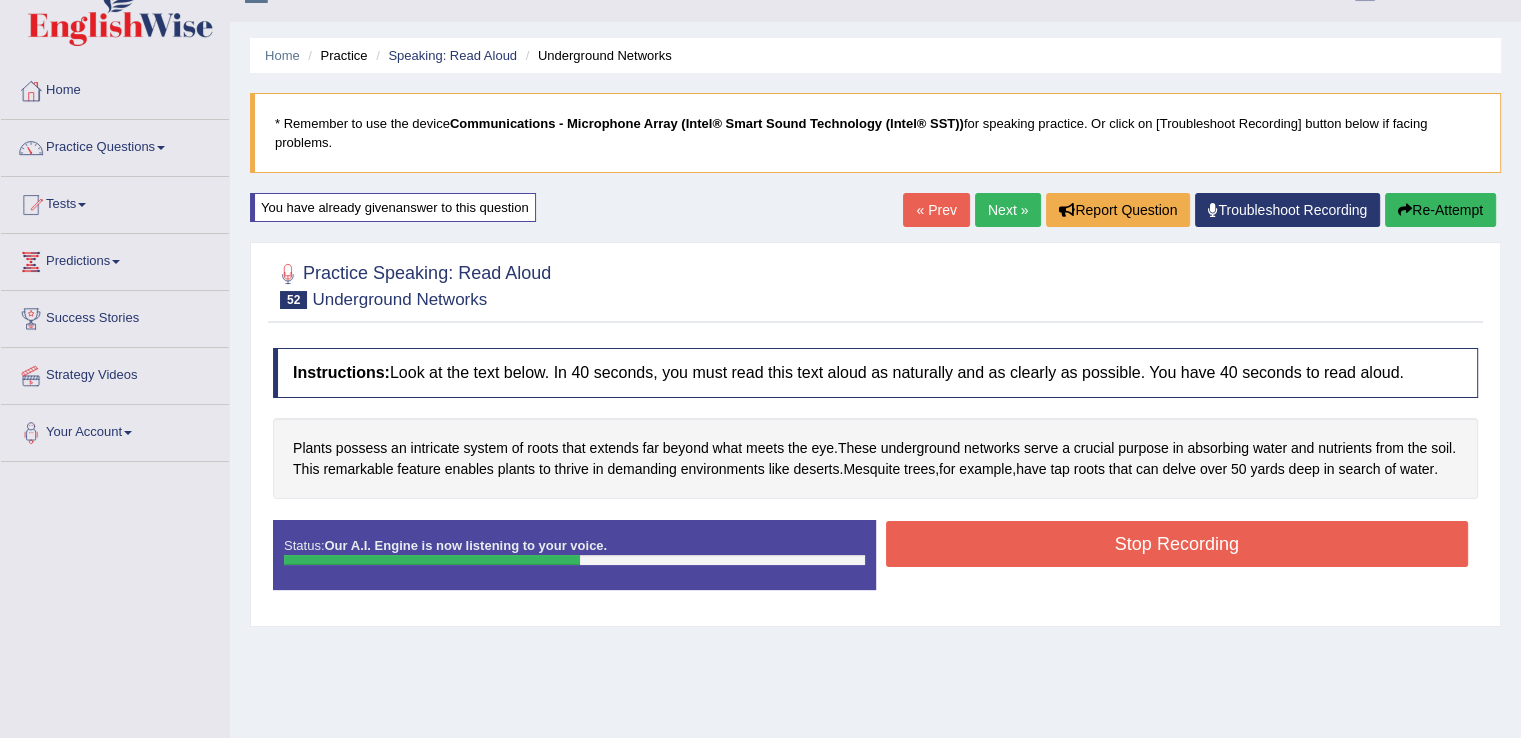 click on "Stop Recording" at bounding box center (1177, 544) 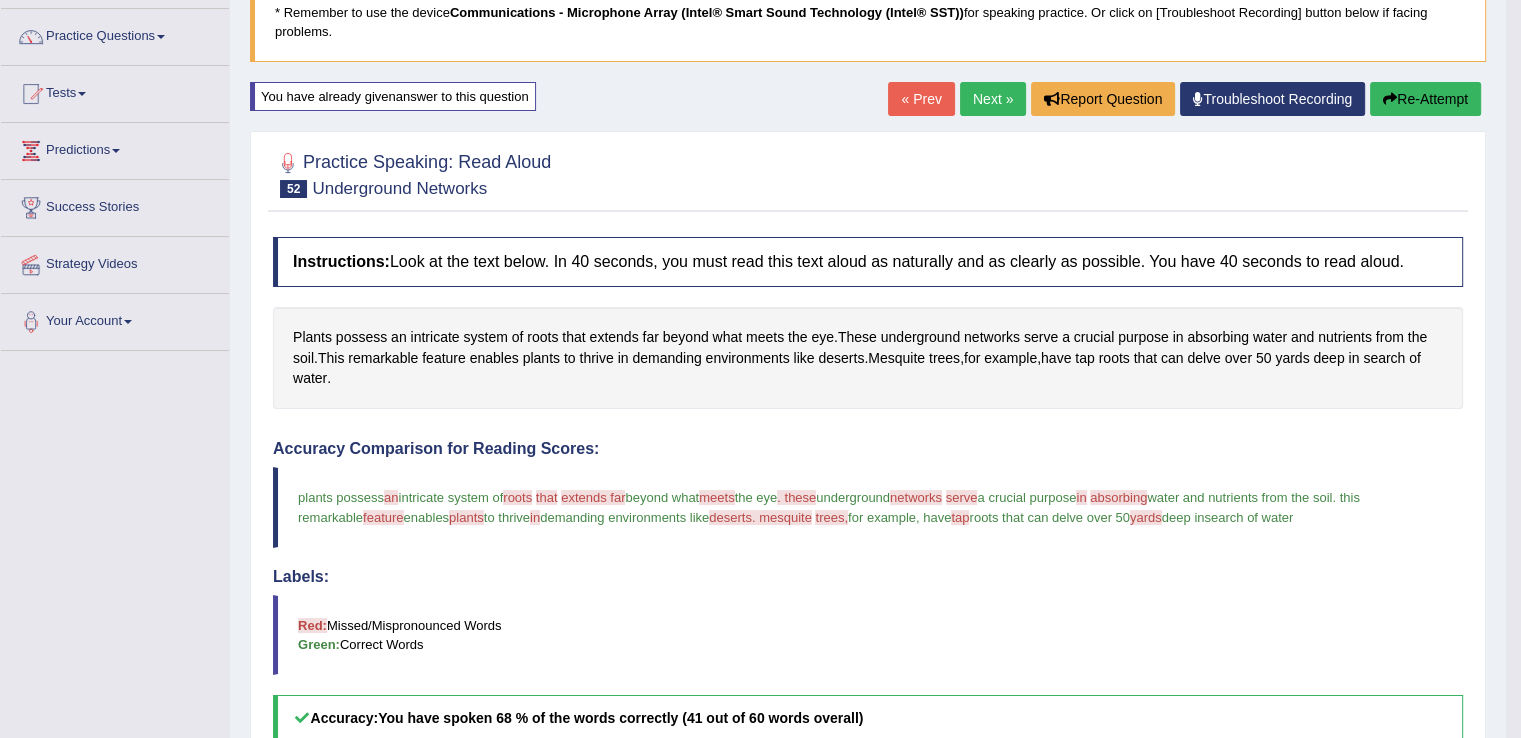 scroll, scrollTop: 143, scrollLeft: 0, axis: vertical 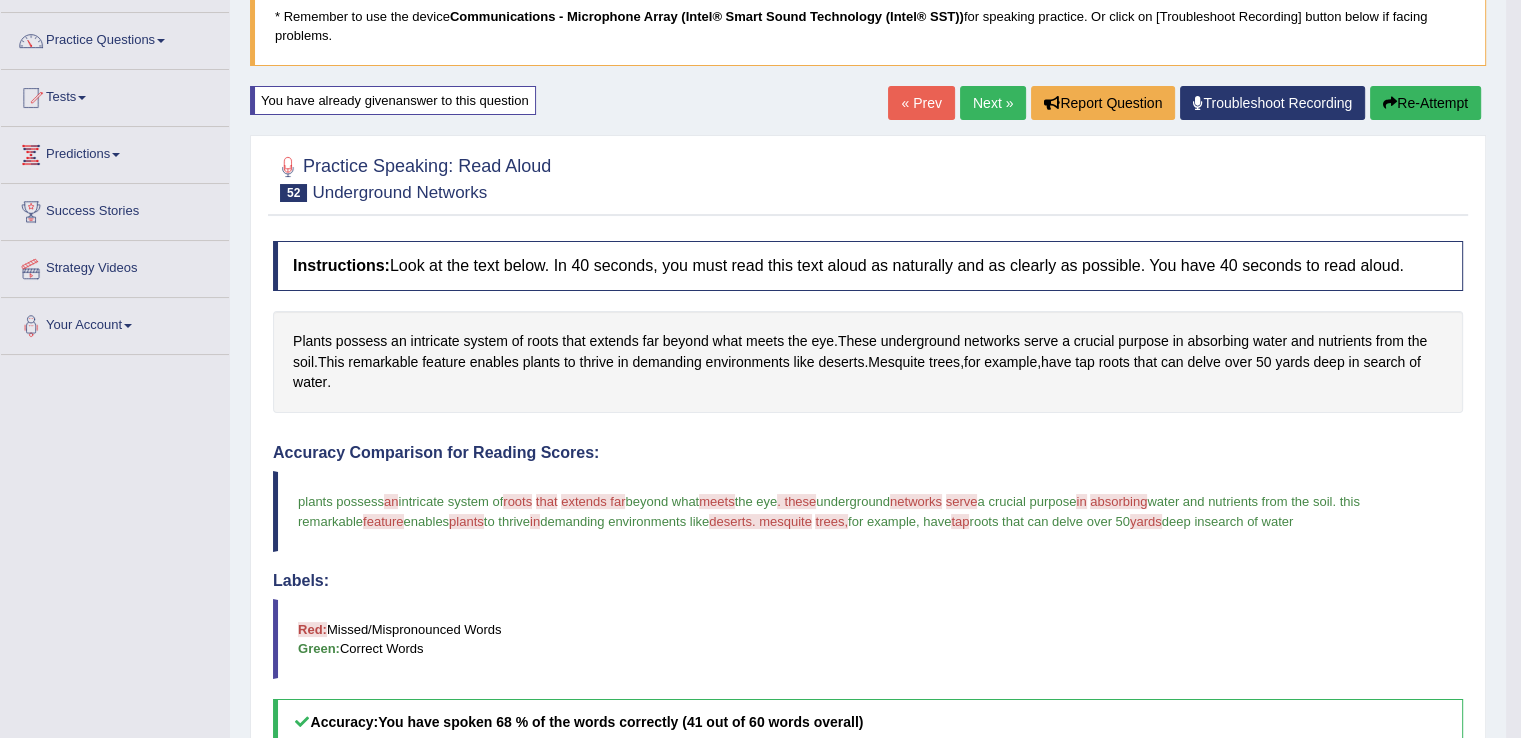 click on "Next »" at bounding box center [993, 103] 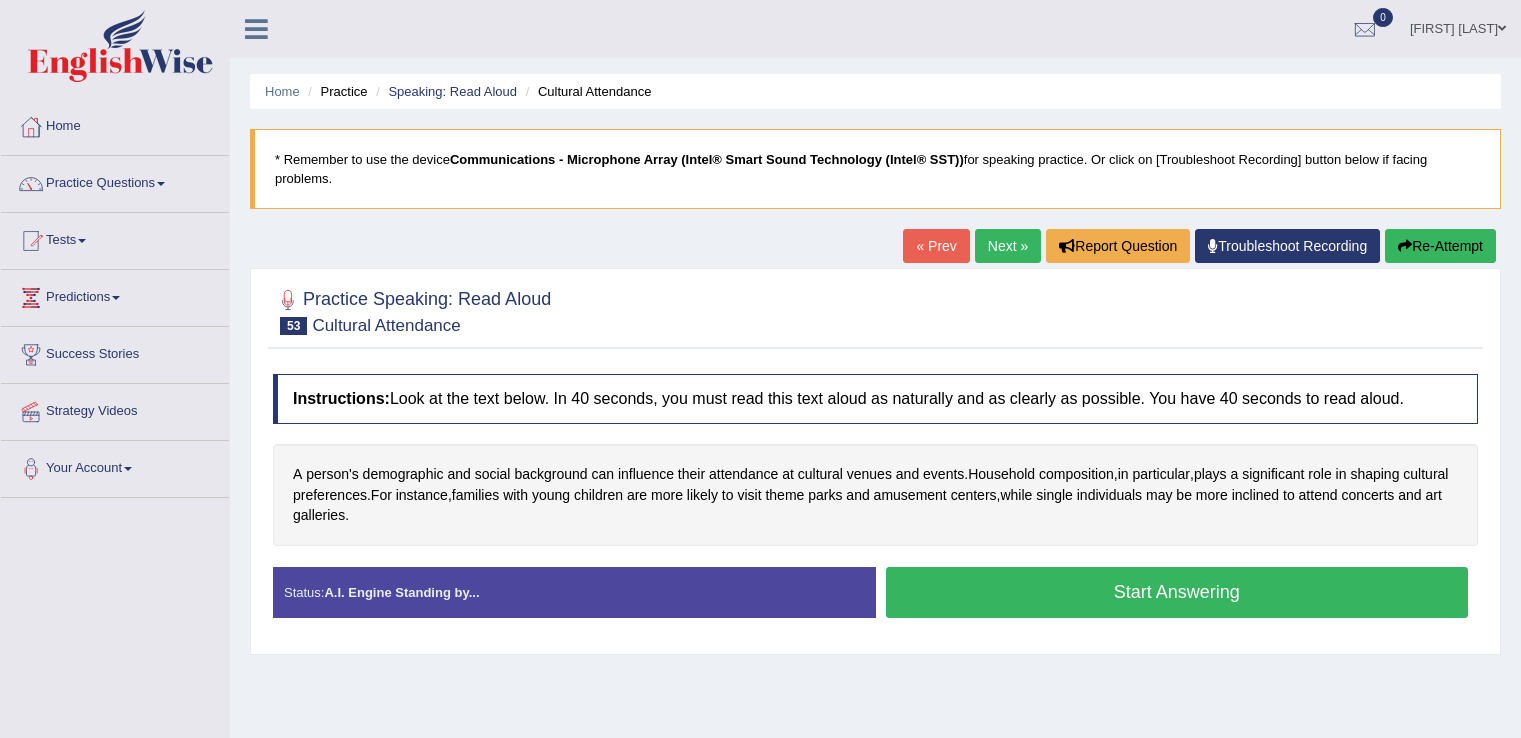 scroll, scrollTop: 0, scrollLeft: 0, axis: both 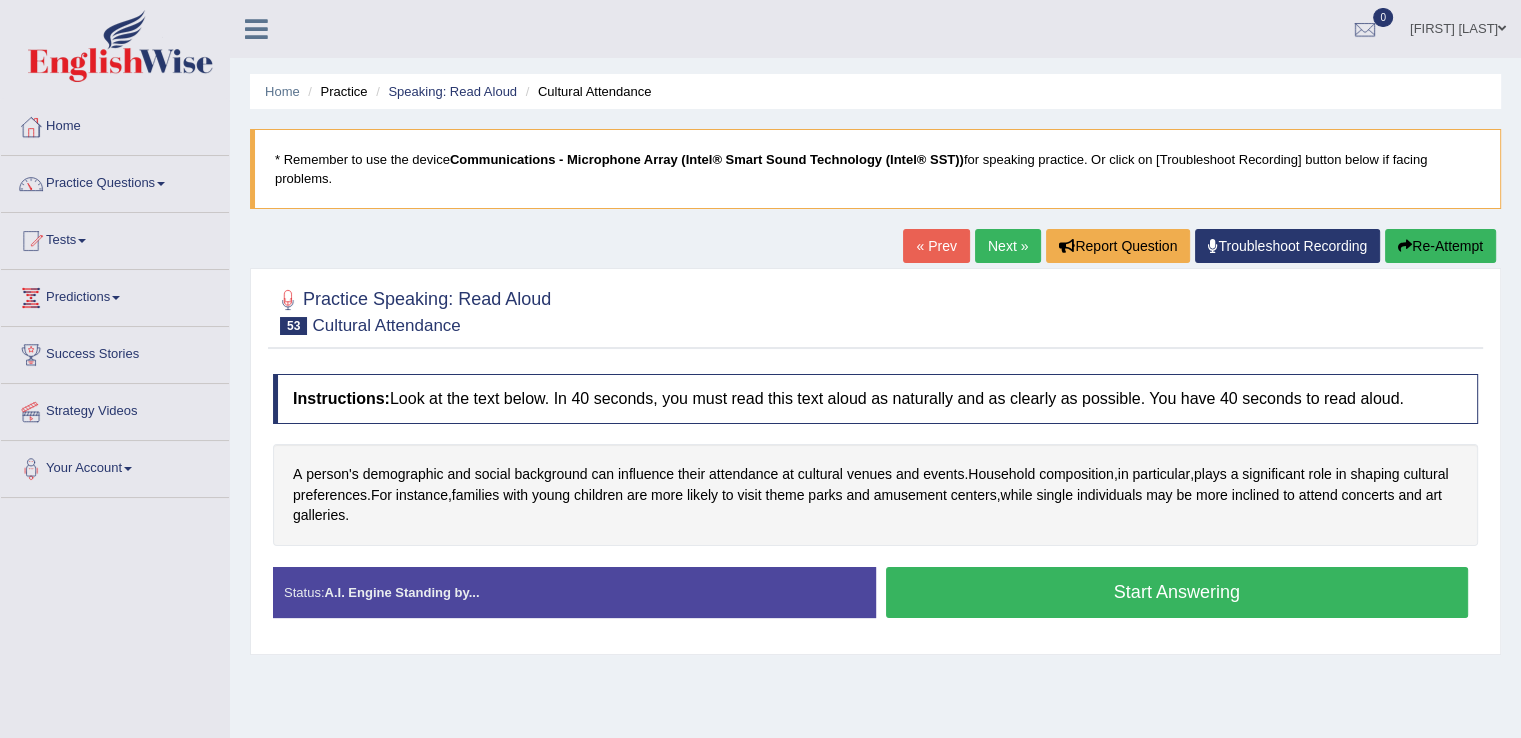 click on "Start Answering" at bounding box center (1177, 592) 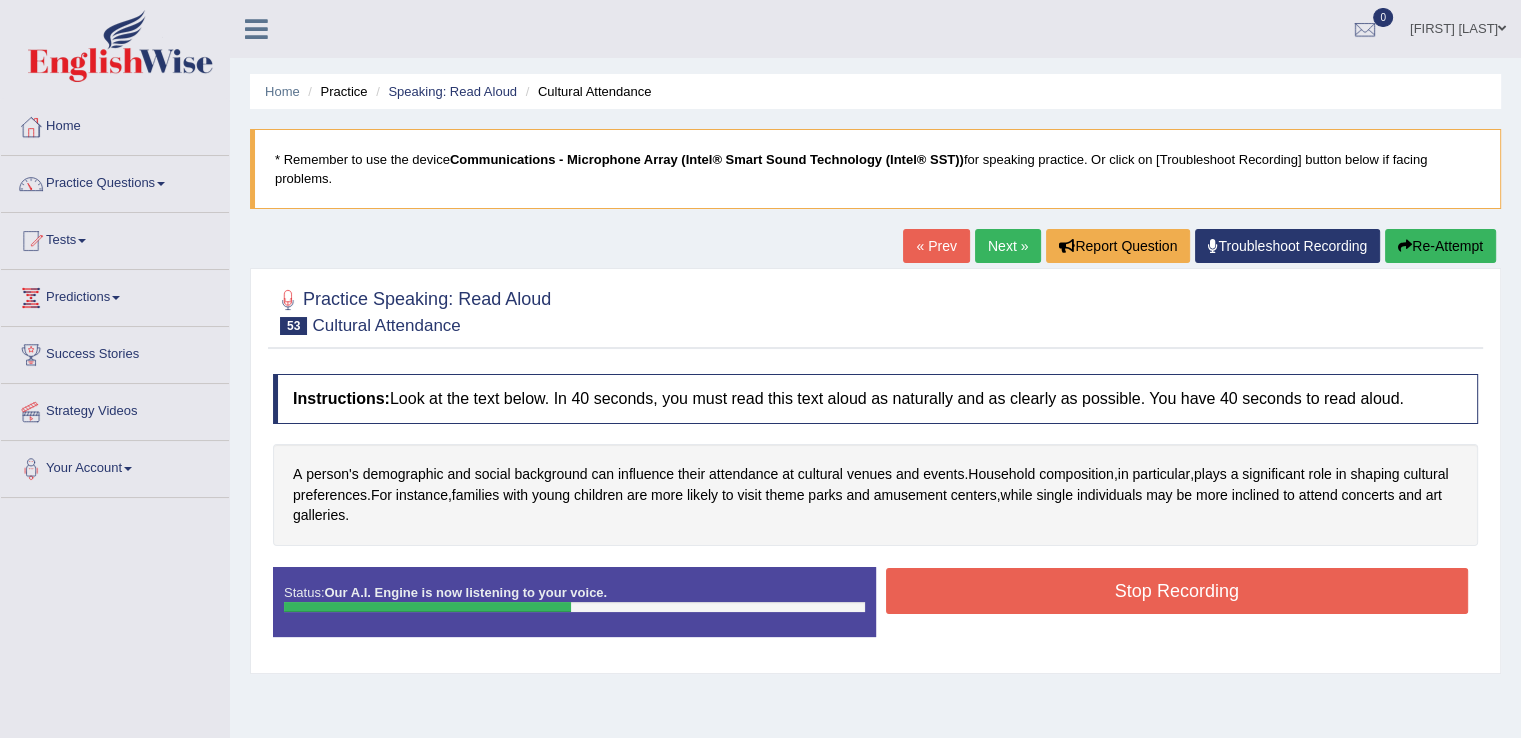 click on "Stop Recording" at bounding box center [1177, 591] 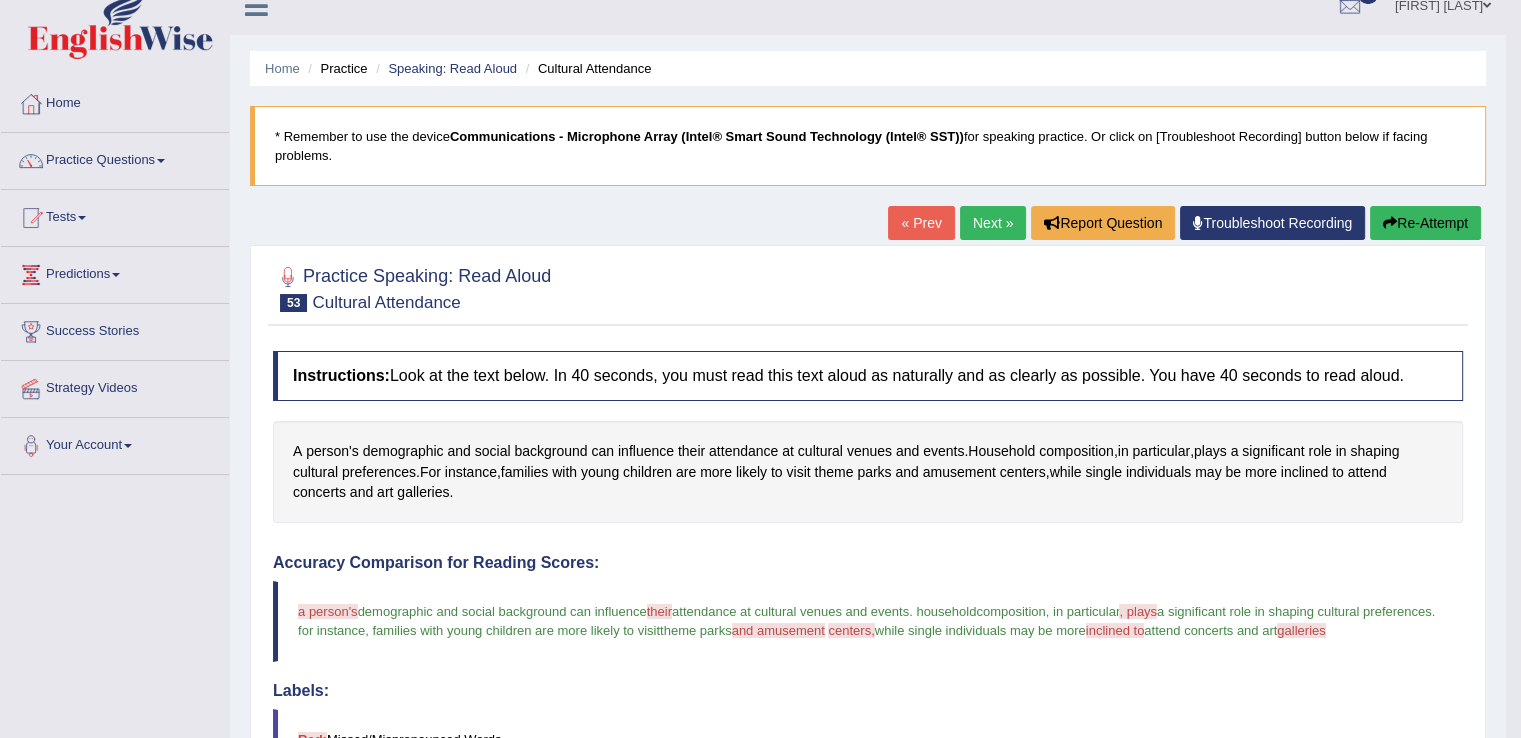 scroll, scrollTop: 0, scrollLeft: 0, axis: both 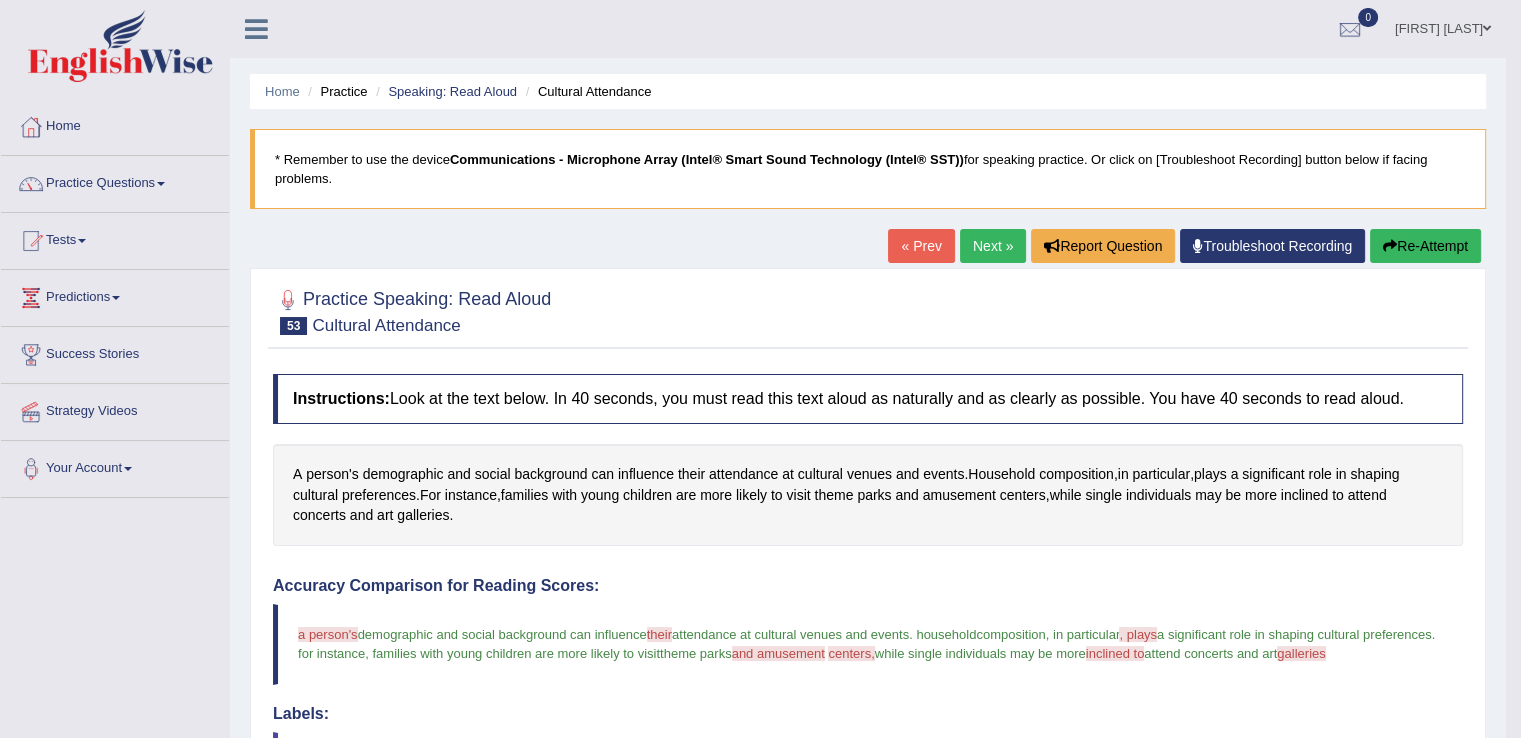 click on "Next »" at bounding box center (993, 246) 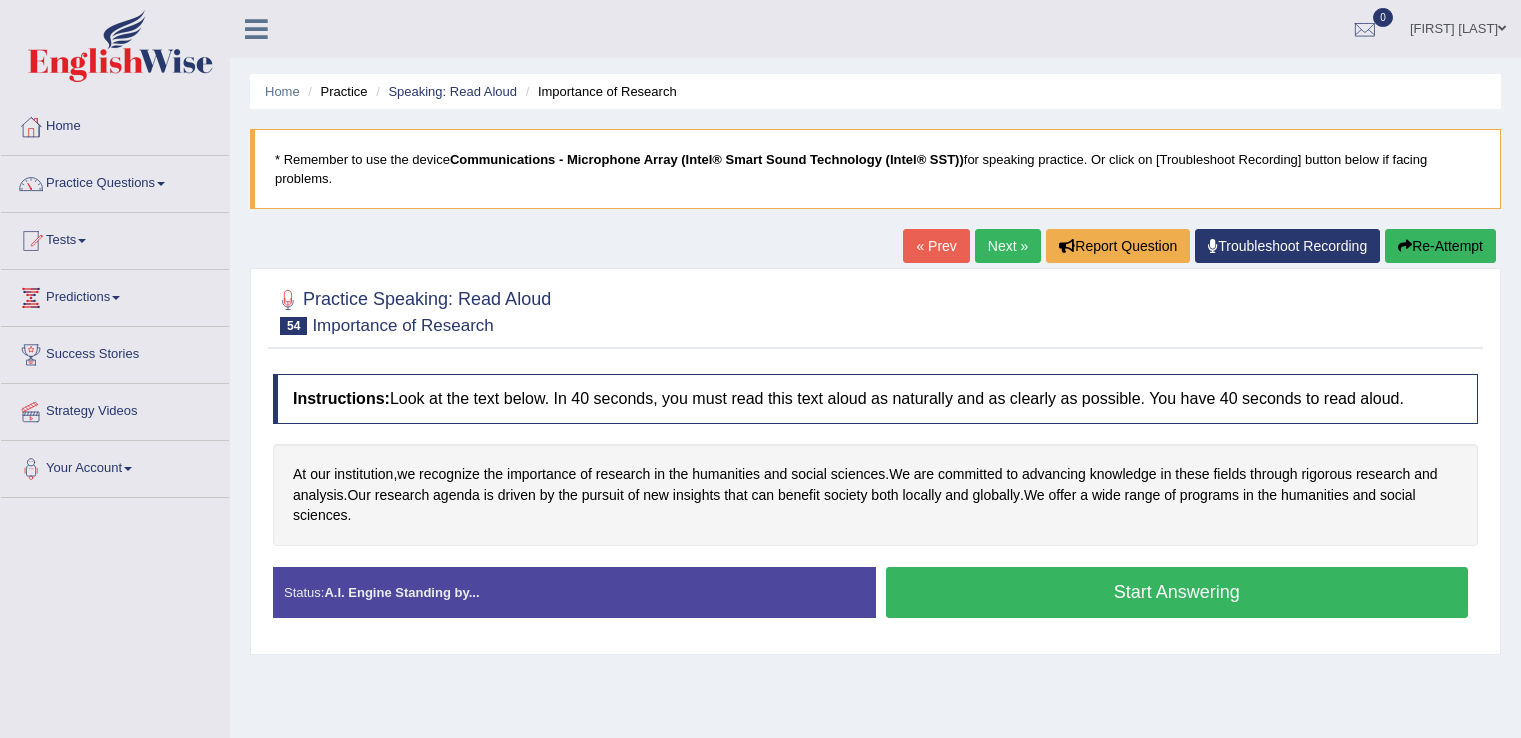 scroll, scrollTop: 0, scrollLeft: 0, axis: both 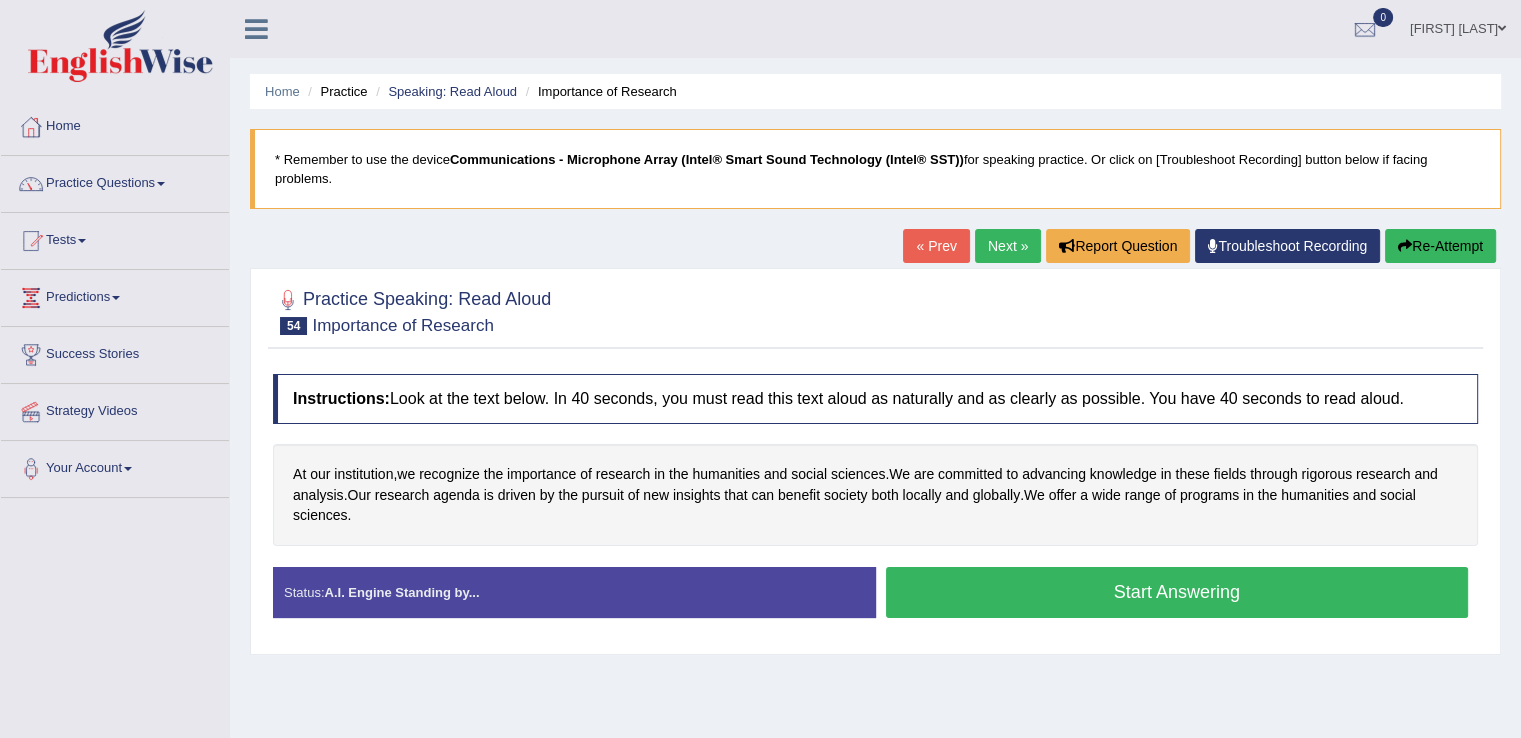 click on "Start Answering" at bounding box center (1177, 592) 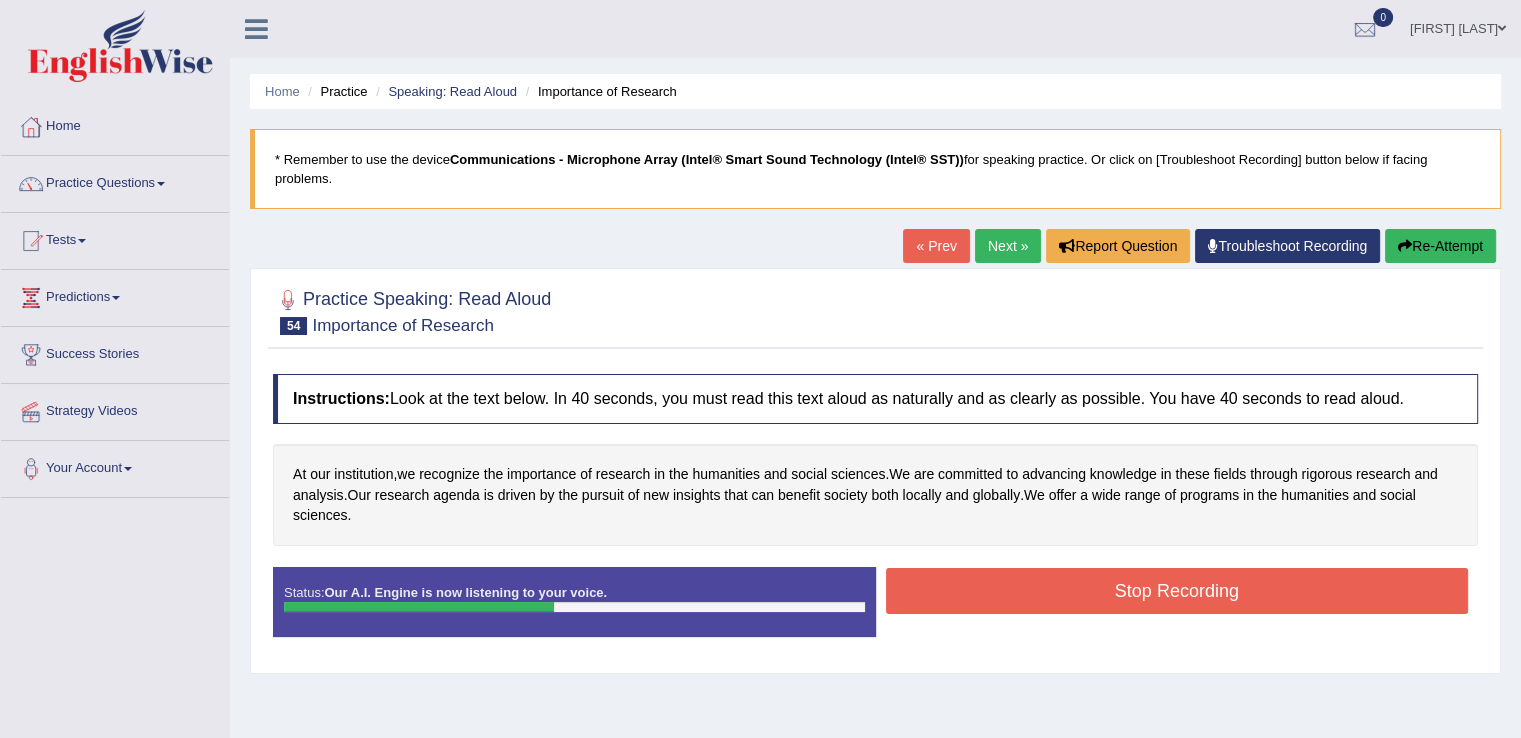 click on "Stop Recording" at bounding box center (1177, 591) 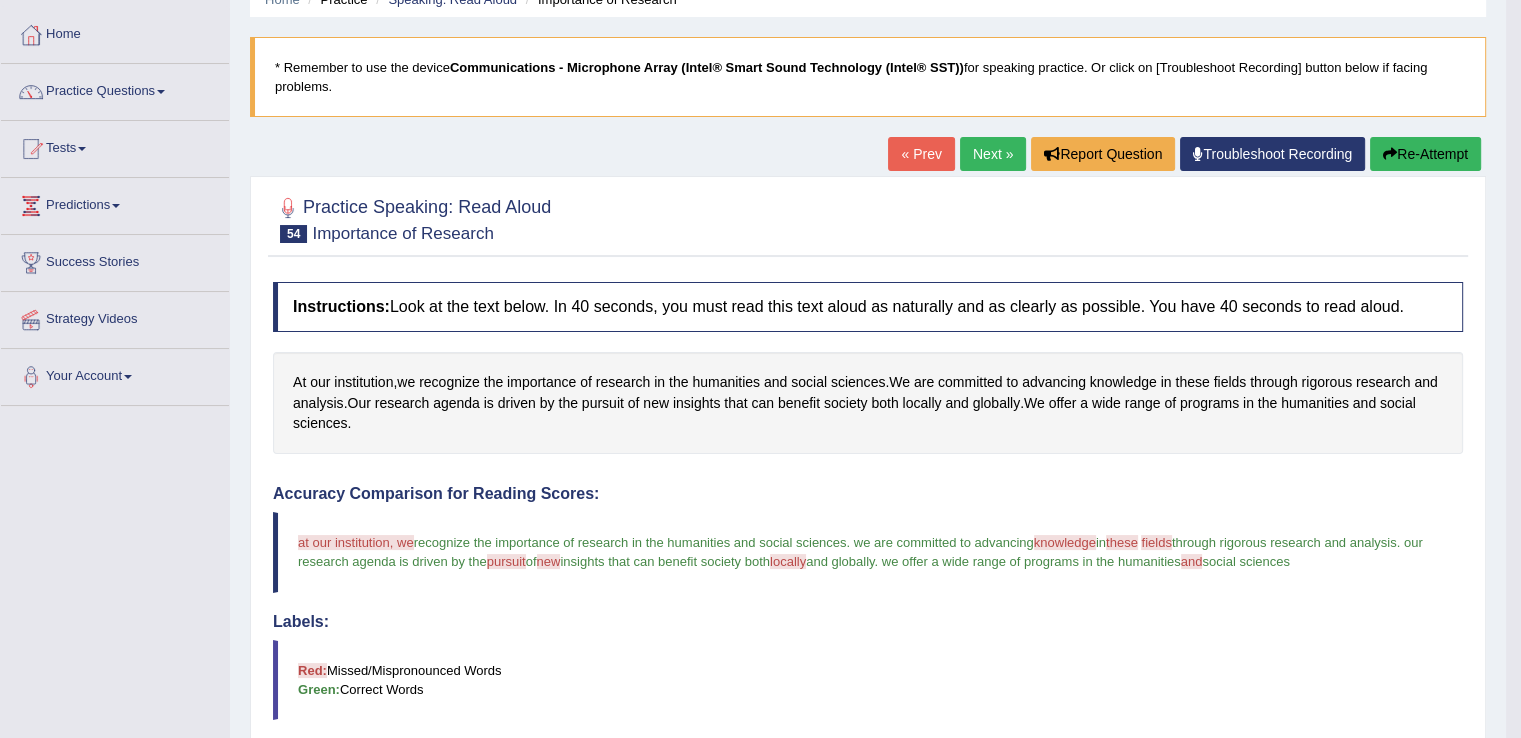 scroll, scrollTop: 79, scrollLeft: 0, axis: vertical 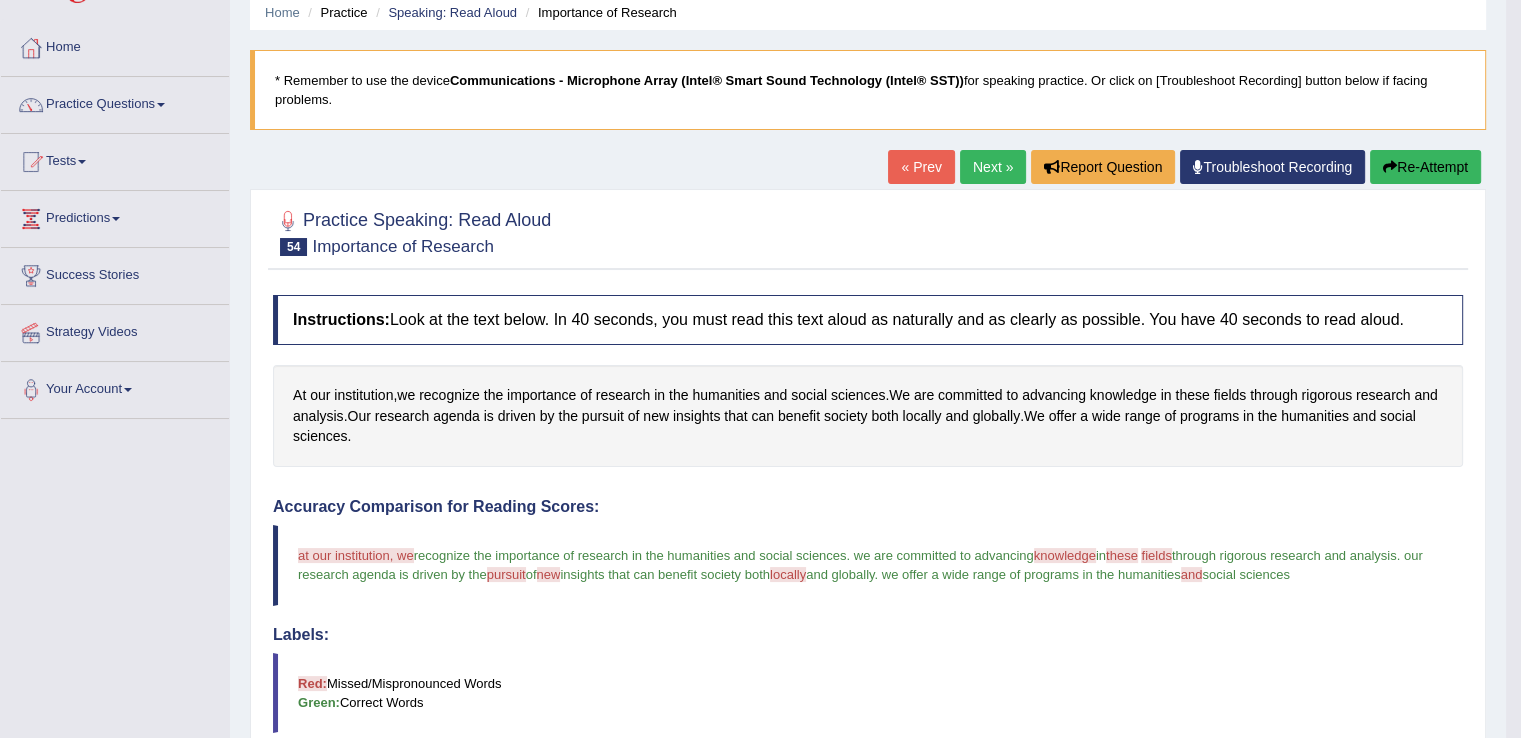 click on "Next »" at bounding box center [993, 167] 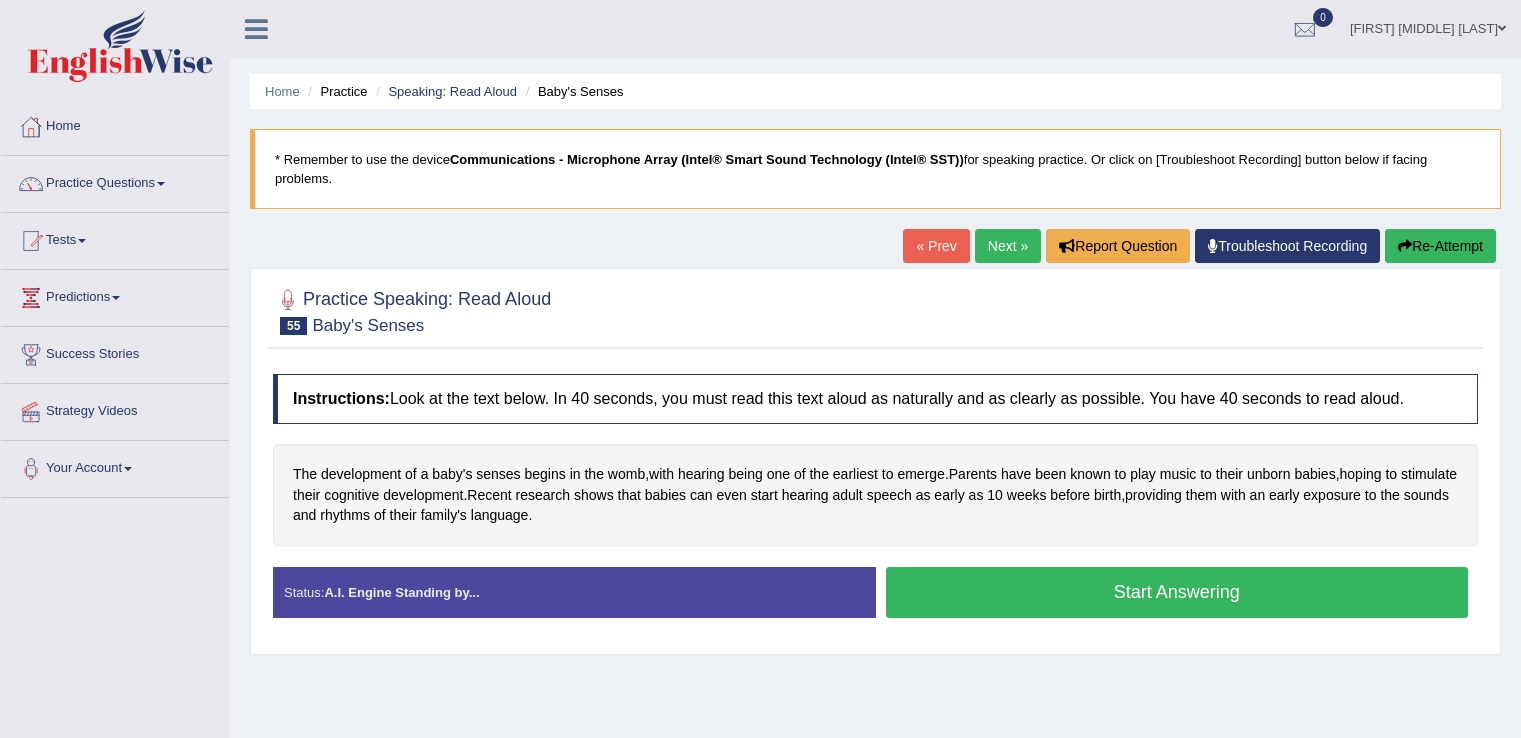 scroll, scrollTop: 0, scrollLeft: 0, axis: both 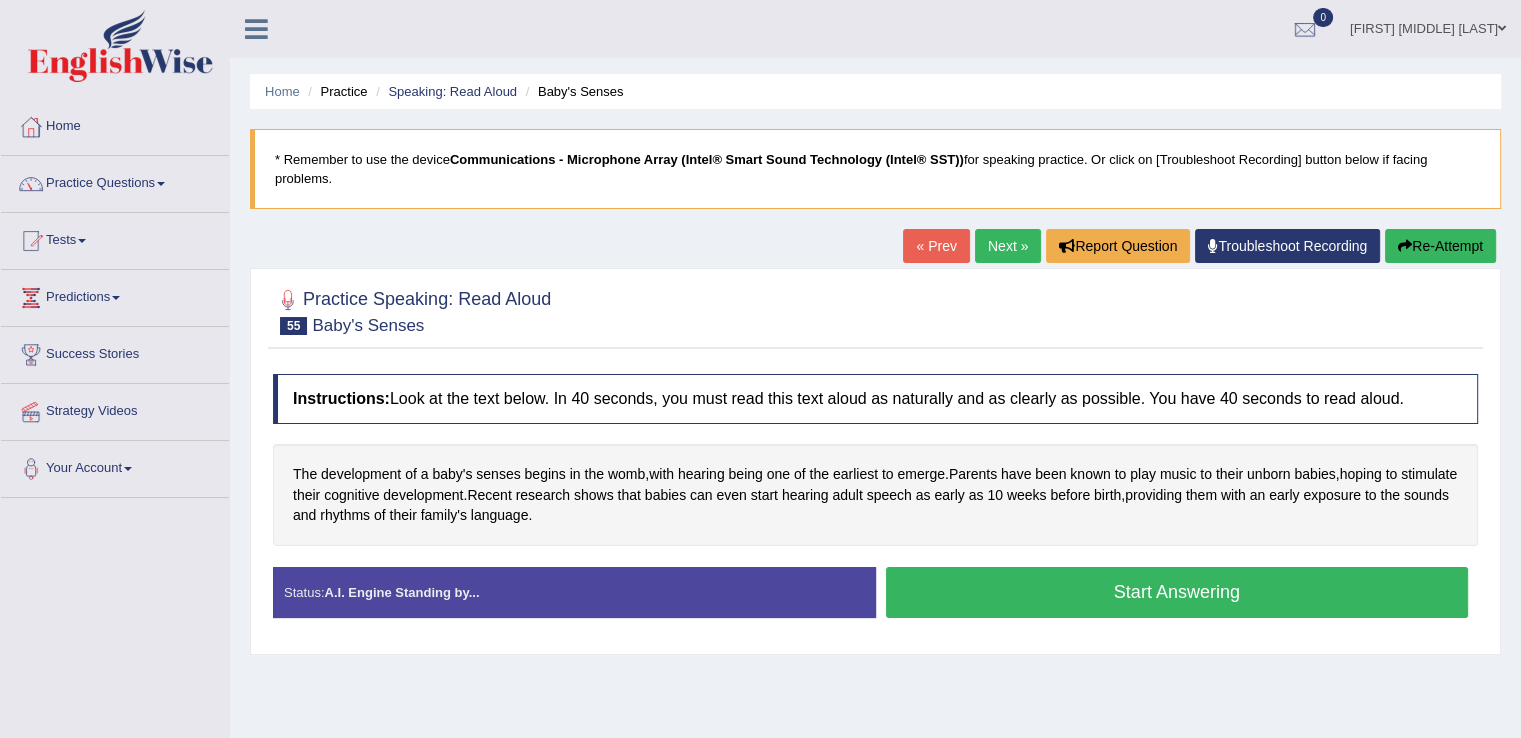 click on "Start Answering" at bounding box center (1177, 592) 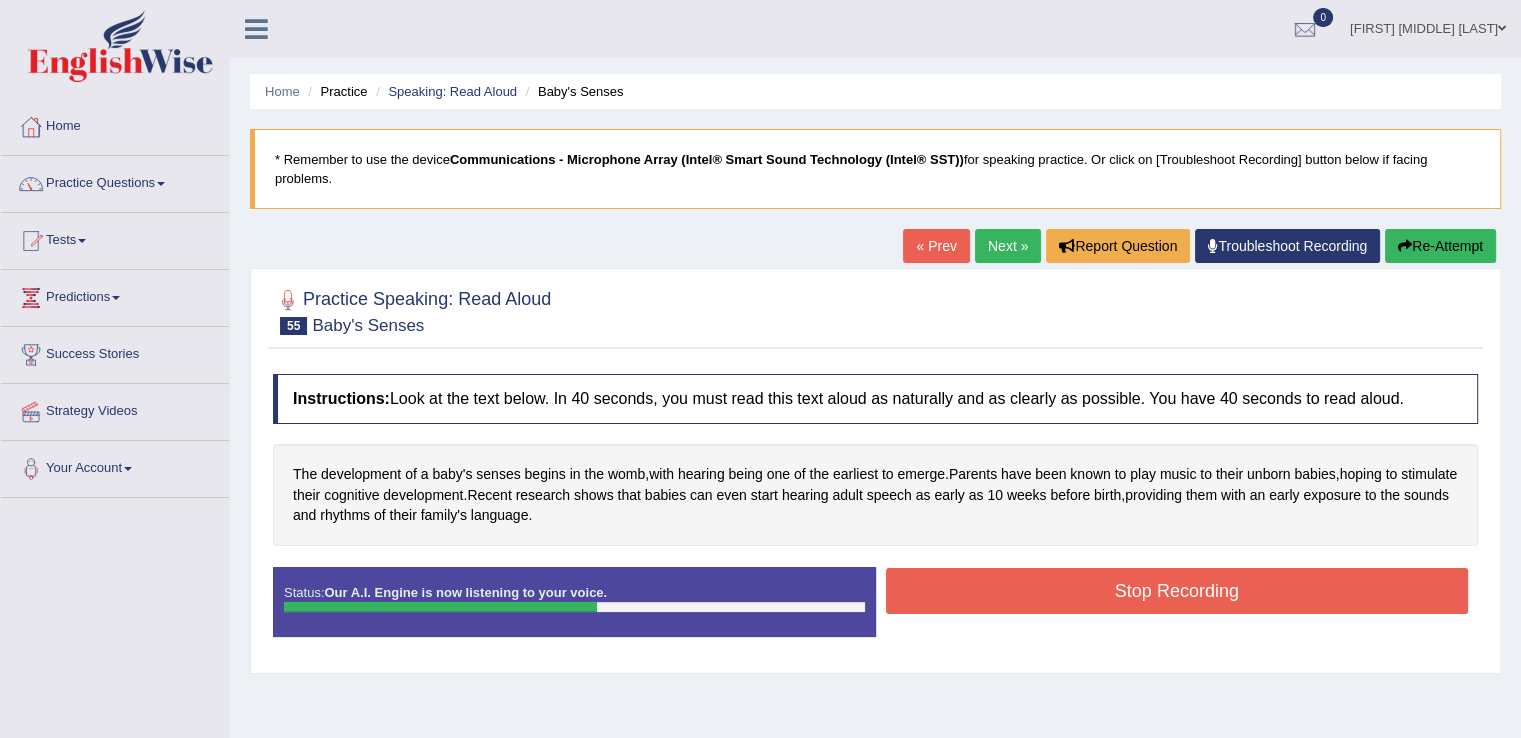 click on "Stop Recording" at bounding box center (1177, 591) 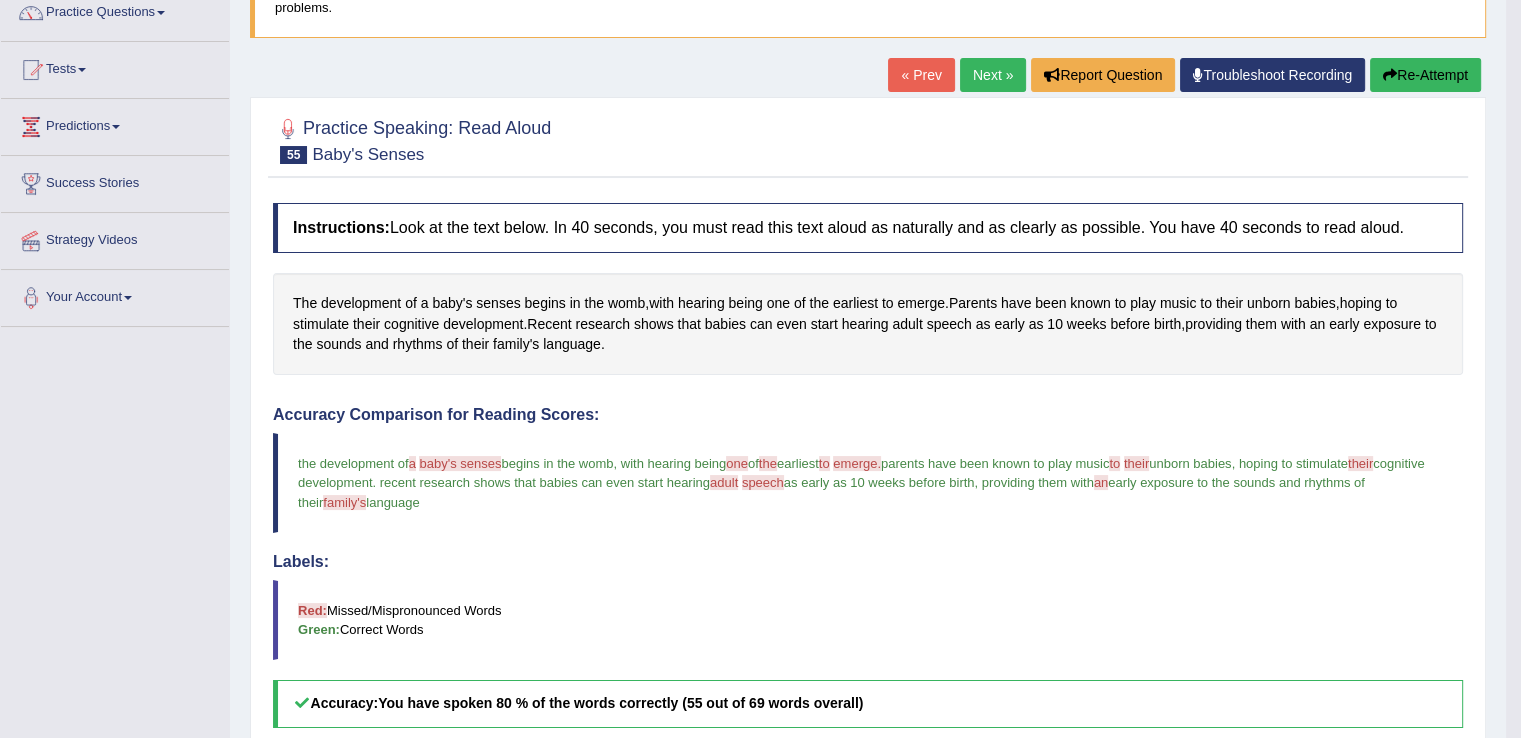scroll, scrollTop: 158, scrollLeft: 0, axis: vertical 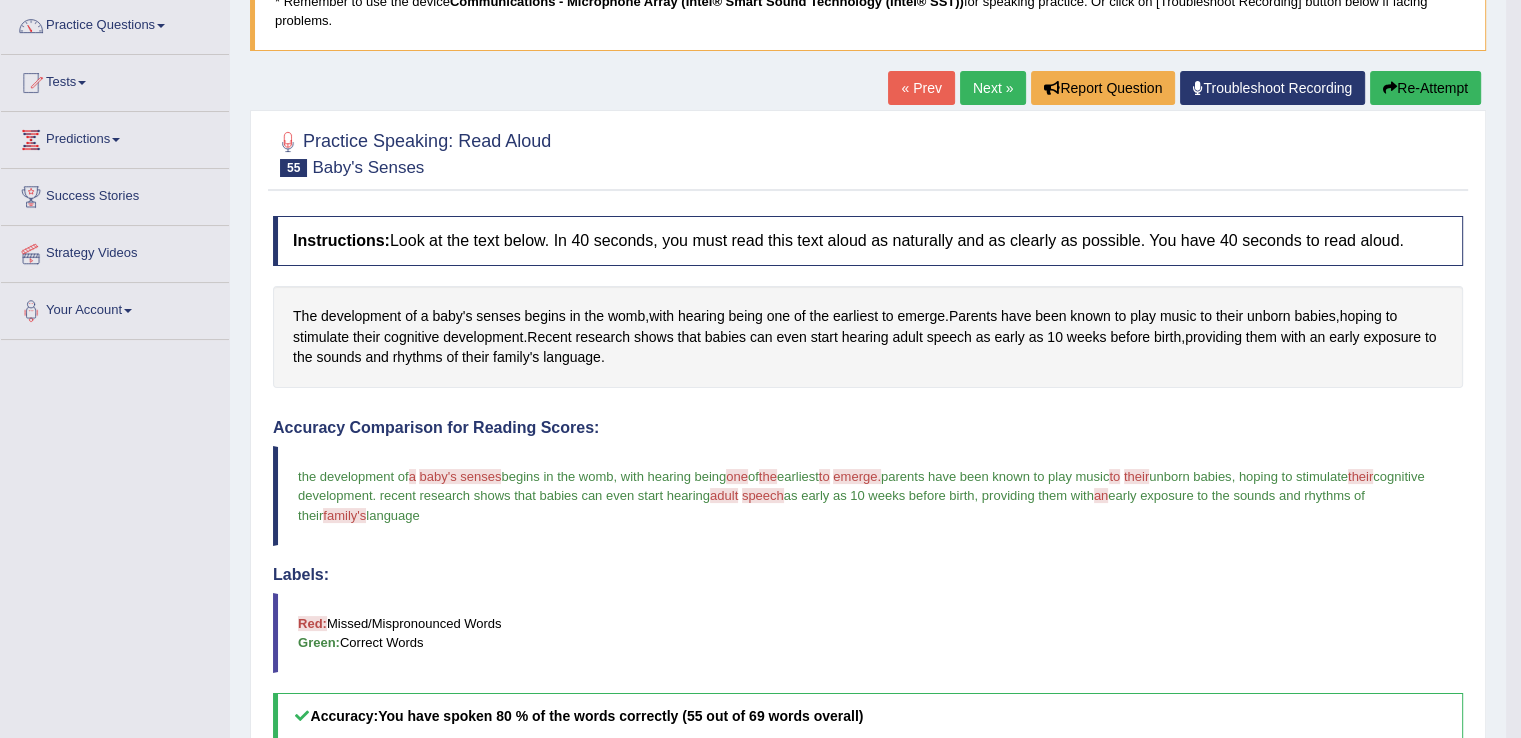 click on "Next »" at bounding box center [993, 88] 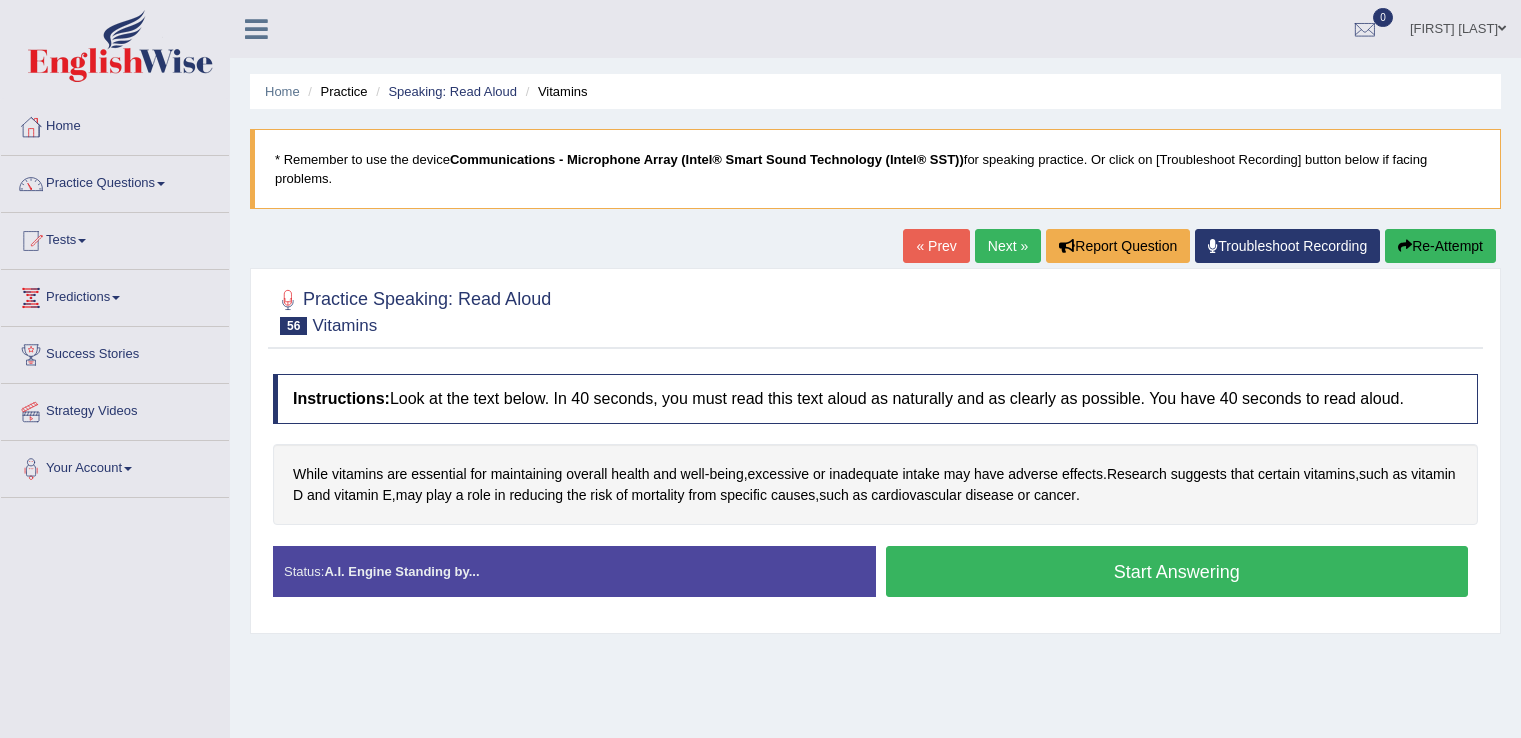 scroll, scrollTop: 0, scrollLeft: 0, axis: both 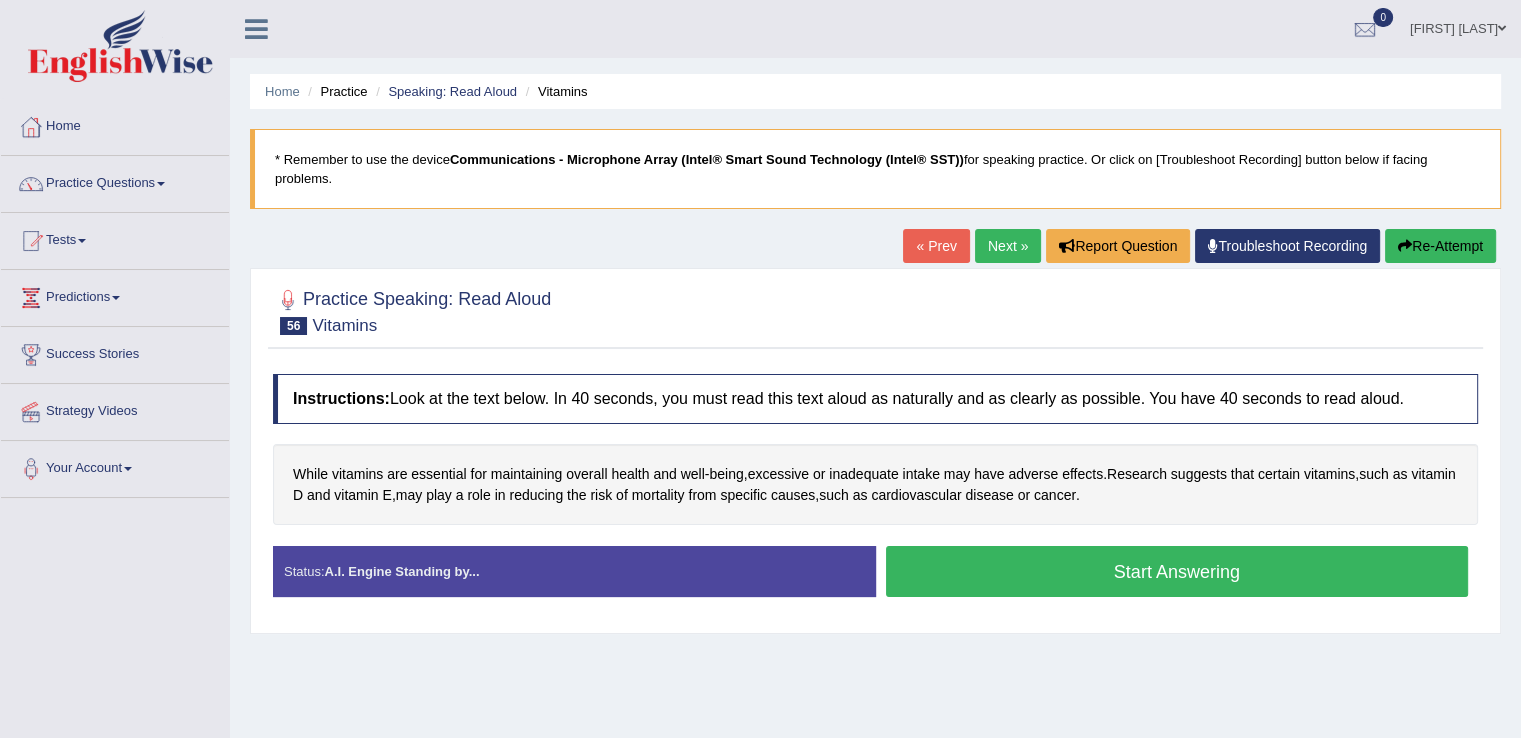 click on "Start Answering" at bounding box center [1177, 571] 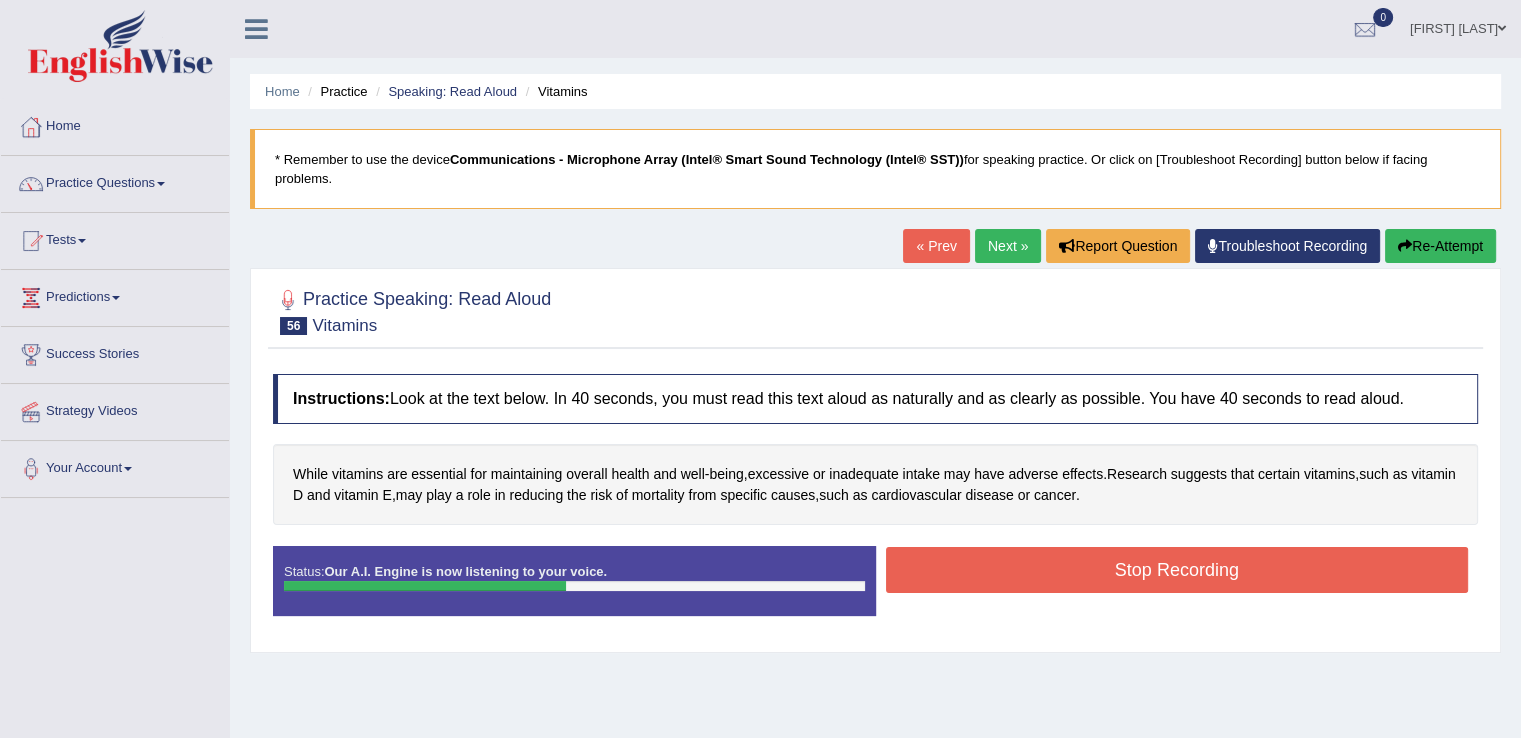 click on "Stop Recording" at bounding box center (1177, 570) 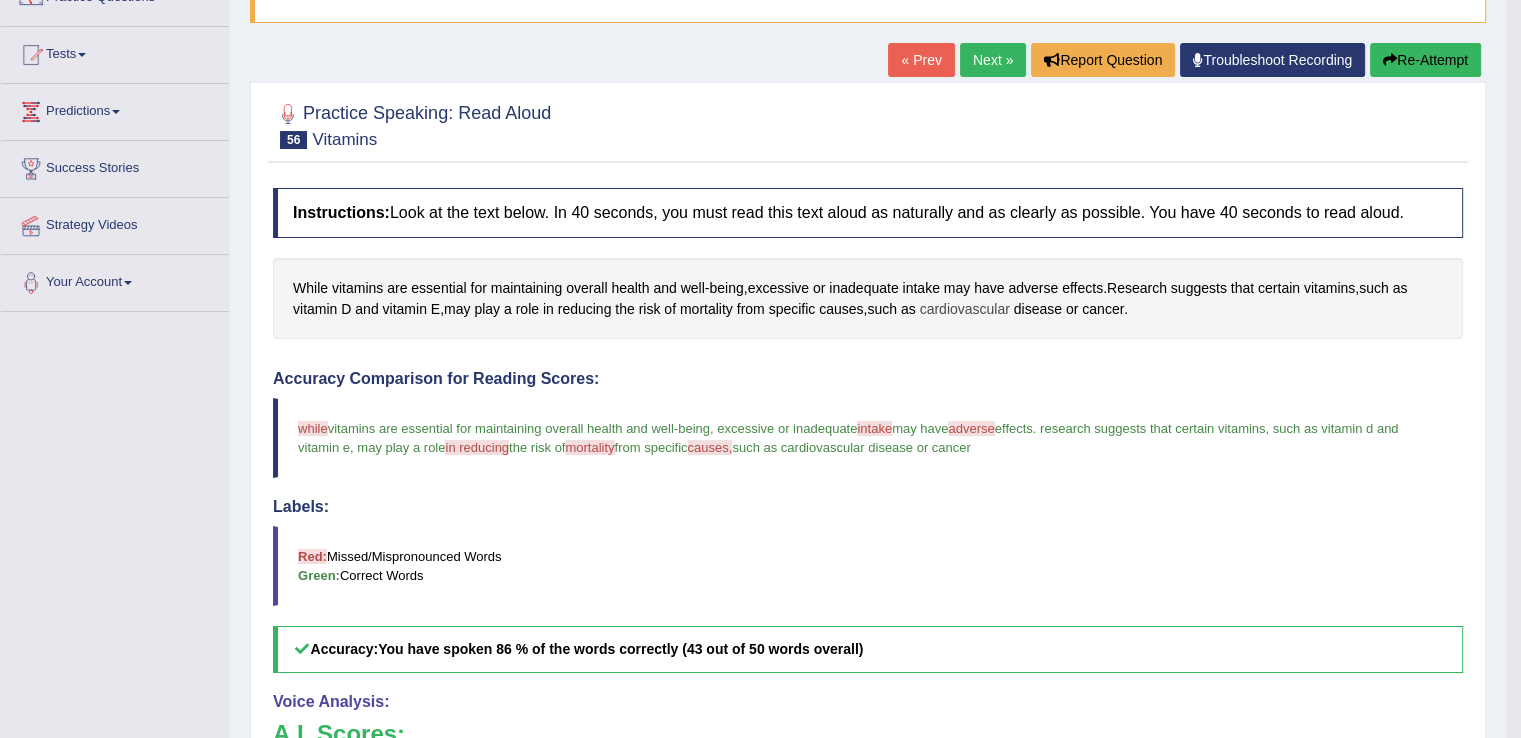 scroll, scrollTop: 183, scrollLeft: 0, axis: vertical 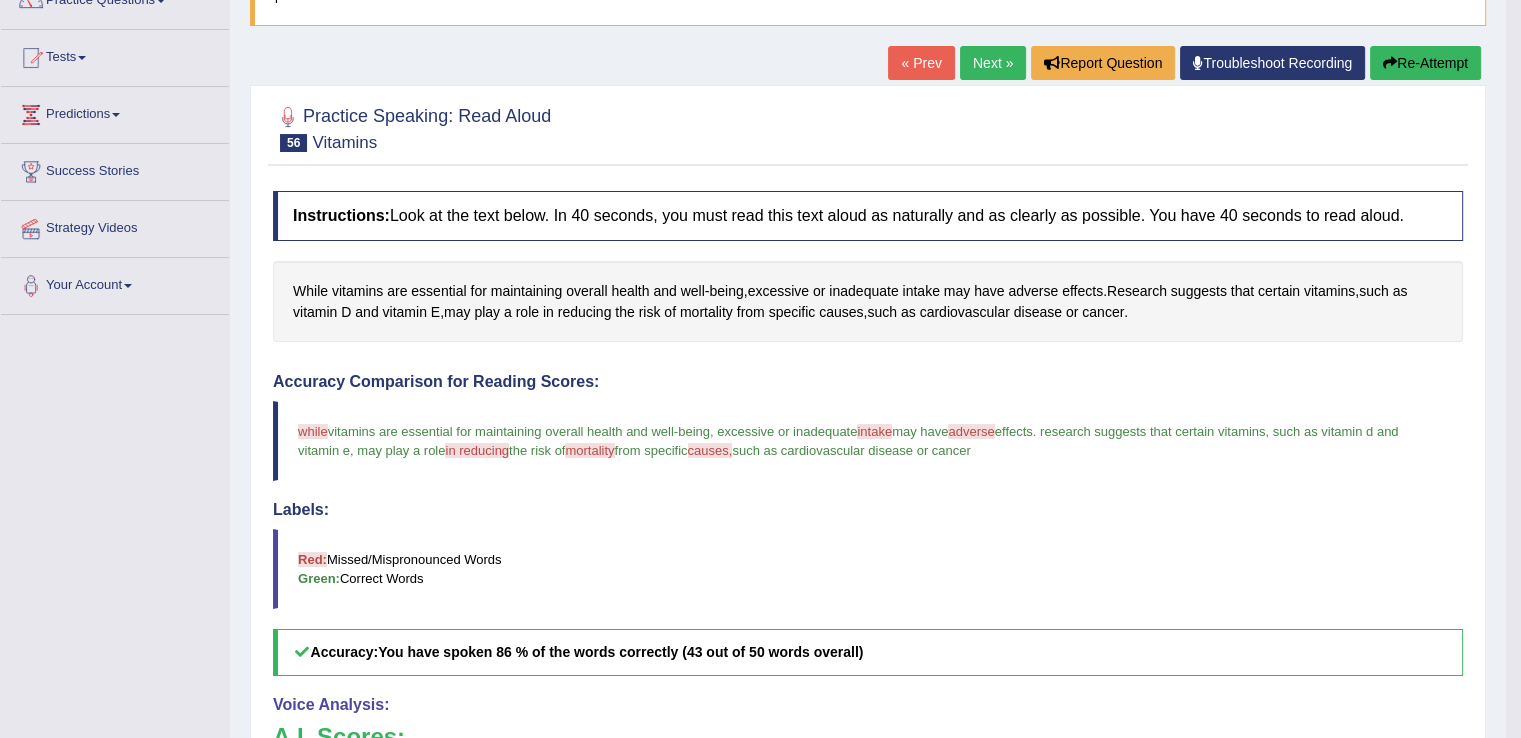 click on "Next »" at bounding box center [993, 63] 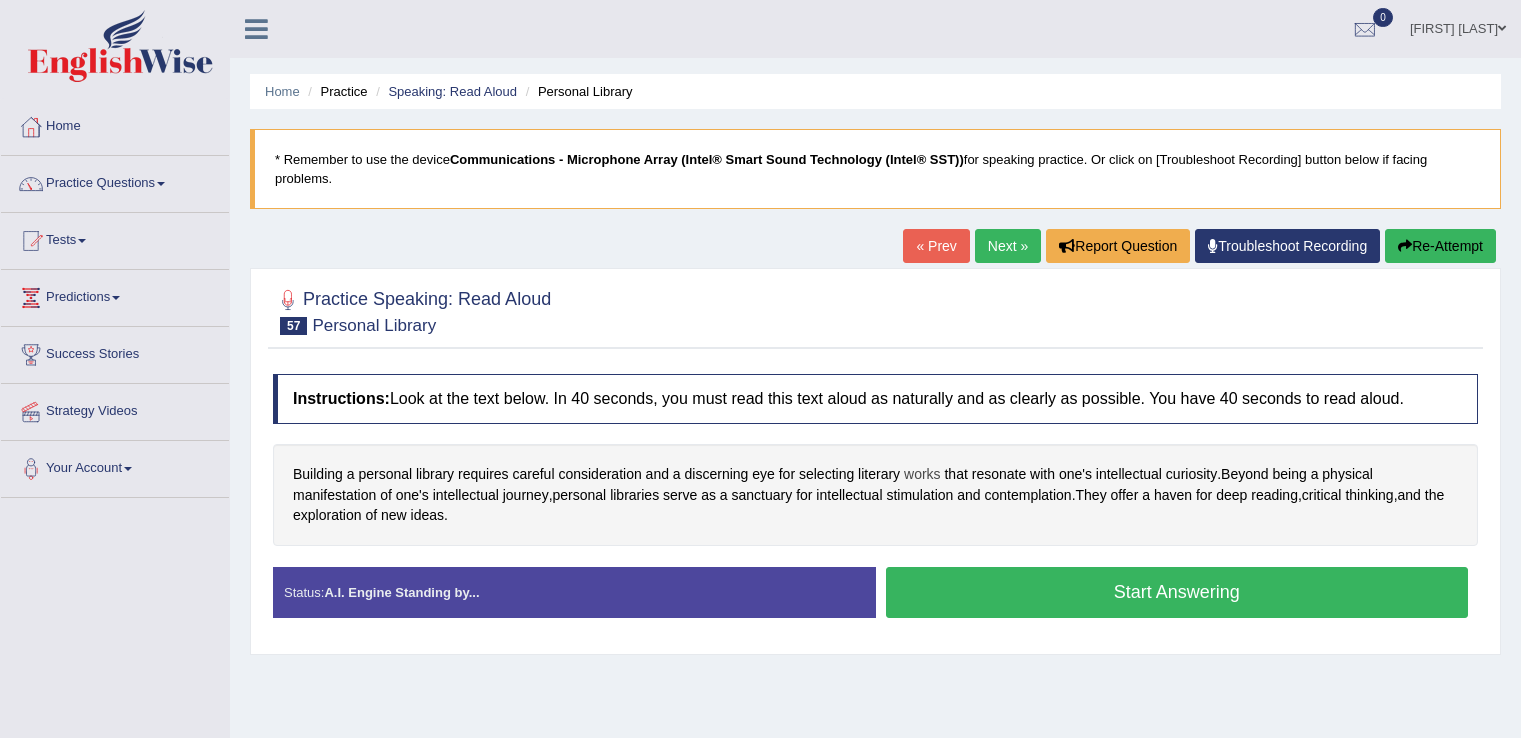 scroll, scrollTop: 0, scrollLeft: 0, axis: both 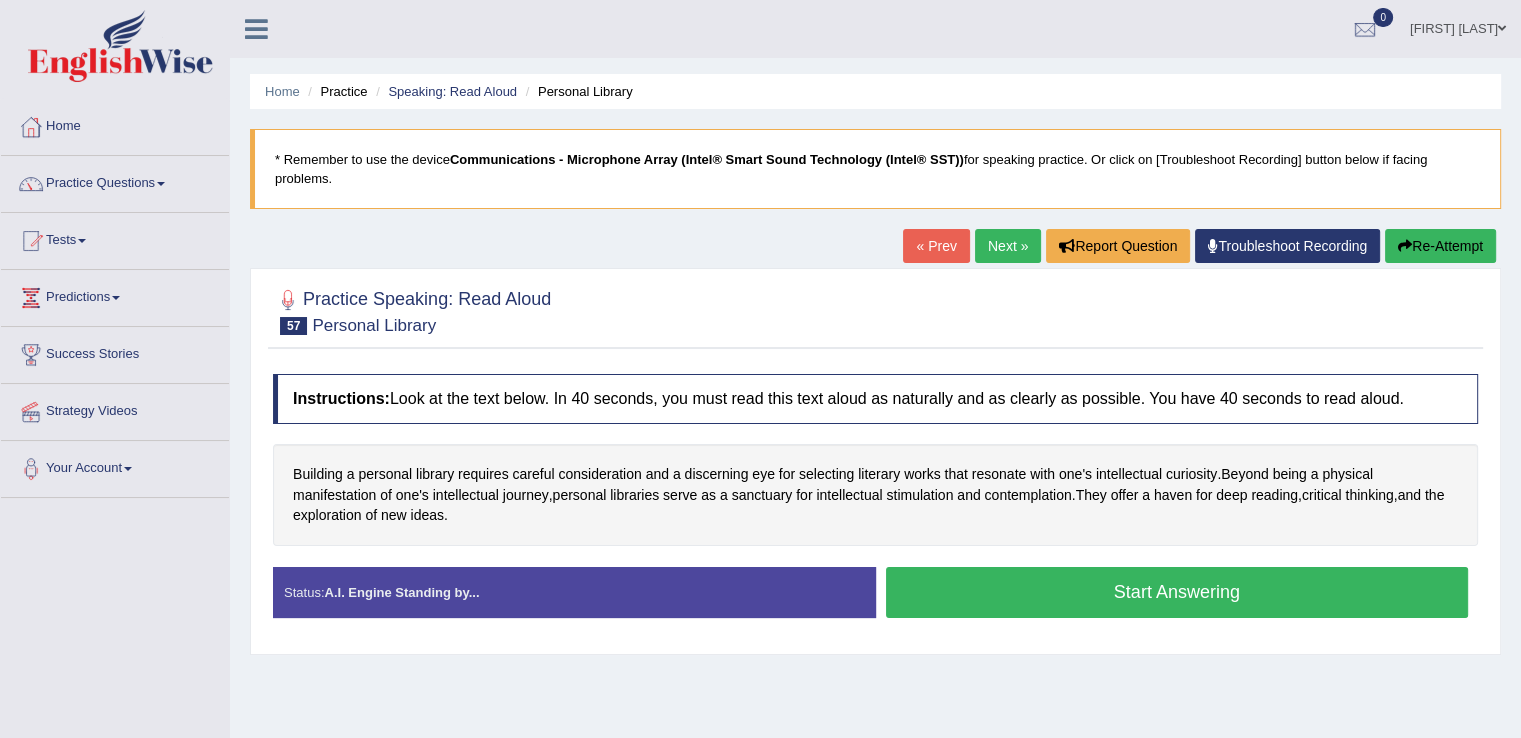 click on "Start Answering" at bounding box center (1177, 592) 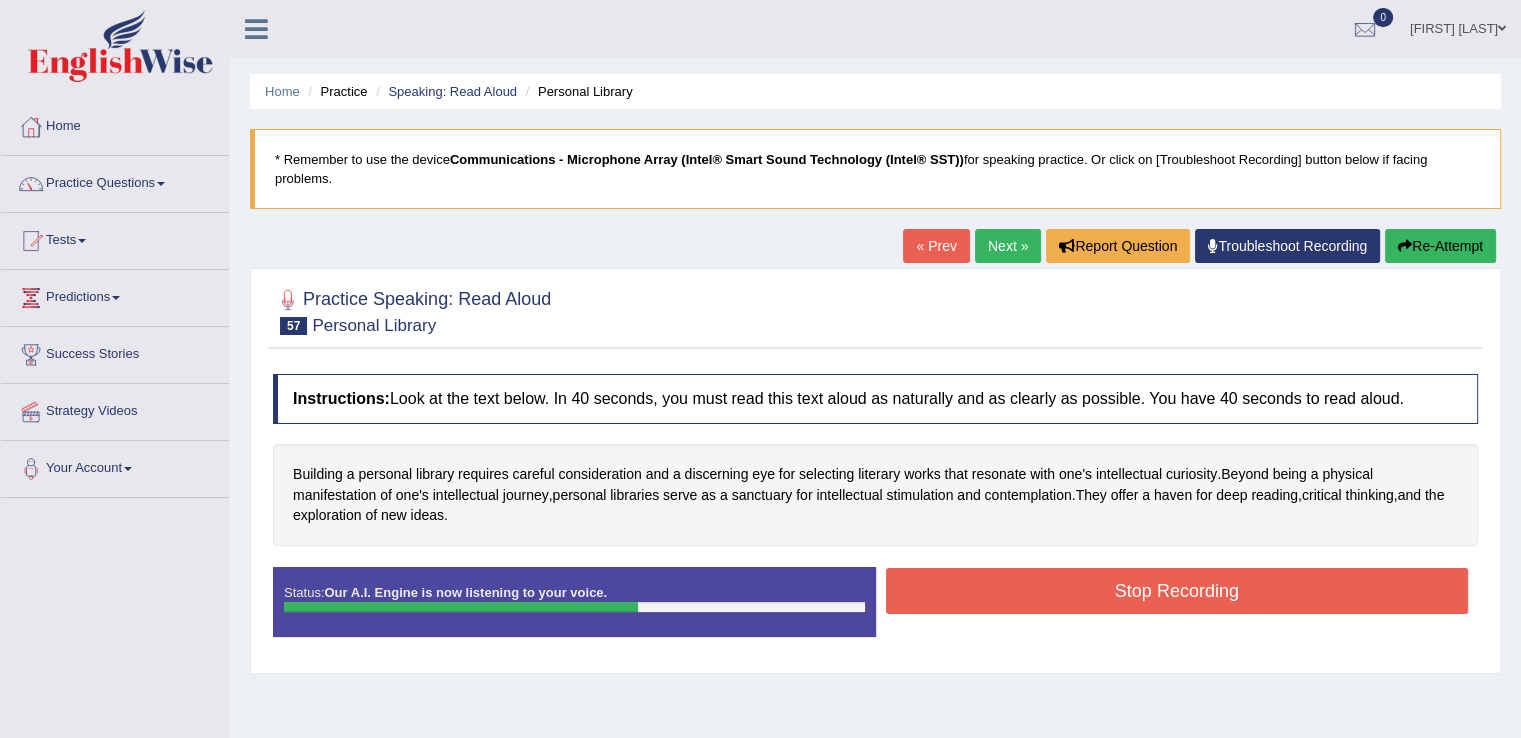 click on "Stop Recording" at bounding box center (1177, 591) 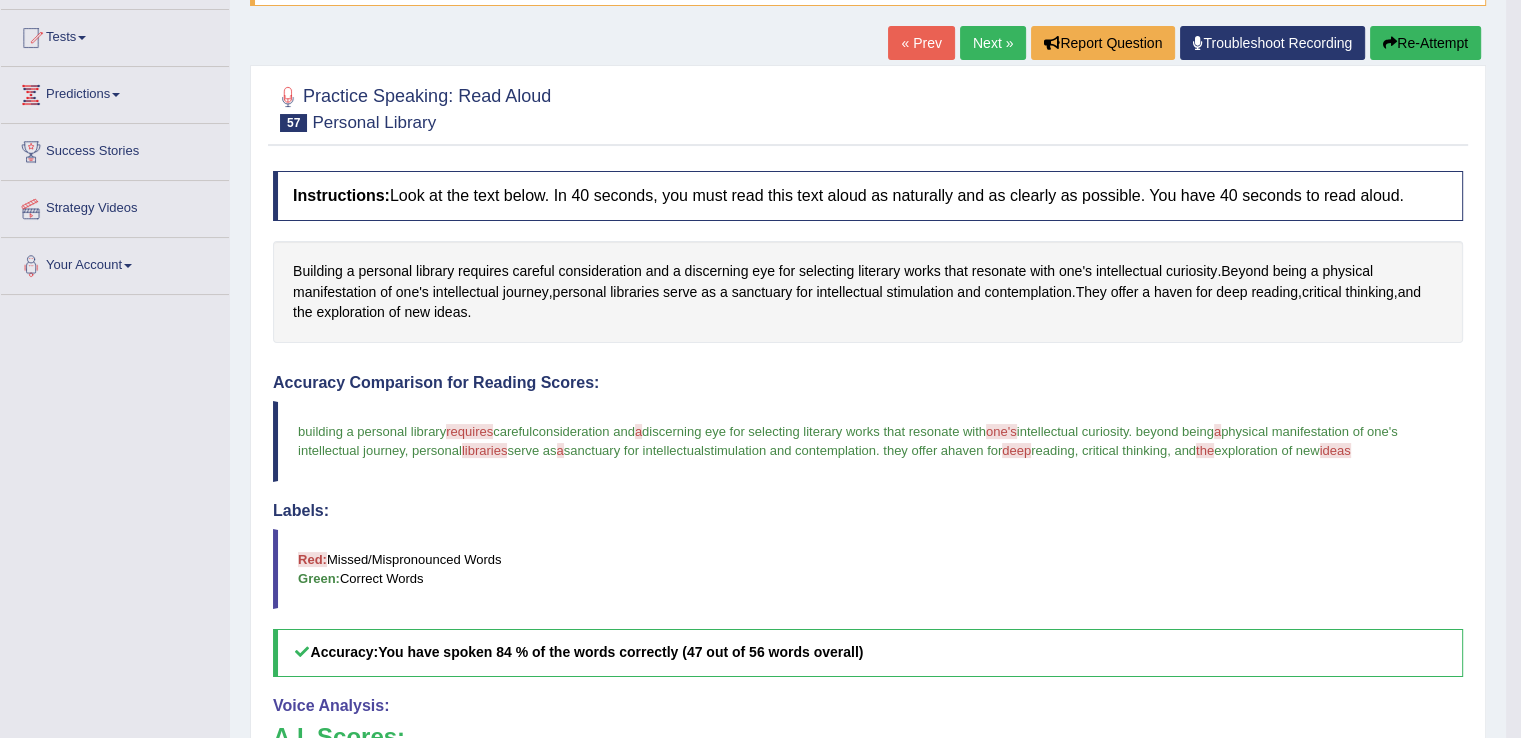 scroll, scrollTop: 199, scrollLeft: 0, axis: vertical 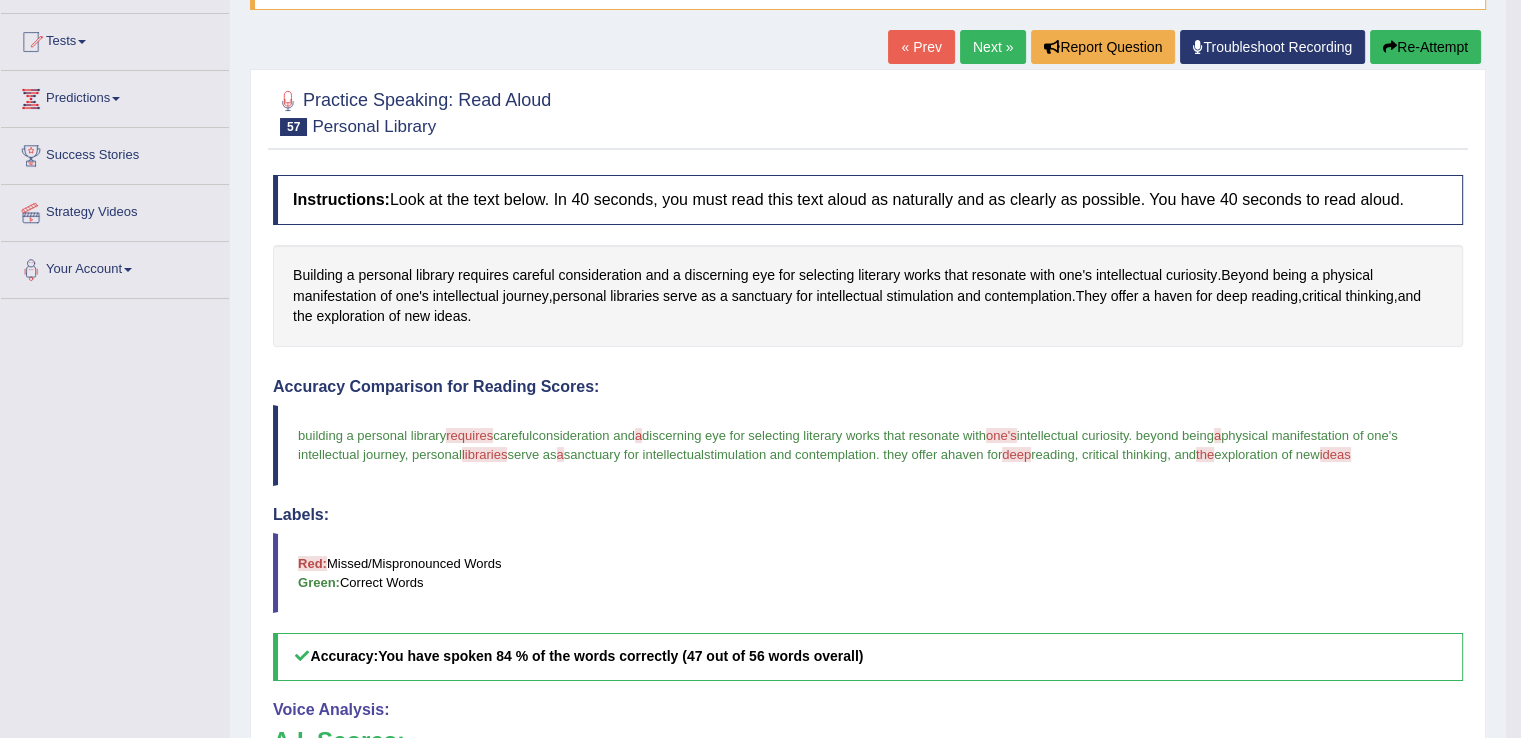 click on "Re-Attempt" at bounding box center (1425, 47) 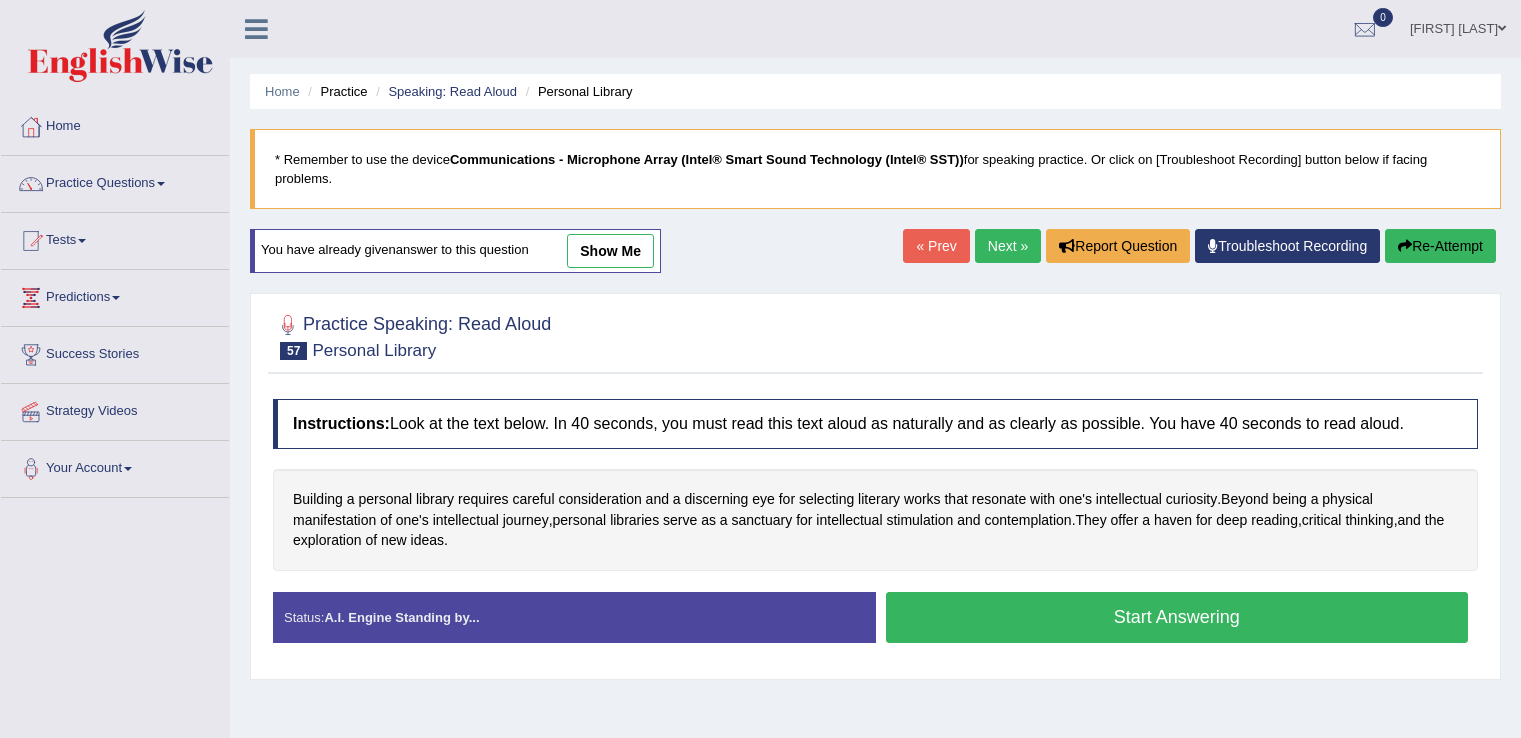 scroll, scrollTop: 199, scrollLeft: 0, axis: vertical 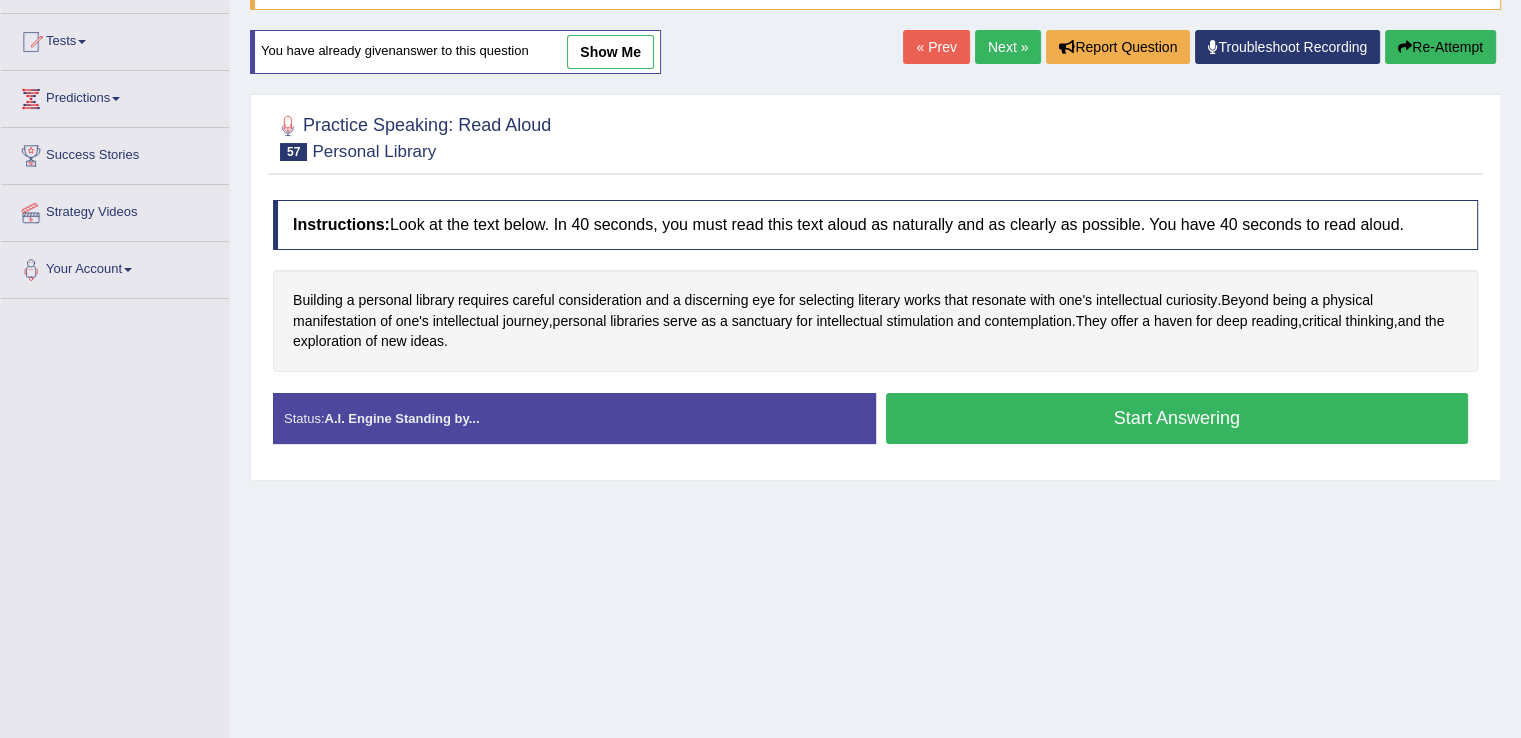click on "Start Answering" at bounding box center [1177, 418] 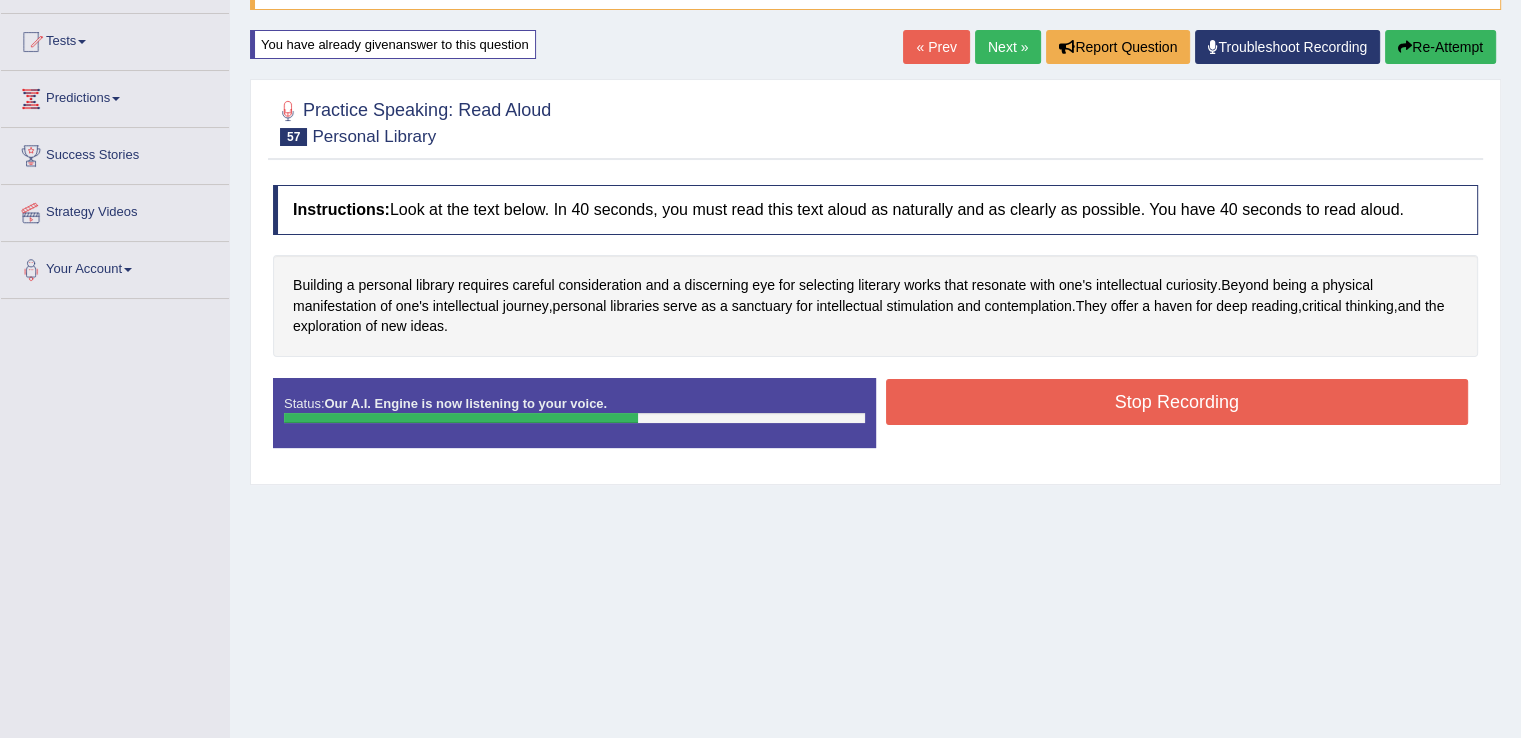 click on "Stop Recording" at bounding box center [1177, 402] 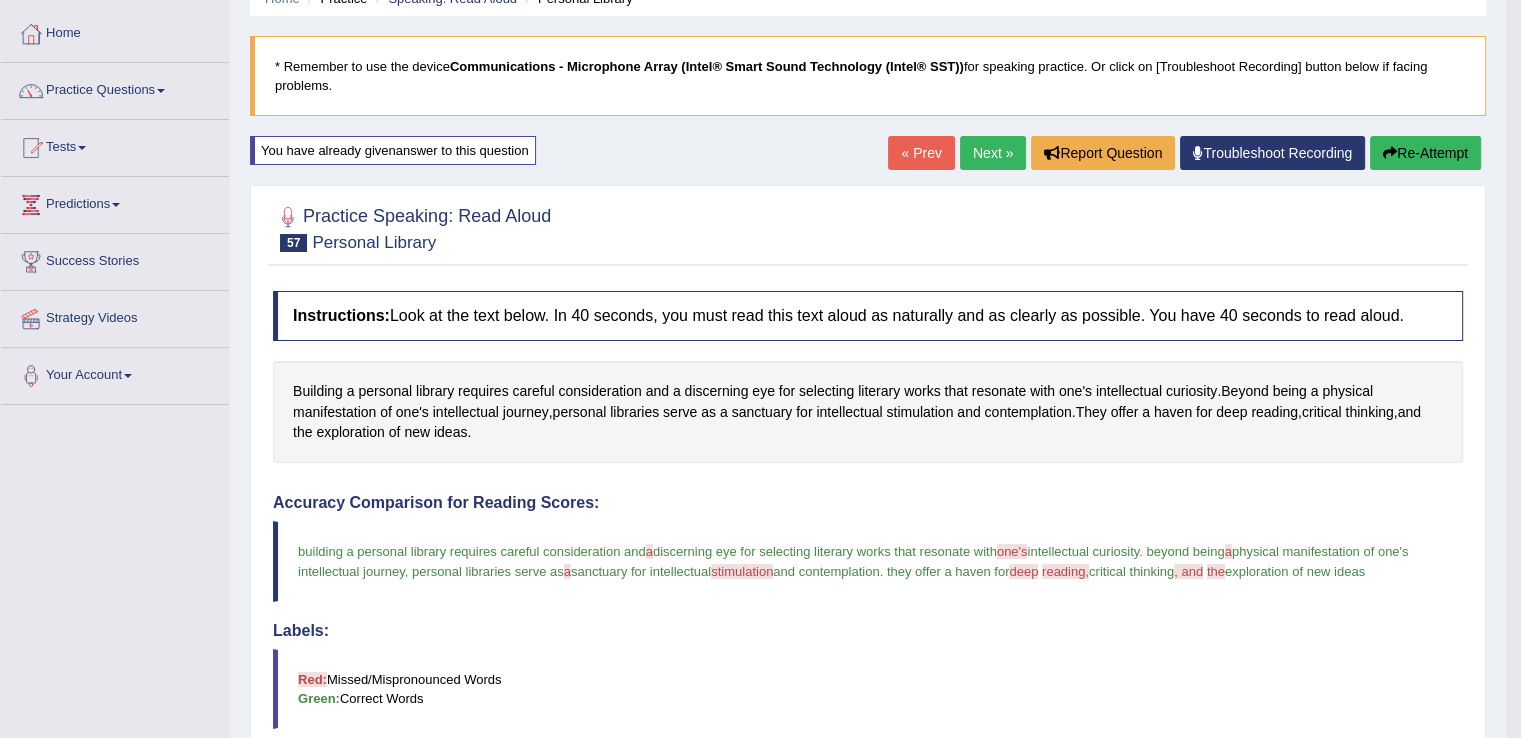 scroll, scrollTop: 76, scrollLeft: 0, axis: vertical 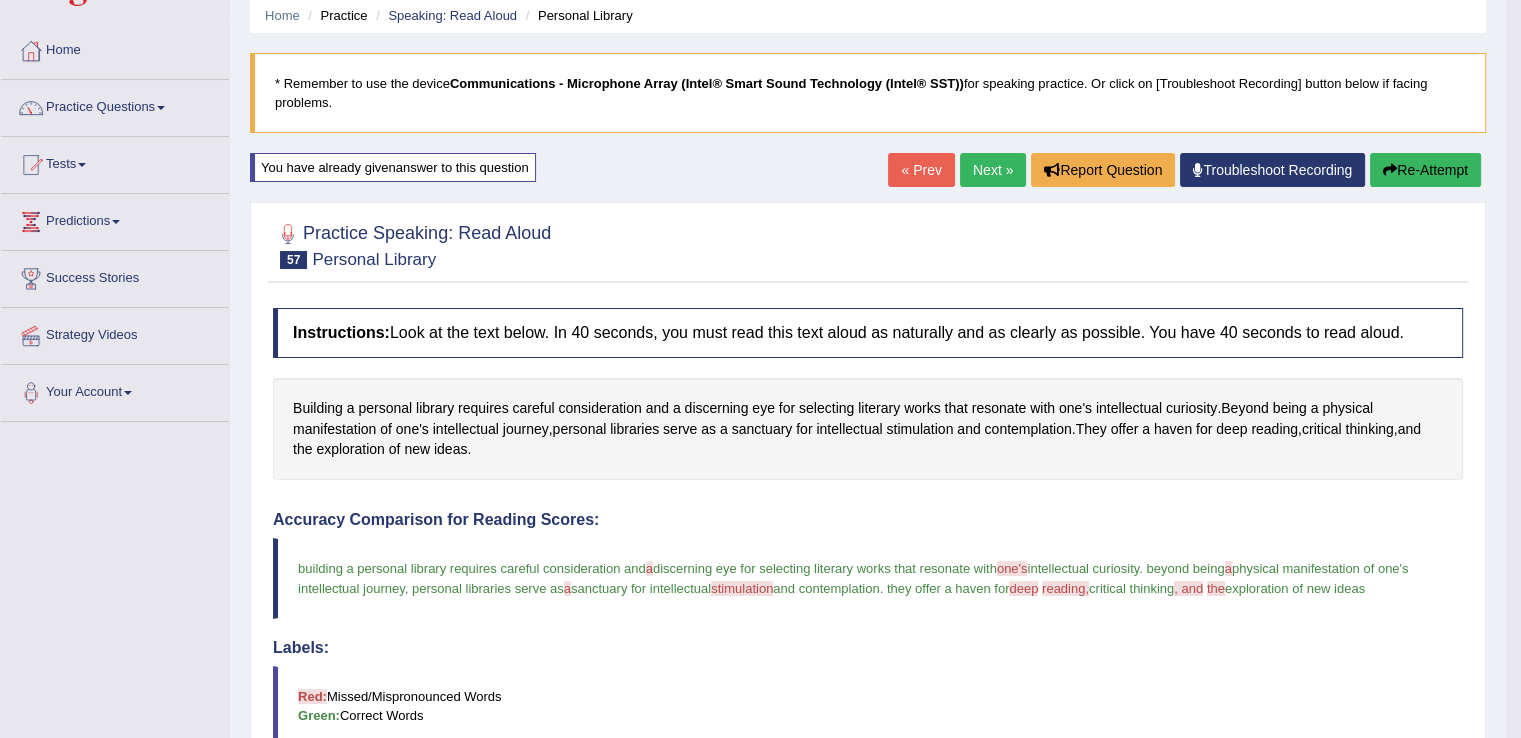 click on "Re-Attempt" at bounding box center (1425, 170) 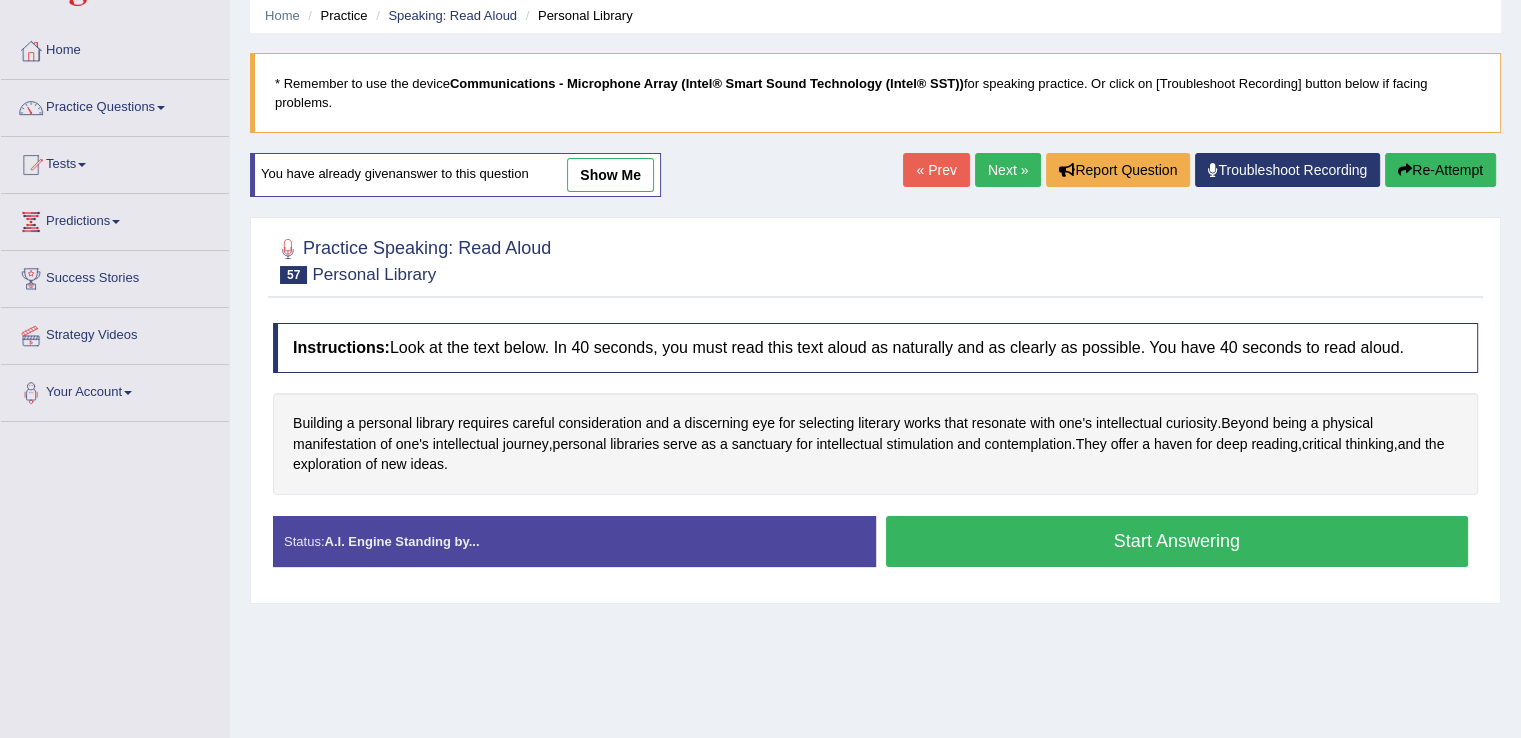 scroll, scrollTop: 0, scrollLeft: 0, axis: both 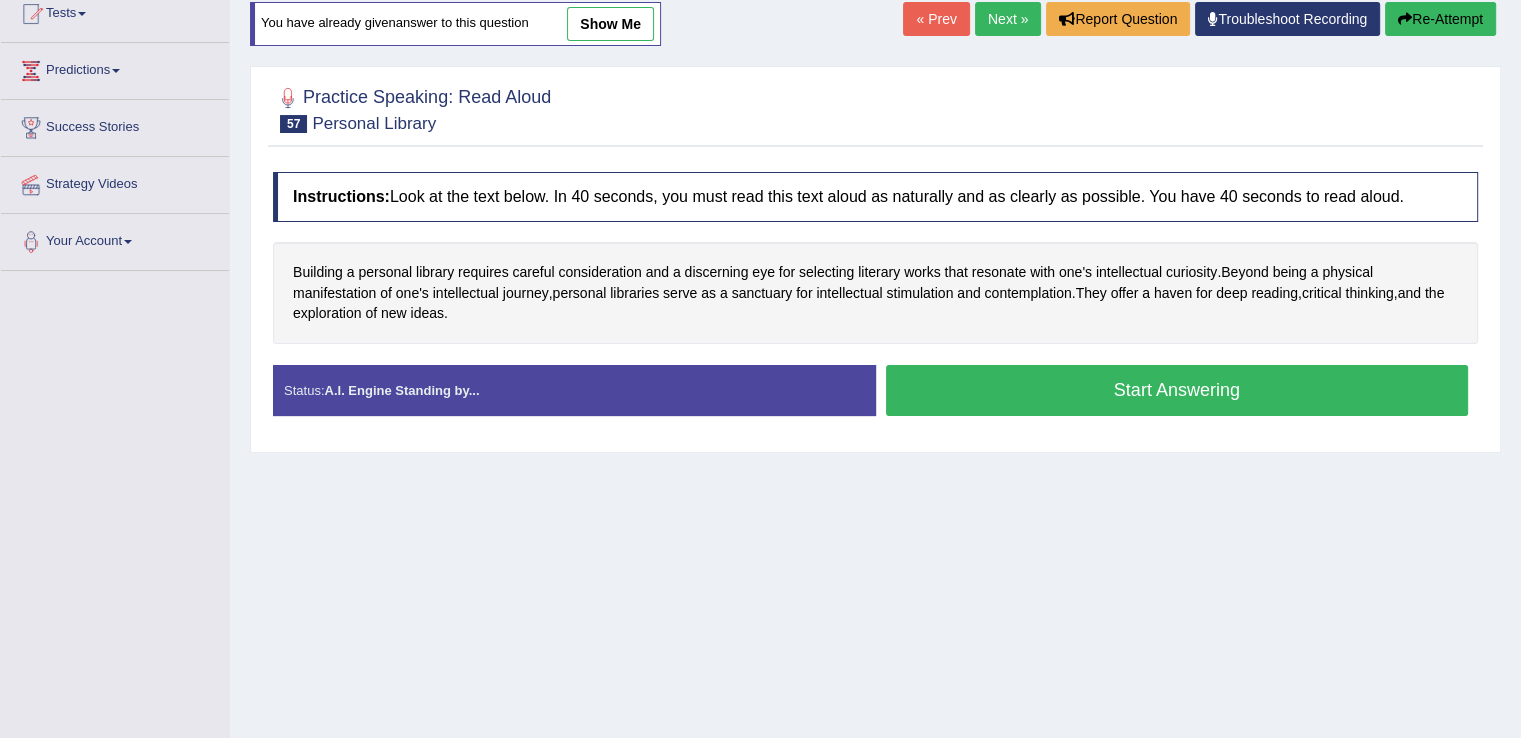 click on "Start Answering" at bounding box center (1177, 390) 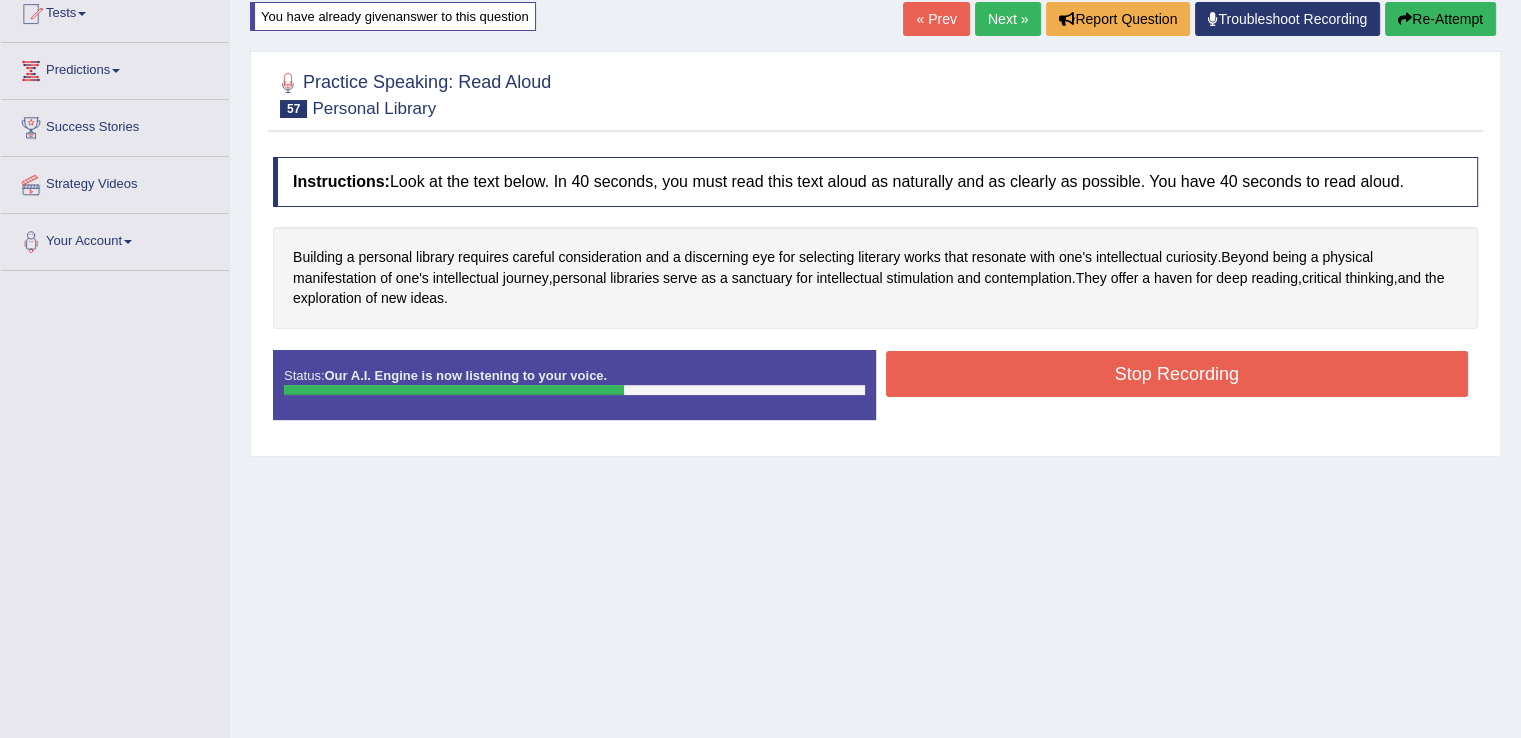 click on "Stop Recording" at bounding box center [1177, 374] 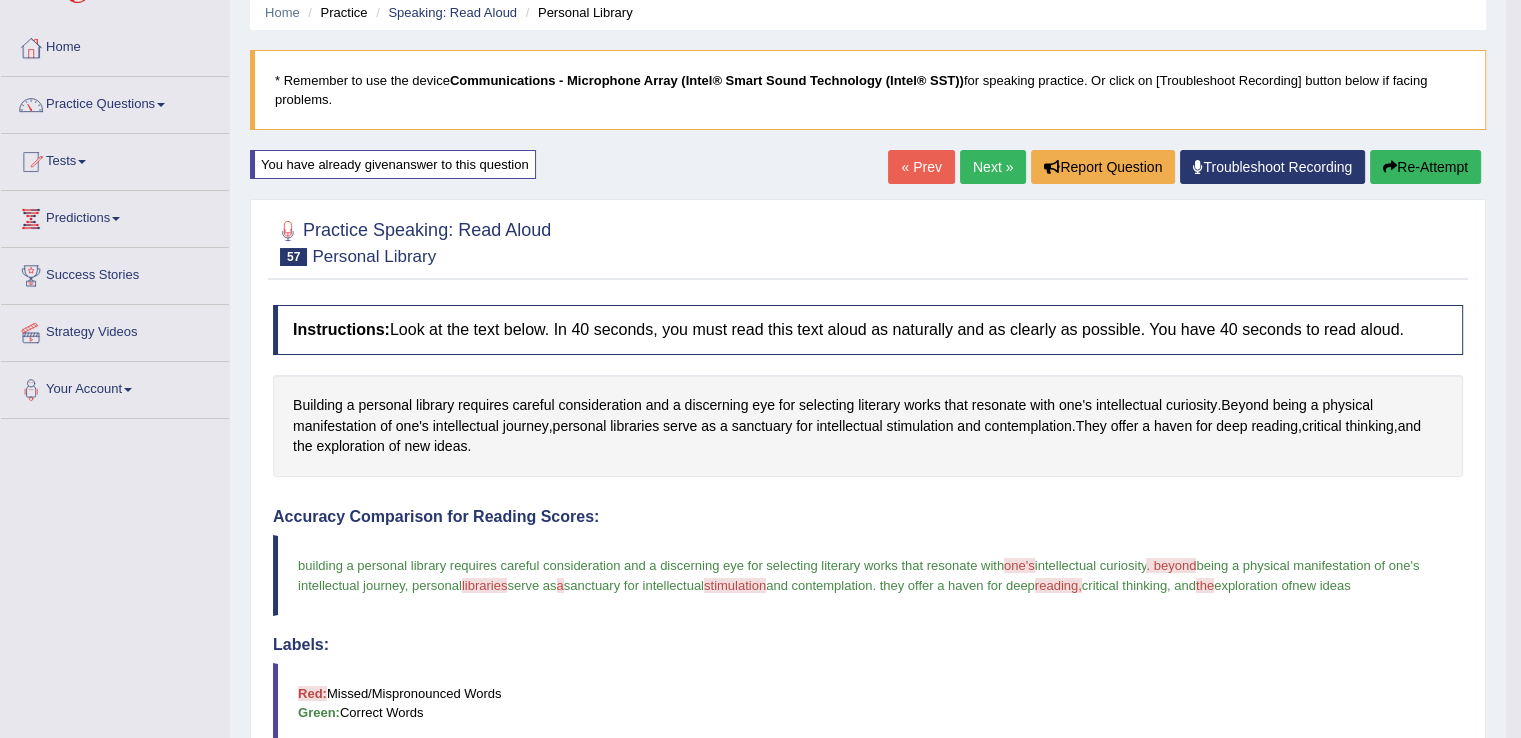 scroll, scrollTop: 0, scrollLeft: 0, axis: both 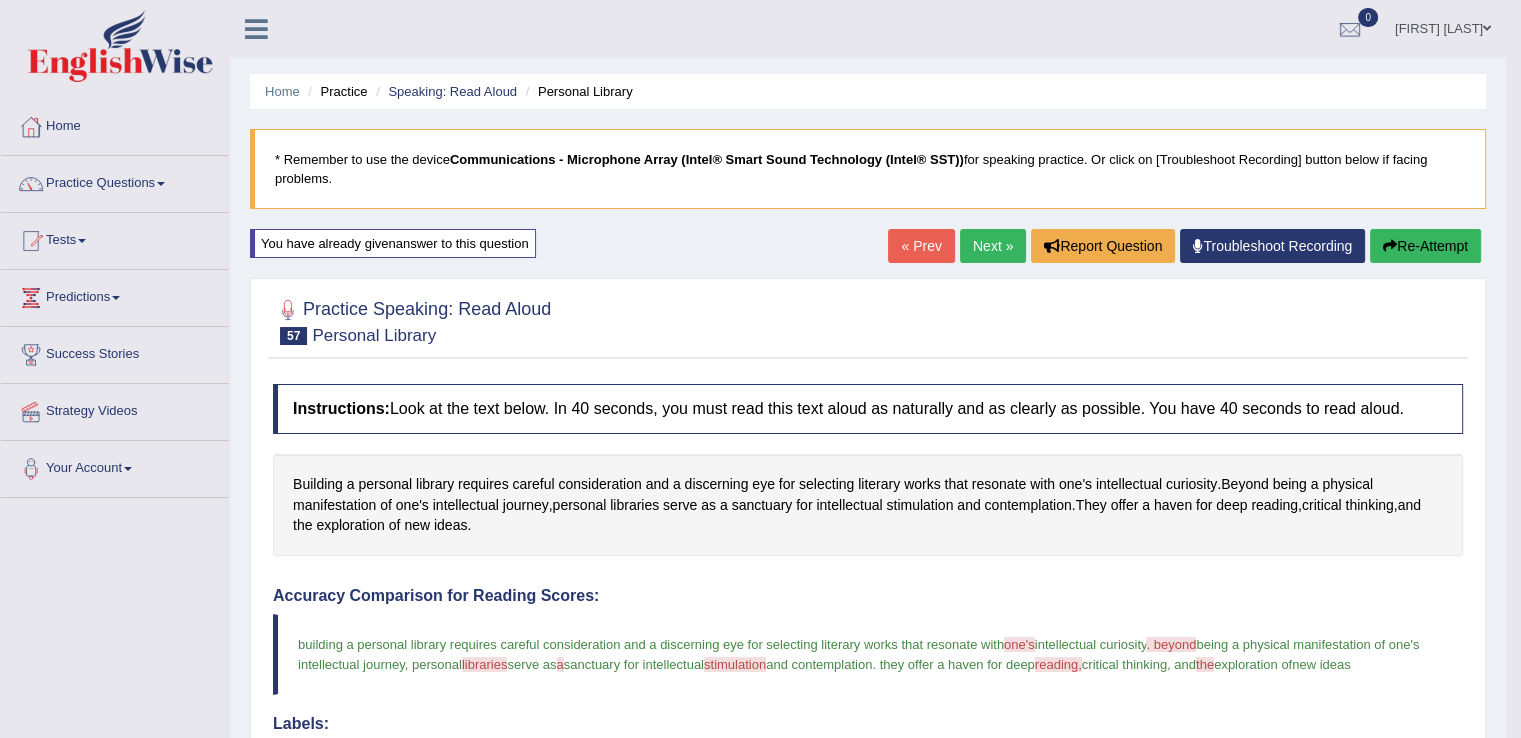 click on "Next »" at bounding box center [993, 246] 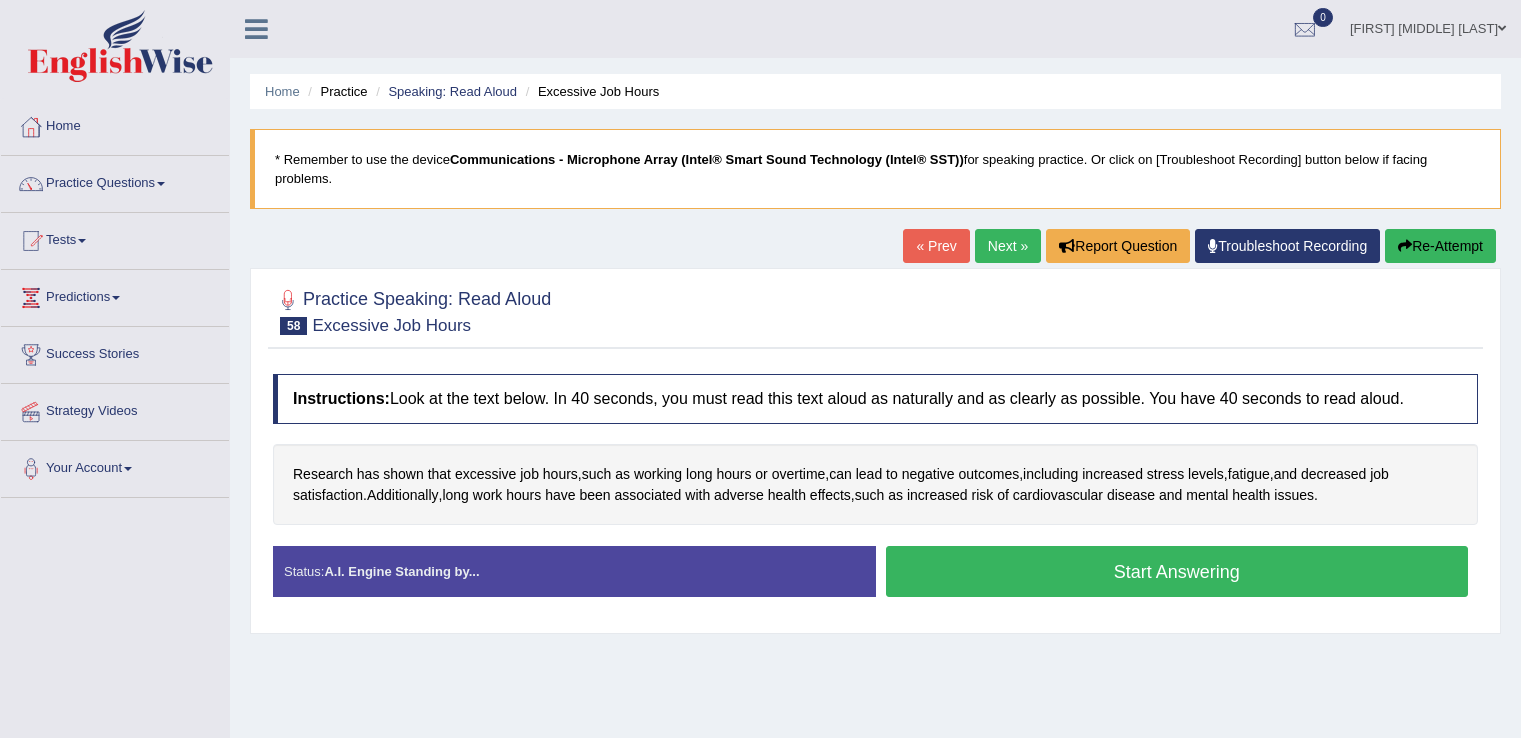 scroll, scrollTop: 0, scrollLeft: 0, axis: both 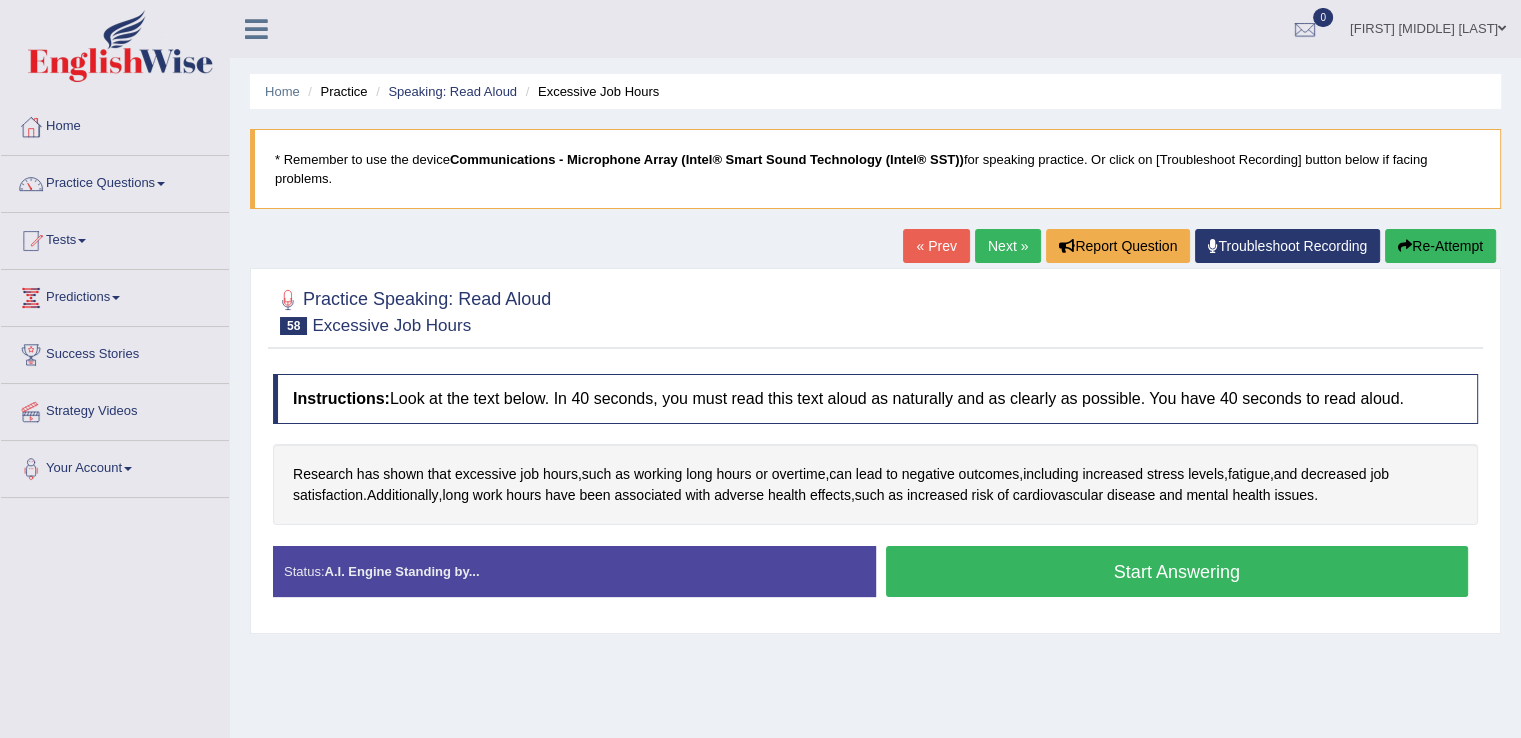 click on "Start Answering" at bounding box center (1177, 571) 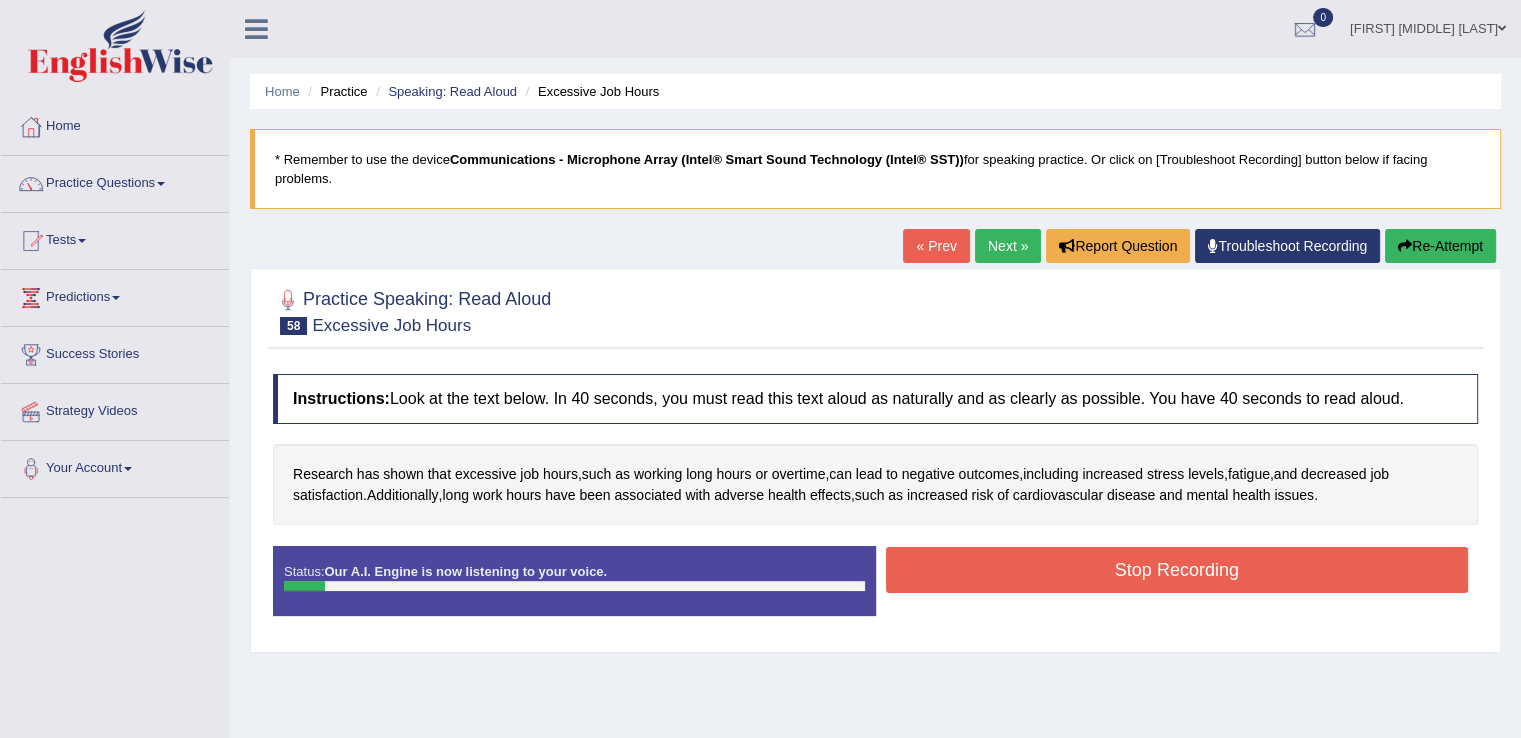 click on "Re-Attempt" at bounding box center [1440, 246] 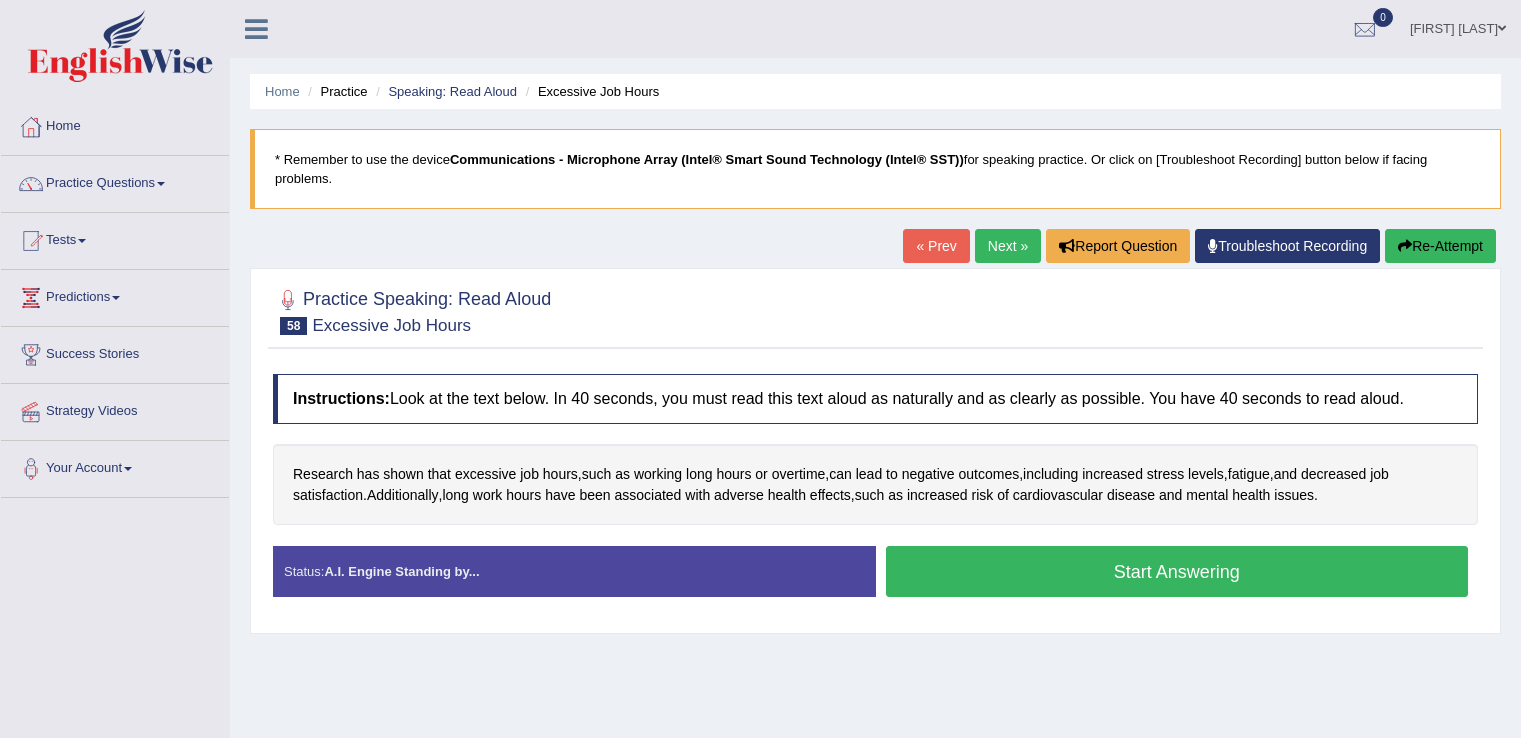 scroll, scrollTop: 0, scrollLeft: 0, axis: both 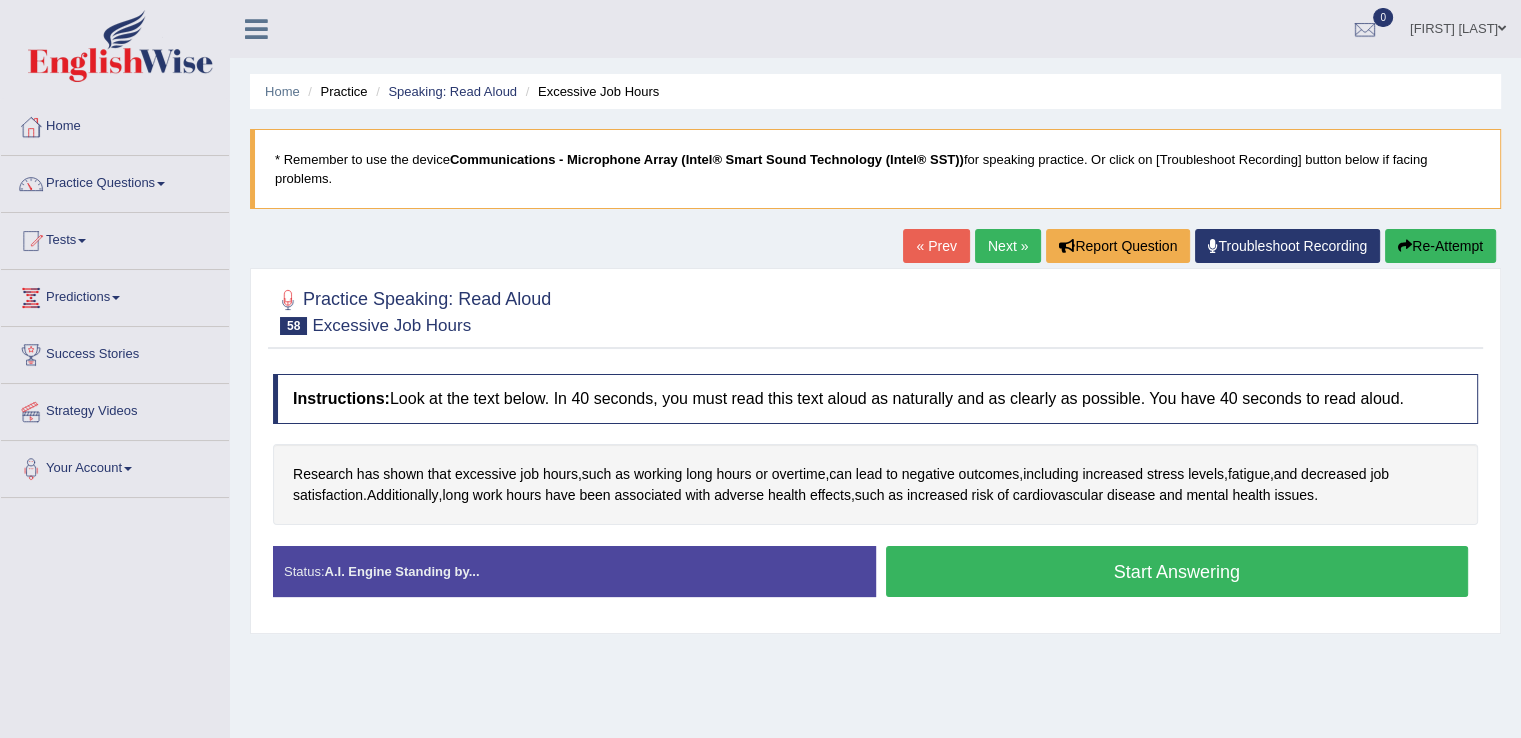 click on "Start Answering" at bounding box center (1177, 571) 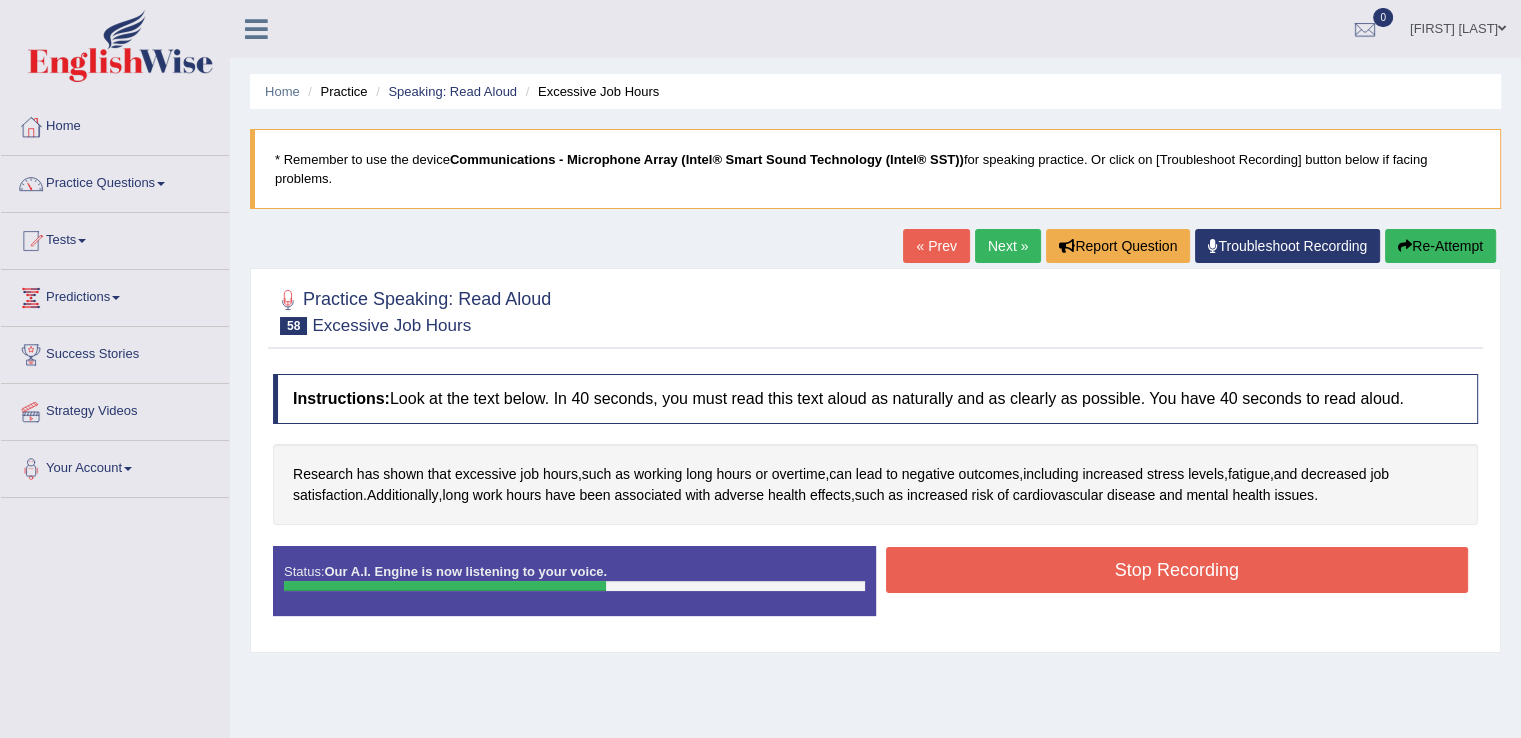 click on "Stop Recording" at bounding box center (1177, 570) 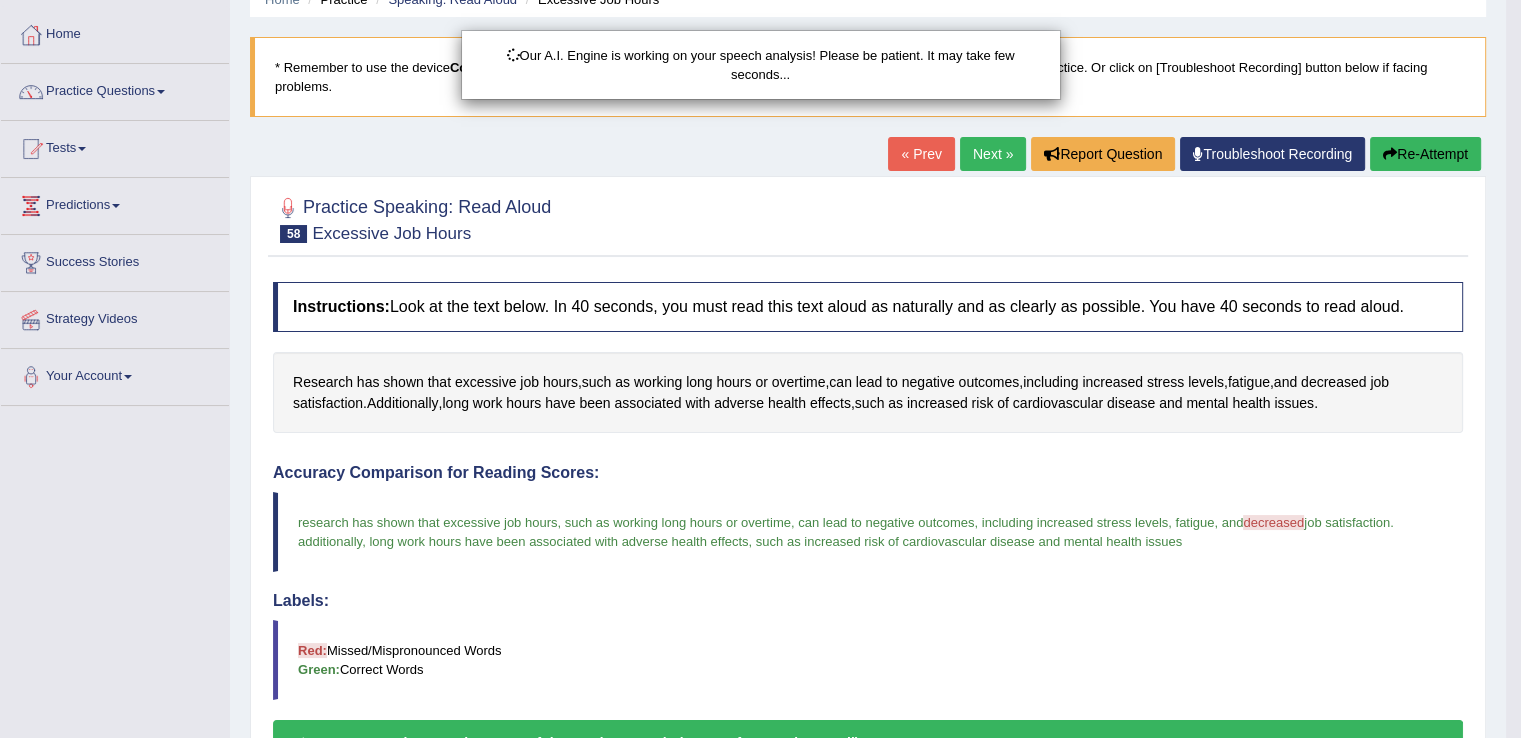 scroll, scrollTop: 122, scrollLeft: 0, axis: vertical 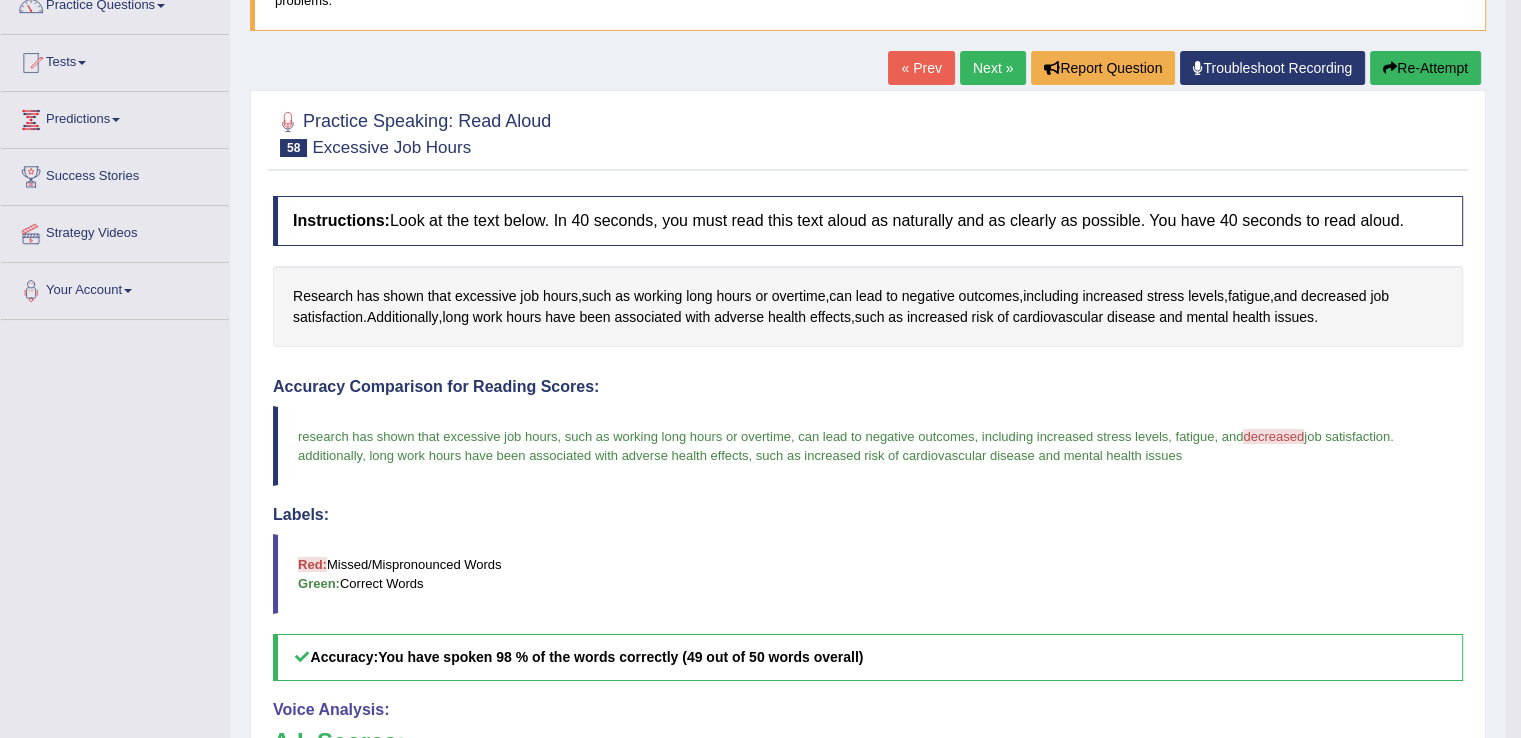 click on "Next »" at bounding box center (993, 68) 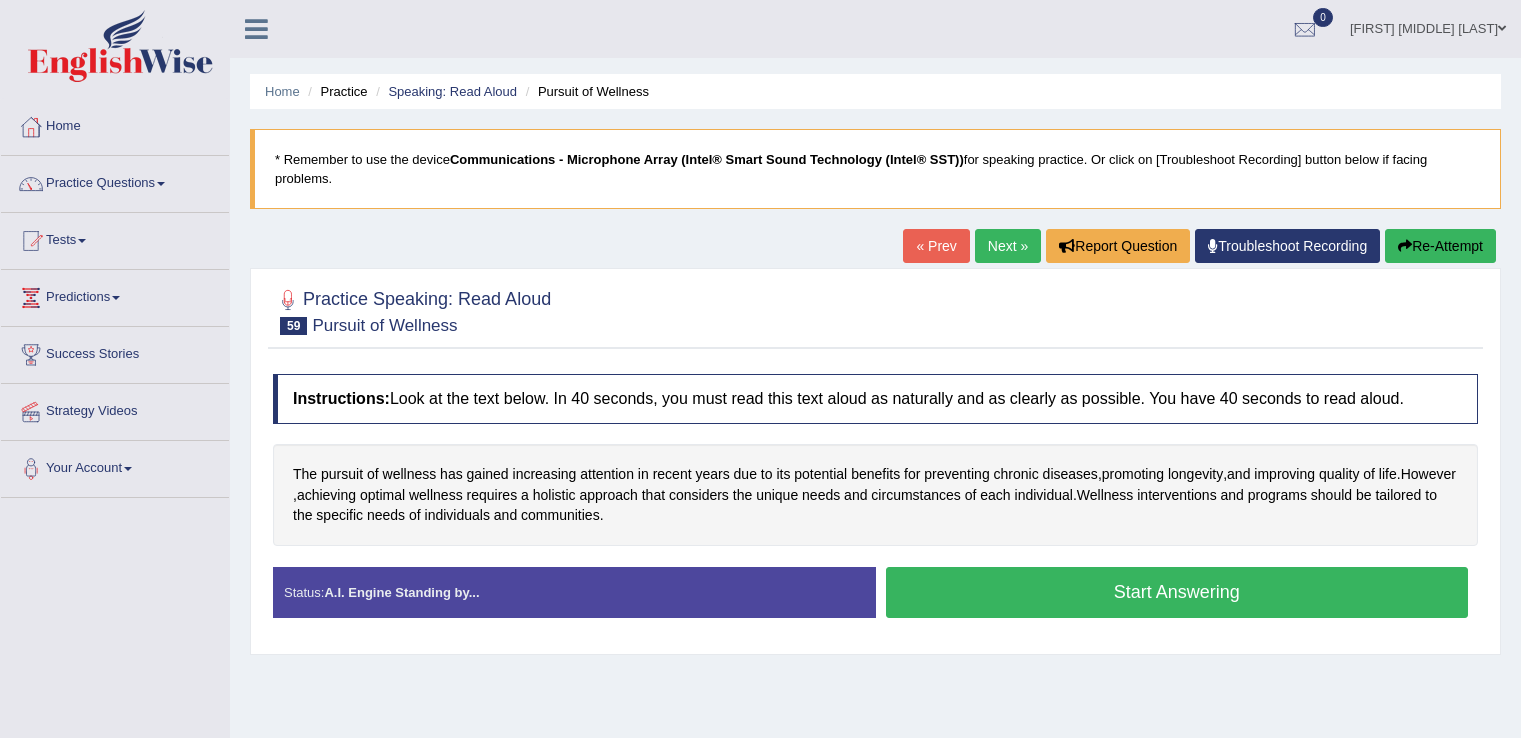 scroll, scrollTop: 0, scrollLeft: 0, axis: both 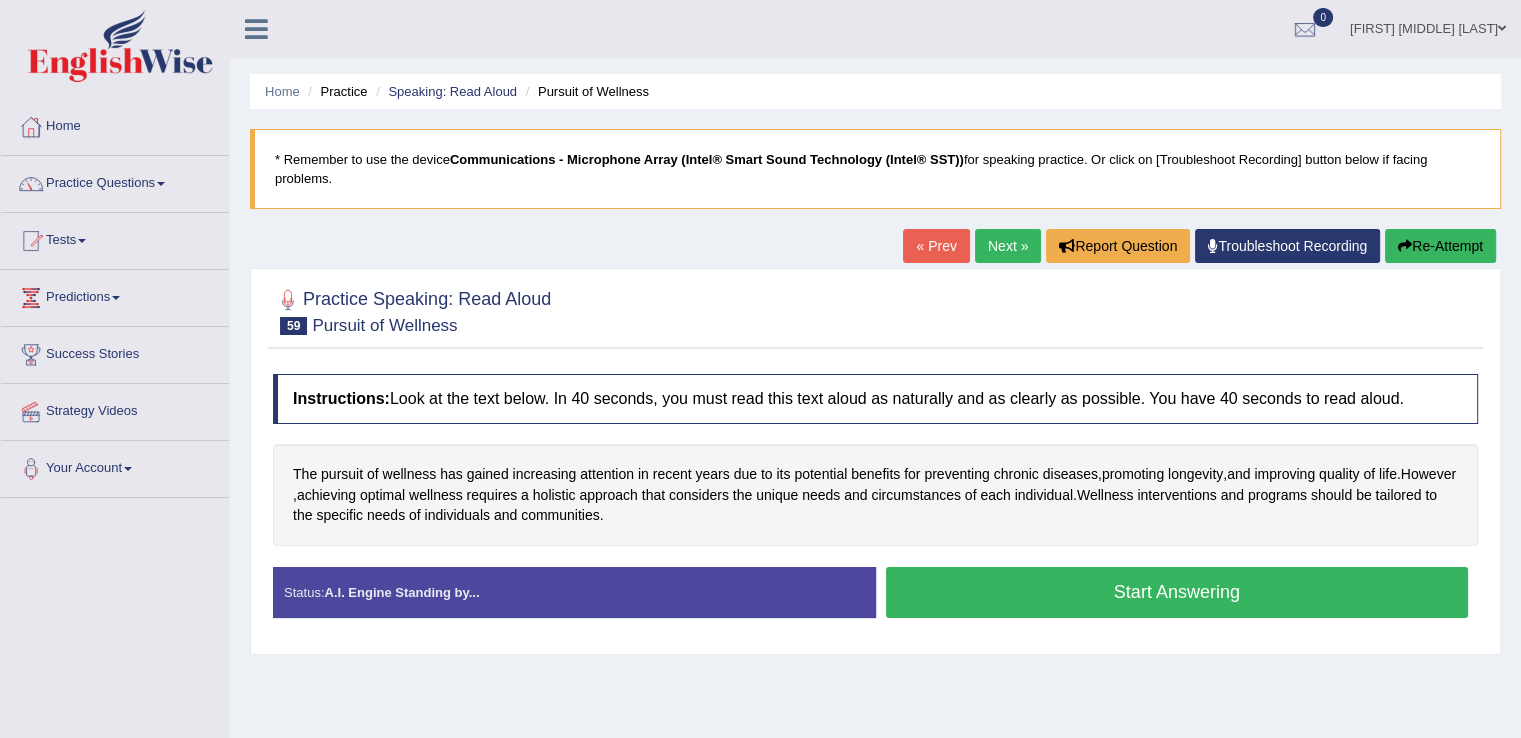 click on "Start Answering" at bounding box center (1177, 592) 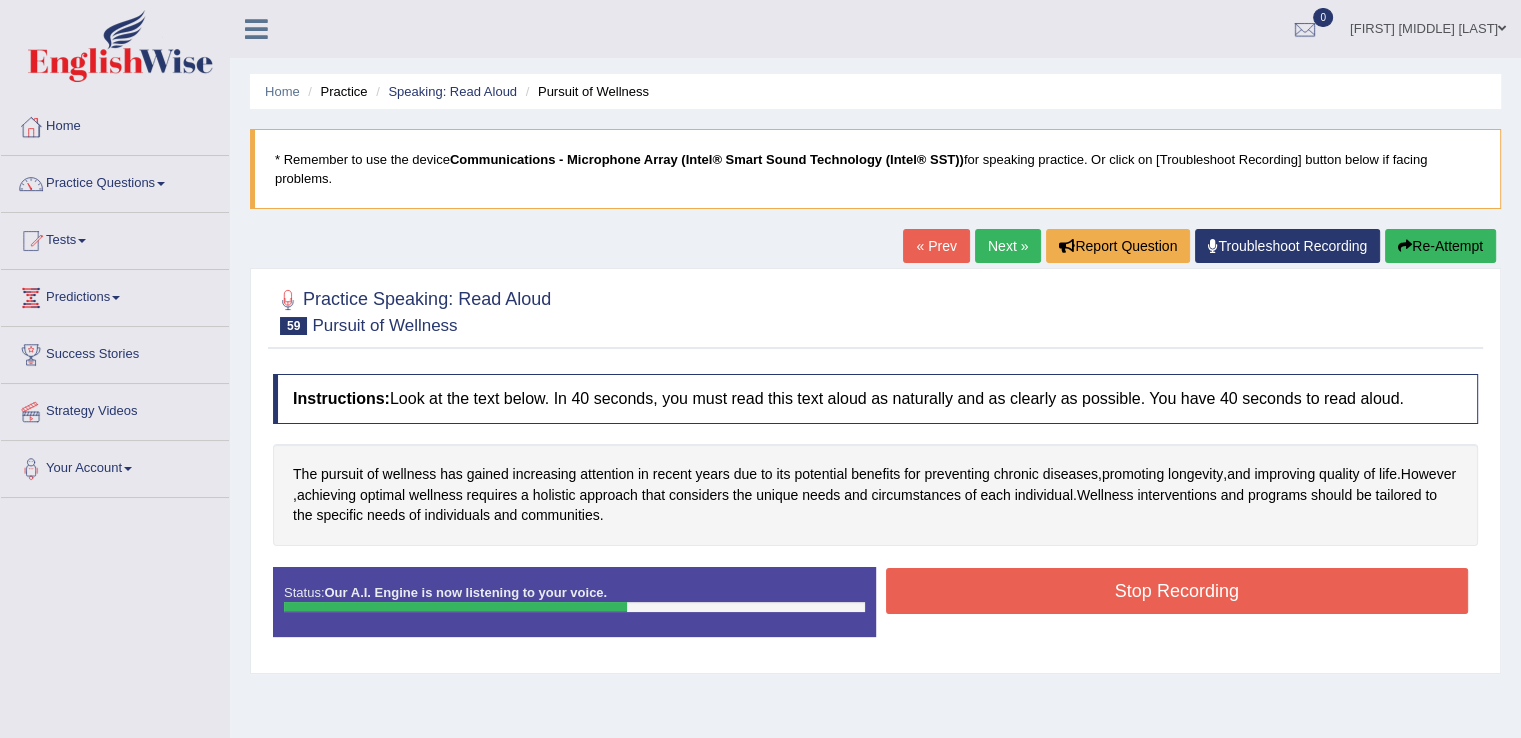 click on "Stop Recording" at bounding box center [1177, 591] 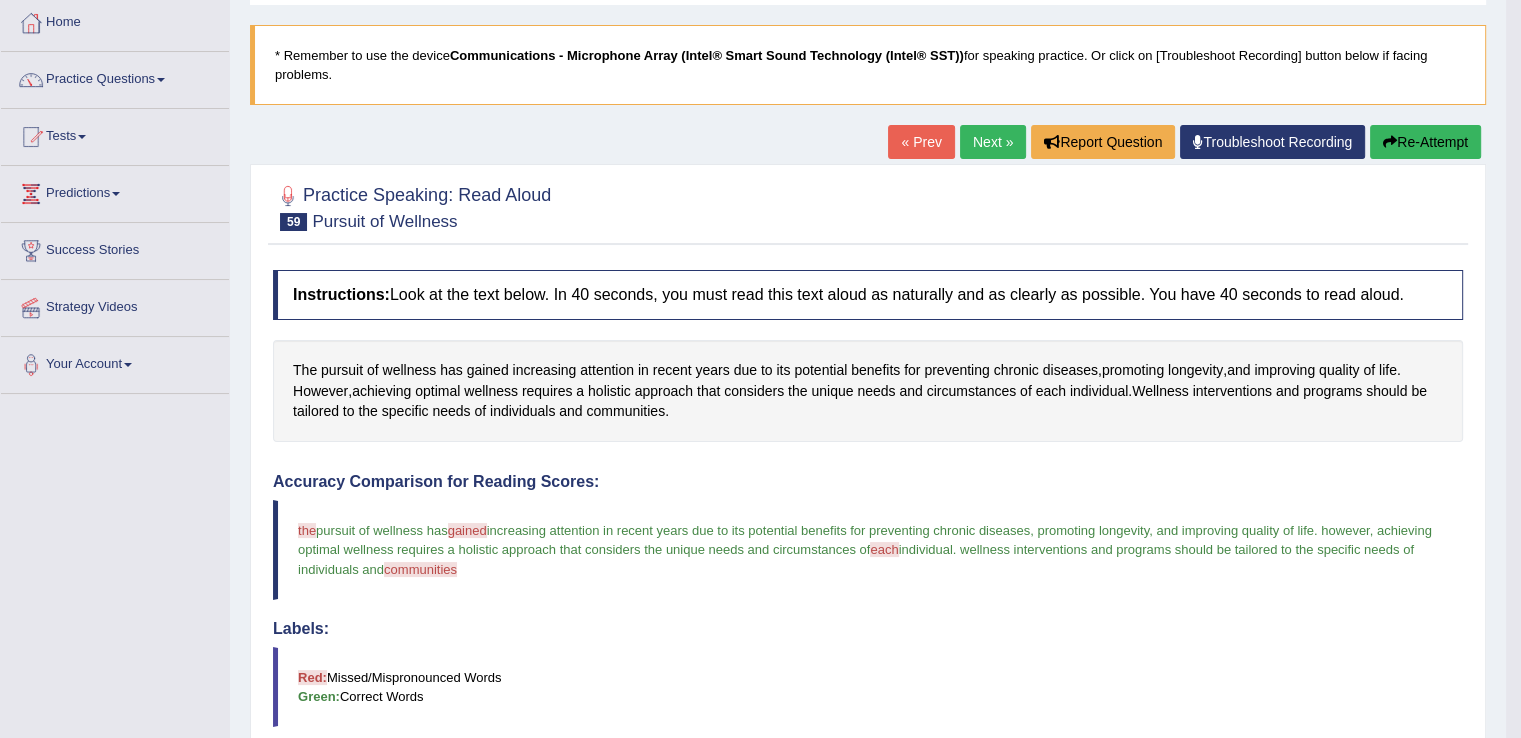 scroll, scrollTop: 76, scrollLeft: 0, axis: vertical 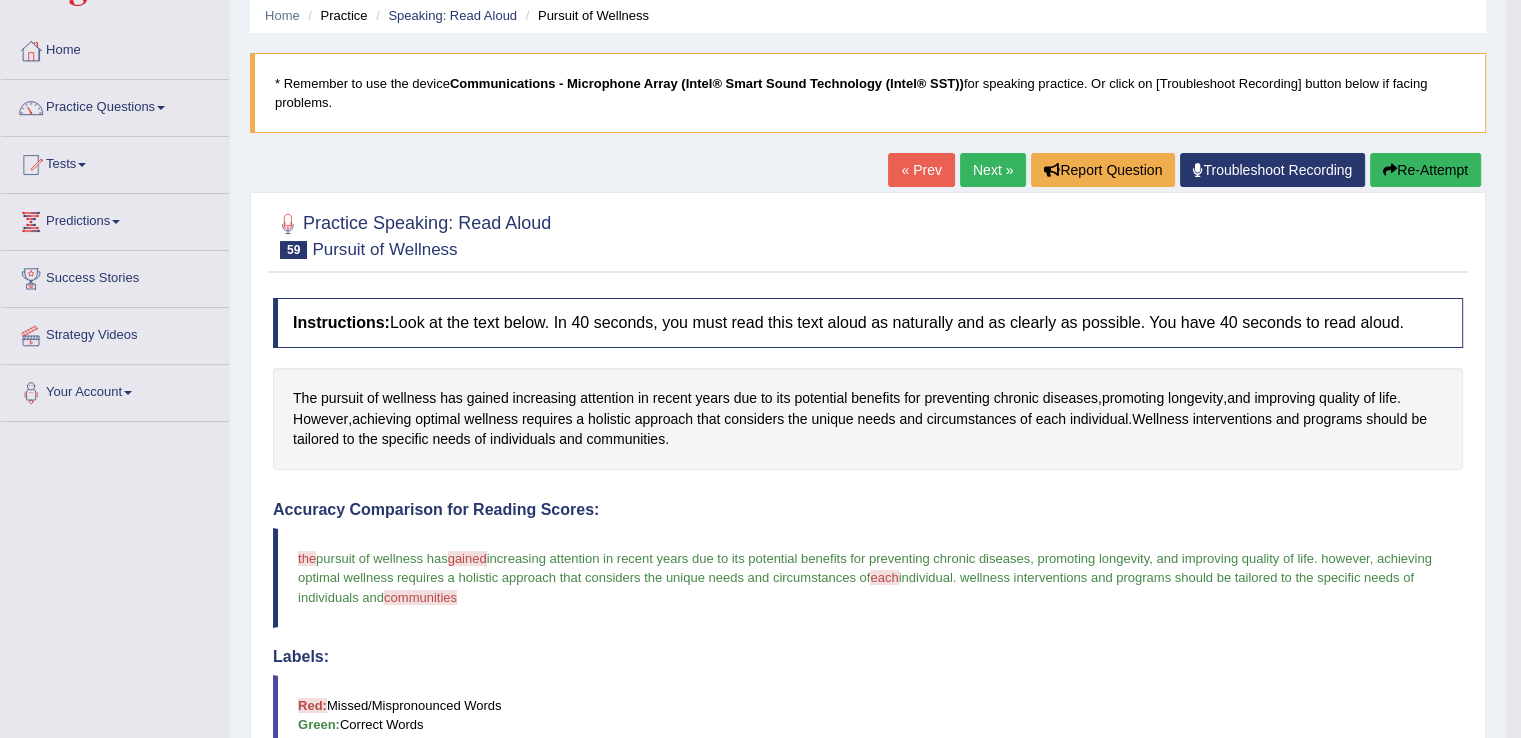 click on "Next »" at bounding box center (993, 170) 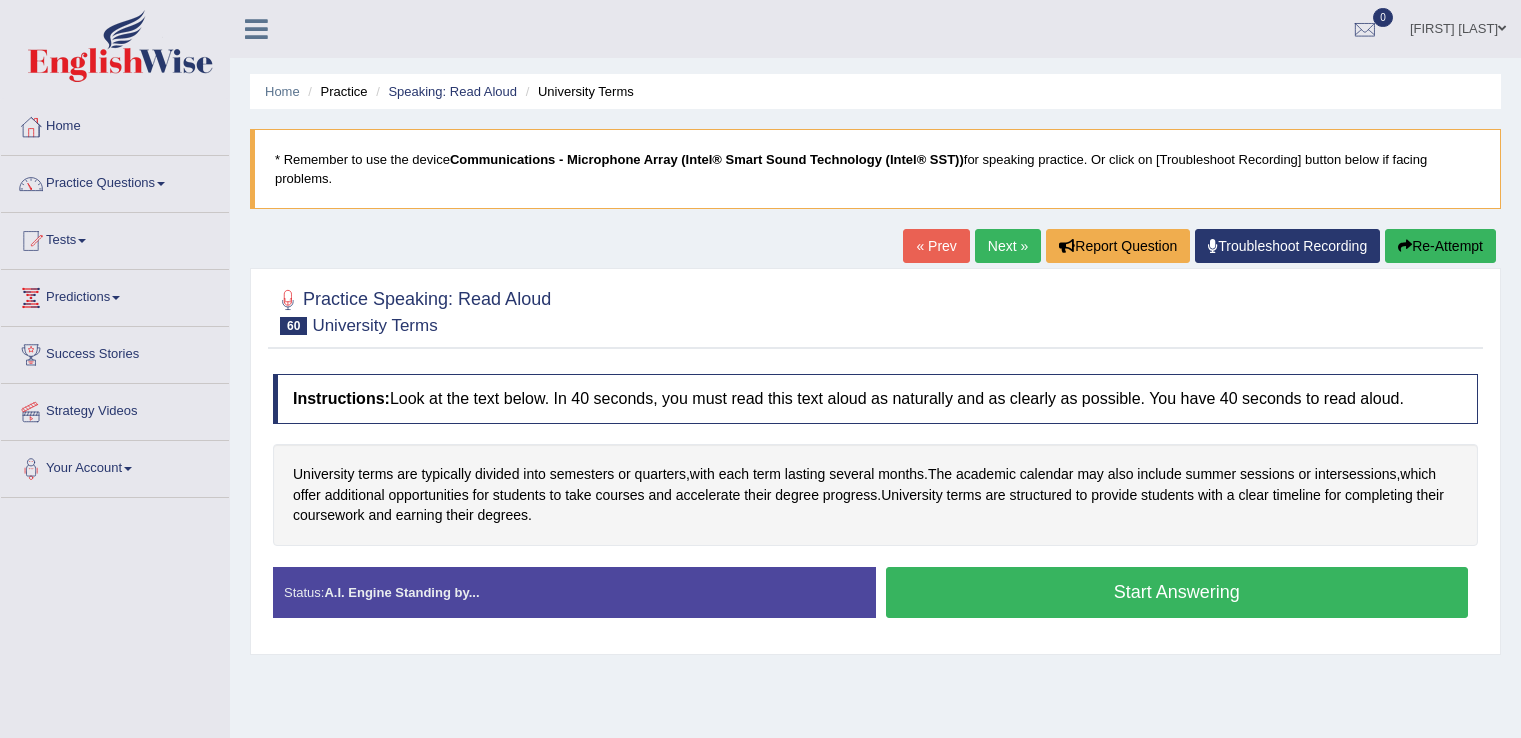 scroll, scrollTop: 0, scrollLeft: 0, axis: both 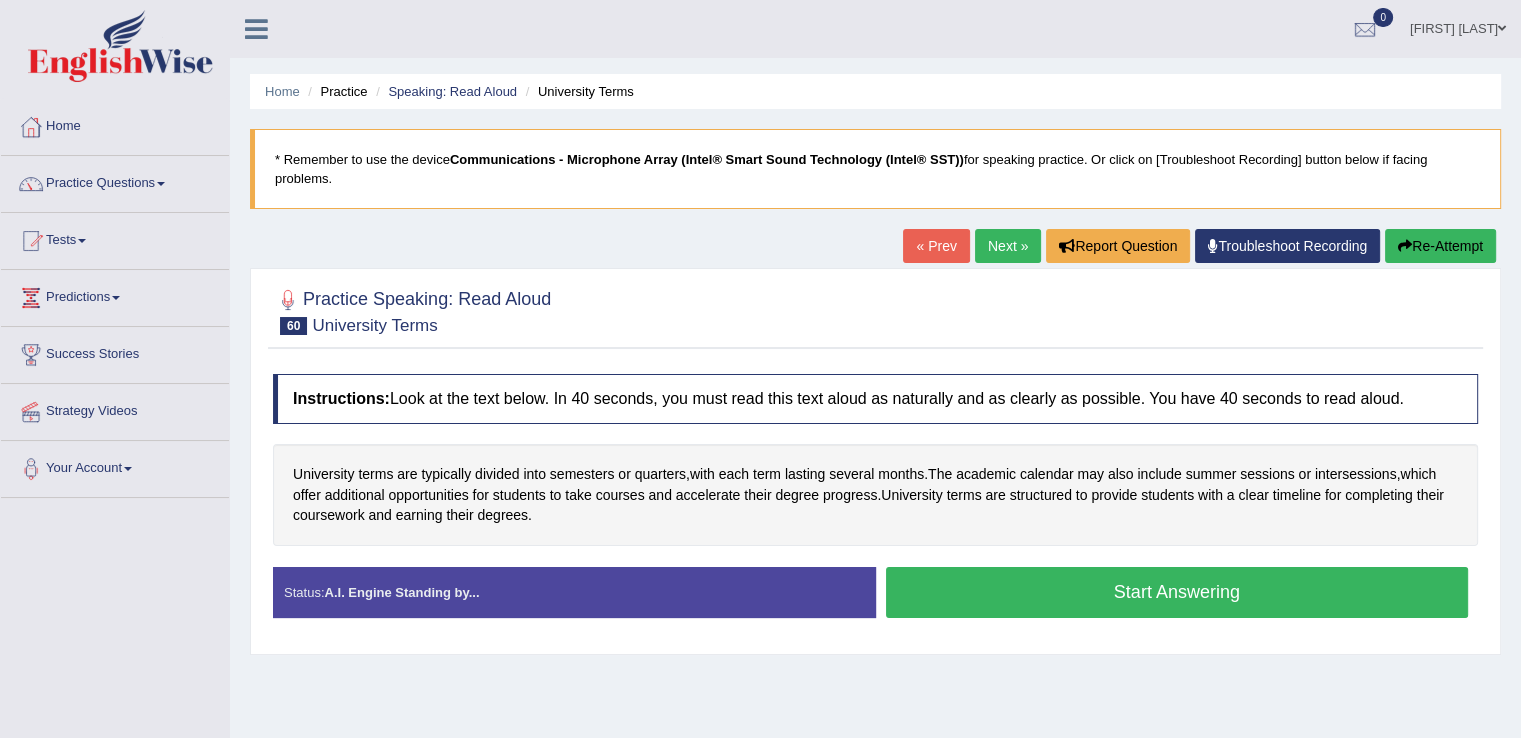 click on "Start Answering" at bounding box center (1177, 592) 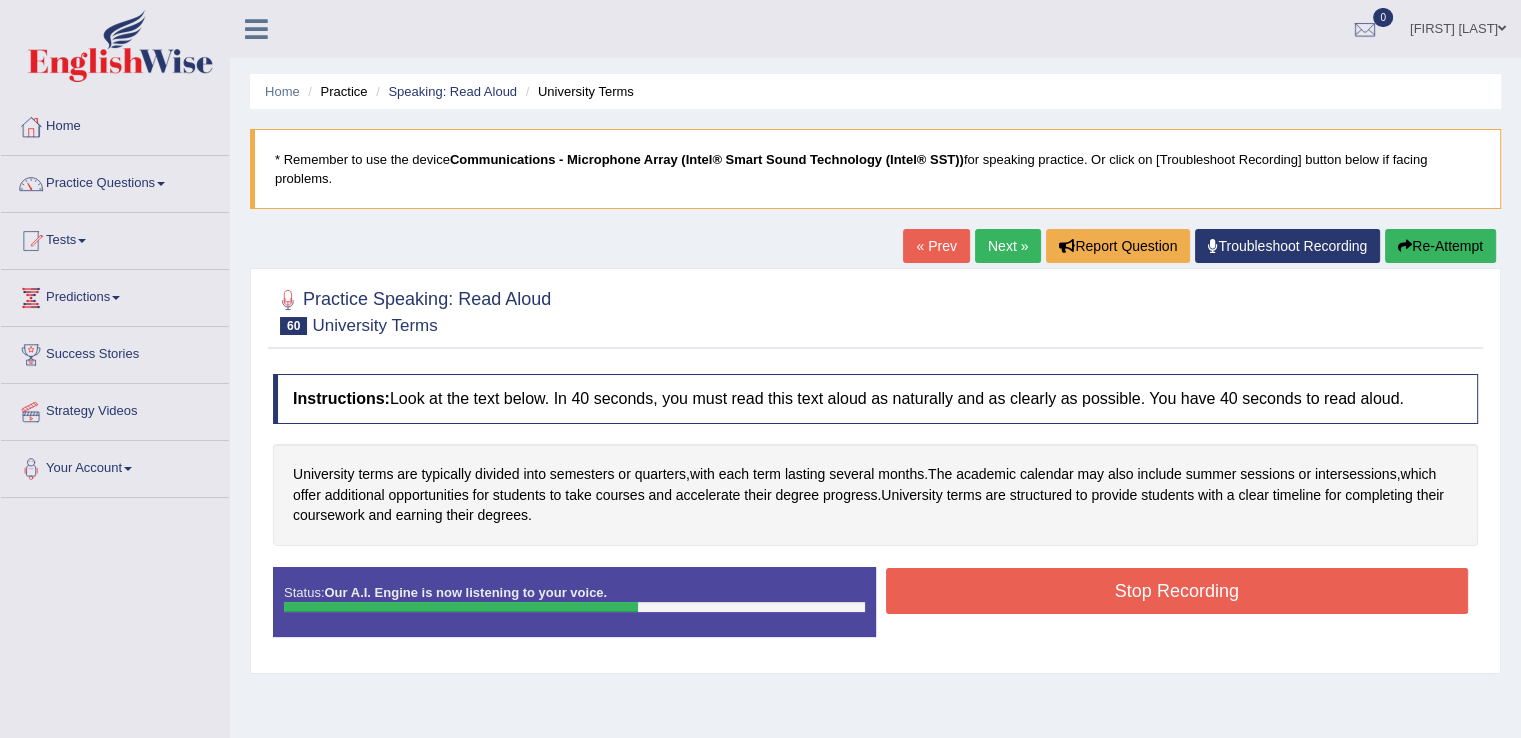 click on "Stop Recording" at bounding box center (1177, 591) 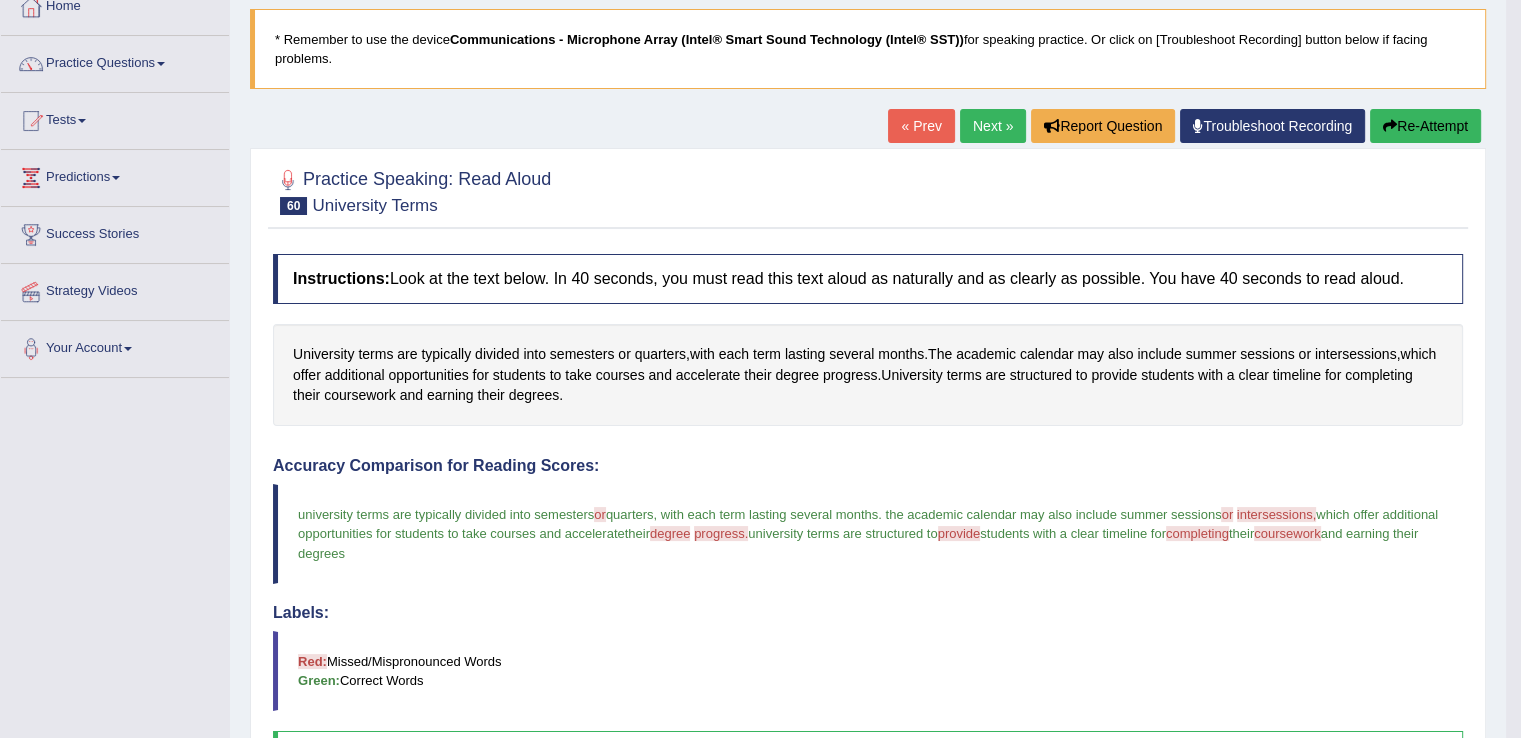 scroll, scrollTop: 121, scrollLeft: 0, axis: vertical 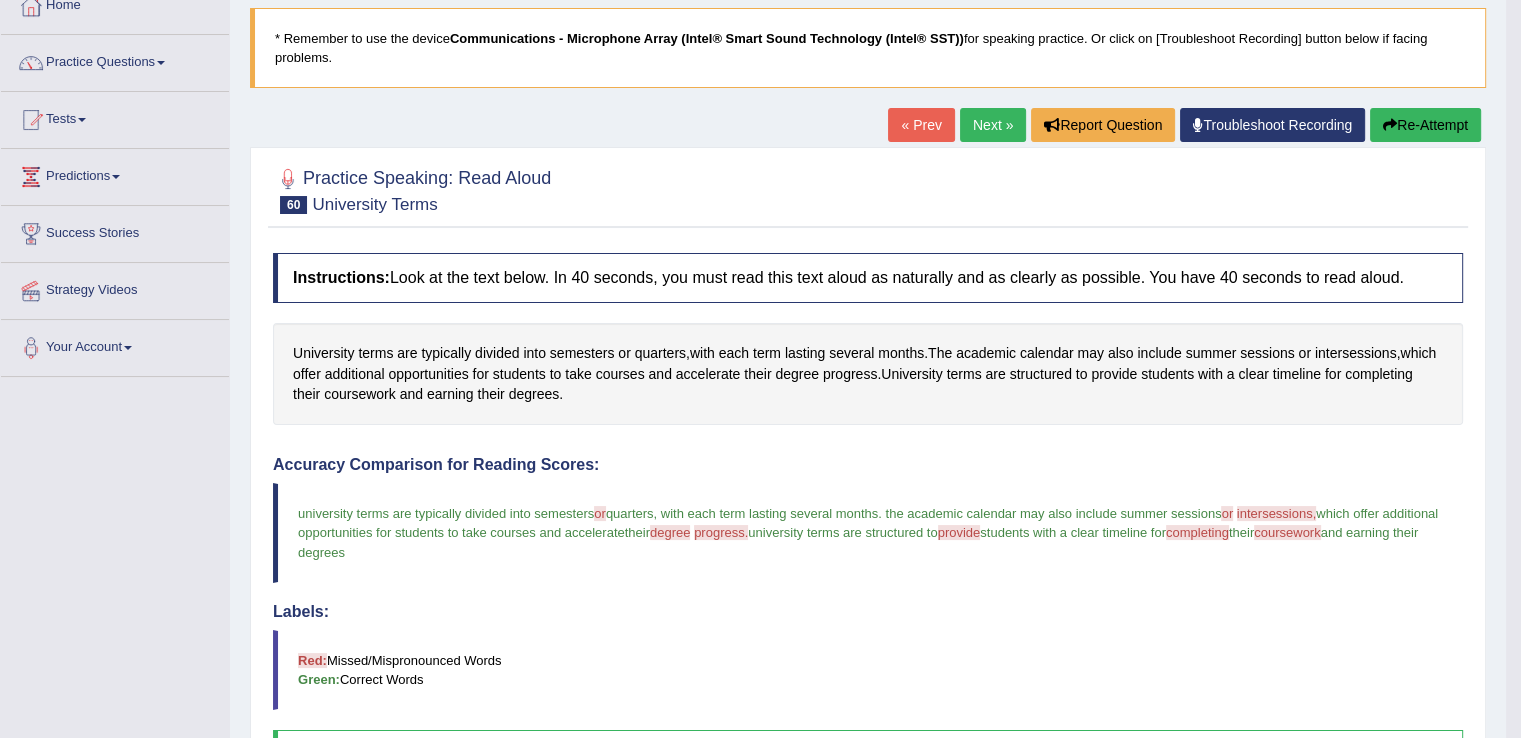 click on "Re-Attempt" at bounding box center (1425, 125) 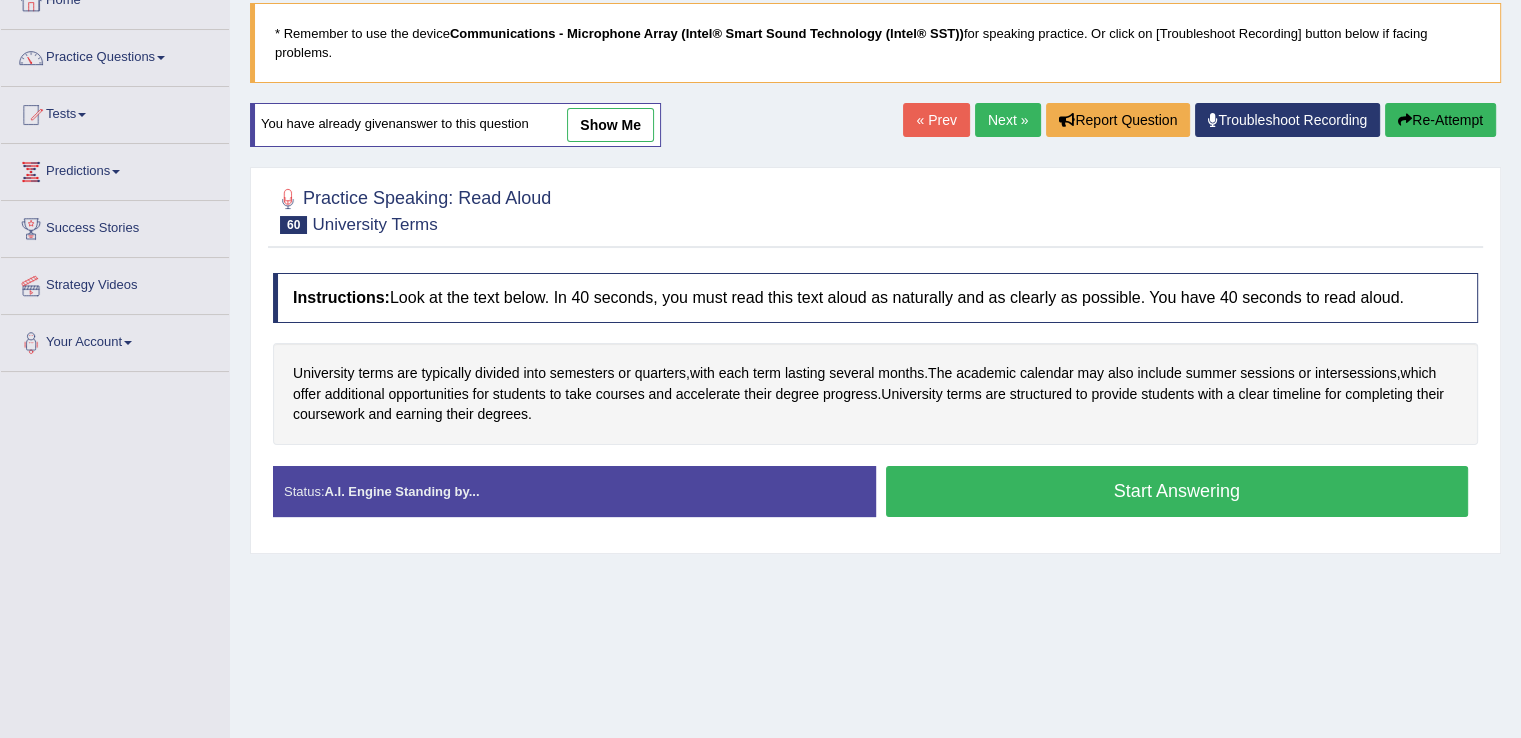 scroll, scrollTop: 0, scrollLeft: 0, axis: both 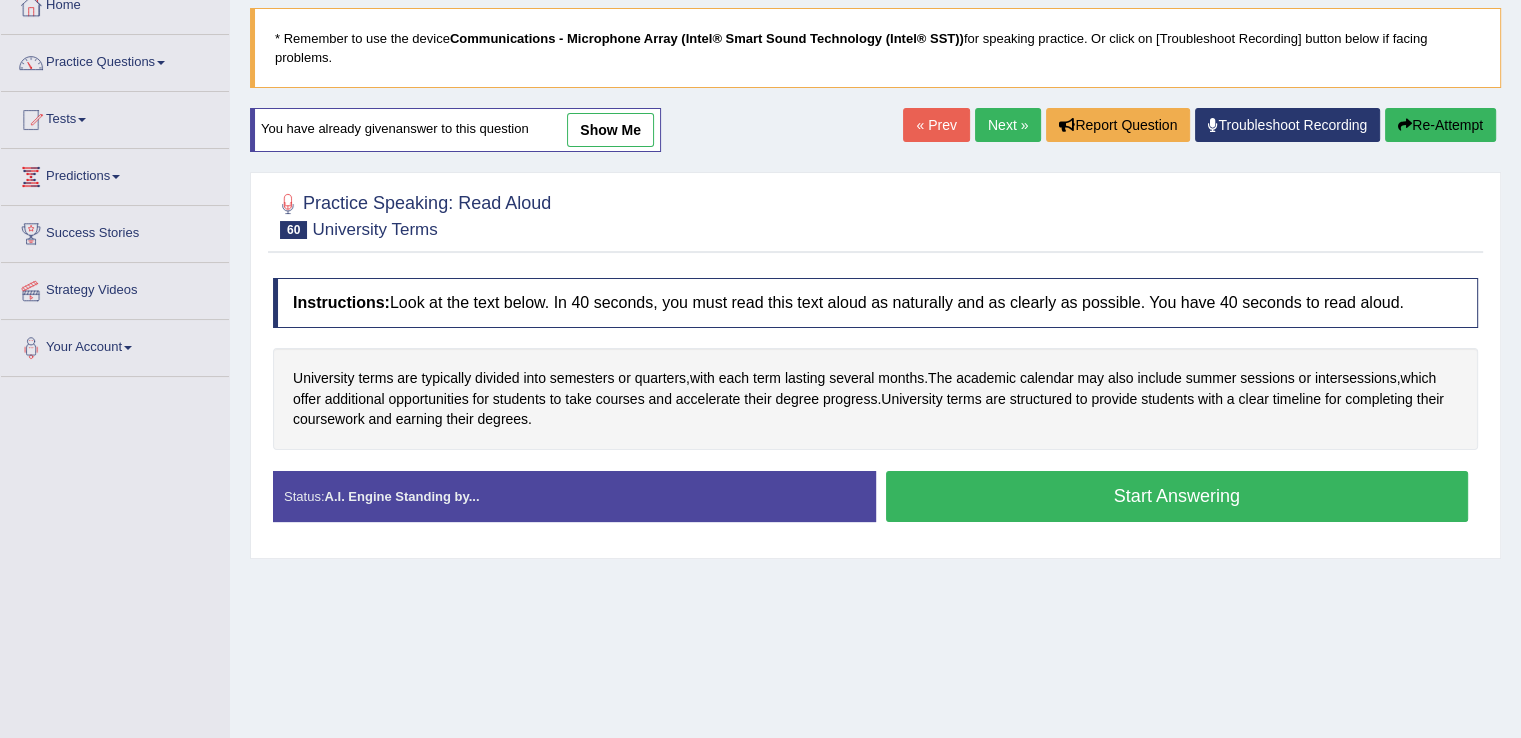 click on "Start Answering" at bounding box center (1177, 496) 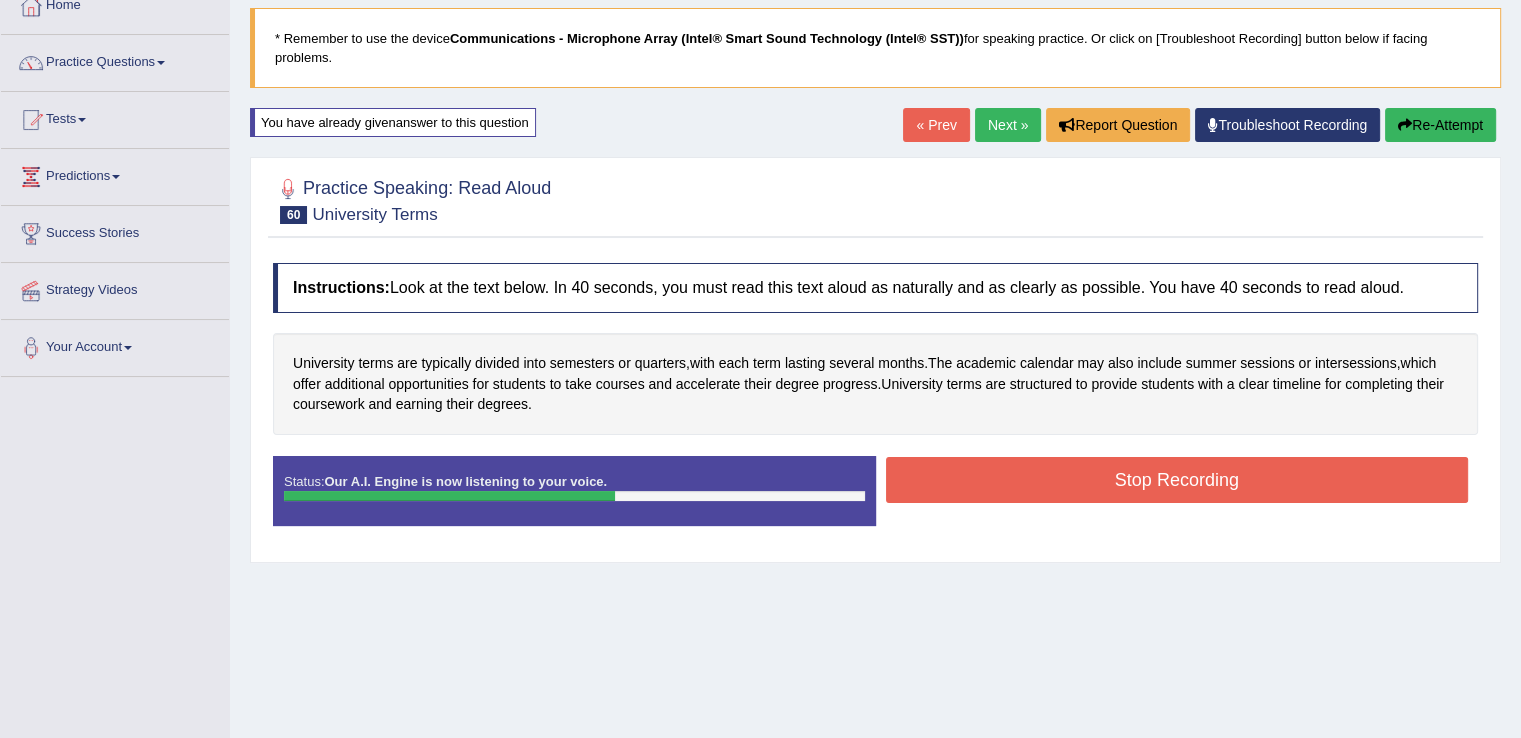 click on "Stop Recording" at bounding box center [1177, 480] 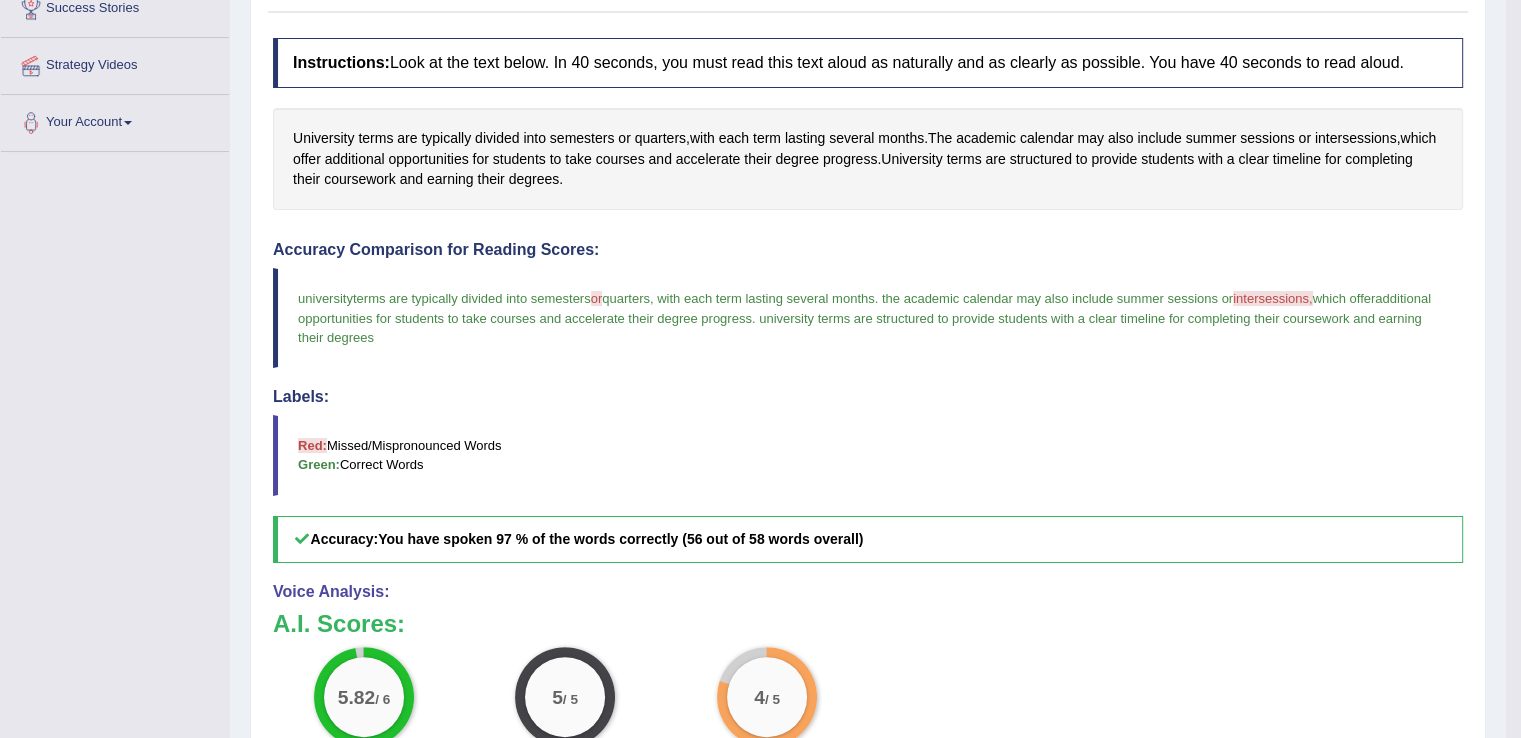 scroll, scrollTop: 0, scrollLeft: 0, axis: both 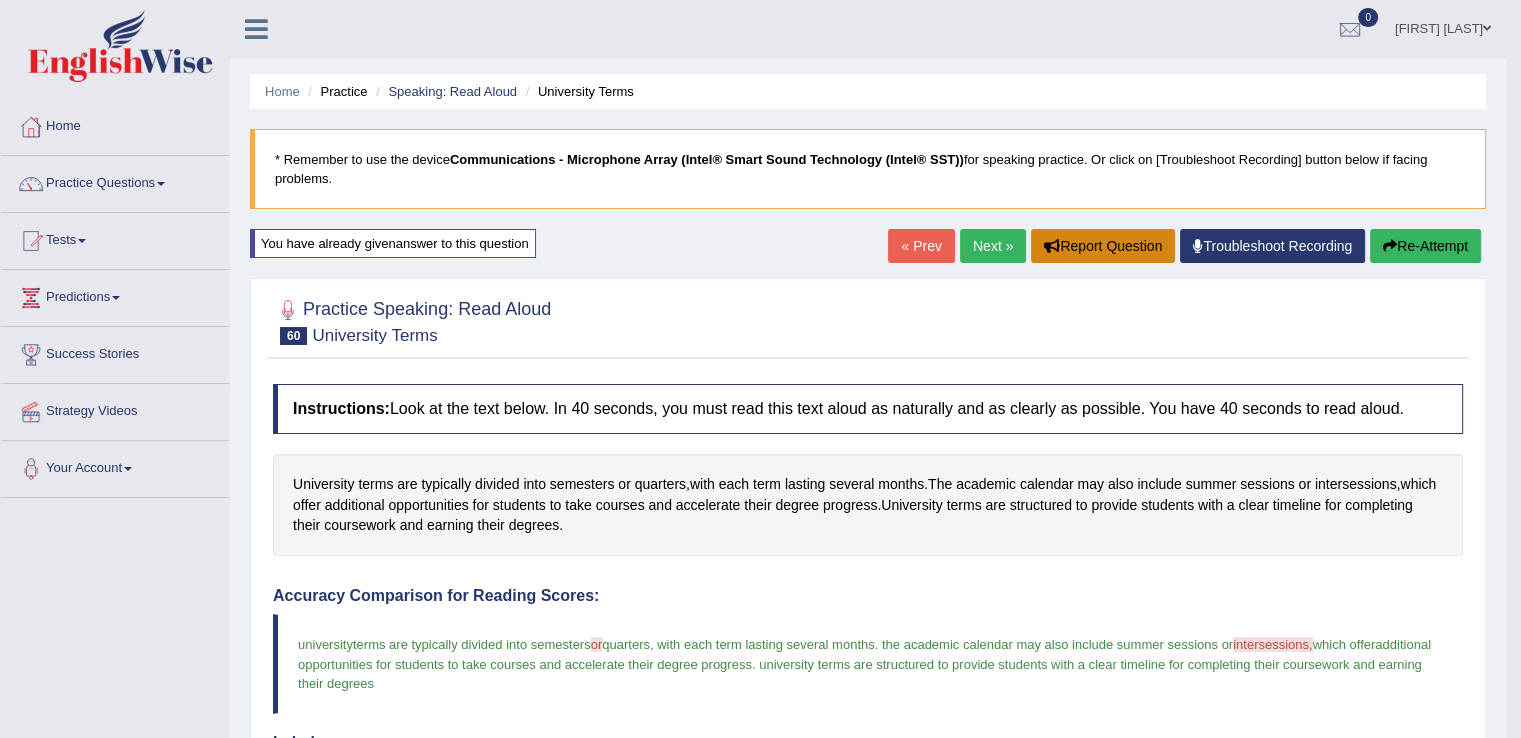 click on "Report Question" at bounding box center (1103, 246) 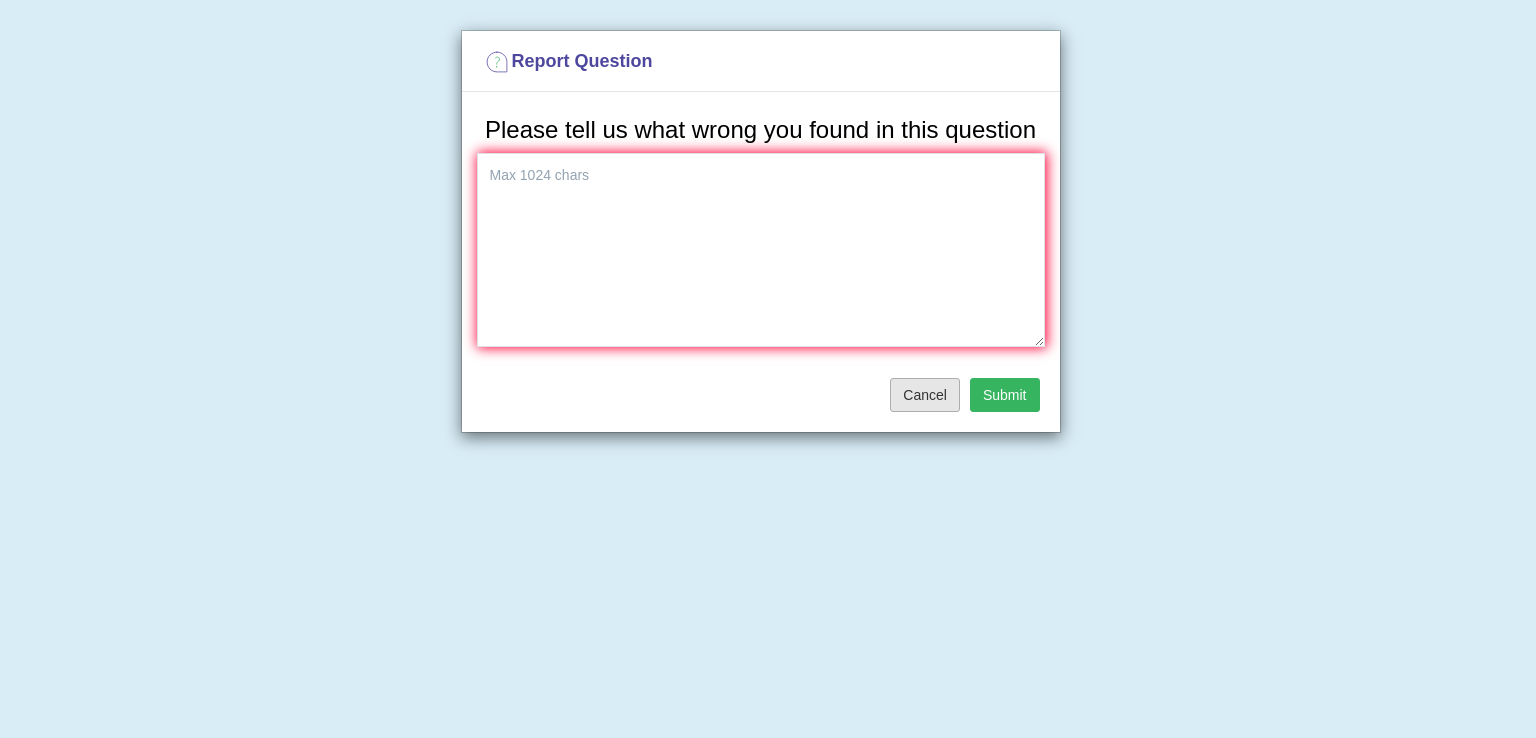click on "Cancel" at bounding box center (925, 395) 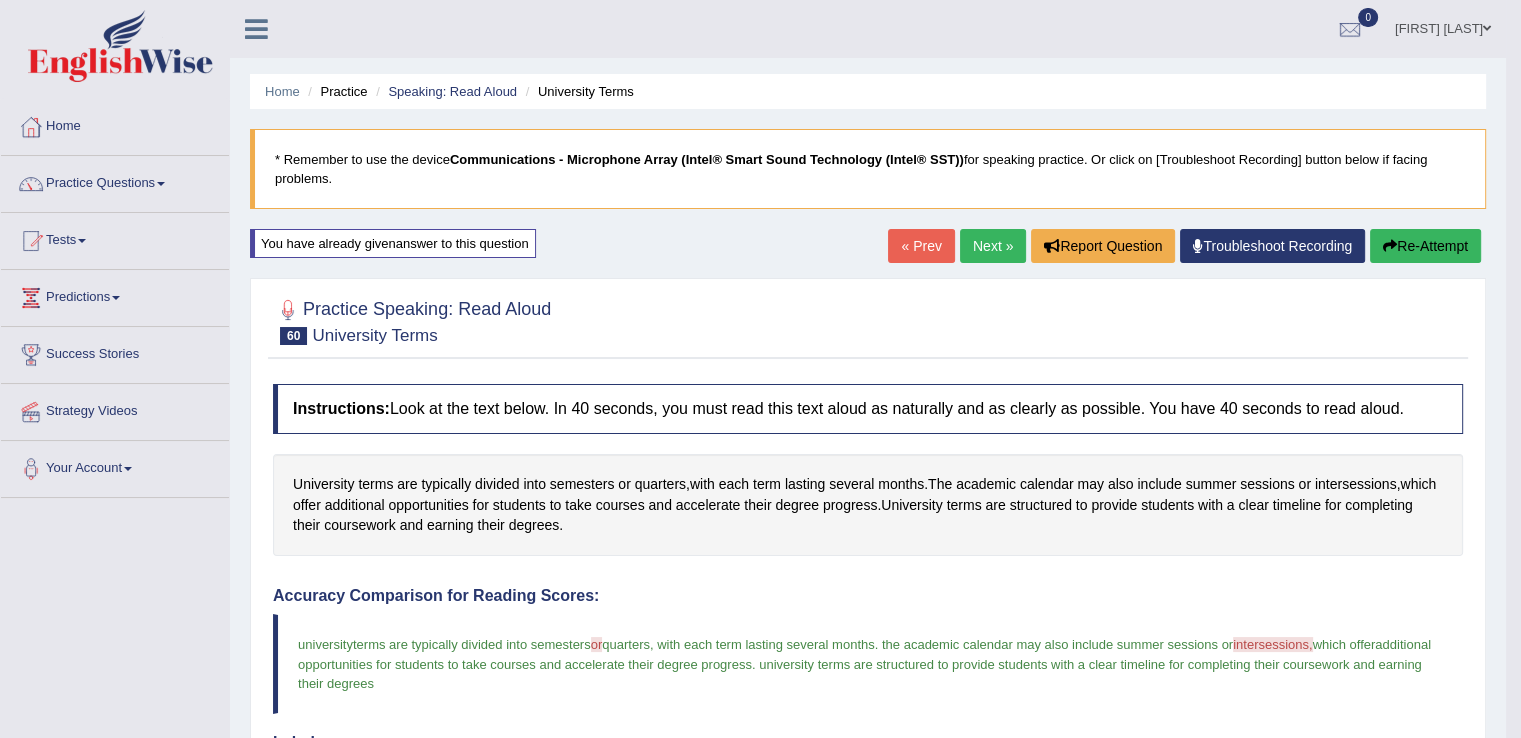 click on "Next »" at bounding box center [993, 246] 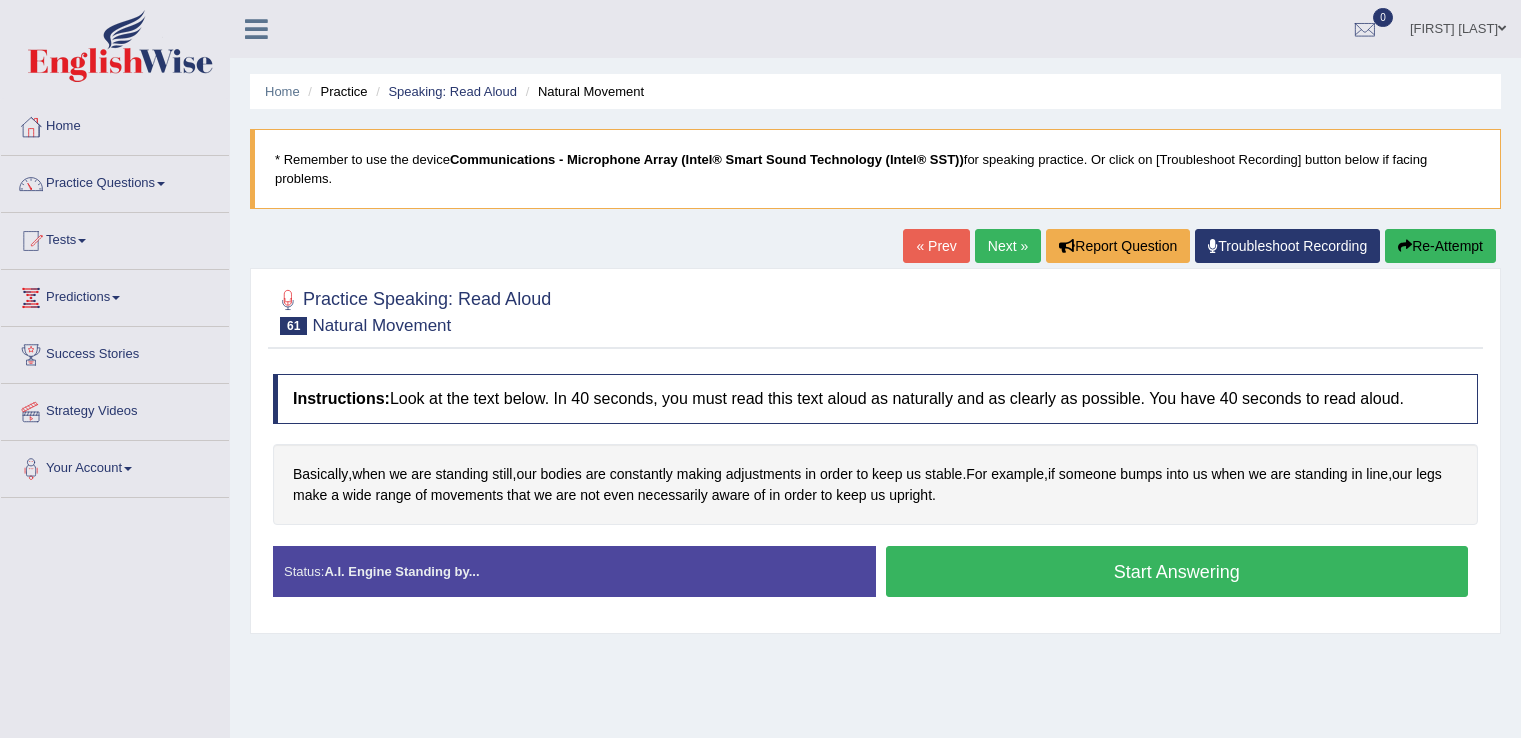 scroll, scrollTop: 0, scrollLeft: 0, axis: both 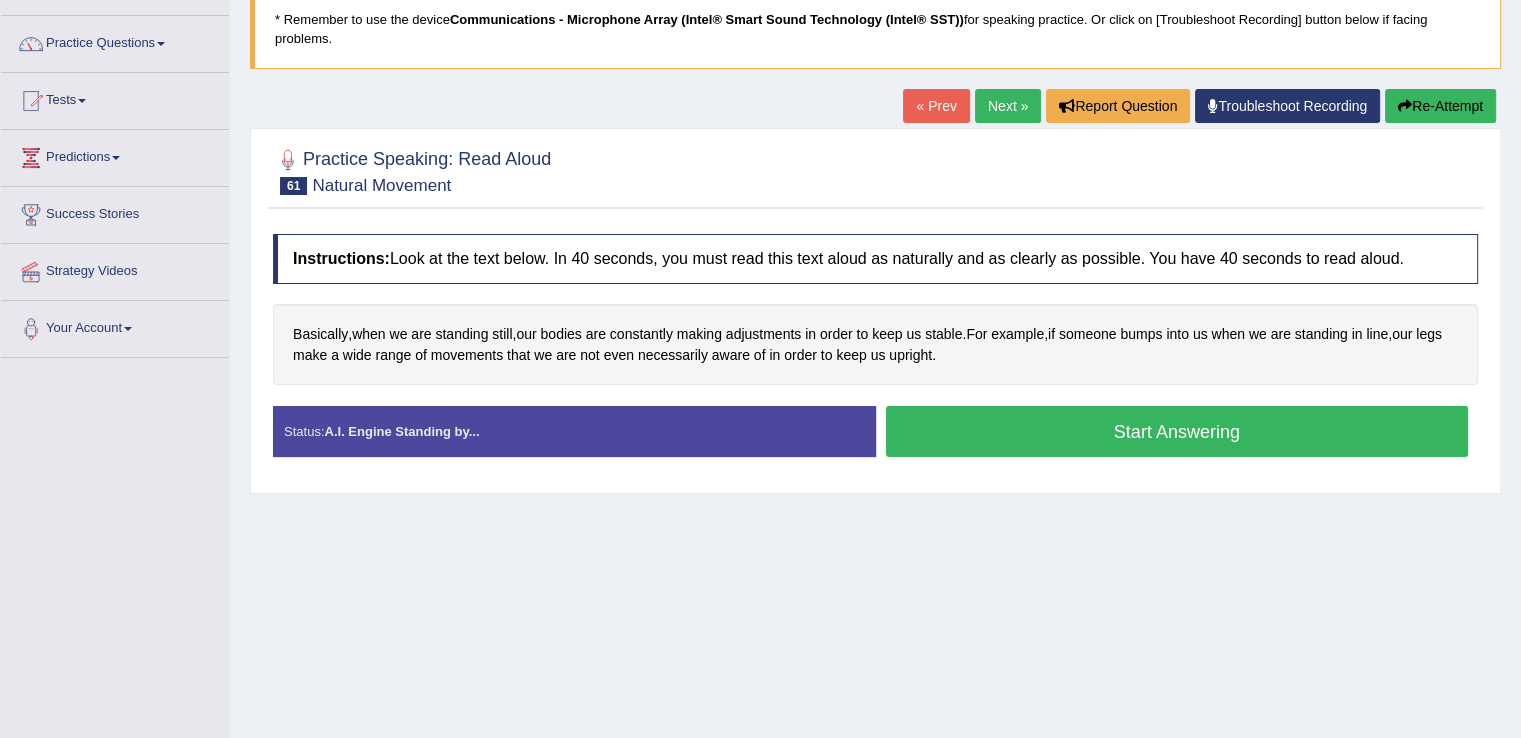click on "Start Answering" at bounding box center (1177, 431) 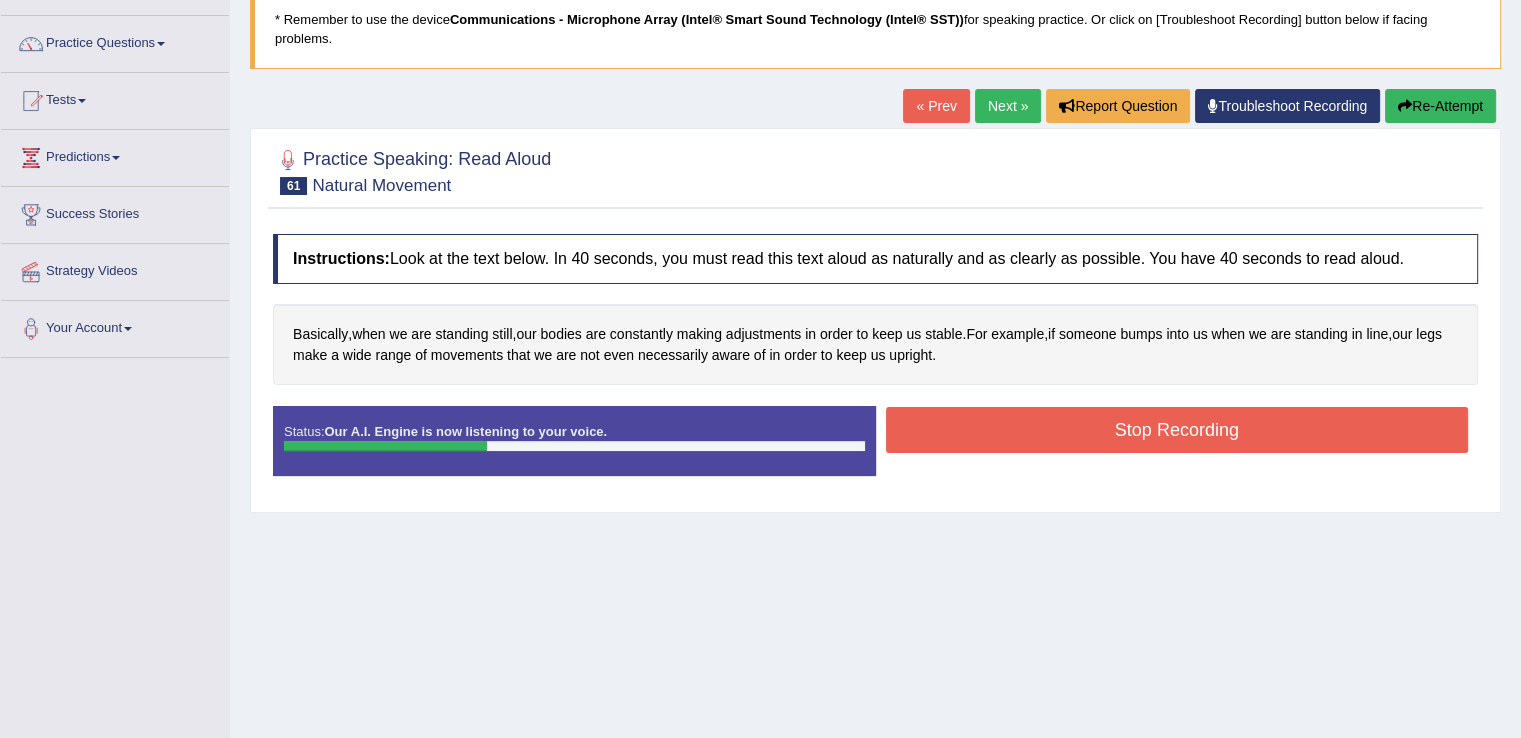 click on "Stop Recording" at bounding box center (1177, 430) 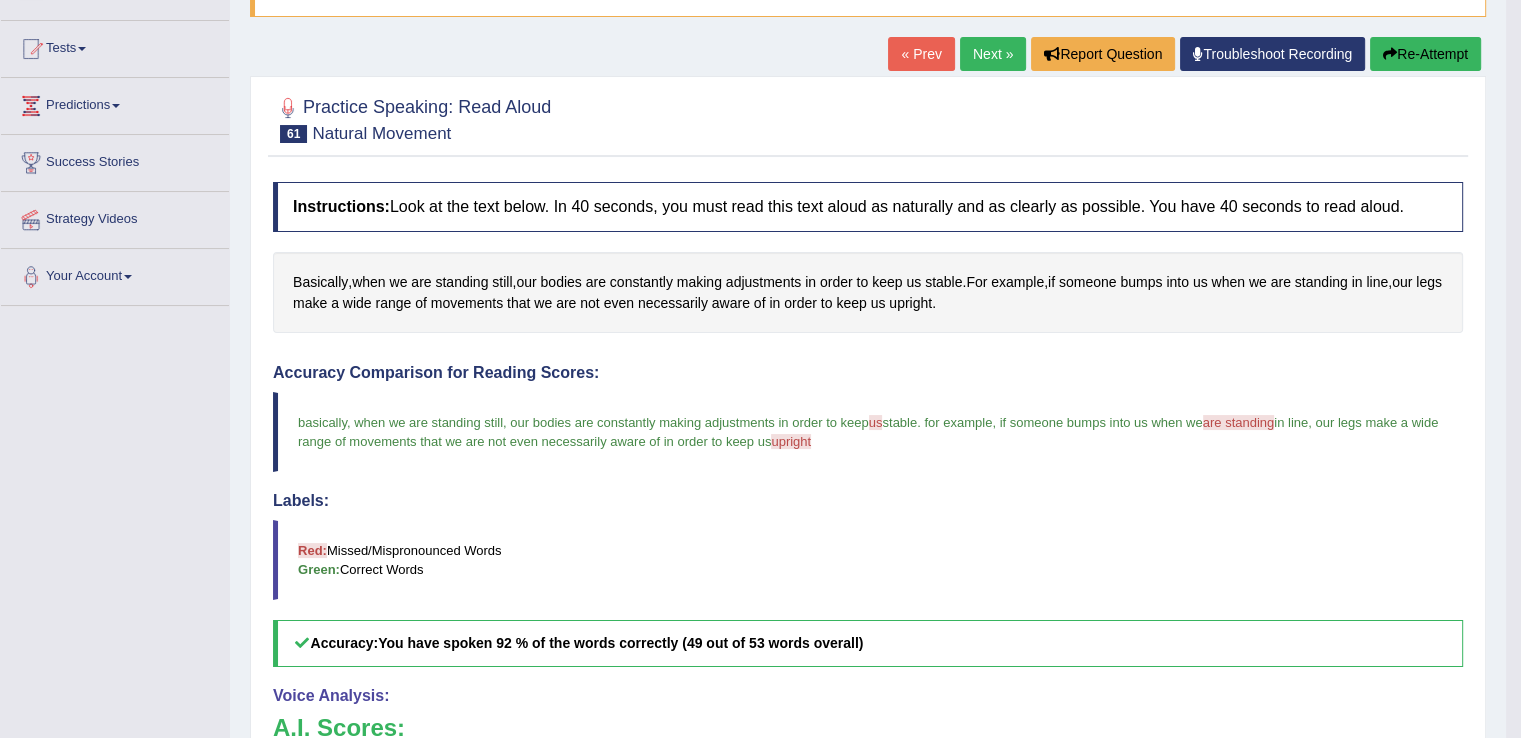 scroll, scrollTop: 183, scrollLeft: 0, axis: vertical 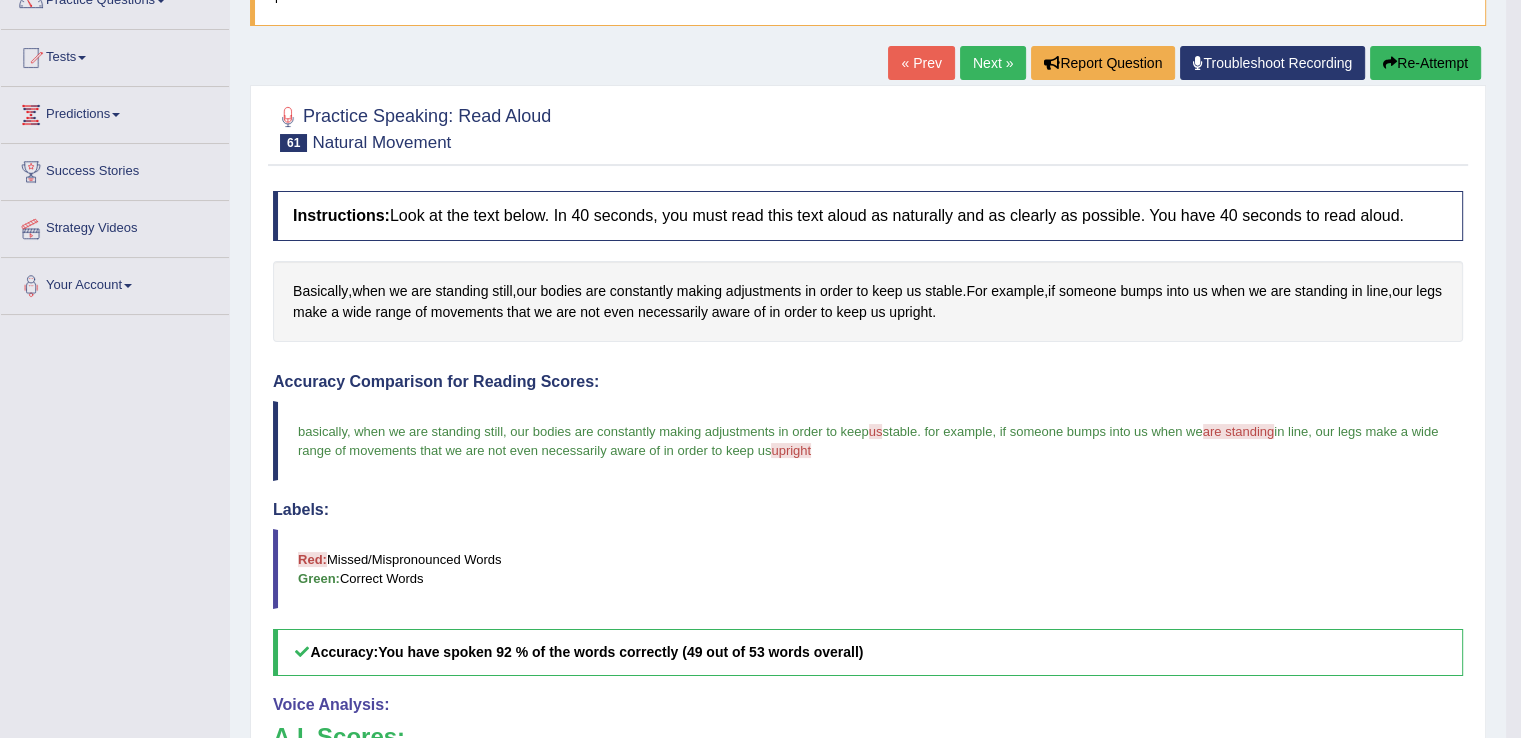 click on "Next »" at bounding box center [993, 63] 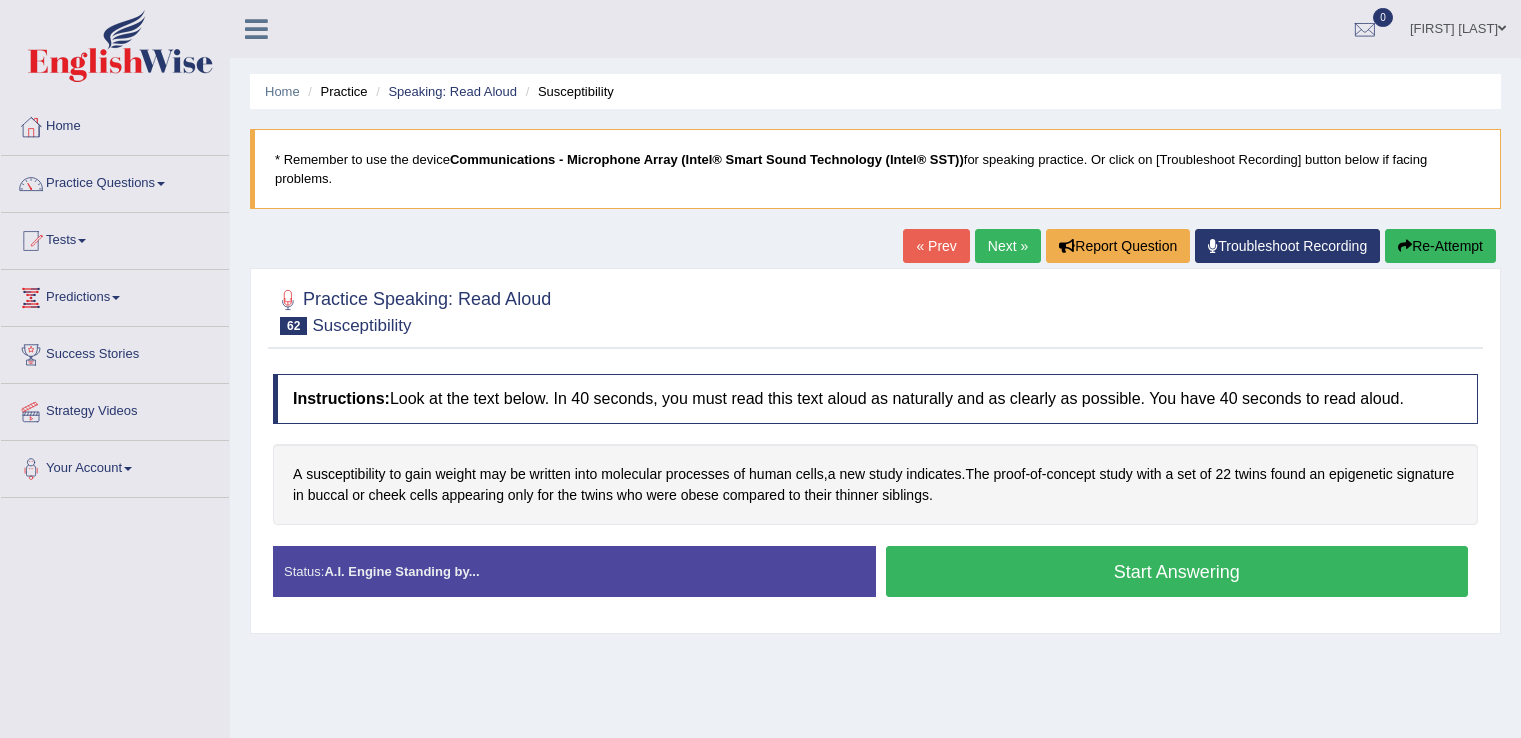 scroll, scrollTop: 0, scrollLeft: 0, axis: both 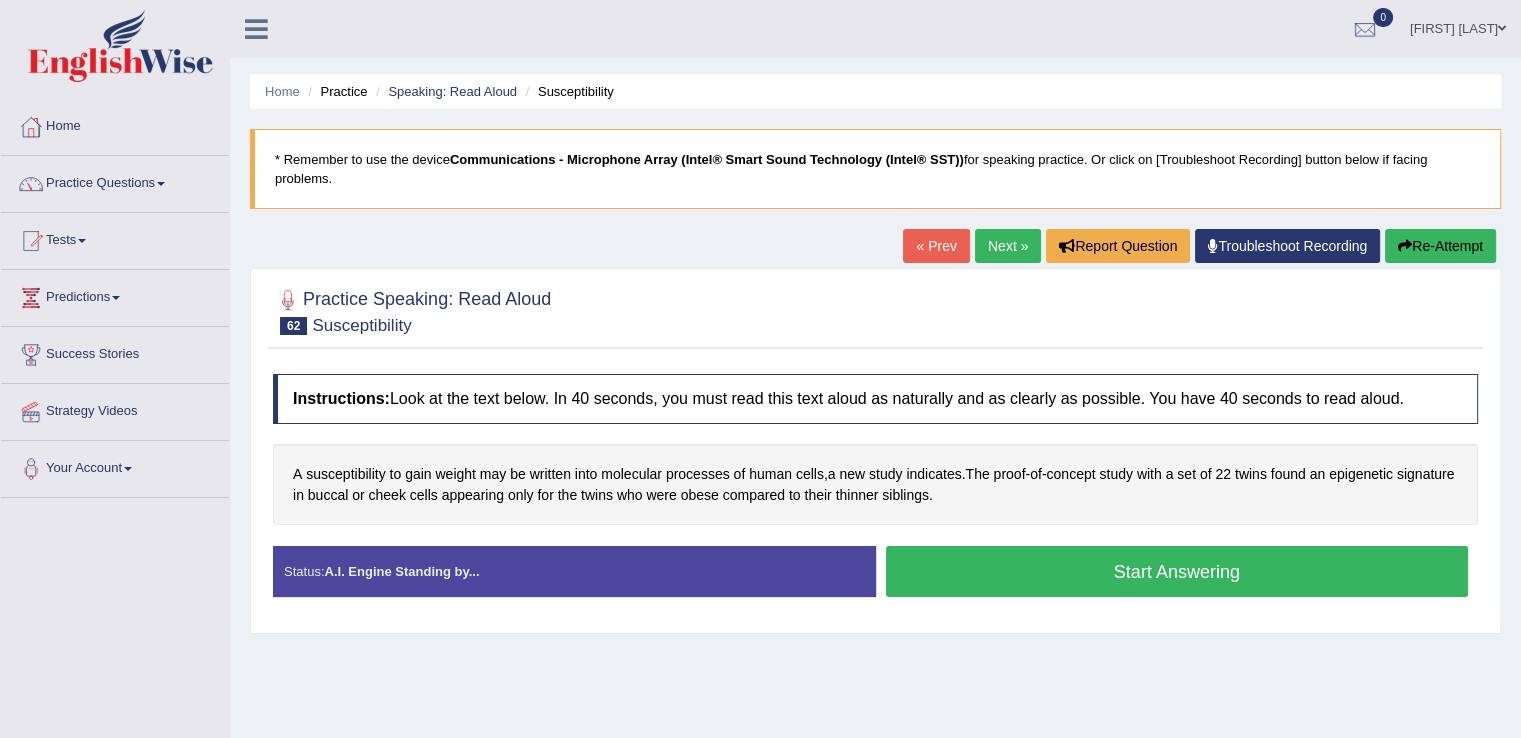click on "Start Answering" at bounding box center (1177, 571) 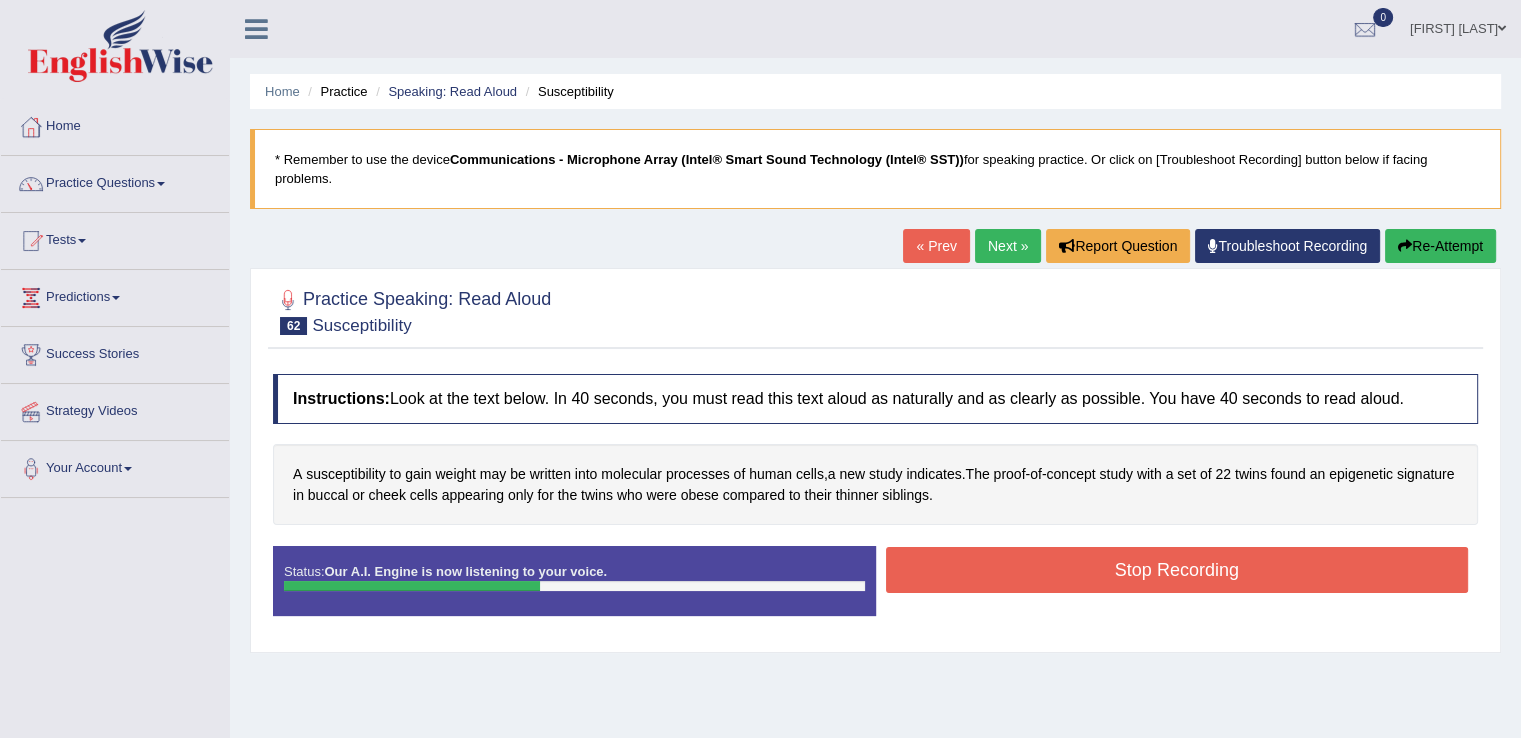 click on "Stop Recording" at bounding box center (1177, 570) 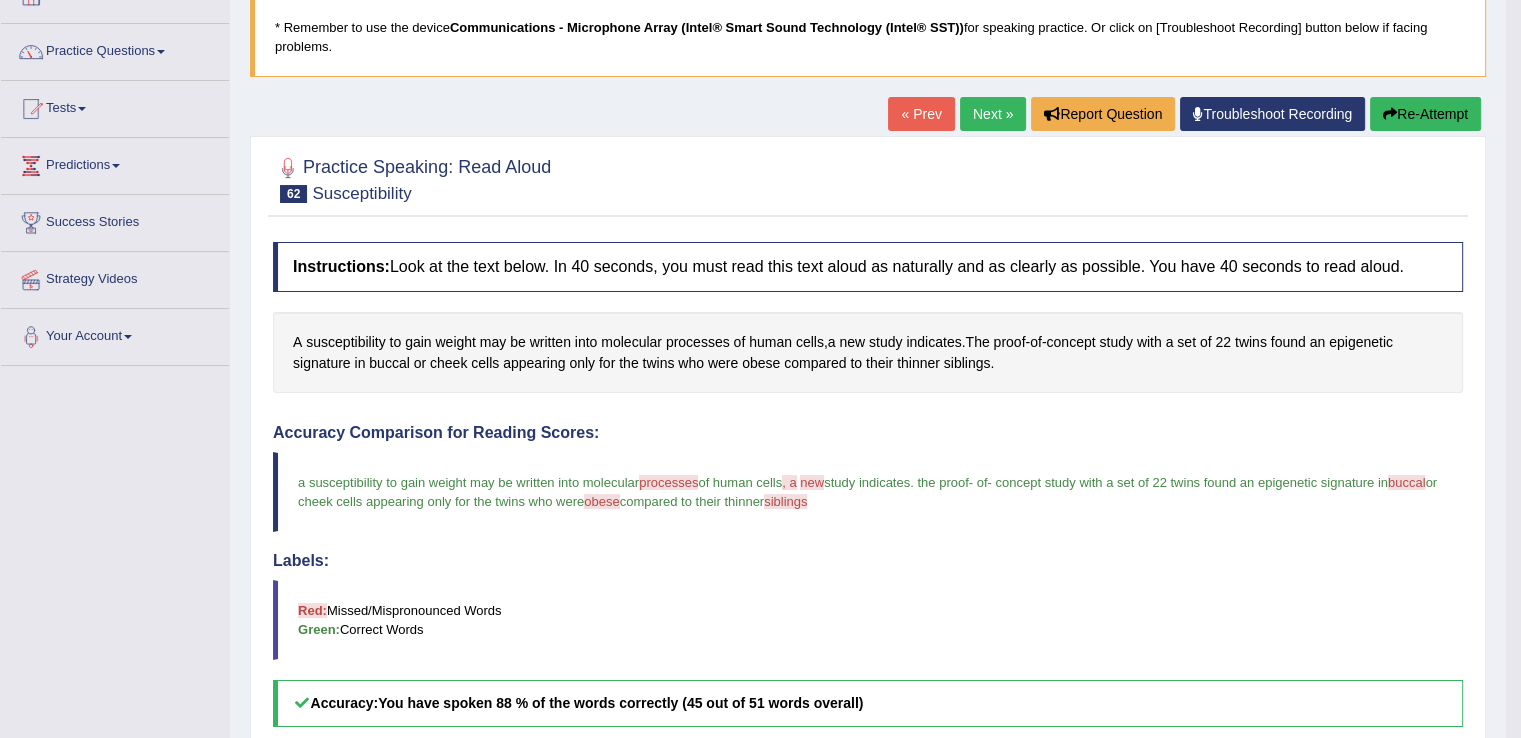 scroll, scrollTop: 132, scrollLeft: 0, axis: vertical 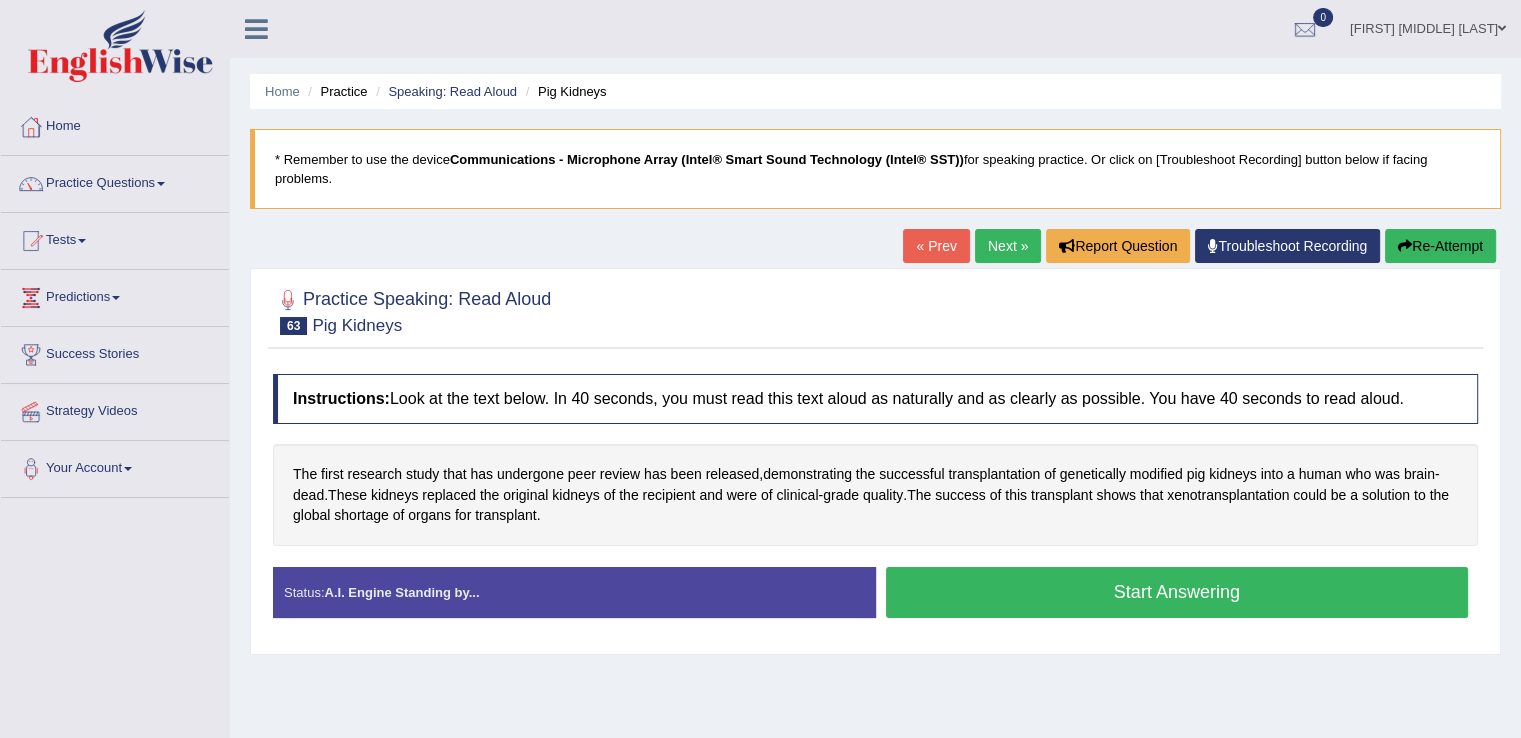 click on "Start Answering" at bounding box center (1177, 592) 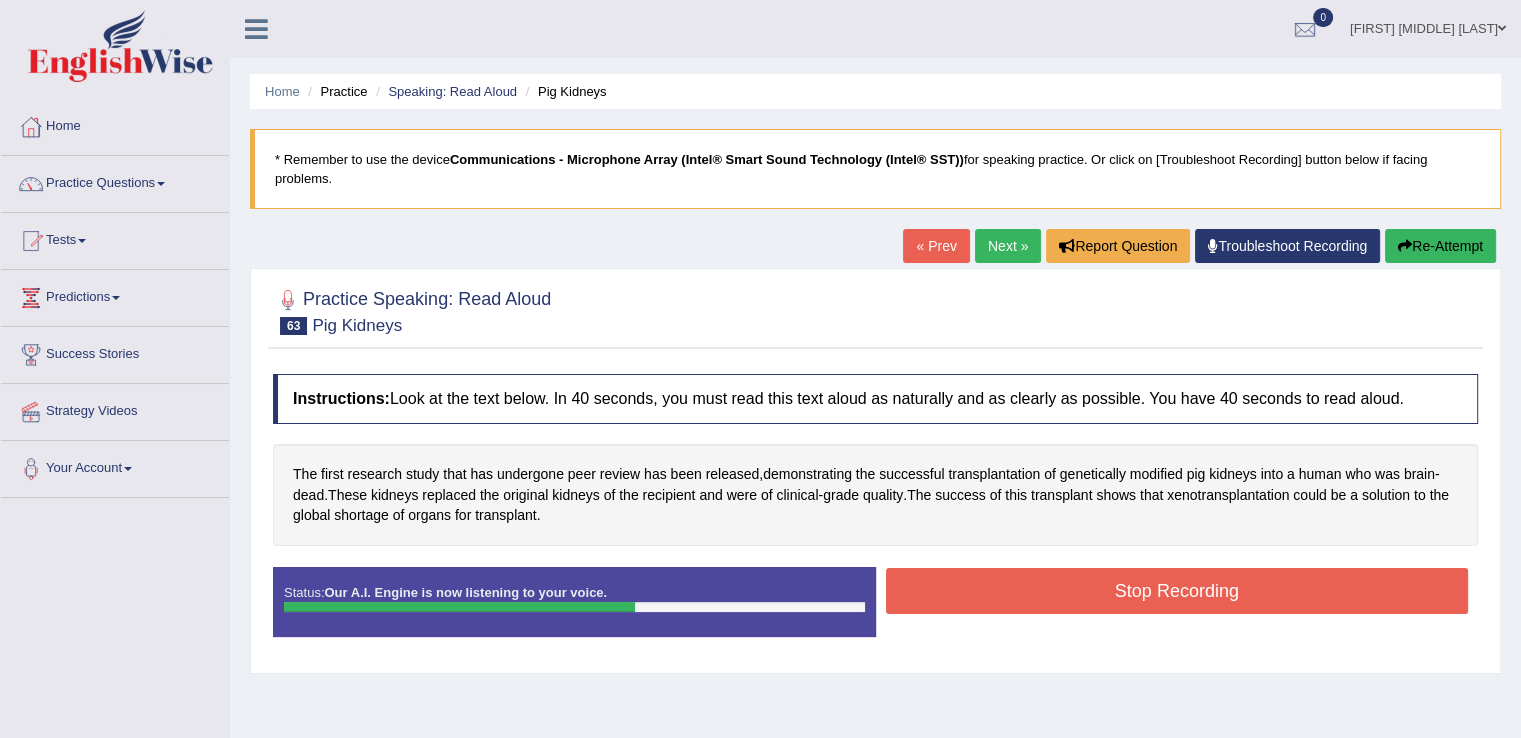 click on "Stop Recording" at bounding box center [1177, 591] 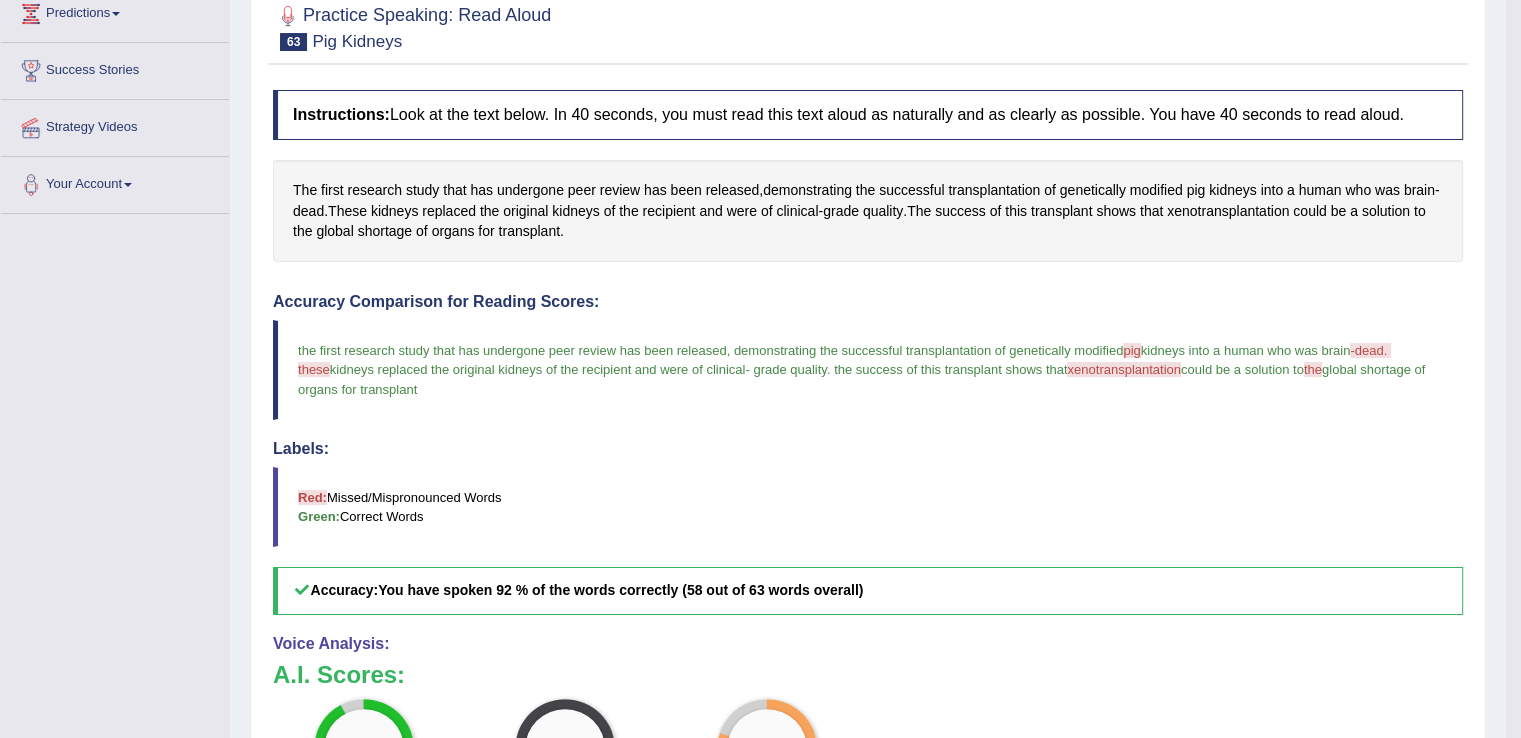 scroll, scrollTop: 283, scrollLeft: 0, axis: vertical 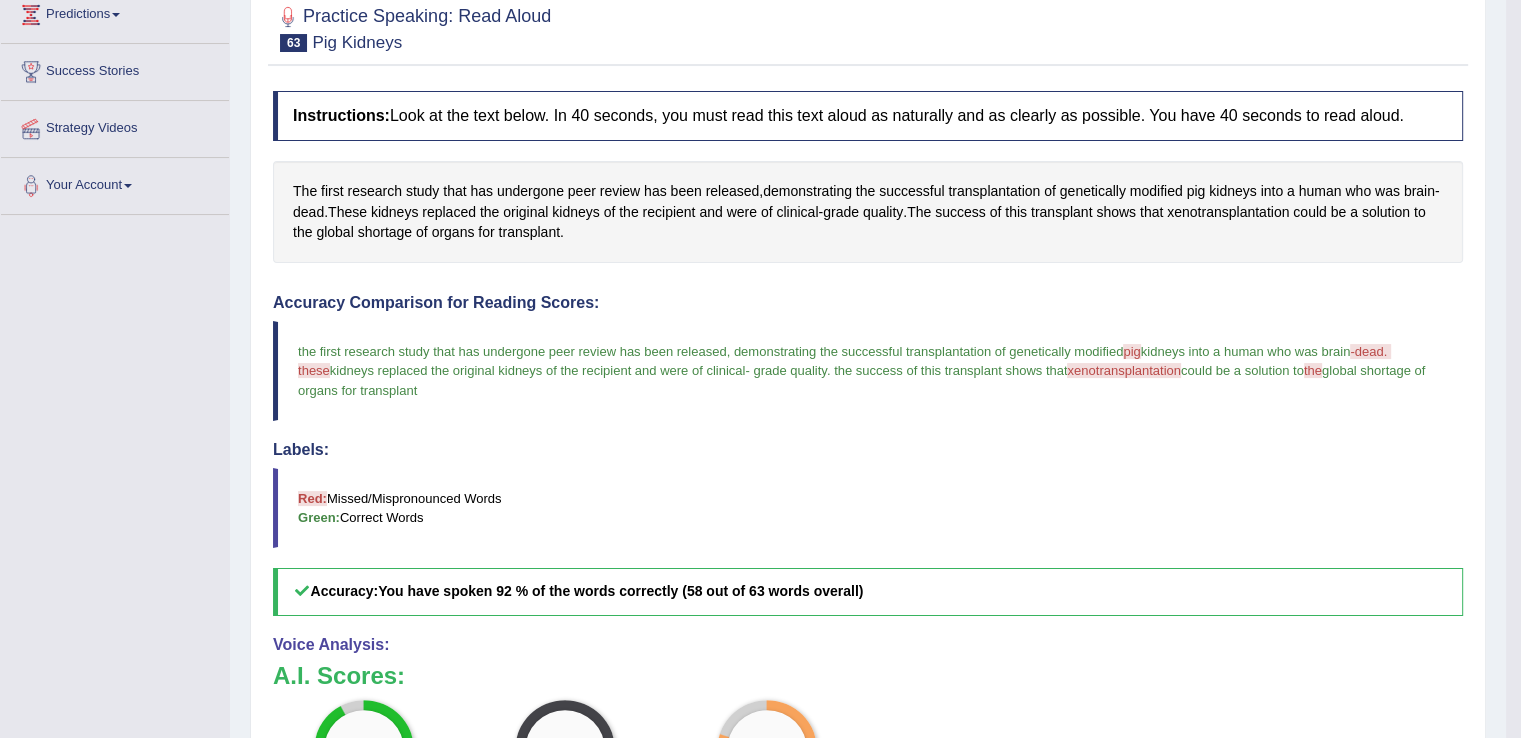 click on "xenotransplantation" at bounding box center (1123, 370) 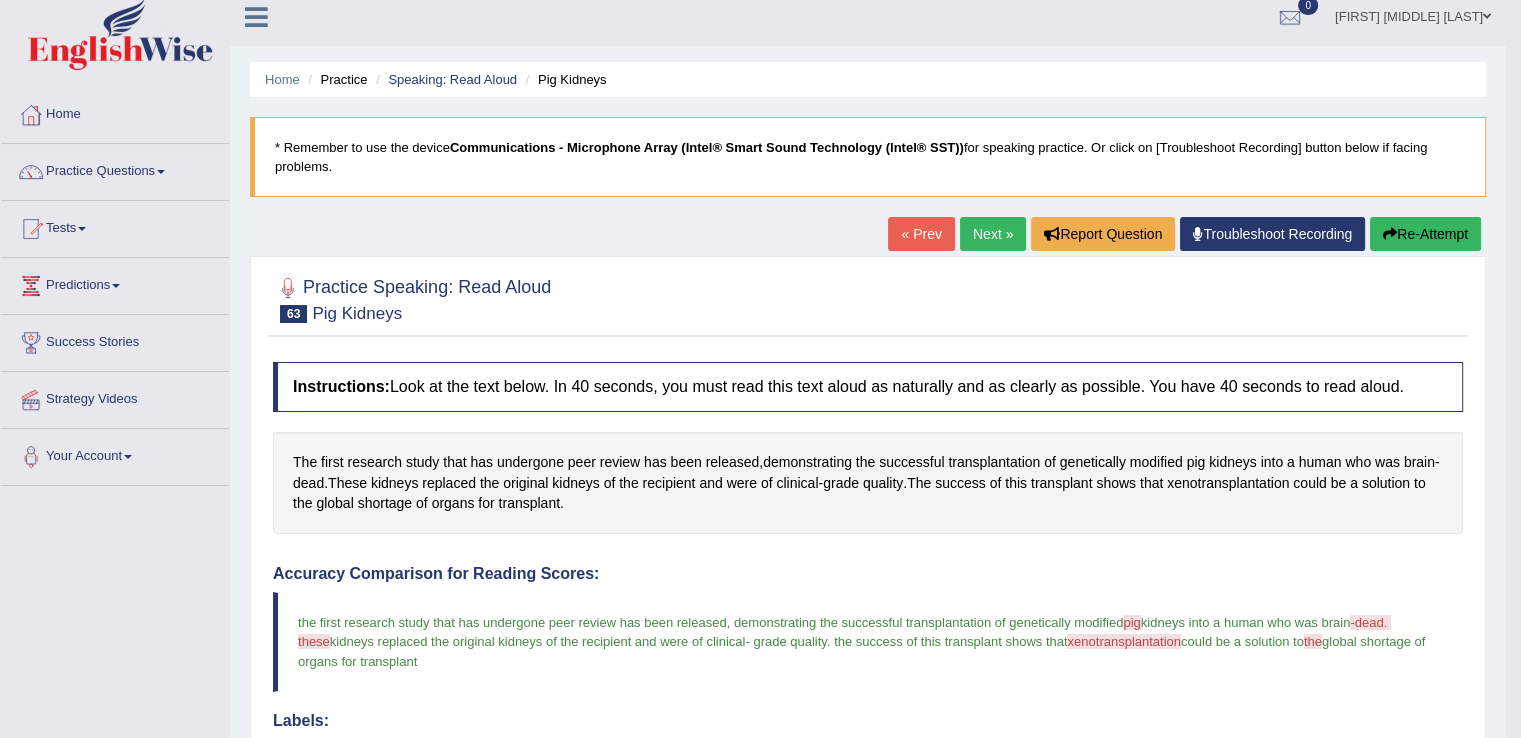 scroll, scrollTop: 0, scrollLeft: 0, axis: both 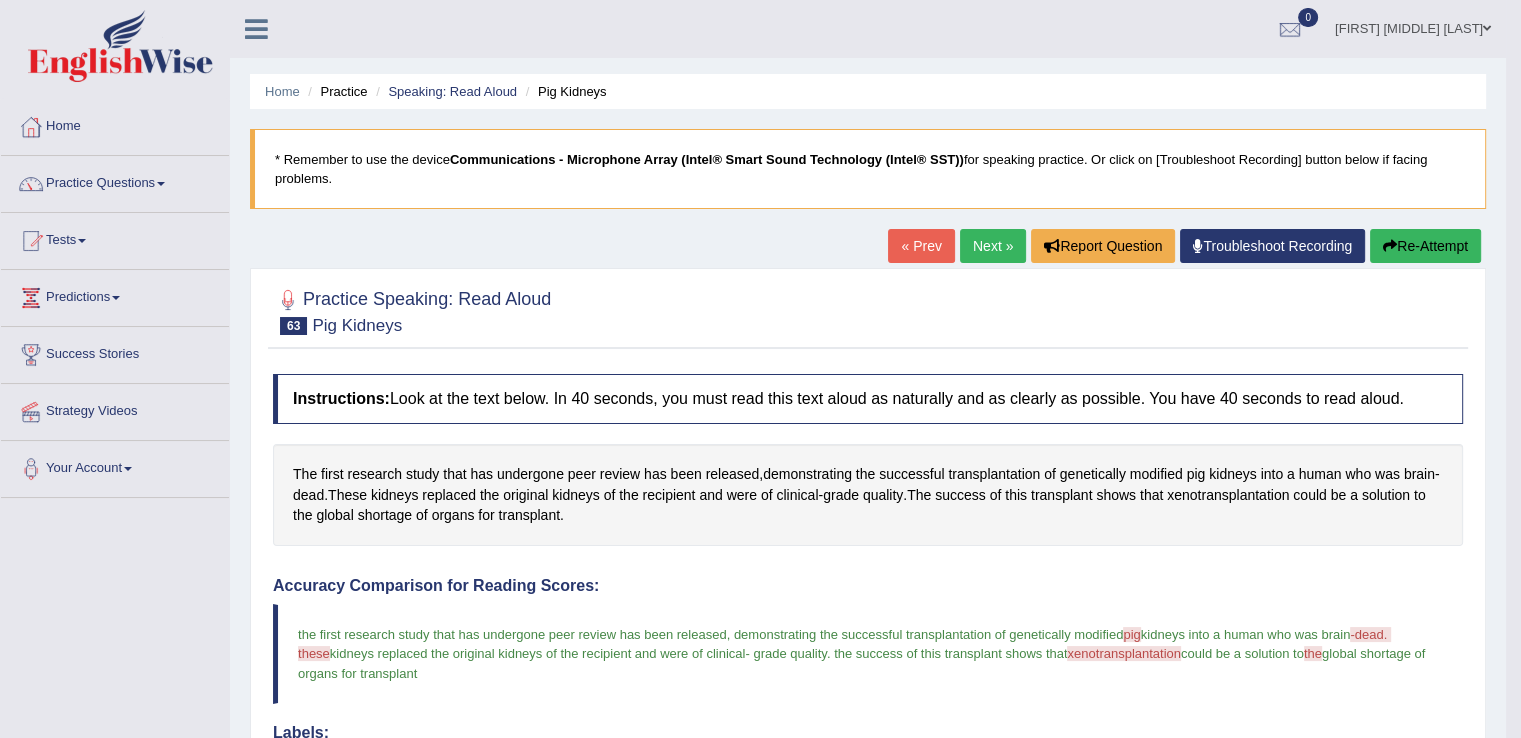 click on "Next »" at bounding box center (993, 246) 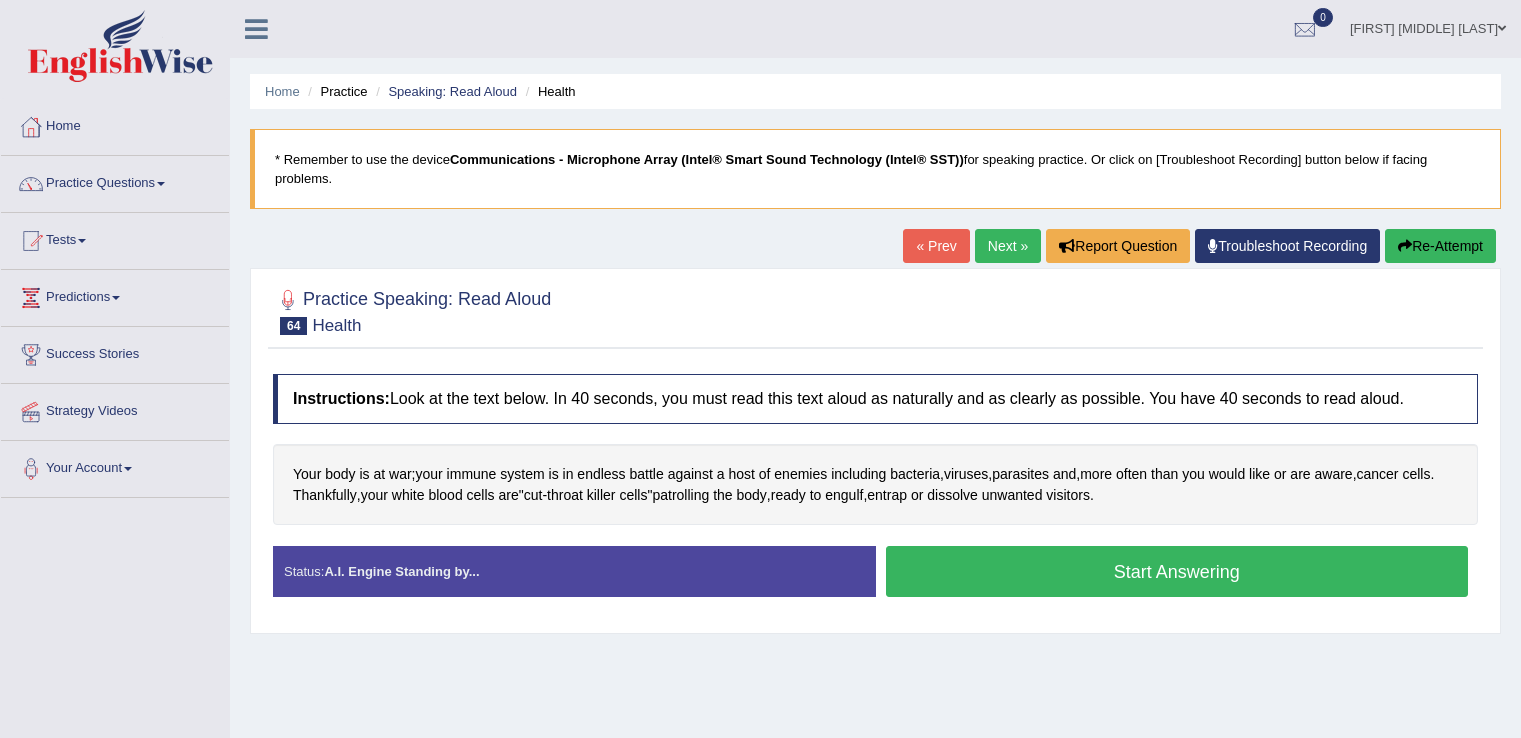 scroll, scrollTop: 0, scrollLeft: 0, axis: both 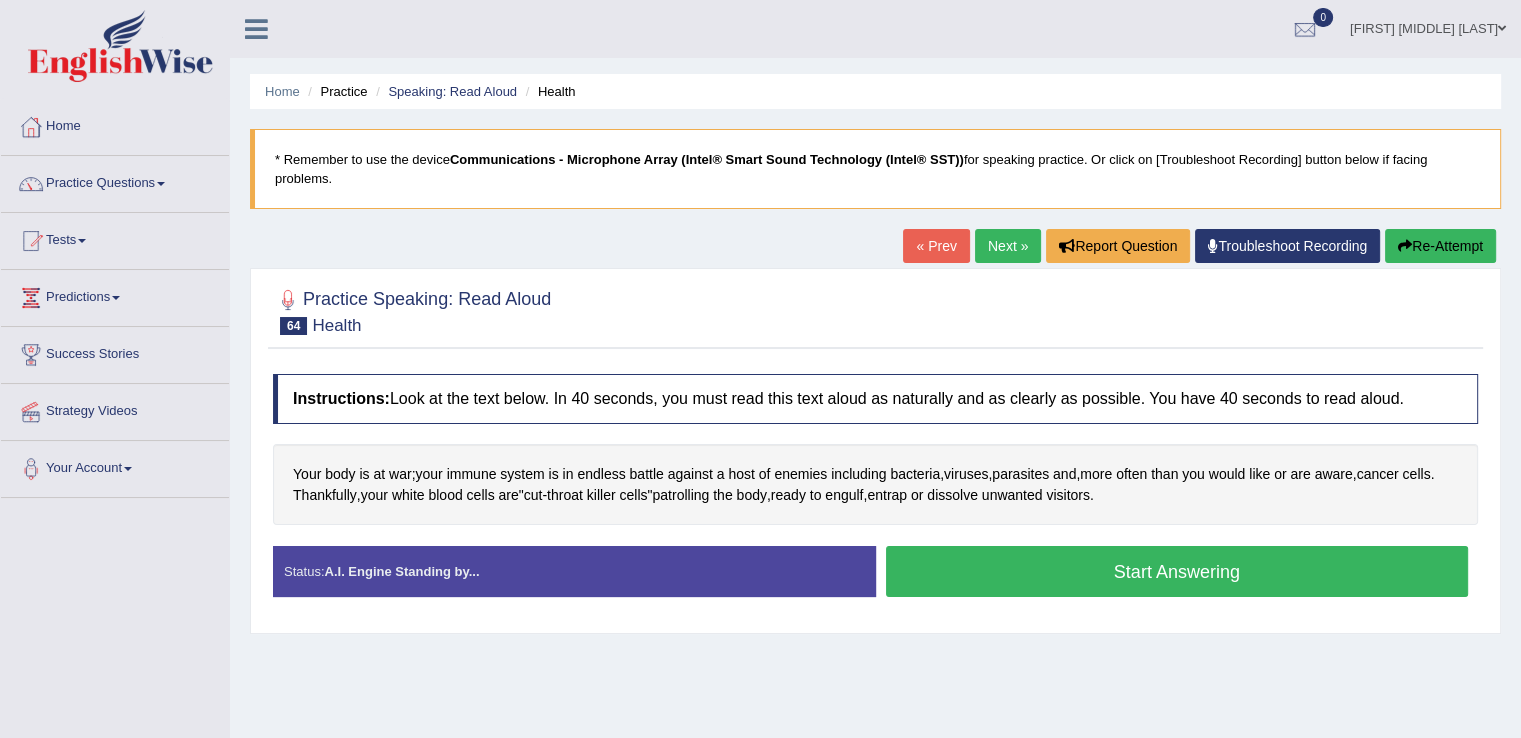 click on "Start Answering" at bounding box center [1177, 571] 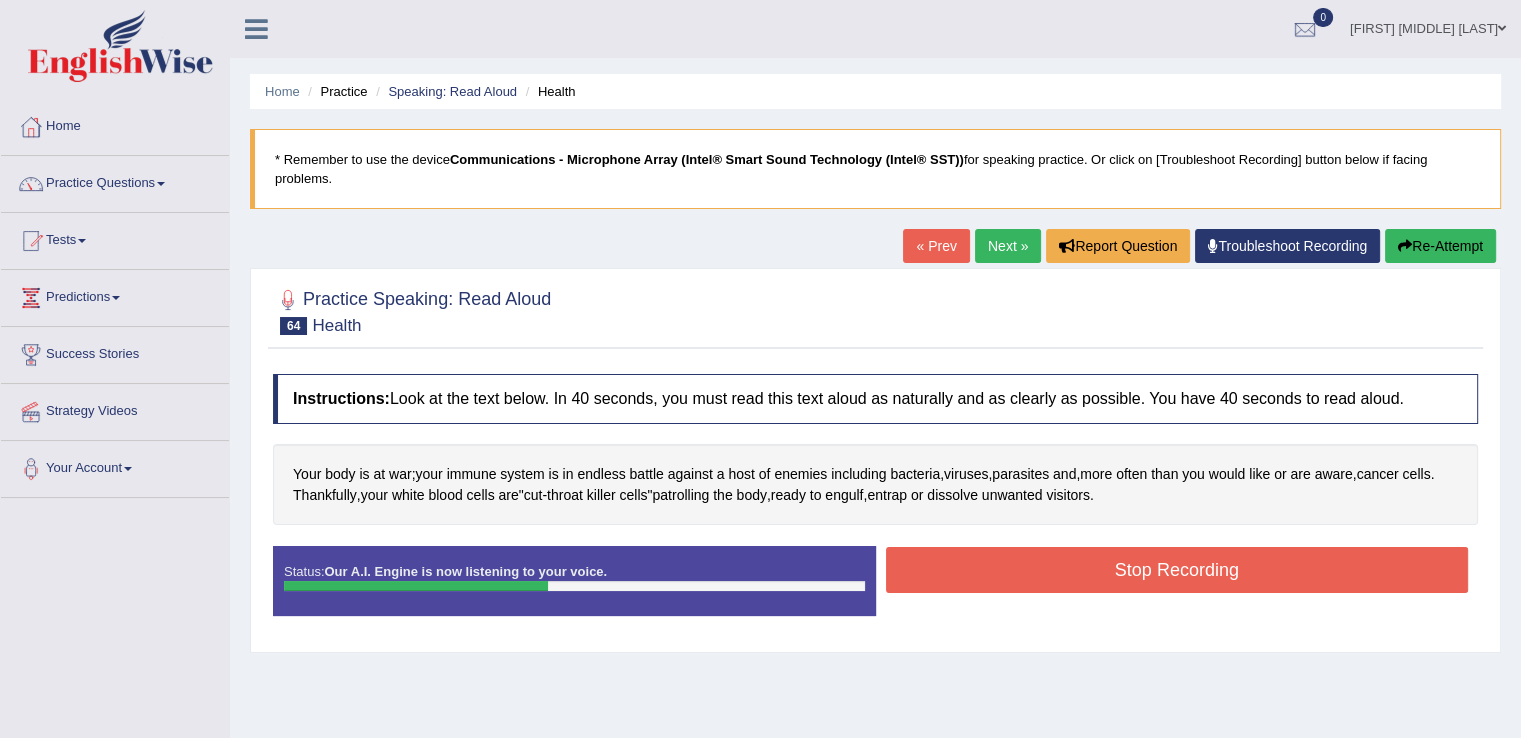 click on "Stop Recording" at bounding box center [1177, 570] 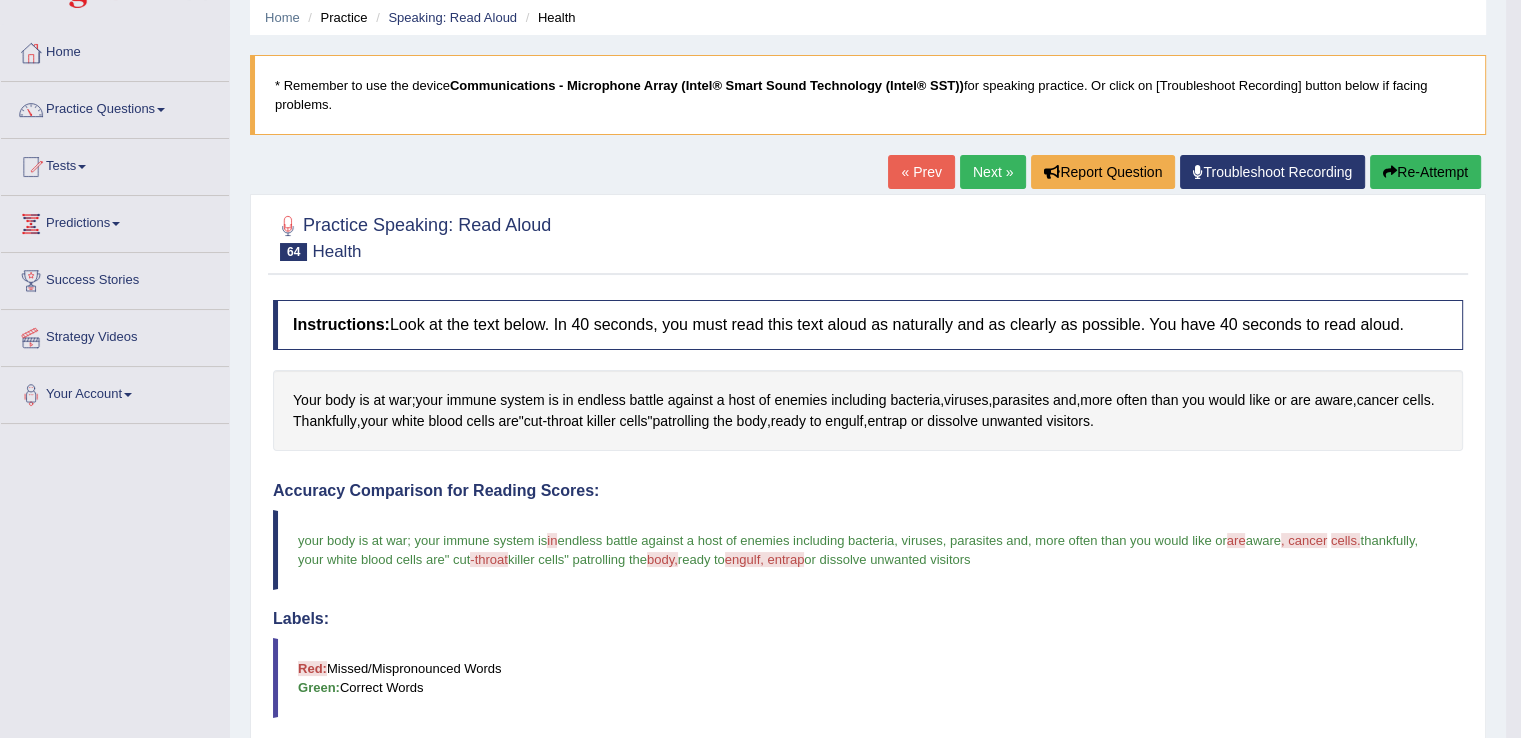 scroll, scrollTop: 64, scrollLeft: 0, axis: vertical 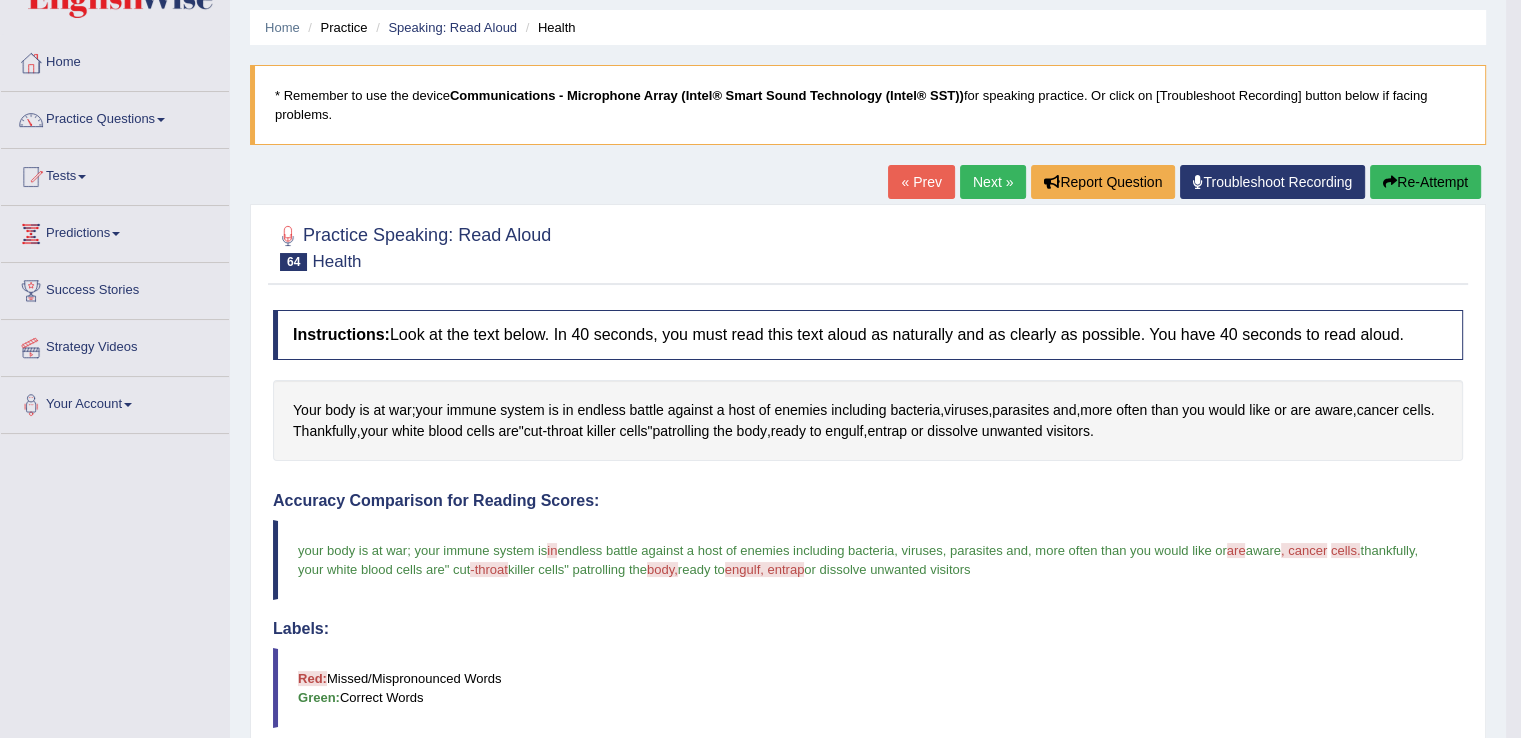 click on "Next »" at bounding box center (993, 182) 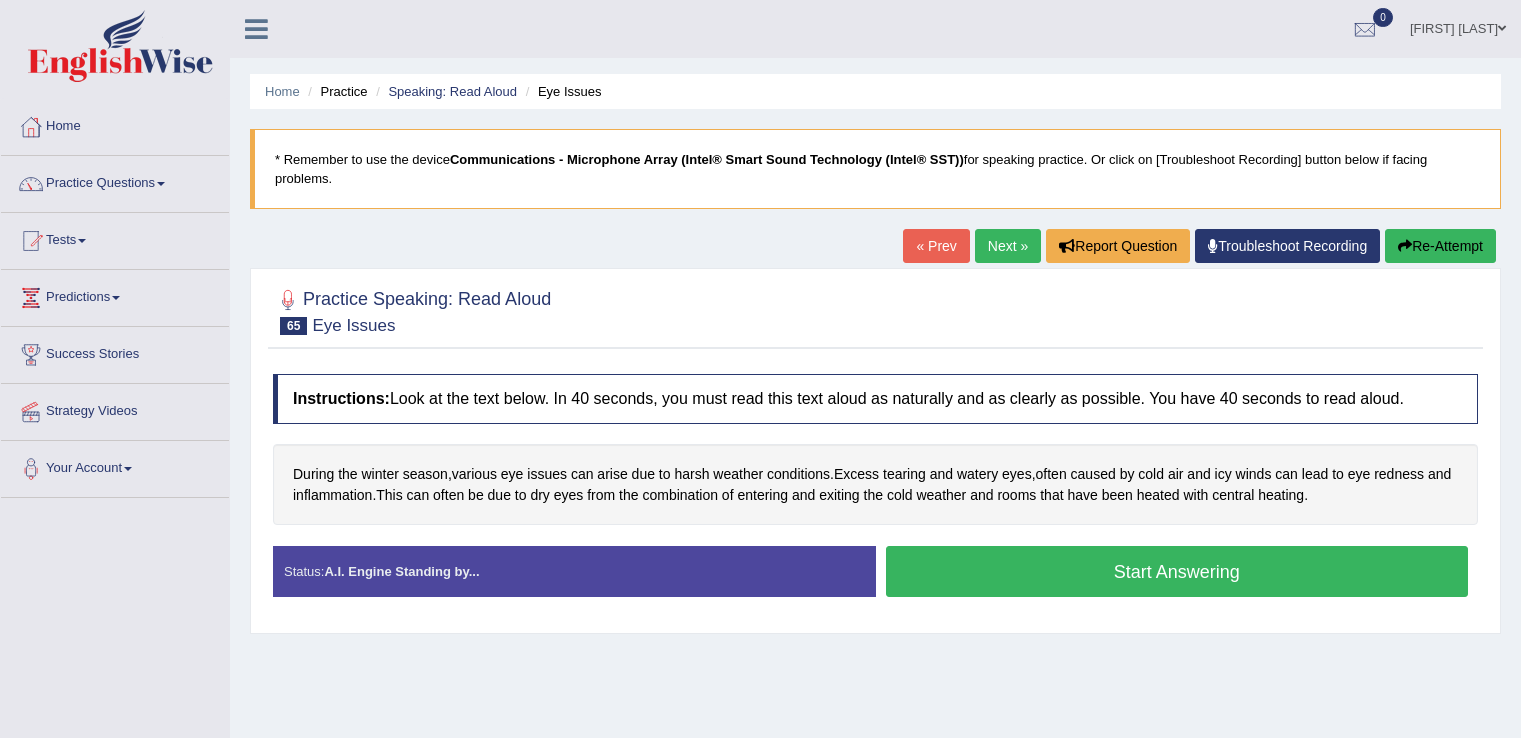 scroll, scrollTop: 0, scrollLeft: 0, axis: both 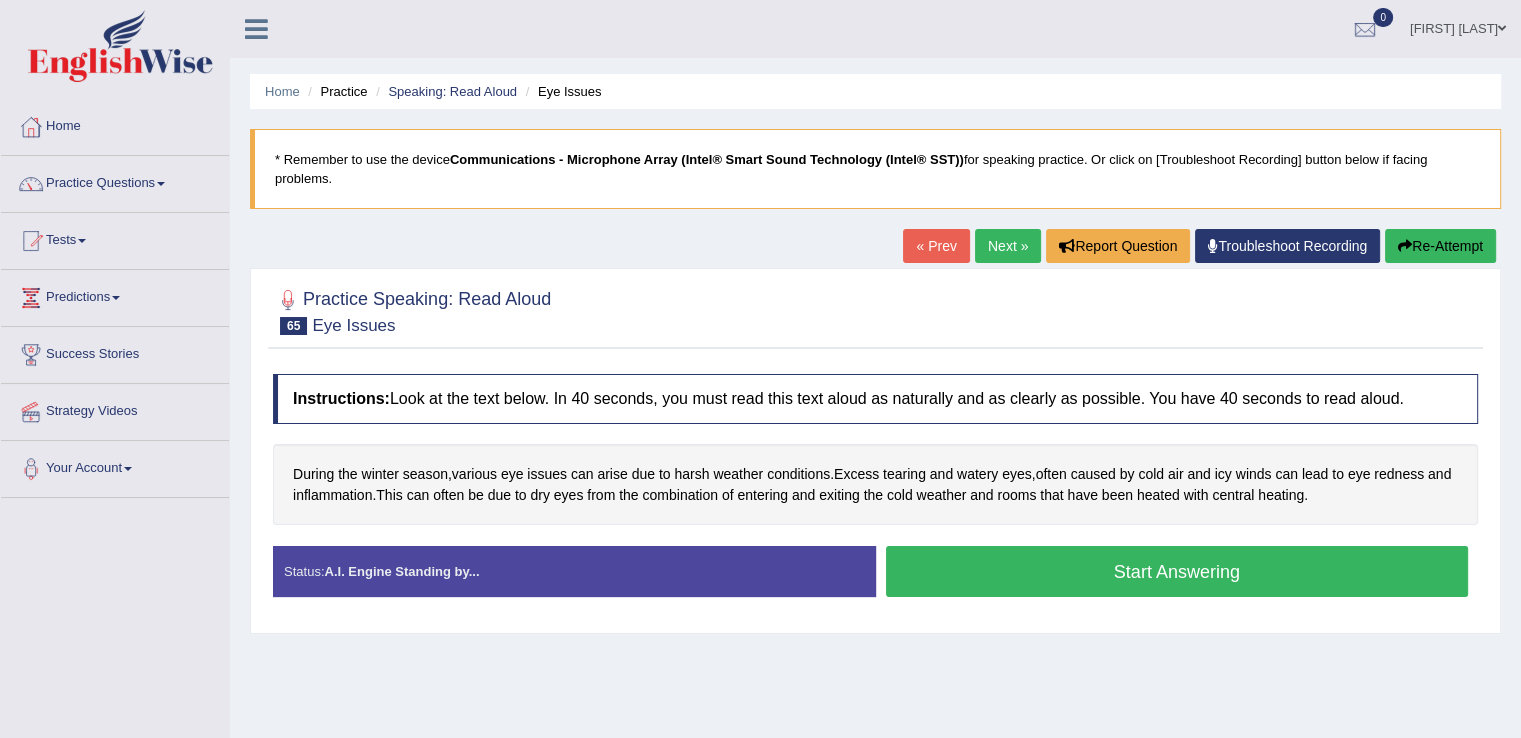 click on "Start Answering" at bounding box center [1177, 571] 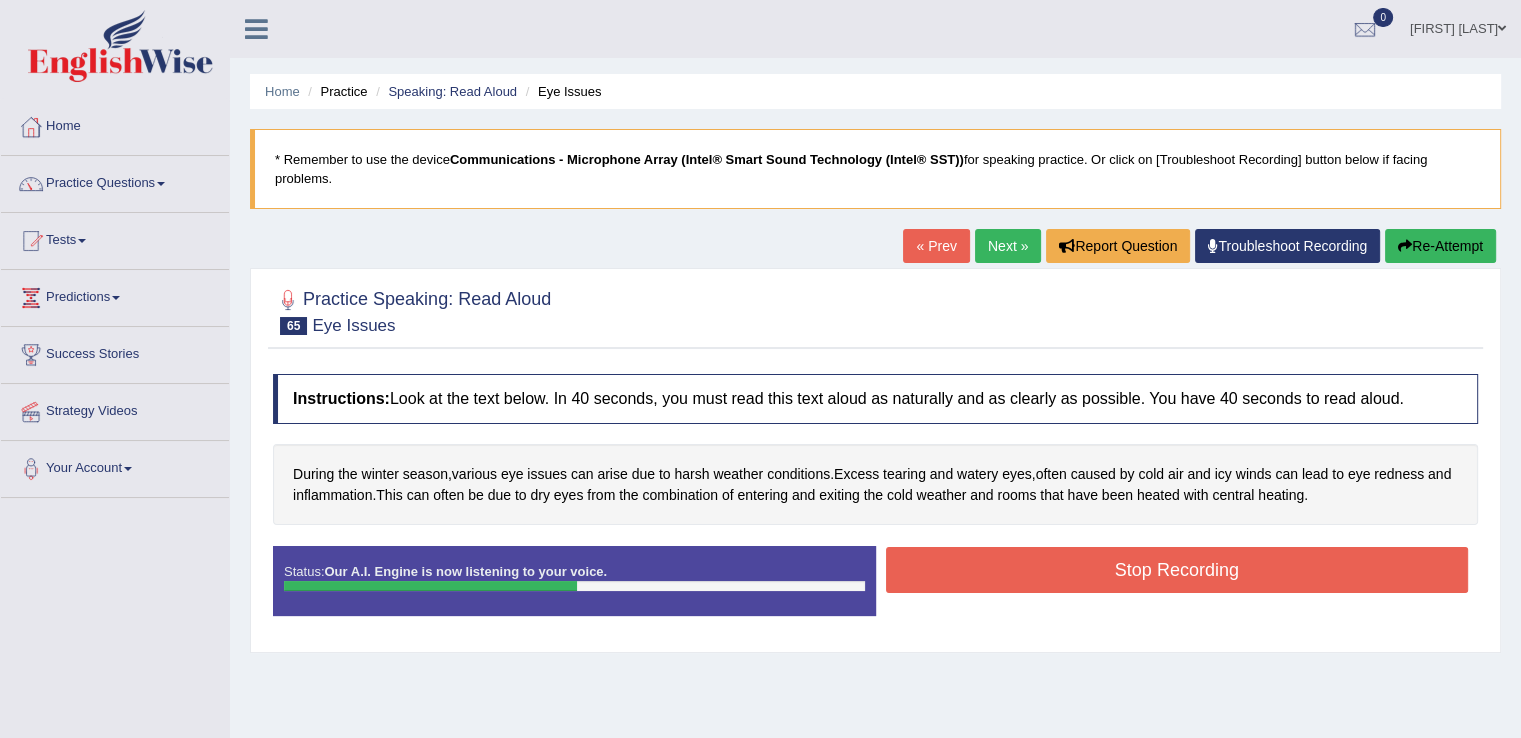 click on "Stop Recording" at bounding box center (1177, 570) 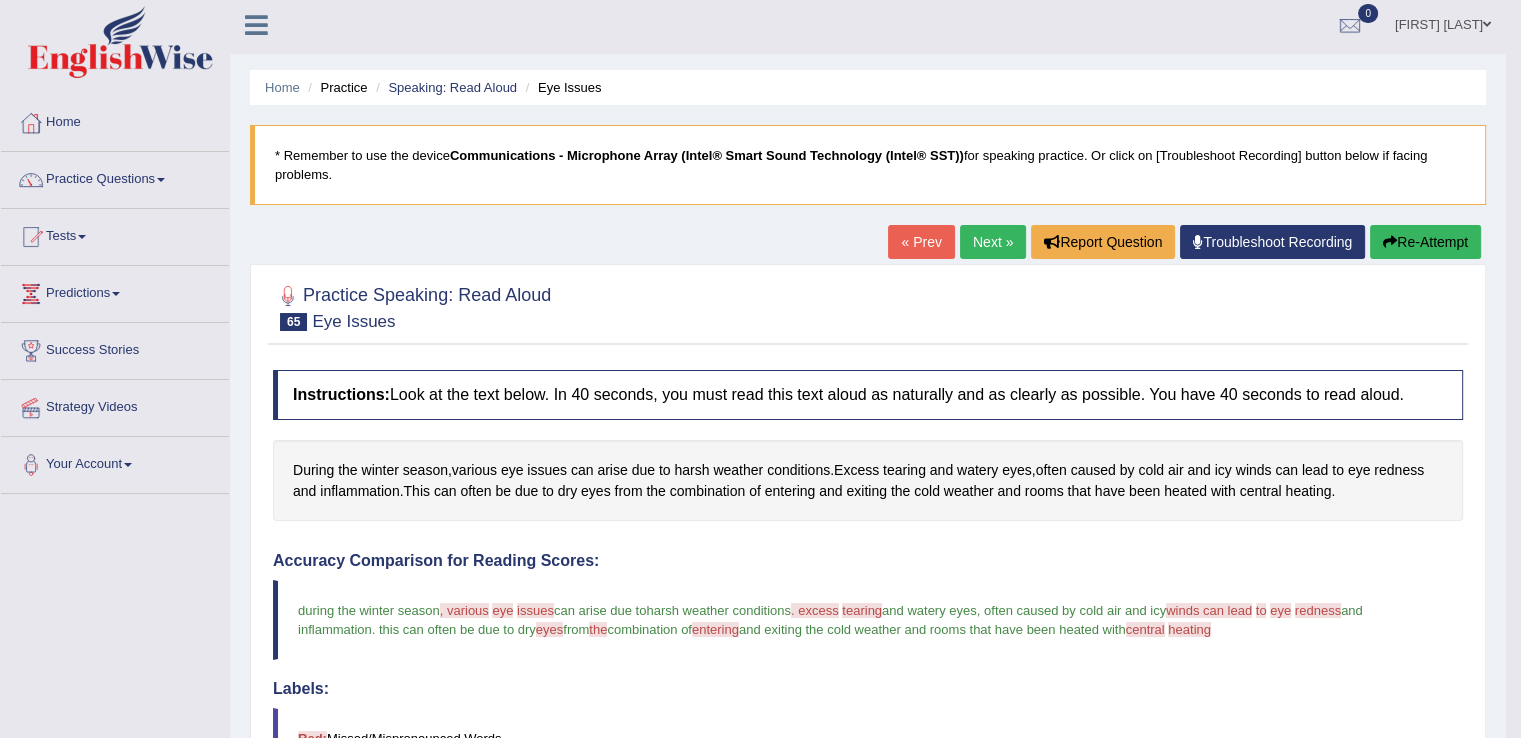 scroll, scrollTop: 0, scrollLeft: 0, axis: both 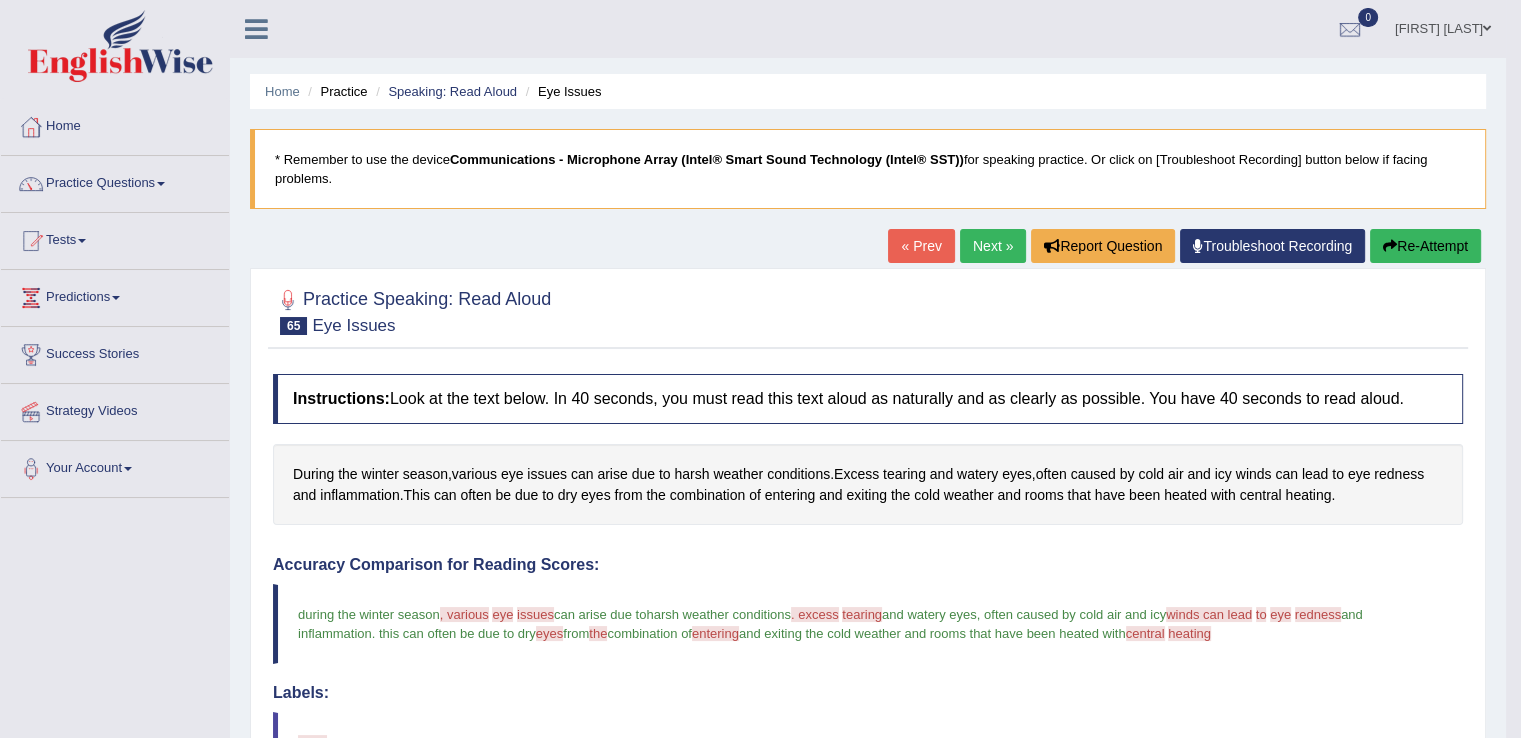 click on "Next »" at bounding box center (993, 246) 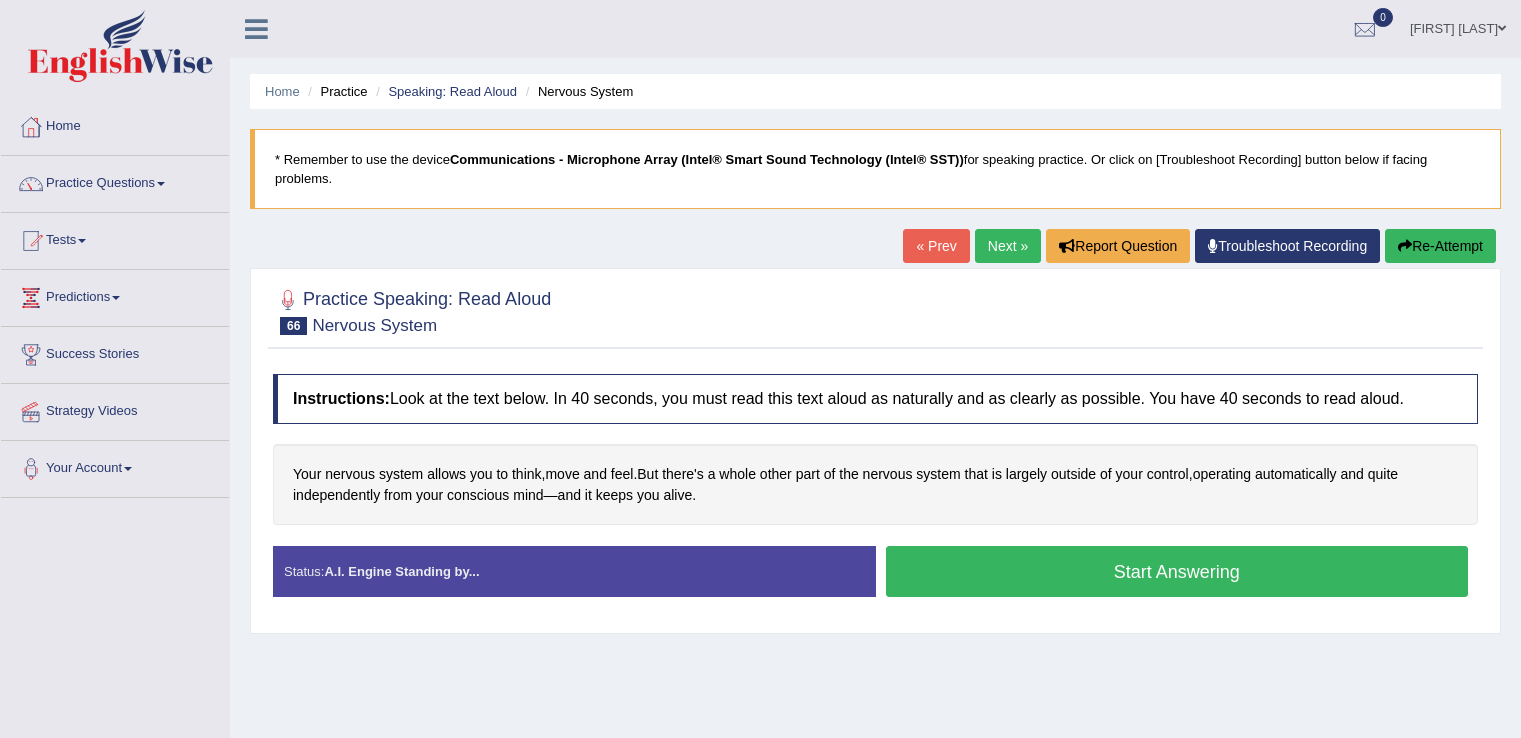 scroll, scrollTop: 0, scrollLeft: 0, axis: both 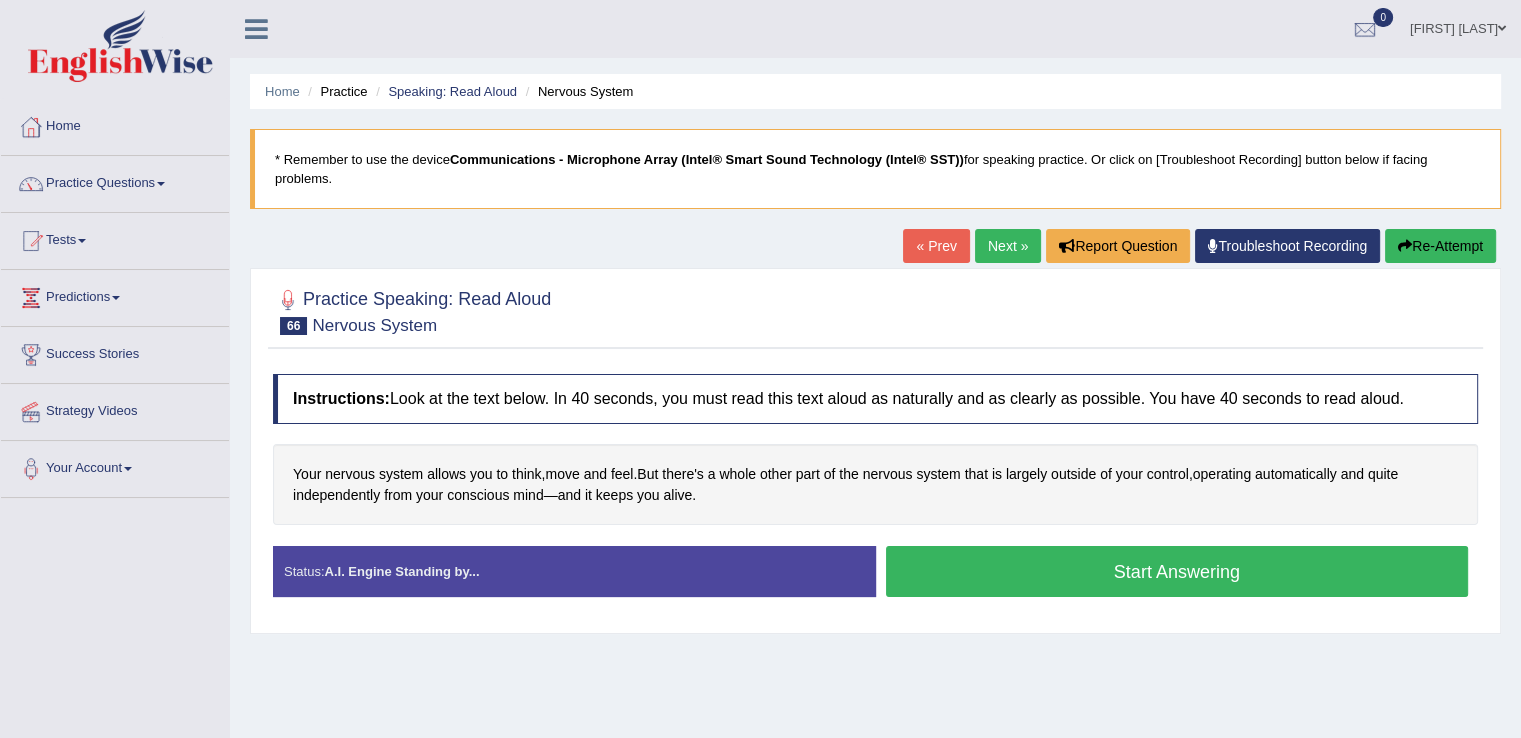 click on "Start Answering" at bounding box center (1177, 571) 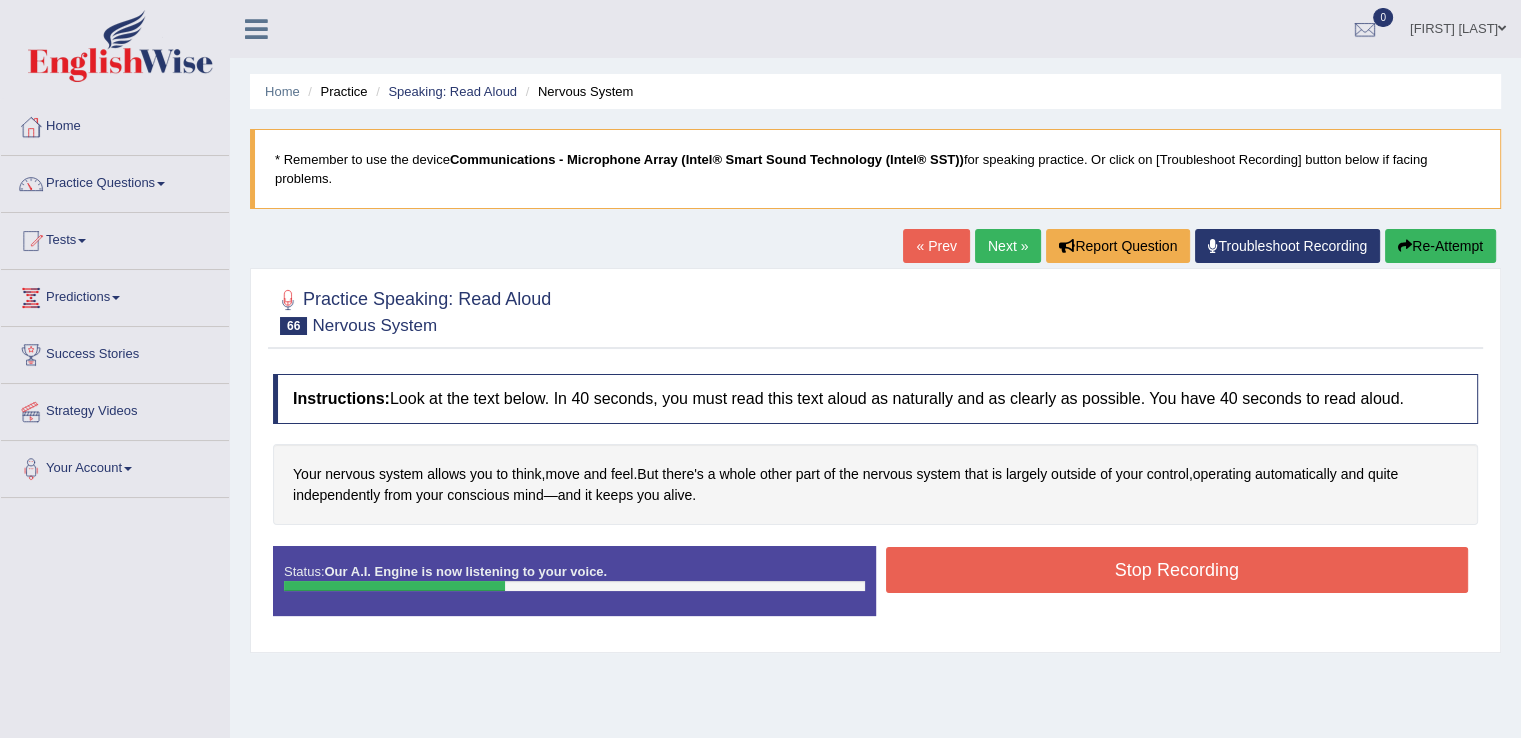 click on "Stop Recording" at bounding box center [1177, 570] 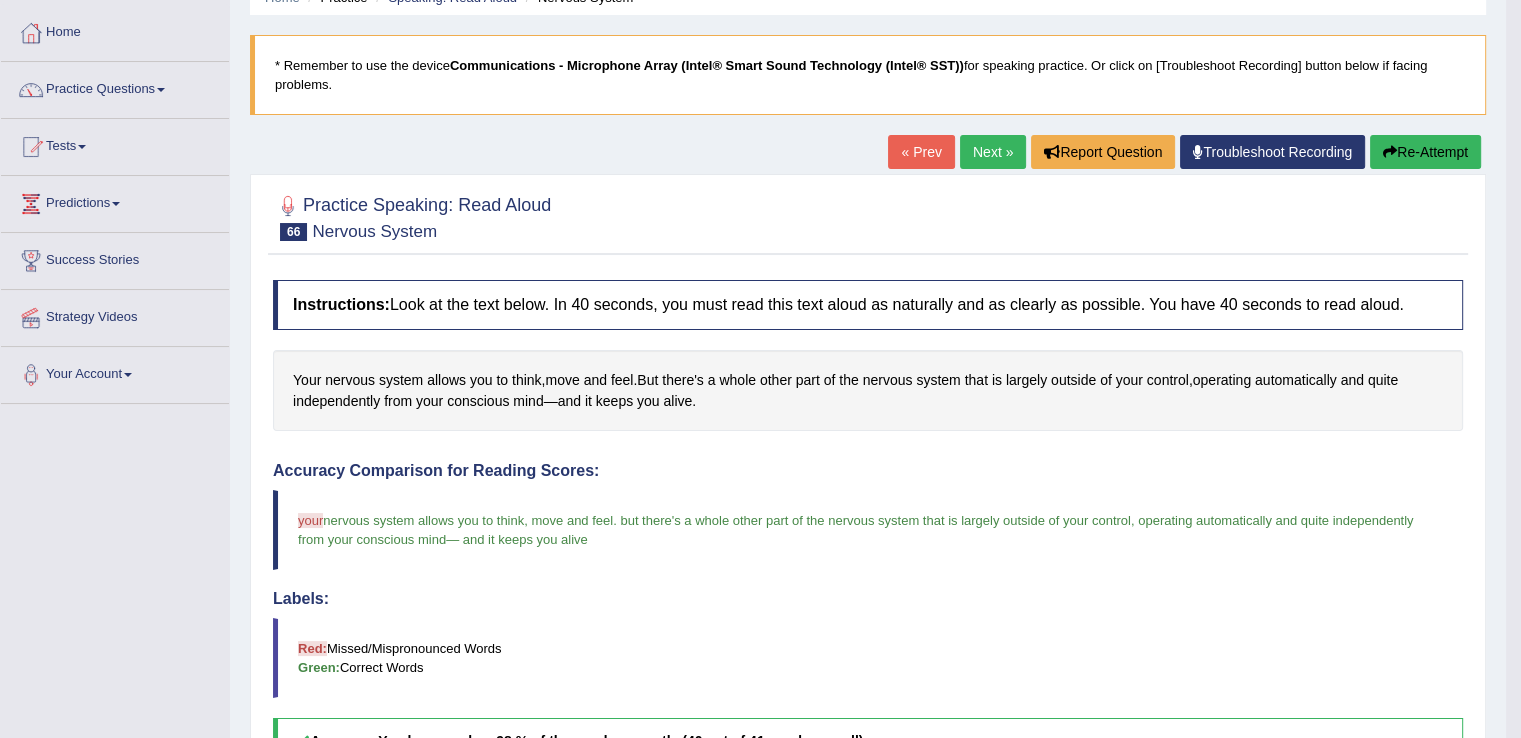 scroll, scrollTop: 85, scrollLeft: 0, axis: vertical 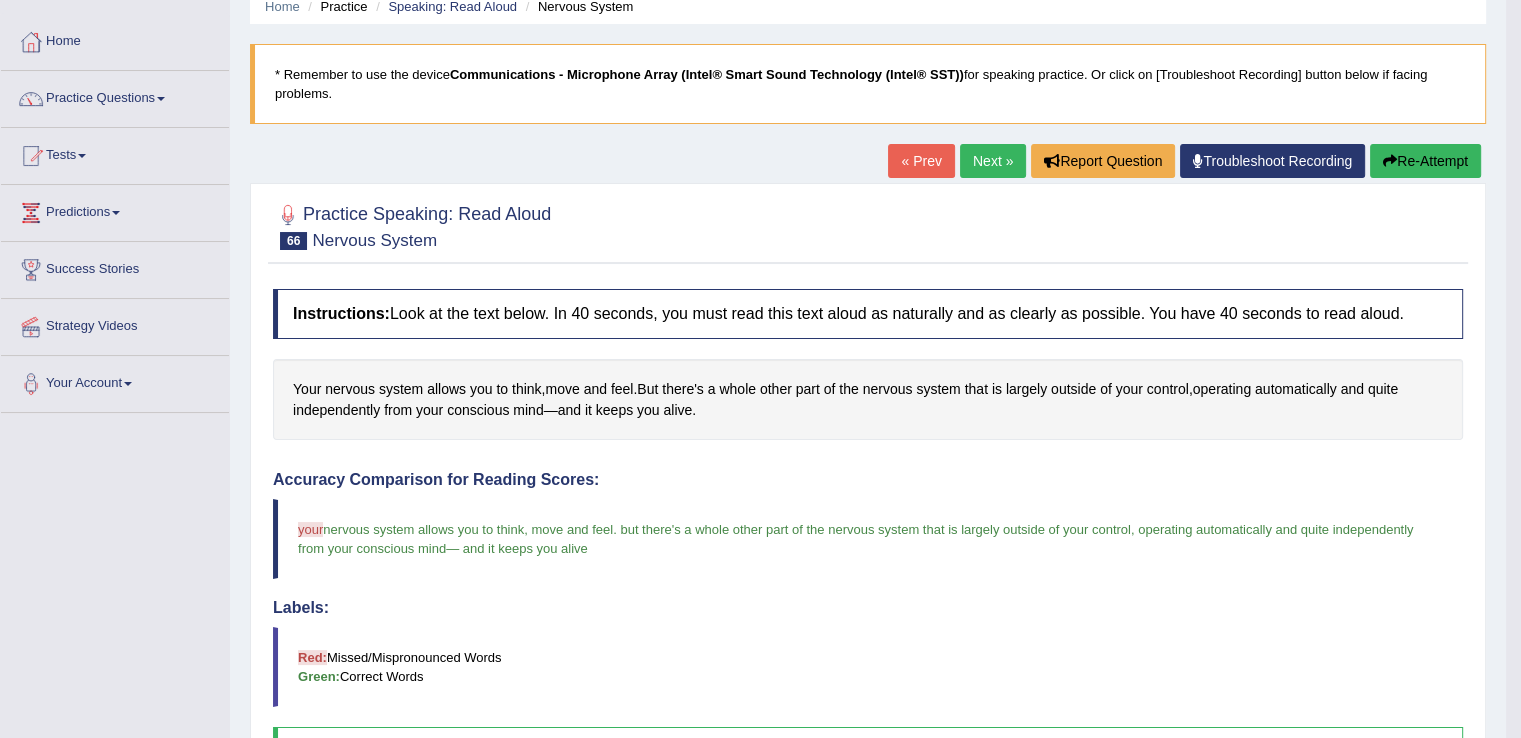 click on "Next »" at bounding box center (993, 161) 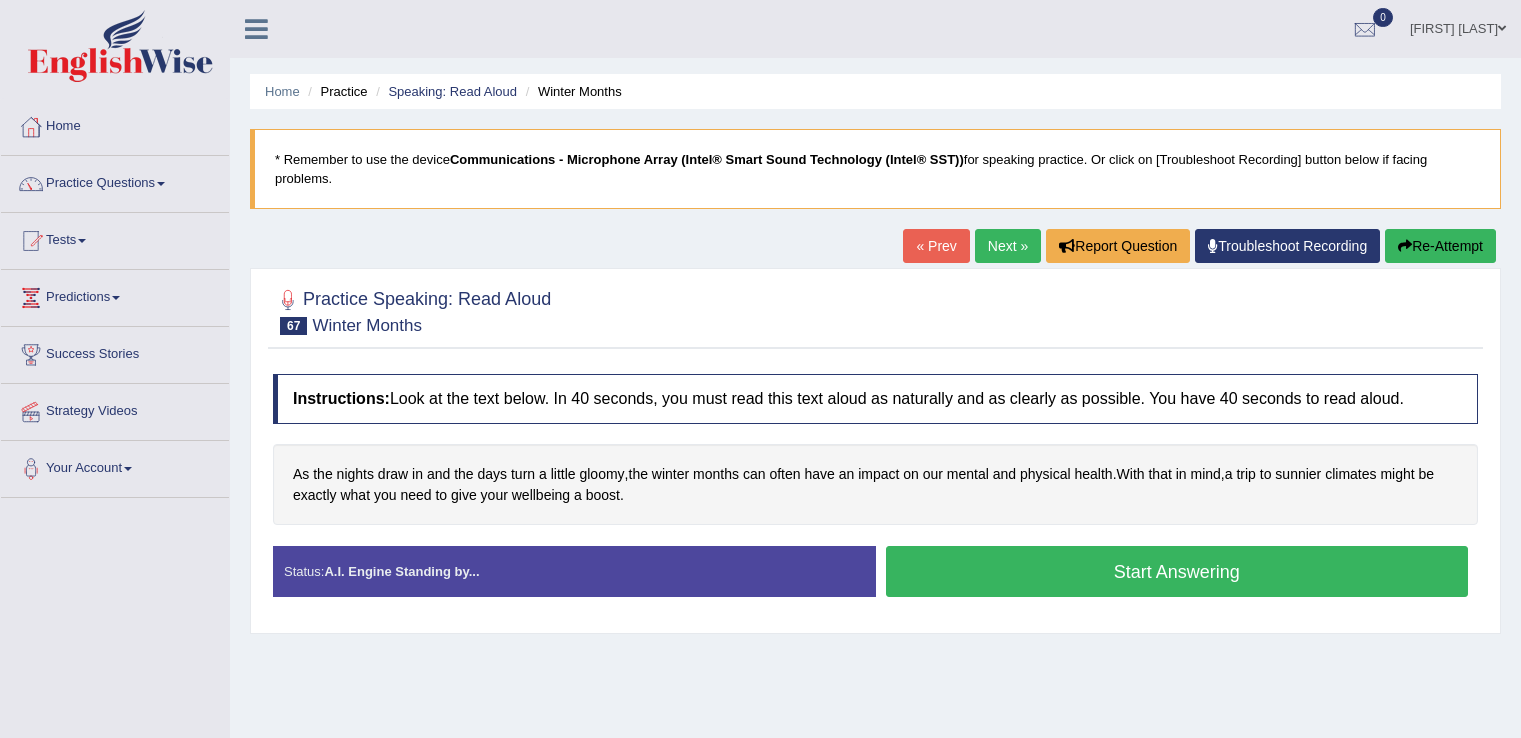 scroll, scrollTop: 0, scrollLeft: 0, axis: both 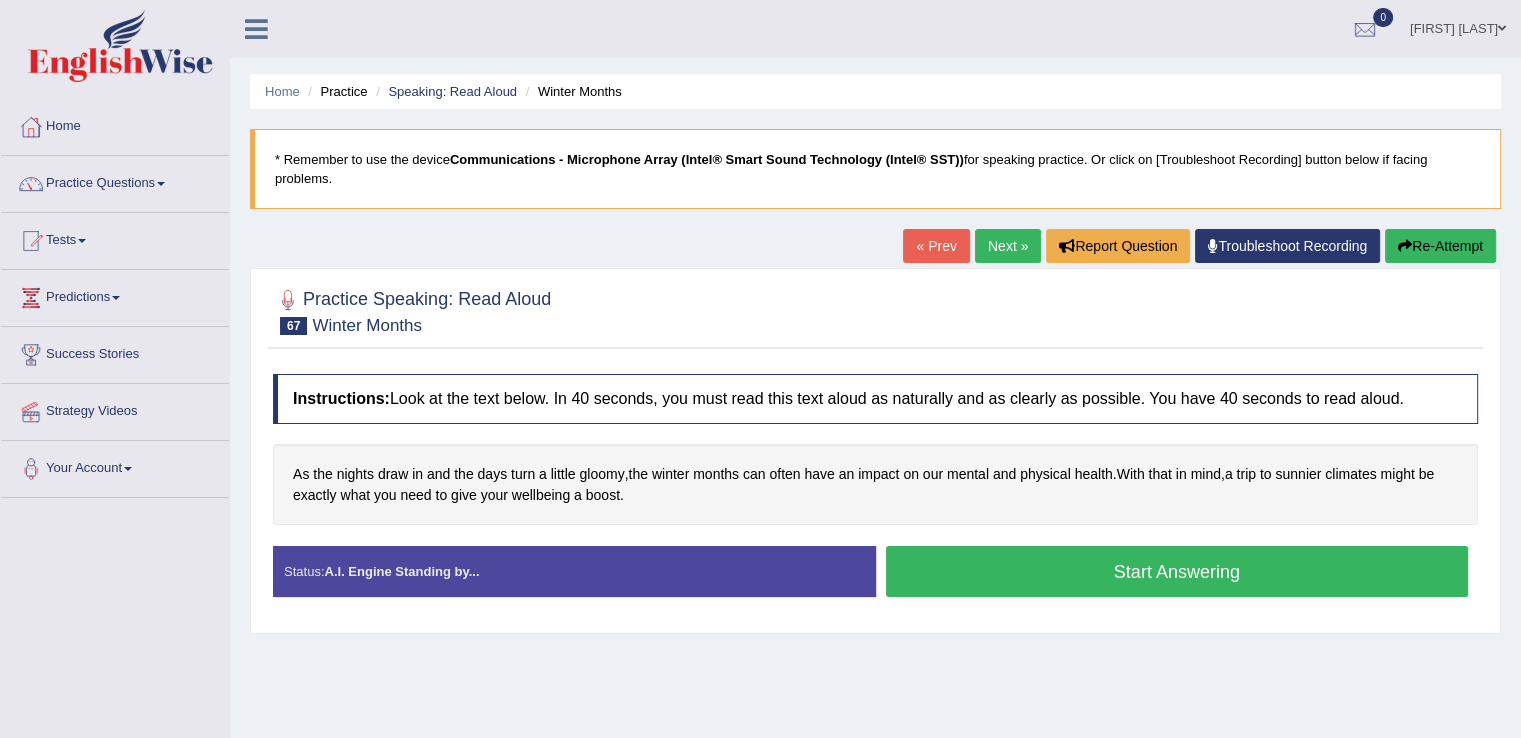 click on "Start Answering" at bounding box center [1177, 571] 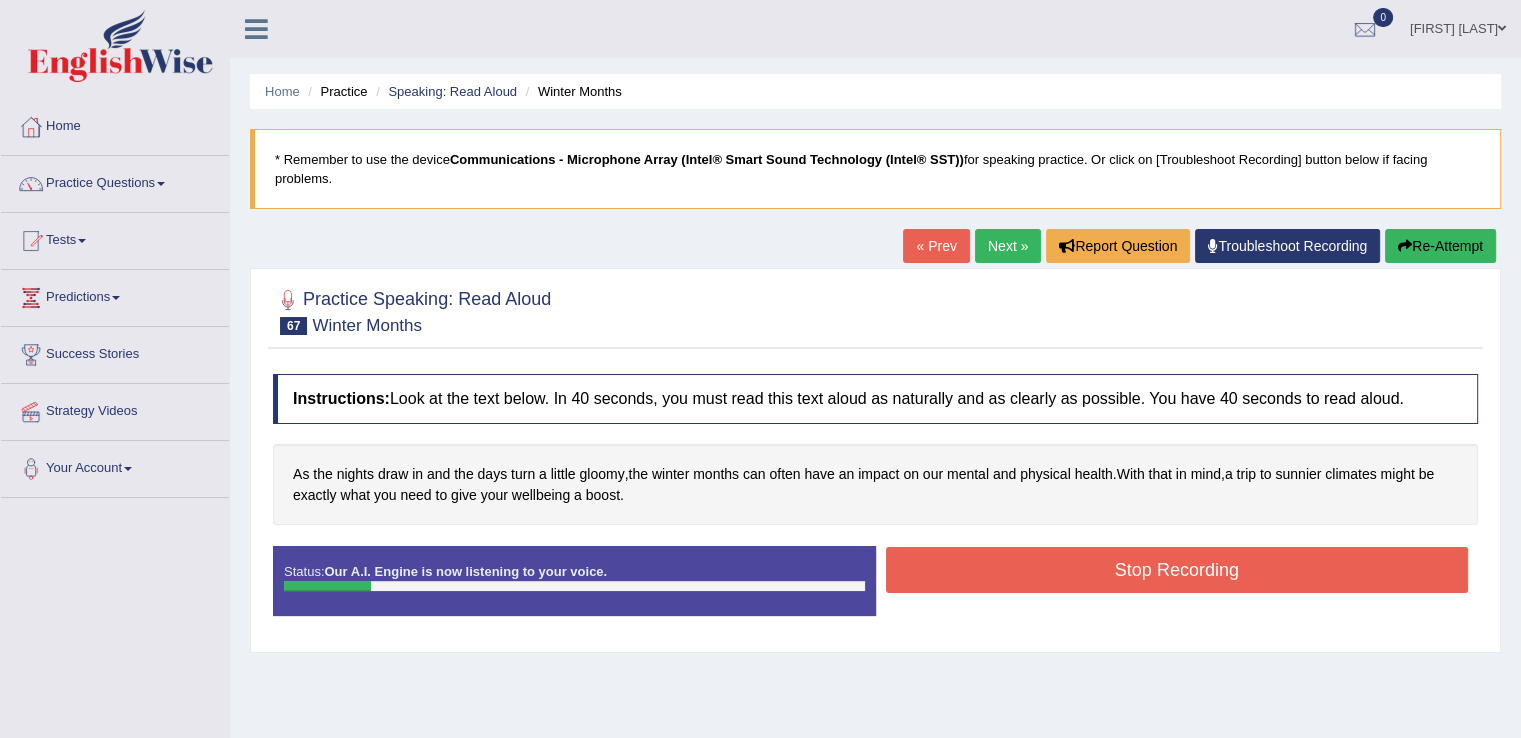click on "Re-Attempt" at bounding box center [1440, 246] 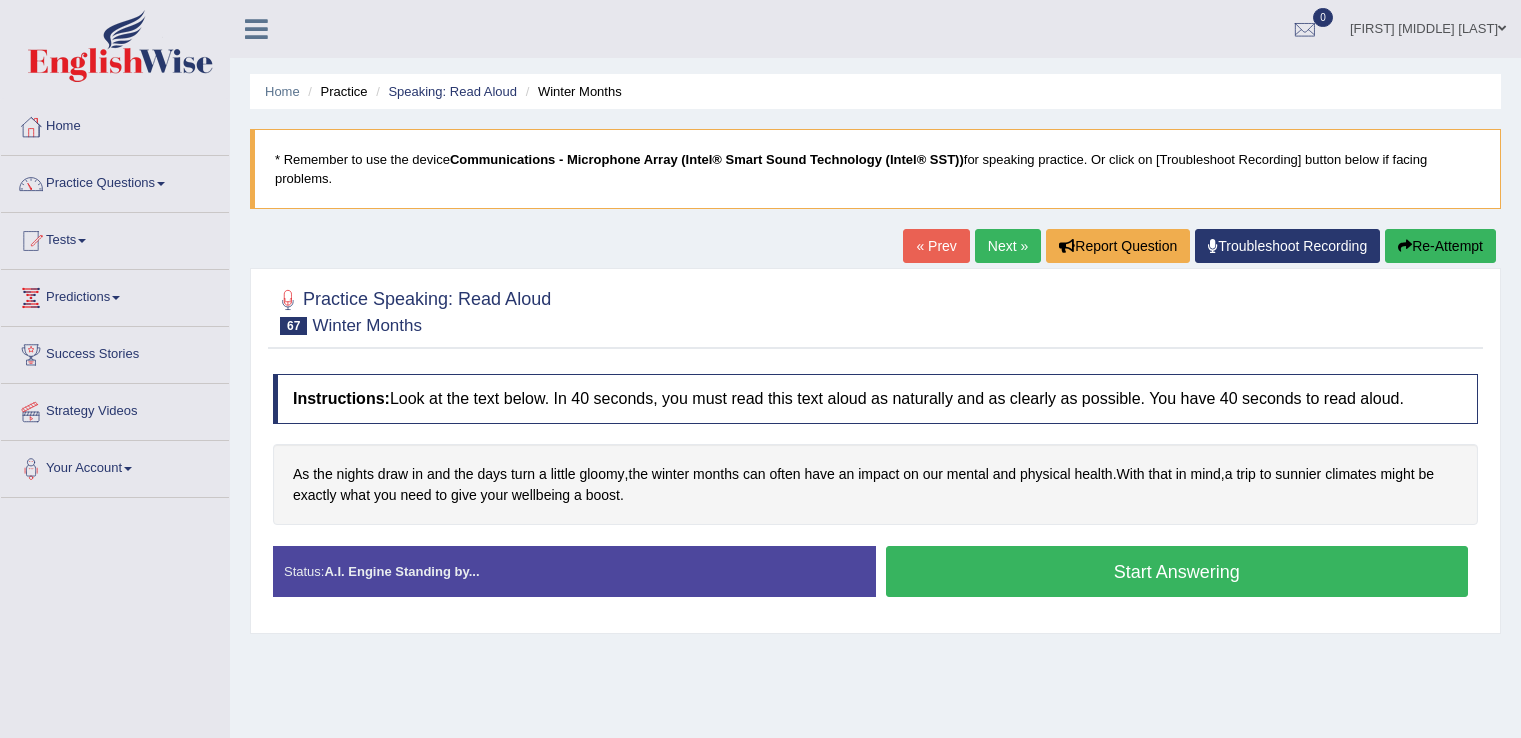 scroll, scrollTop: 0, scrollLeft: 0, axis: both 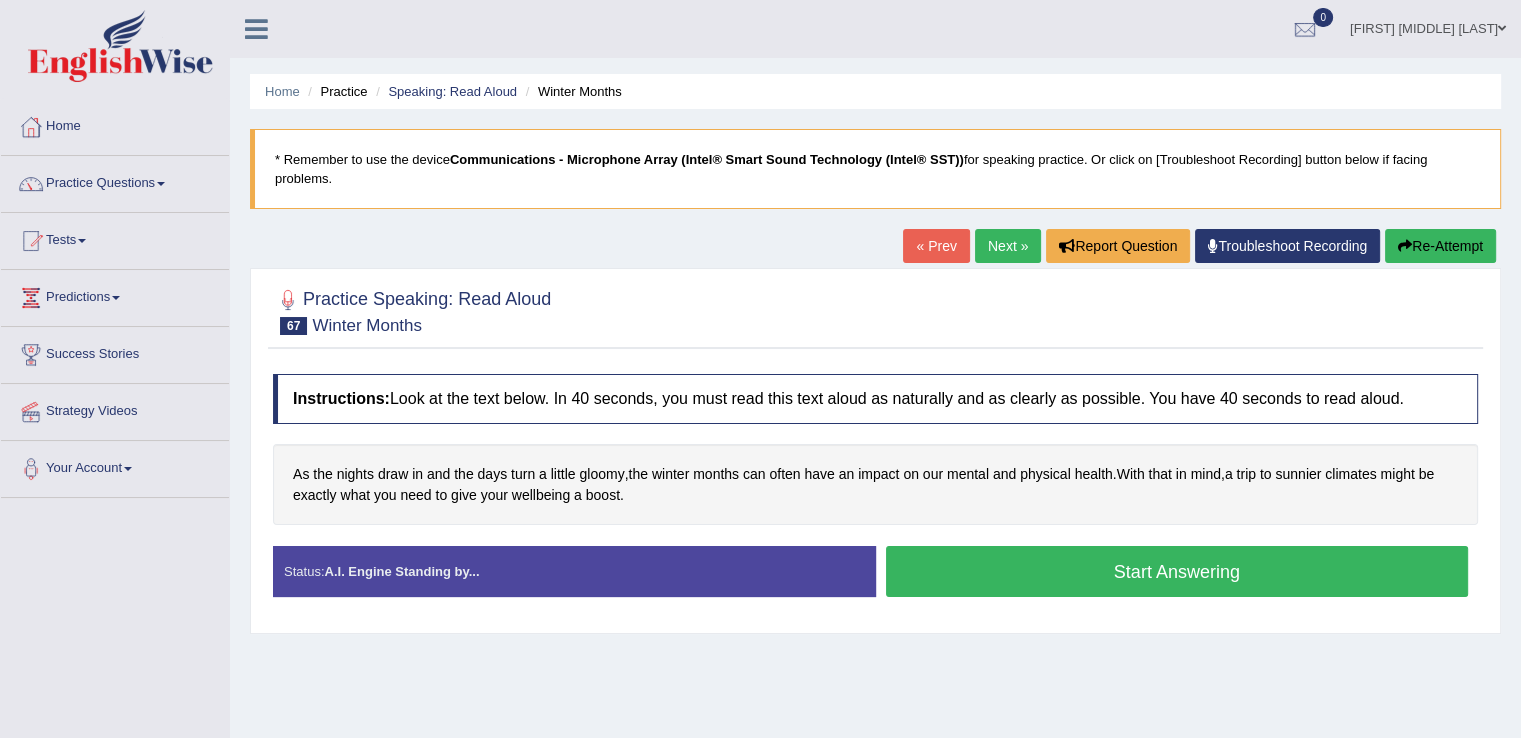 click on "Start Answering" at bounding box center [1177, 571] 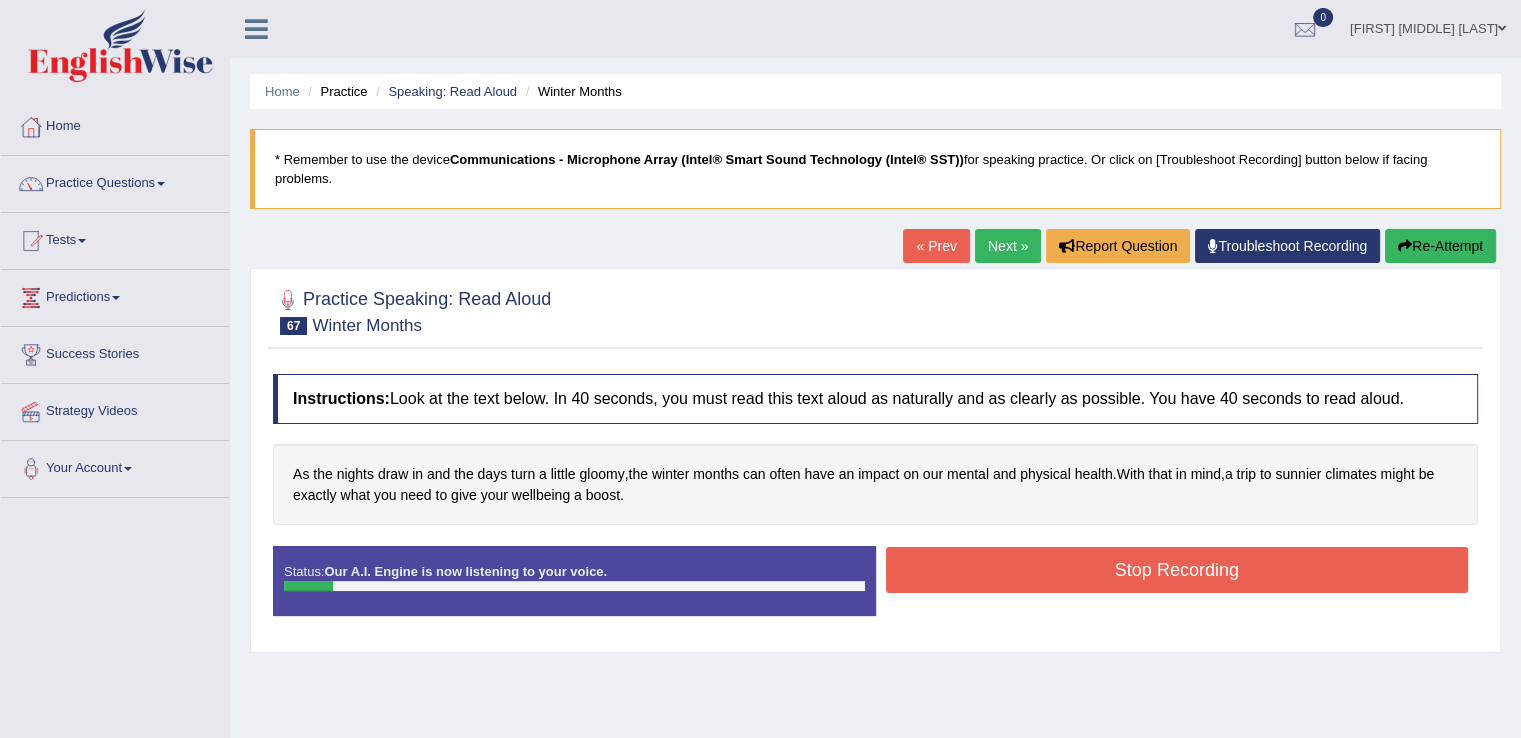 click on "Re-Attempt" at bounding box center [1440, 246] 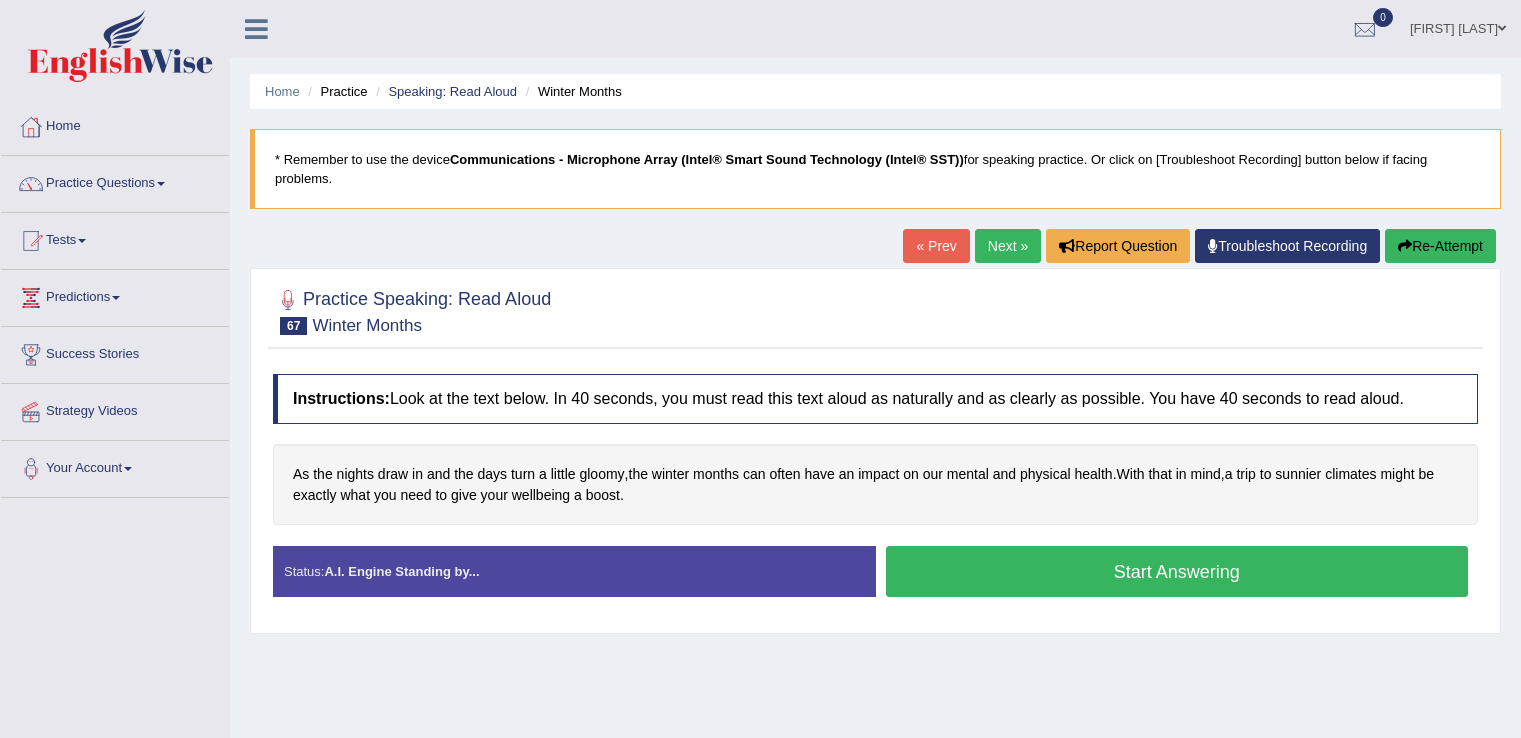 scroll, scrollTop: 0, scrollLeft: 0, axis: both 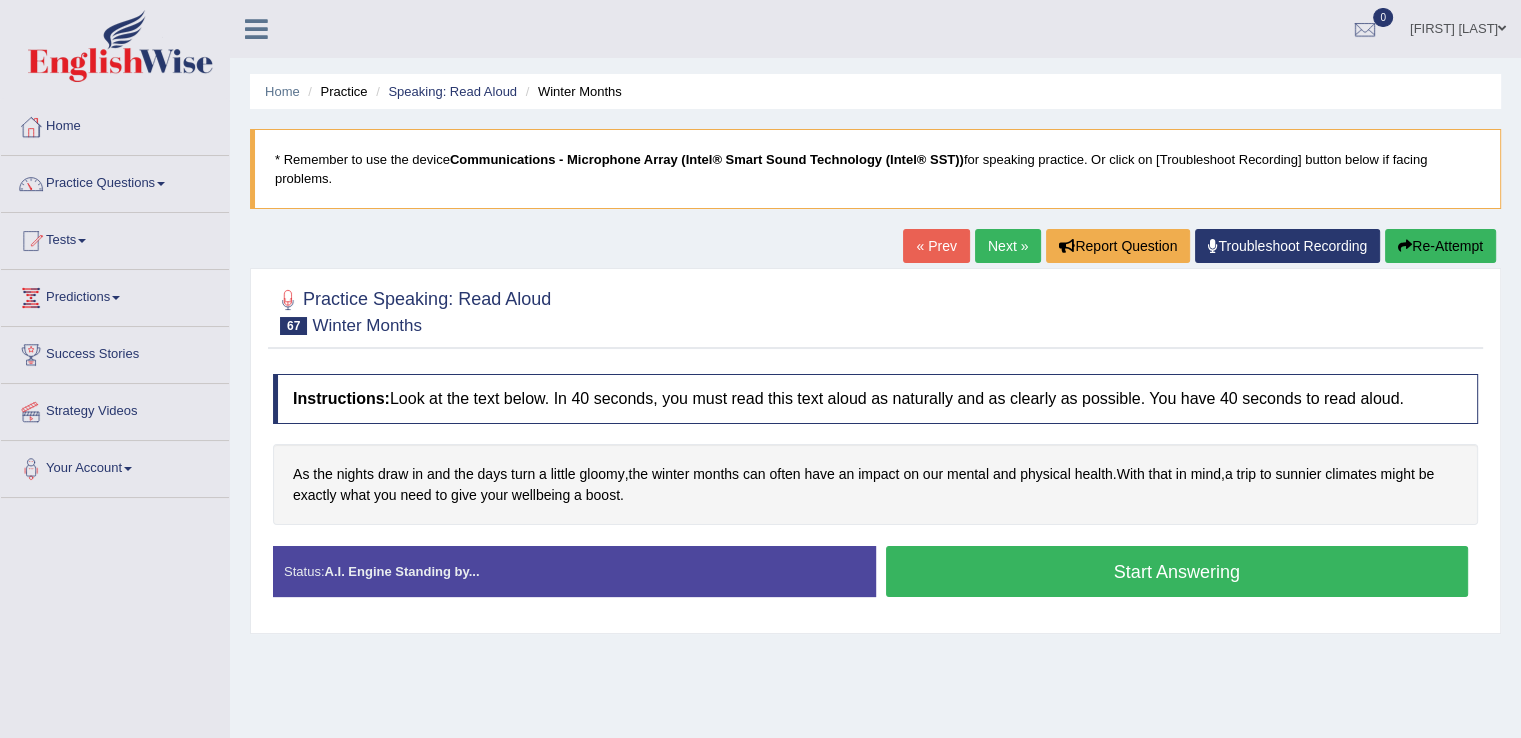 click on "Start Answering" at bounding box center (1177, 571) 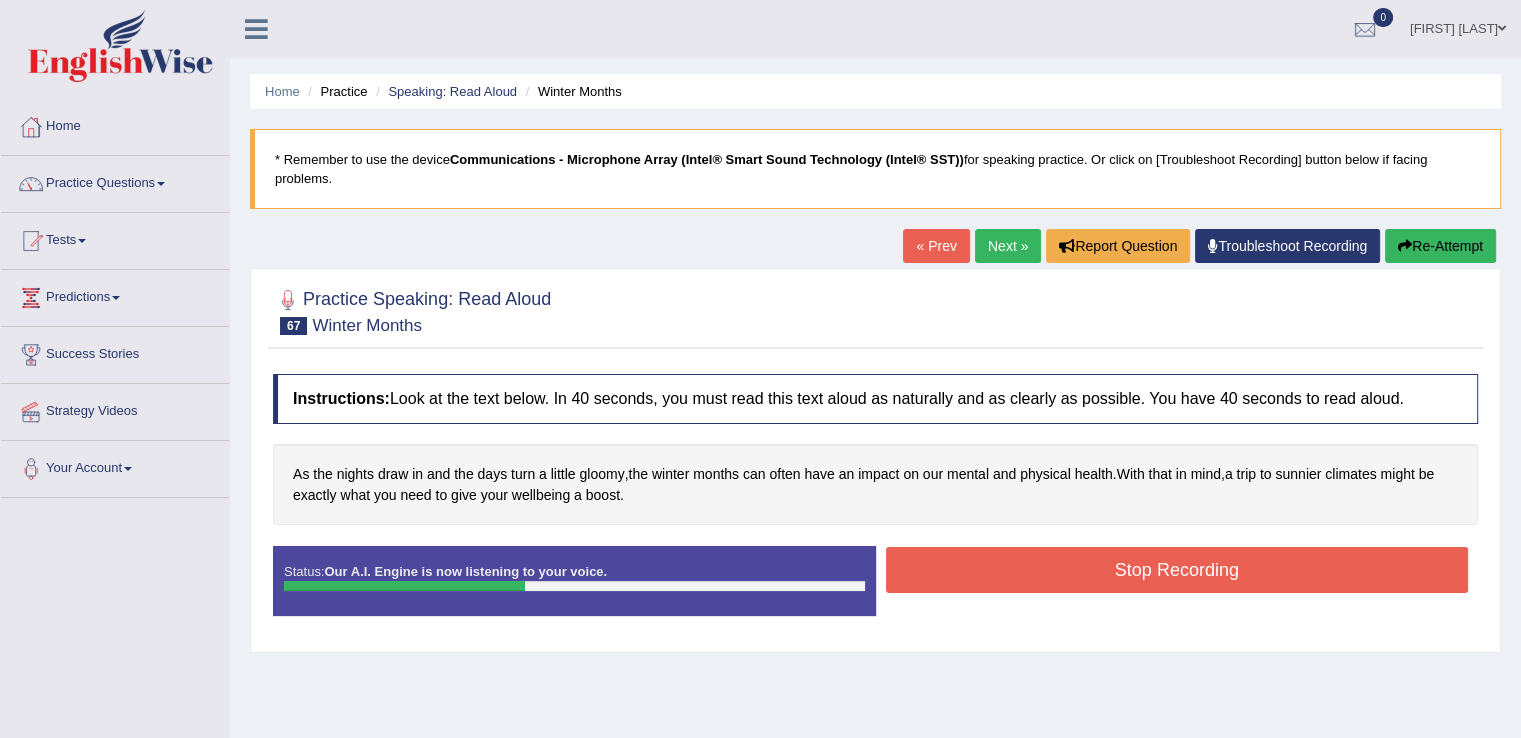 click on "Stop Recording" at bounding box center [1177, 570] 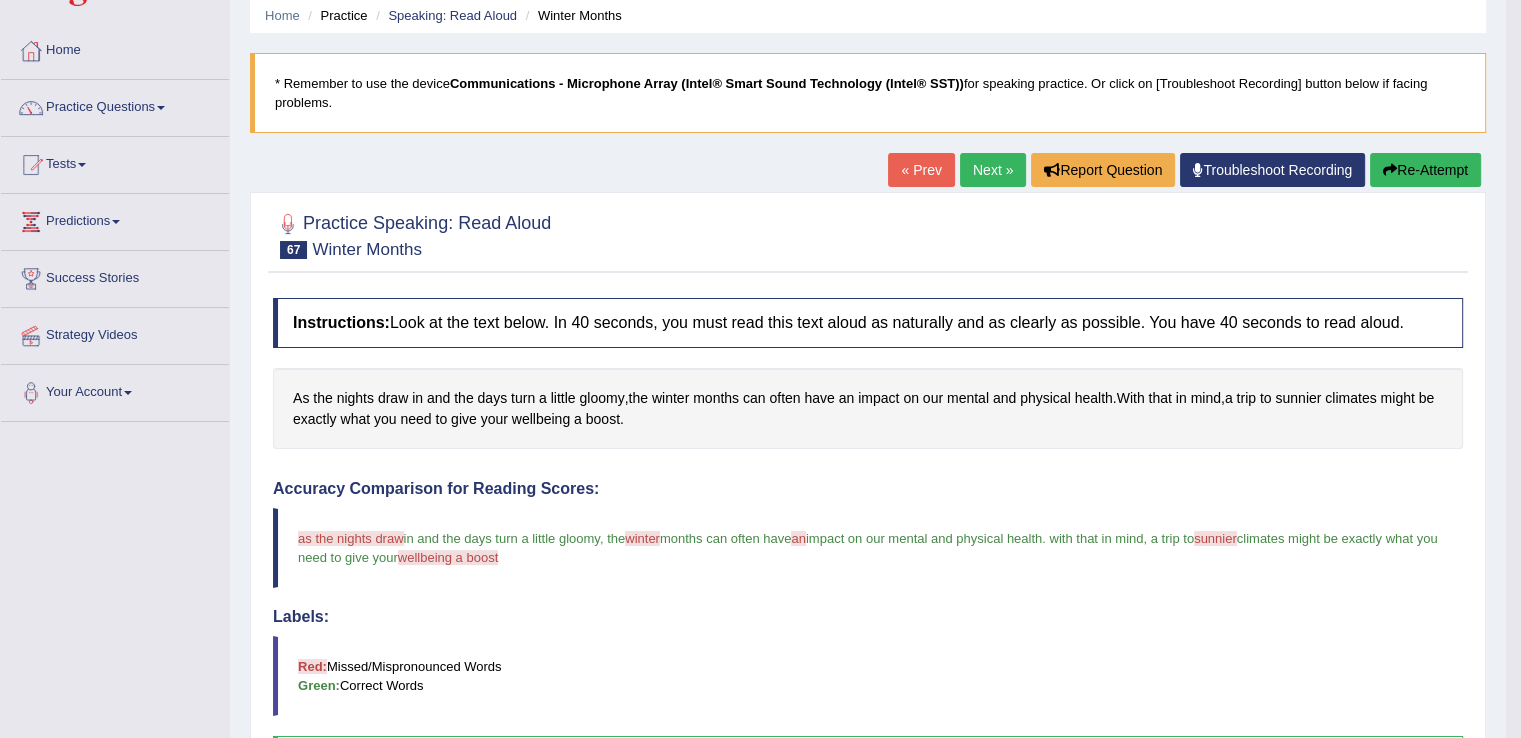 scroll, scrollTop: 68, scrollLeft: 0, axis: vertical 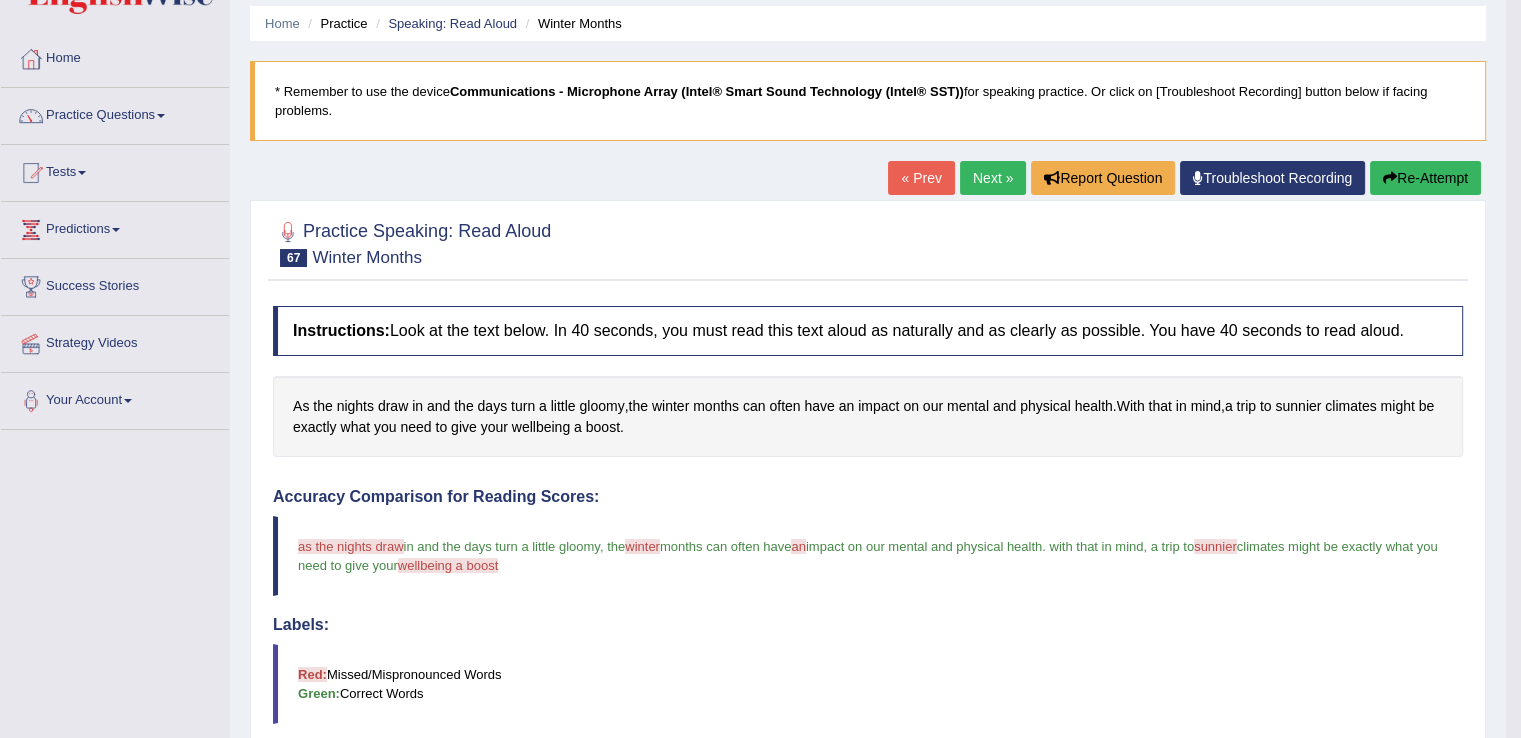 click on "Re-Attempt" at bounding box center (1425, 178) 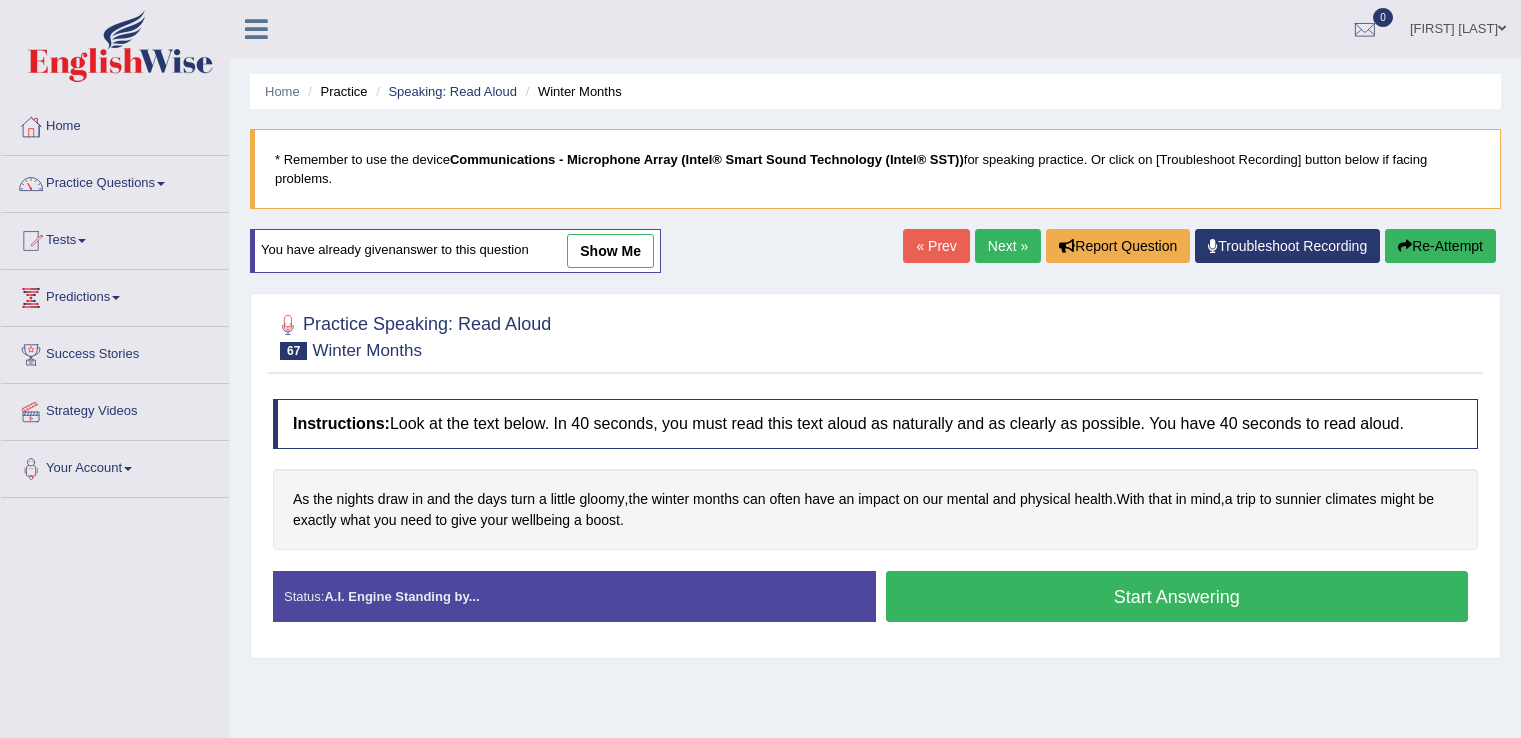 scroll, scrollTop: 68, scrollLeft: 0, axis: vertical 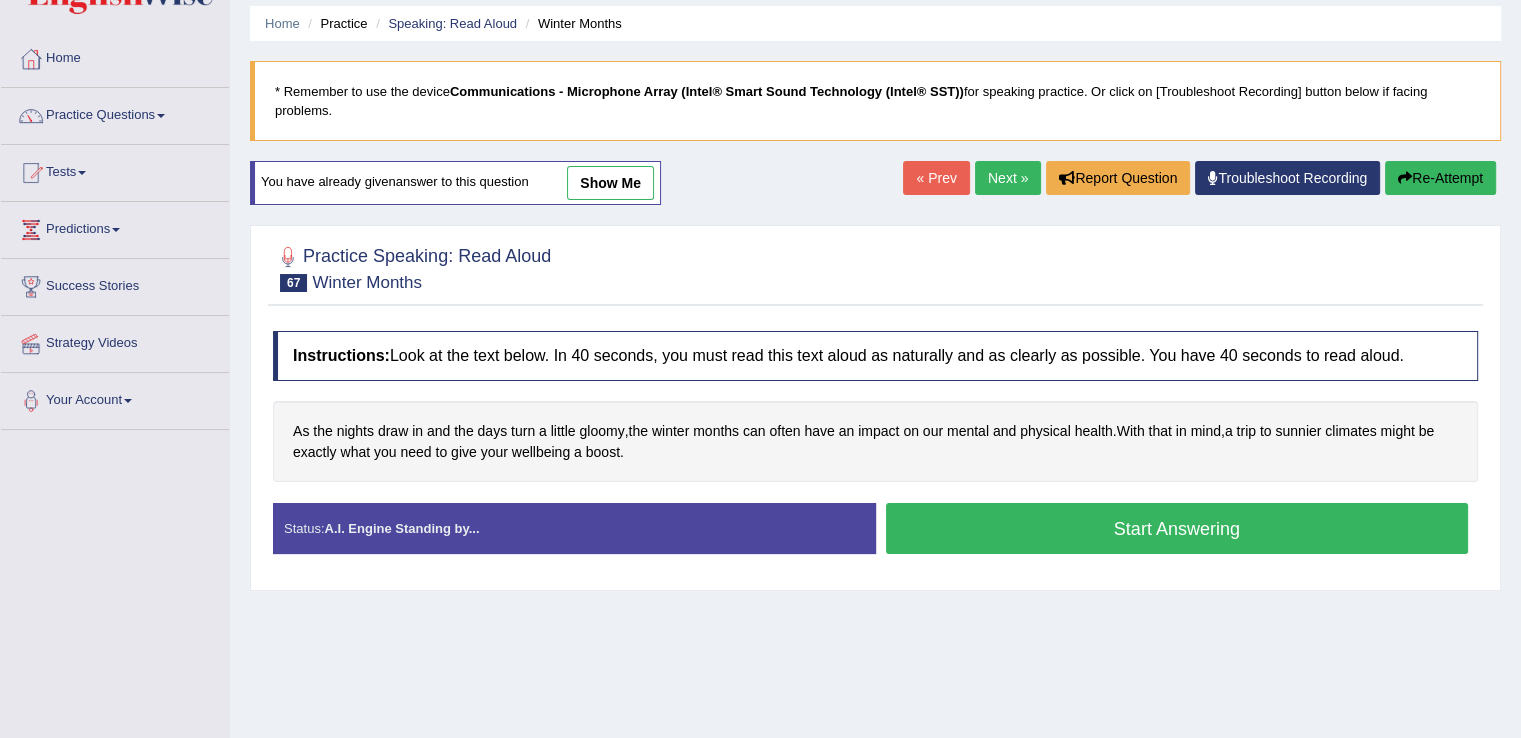 click on "Start Answering" at bounding box center (1177, 528) 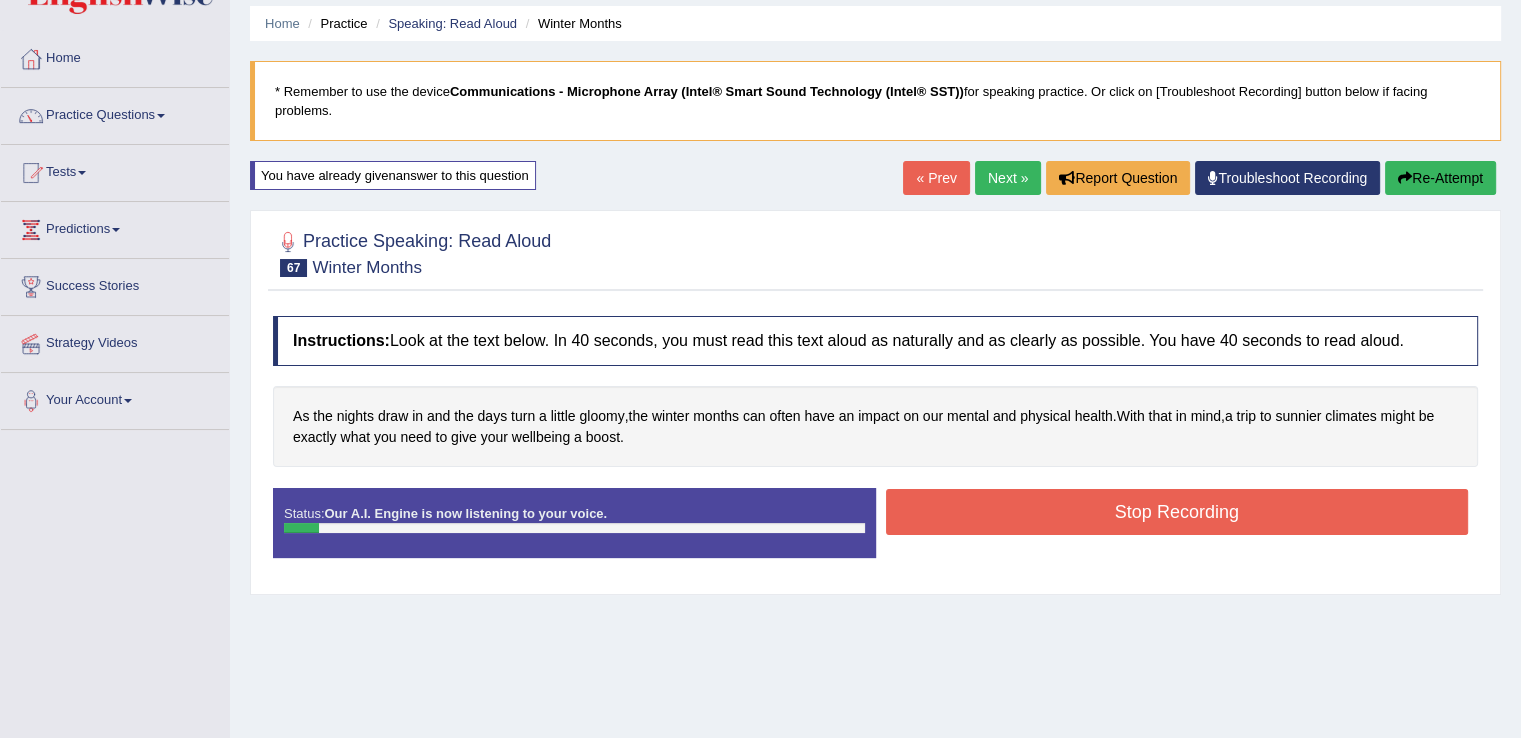 click on "Re-Attempt" at bounding box center [1440, 178] 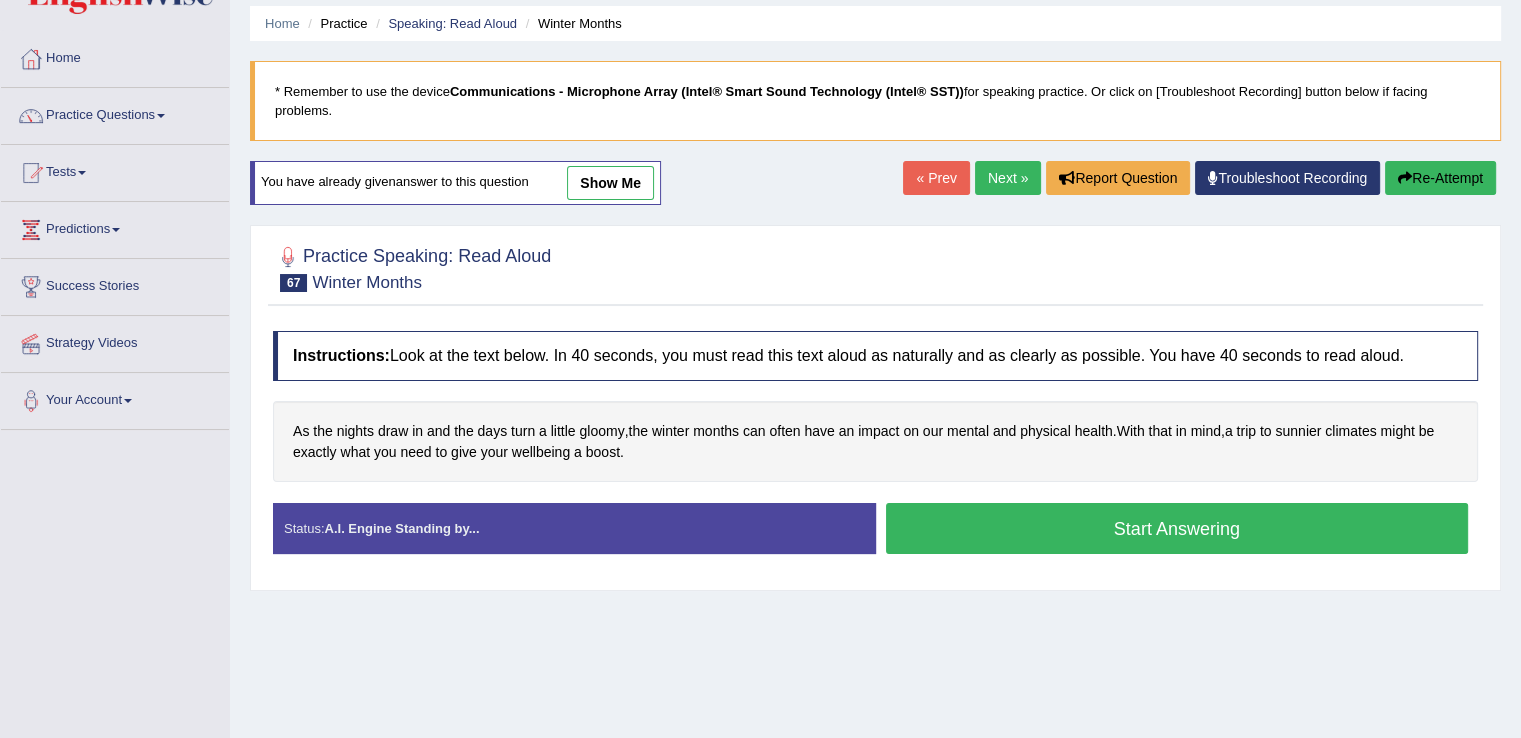 scroll, scrollTop: 68, scrollLeft: 0, axis: vertical 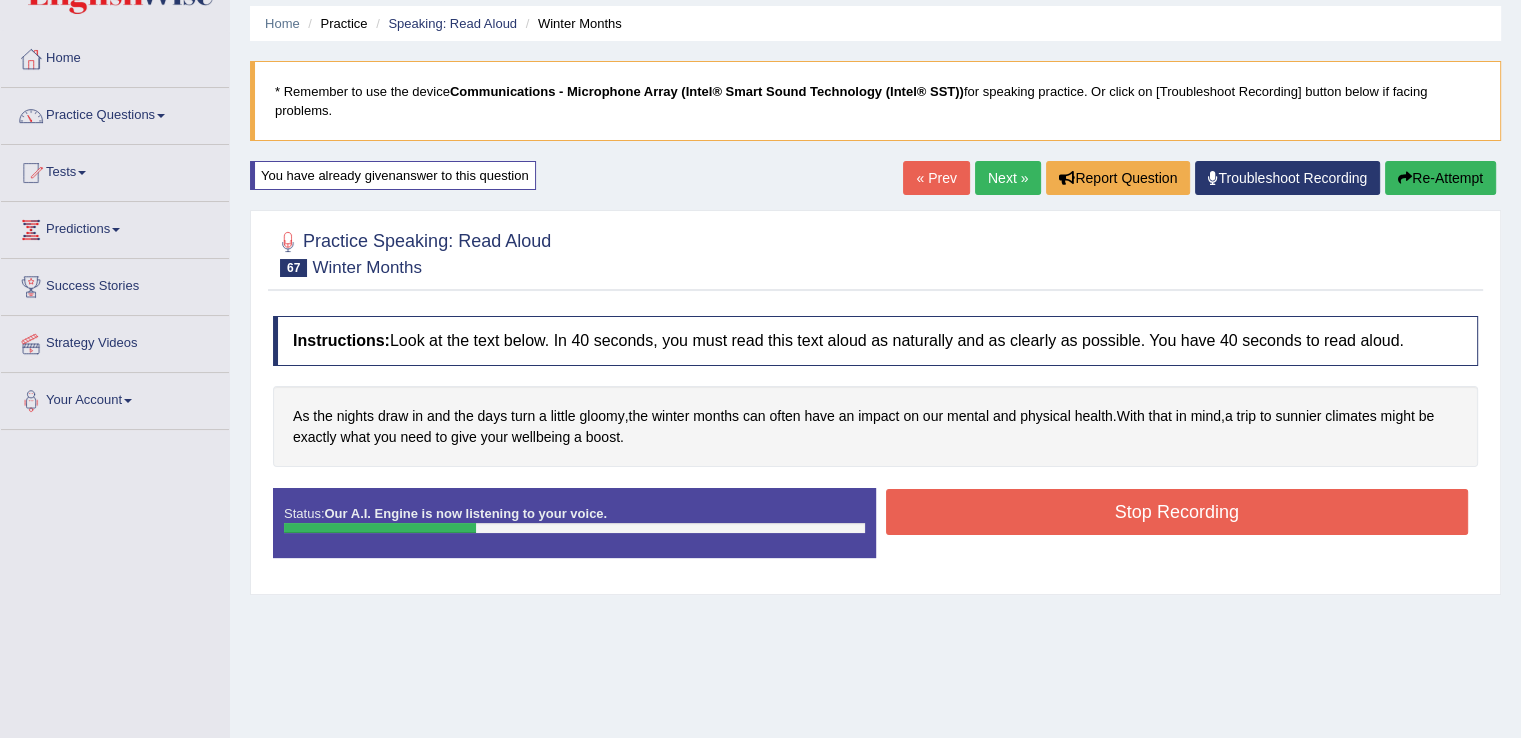 click on "Stop Recording" at bounding box center [1177, 512] 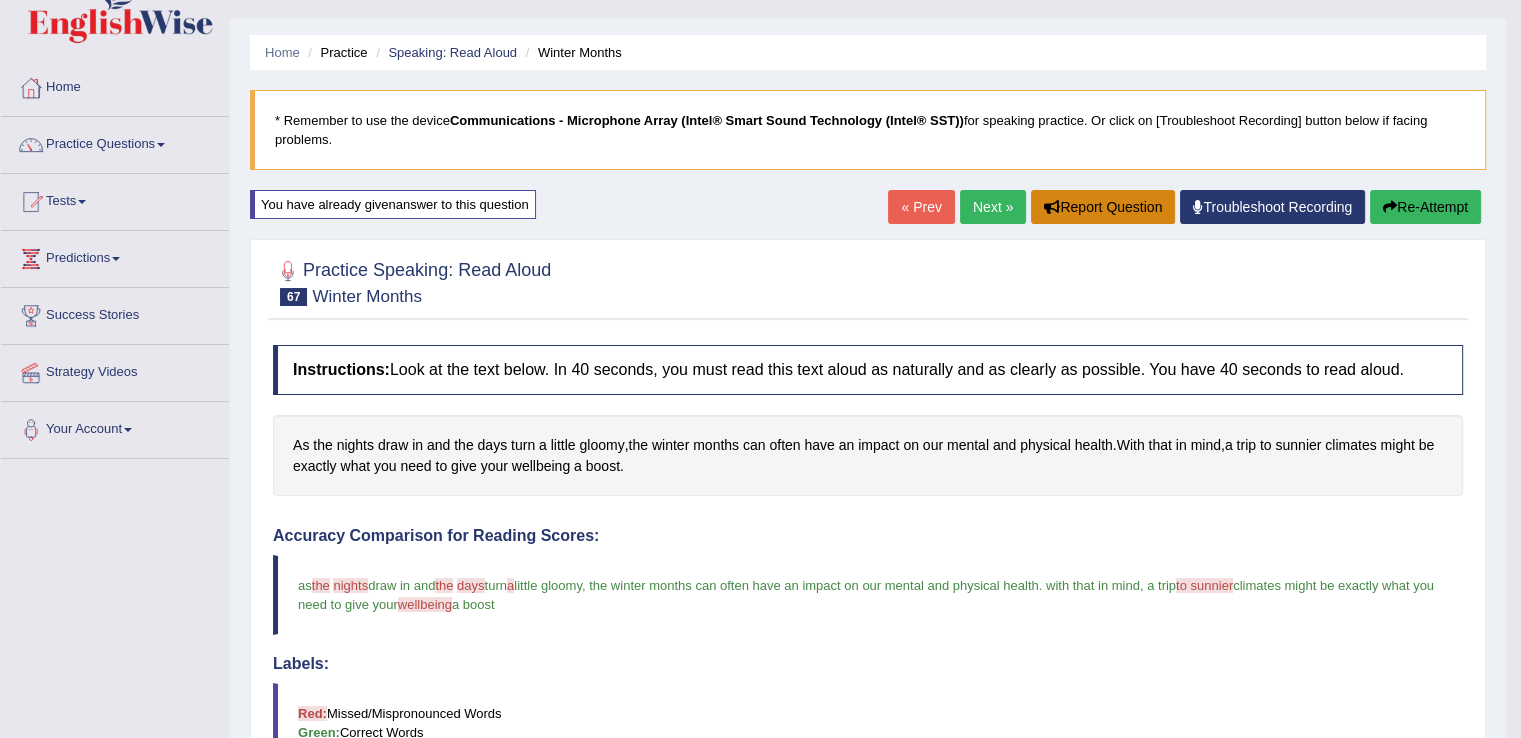 scroll, scrollTop: 15, scrollLeft: 0, axis: vertical 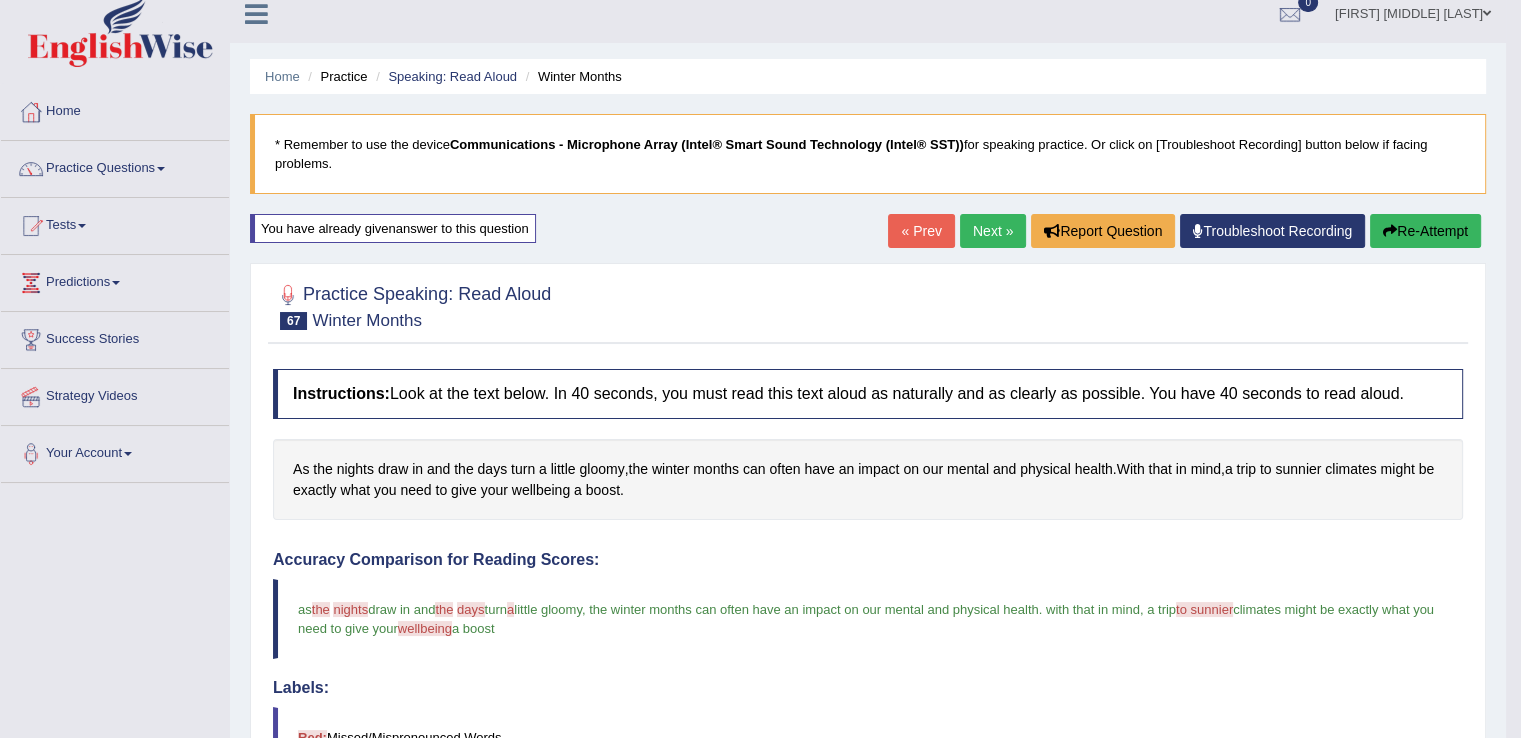 click on "Next »" at bounding box center (993, 231) 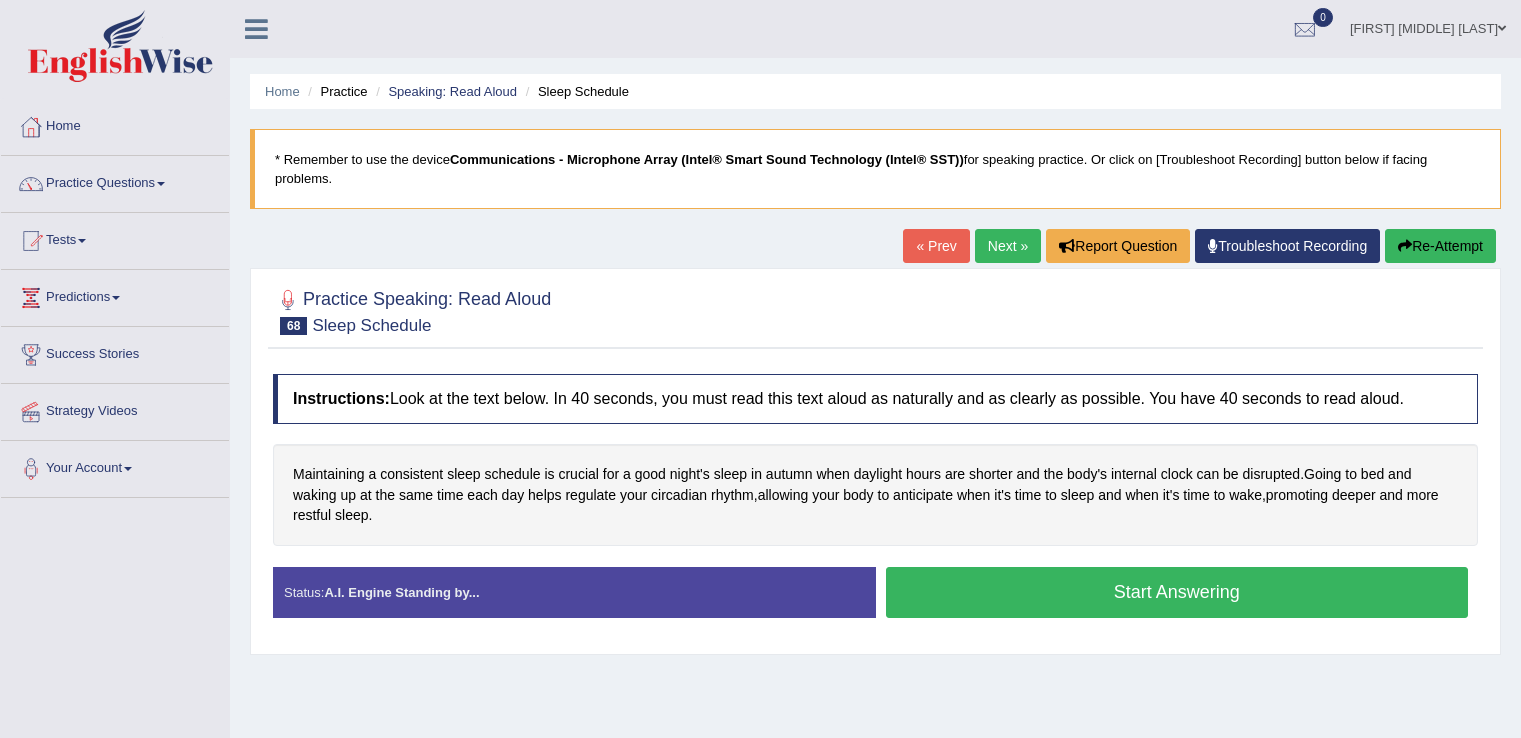 scroll, scrollTop: 0, scrollLeft: 0, axis: both 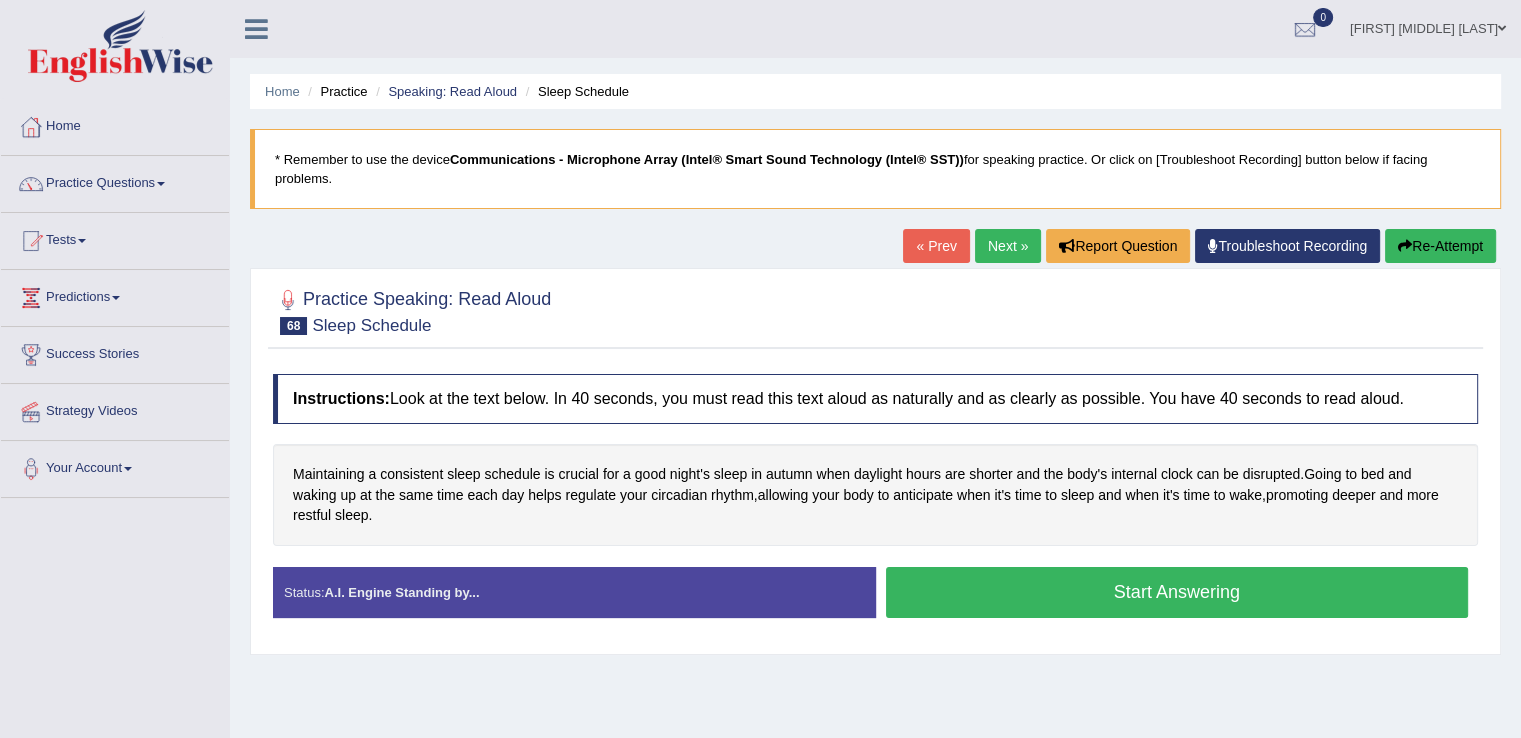 click on "Start Answering" at bounding box center [1177, 592] 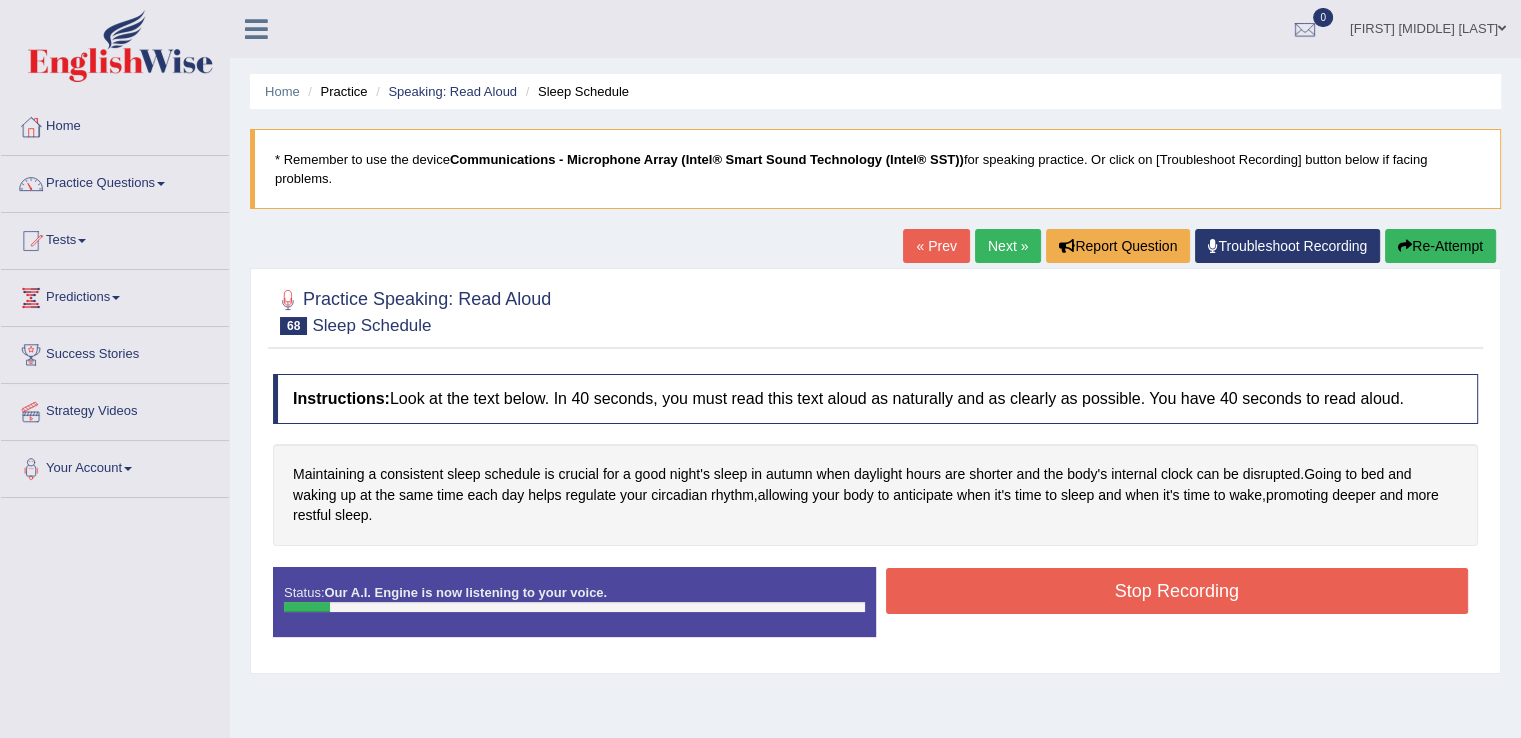 click on "Re-Attempt" at bounding box center (1440, 246) 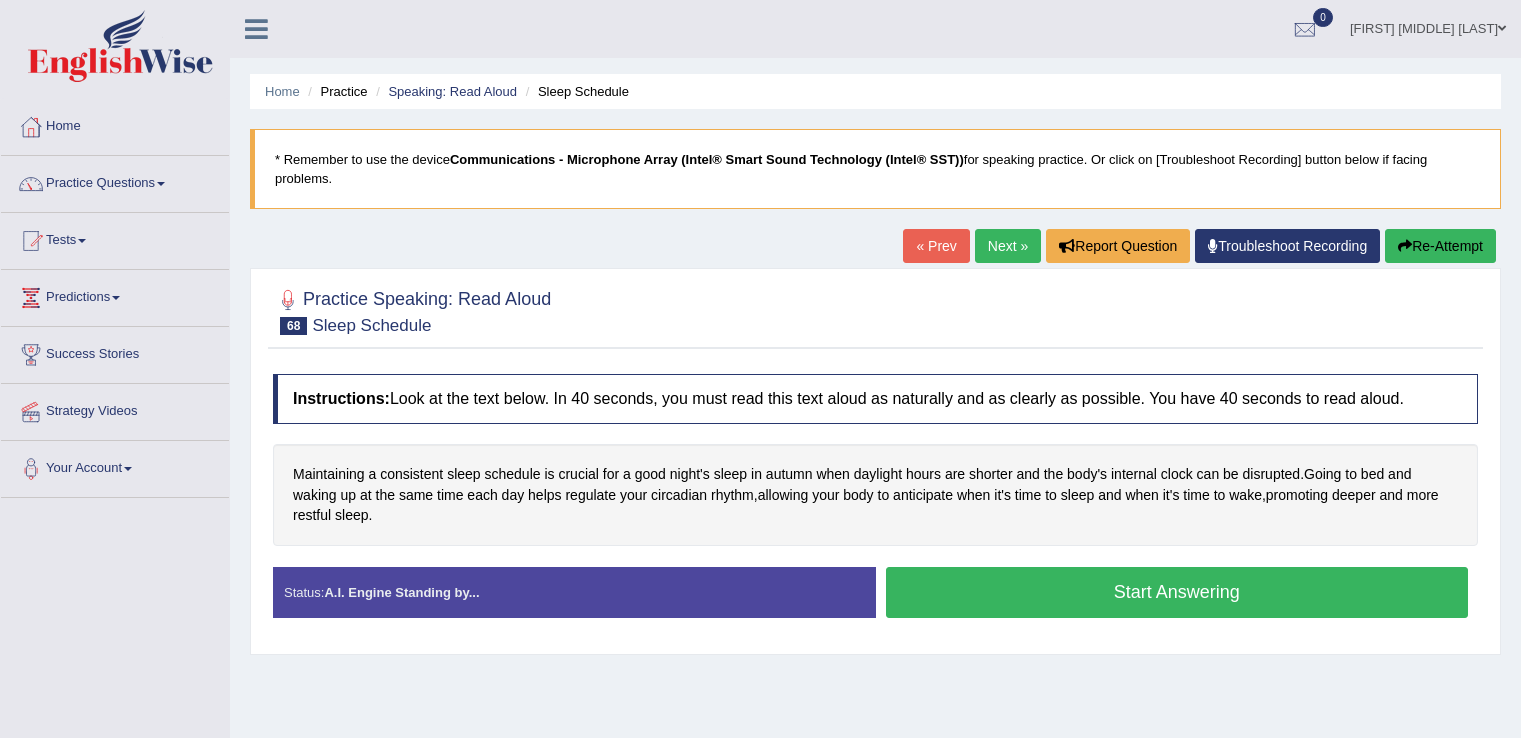 scroll, scrollTop: 0, scrollLeft: 0, axis: both 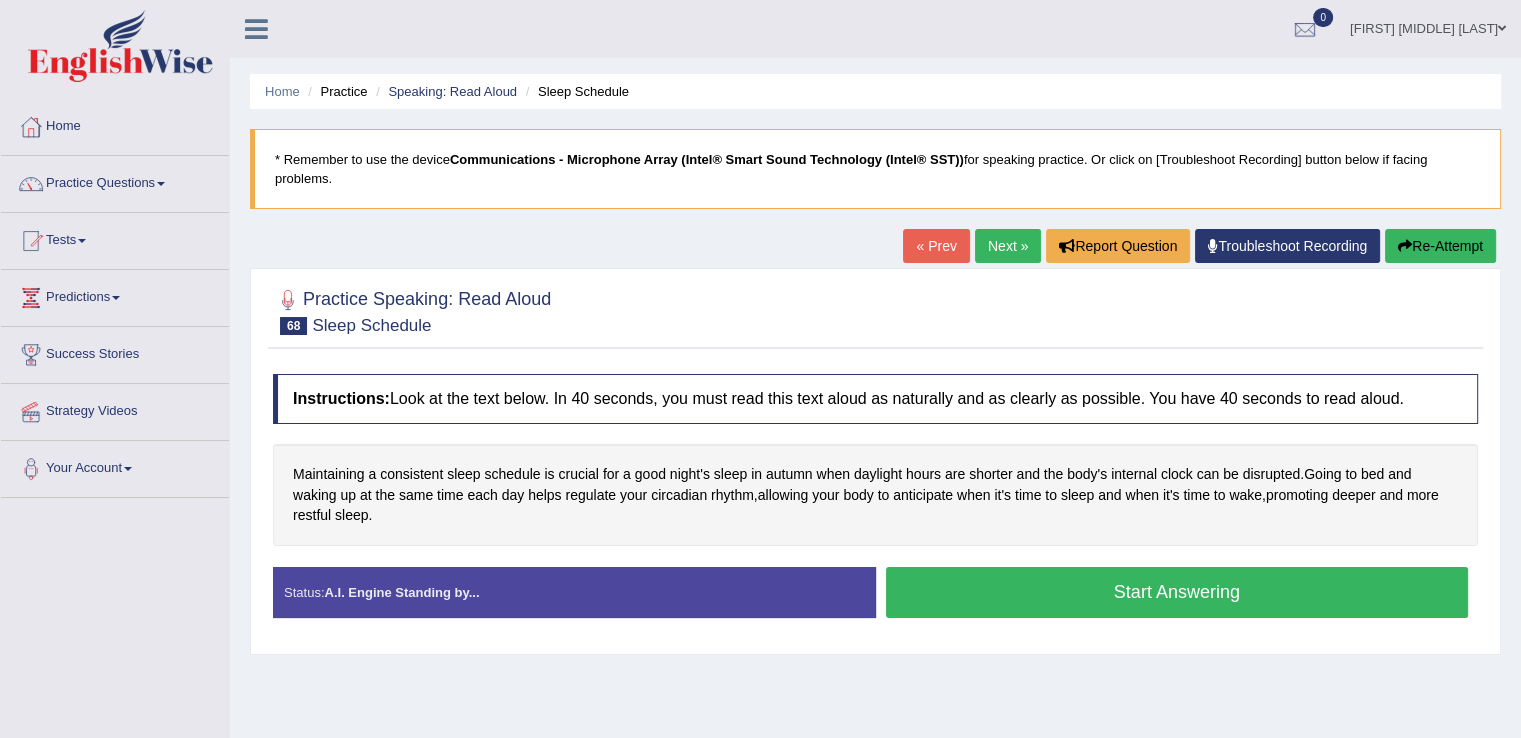 click on "Start Answering" at bounding box center [1177, 592] 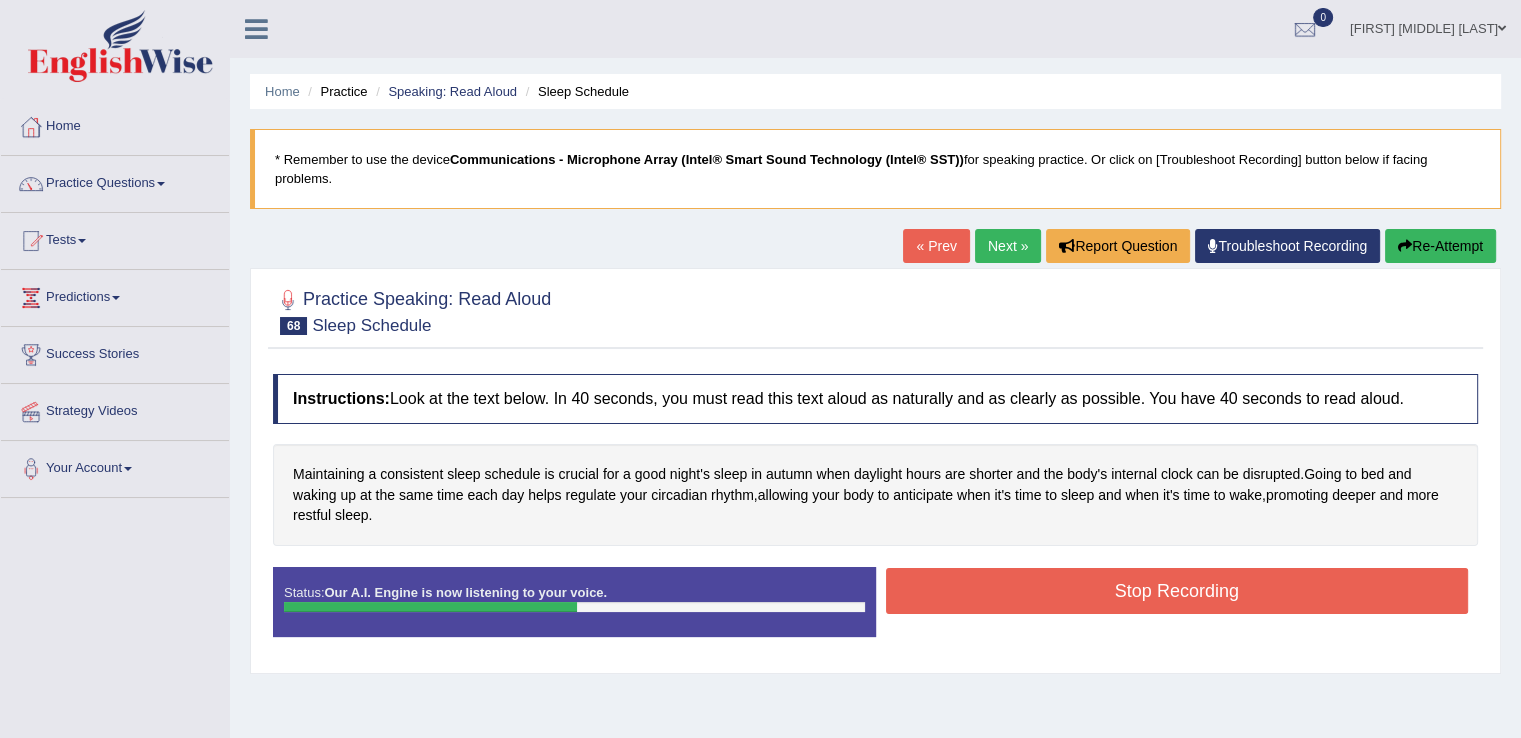 click on "Stop Recording" at bounding box center (1177, 591) 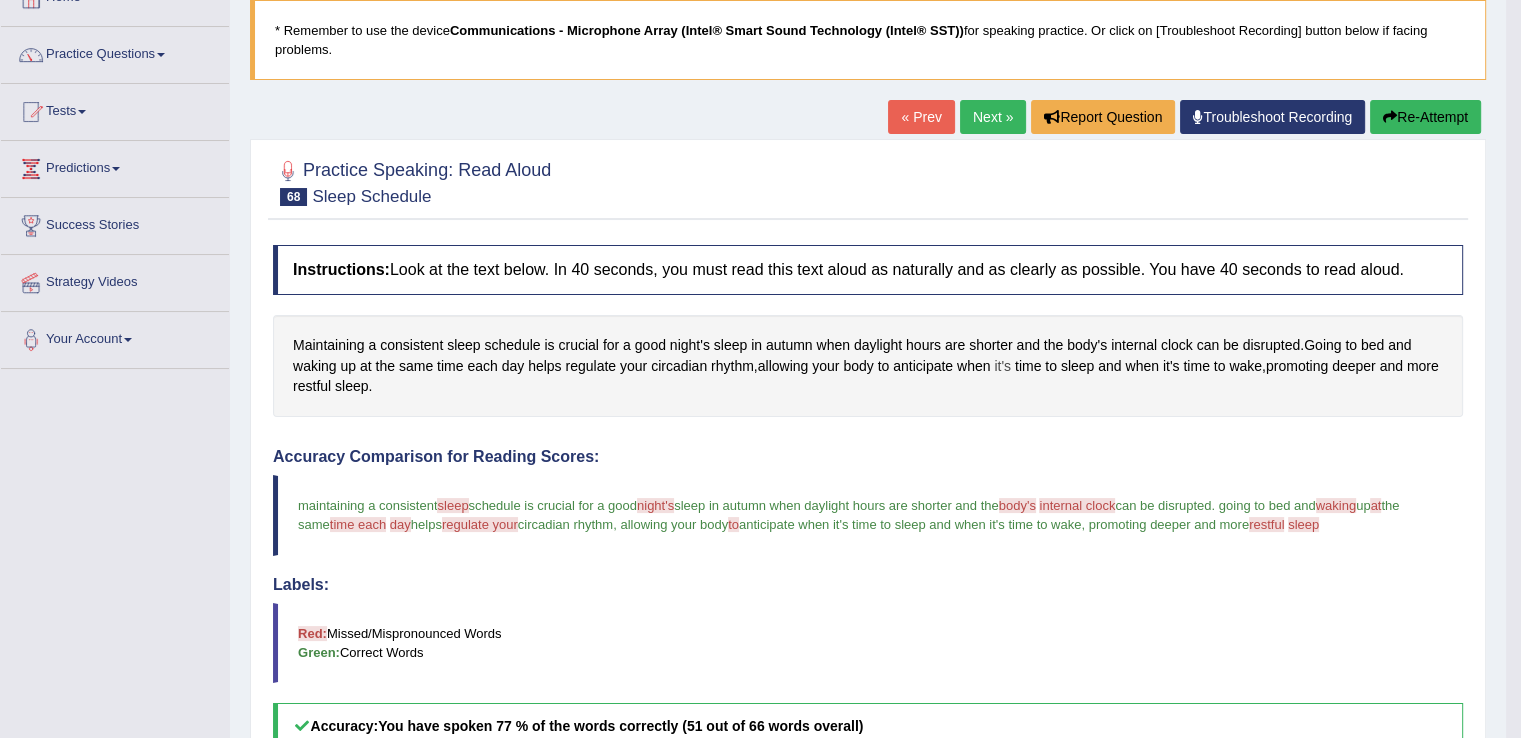 scroll, scrollTop: 115, scrollLeft: 0, axis: vertical 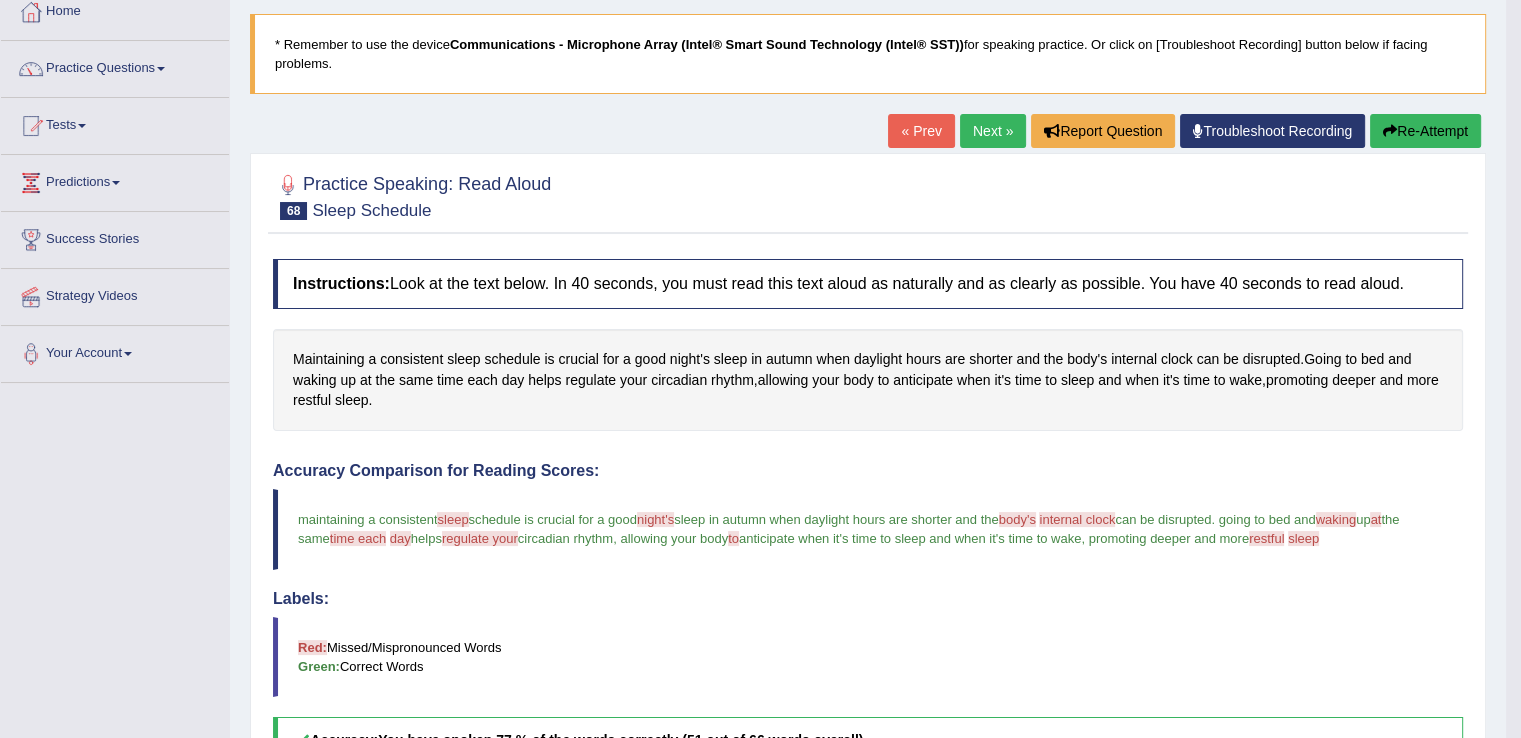 click on "Next »" at bounding box center (993, 131) 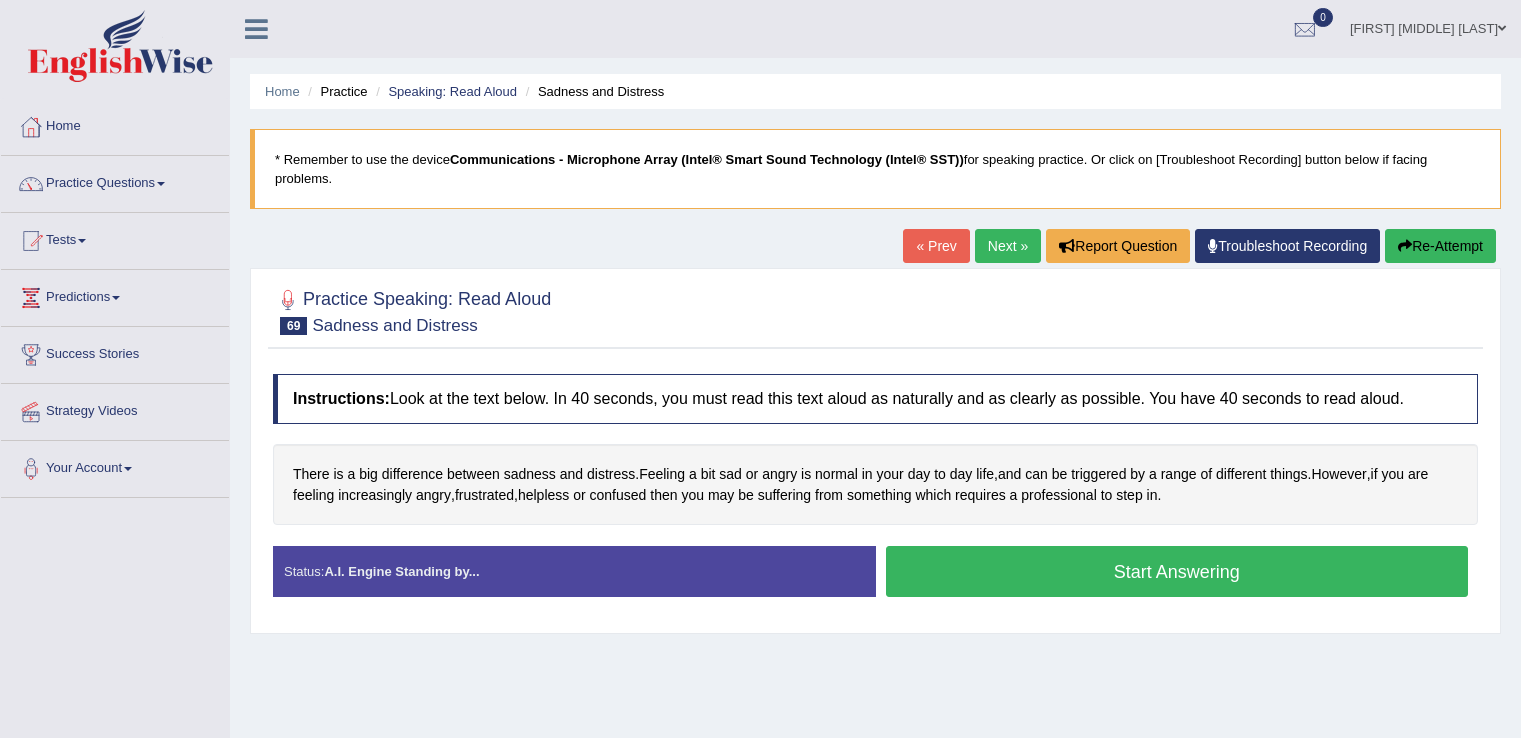 scroll, scrollTop: 0, scrollLeft: 0, axis: both 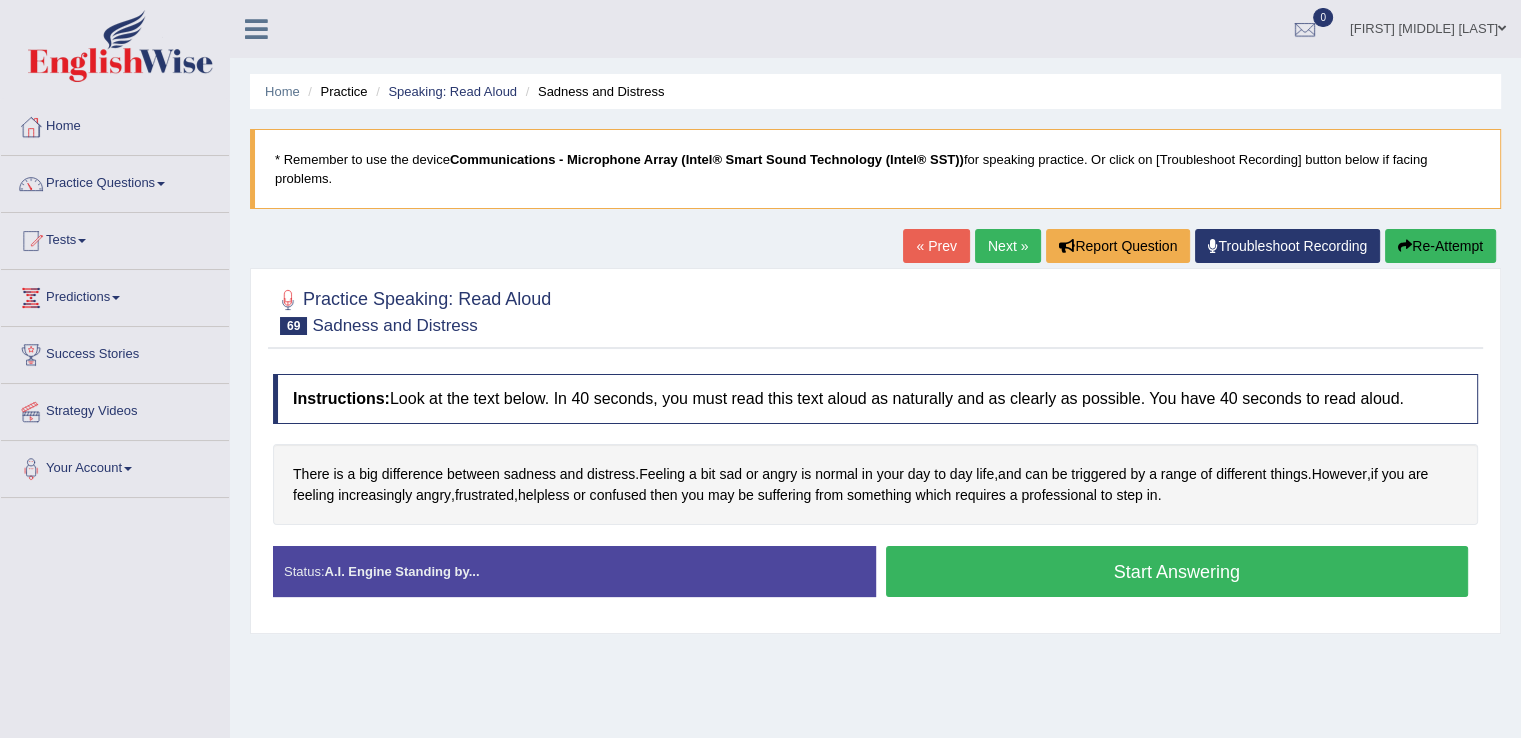 click on "Start Answering" at bounding box center [1177, 571] 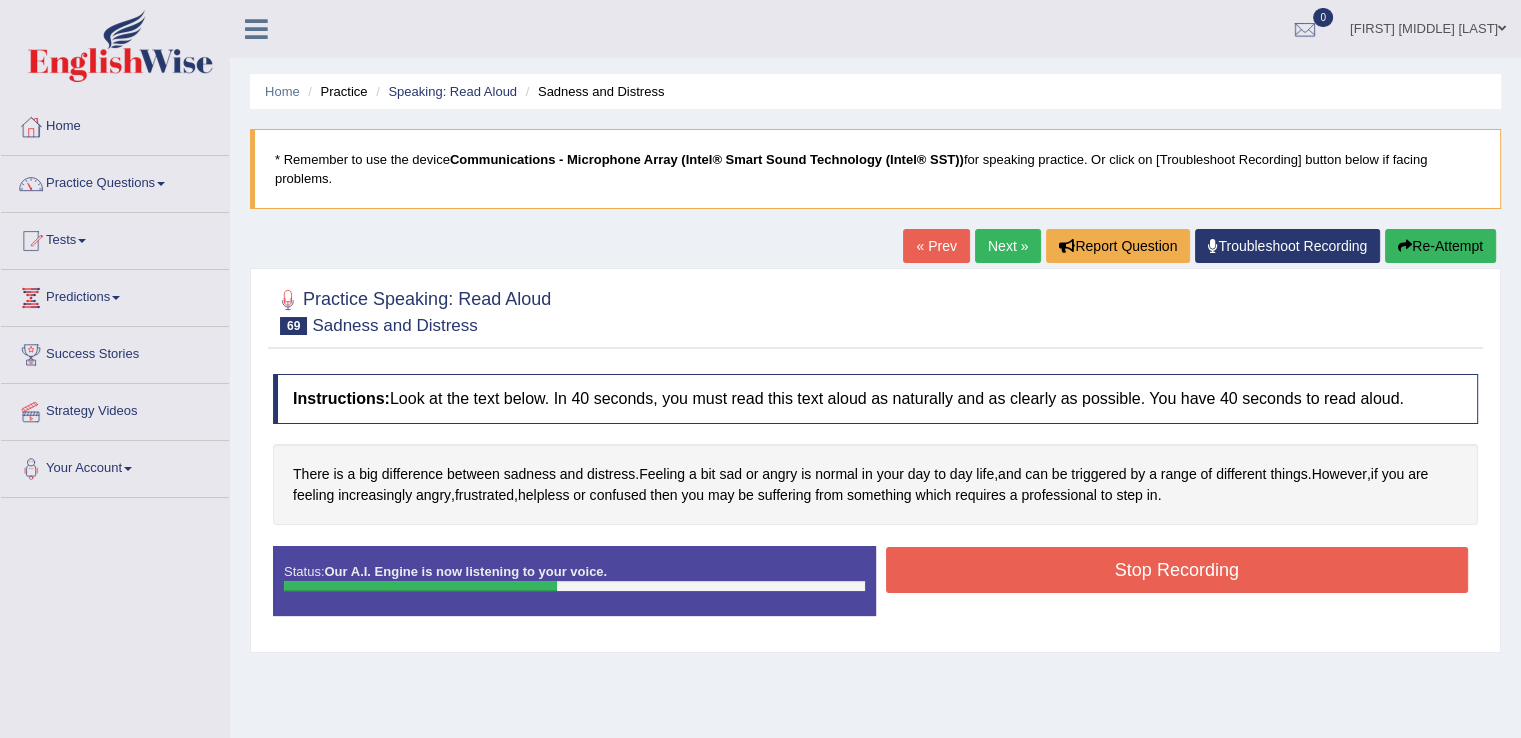 click on "Stop Recording" at bounding box center [1177, 570] 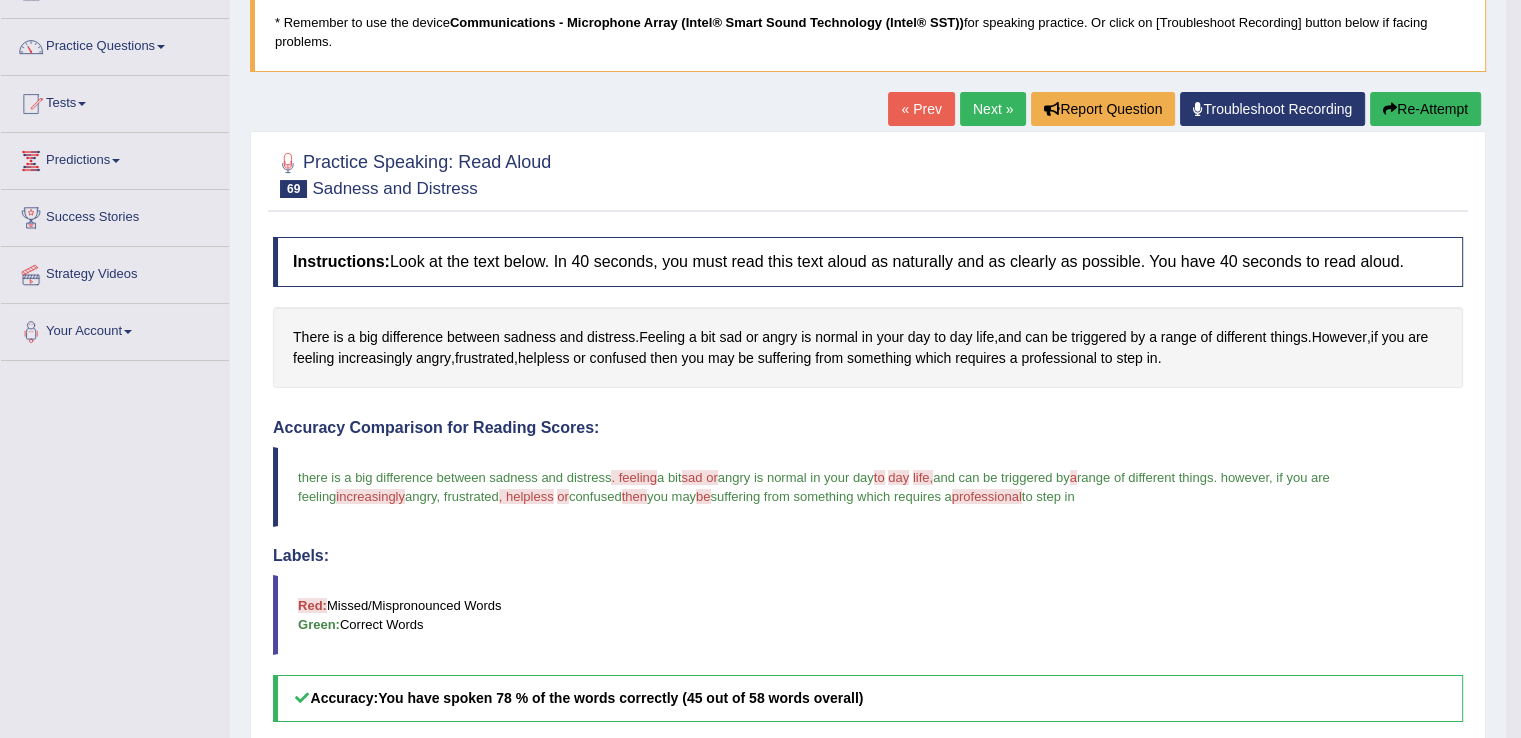 scroll, scrollTop: 115, scrollLeft: 0, axis: vertical 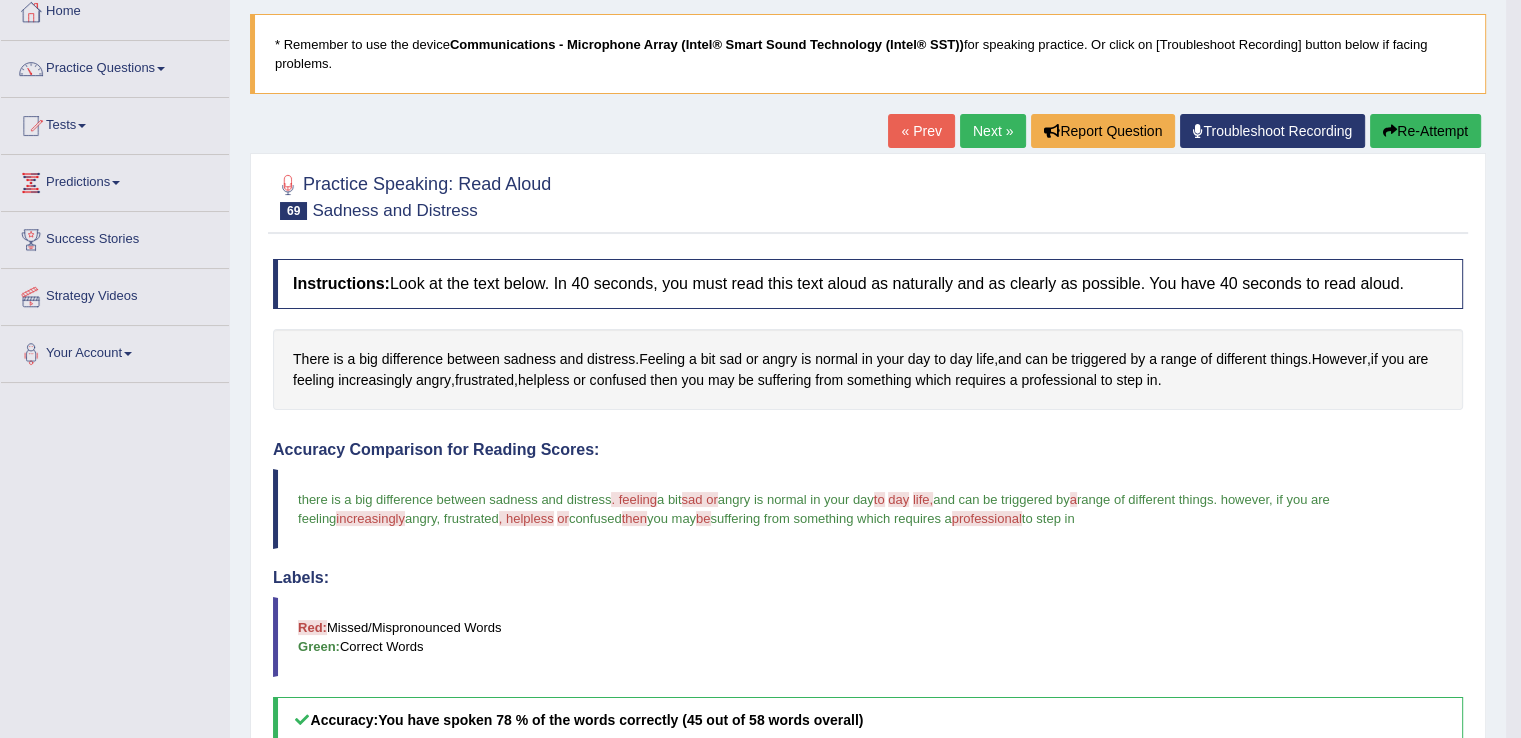 click on "Next »" at bounding box center (993, 131) 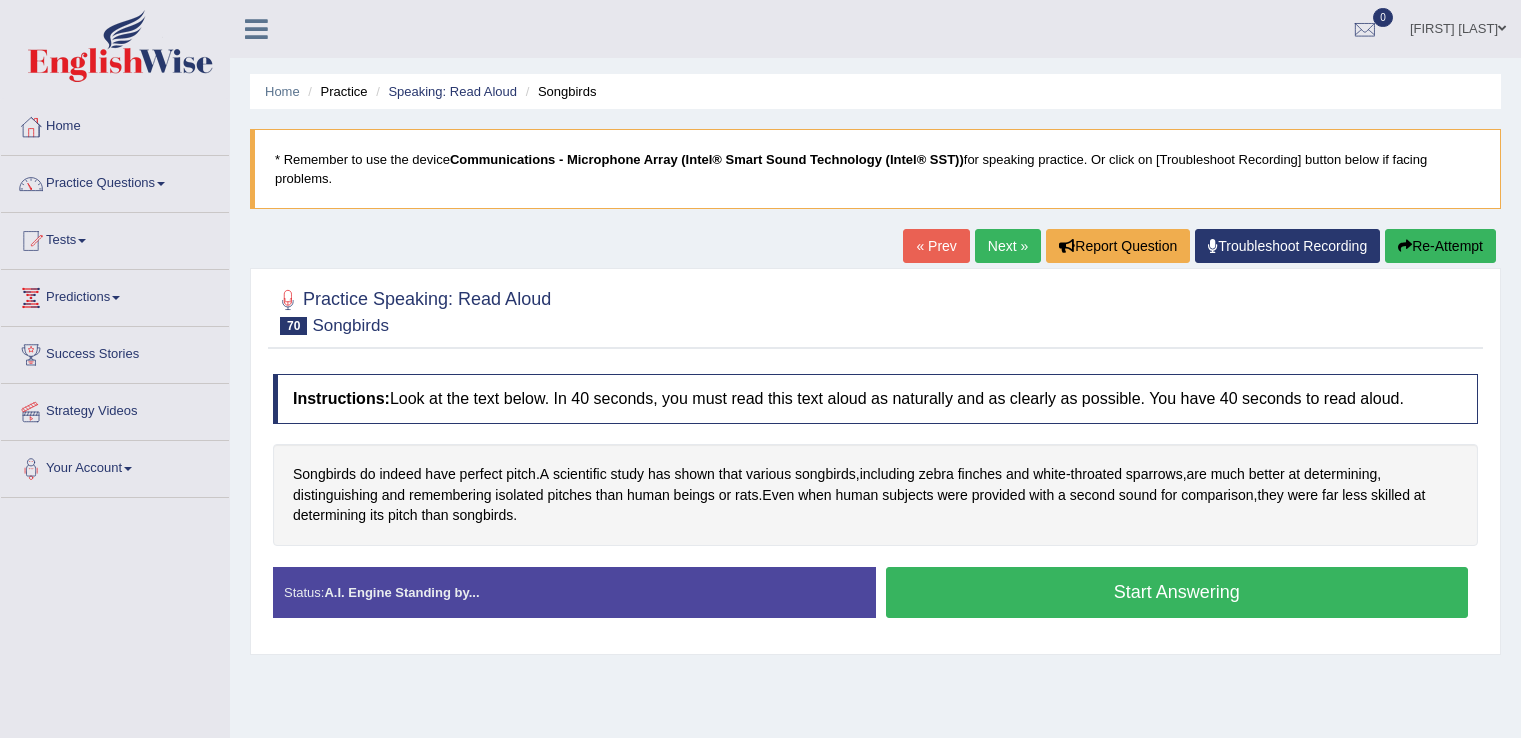 scroll, scrollTop: 0, scrollLeft: 0, axis: both 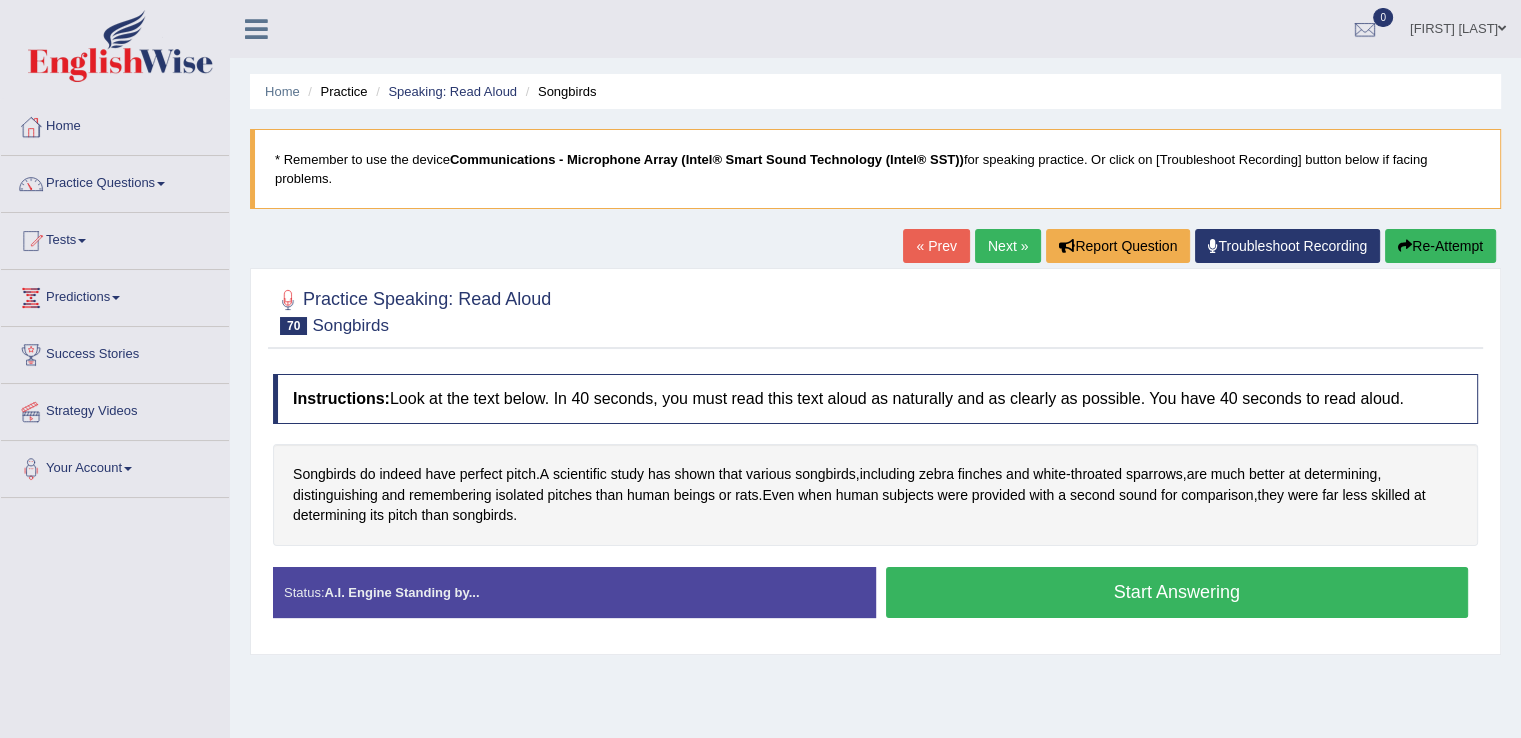 click on "Start Answering" at bounding box center [1177, 592] 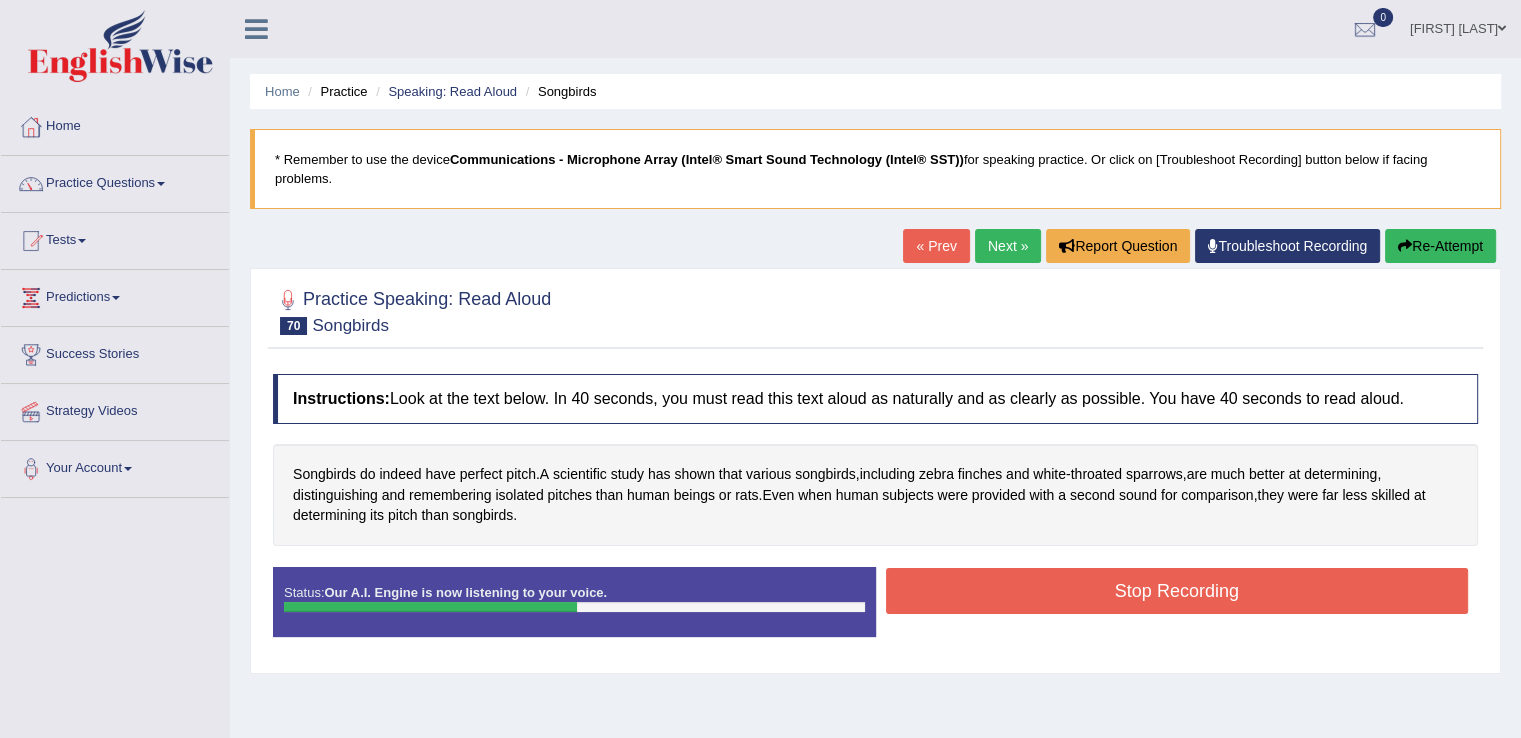 click on "Stop Recording" at bounding box center (1177, 591) 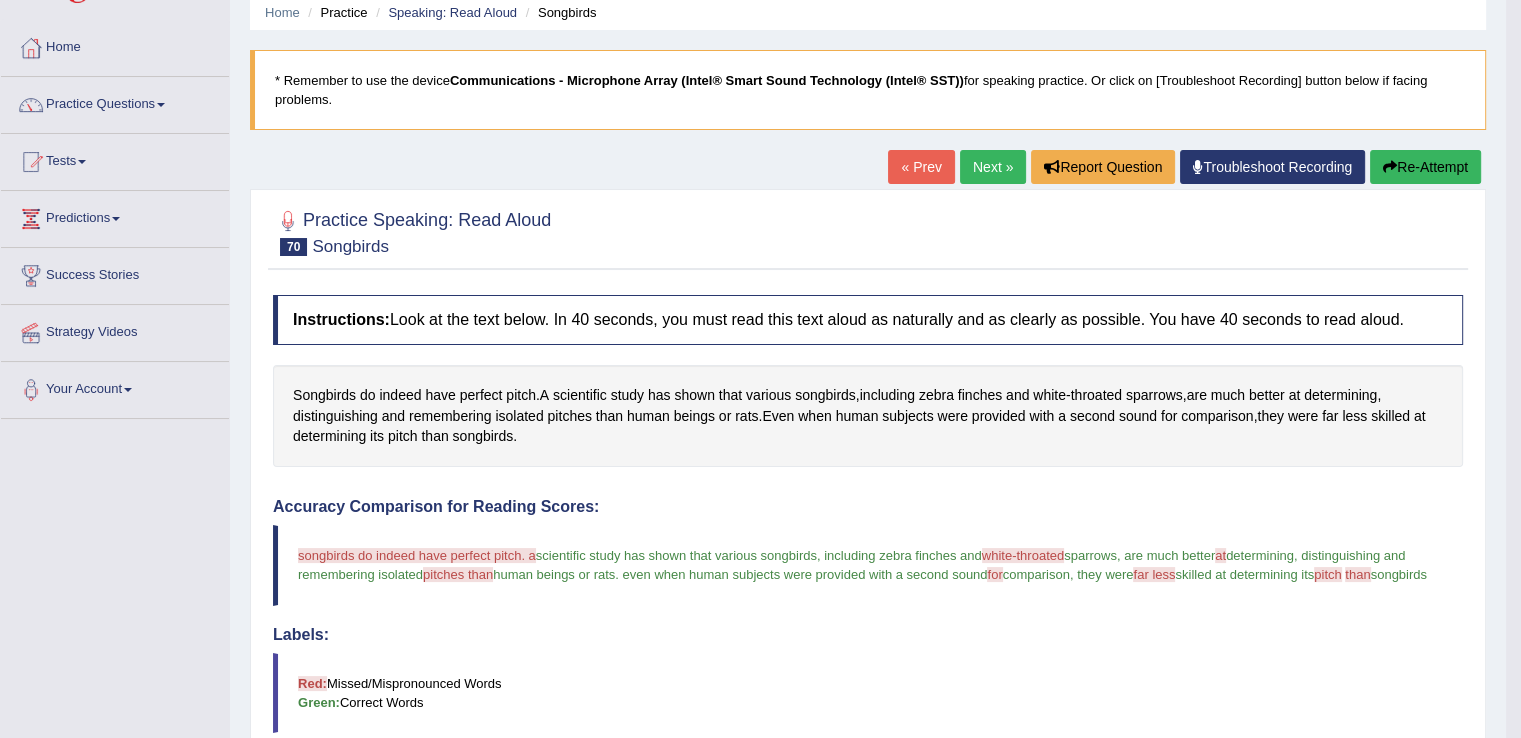 scroll, scrollTop: 78, scrollLeft: 0, axis: vertical 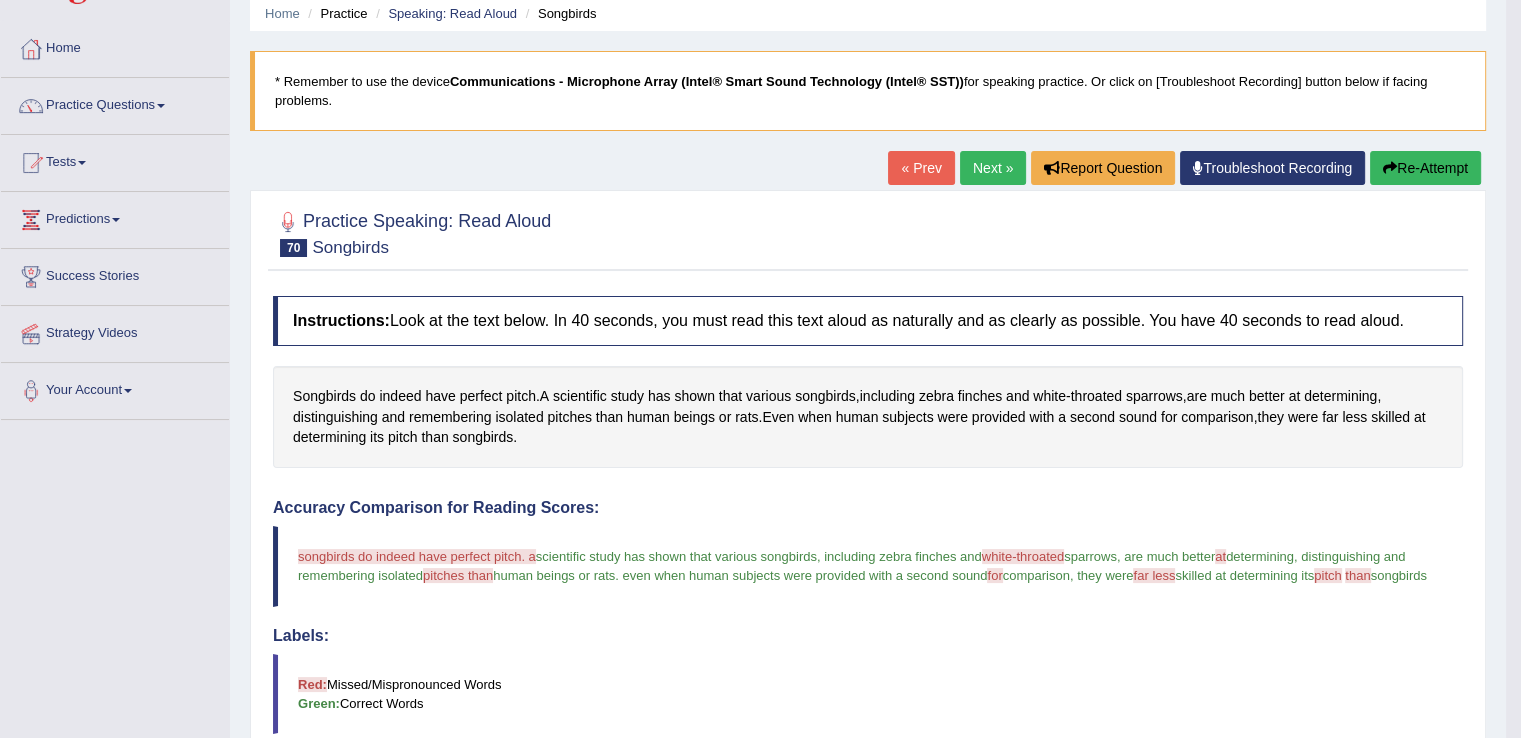 click on "Re-Attempt" at bounding box center [1425, 168] 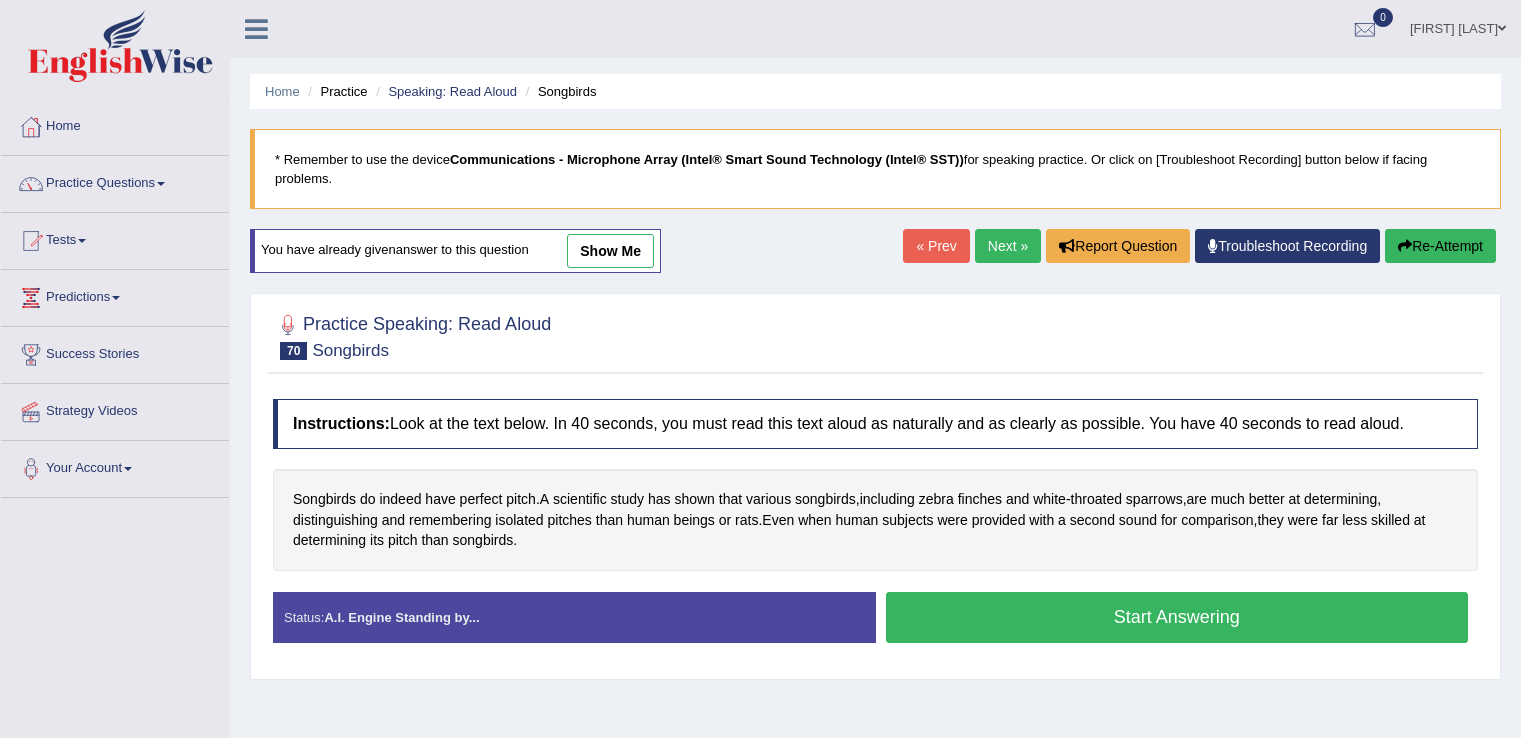 scroll, scrollTop: 78, scrollLeft: 0, axis: vertical 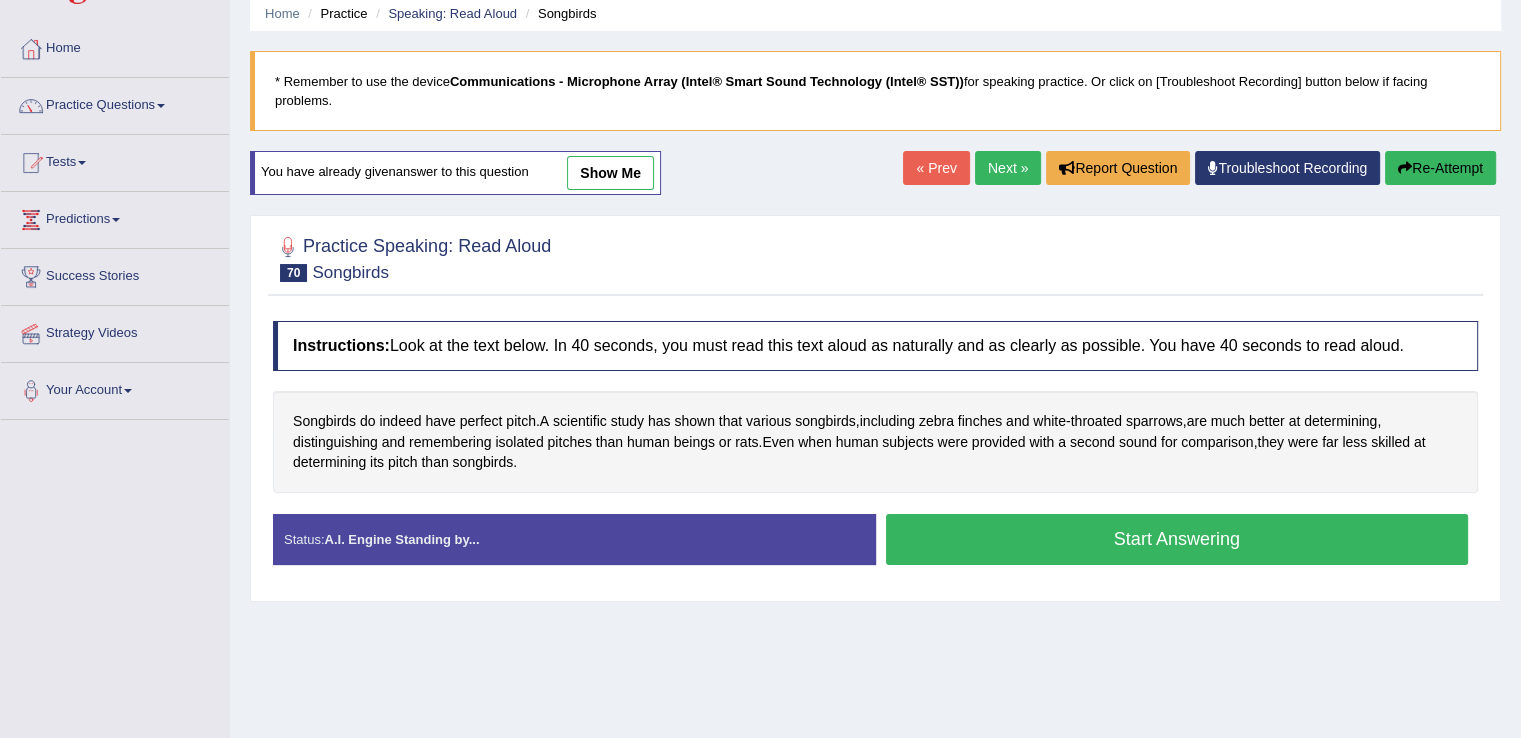 click on "Start Answering" at bounding box center (1177, 539) 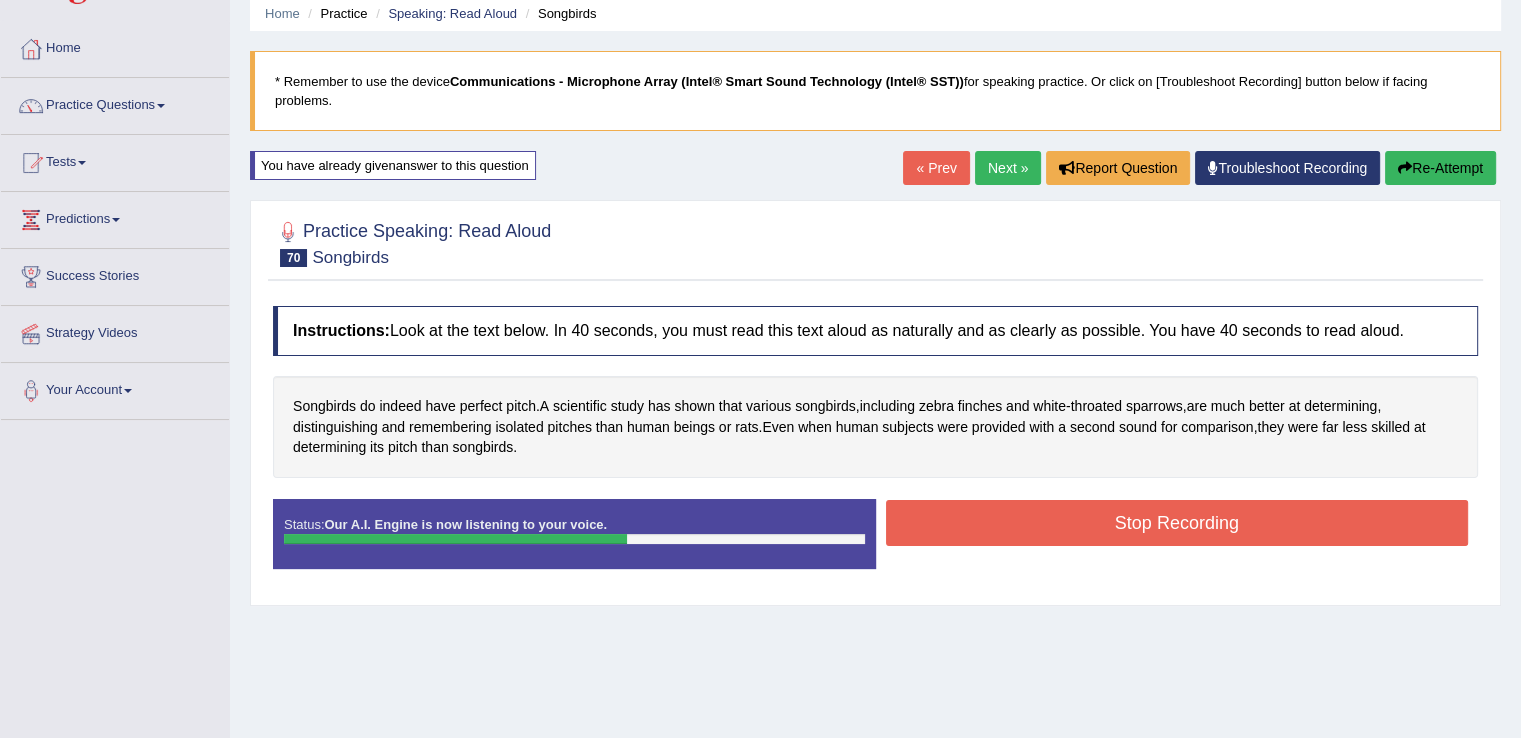 click on "Stop Recording" at bounding box center [1177, 523] 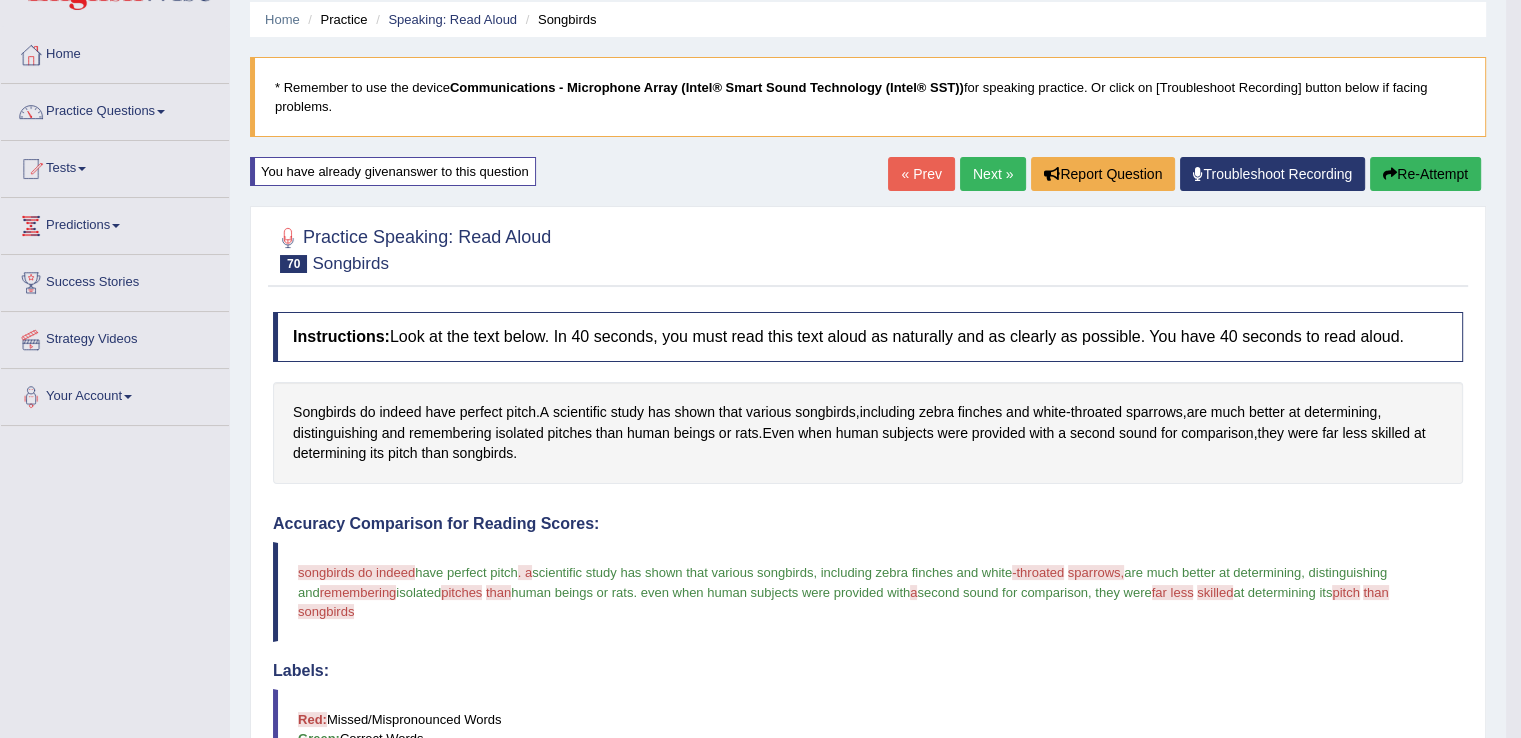 scroll, scrollTop: 62, scrollLeft: 0, axis: vertical 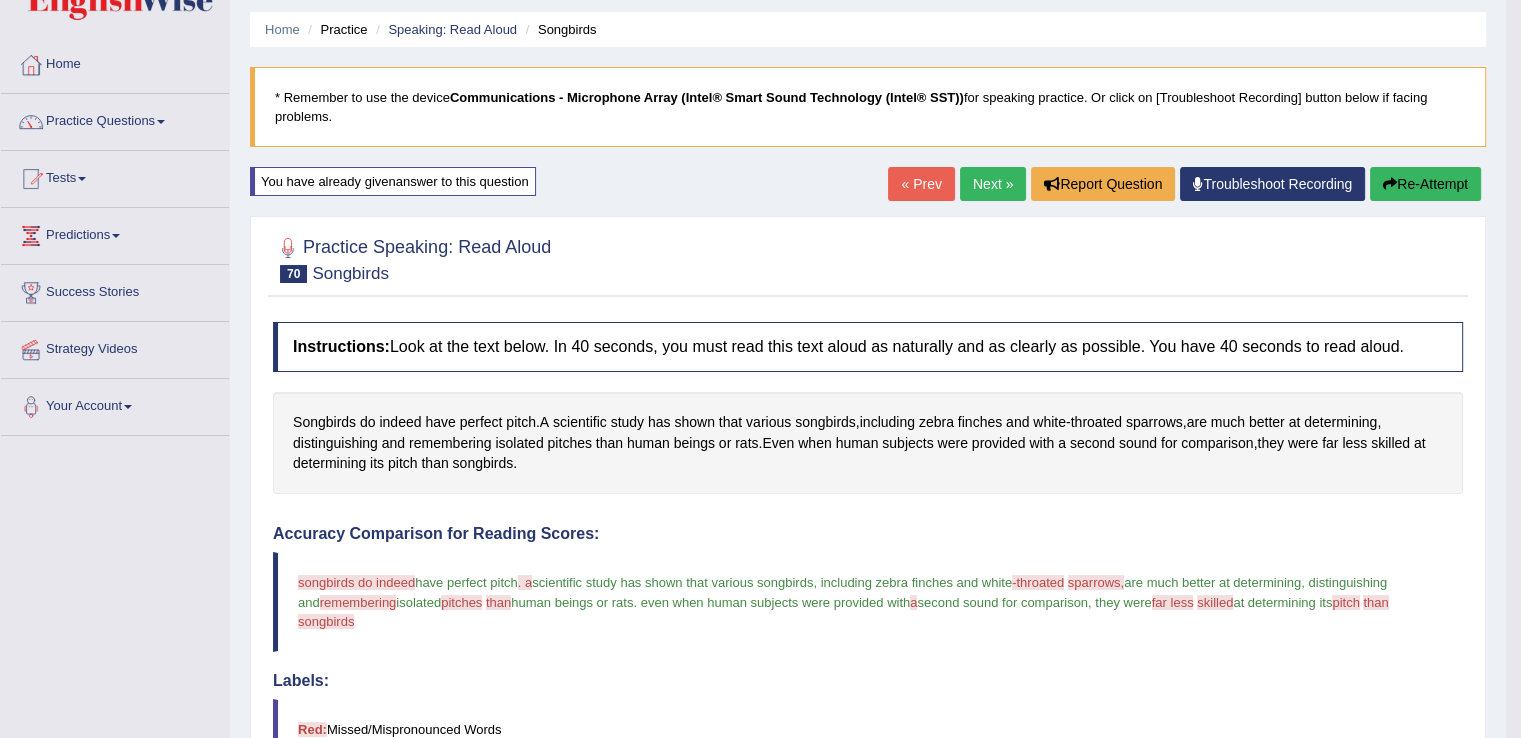 click on "Re-Attempt" at bounding box center (1425, 184) 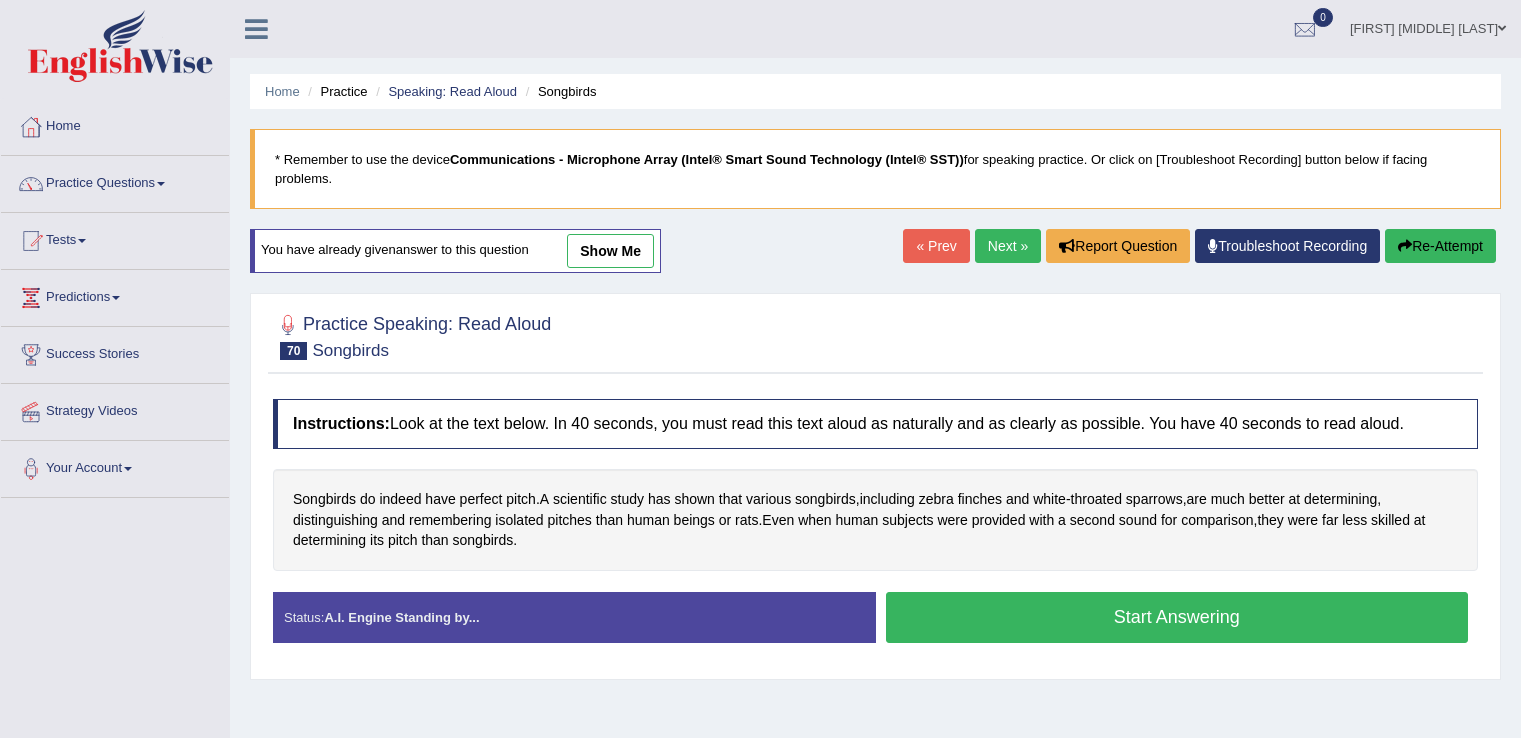 scroll, scrollTop: 62, scrollLeft: 0, axis: vertical 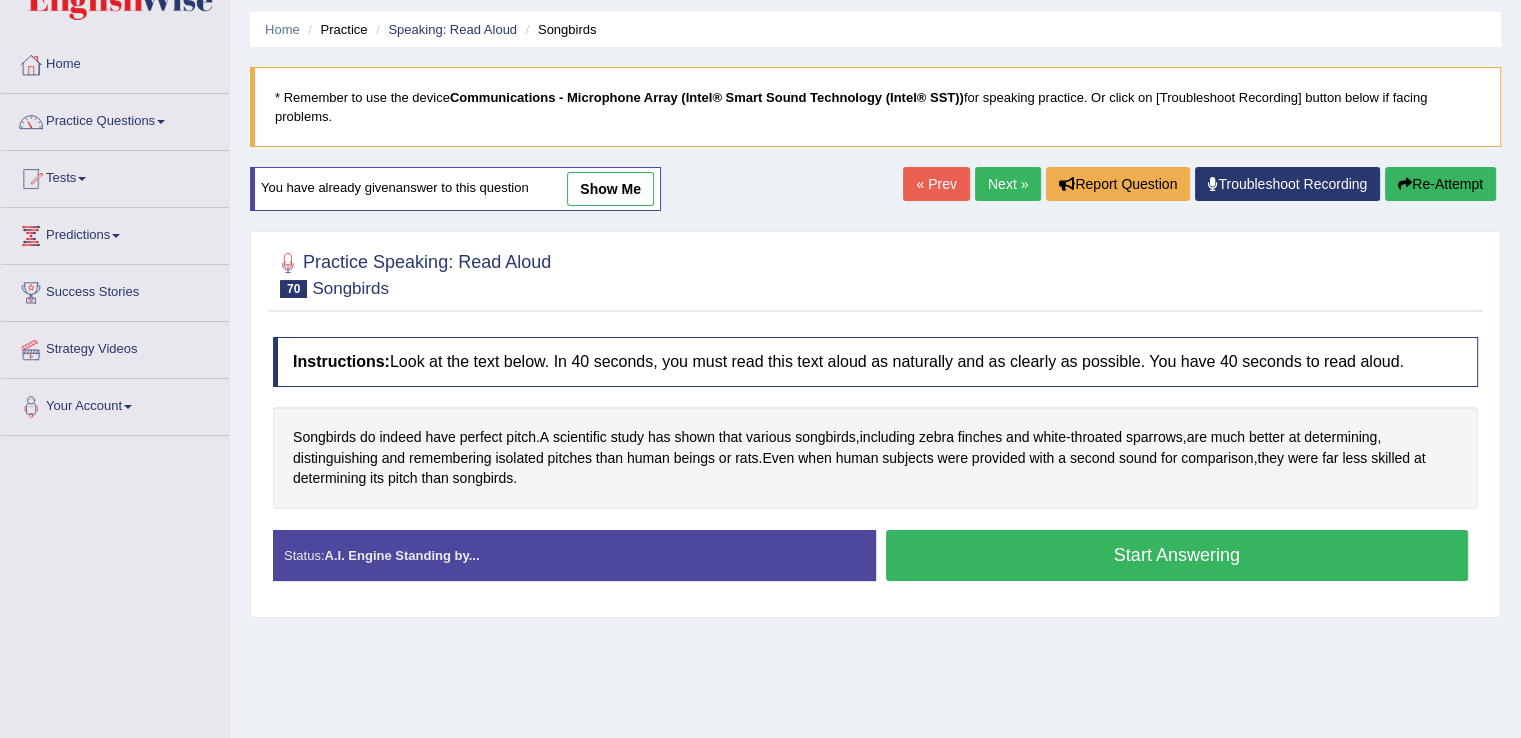 click on "Start Answering" at bounding box center (1177, 555) 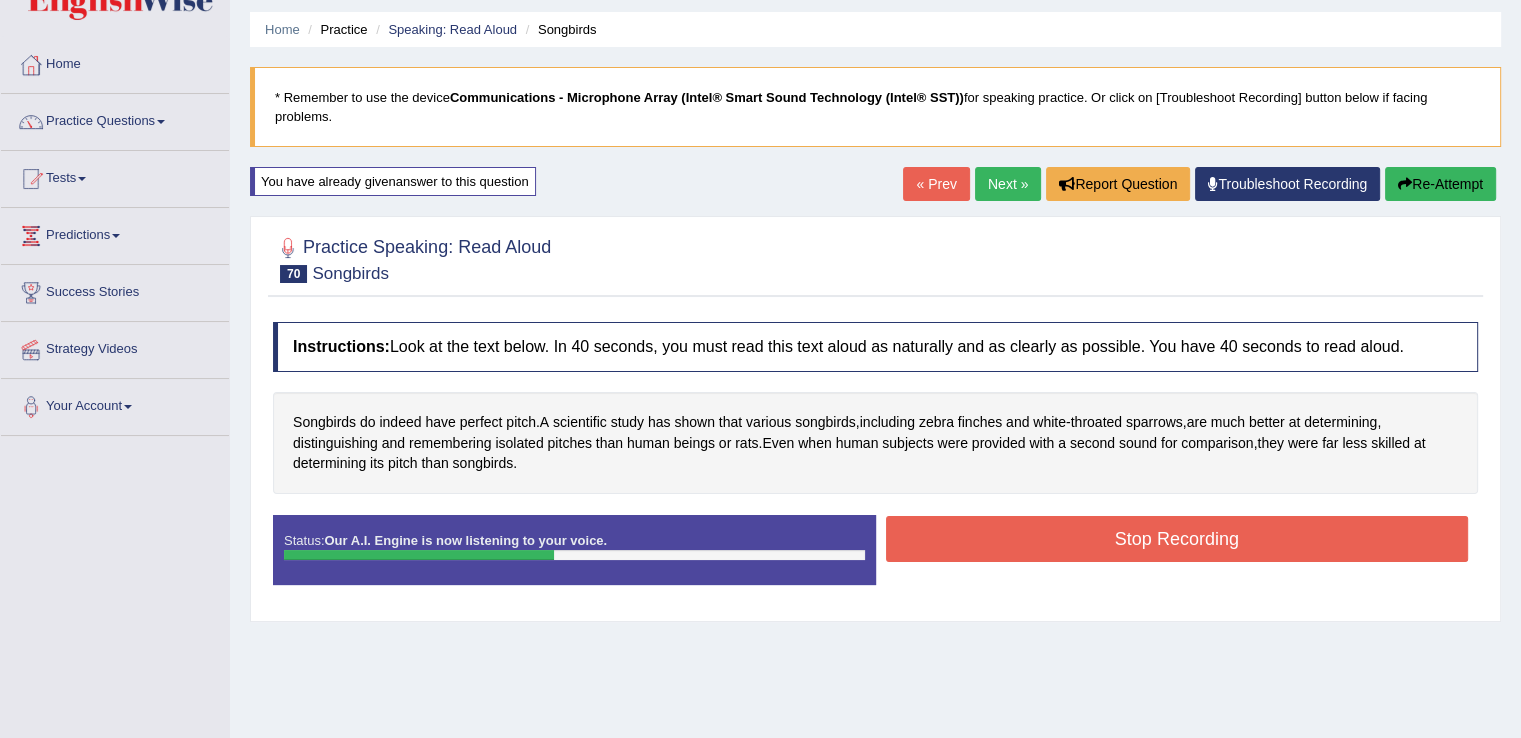 click on "Stop Recording" at bounding box center (1177, 539) 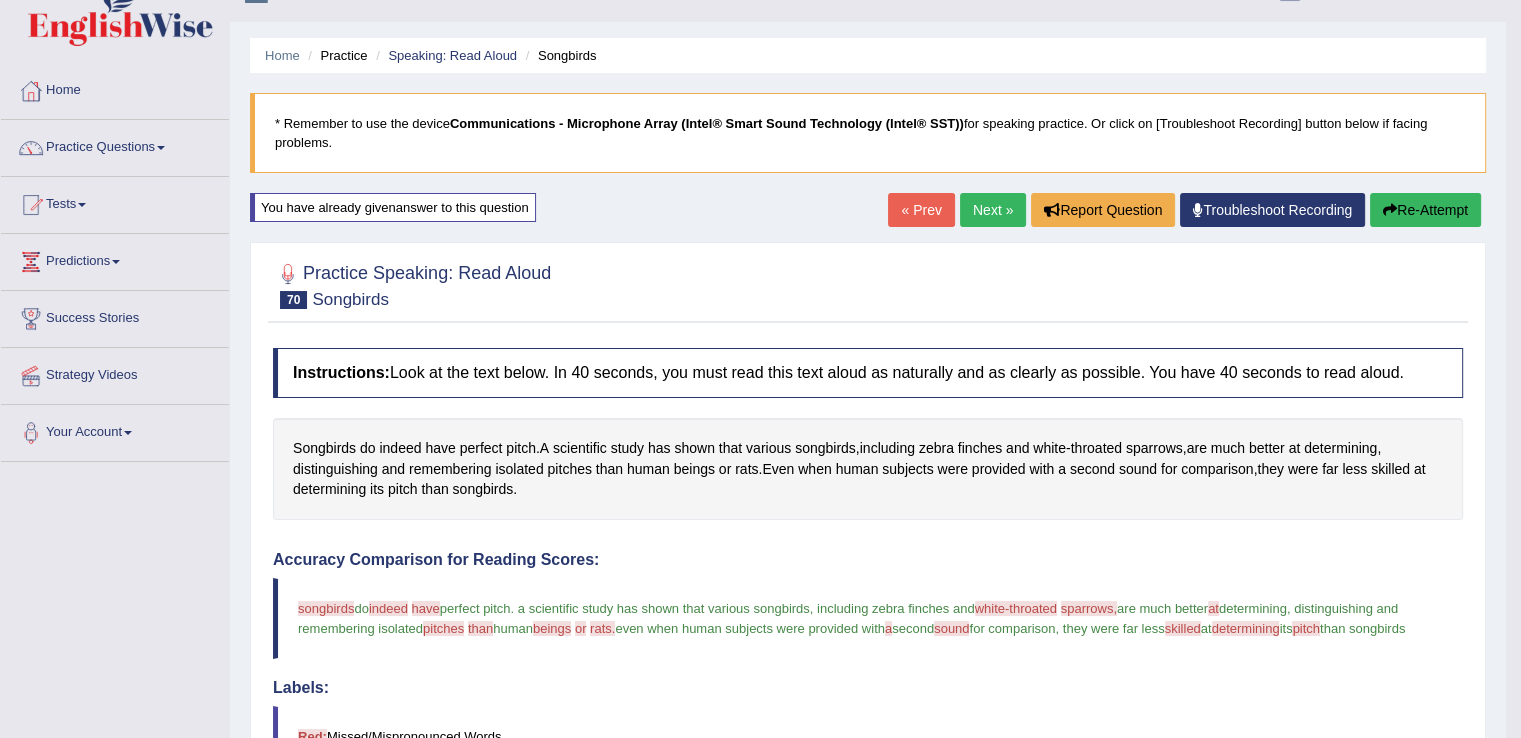 scroll, scrollTop: 0, scrollLeft: 0, axis: both 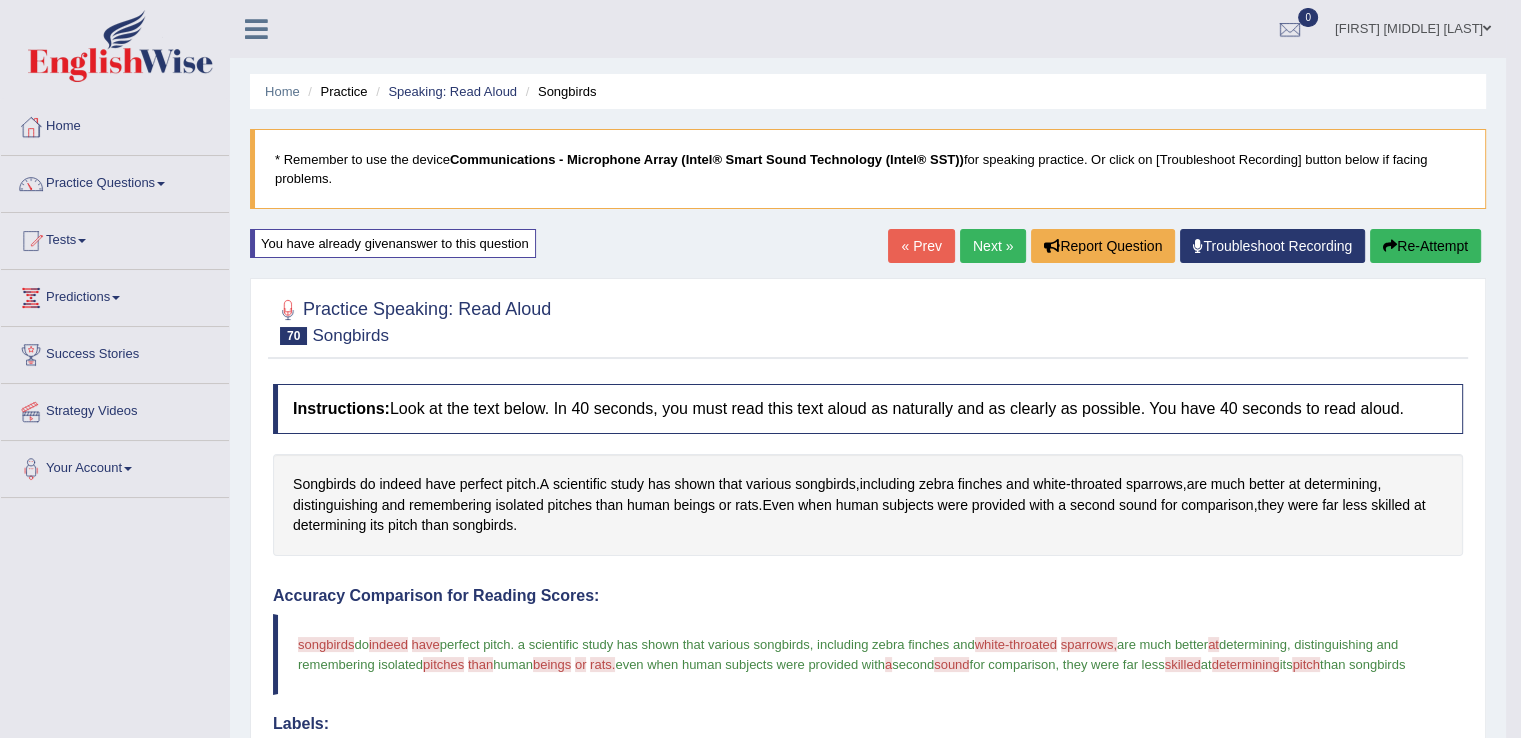 click on "Next »" at bounding box center [993, 246] 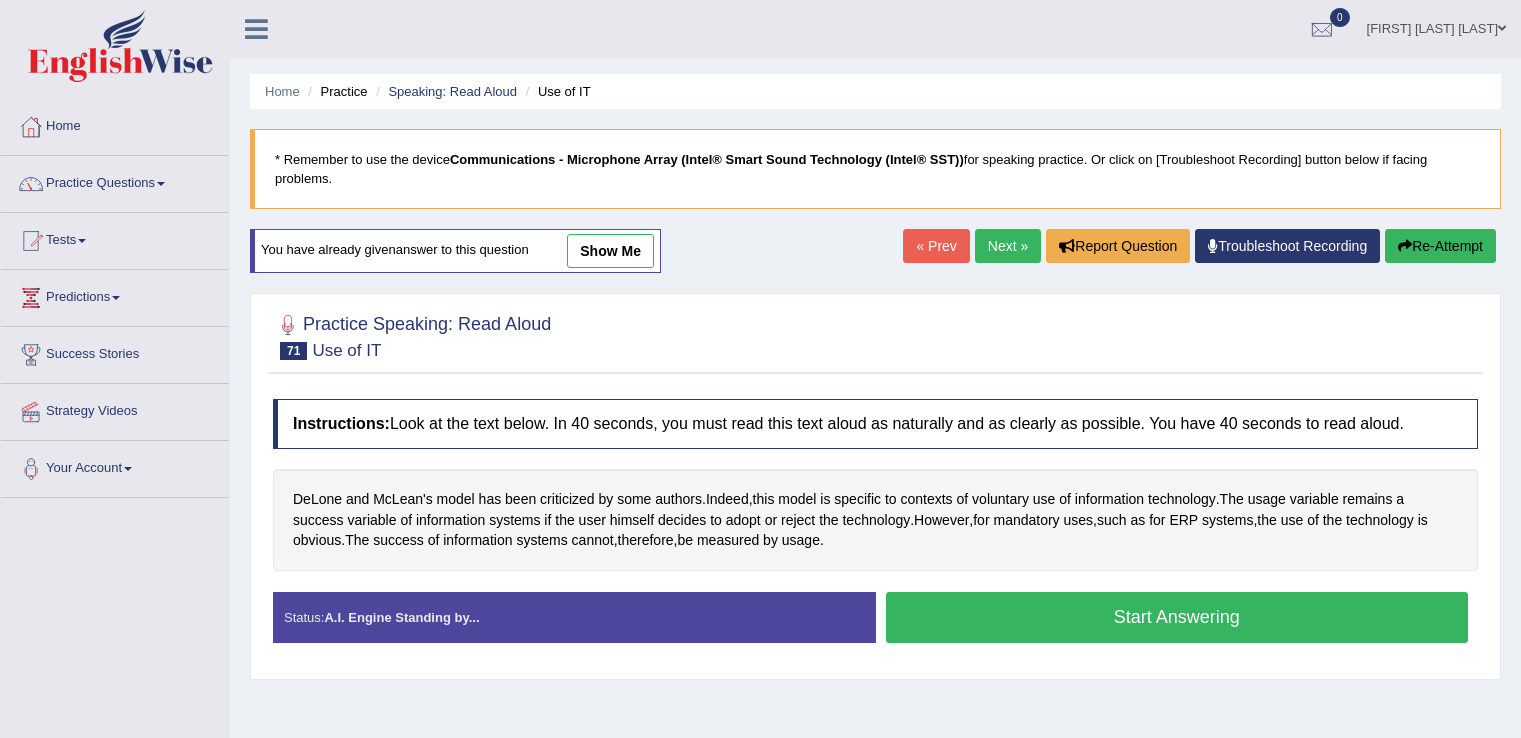 scroll, scrollTop: 0, scrollLeft: 0, axis: both 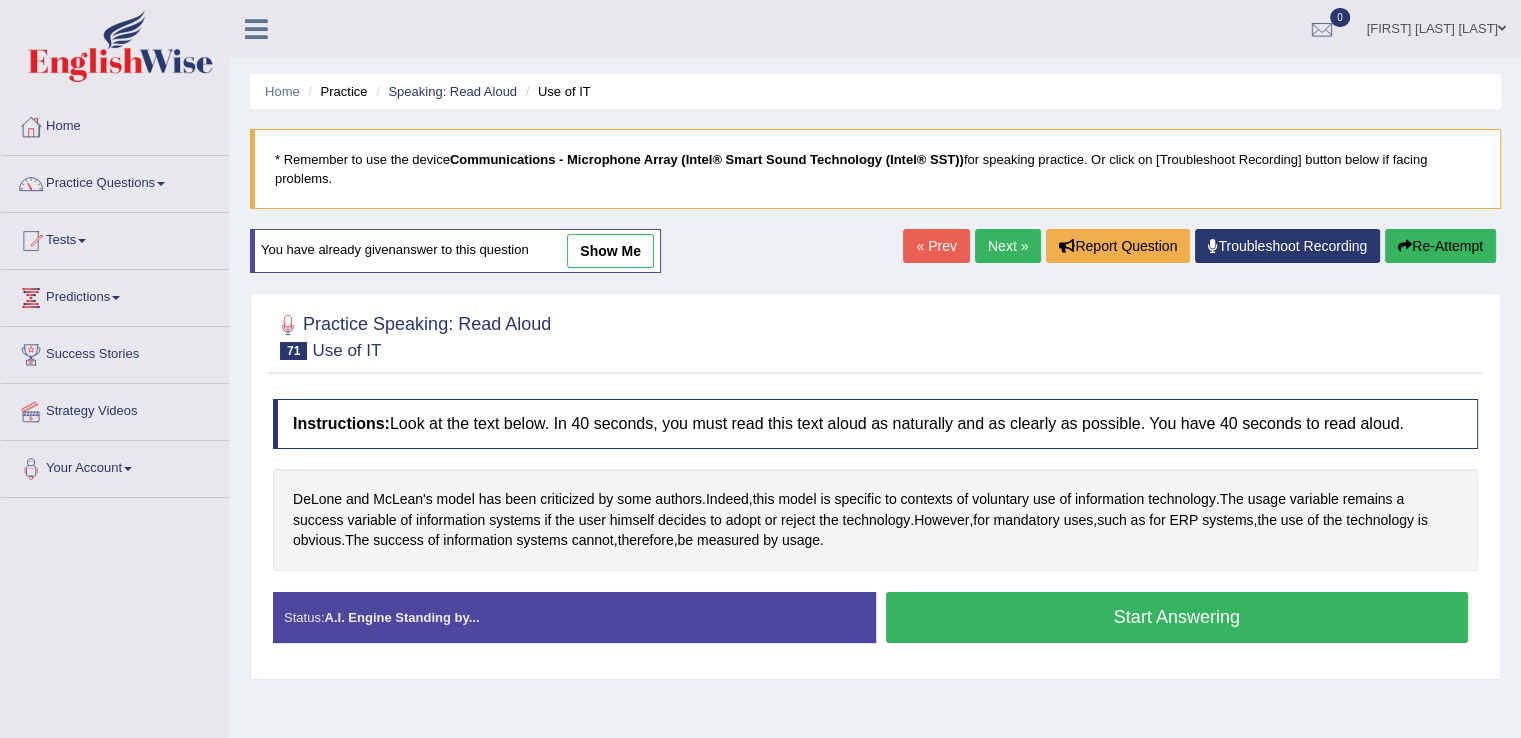 click on "Start Answering" at bounding box center (1177, 617) 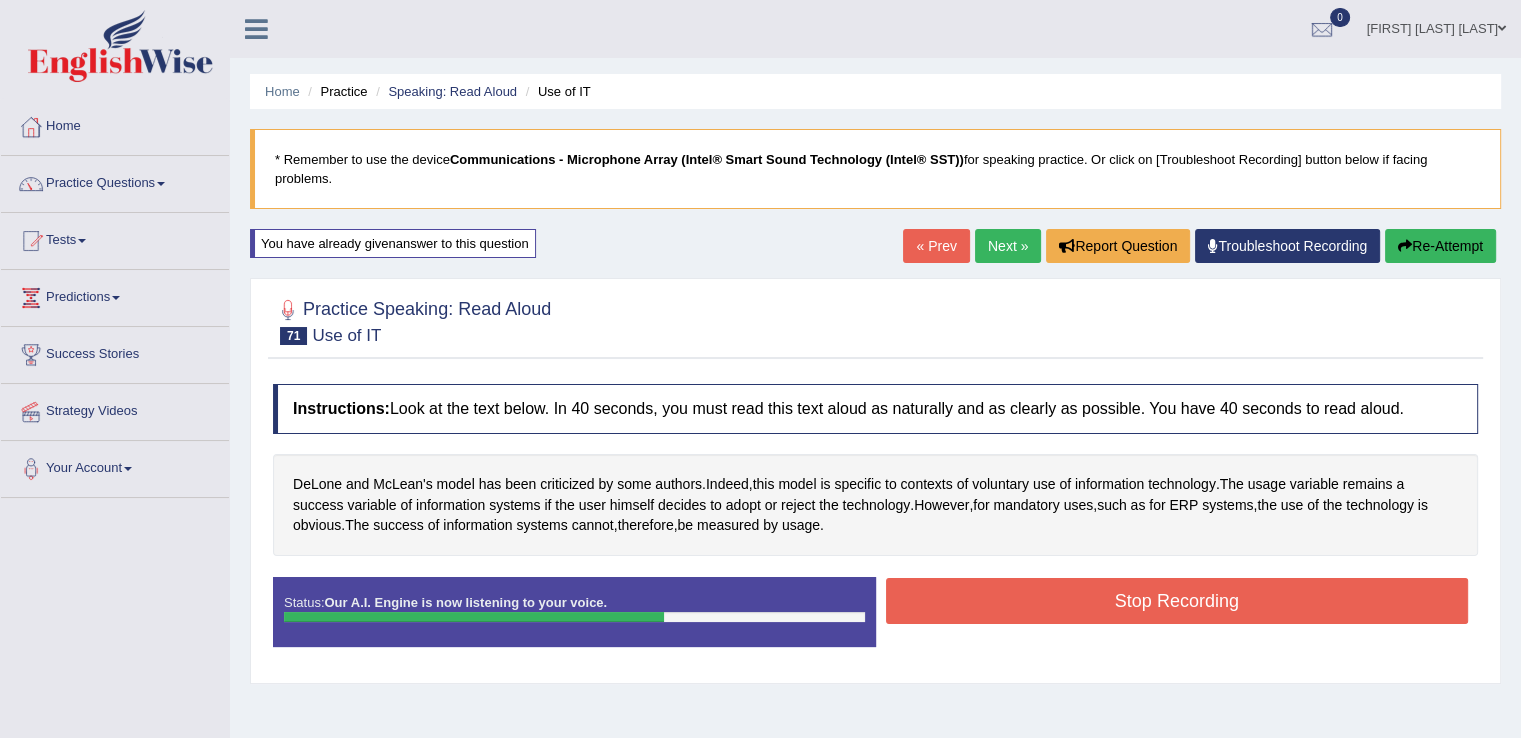 click on "Stop Recording" at bounding box center [1177, 601] 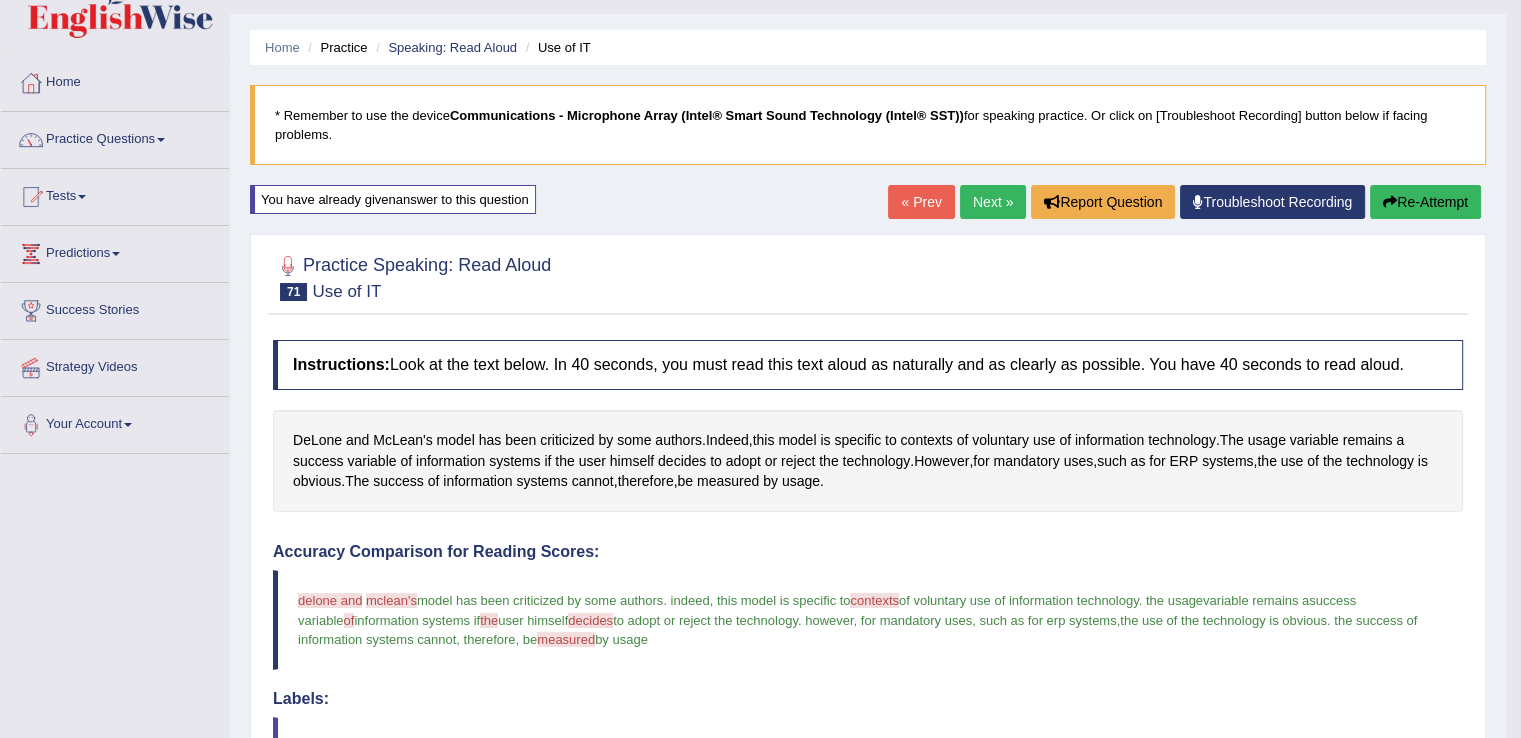 scroll, scrollTop: 0, scrollLeft: 0, axis: both 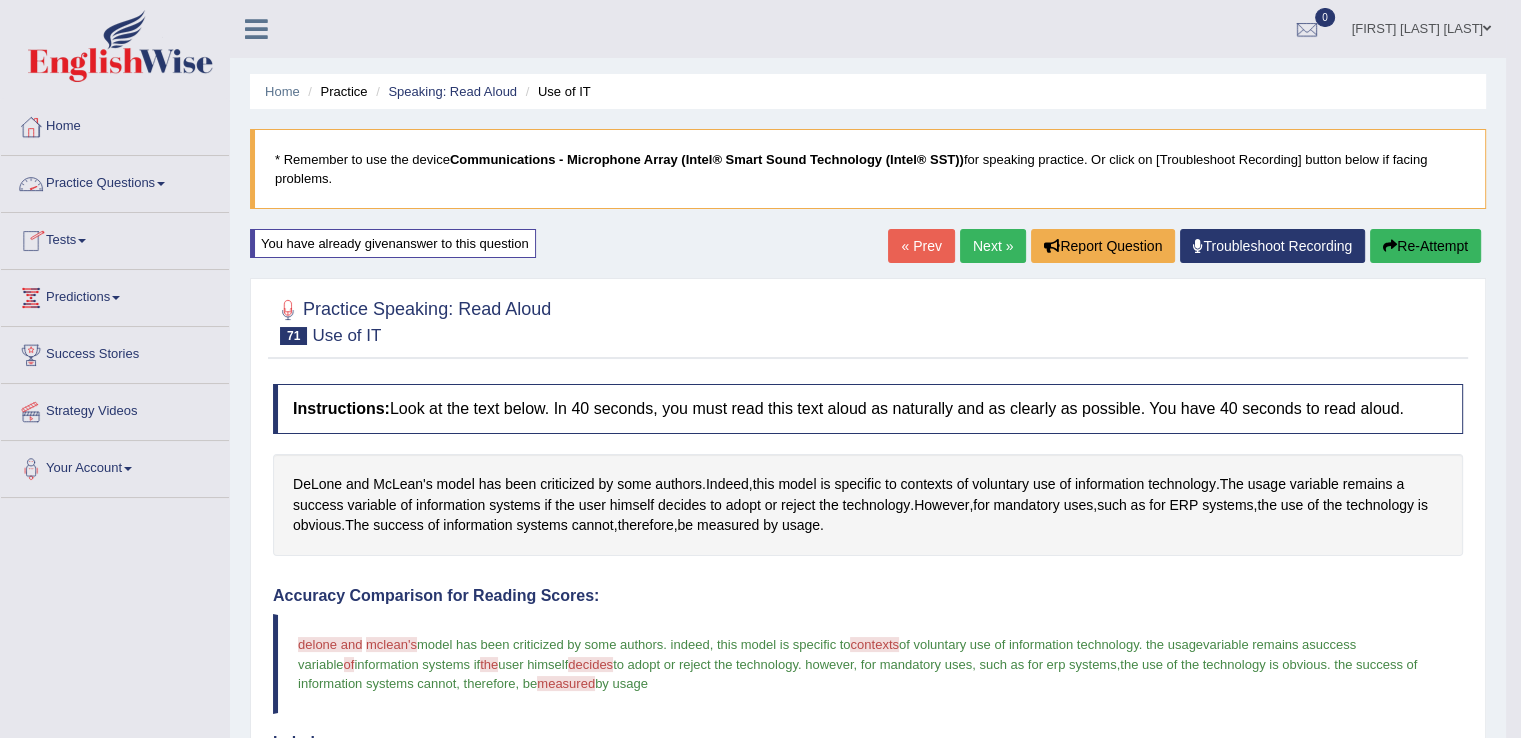 click on "Practice Questions" at bounding box center [115, 181] 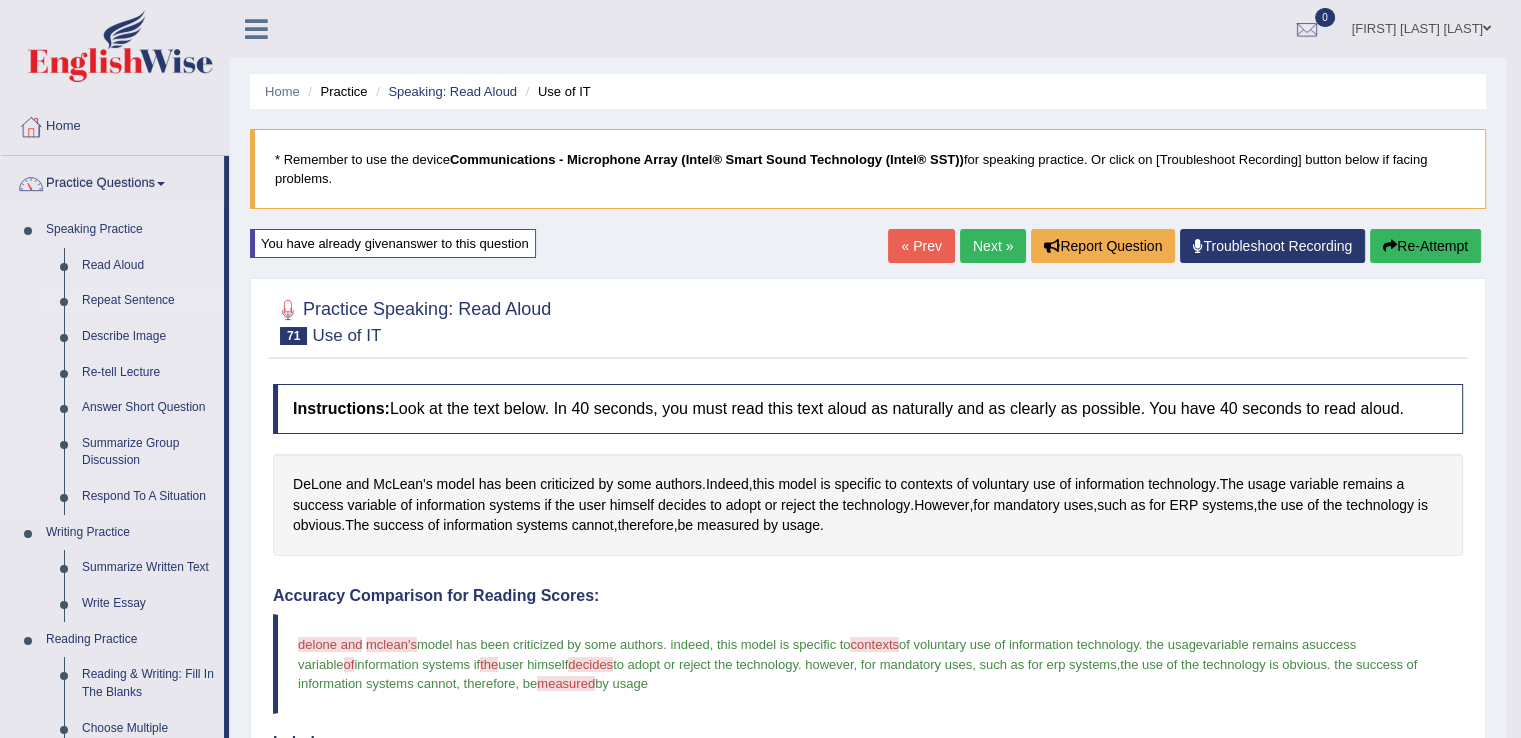 click on "Repeat Sentence" at bounding box center [148, 301] 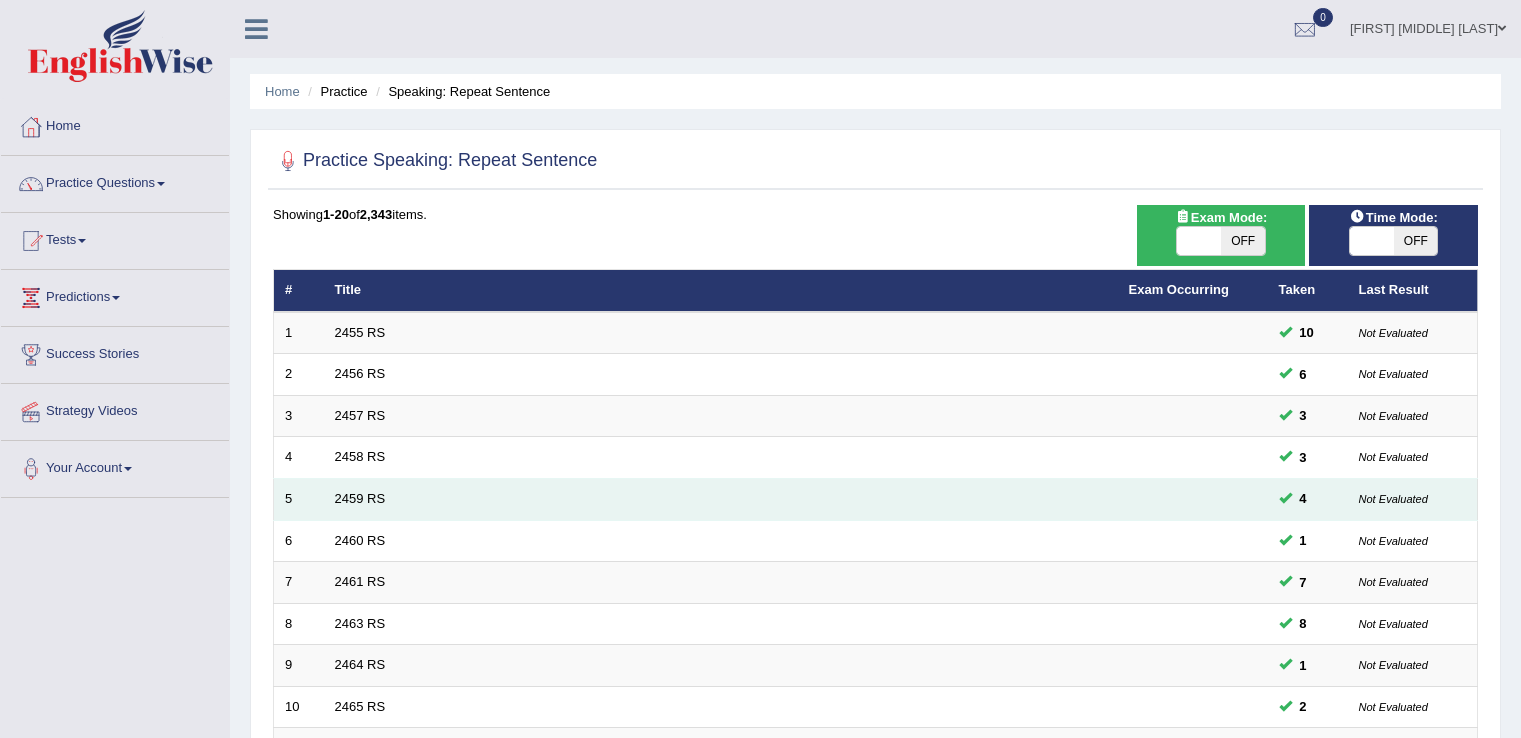 scroll, scrollTop: 0, scrollLeft: 0, axis: both 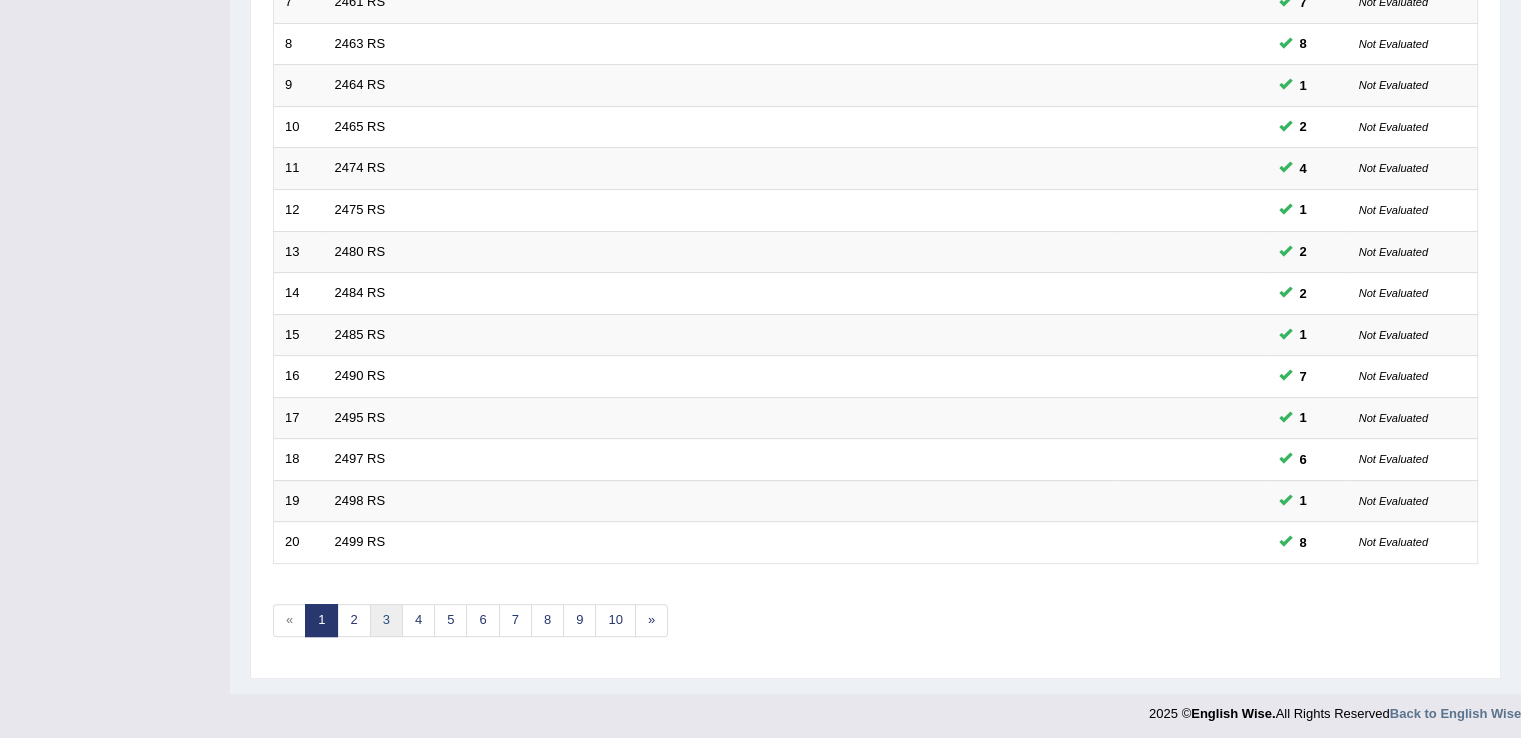 click on "3" at bounding box center (386, 620) 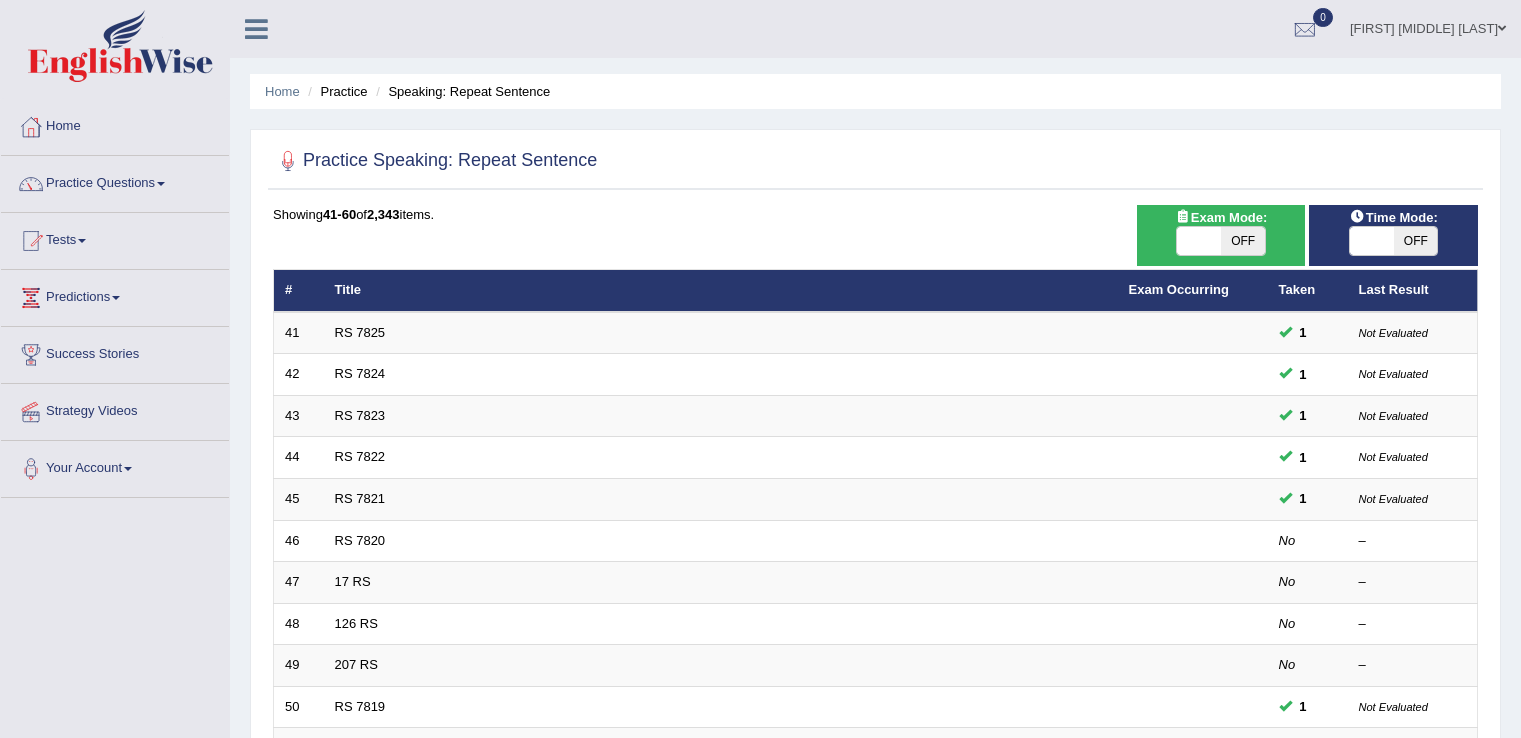 scroll, scrollTop: 292, scrollLeft: 0, axis: vertical 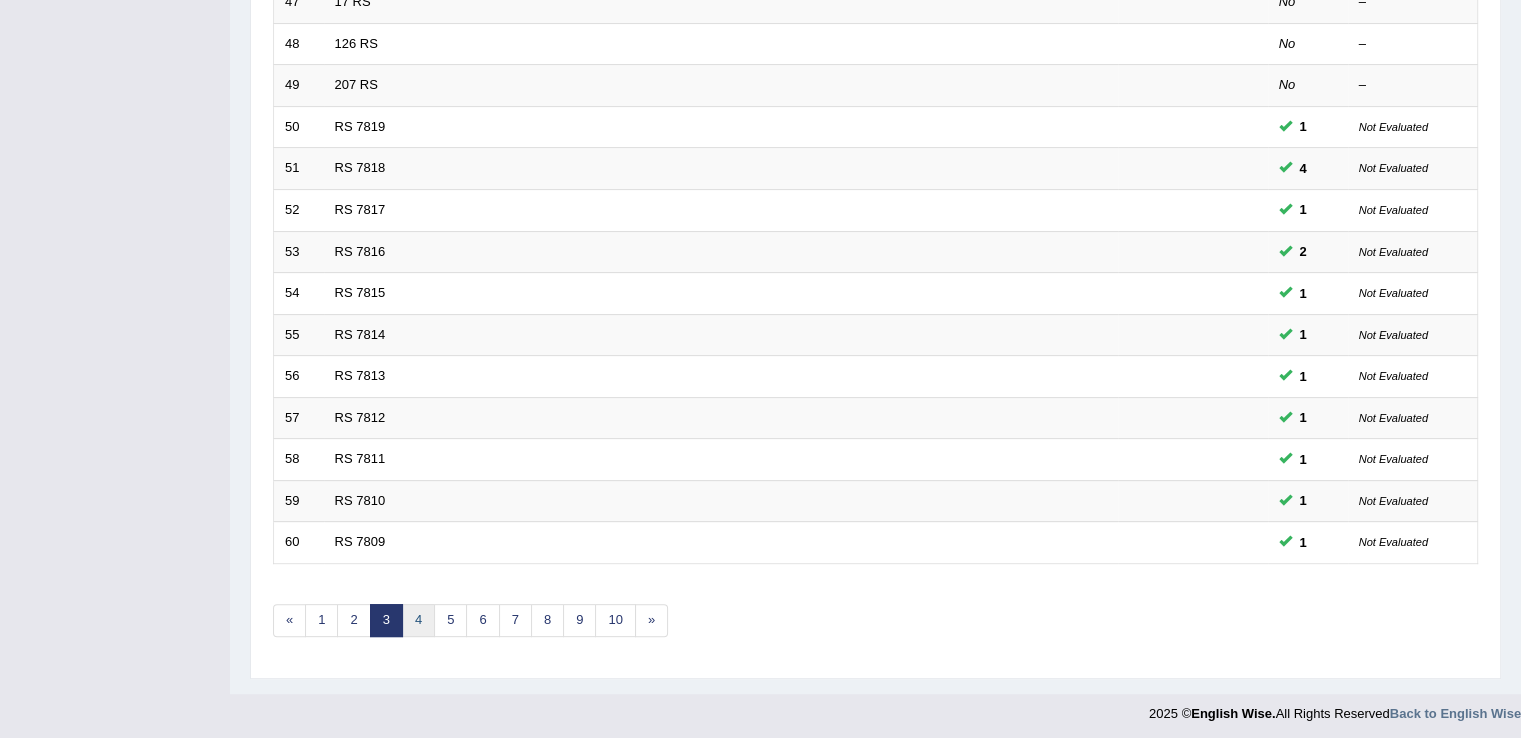 click on "4" at bounding box center (418, 620) 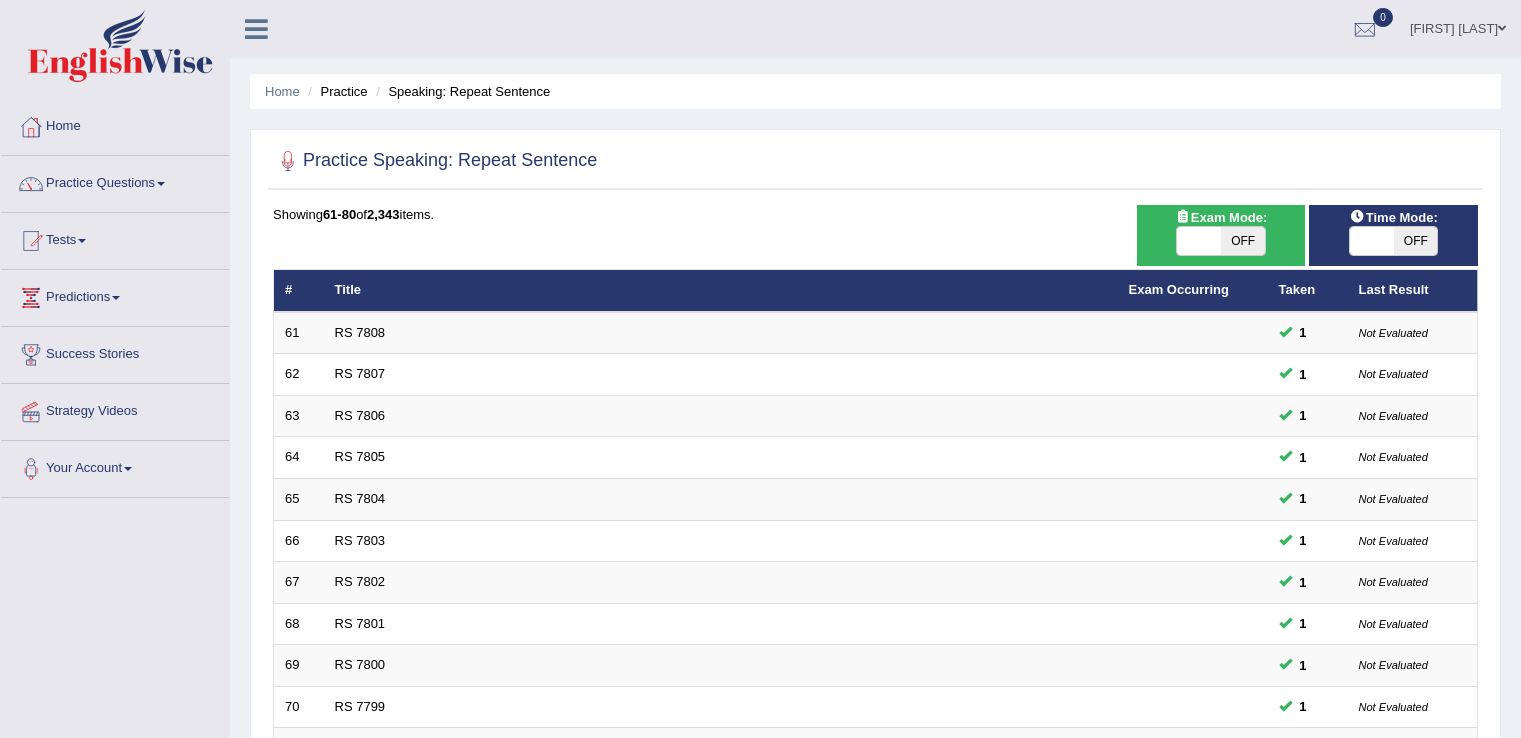 scroll, scrollTop: 544, scrollLeft: 0, axis: vertical 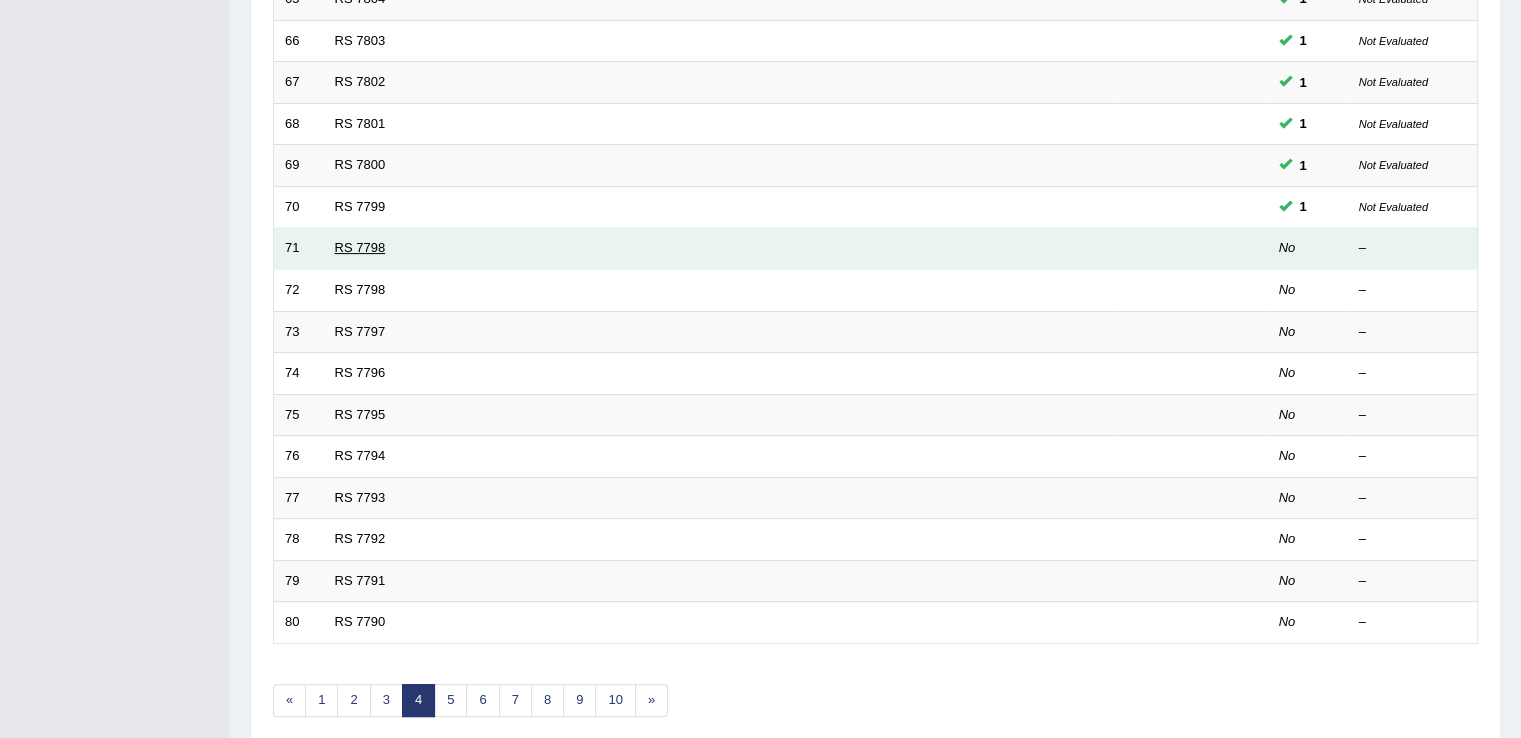 click on "RS 7798" at bounding box center (360, 247) 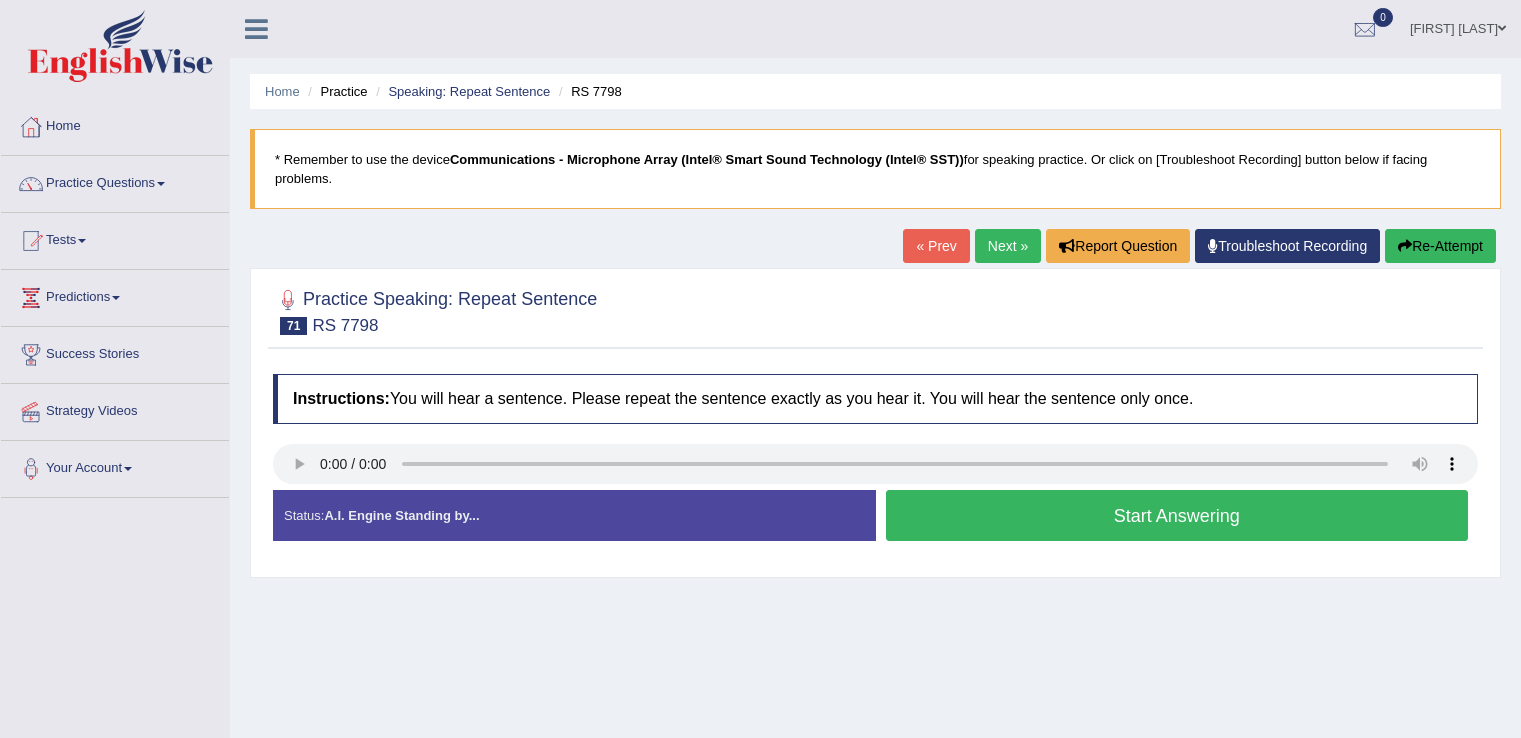 scroll, scrollTop: 0, scrollLeft: 0, axis: both 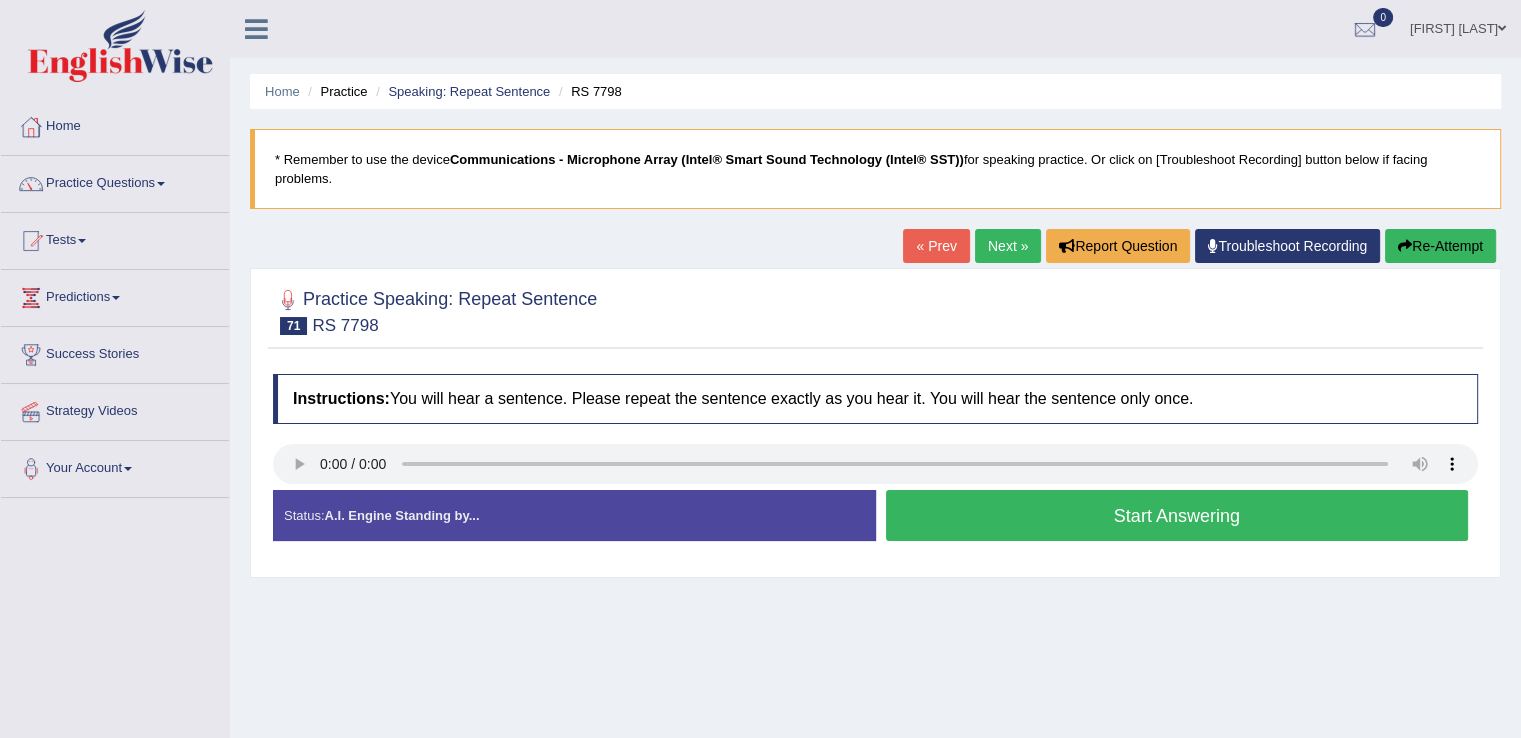 click on "Start Answering" at bounding box center [1177, 515] 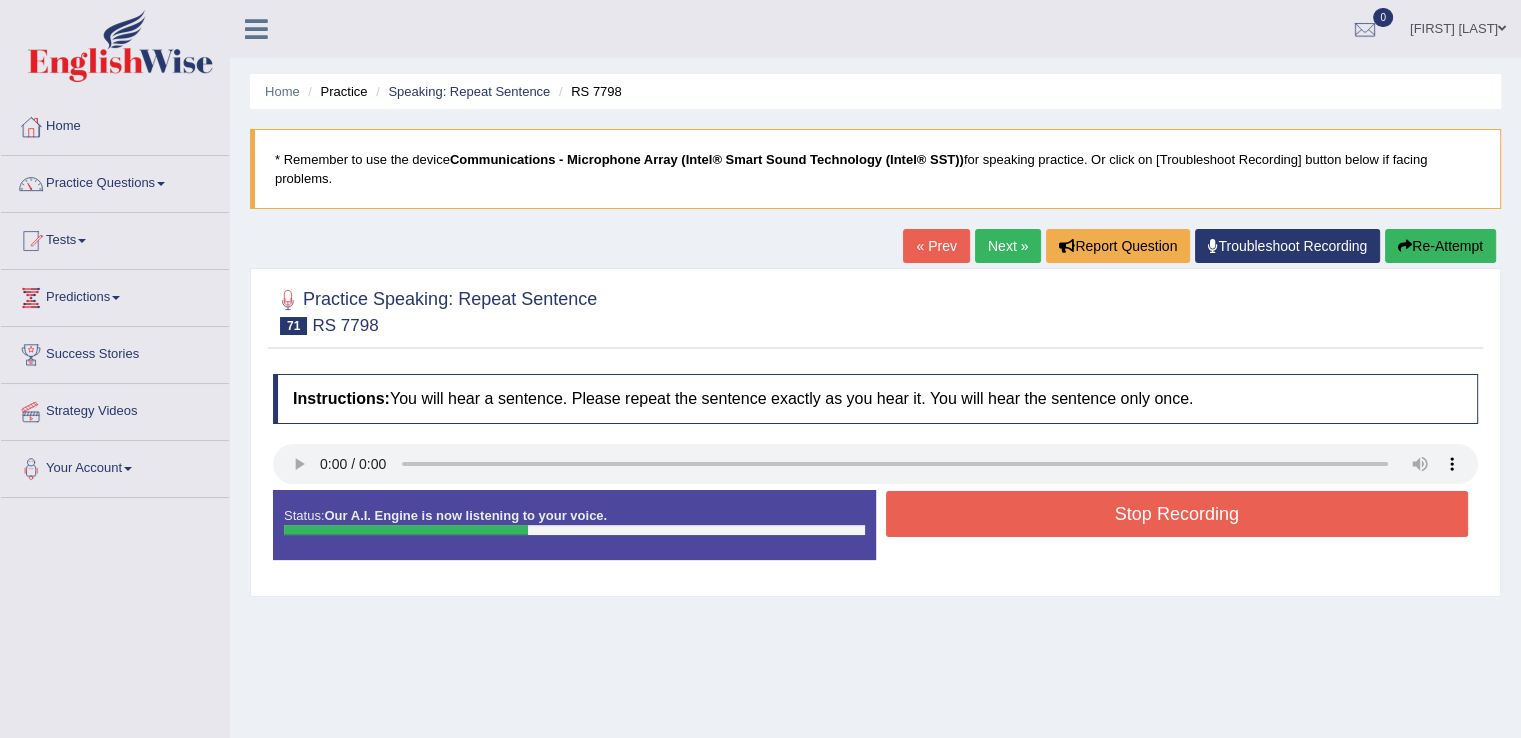 click on "Stop Recording" at bounding box center (1177, 514) 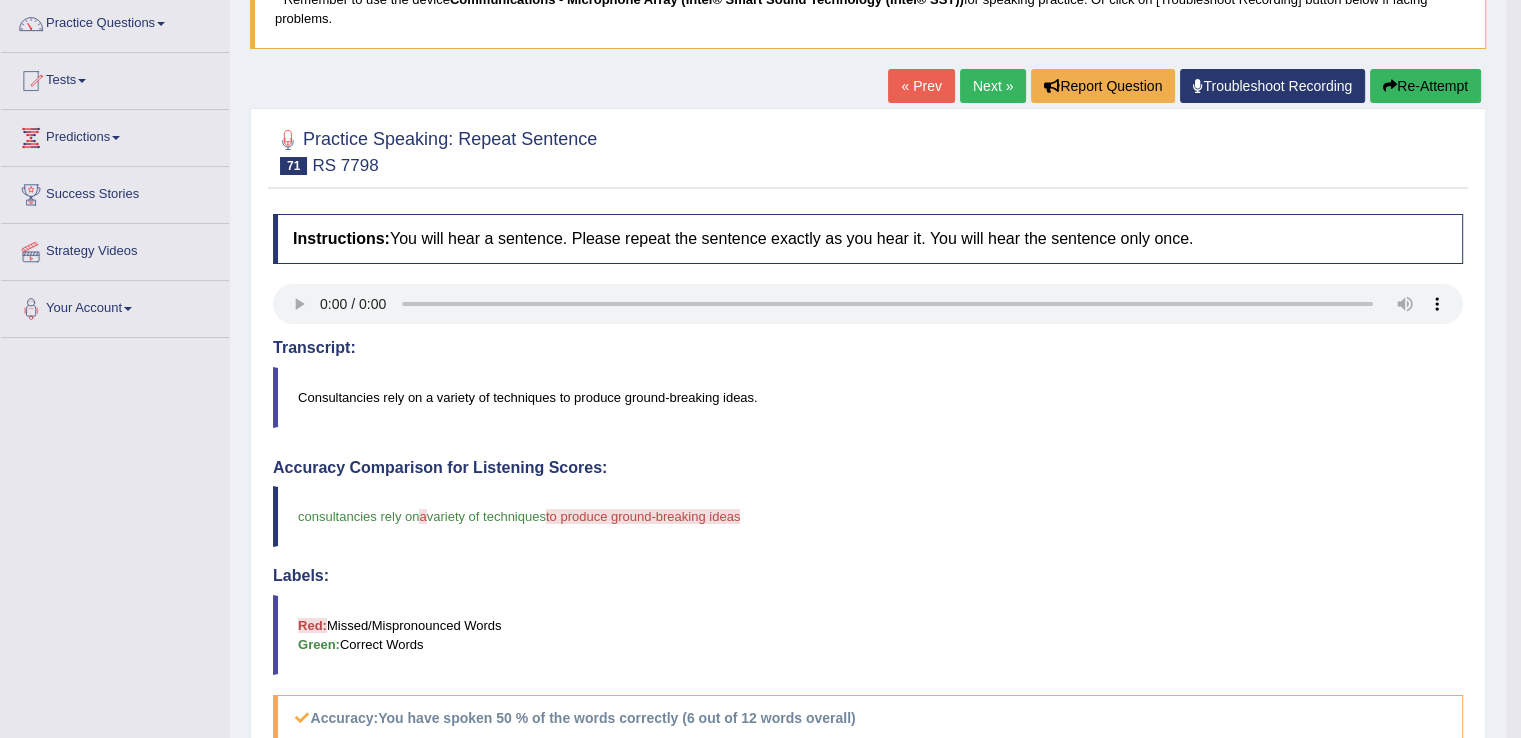 scroll, scrollTop: 0, scrollLeft: 0, axis: both 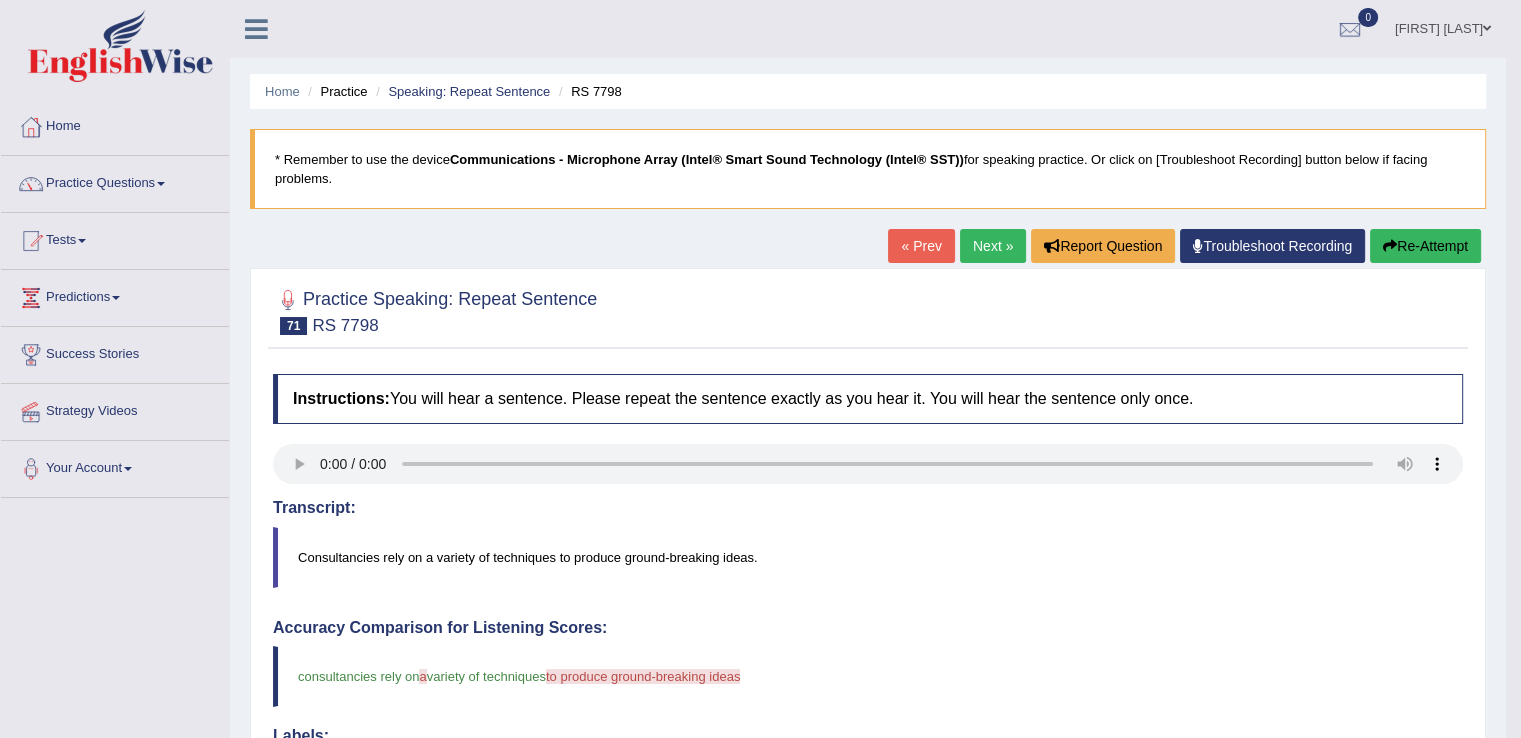 click on "Re-Attempt" at bounding box center (1425, 246) 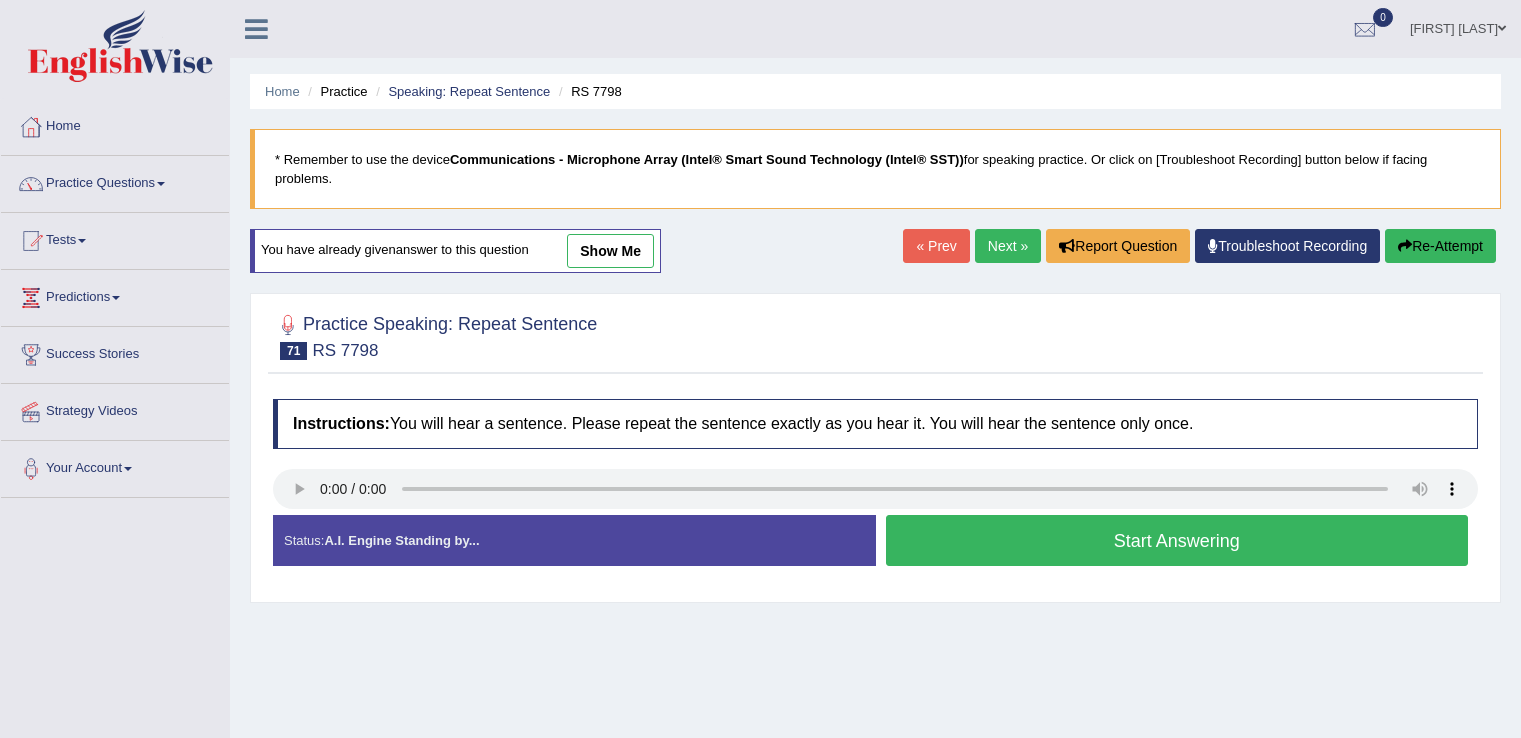 scroll, scrollTop: 0, scrollLeft: 0, axis: both 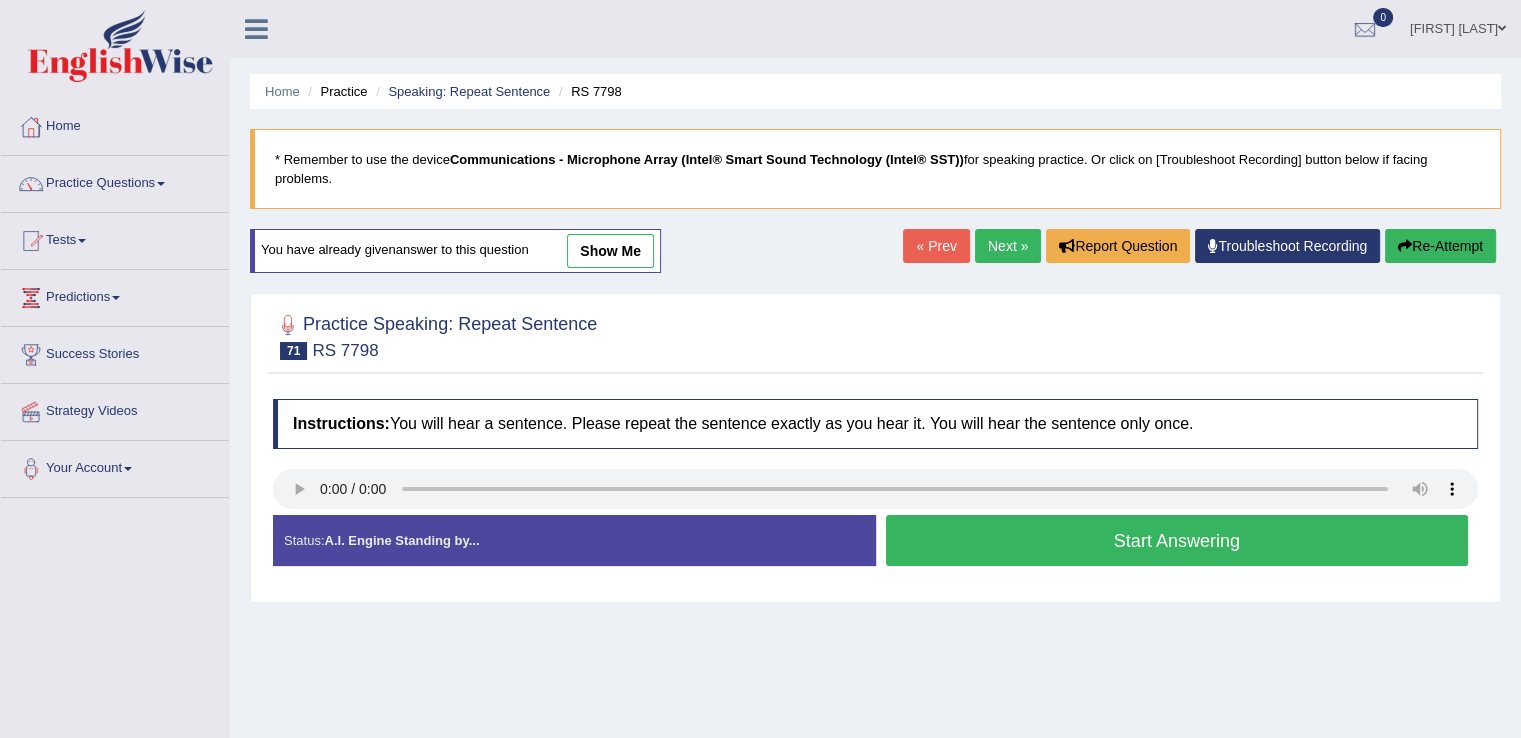 click on "Start Answering" at bounding box center [1177, 540] 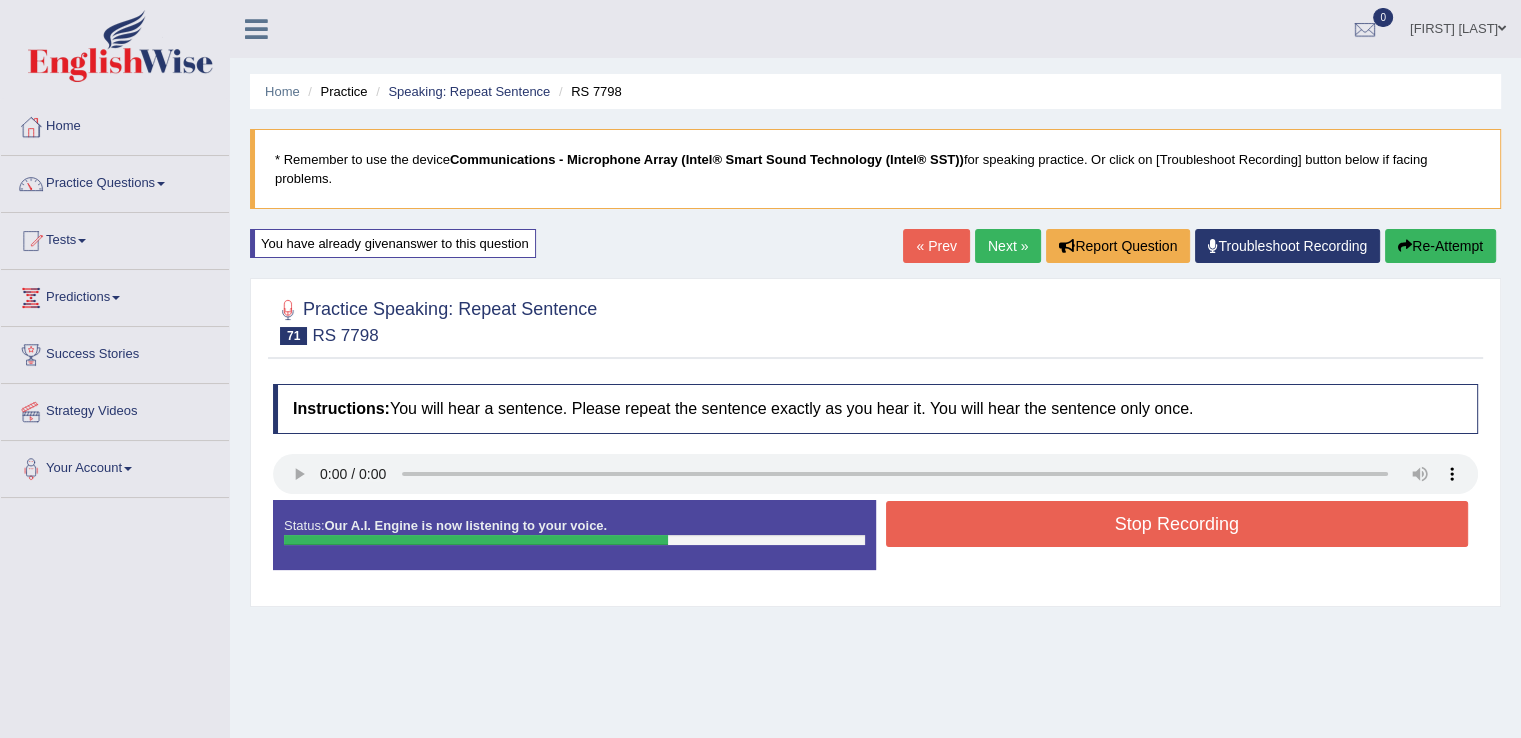click on "Stop Recording" at bounding box center [1177, 524] 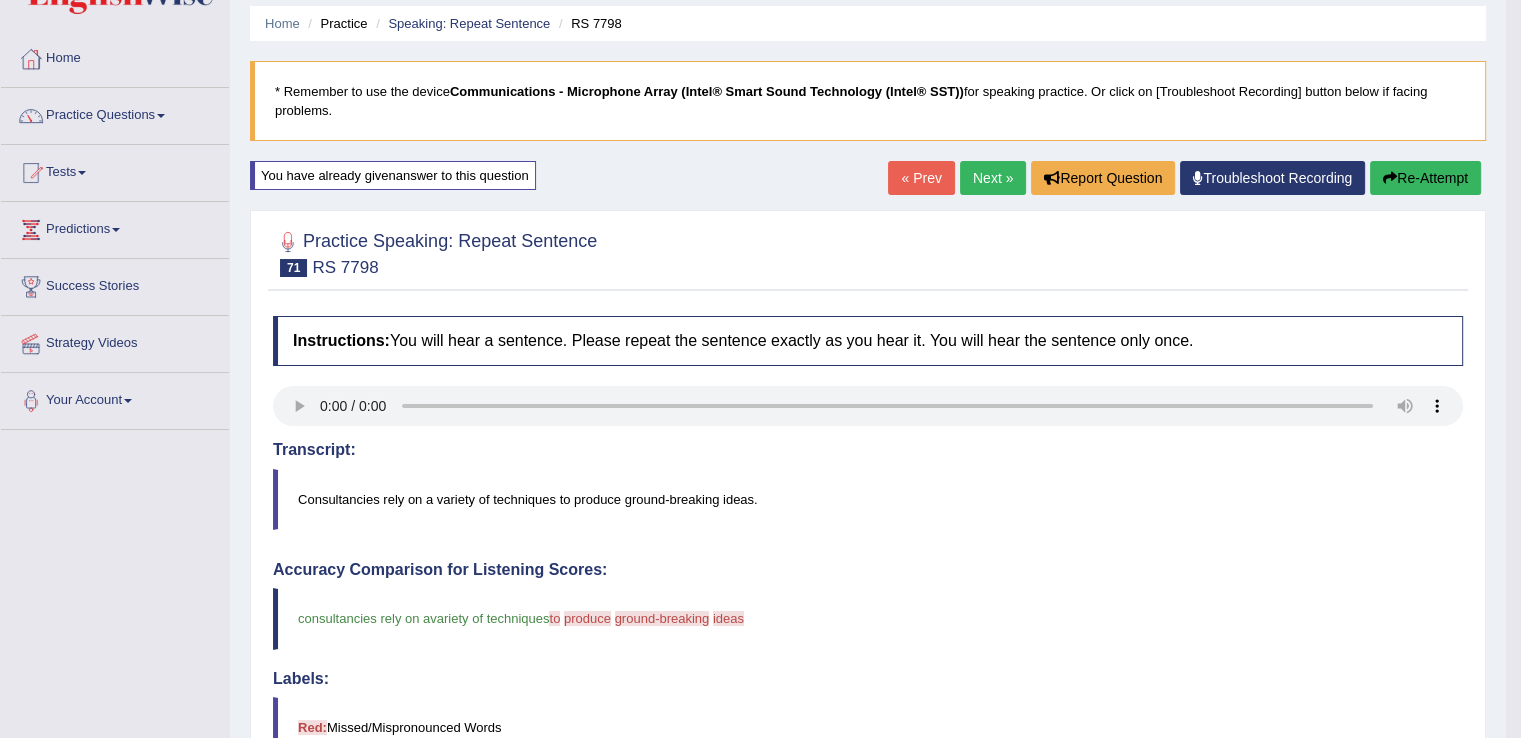 scroll, scrollTop: 0, scrollLeft: 0, axis: both 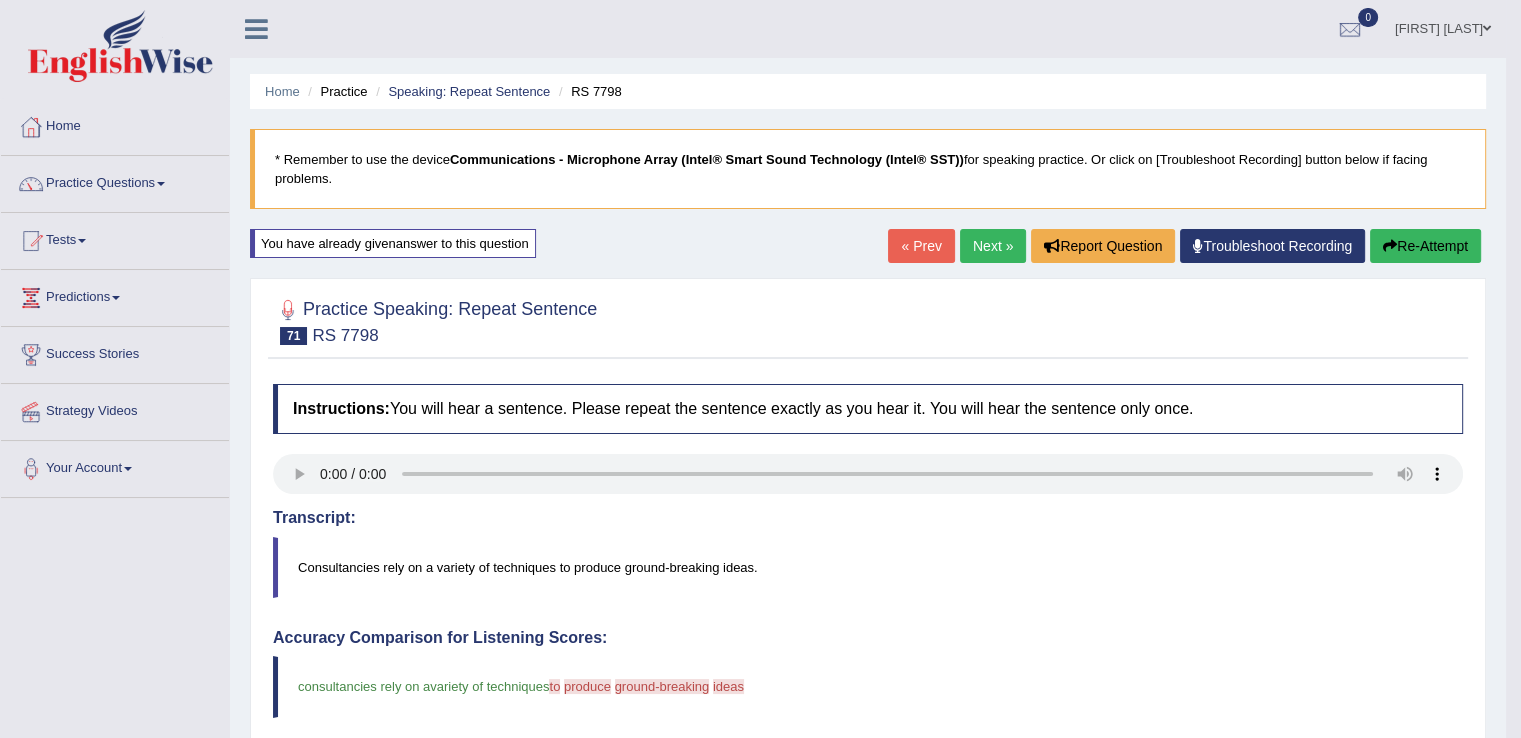 click on "Next »" at bounding box center [993, 246] 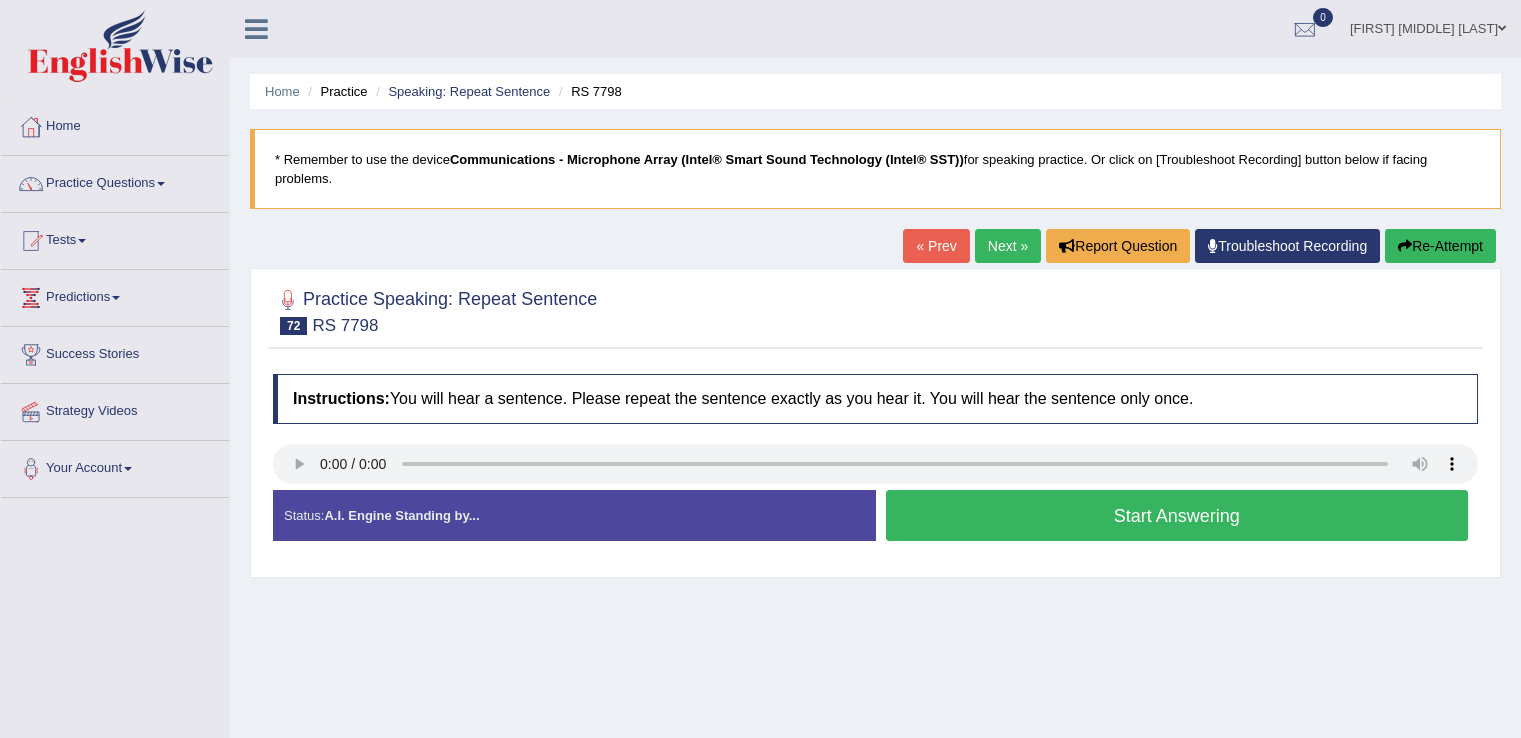 scroll, scrollTop: 0, scrollLeft: 0, axis: both 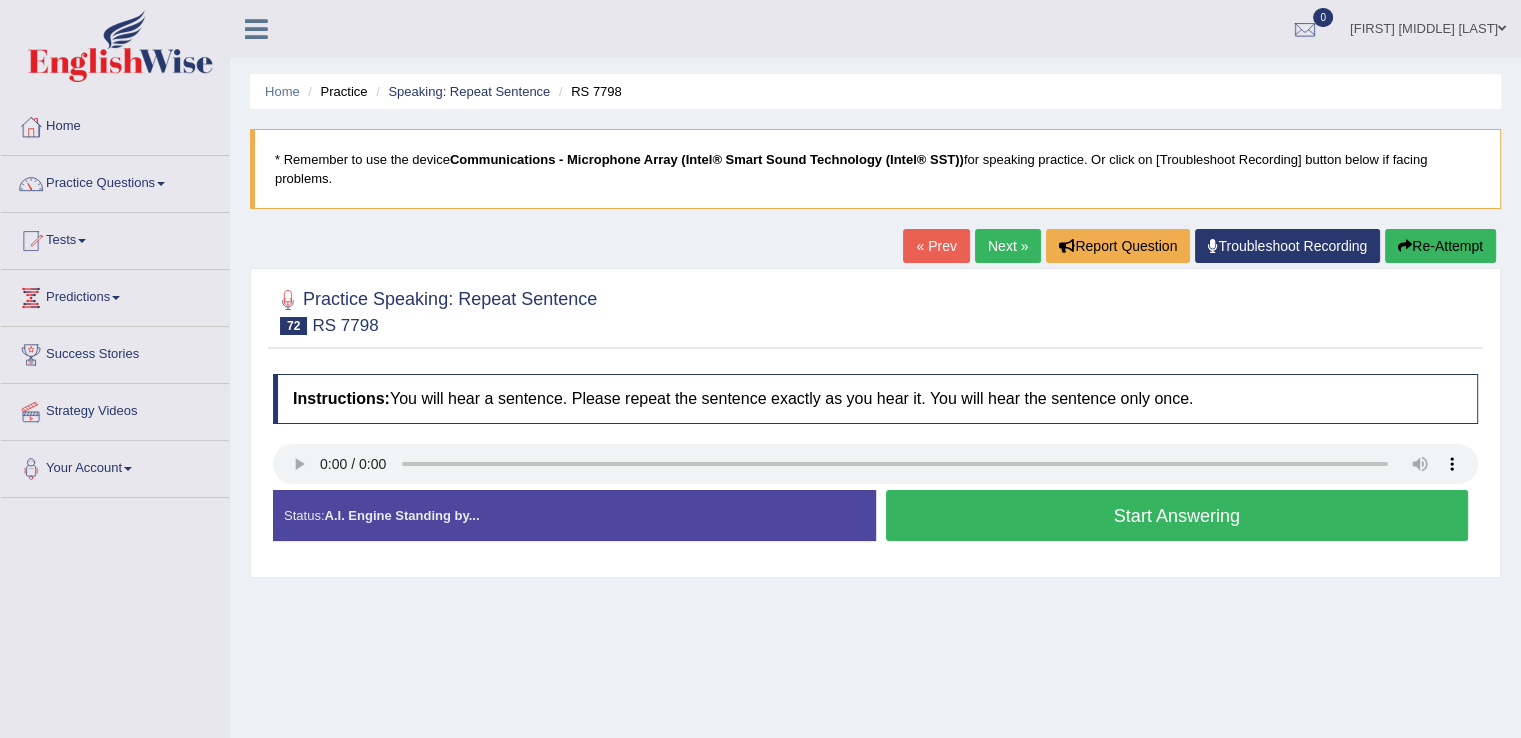 click on "Next »" at bounding box center [1008, 246] 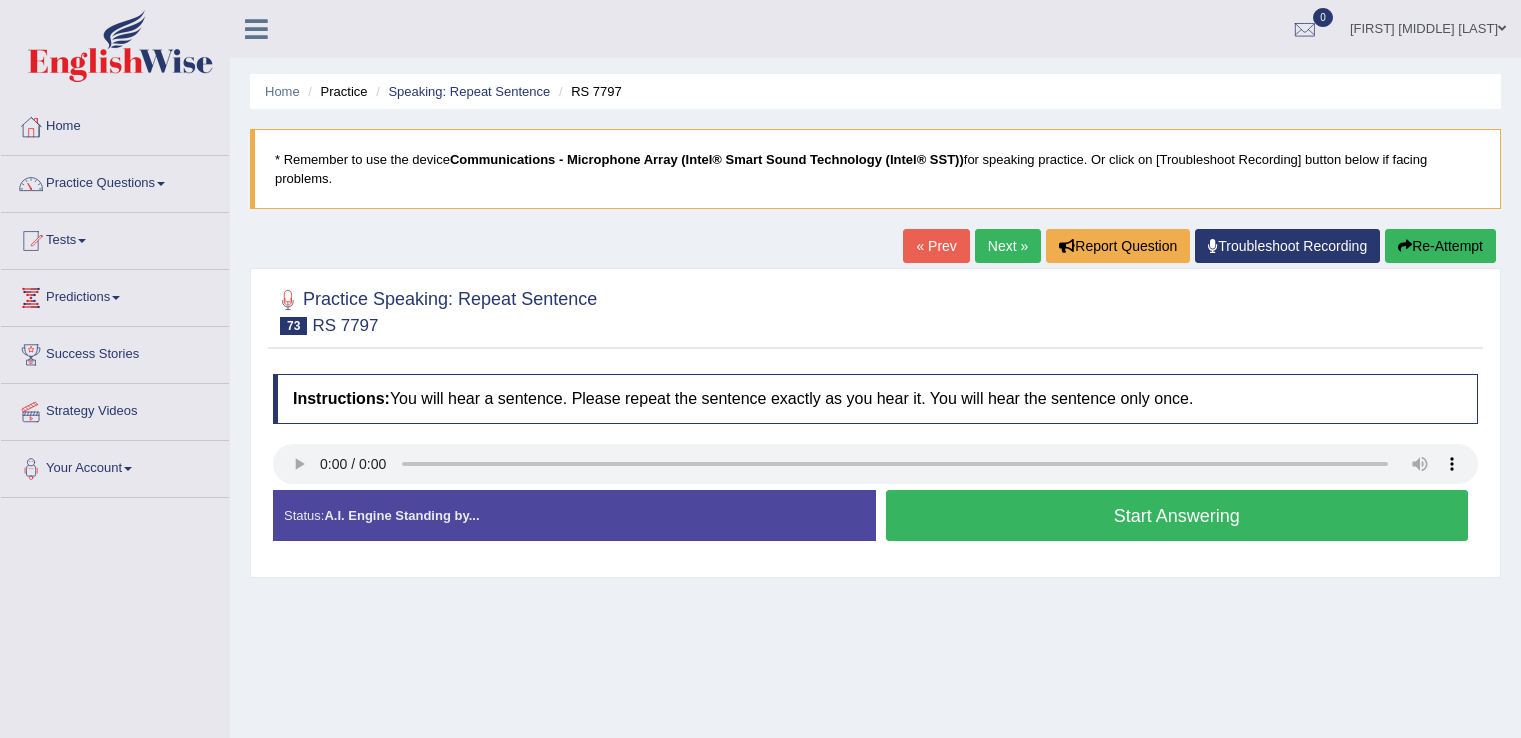 scroll, scrollTop: 0, scrollLeft: 0, axis: both 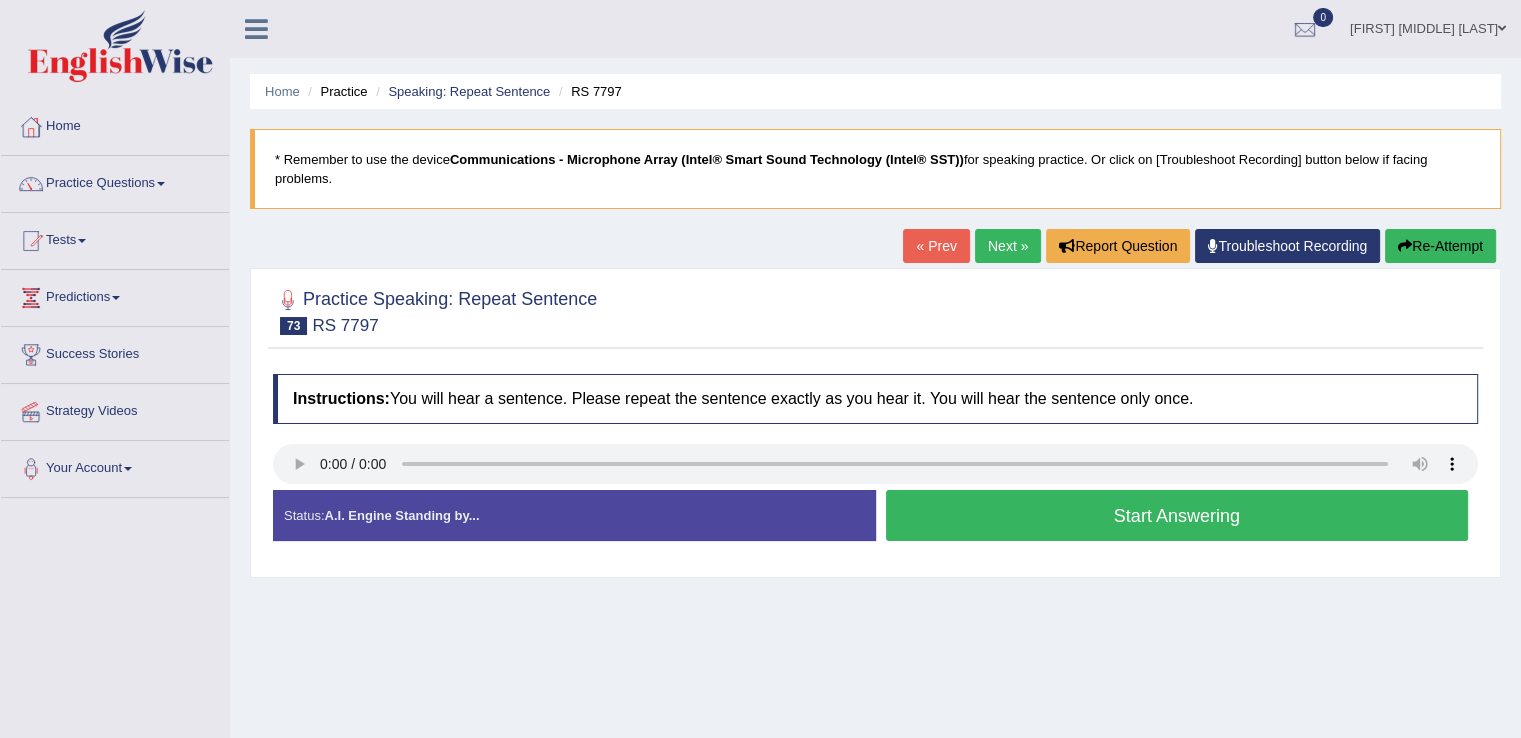 click on "Start Answering" at bounding box center [1177, 515] 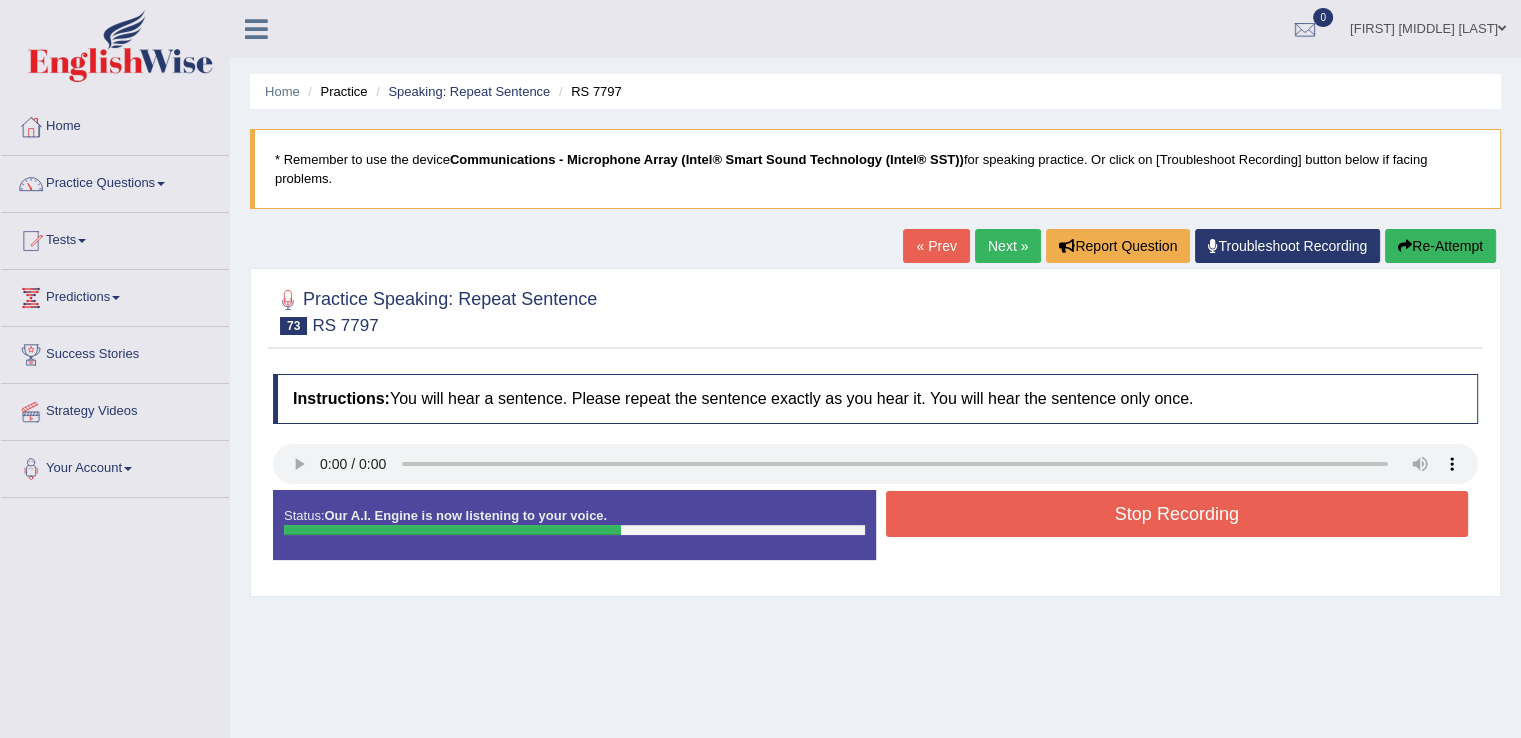 click on "Stop Recording" at bounding box center (1177, 514) 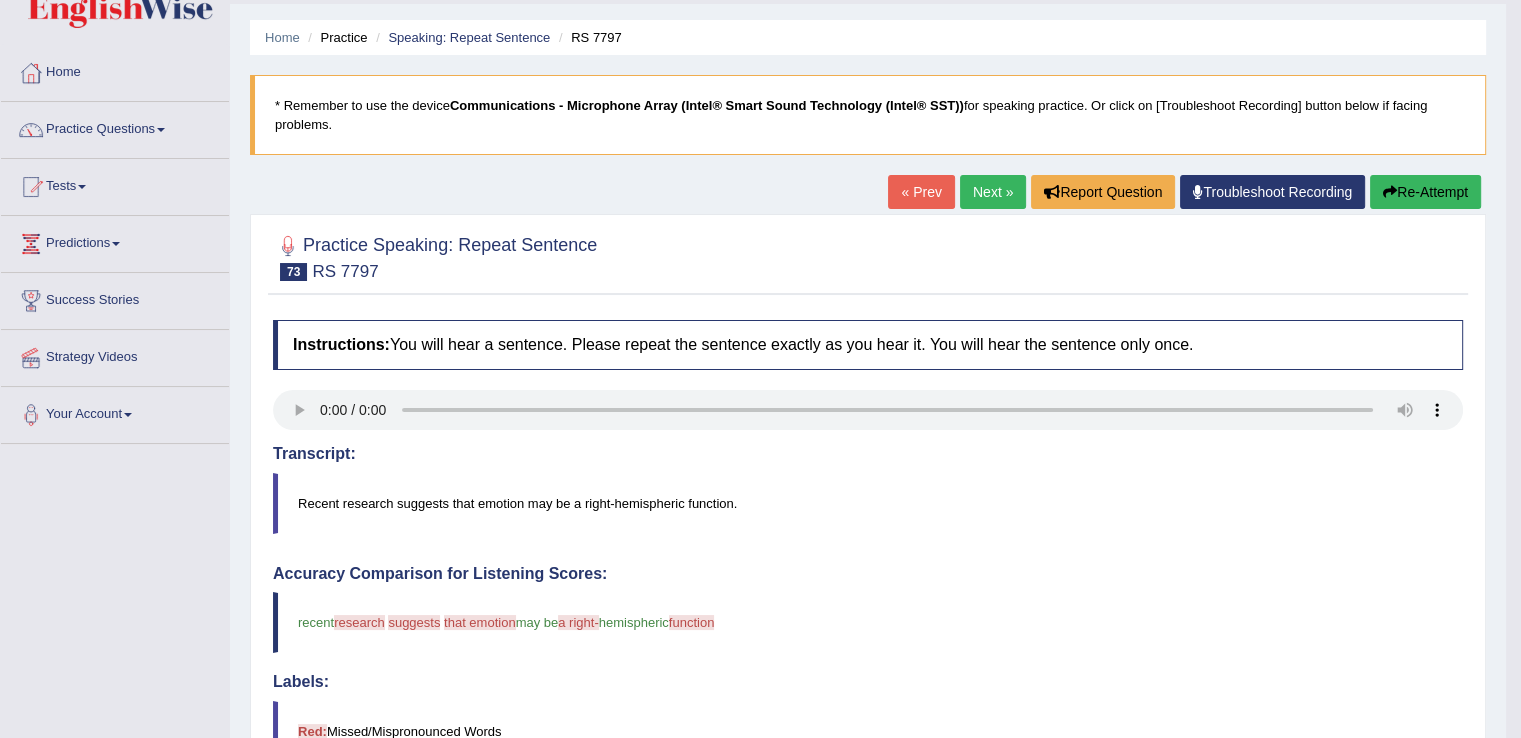 scroll, scrollTop: 0, scrollLeft: 0, axis: both 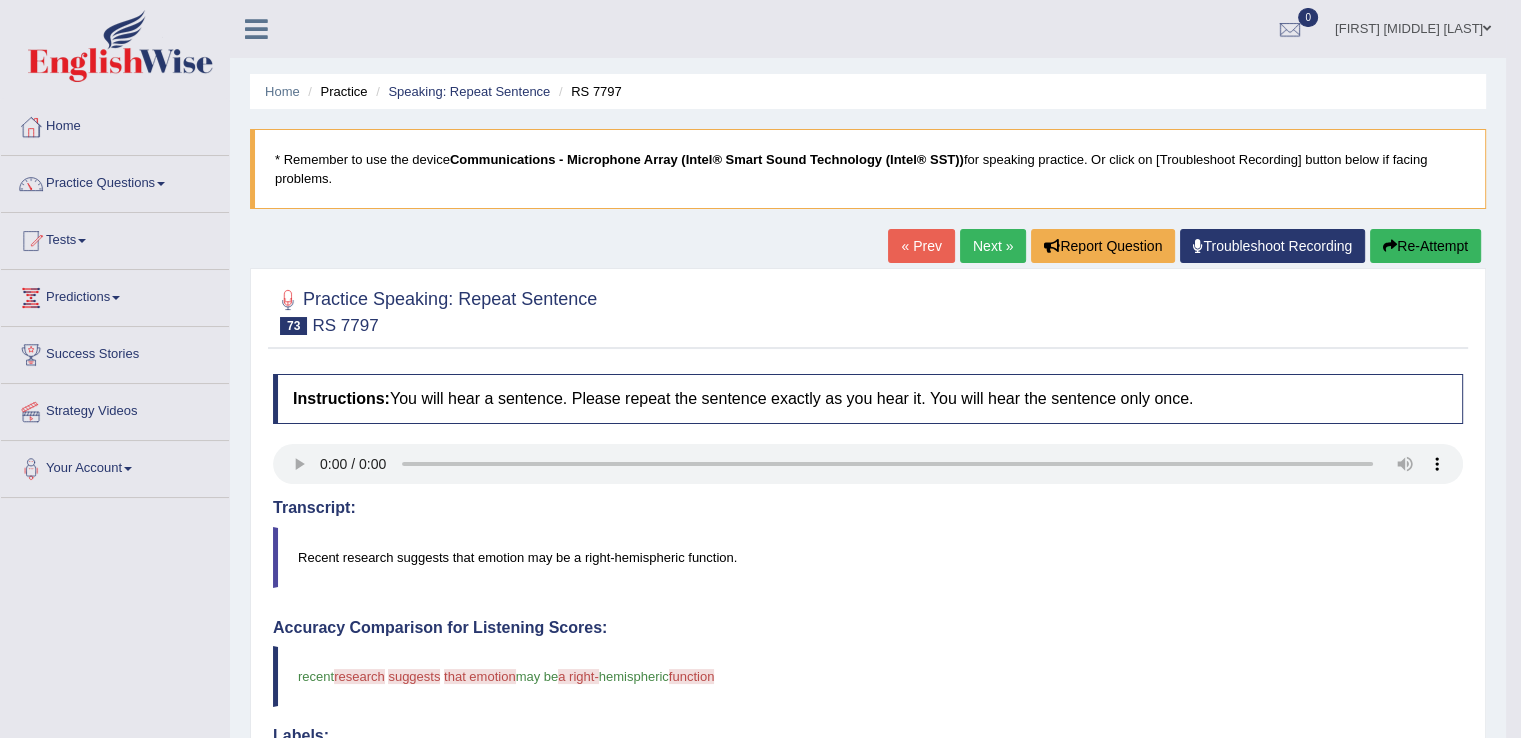 click on "Re-Attempt" at bounding box center (1425, 246) 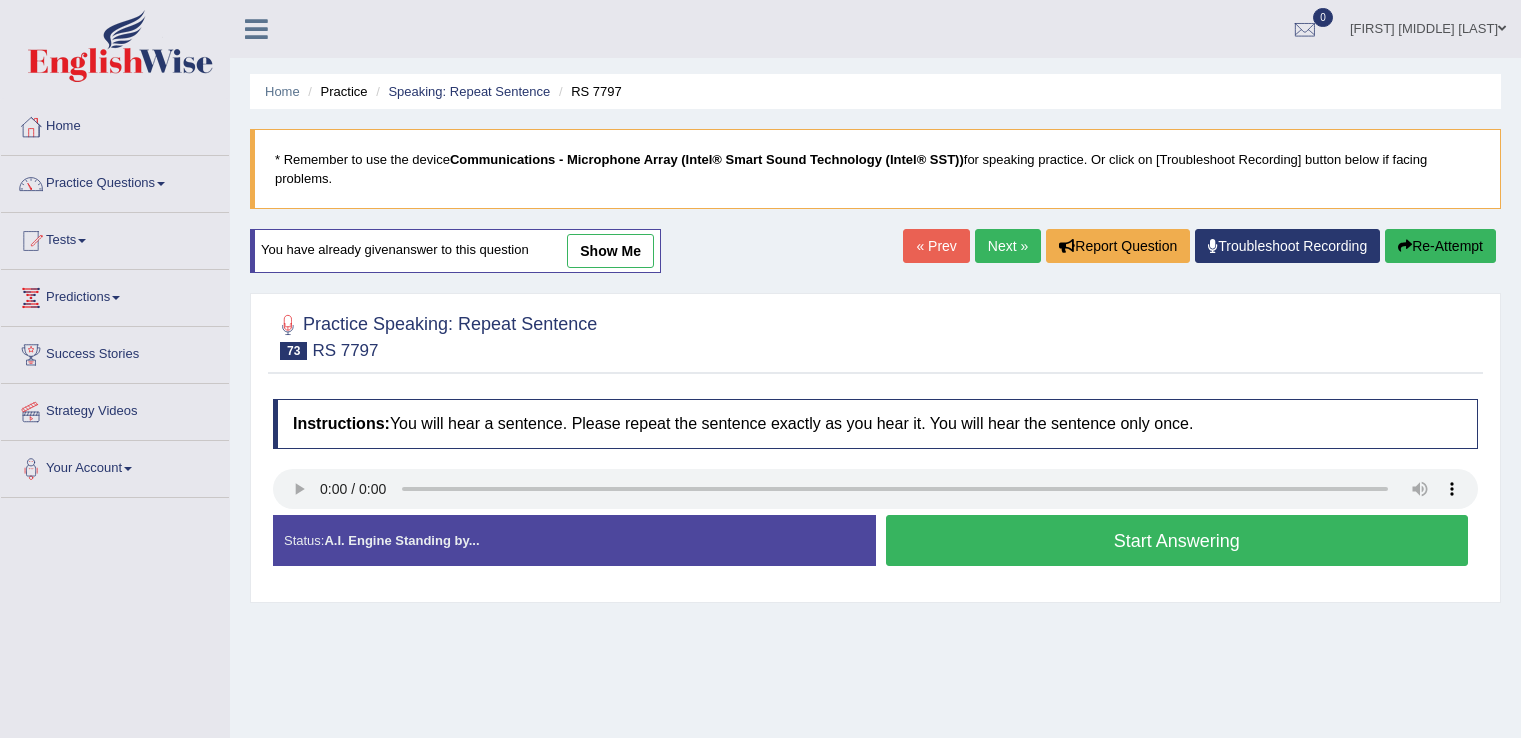 scroll, scrollTop: 0, scrollLeft: 0, axis: both 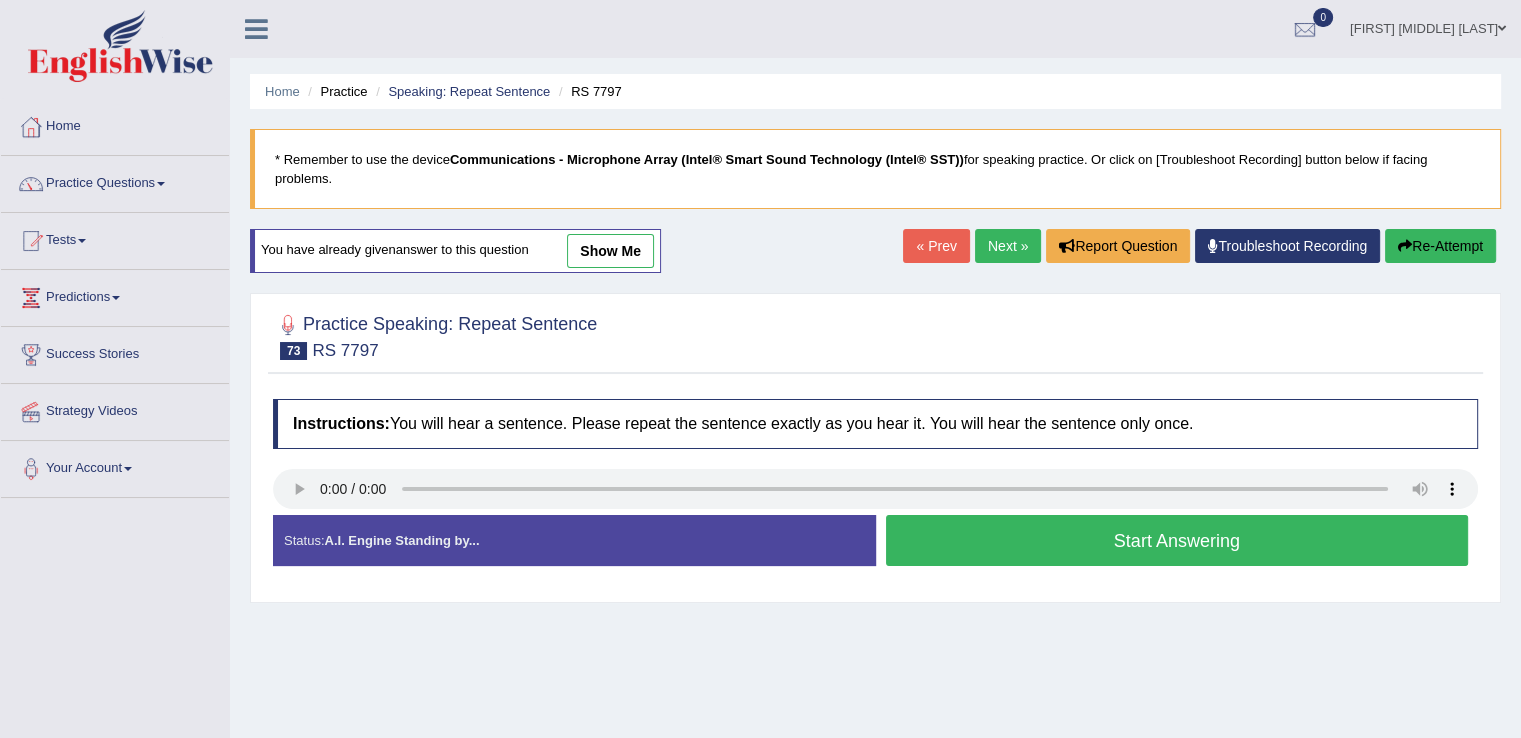 click on "Start Answering" at bounding box center [1177, 540] 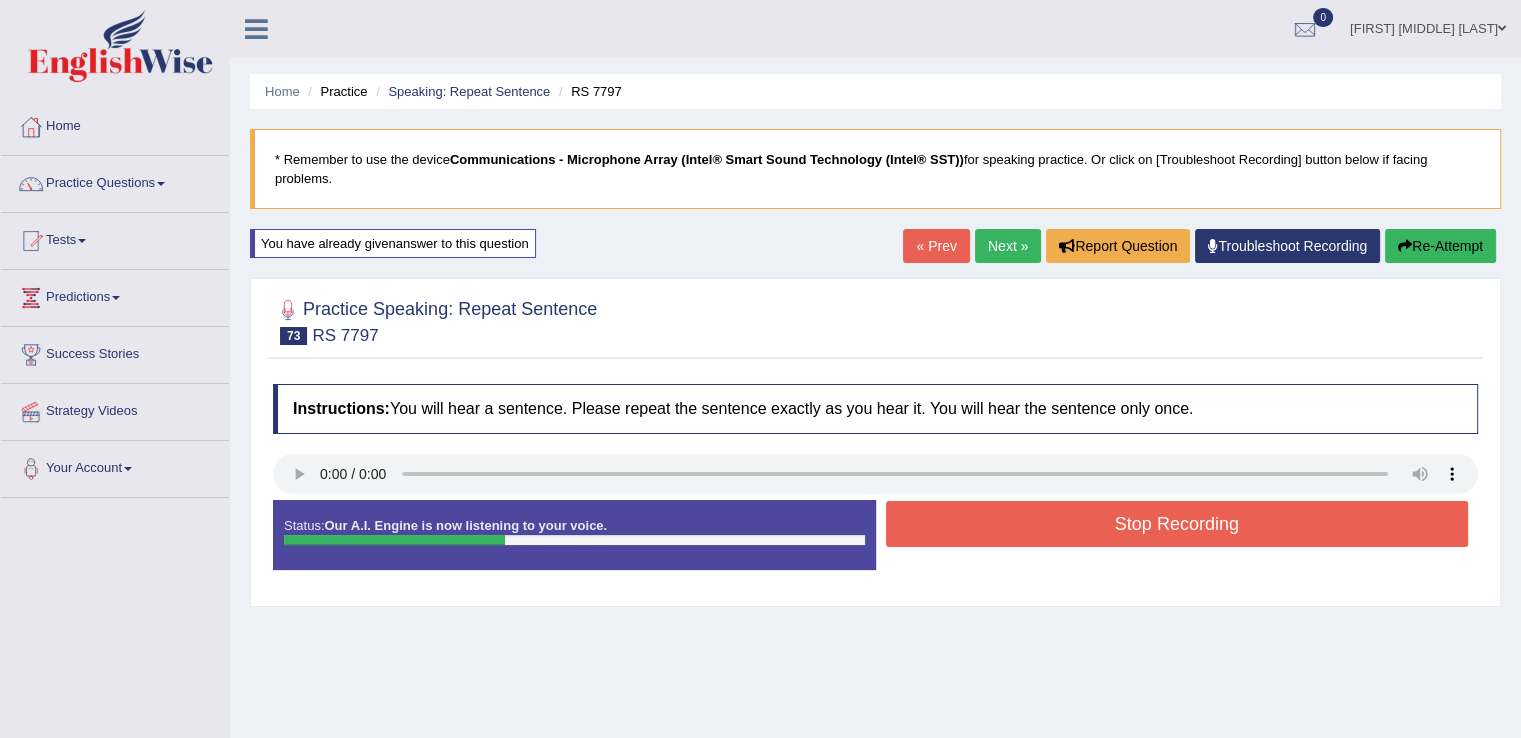 click on "Stop Recording" at bounding box center [1177, 524] 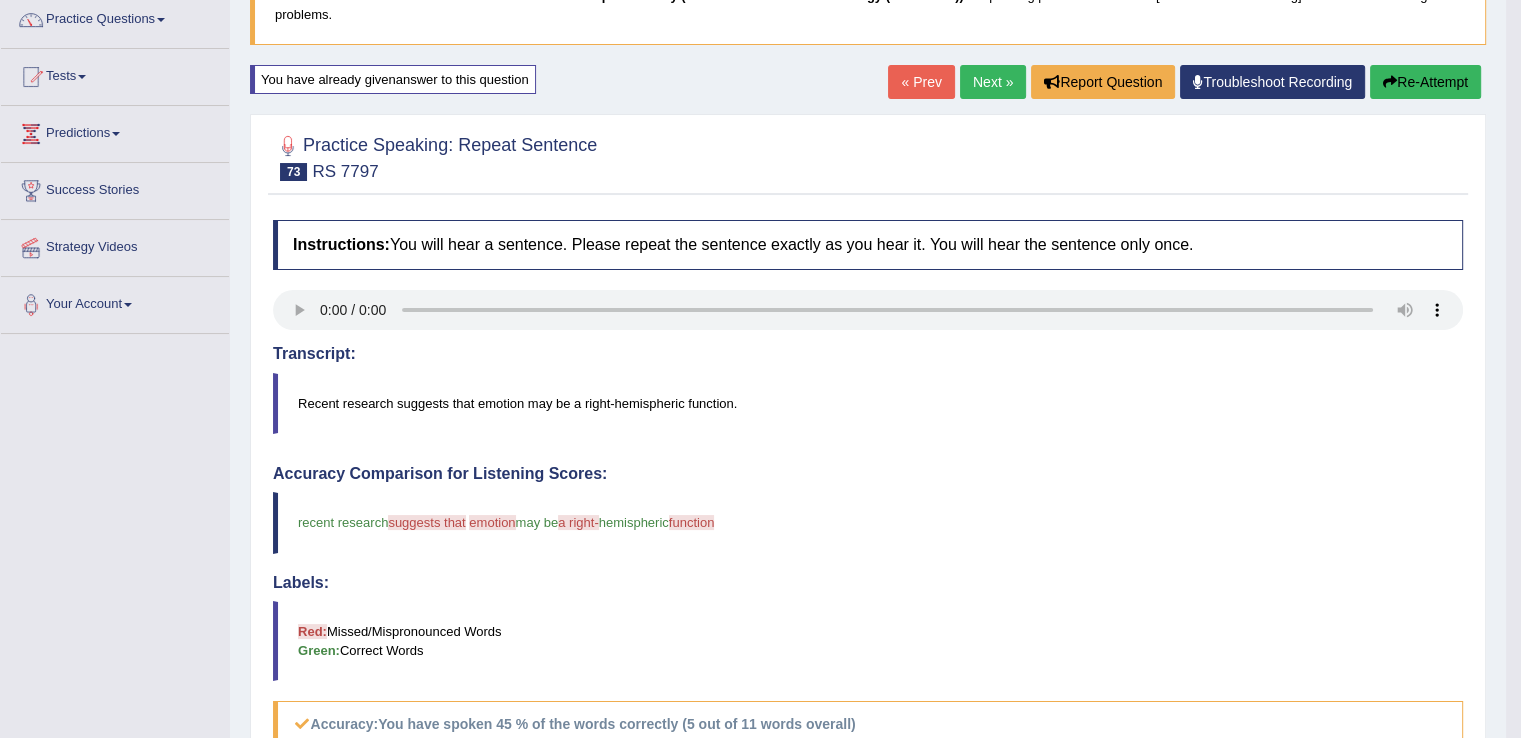 scroll, scrollTop: 0, scrollLeft: 0, axis: both 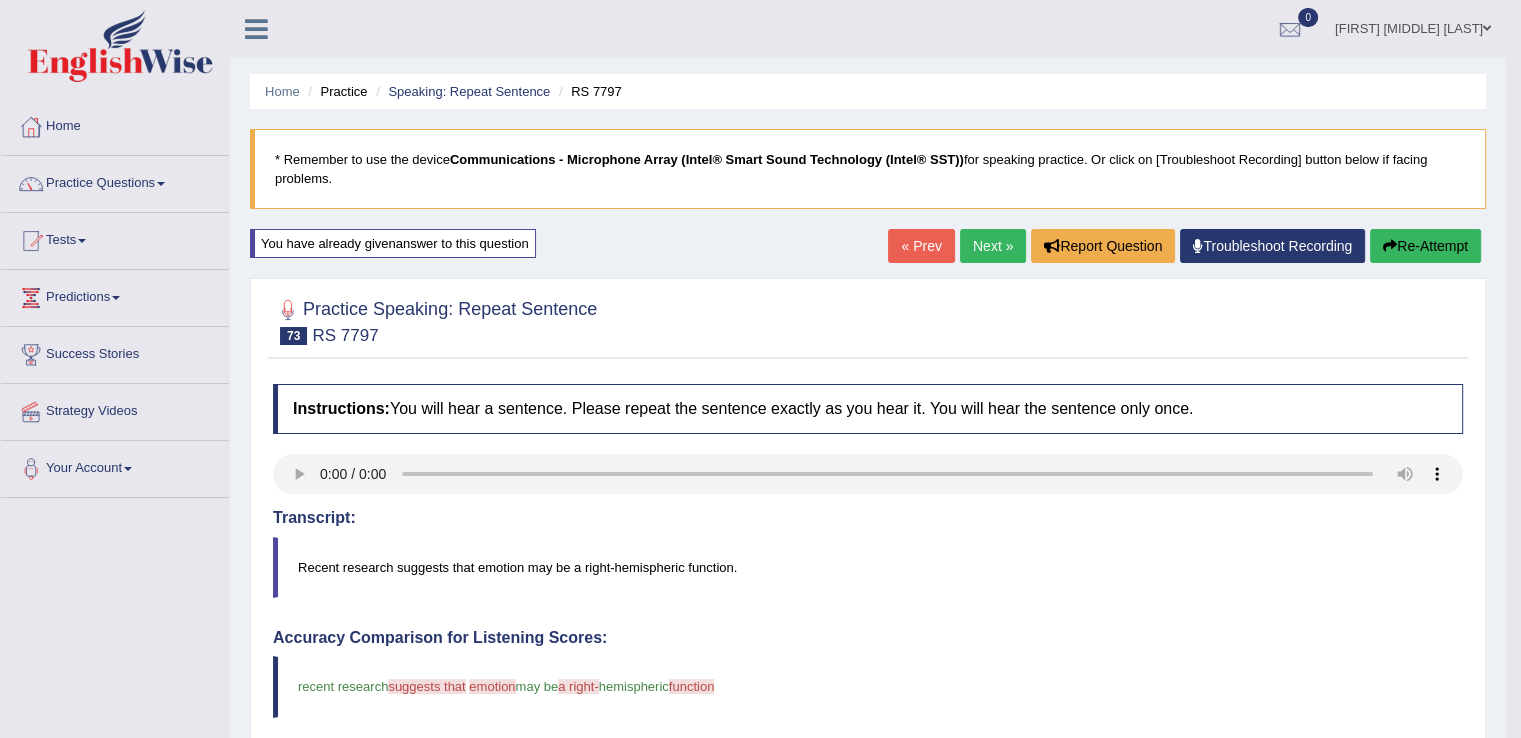click on "Next »" at bounding box center [993, 246] 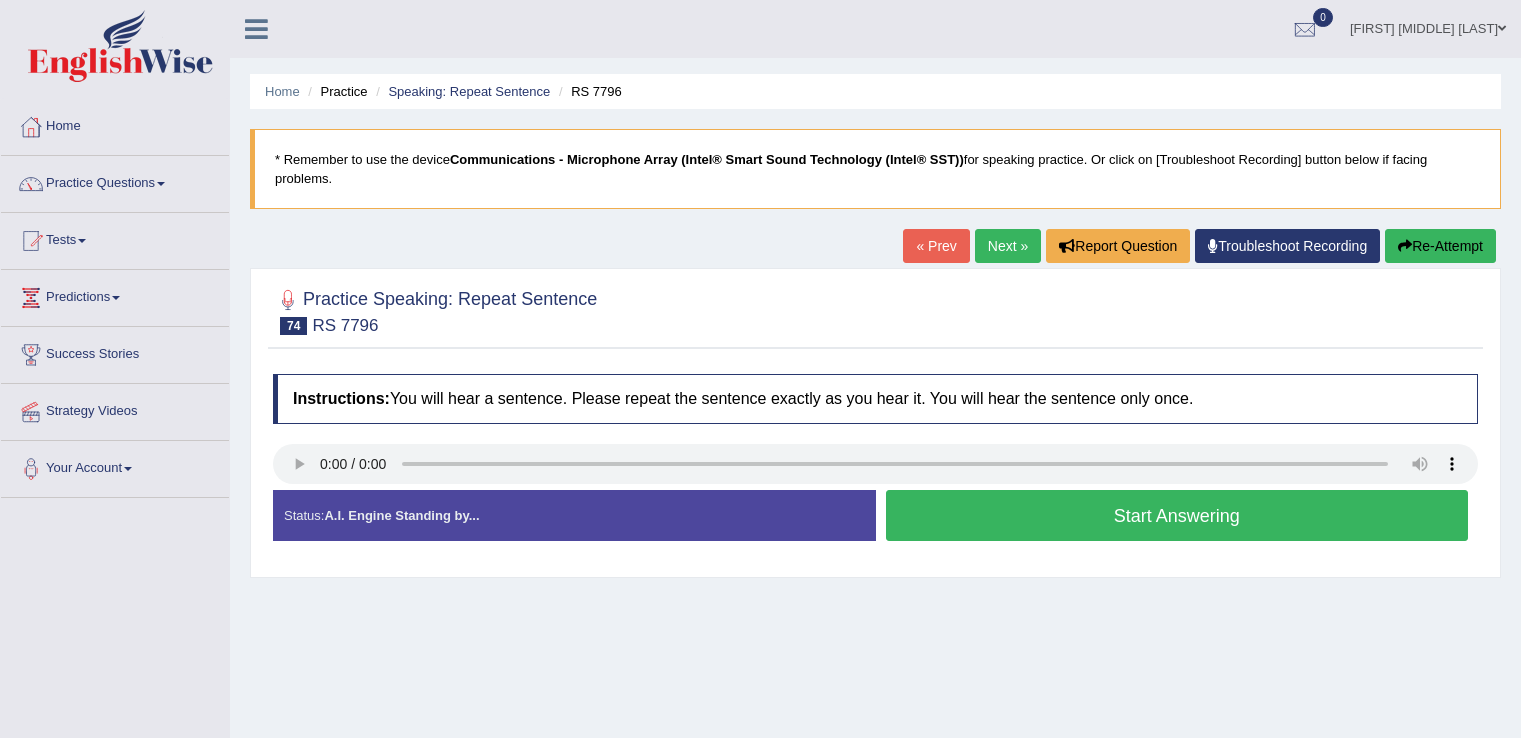 scroll, scrollTop: 0, scrollLeft: 0, axis: both 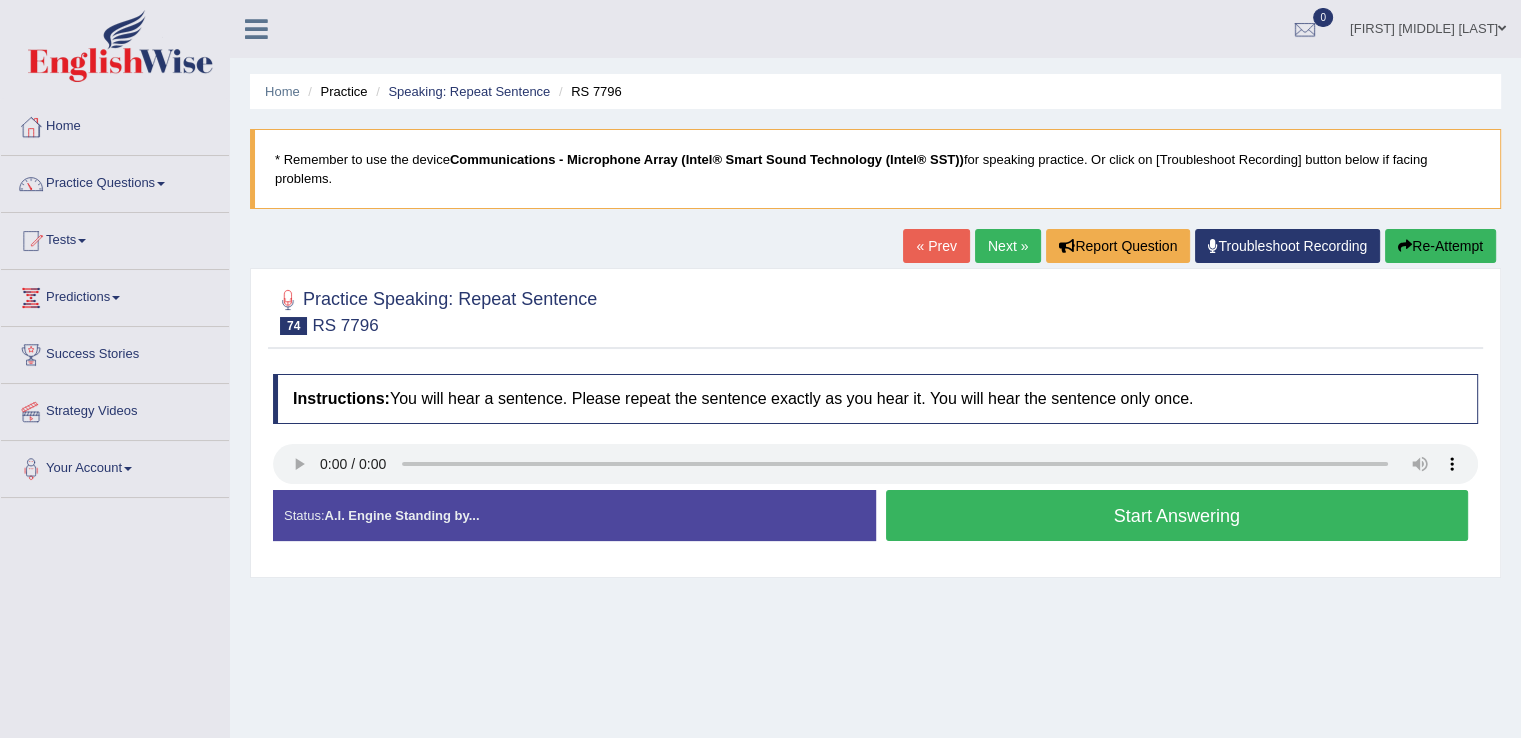 click on "Start Answering" at bounding box center [1177, 515] 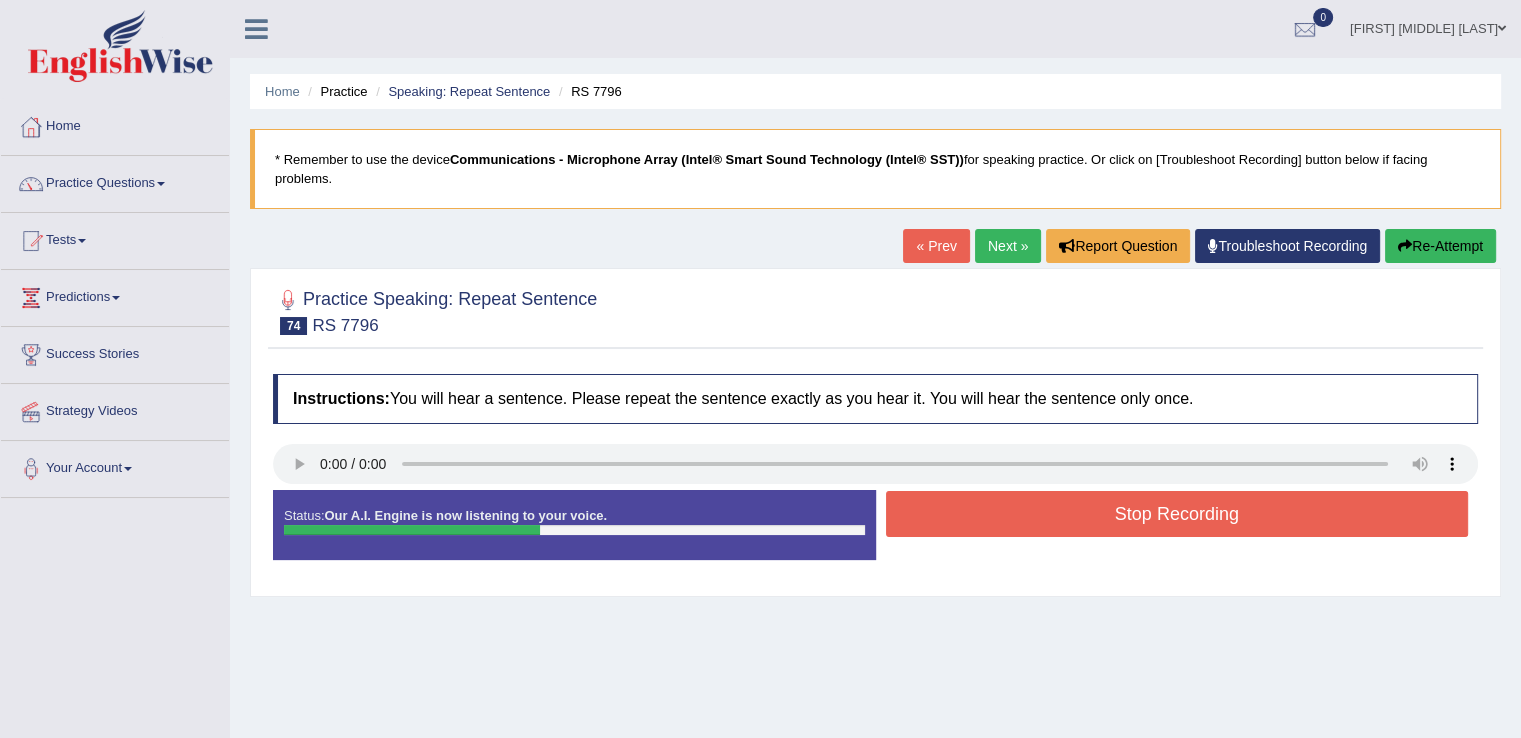 click on "Stop Recording" at bounding box center [1177, 514] 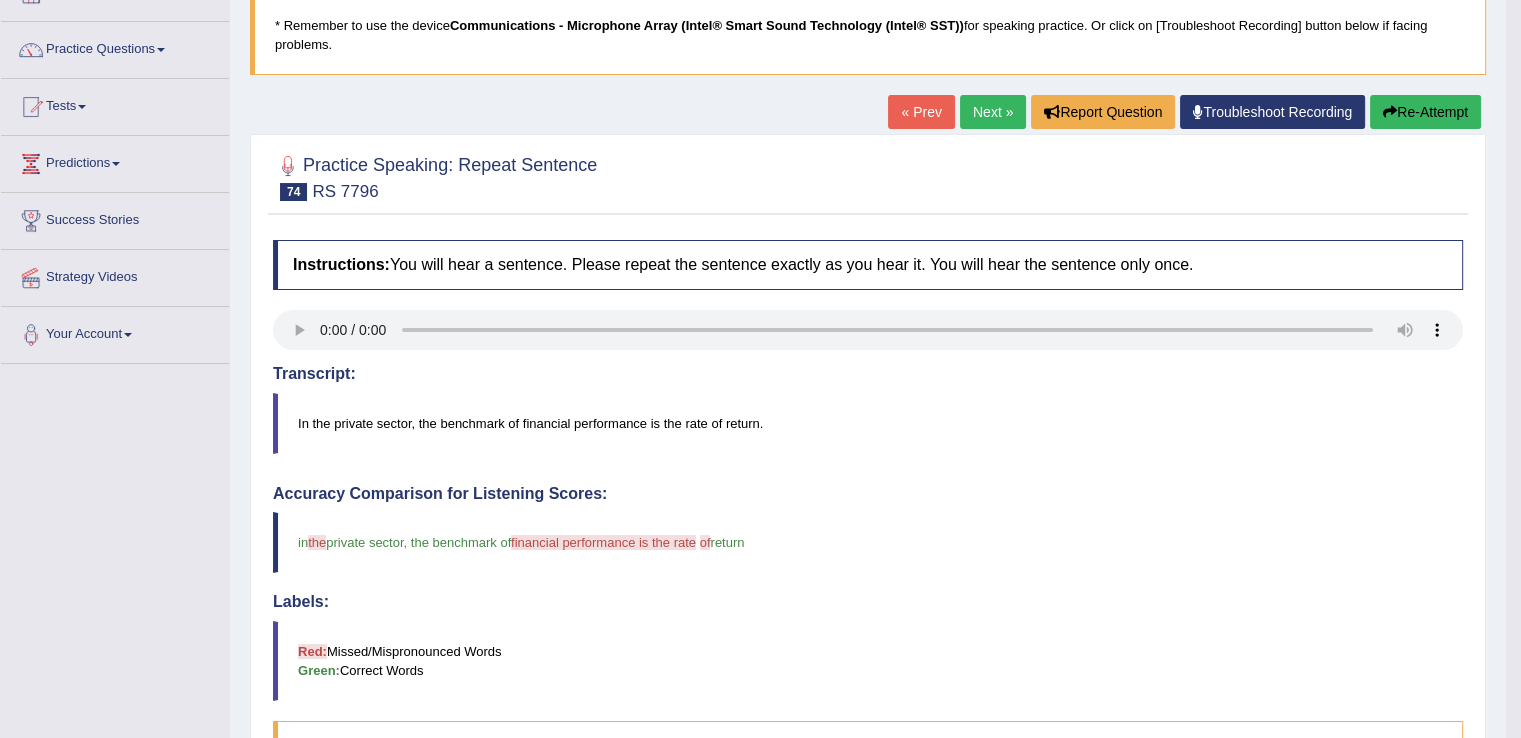 scroll, scrollTop: 52, scrollLeft: 0, axis: vertical 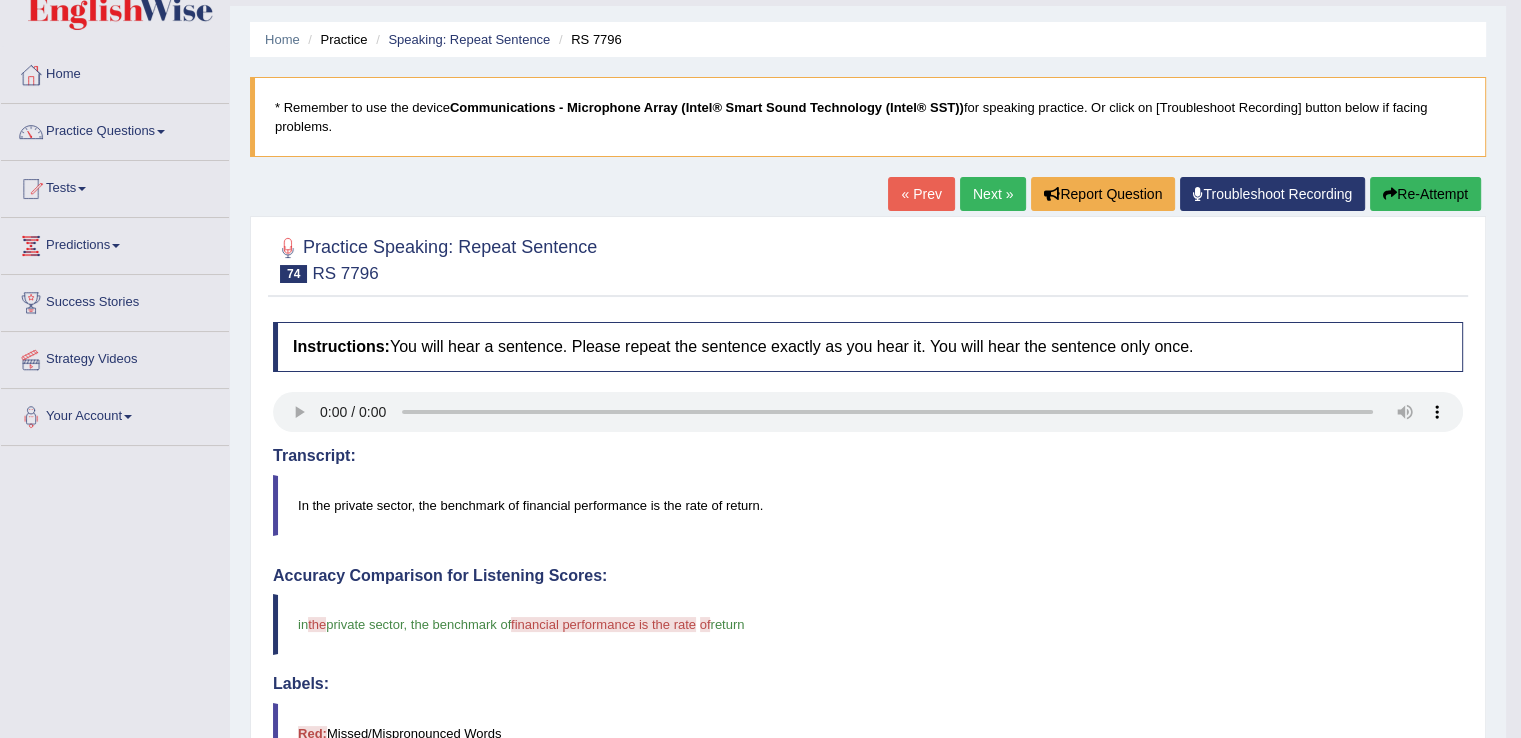 click on "Next »" at bounding box center (993, 194) 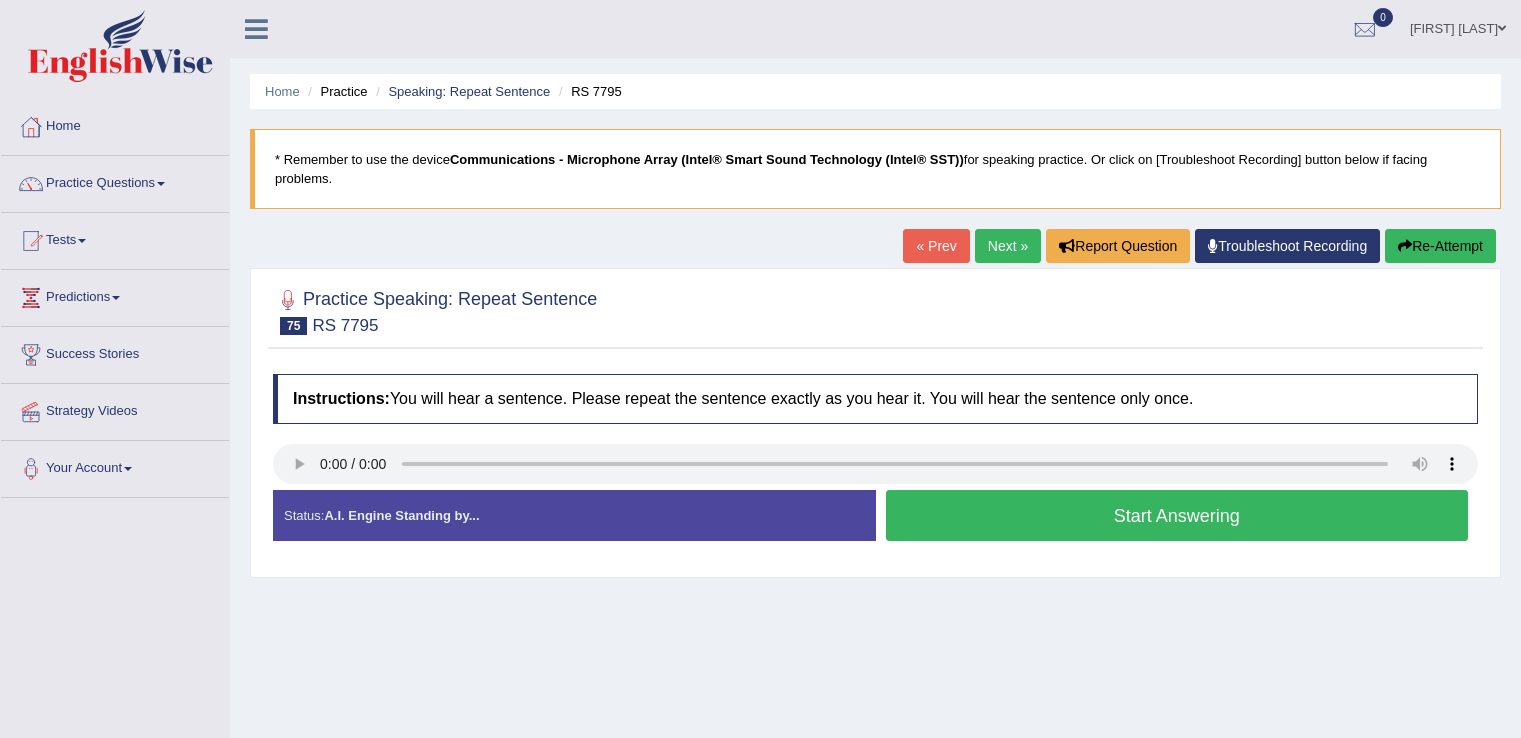 scroll, scrollTop: 0, scrollLeft: 0, axis: both 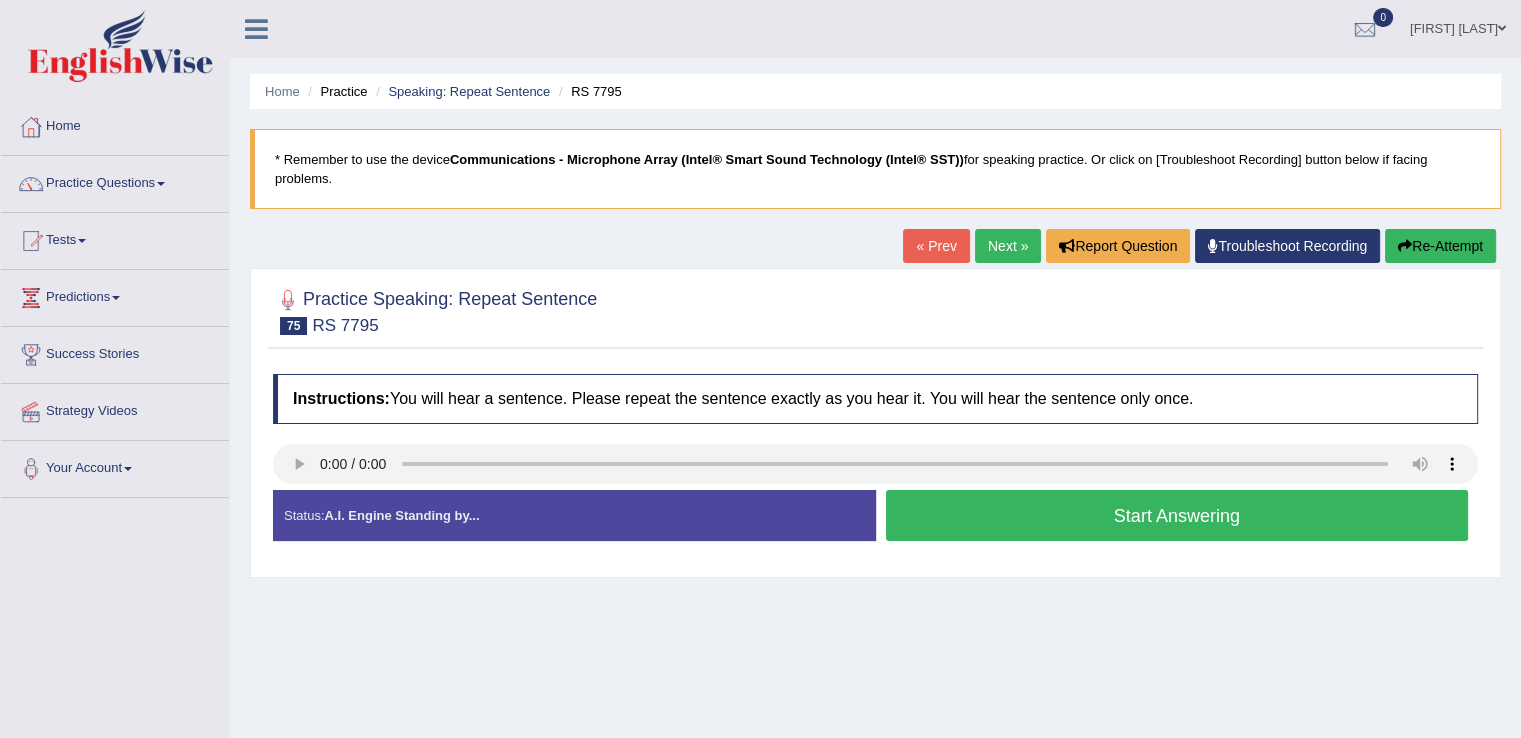 click on "Start Answering" at bounding box center [1177, 515] 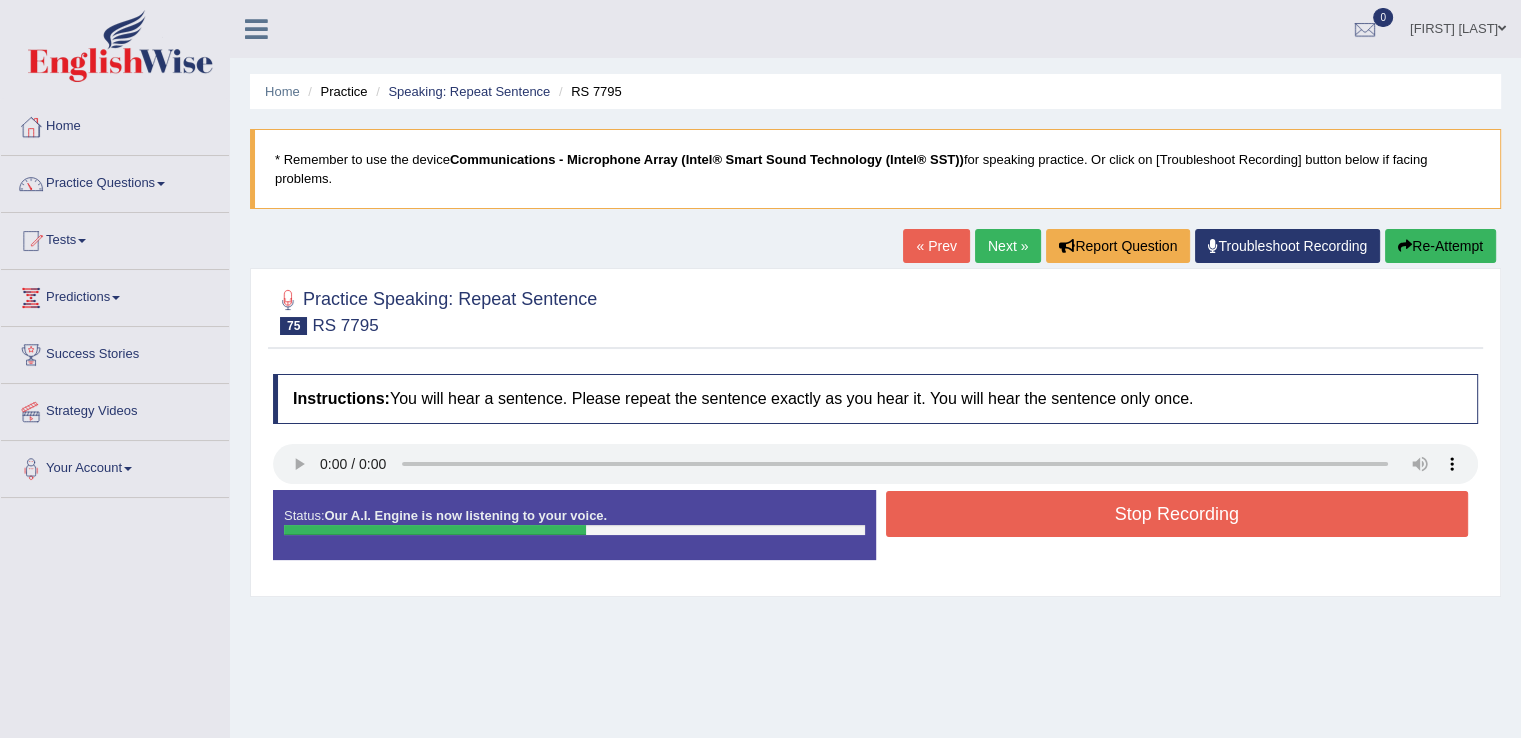 click on "Stop Recording" at bounding box center (1177, 514) 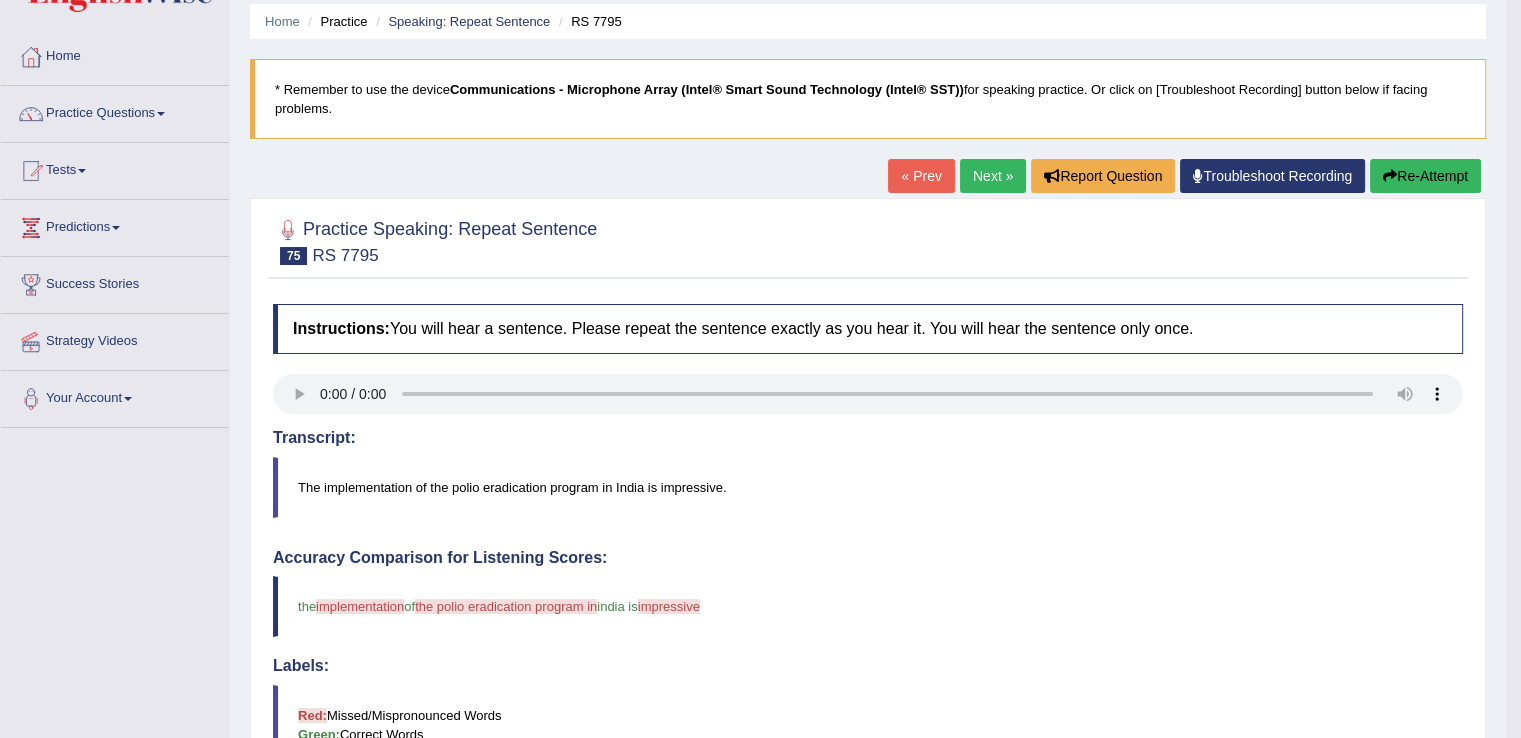 scroll, scrollTop: 0, scrollLeft: 0, axis: both 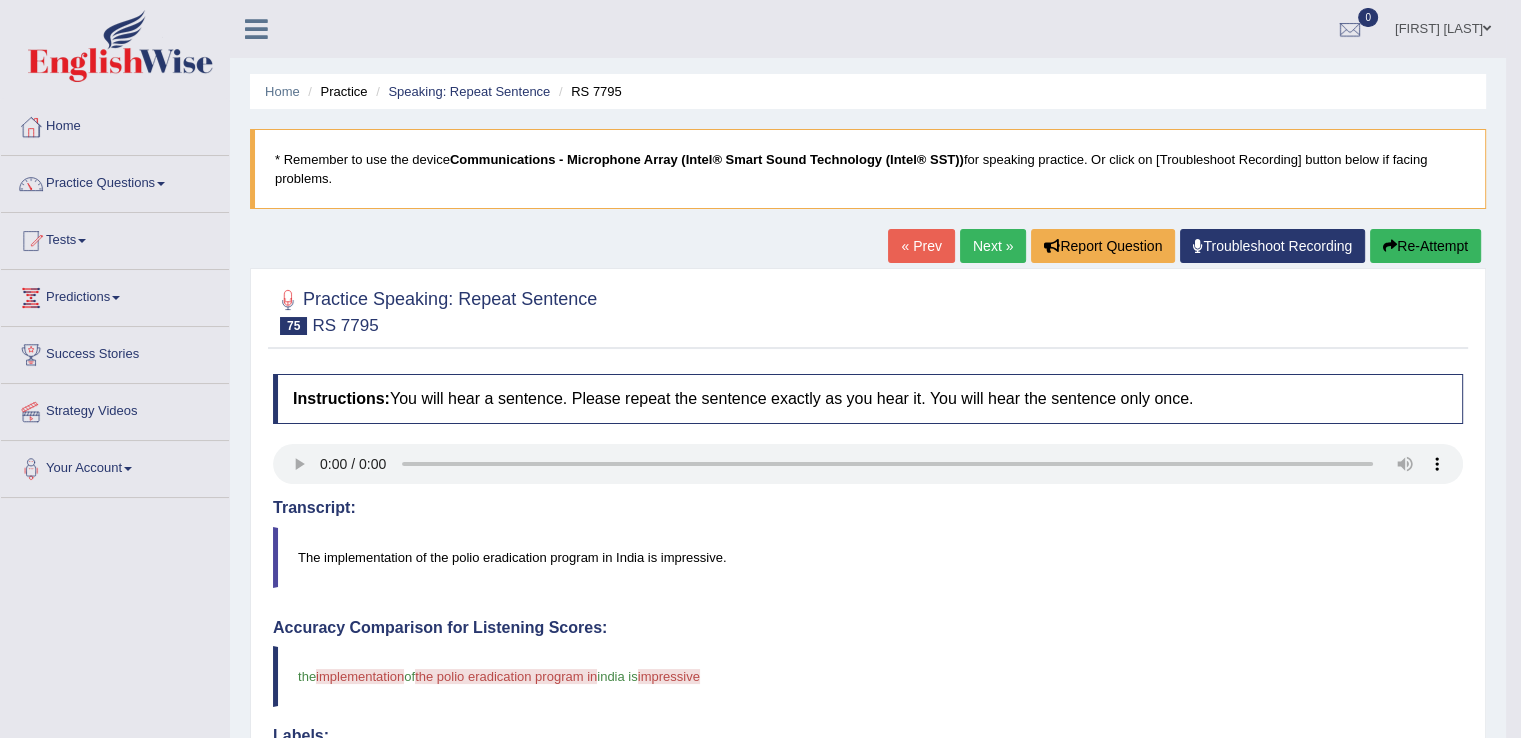 click on "Re-Attempt" at bounding box center (1425, 246) 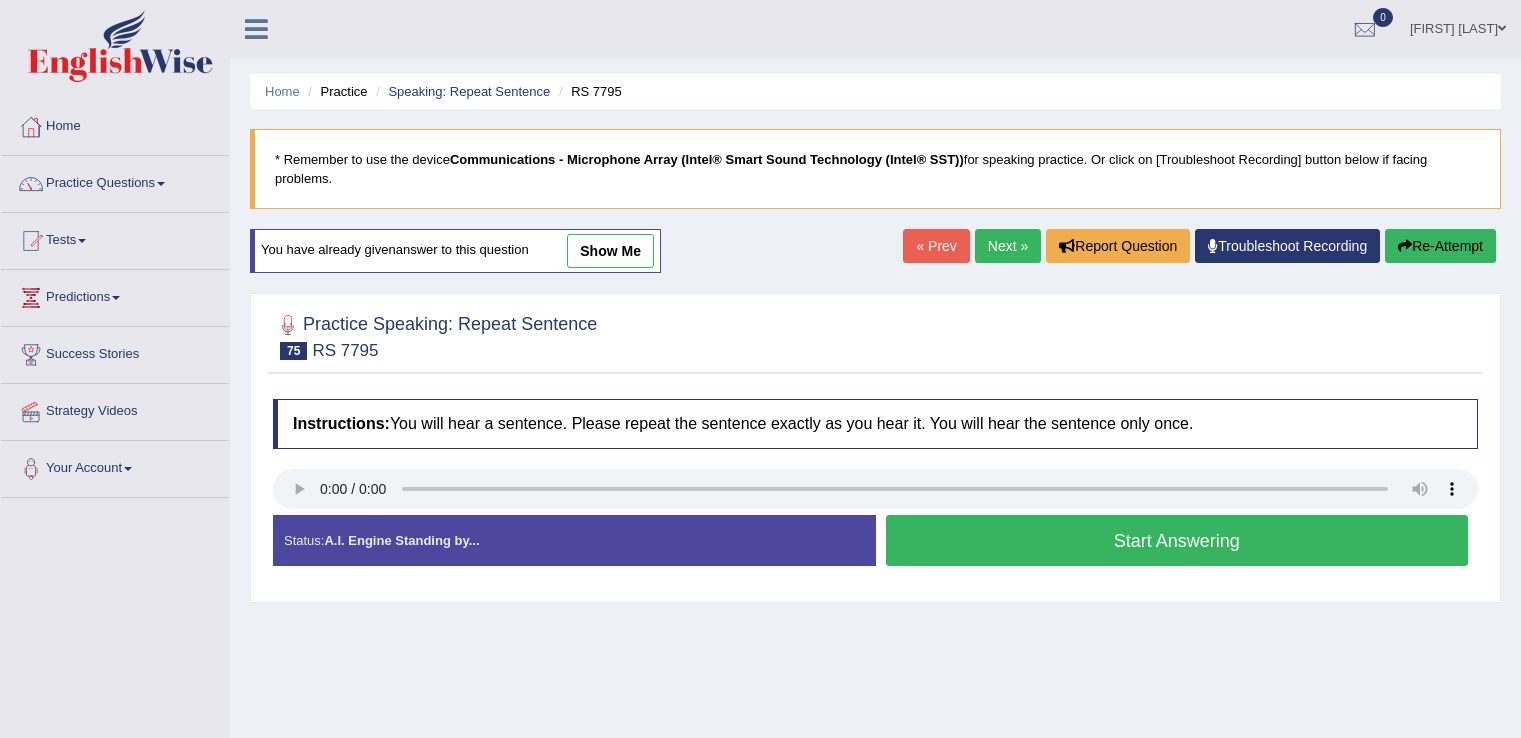 scroll, scrollTop: 0, scrollLeft: 0, axis: both 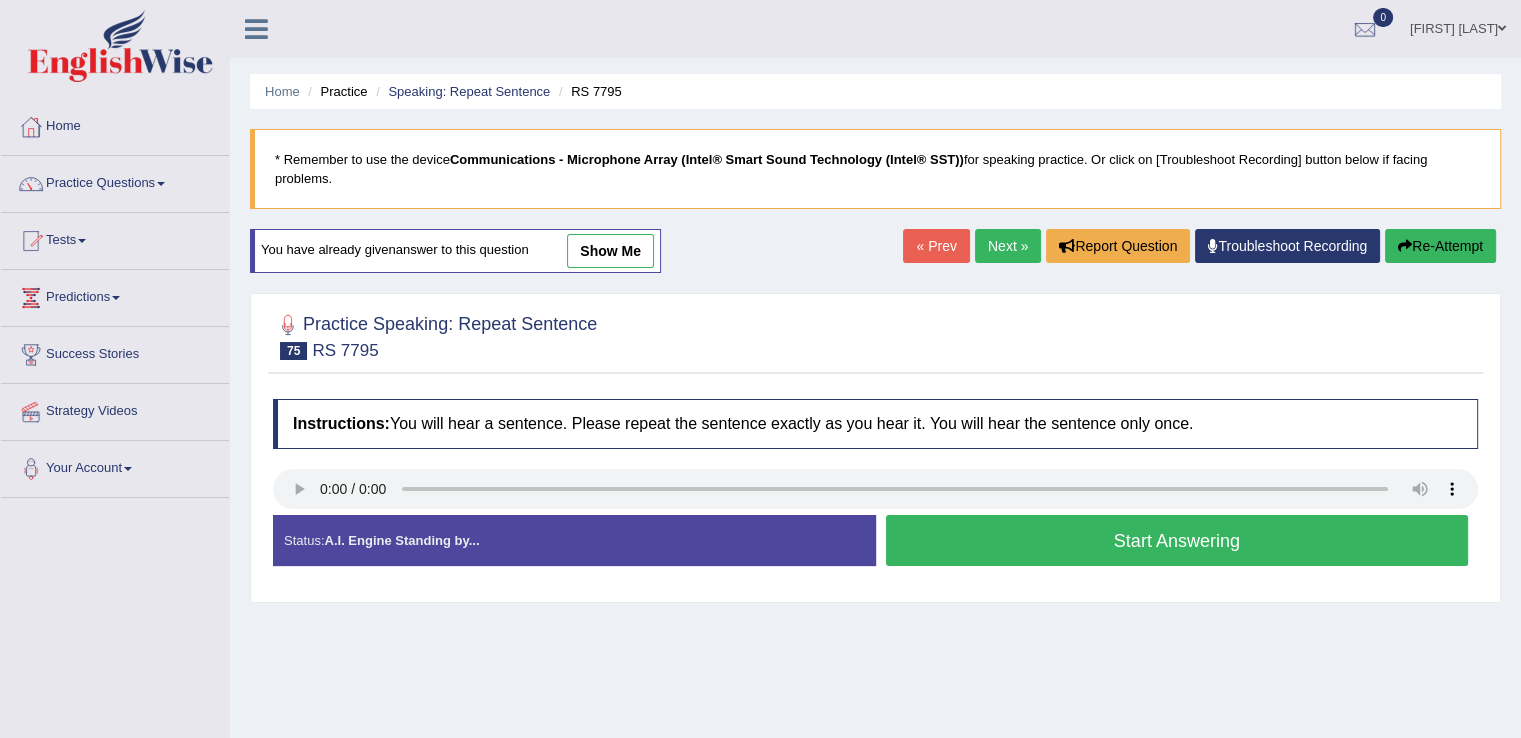 click on "Start Answering" at bounding box center (1177, 540) 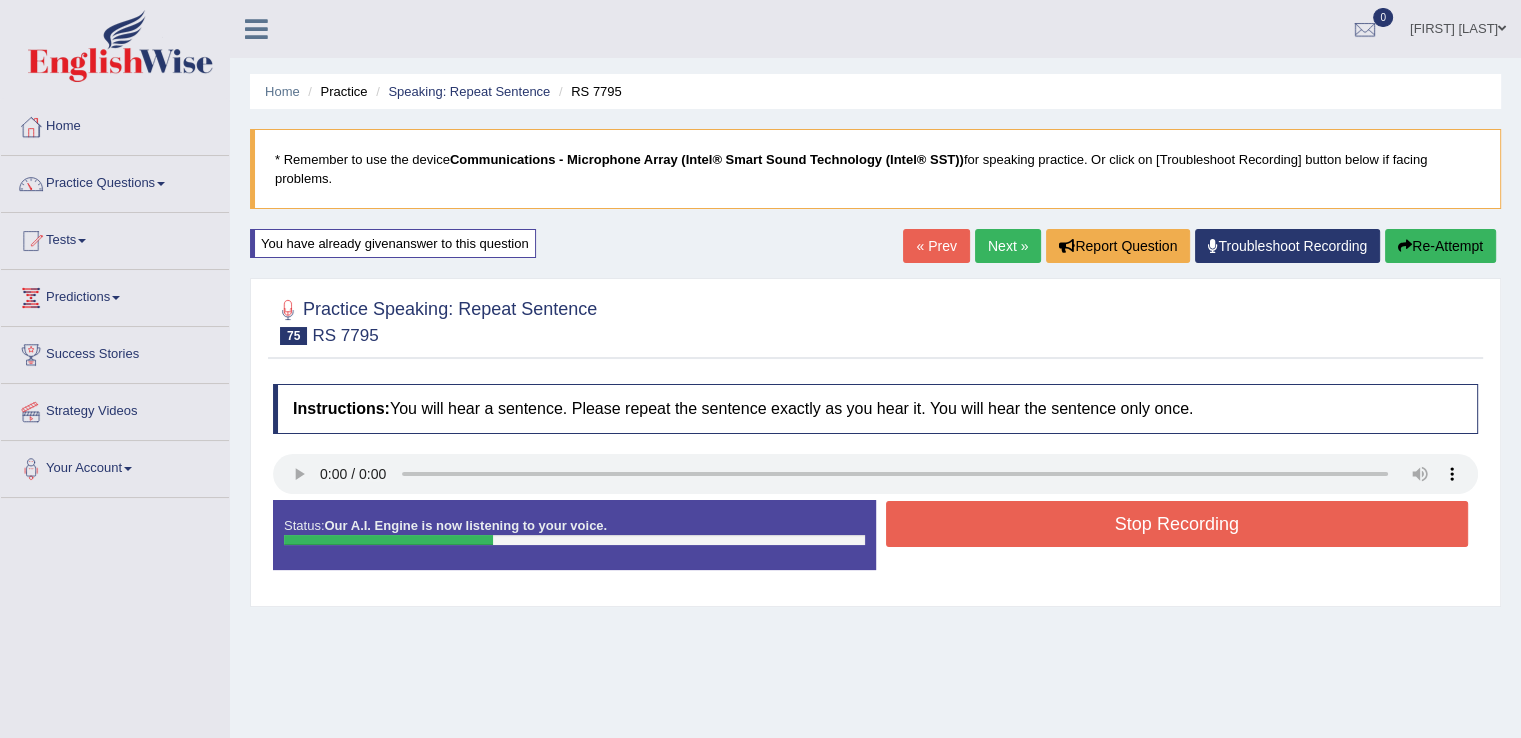 click on "Stop Recording" at bounding box center [1177, 524] 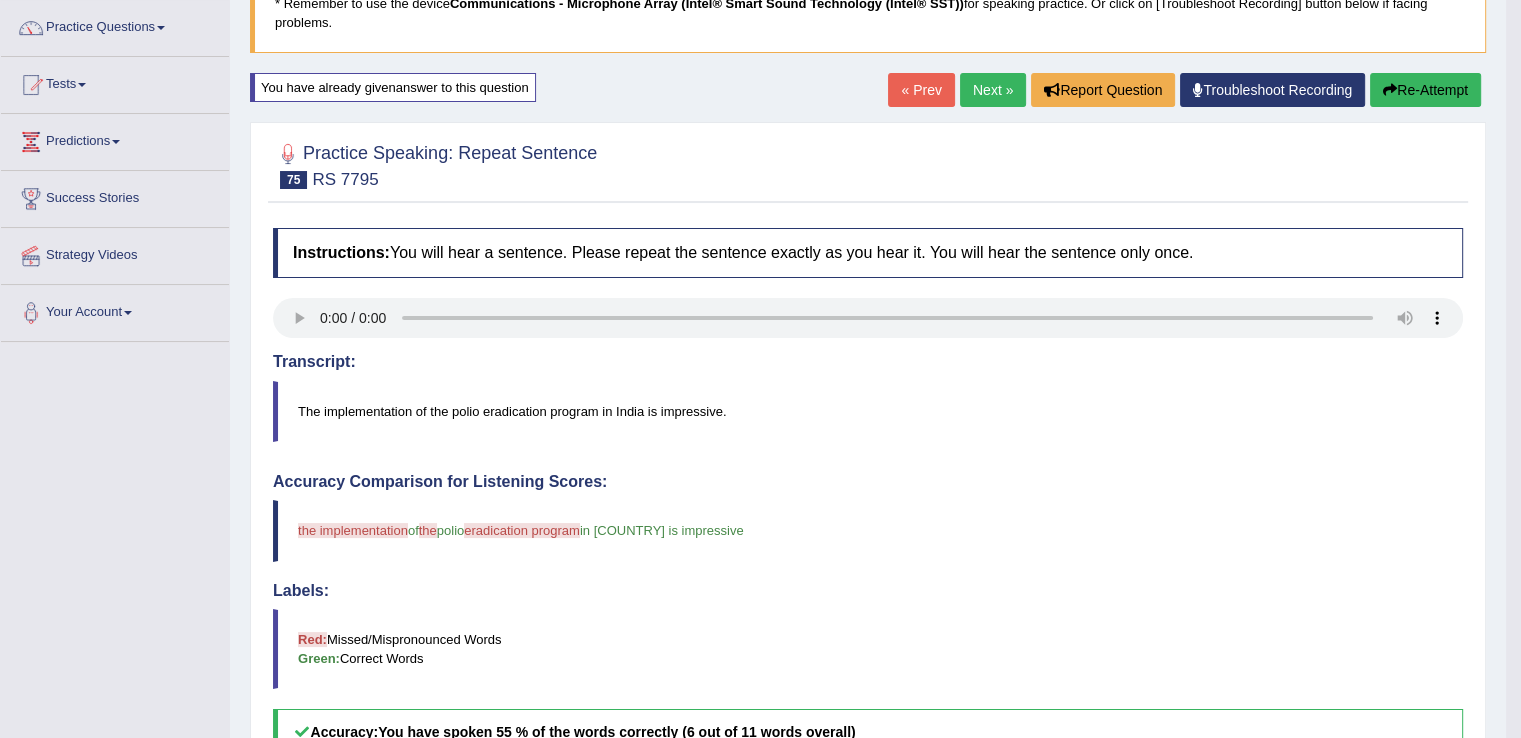 scroll, scrollTop: 128, scrollLeft: 0, axis: vertical 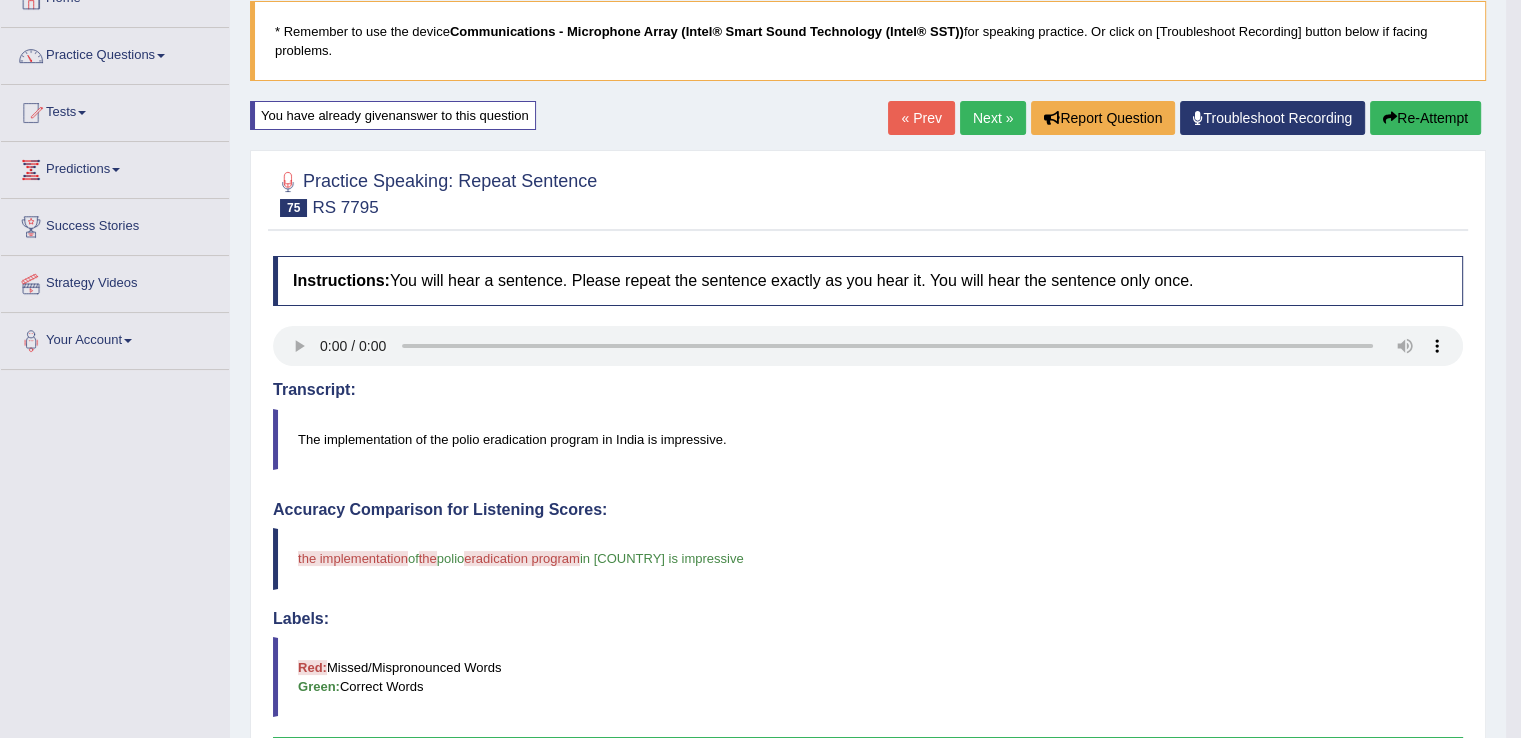 click on "Next »" at bounding box center [993, 118] 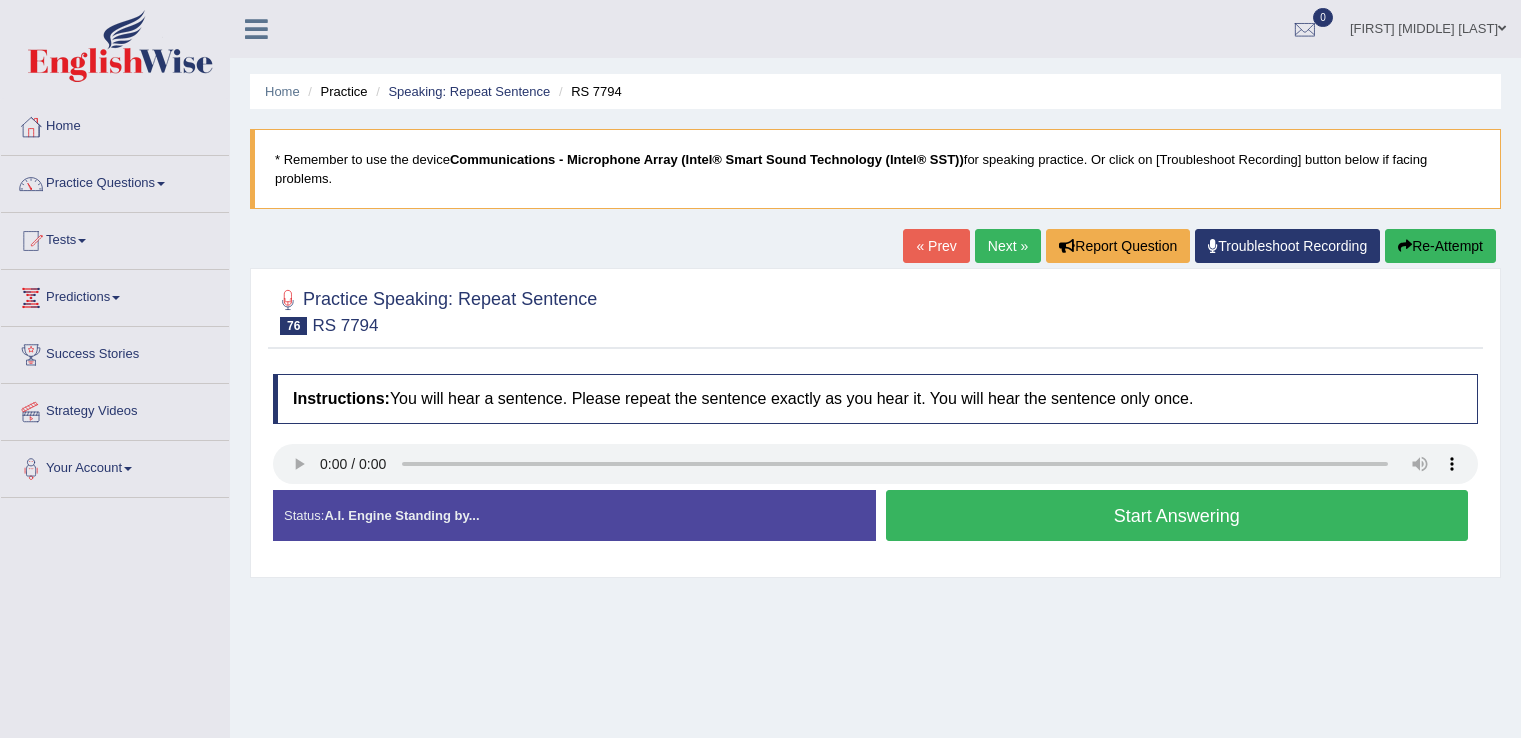 scroll, scrollTop: 0, scrollLeft: 0, axis: both 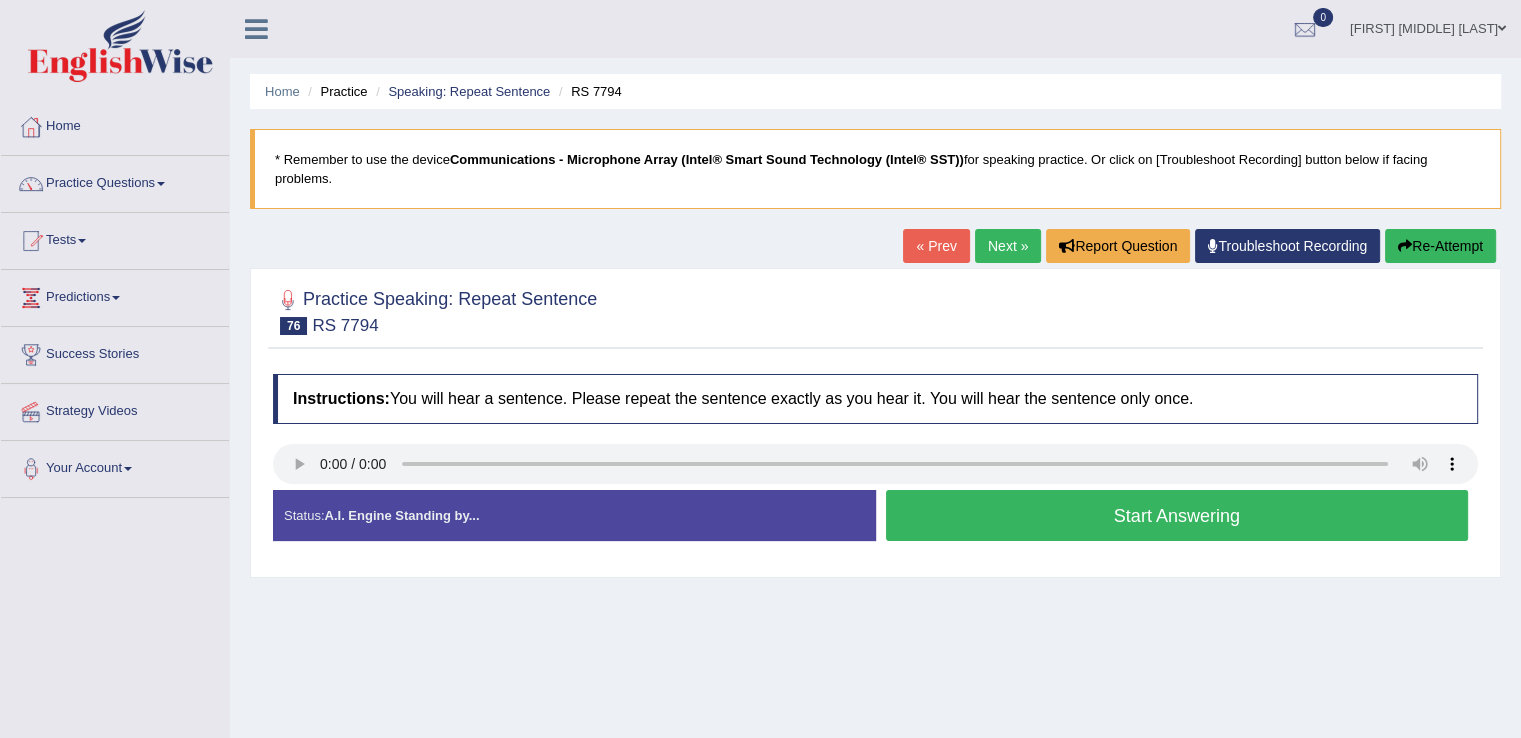 click on "Start Answering" at bounding box center [1177, 515] 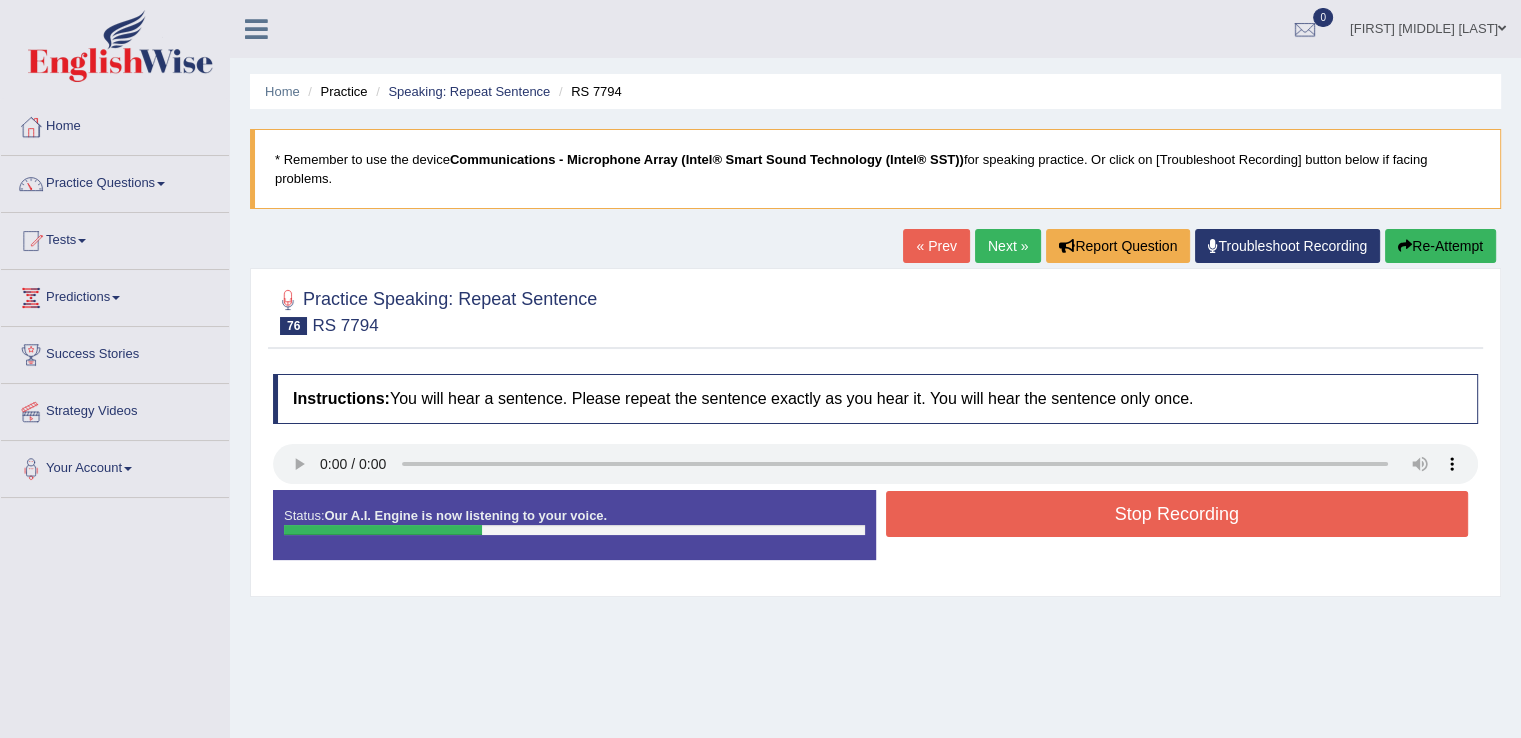 click on "Stop Recording" at bounding box center (1177, 514) 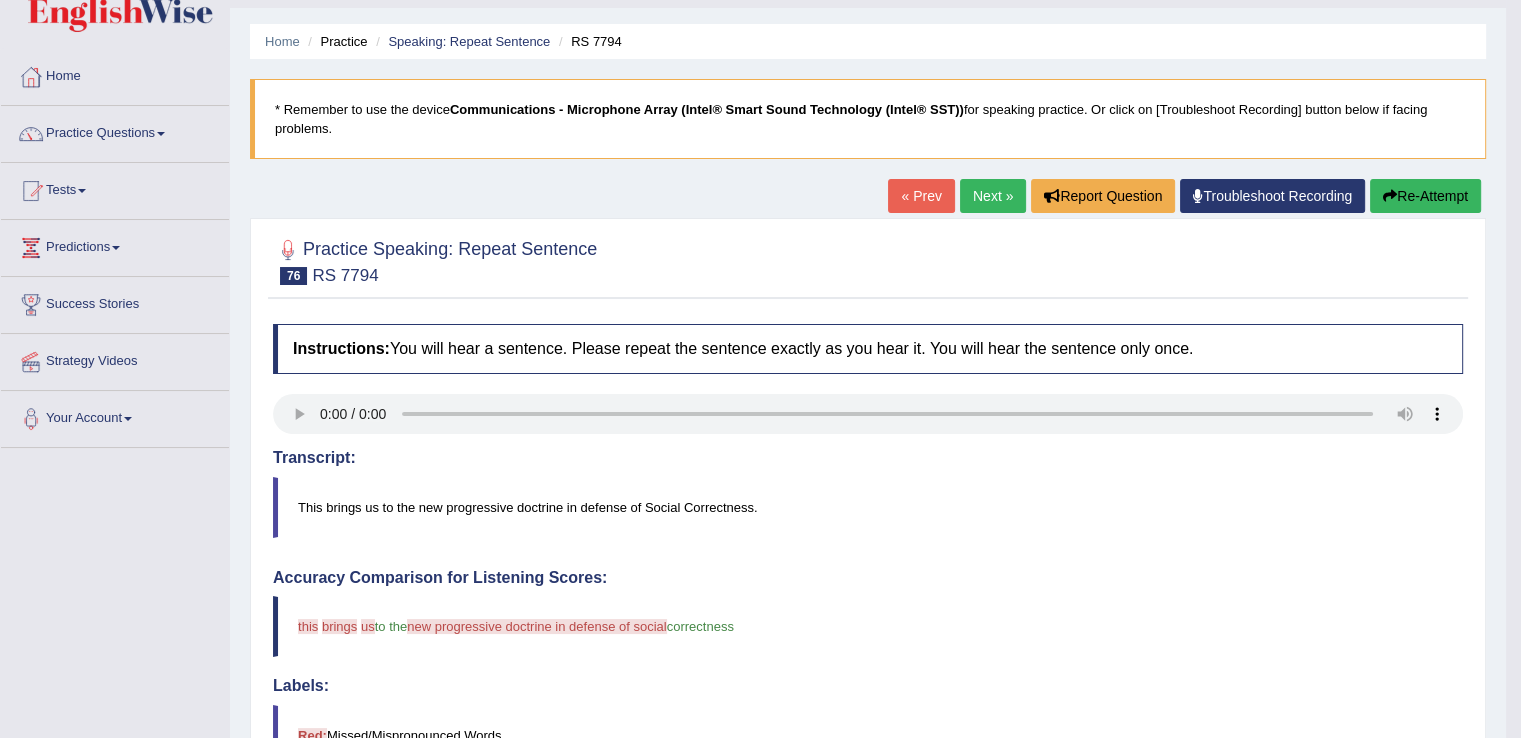 scroll, scrollTop: 0, scrollLeft: 0, axis: both 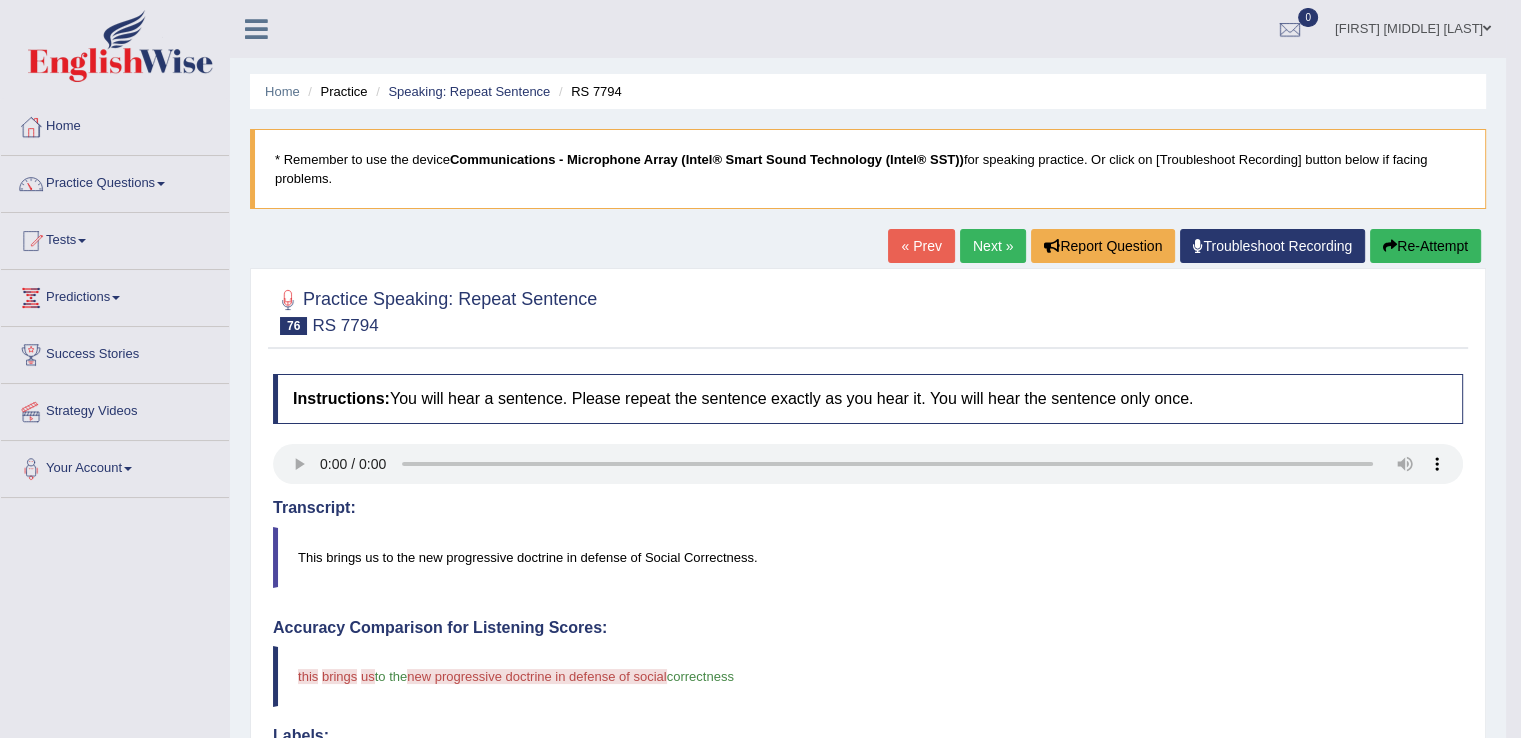 click on "Next »" at bounding box center [993, 246] 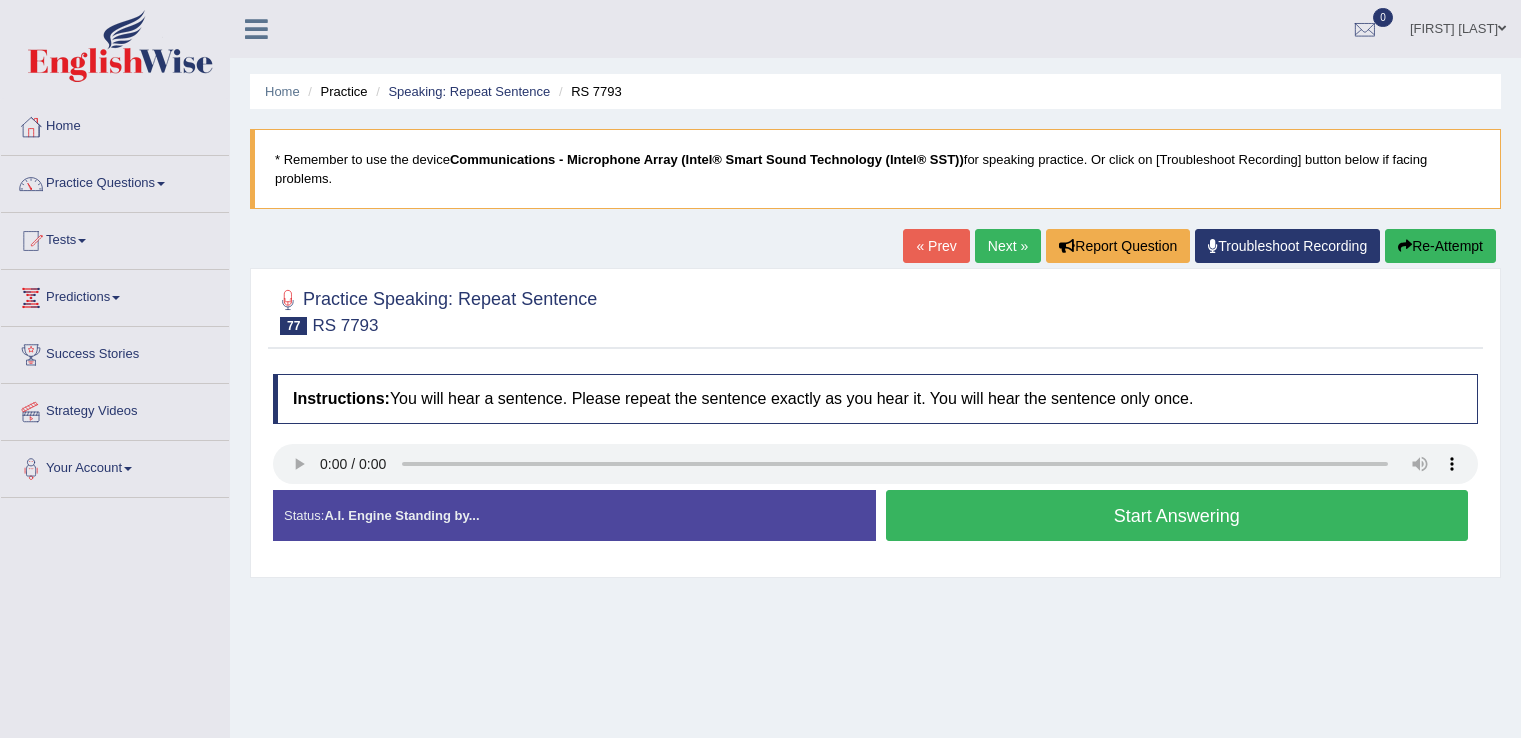 scroll, scrollTop: 0, scrollLeft: 0, axis: both 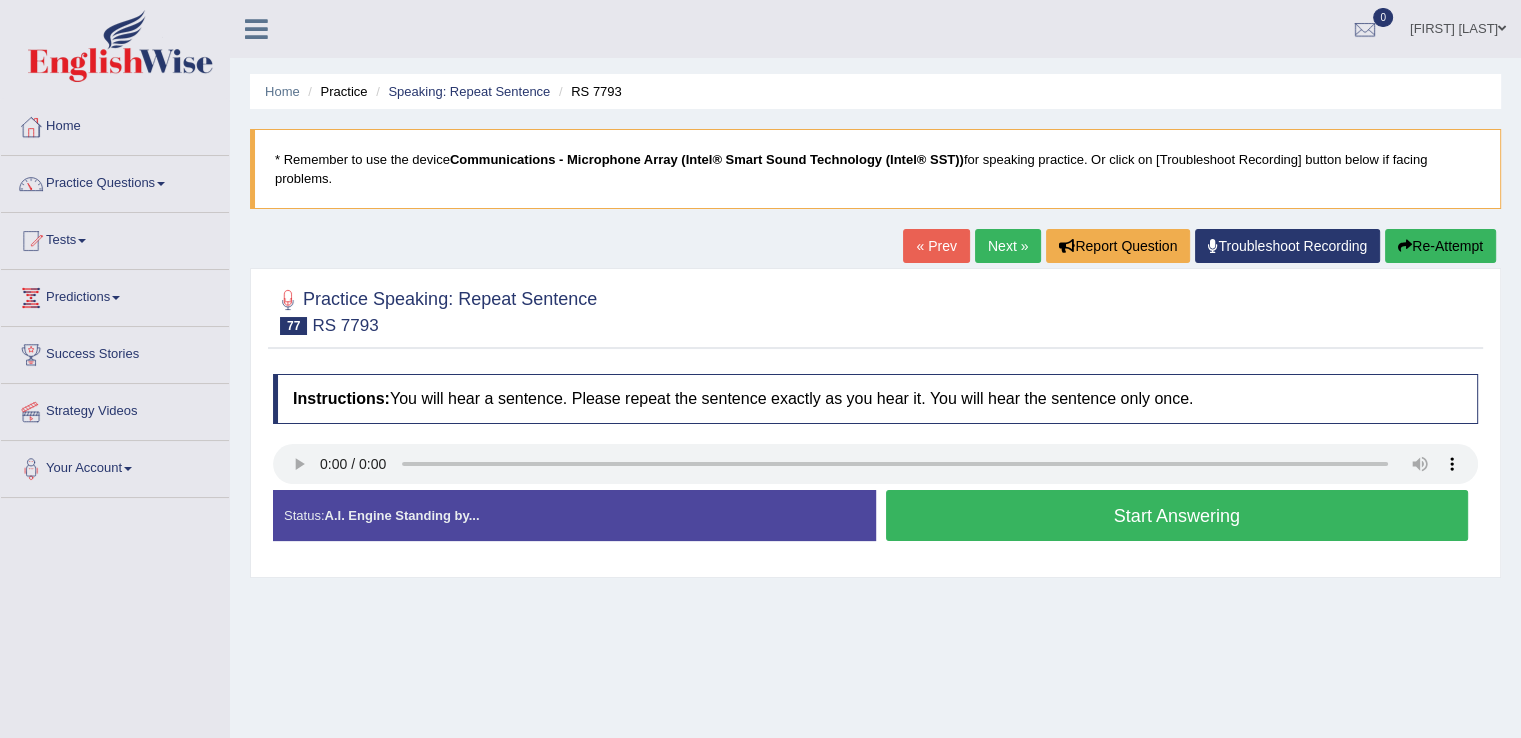 click on "Start Answering" at bounding box center (1177, 515) 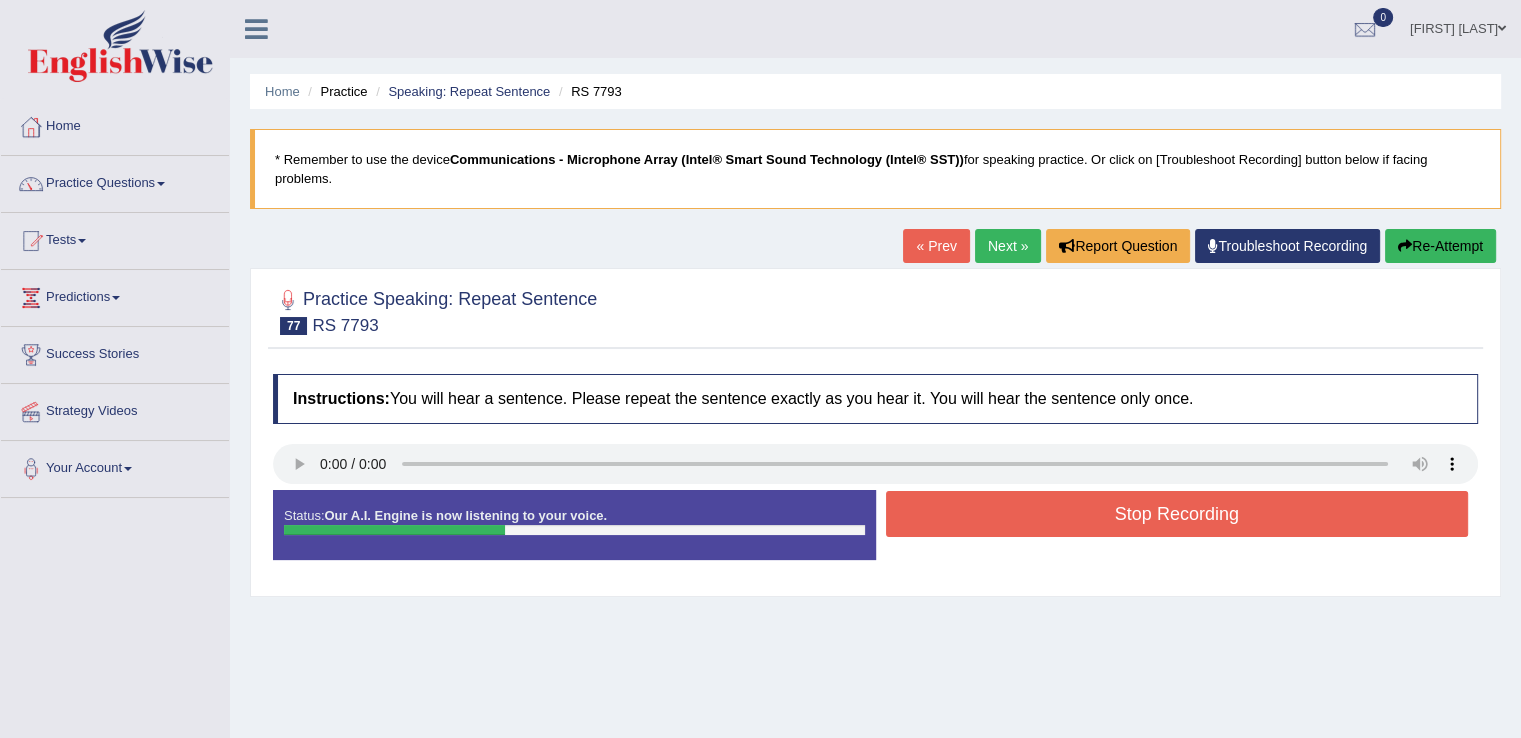 click on "Stop Recording" at bounding box center (1177, 514) 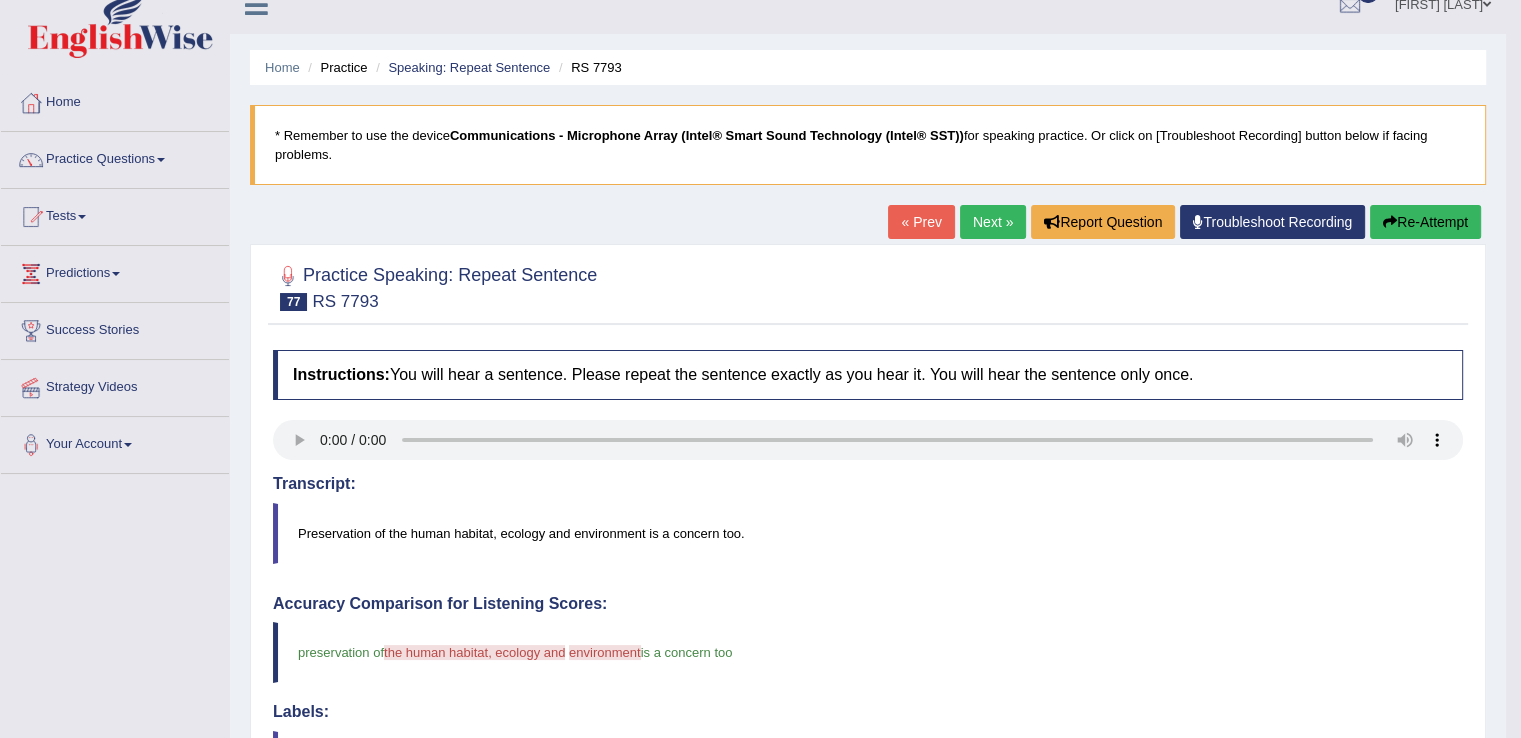 scroll, scrollTop: 0, scrollLeft: 0, axis: both 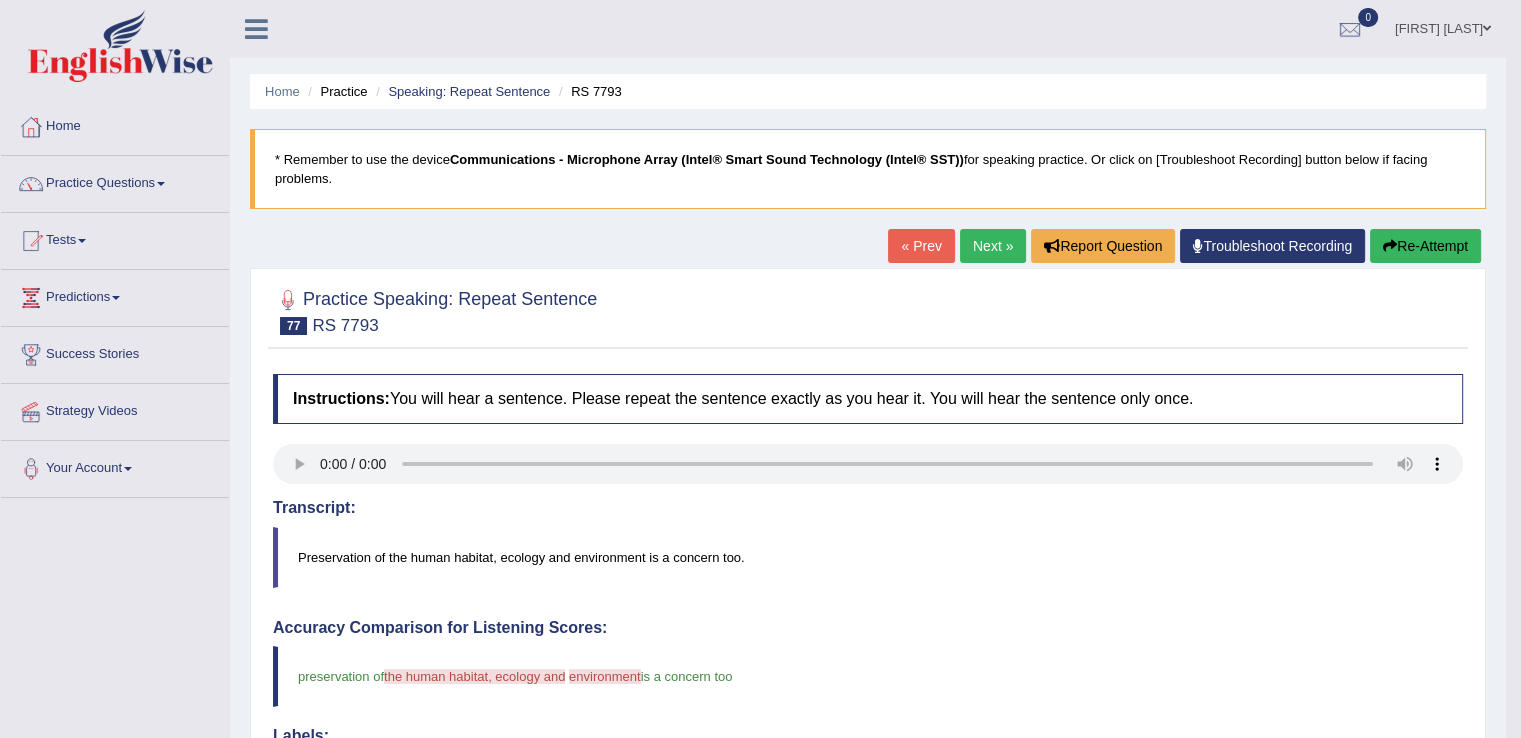 click on "Next »" at bounding box center (993, 246) 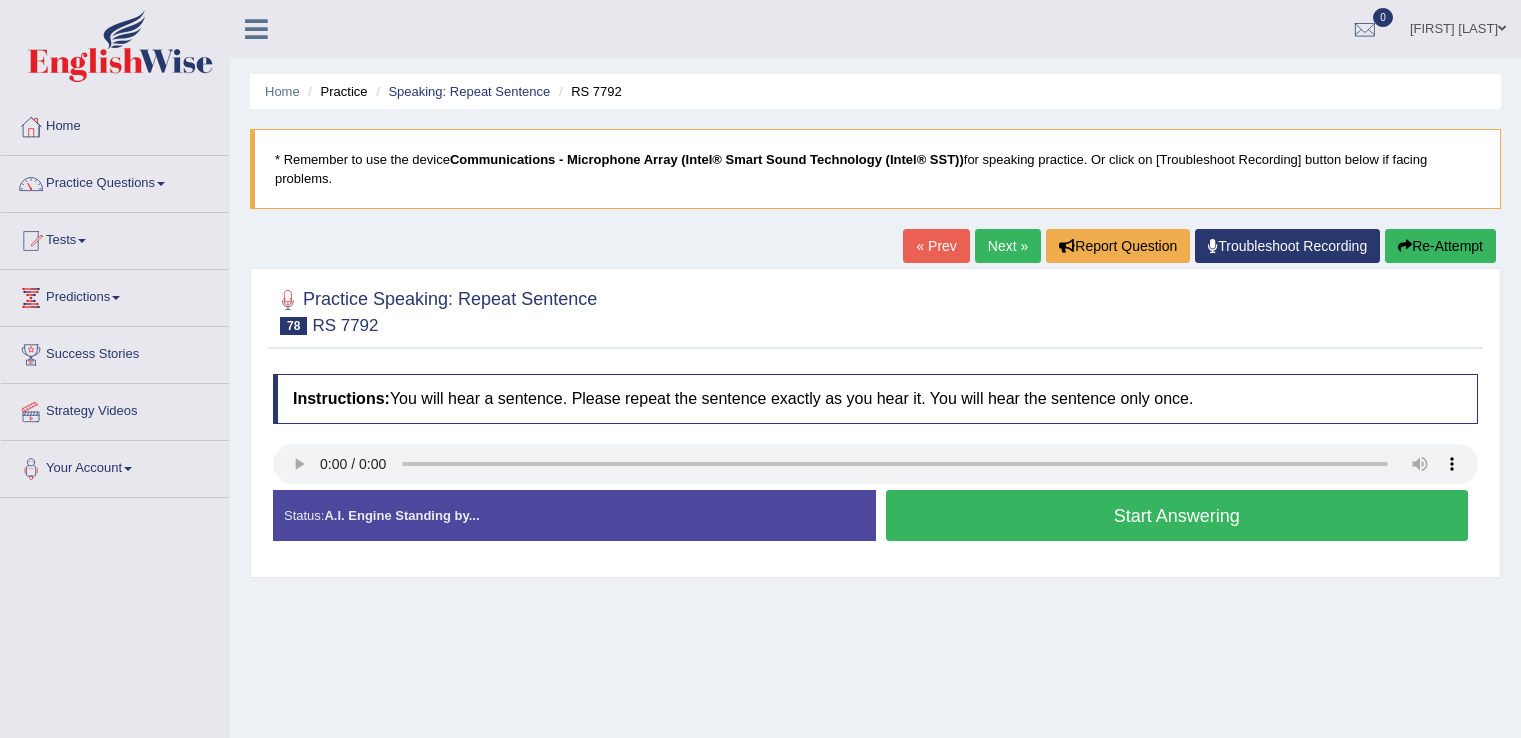 scroll, scrollTop: 0, scrollLeft: 0, axis: both 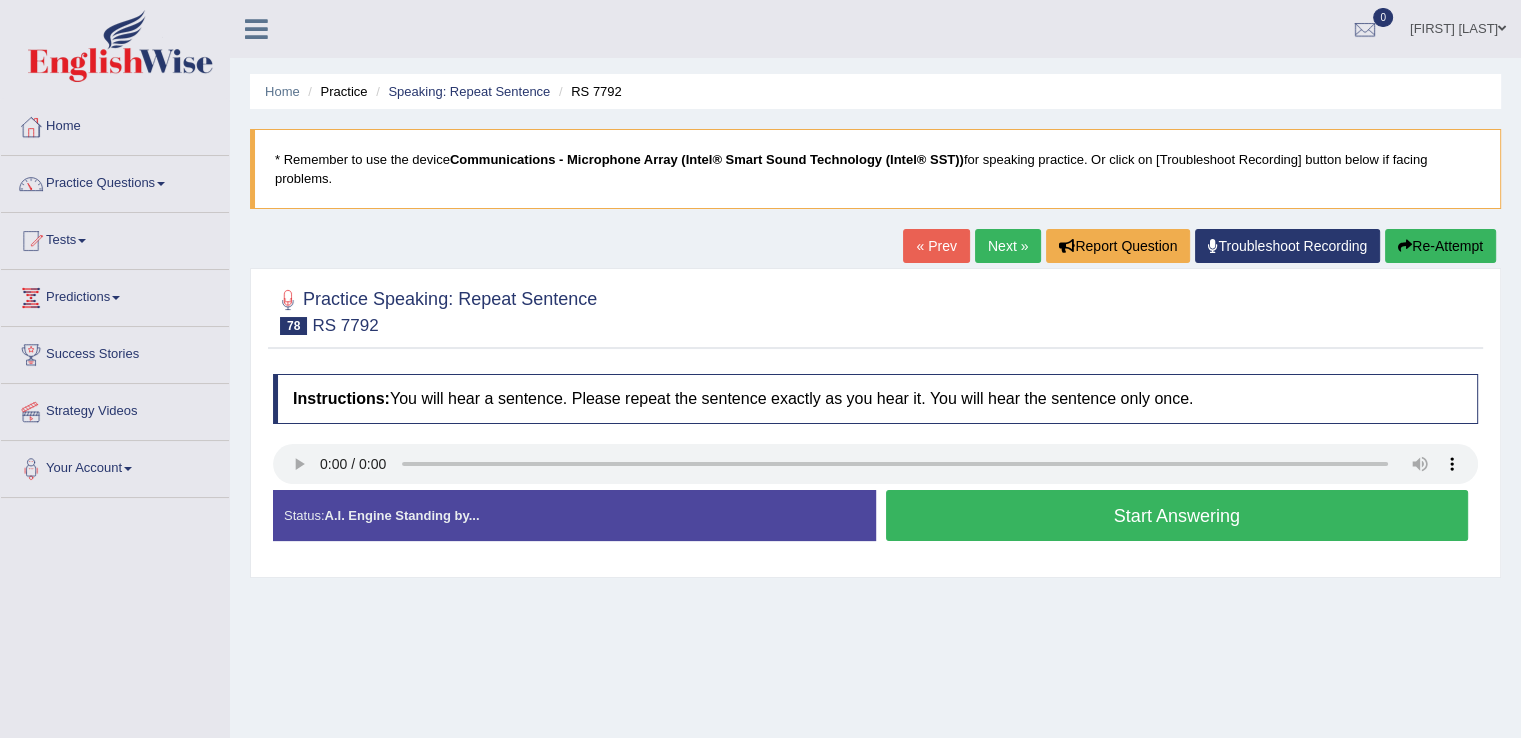 click on "Start Answering" at bounding box center [1177, 515] 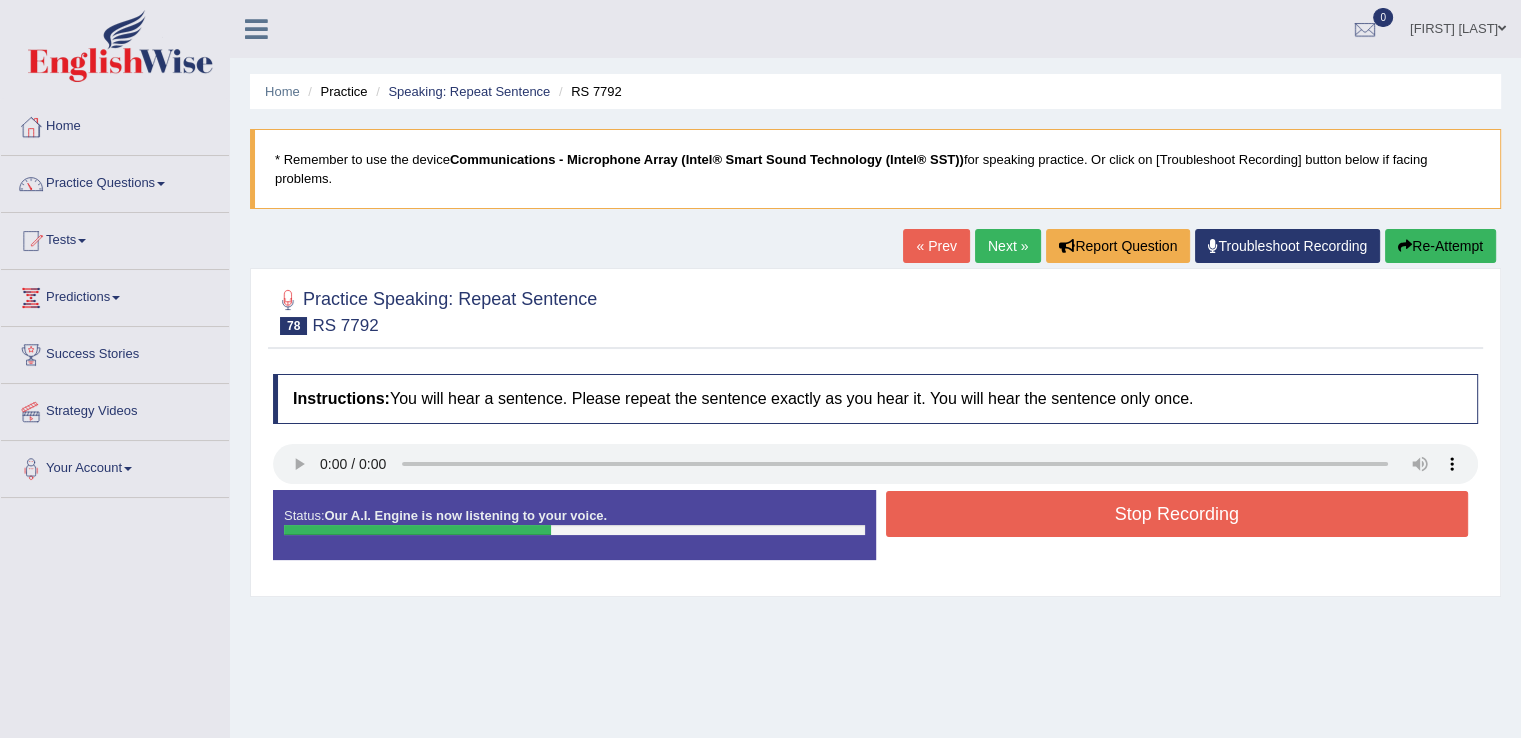 click on "Stop Recording" at bounding box center [1177, 514] 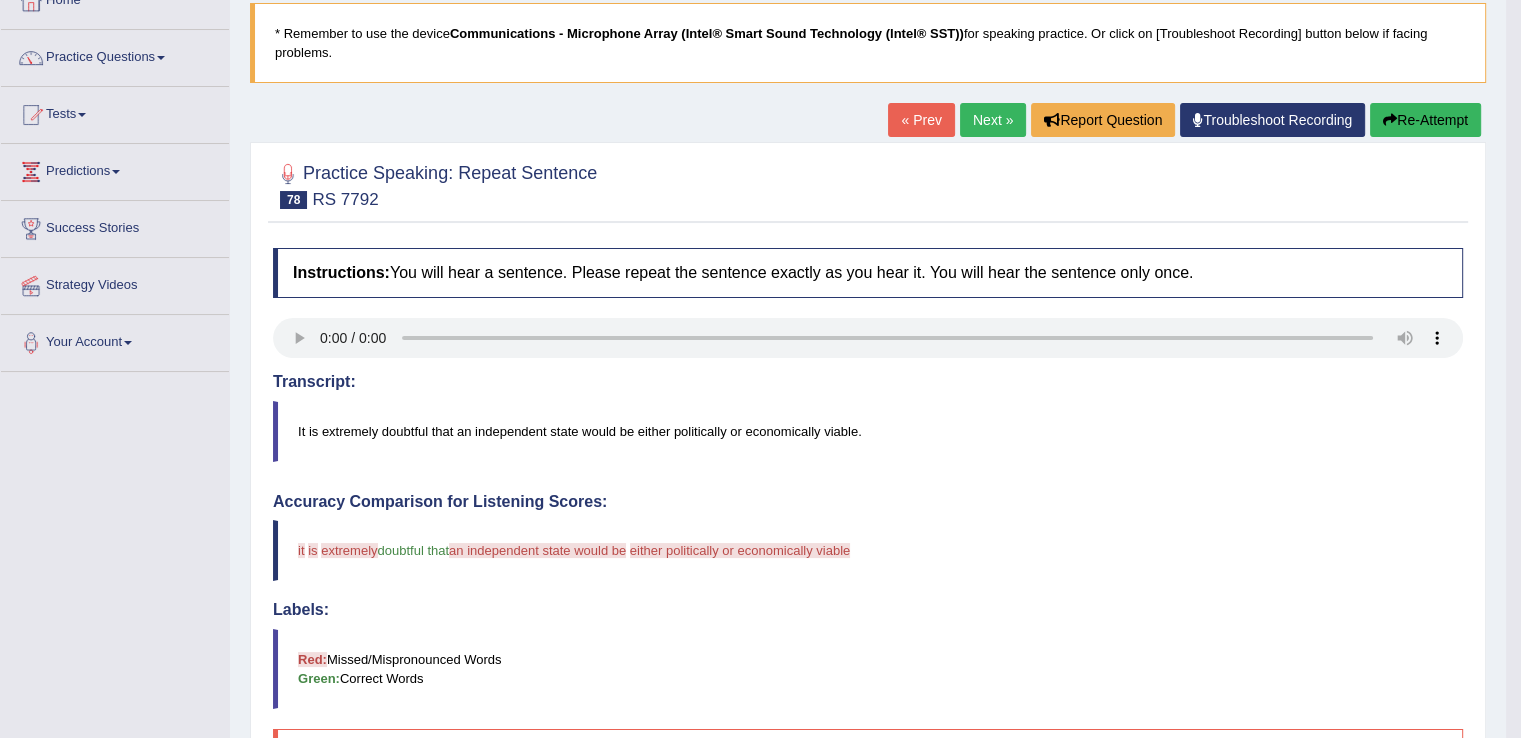 scroll, scrollTop: 116, scrollLeft: 0, axis: vertical 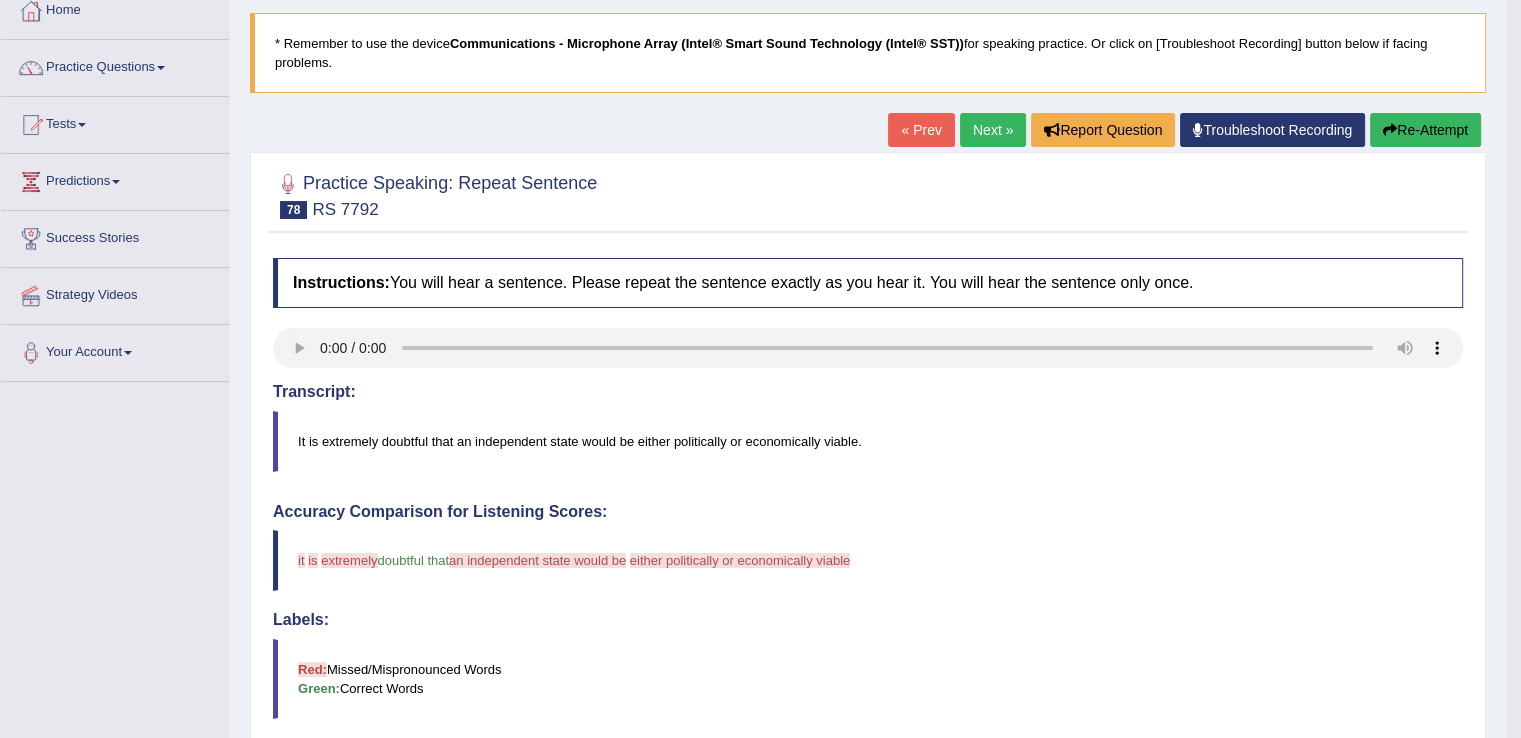 click on "Next »" at bounding box center [993, 130] 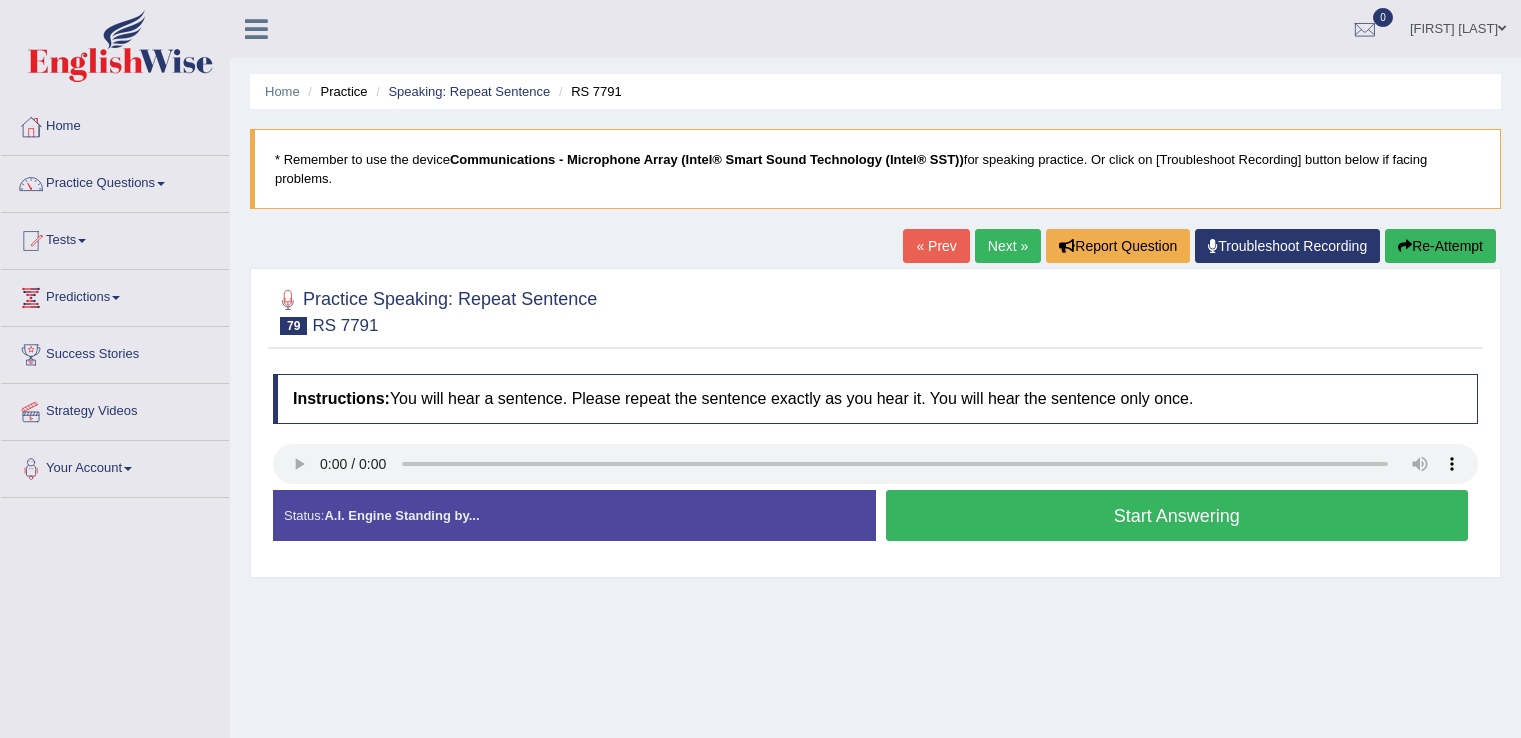scroll, scrollTop: 0, scrollLeft: 0, axis: both 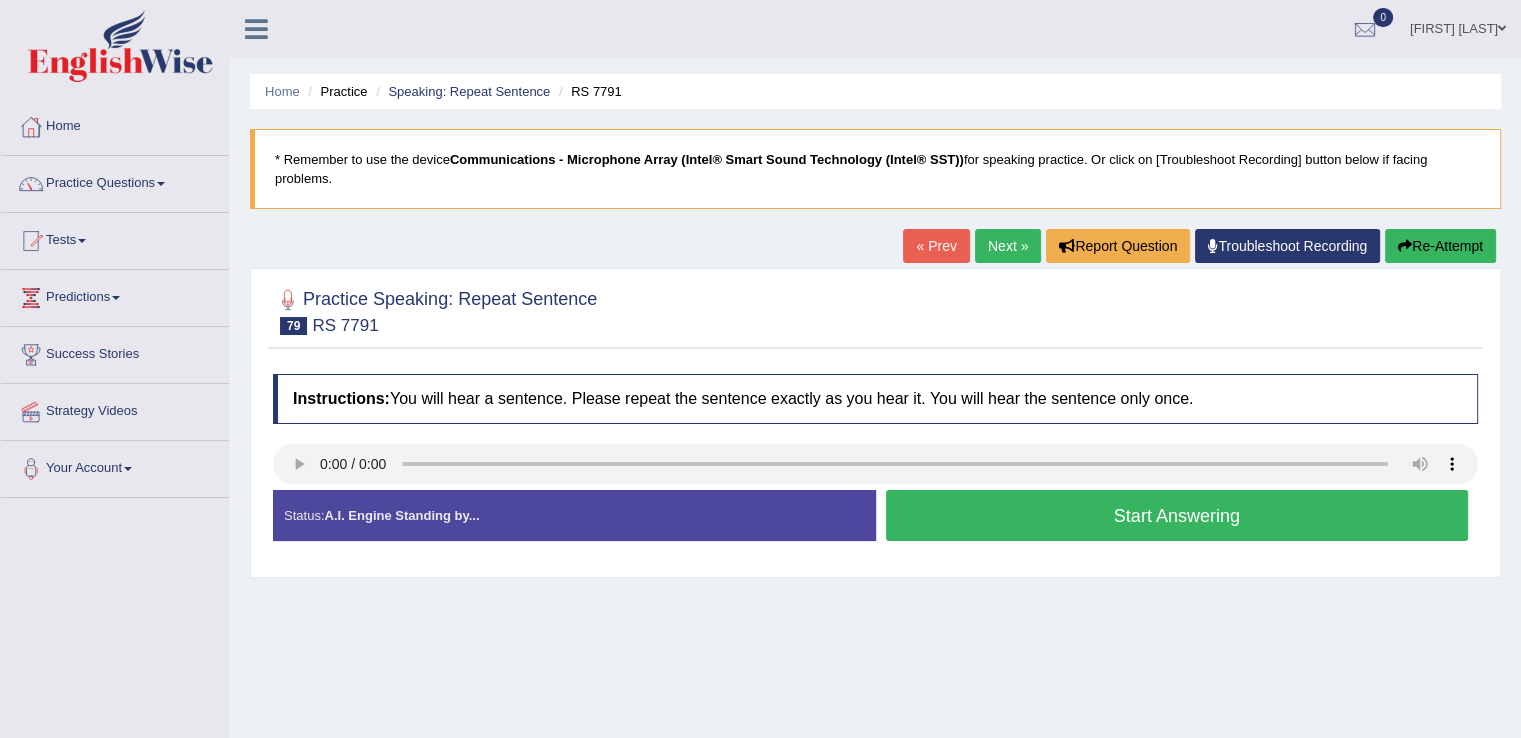 click on "Start Answering" at bounding box center [1177, 515] 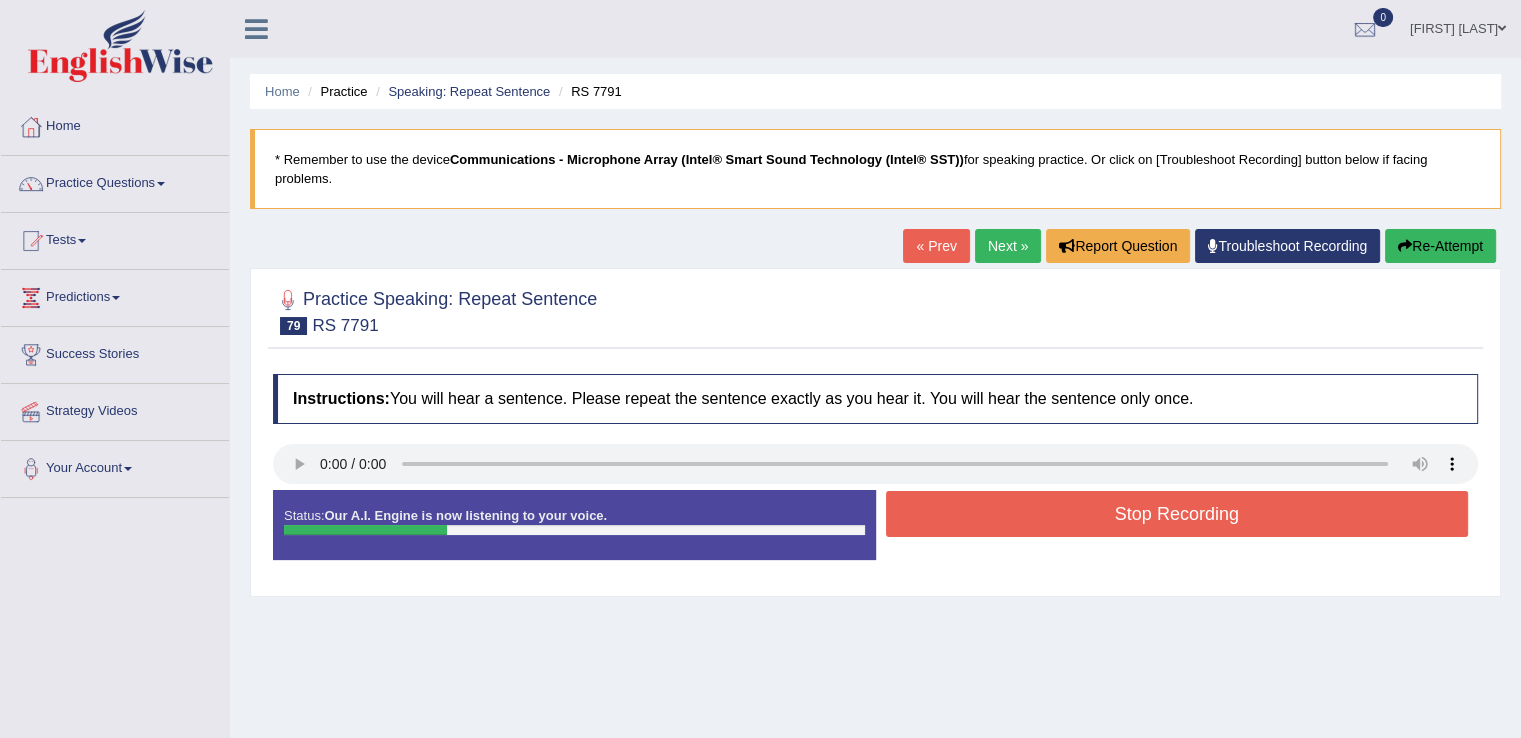 click on "Stop Recording" at bounding box center [1177, 514] 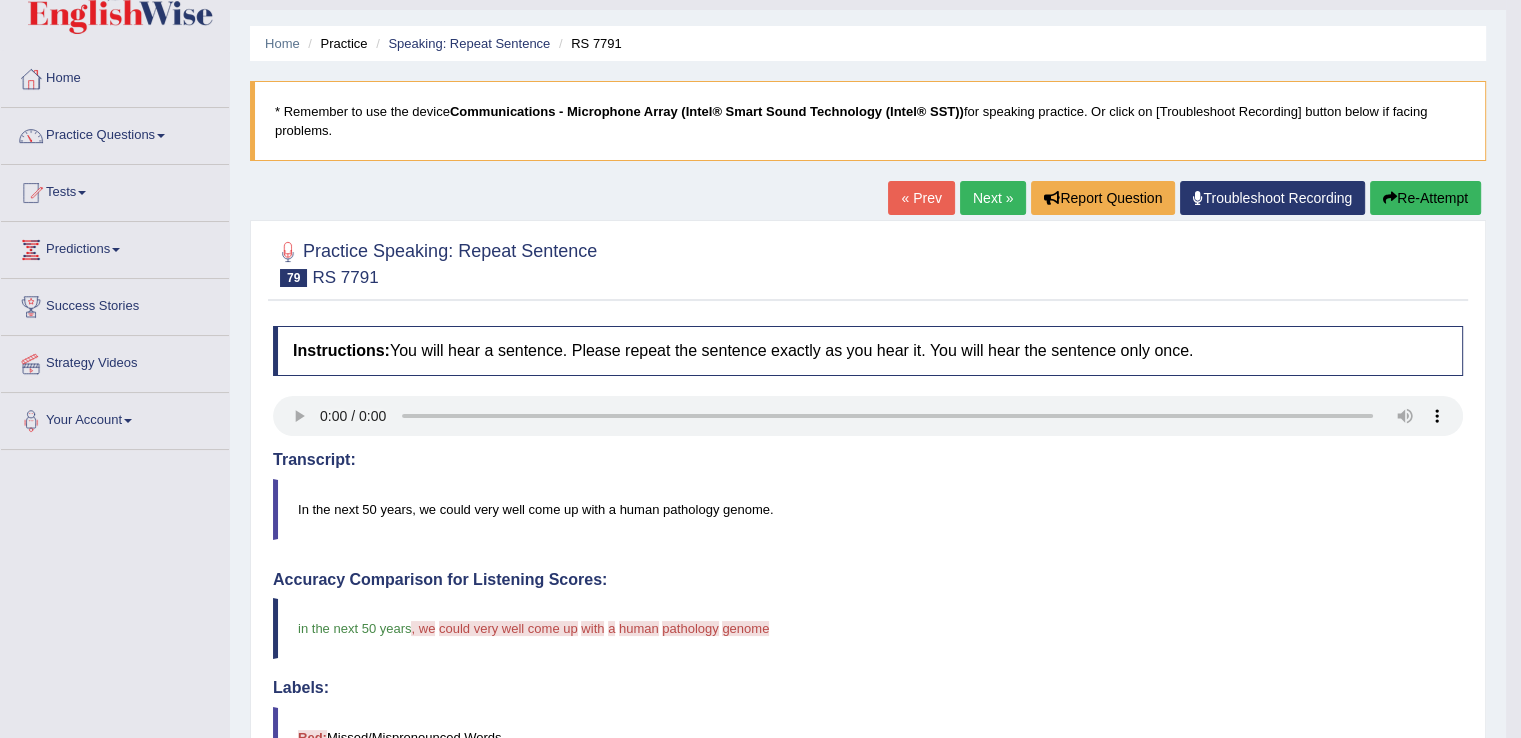 scroll, scrollTop: 30, scrollLeft: 0, axis: vertical 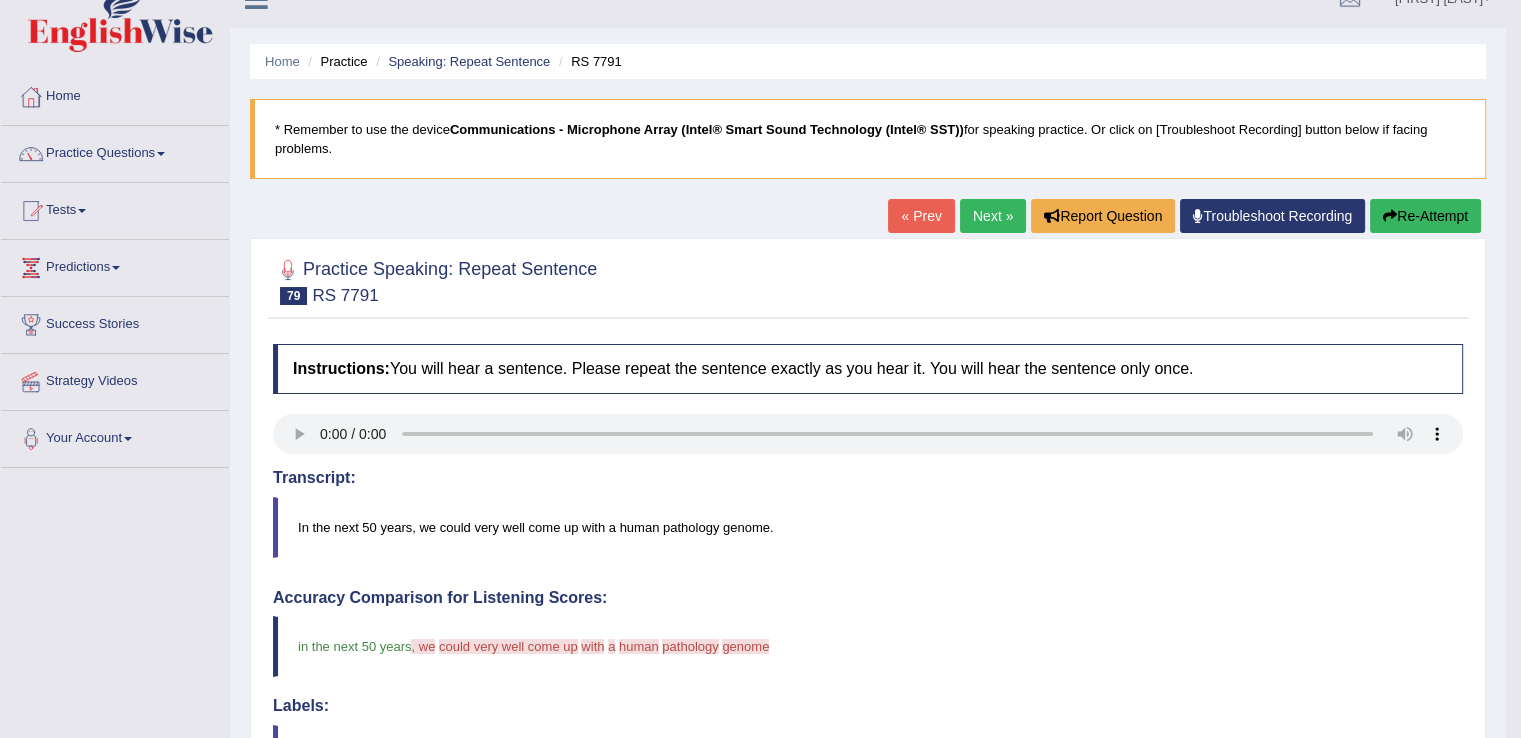 click on "Next »" at bounding box center (993, 216) 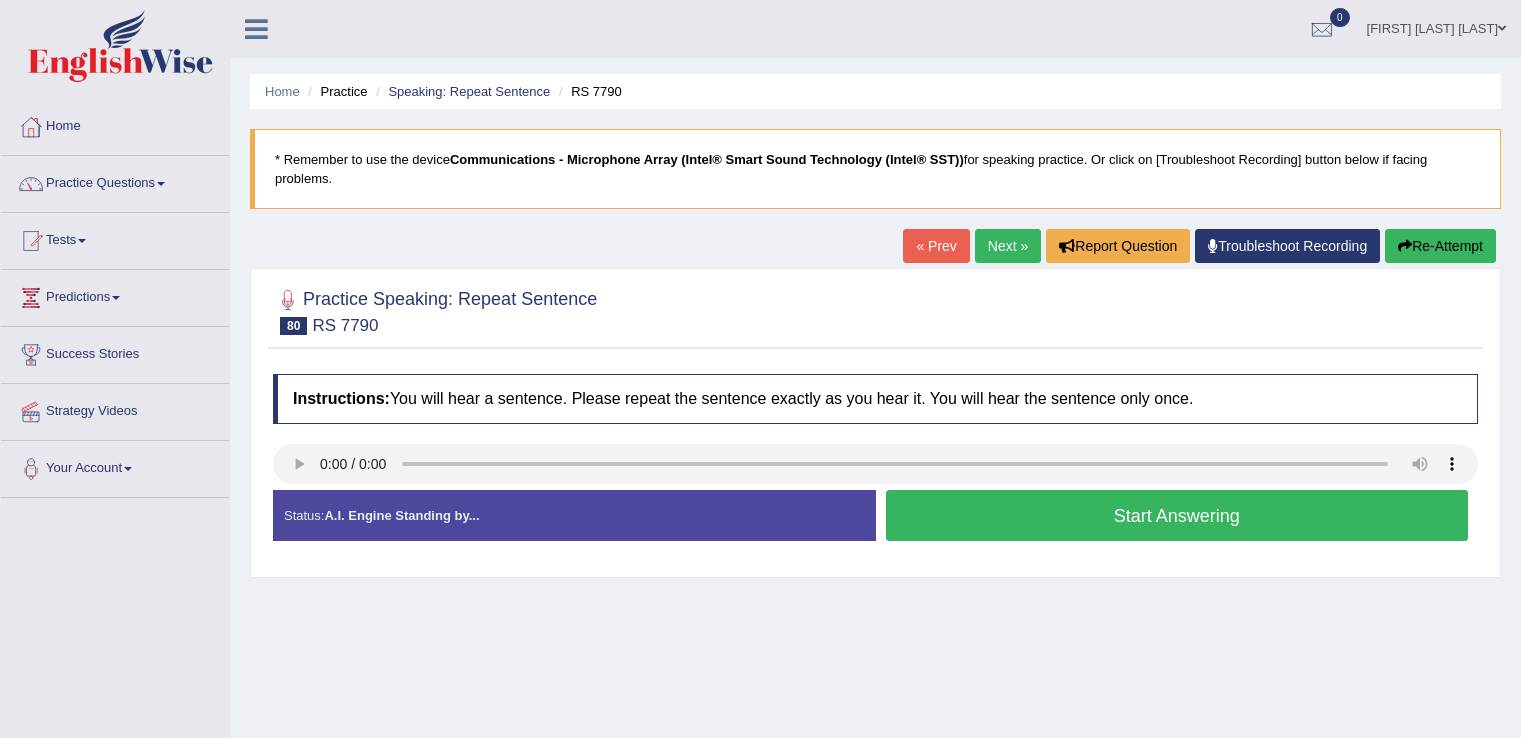 scroll, scrollTop: 0, scrollLeft: 0, axis: both 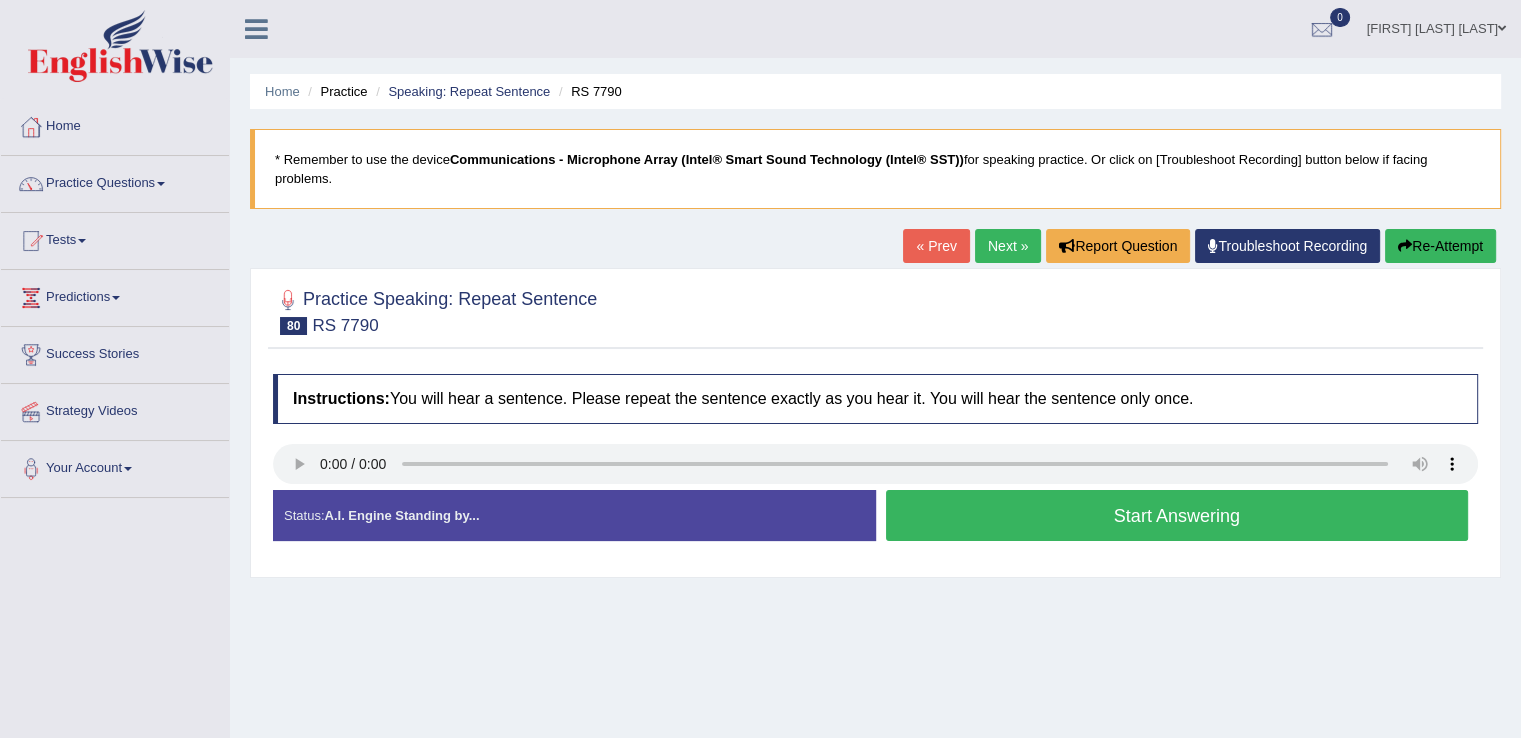 click on "Start Answering" at bounding box center (1177, 515) 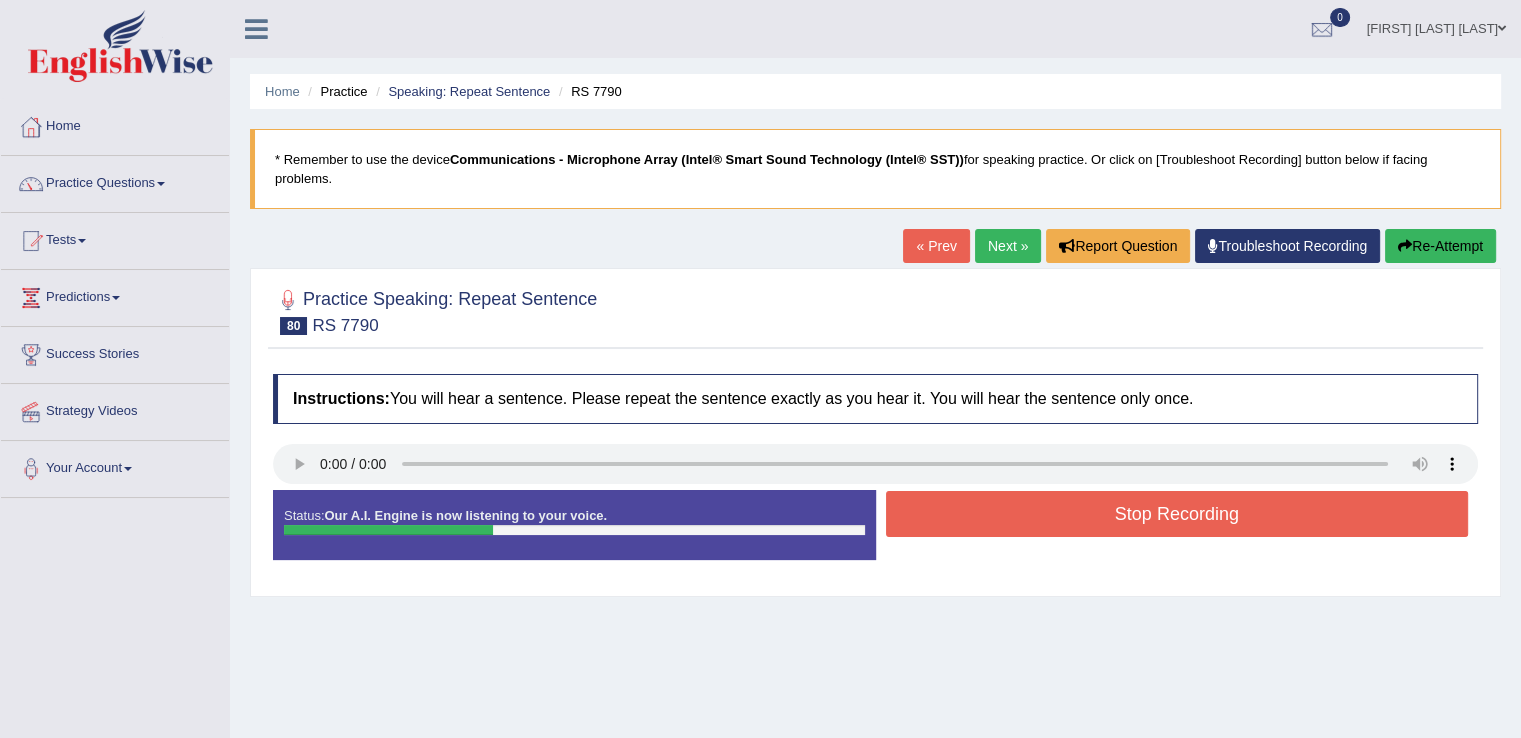 click on "Stop Recording" at bounding box center (1177, 514) 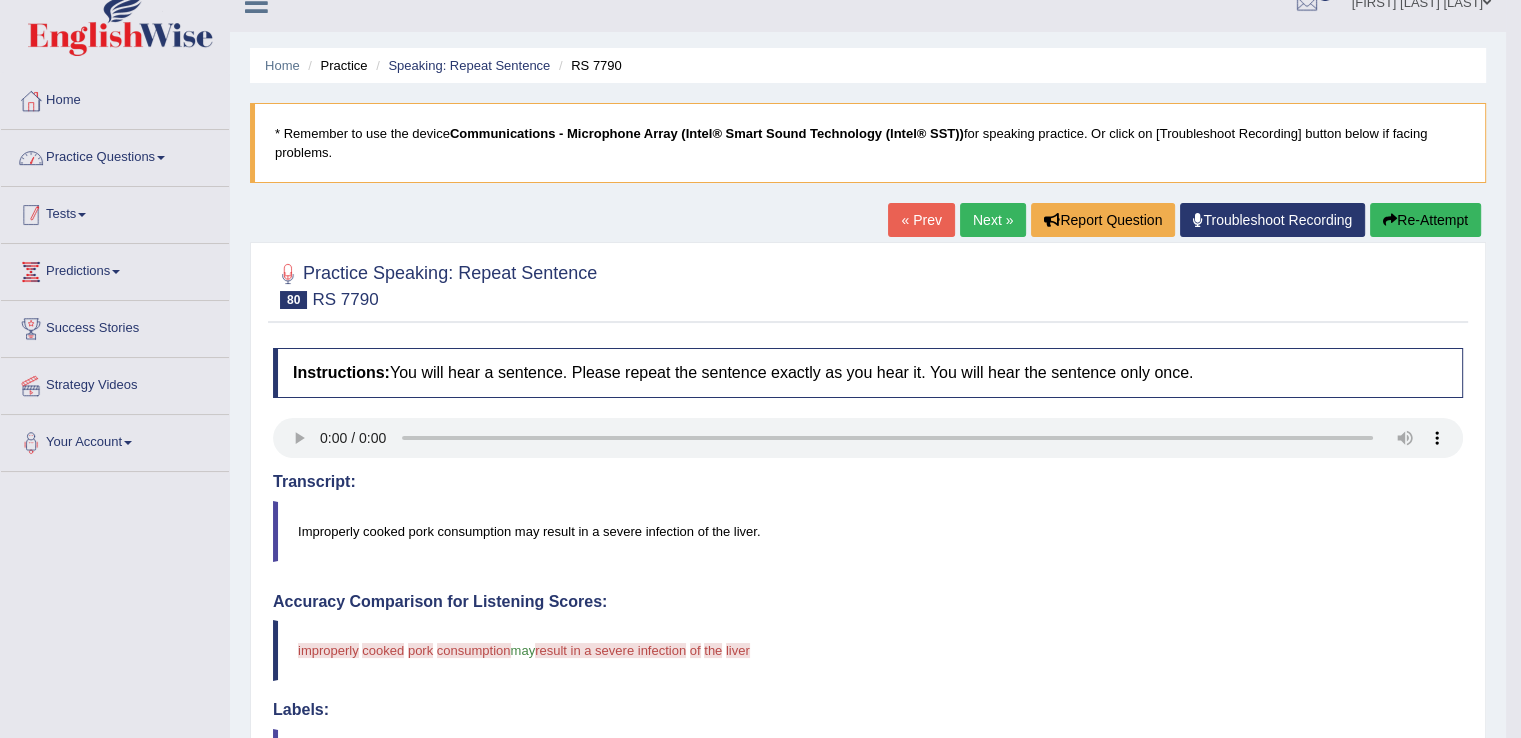 scroll, scrollTop: 0, scrollLeft: 0, axis: both 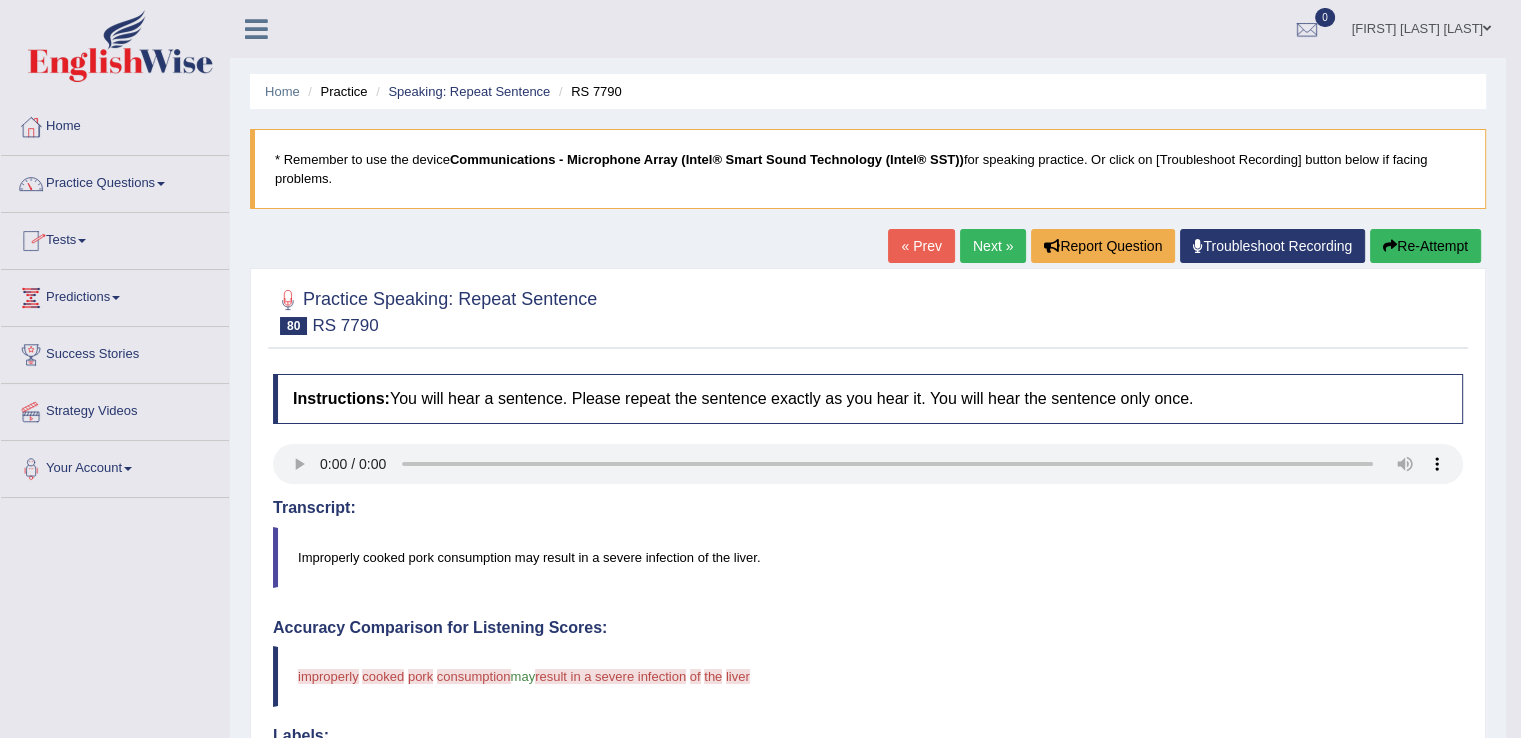 click on "Next »" at bounding box center [993, 246] 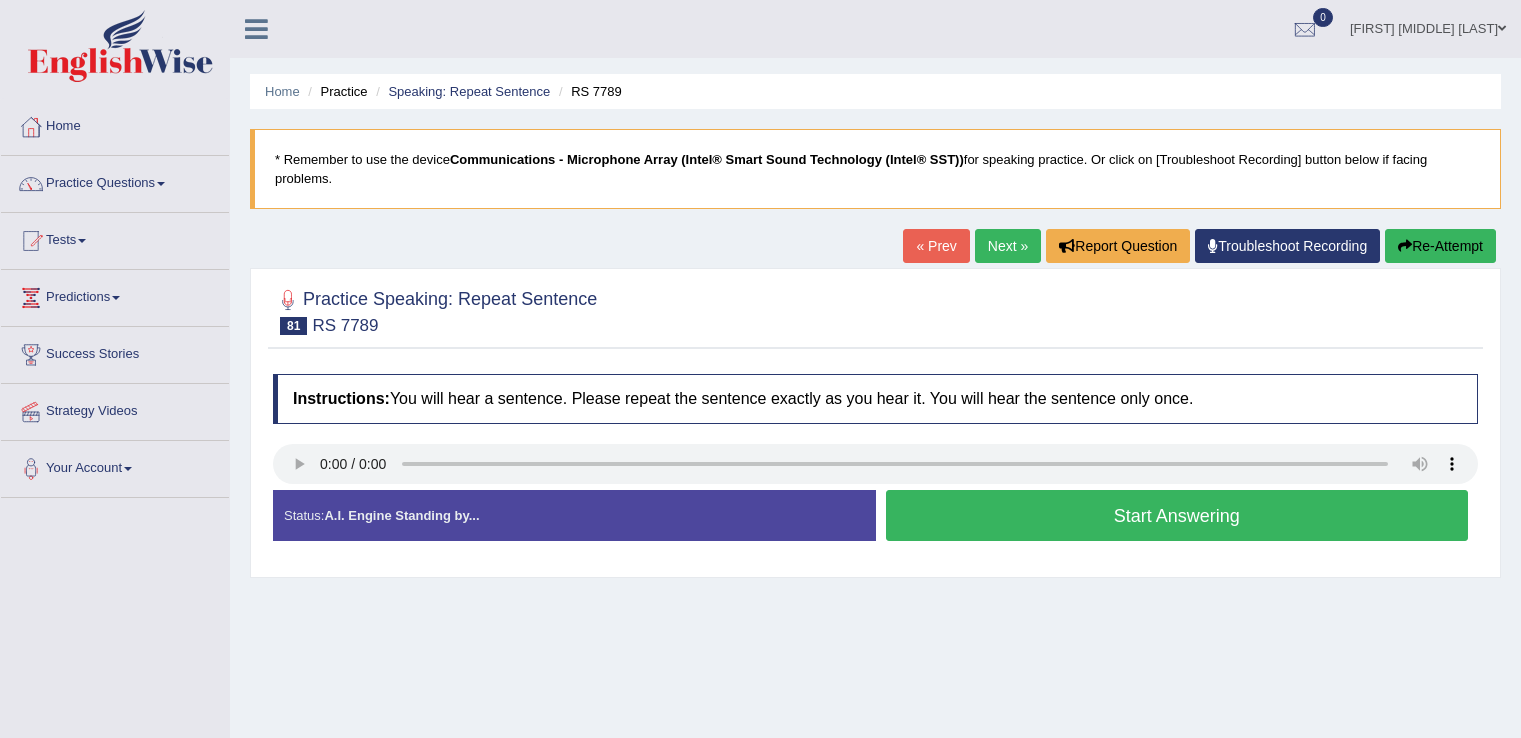 scroll, scrollTop: 0, scrollLeft: 0, axis: both 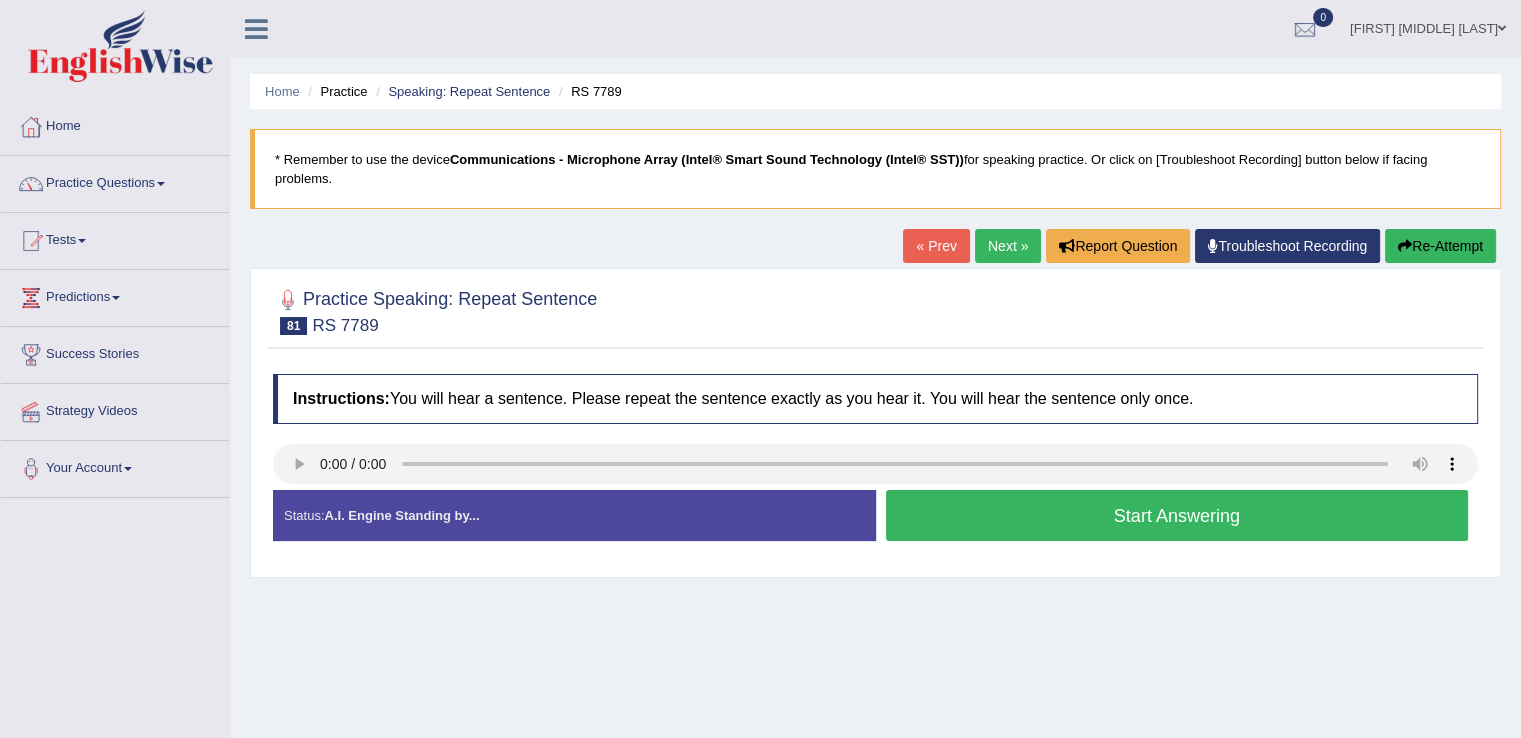 click on "Start Answering" at bounding box center [1177, 515] 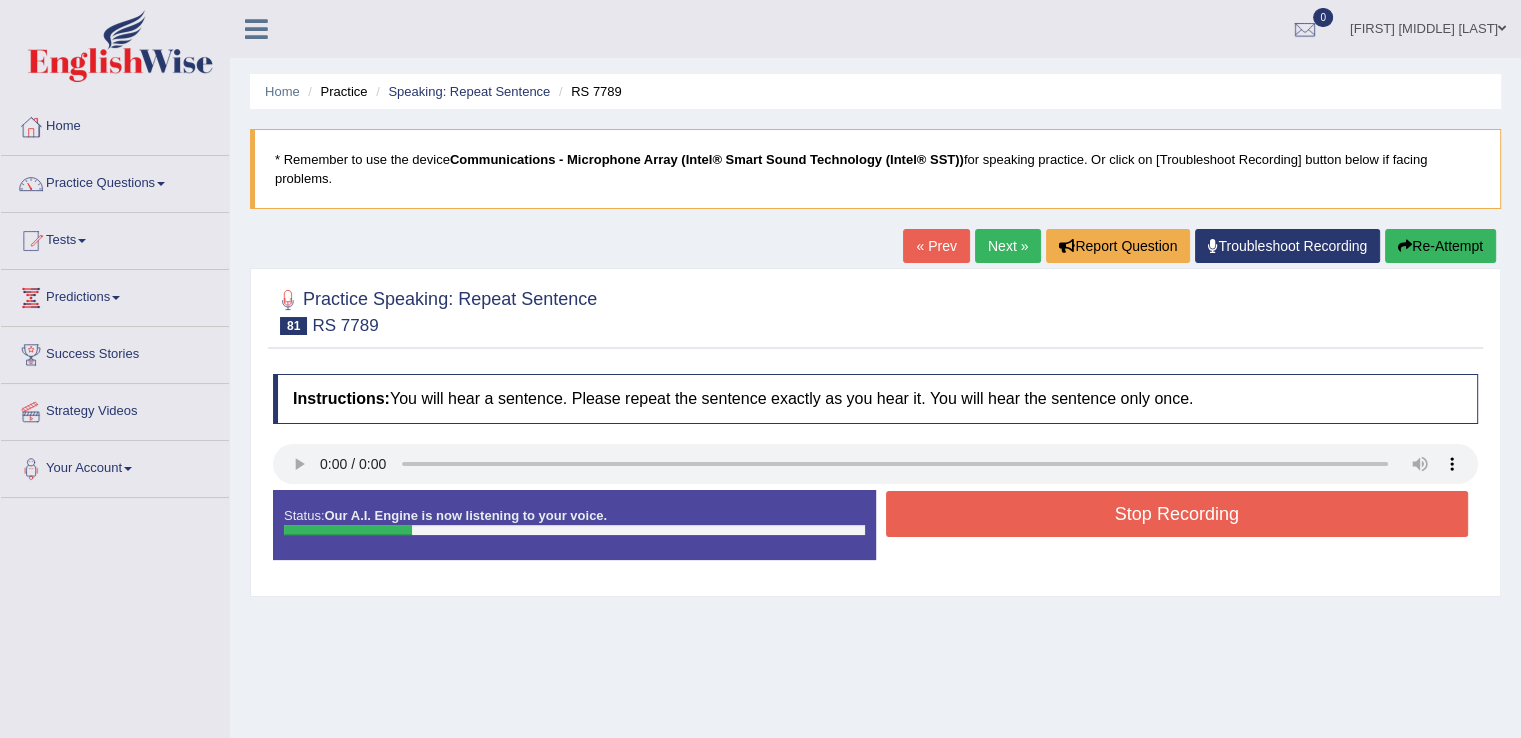 click on "Stop Recording" at bounding box center [1177, 514] 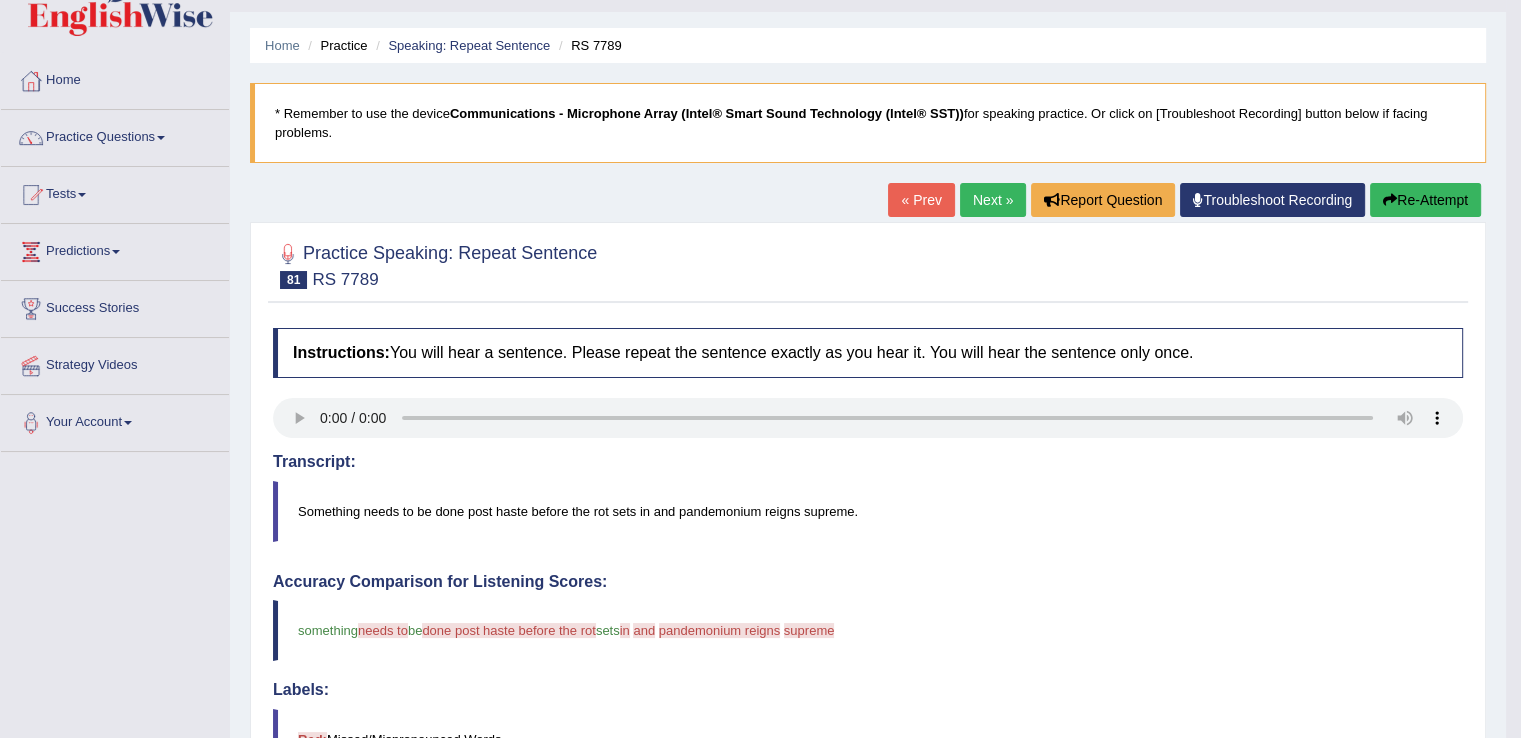 scroll, scrollTop: 0, scrollLeft: 0, axis: both 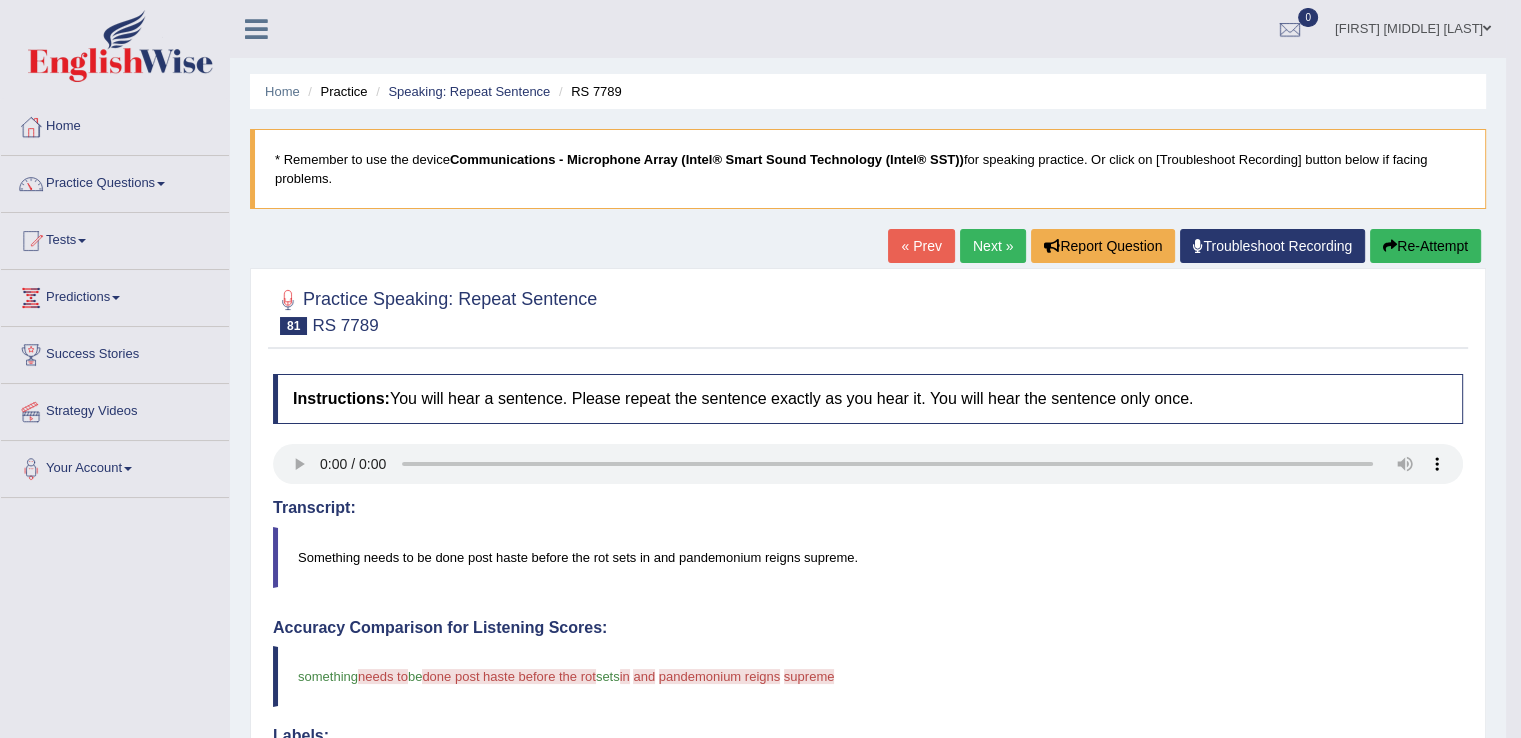 click on "Next »" at bounding box center (993, 246) 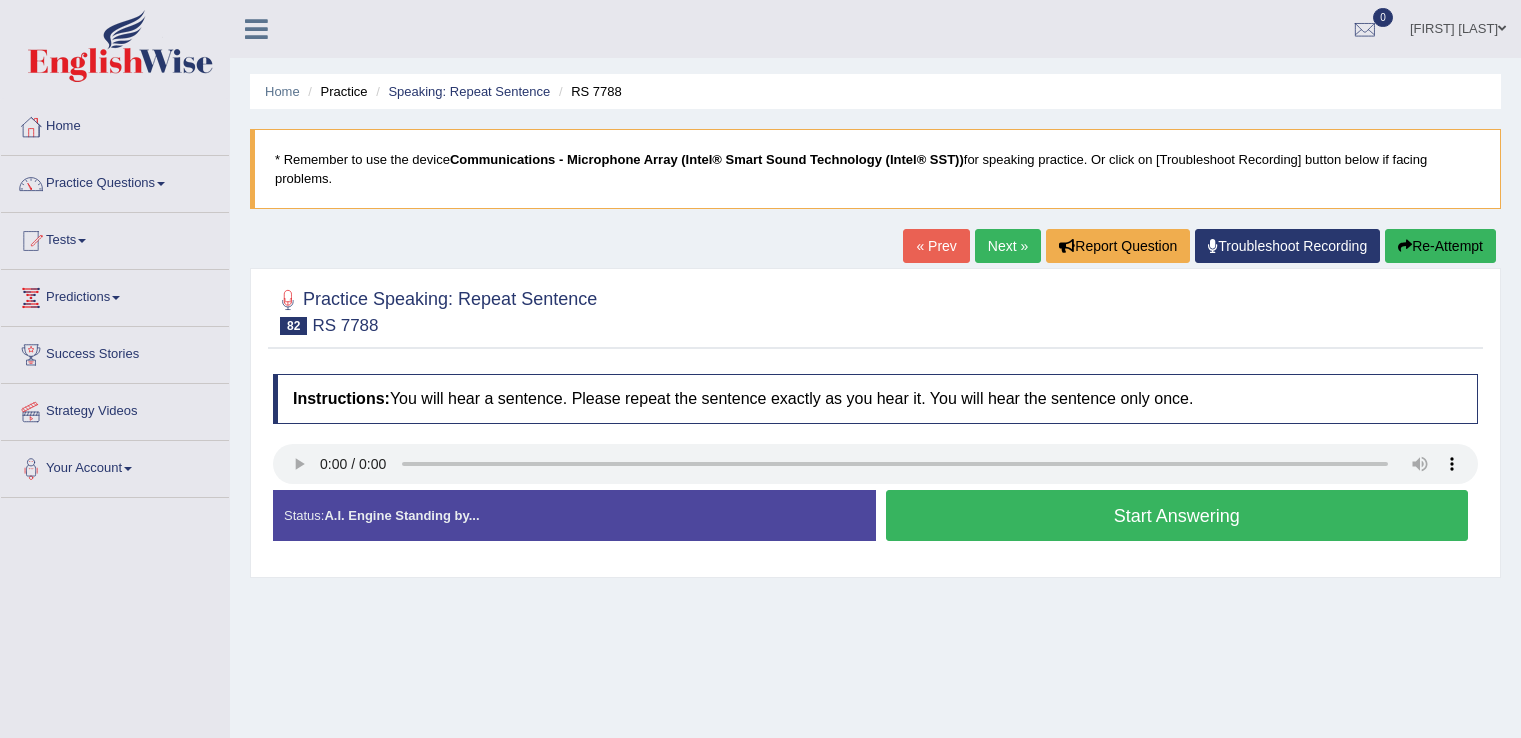scroll, scrollTop: 0, scrollLeft: 0, axis: both 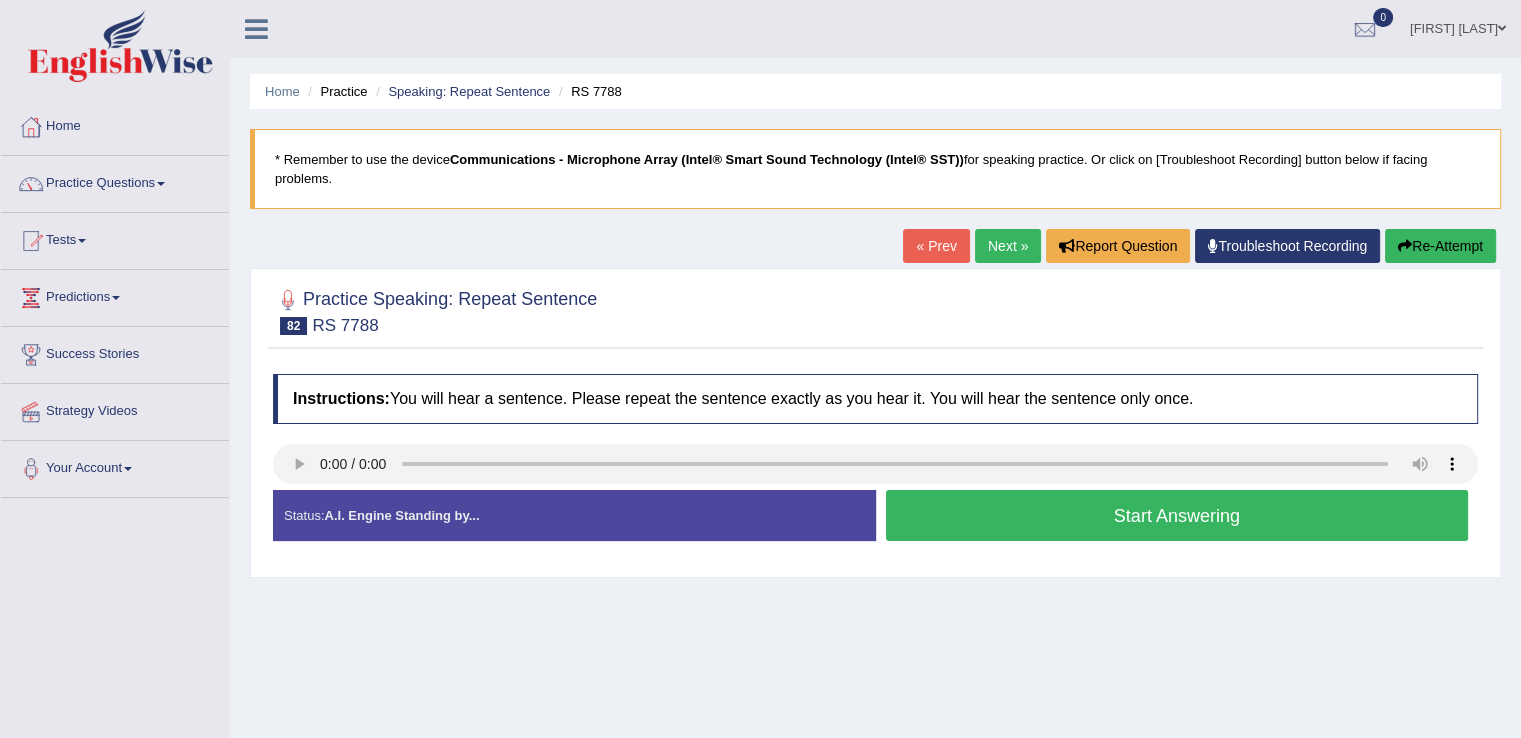 click on "Start Answering" at bounding box center (1177, 515) 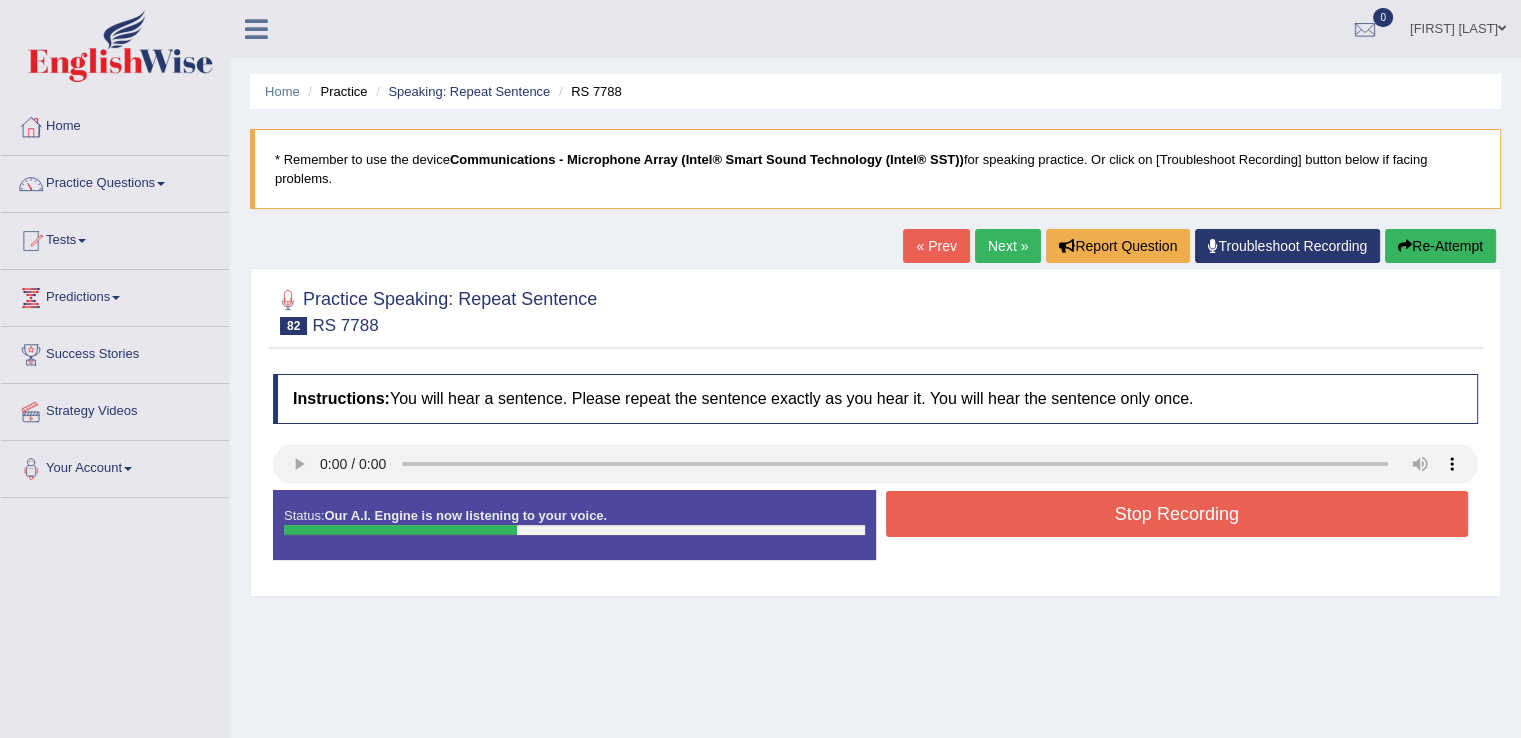 click on "Stop Recording" at bounding box center [1177, 514] 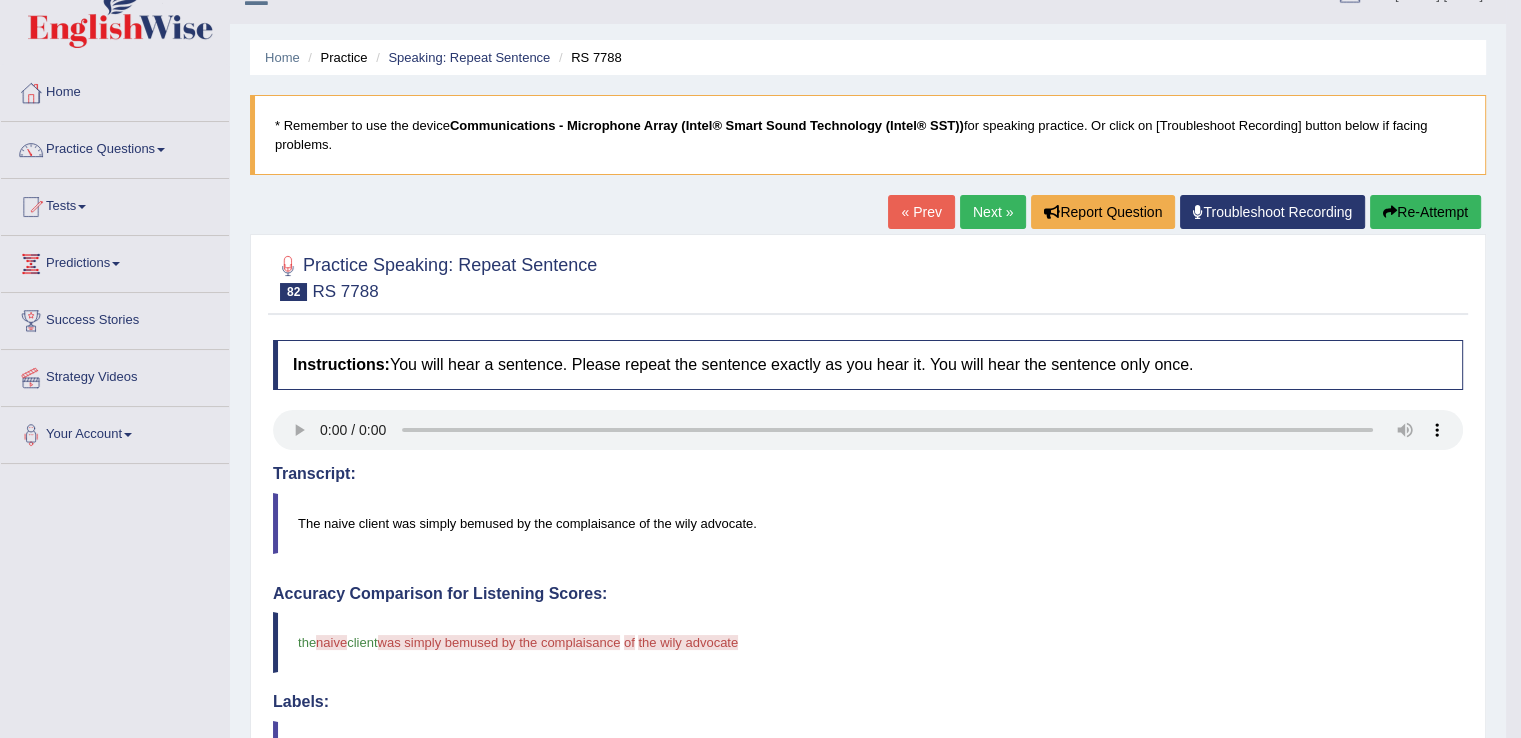 scroll, scrollTop: 16, scrollLeft: 0, axis: vertical 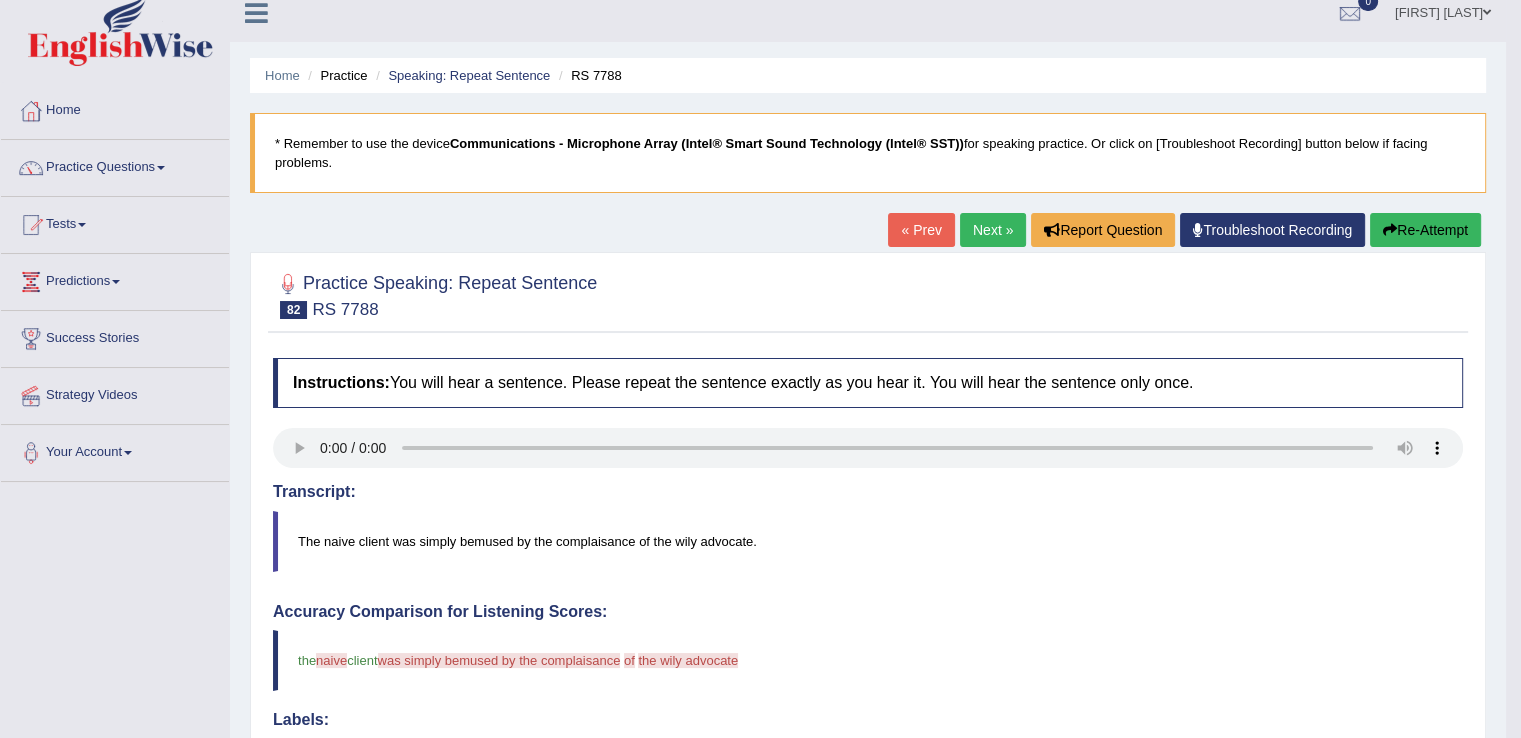 click on "Next »" at bounding box center [993, 230] 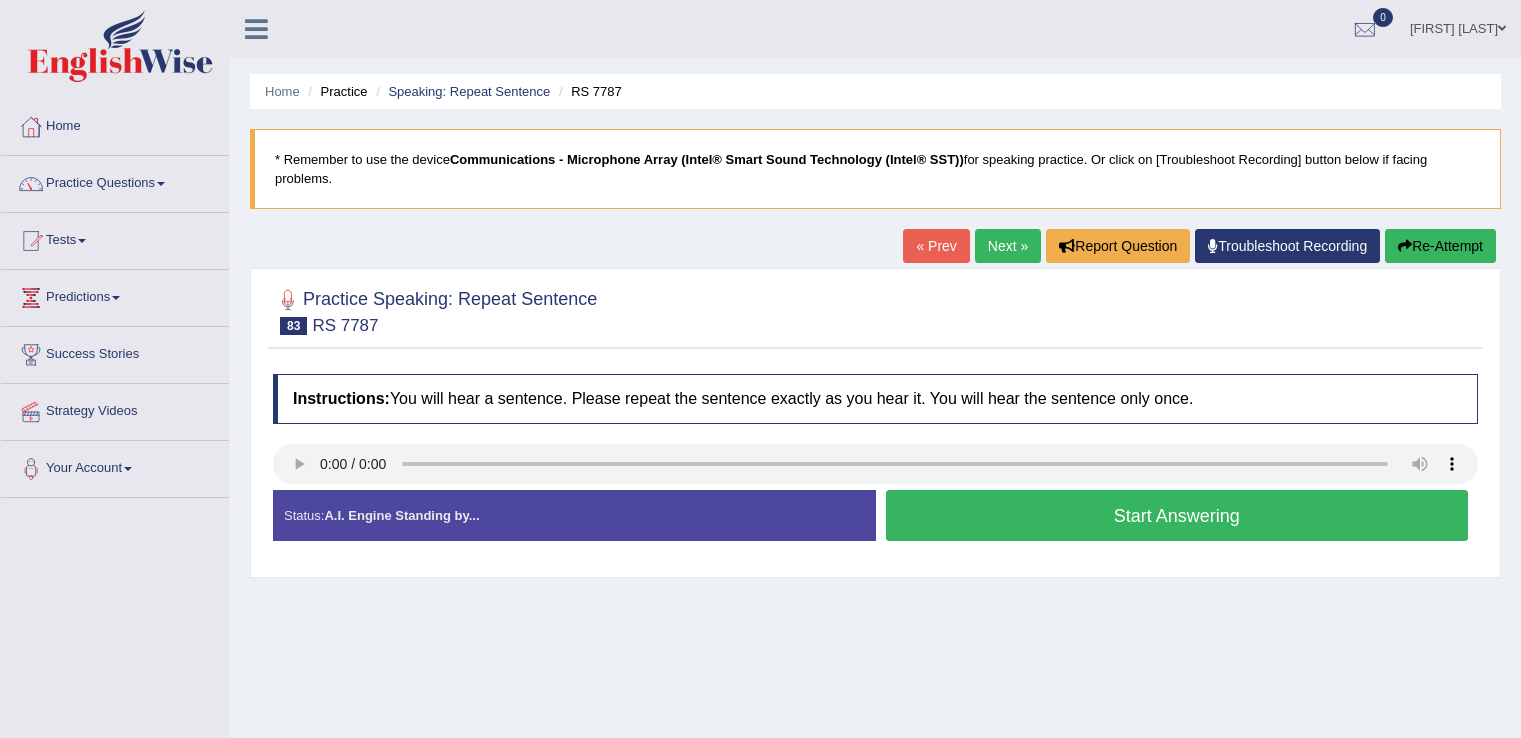 scroll, scrollTop: 0, scrollLeft: 0, axis: both 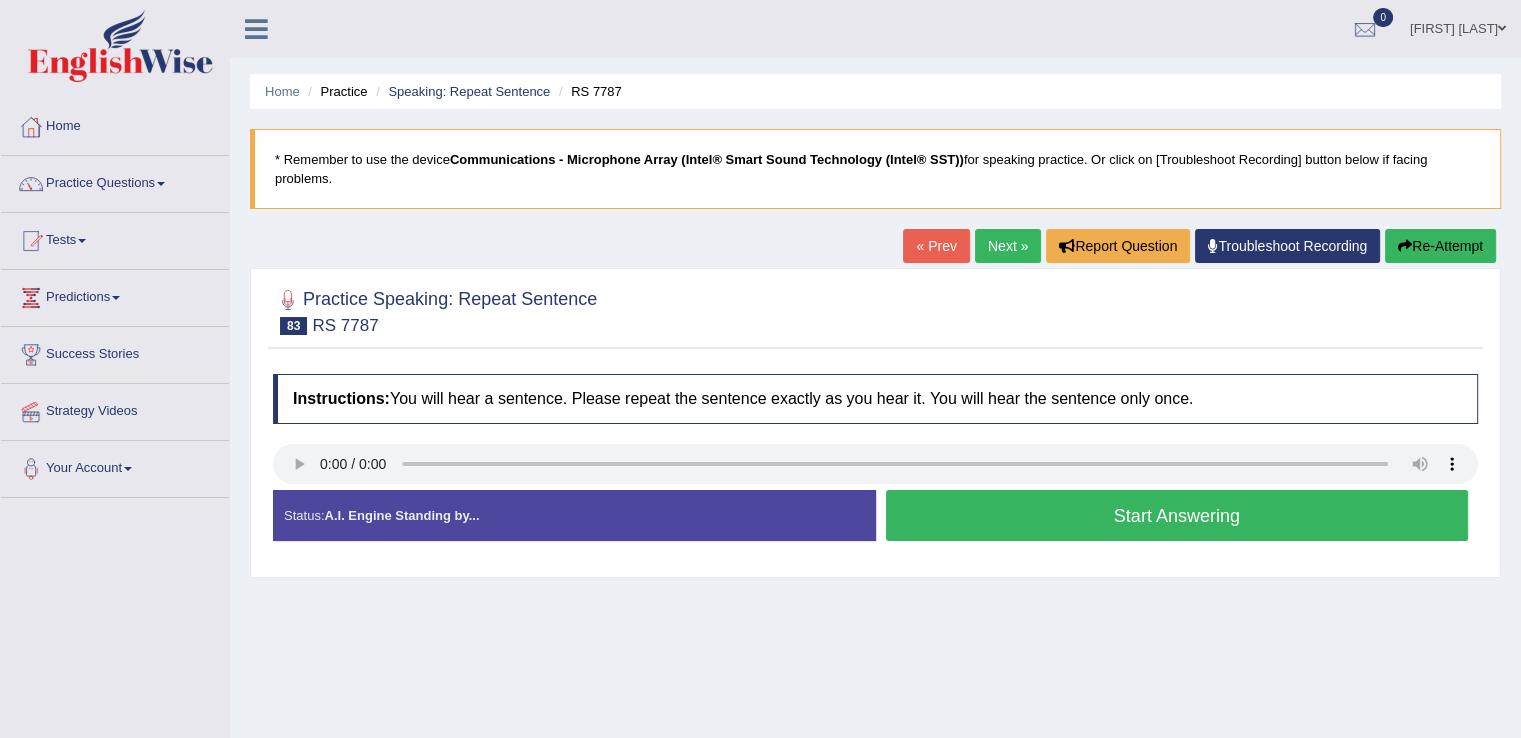 click on "Start Answering" at bounding box center (1177, 515) 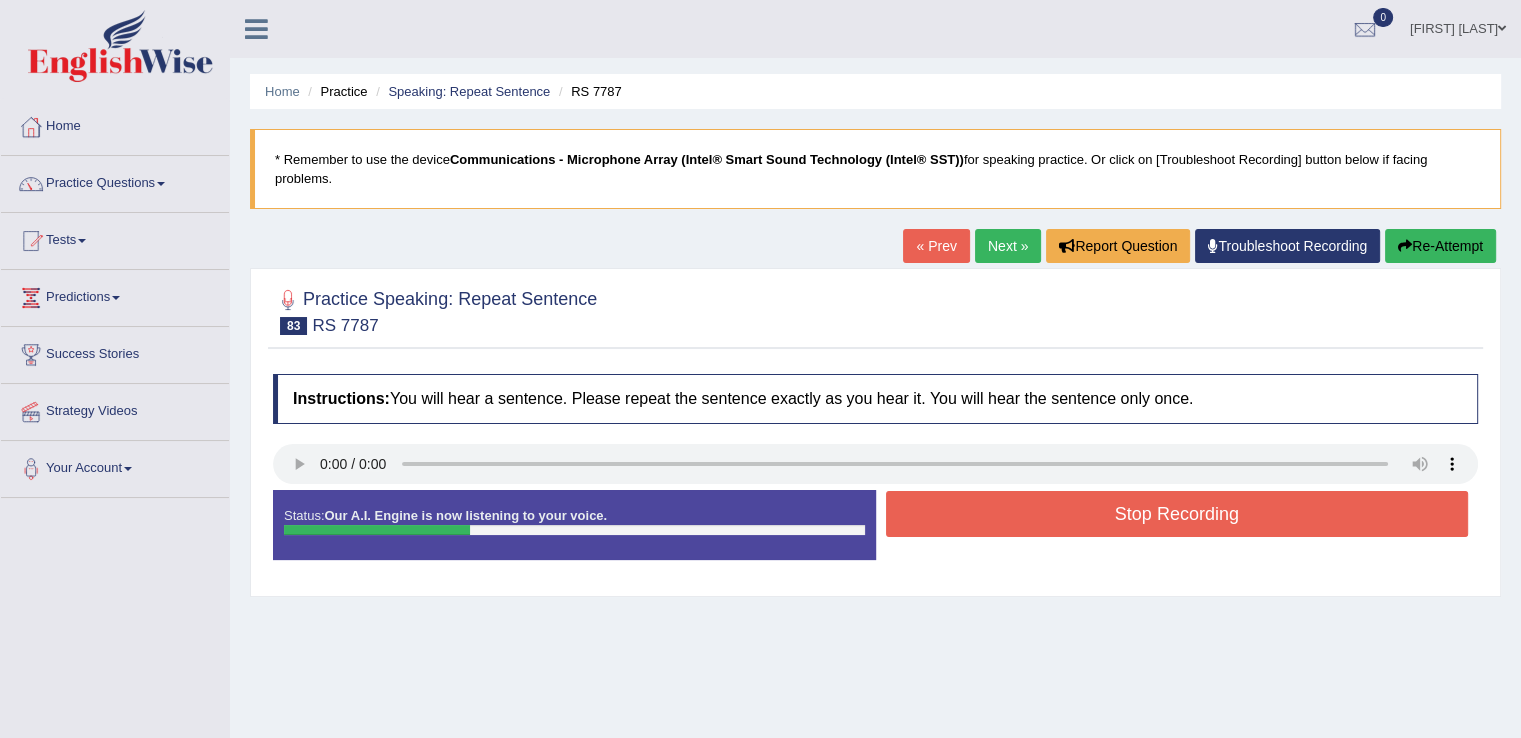 click on "Stop Recording" at bounding box center (1177, 514) 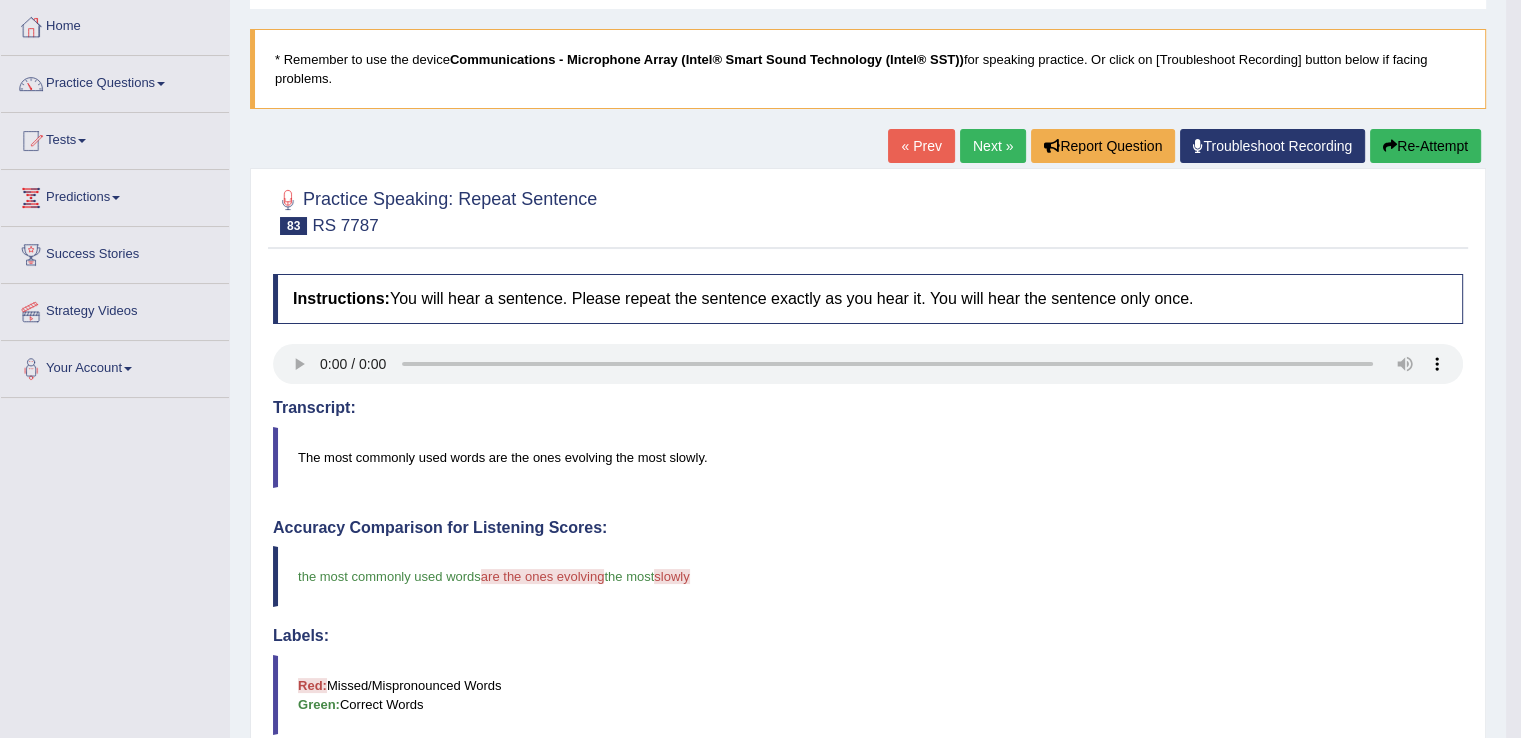 scroll, scrollTop: 58, scrollLeft: 0, axis: vertical 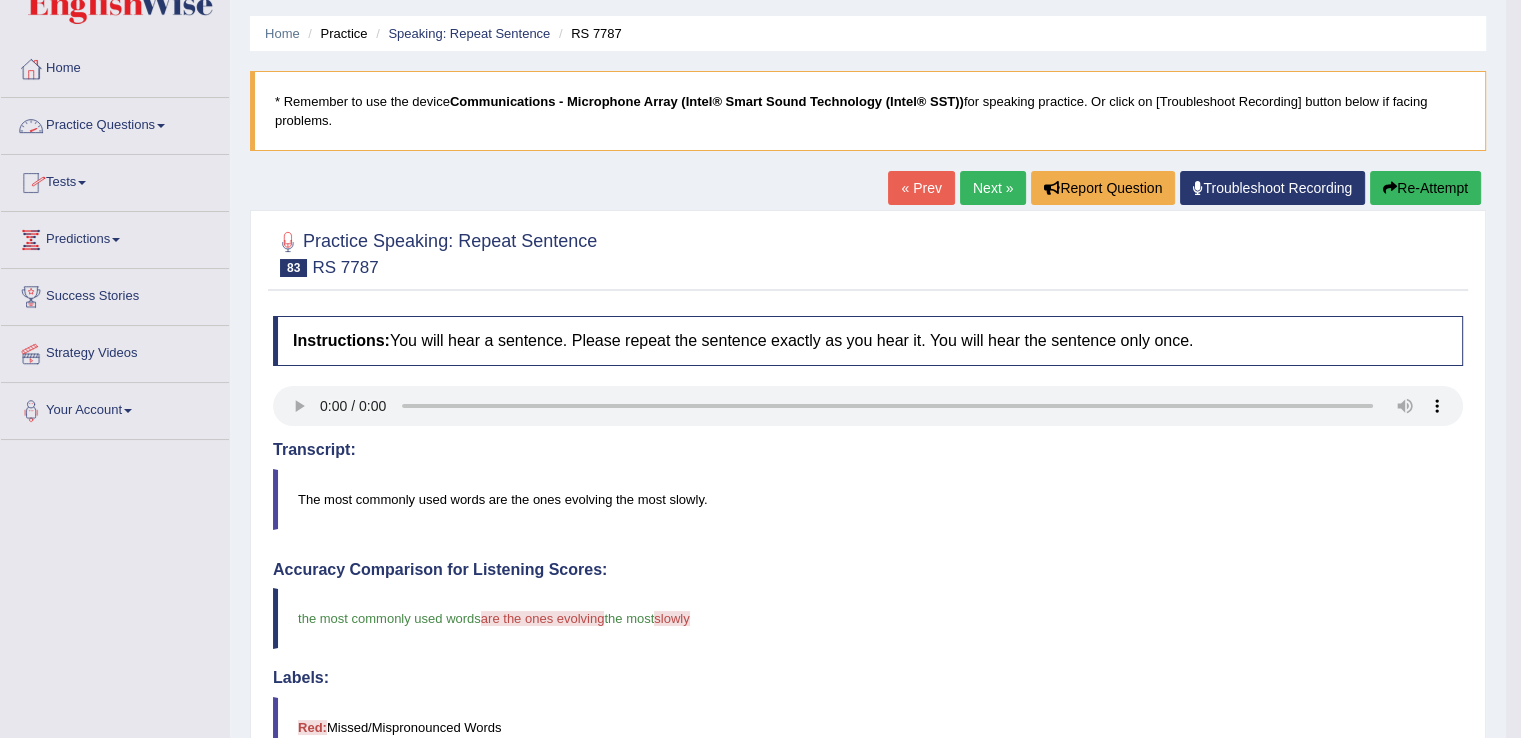 click on "Practice Questions" at bounding box center (115, 123) 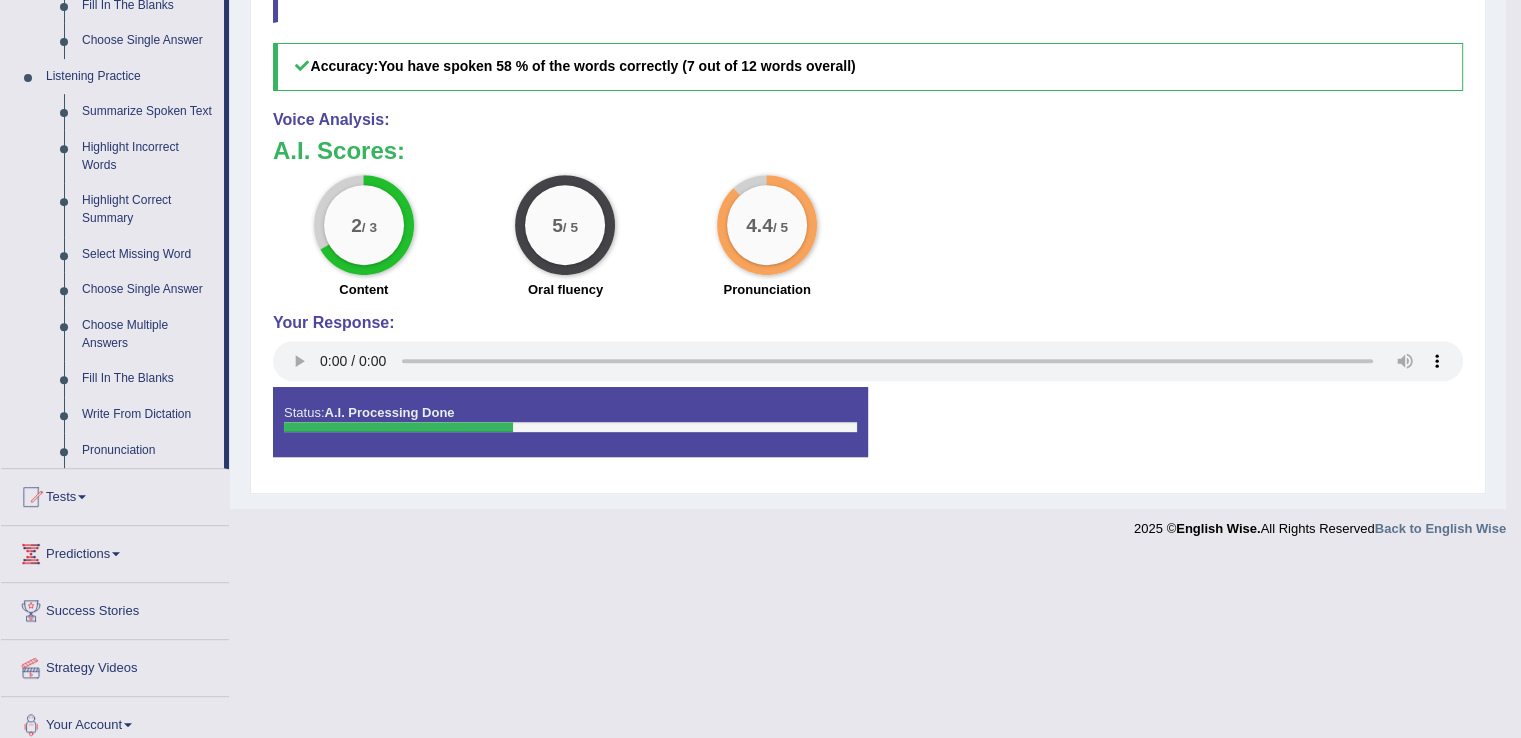 scroll, scrollTop: 828, scrollLeft: 0, axis: vertical 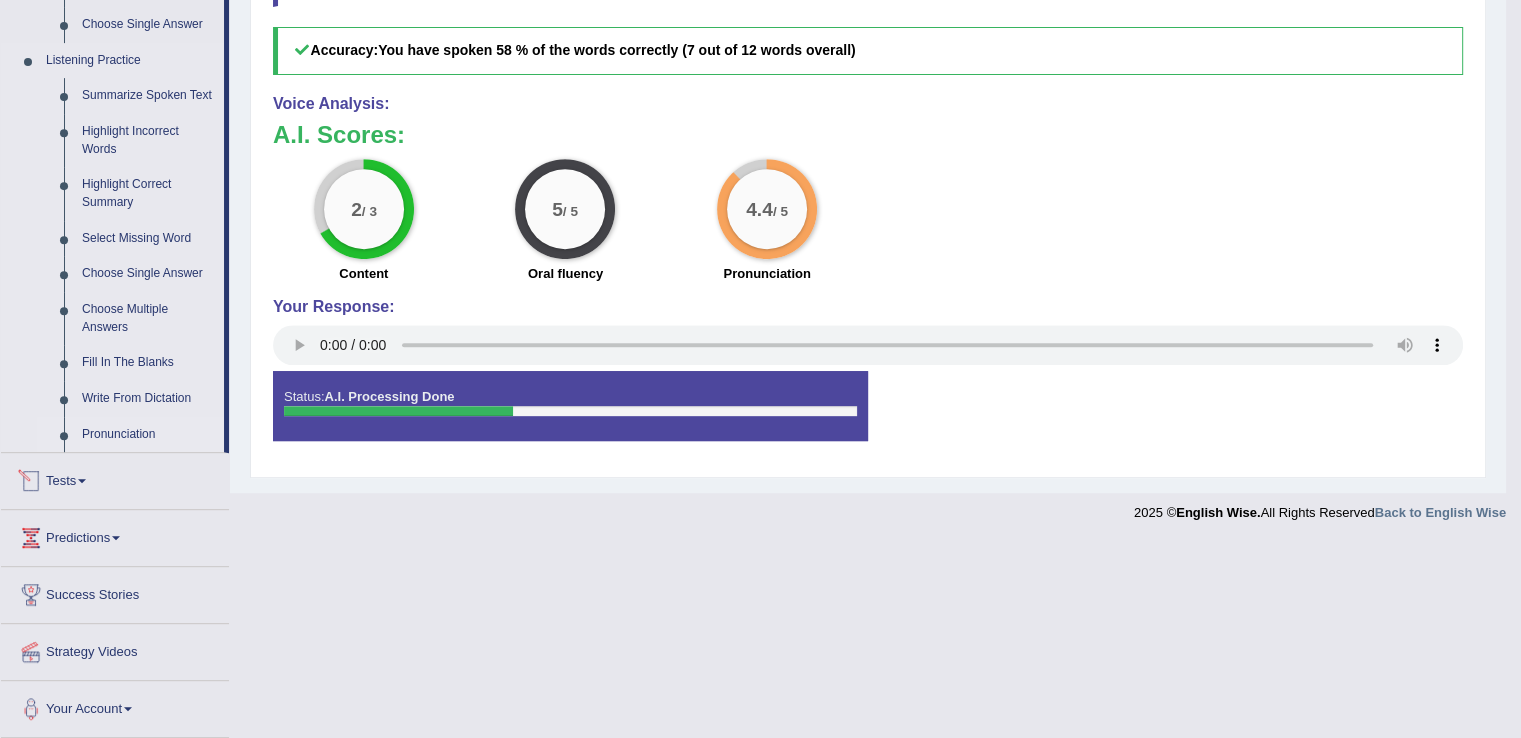 click on "Practice Questions   Speaking Practice Read Aloud
Repeat Sentence
Describe Image
Re-tell Lecture
Answer Short Question
Summarize Group Discussion
Respond To A Situation
Writing Practice  Summarize Written Text
Write Essay
Reading Practice  Reading & Writing: Fill In The Blanks
Choose Multiple Answers
Re-order Paragraphs
Fill In The Blanks
Choose Single Answer
Listening Practice  Summarize Spoken Text
Highlight Incorrect Words
Highlight Correct Summary
Select Missing Word
Choose Single Answer
Choose Multiple Answers
Fill In The Blanks
Write From Dictation
Pronunciation" at bounding box center [115, -110] 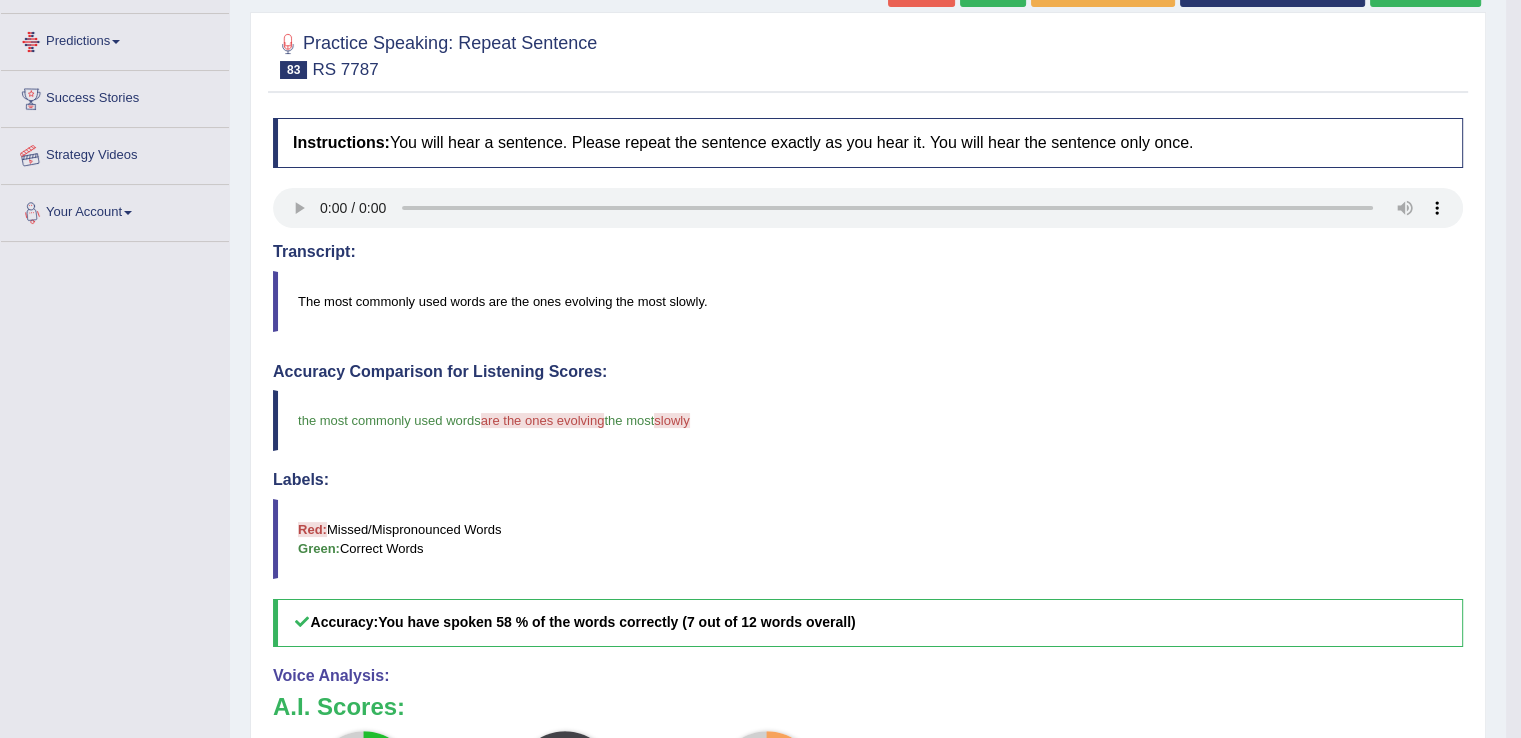scroll, scrollTop: 225, scrollLeft: 0, axis: vertical 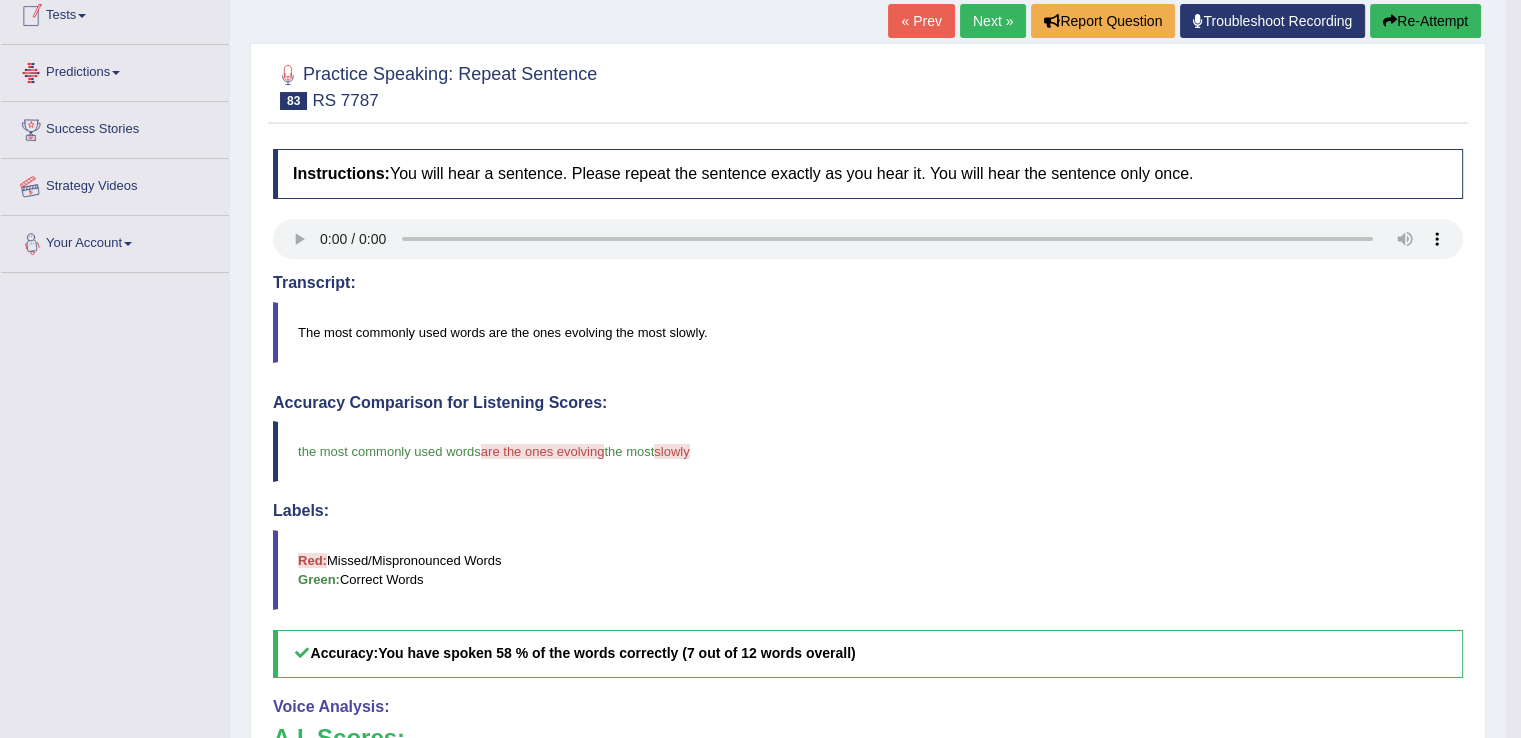 click on "Toggle navigation
Home
Practice Questions   Speaking Practice Read Aloud
Repeat Sentence
Describe Image
Re-tell Lecture
Answer Short Question
Summarize Group Discussion
Respond To A Situation
Writing Practice  Summarize Written Text
Write Essay
Reading Practice  Reading & Writing: Fill In The Blanks
Choose Multiple Answers
Re-order Paragraphs
Fill In The Blanks
Choose Single Answer
Listening Practice  Summarize Spoken Text
Highlight Incorrect Words
Highlight Correct Summary
Select Missing Word
Choose Single Answer
Choose Multiple Answers
Fill In The Blanks
Write From Dictation
Pronunciation
Tests  Take Practice Sectional Test
Take Mock Test" at bounding box center (753, 455) 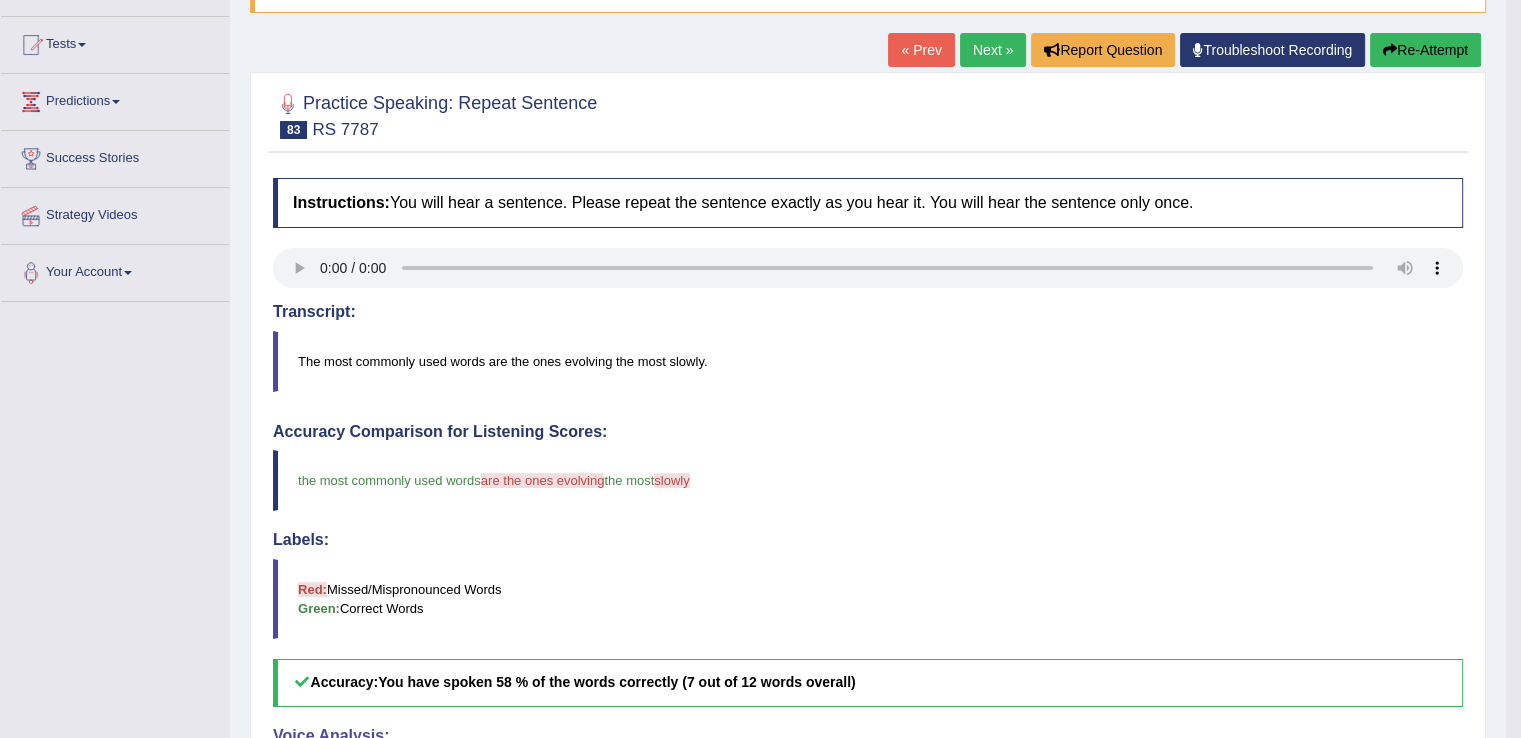 scroll, scrollTop: 0, scrollLeft: 0, axis: both 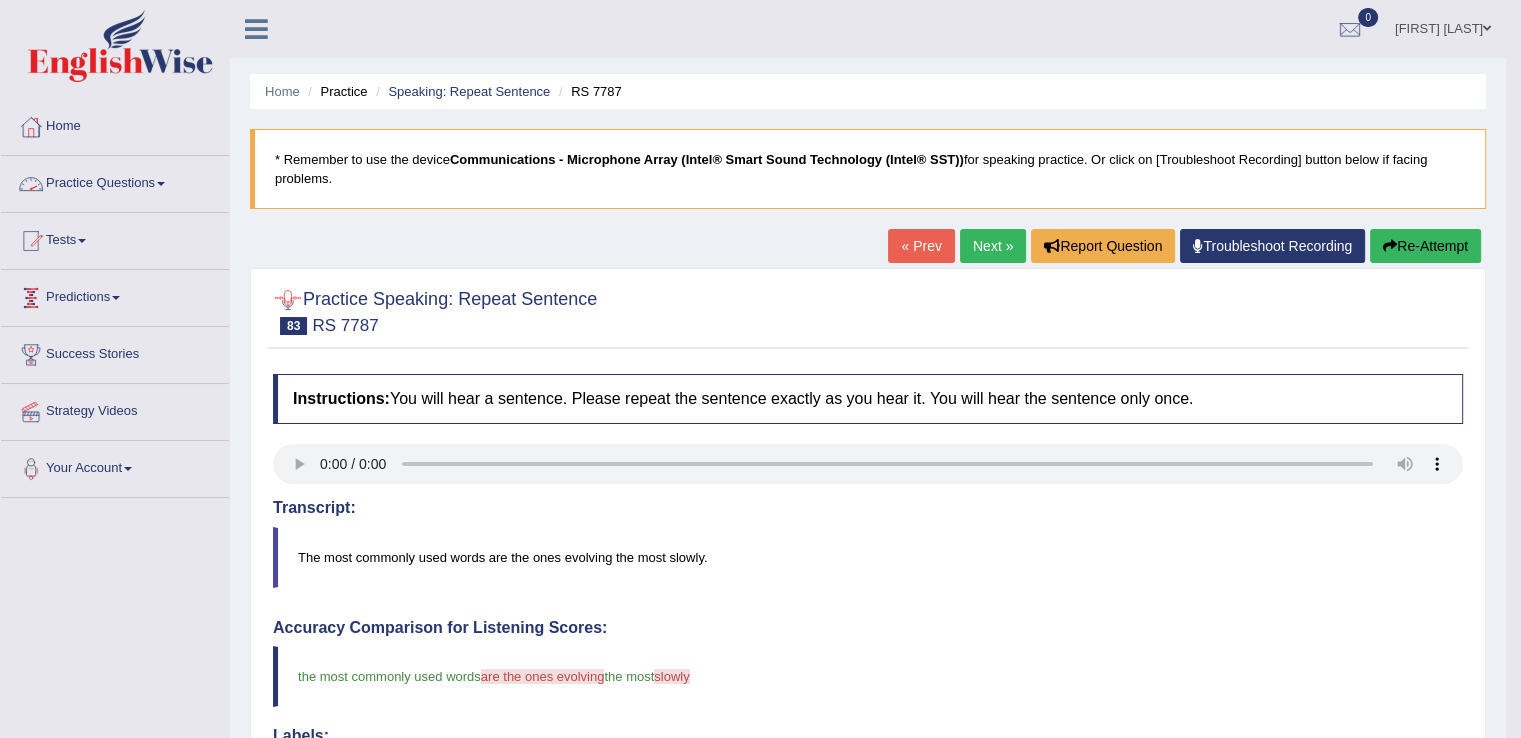 click on "Practice Questions" at bounding box center (115, 181) 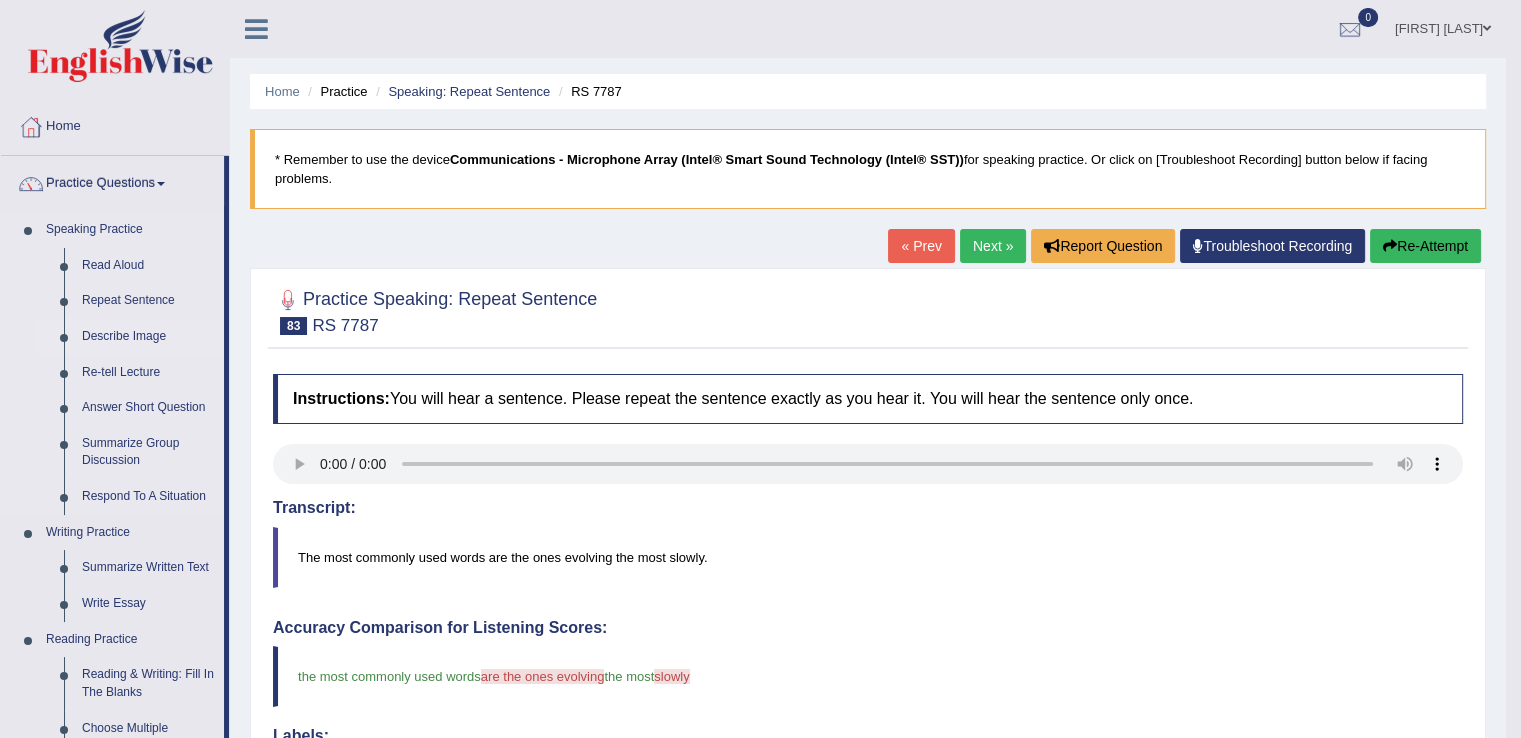 click on "Describe Image" at bounding box center (148, 337) 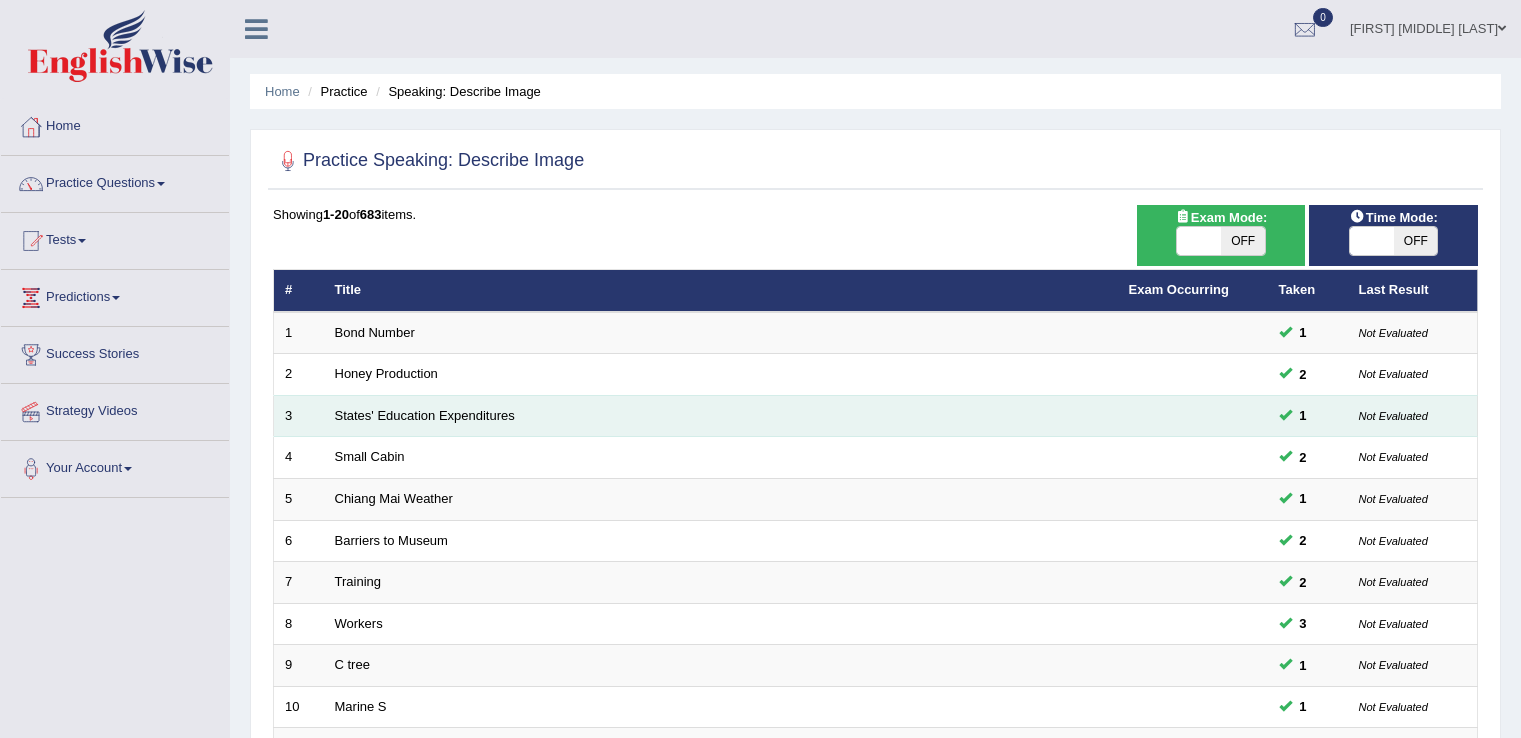 scroll, scrollTop: 0, scrollLeft: 0, axis: both 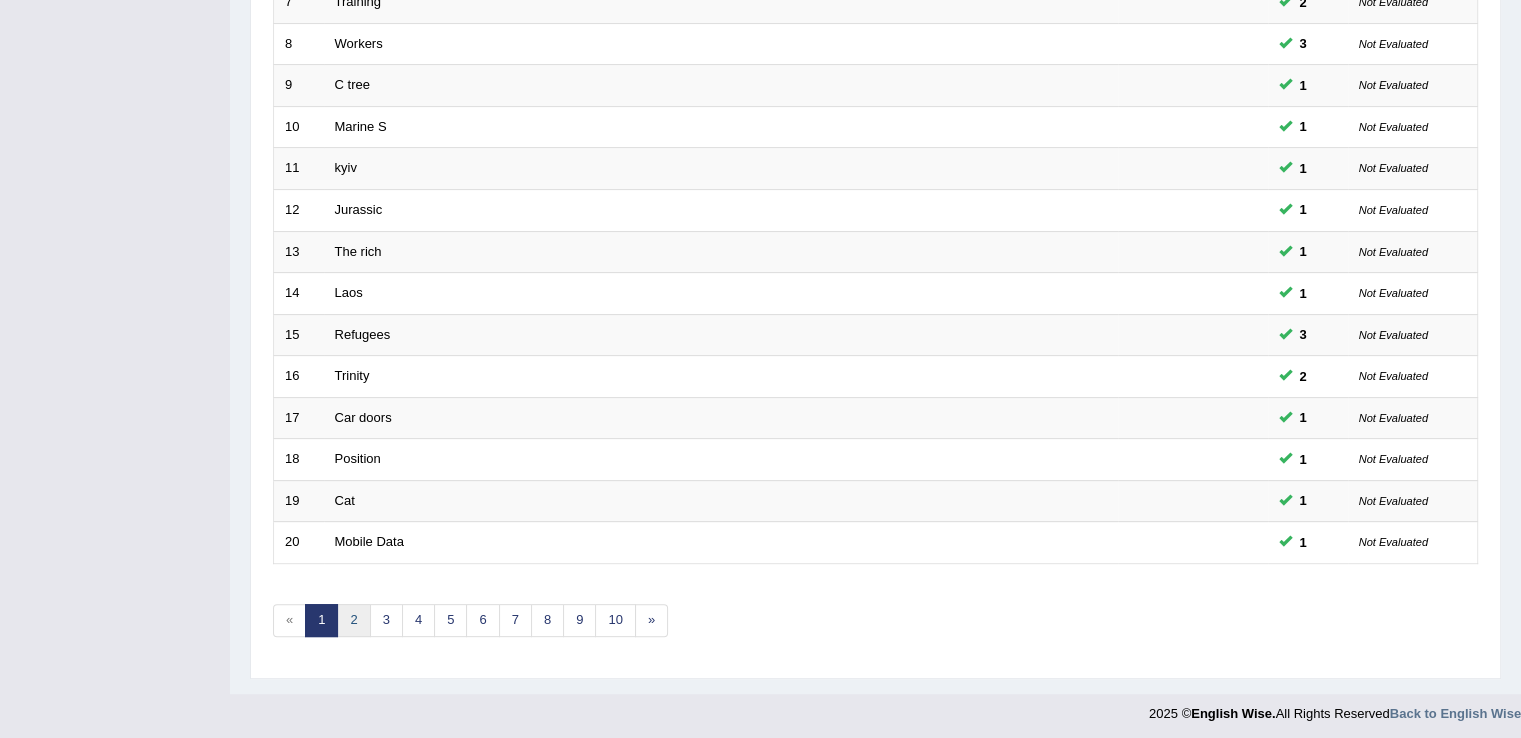 click on "2" at bounding box center (353, 620) 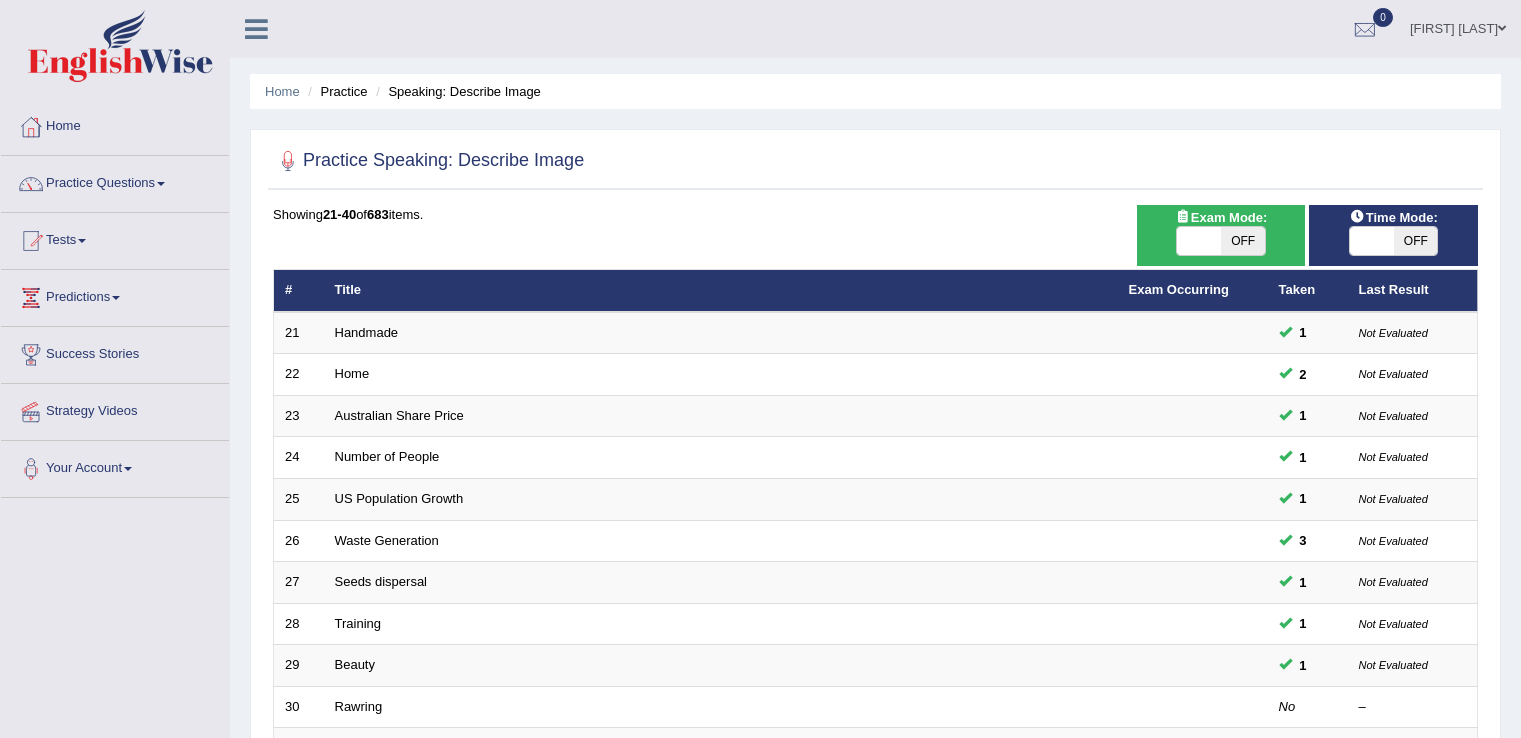 scroll, scrollTop: 396, scrollLeft: 0, axis: vertical 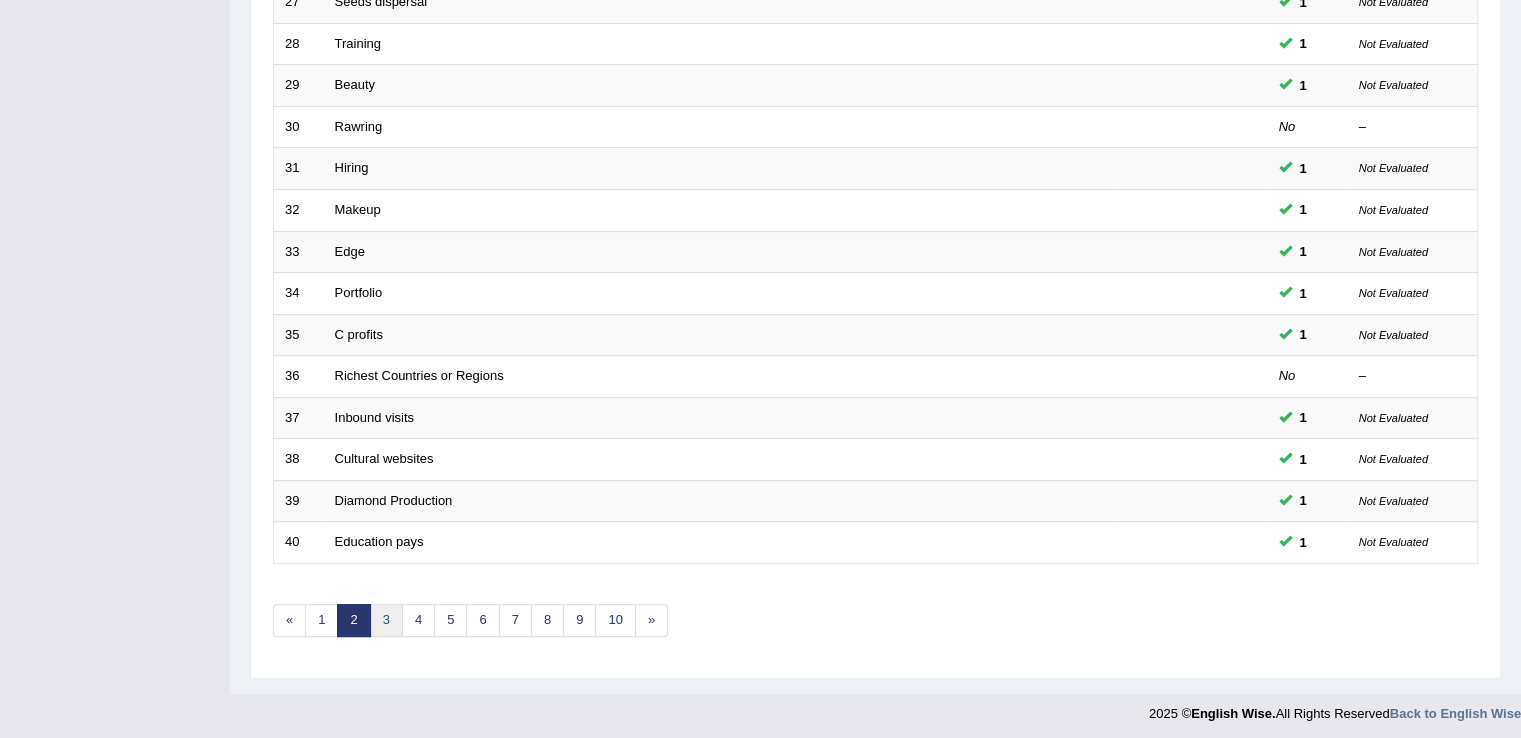click on "3" at bounding box center (386, 620) 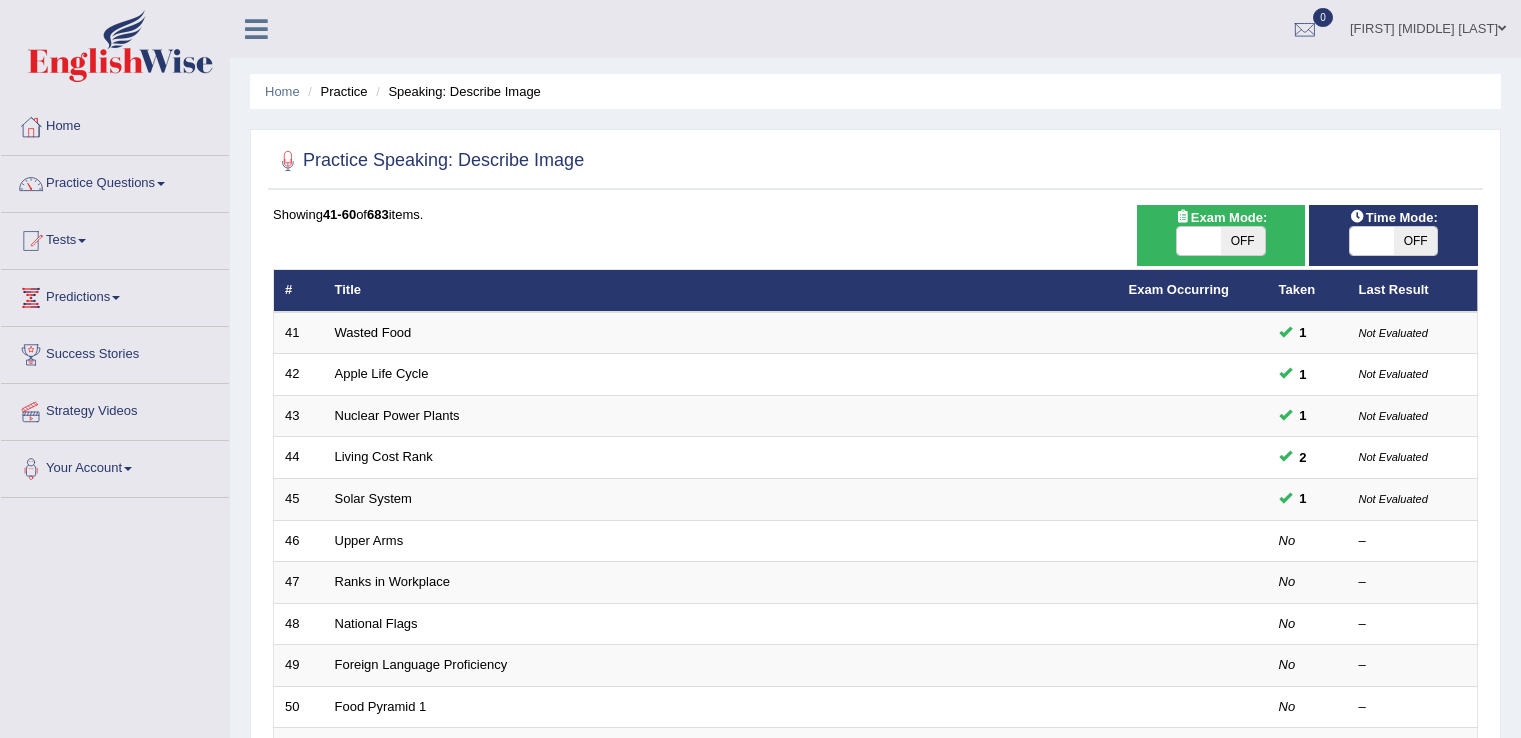 scroll, scrollTop: 136, scrollLeft: 0, axis: vertical 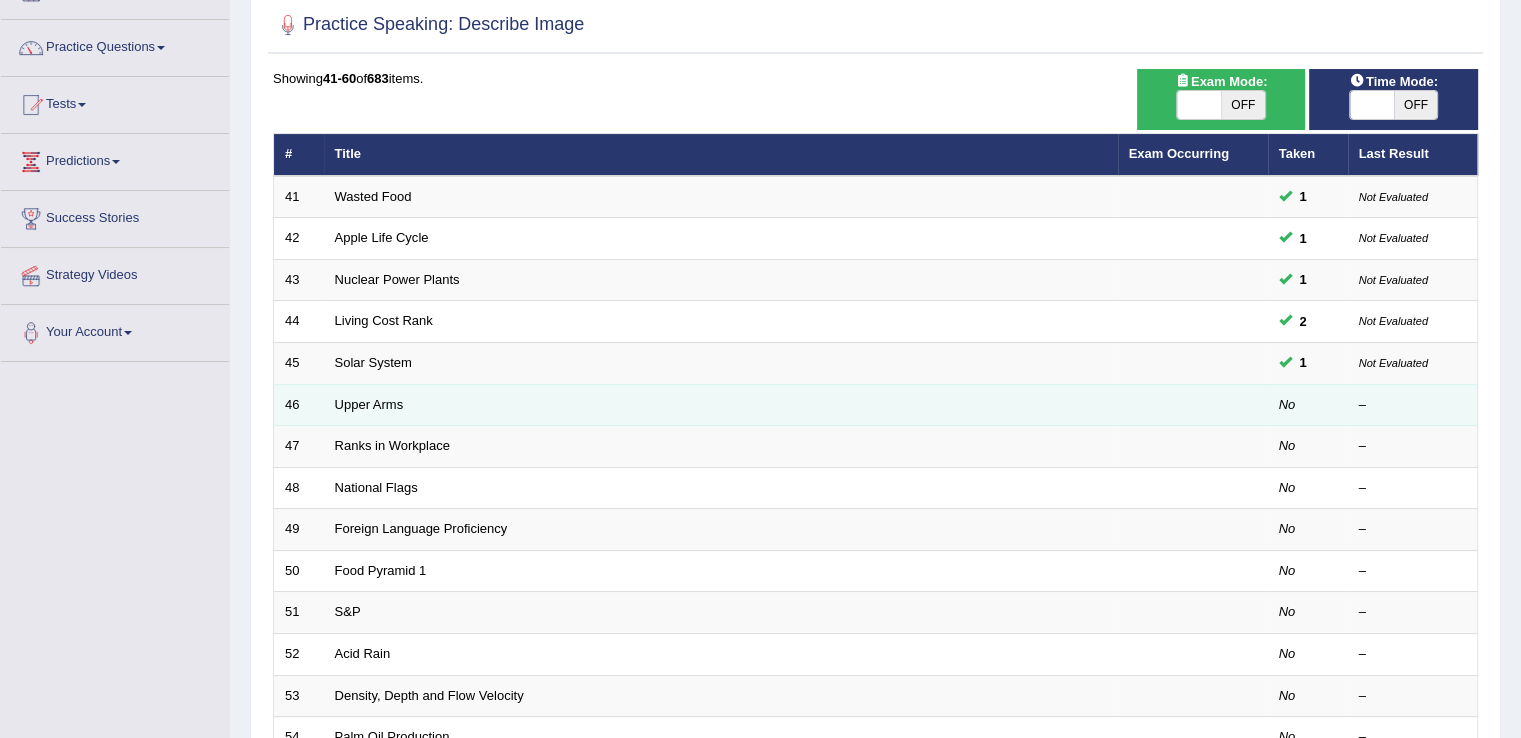 click on "Upper Arms" at bounding box center (721, 405) 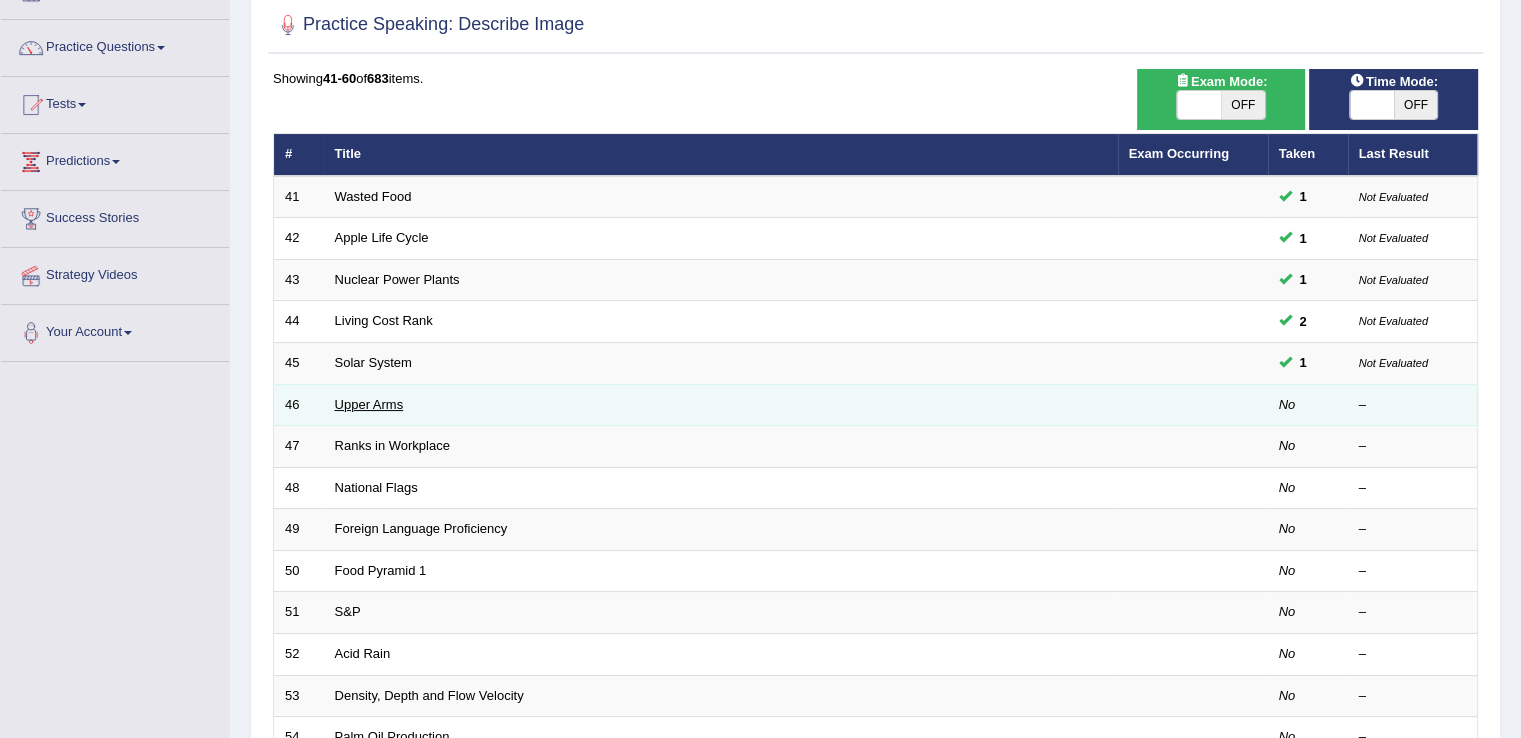 click on "Upper Arms" at bounding box center (369, 404) 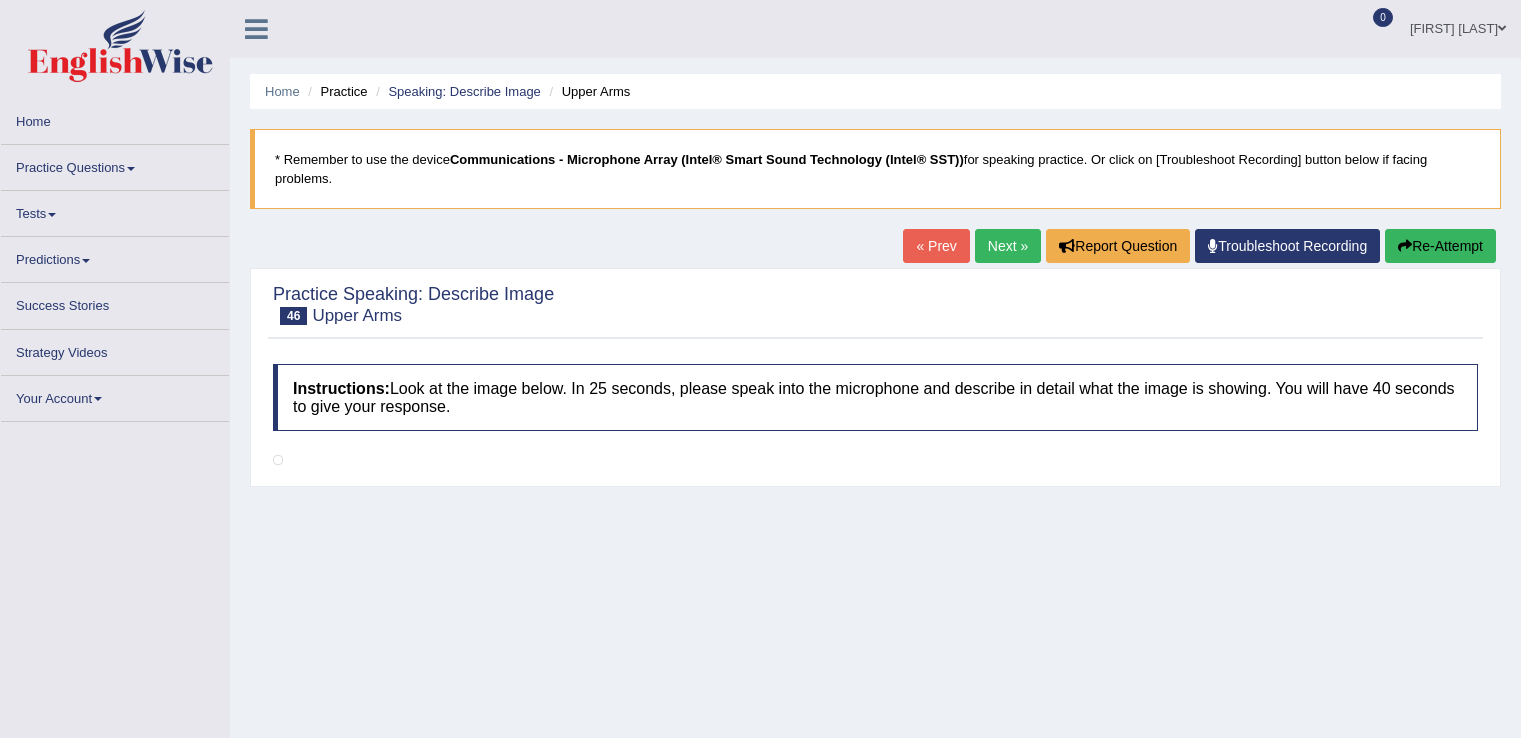 scroll, scrollTop: 0, scrollLeft: 0, axis: both 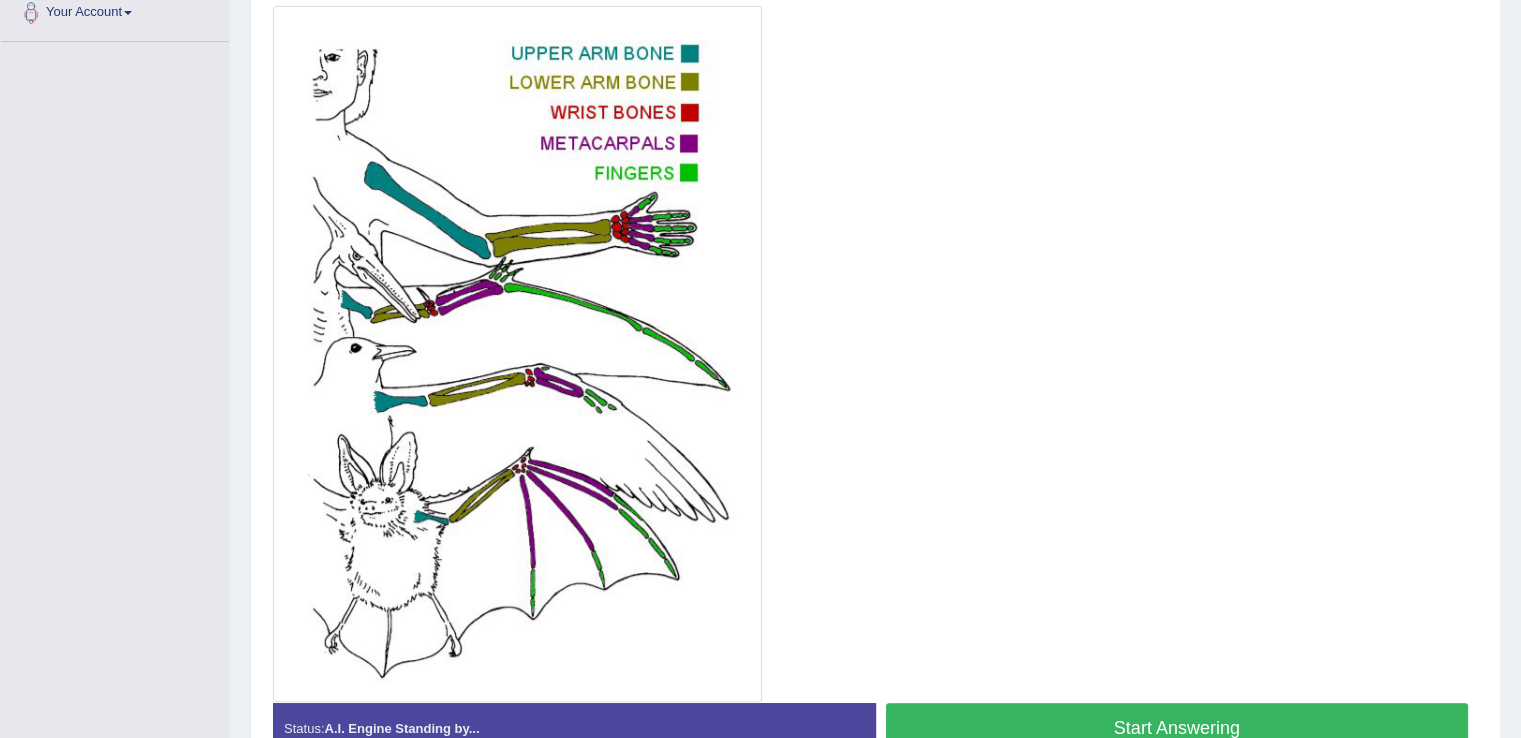 click on "Start Answering" at bounding box center [1177, 728] 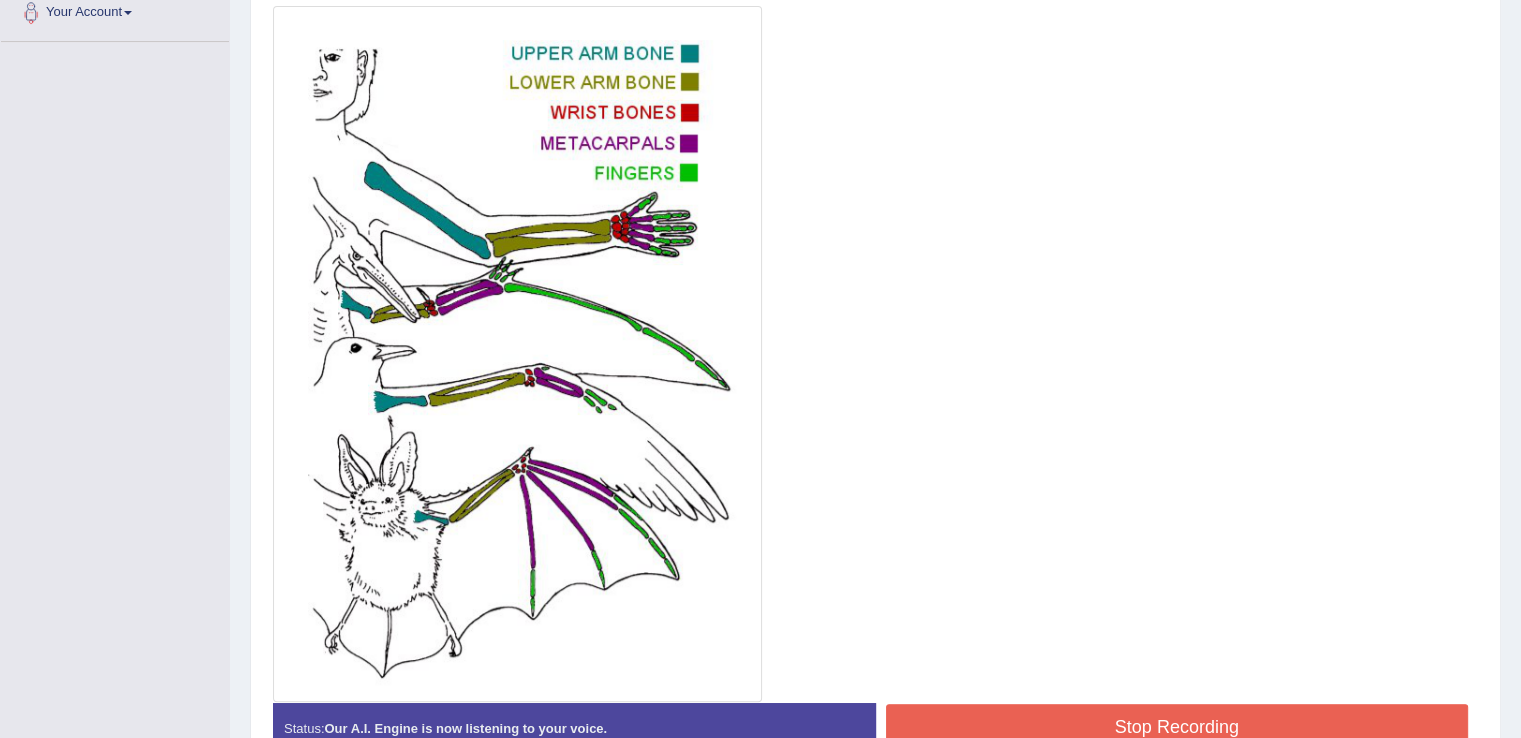click on "Stop Recording" at bounding box center (1177, 727) 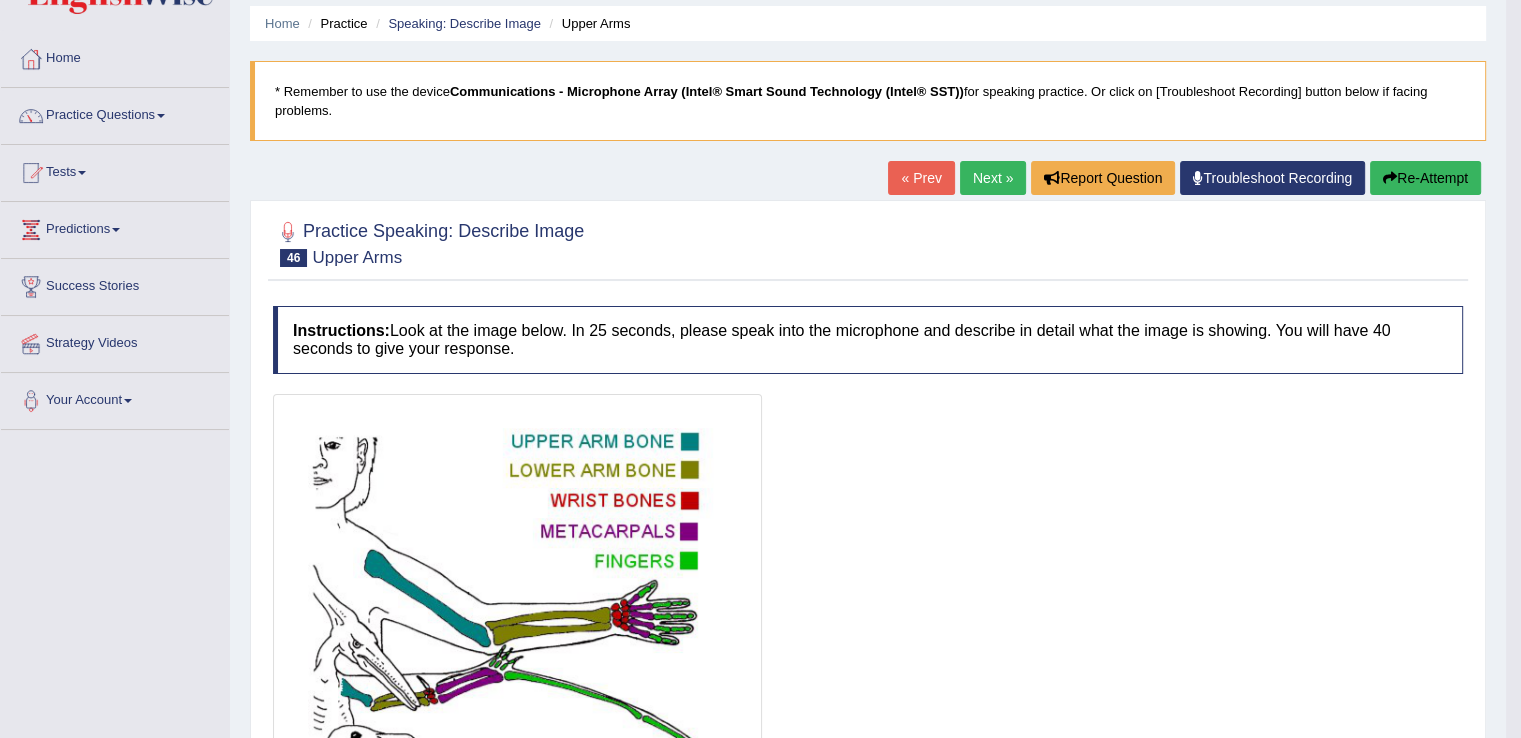 scroll, scrollTop: 29, scrollLeft: 0, axis: vertical 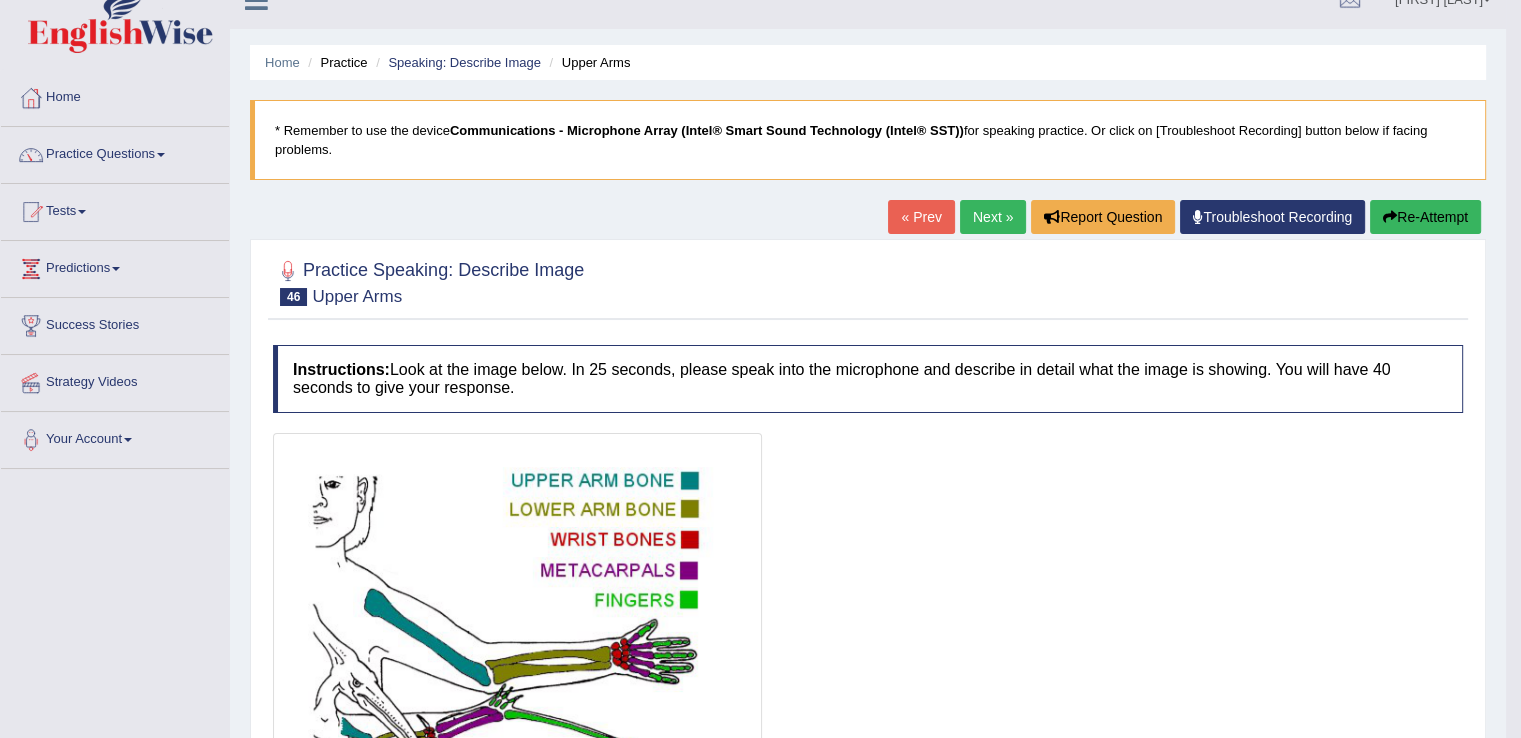 click on "Next »" at bounding box center (993, 217) 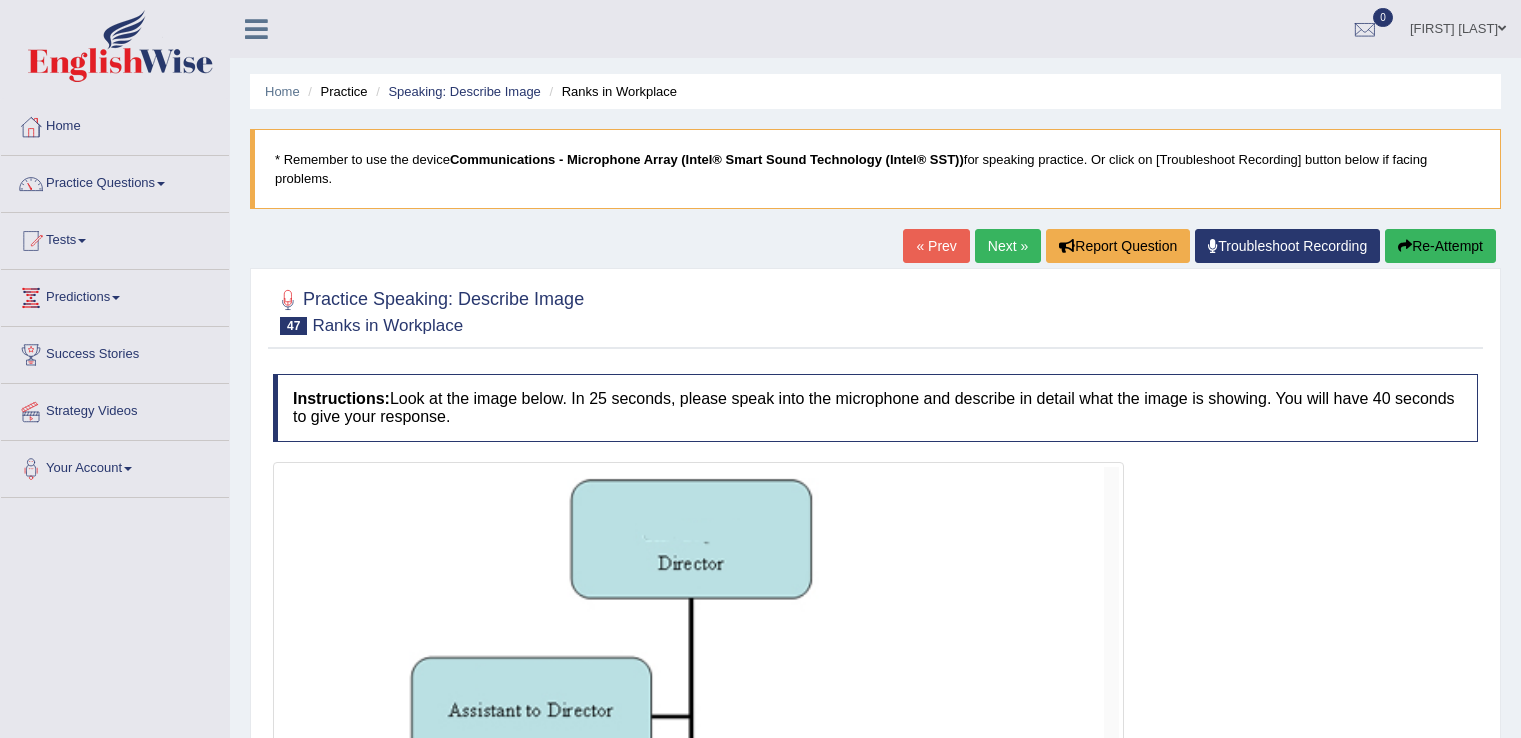 scroll, scrollTop: 380, scrollLeft: 0, axis: vertical 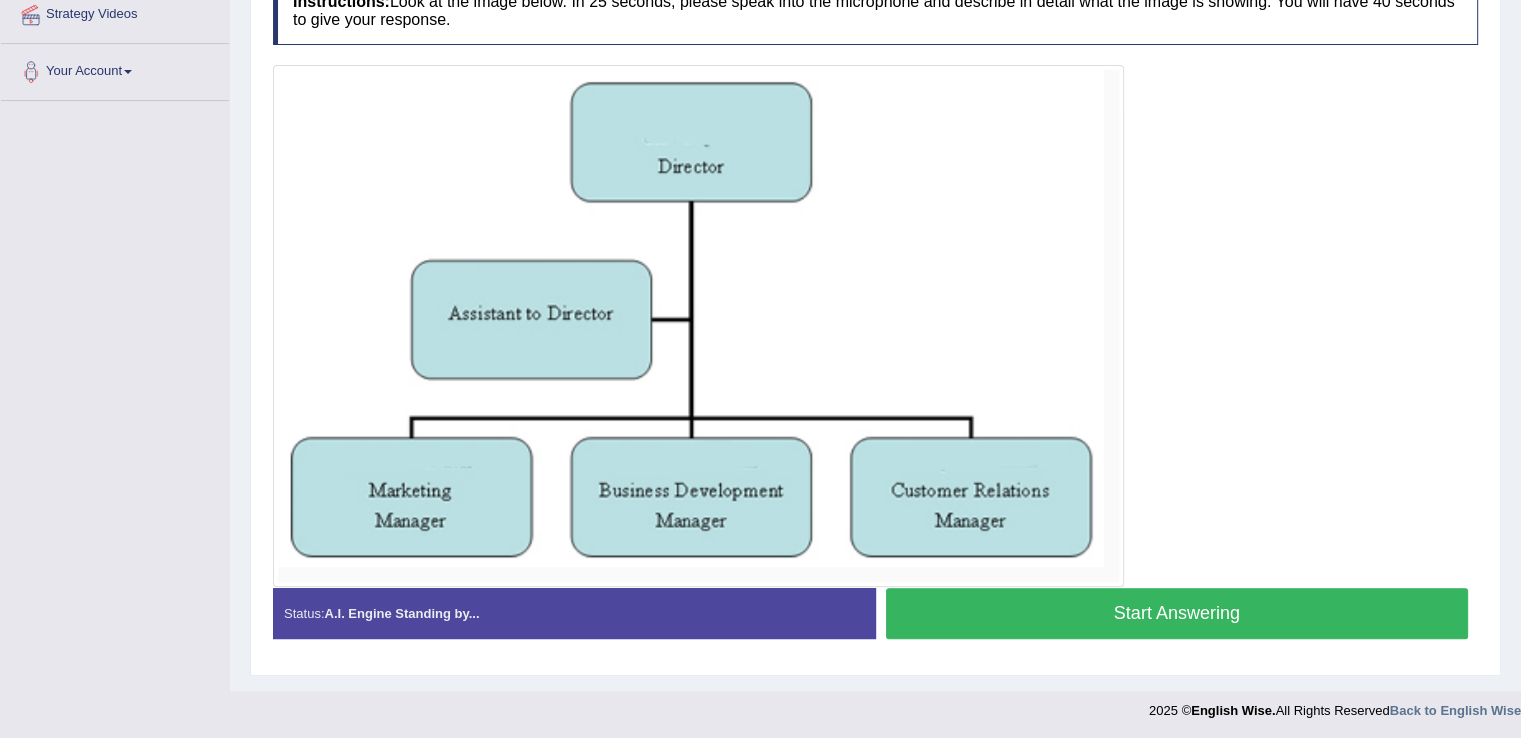 click on "Start Answering" at bounding box center [1177, 613] 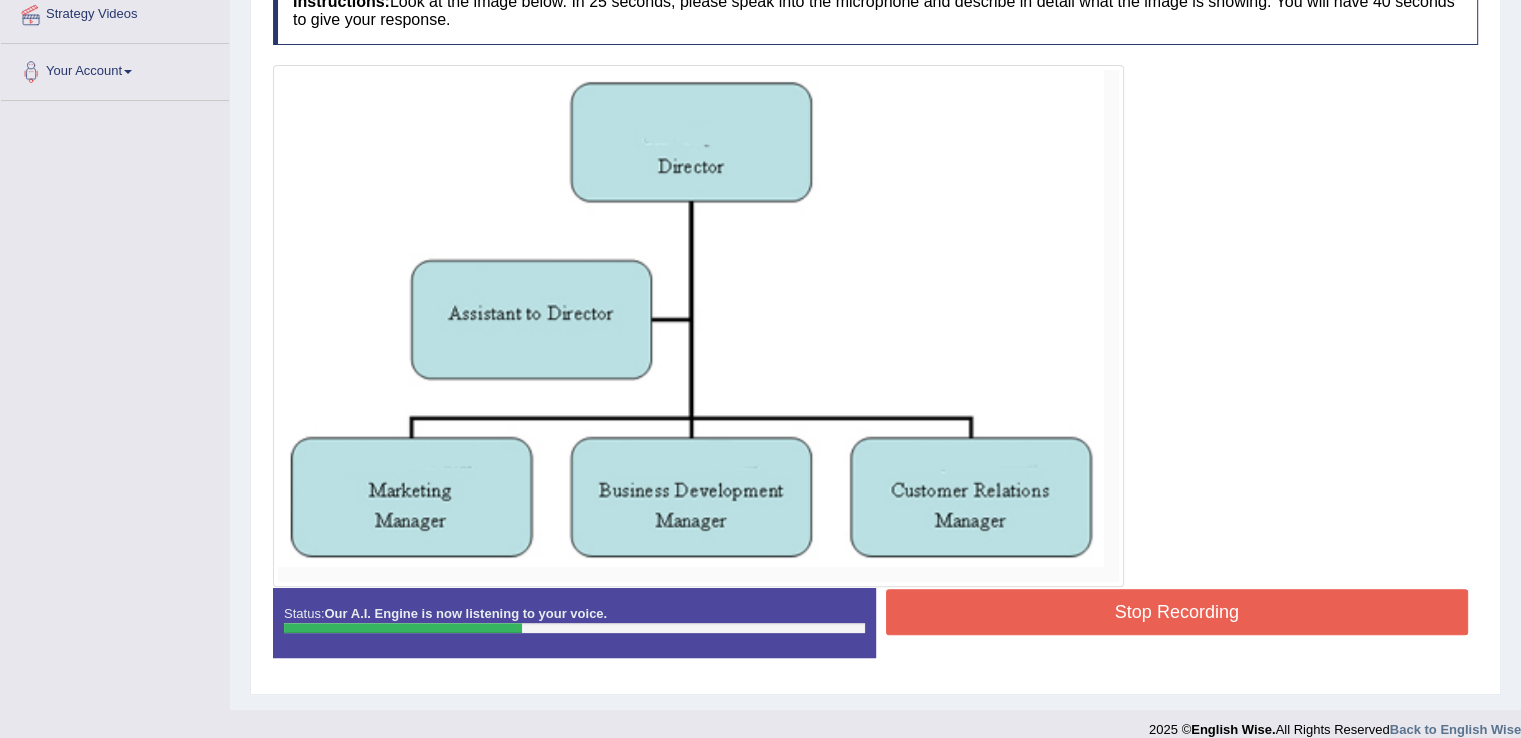 click on "Stop Recording" at bounding box center [1177, 612] 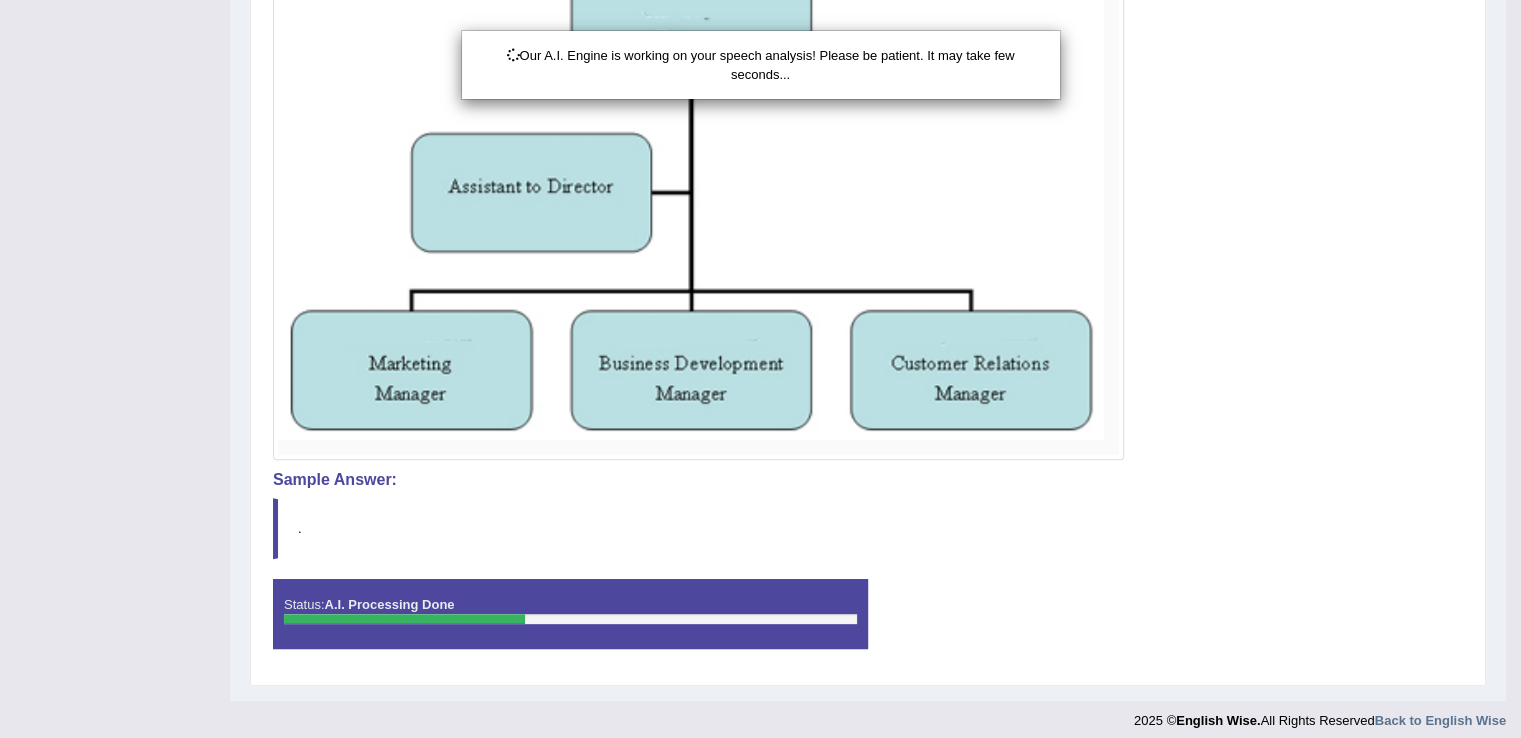 scroll, scrollTop: 535, scrollLeft: 0, axis: vertical 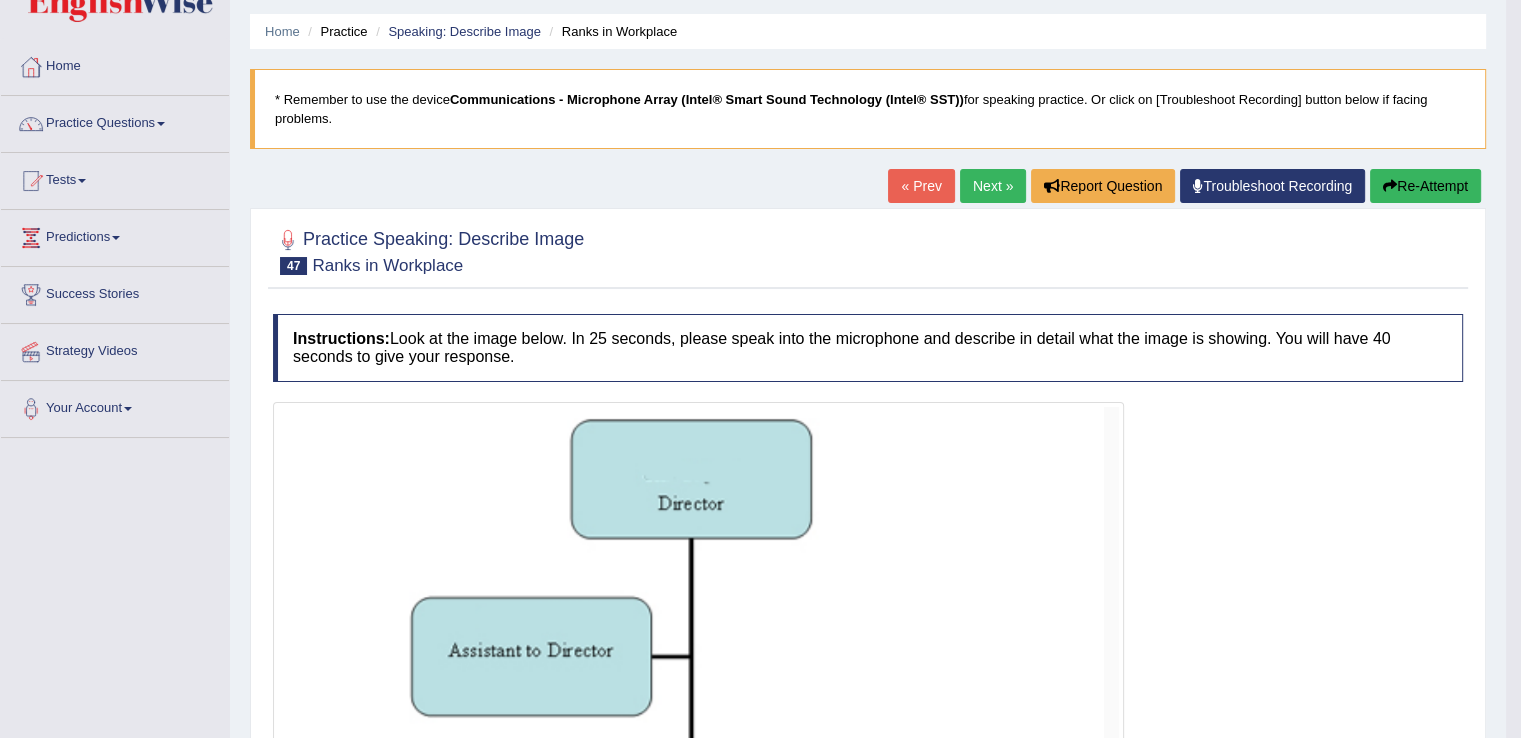 click on "Next »" at bounding box center [993, 186] 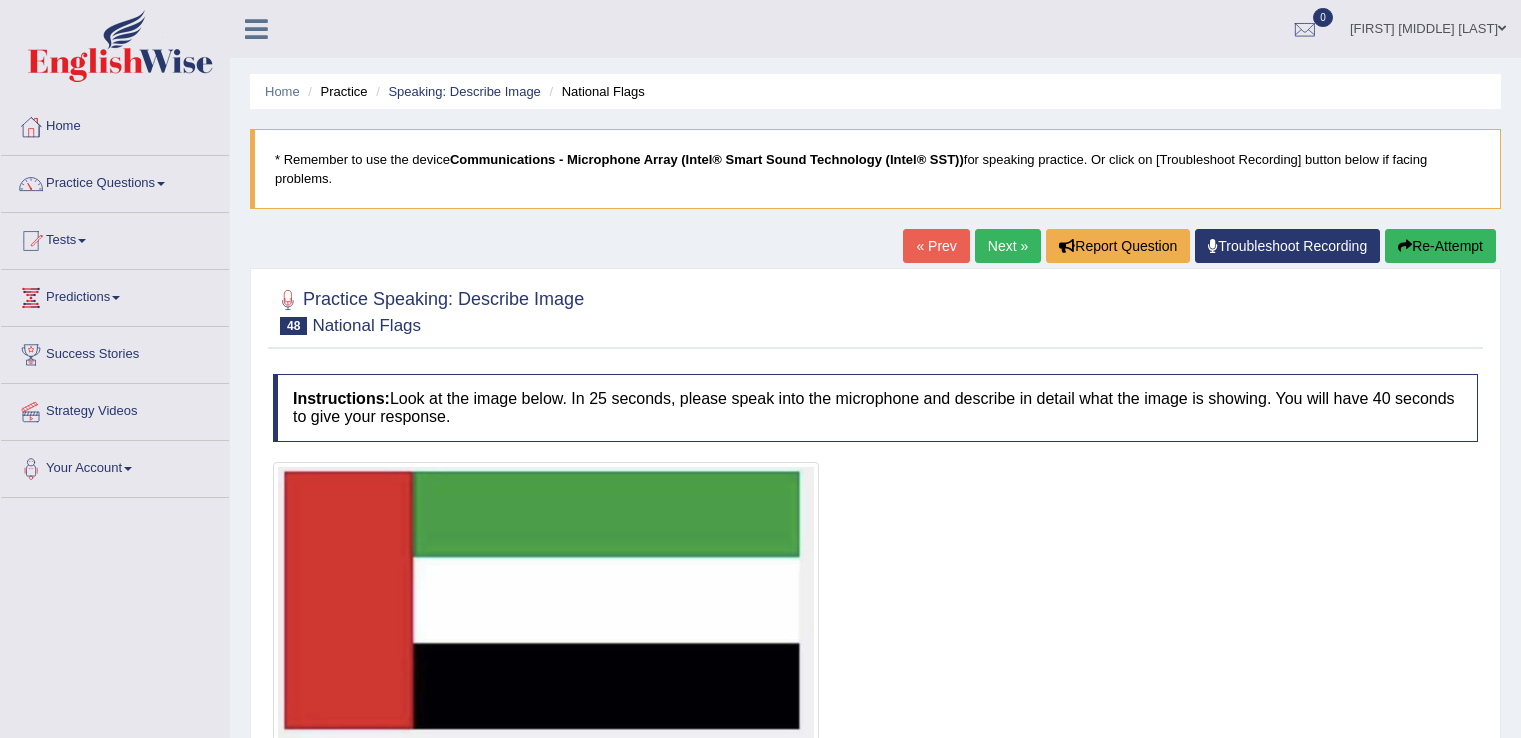scroll, scrollTop: 0, scrollLeft: 0, axis: both 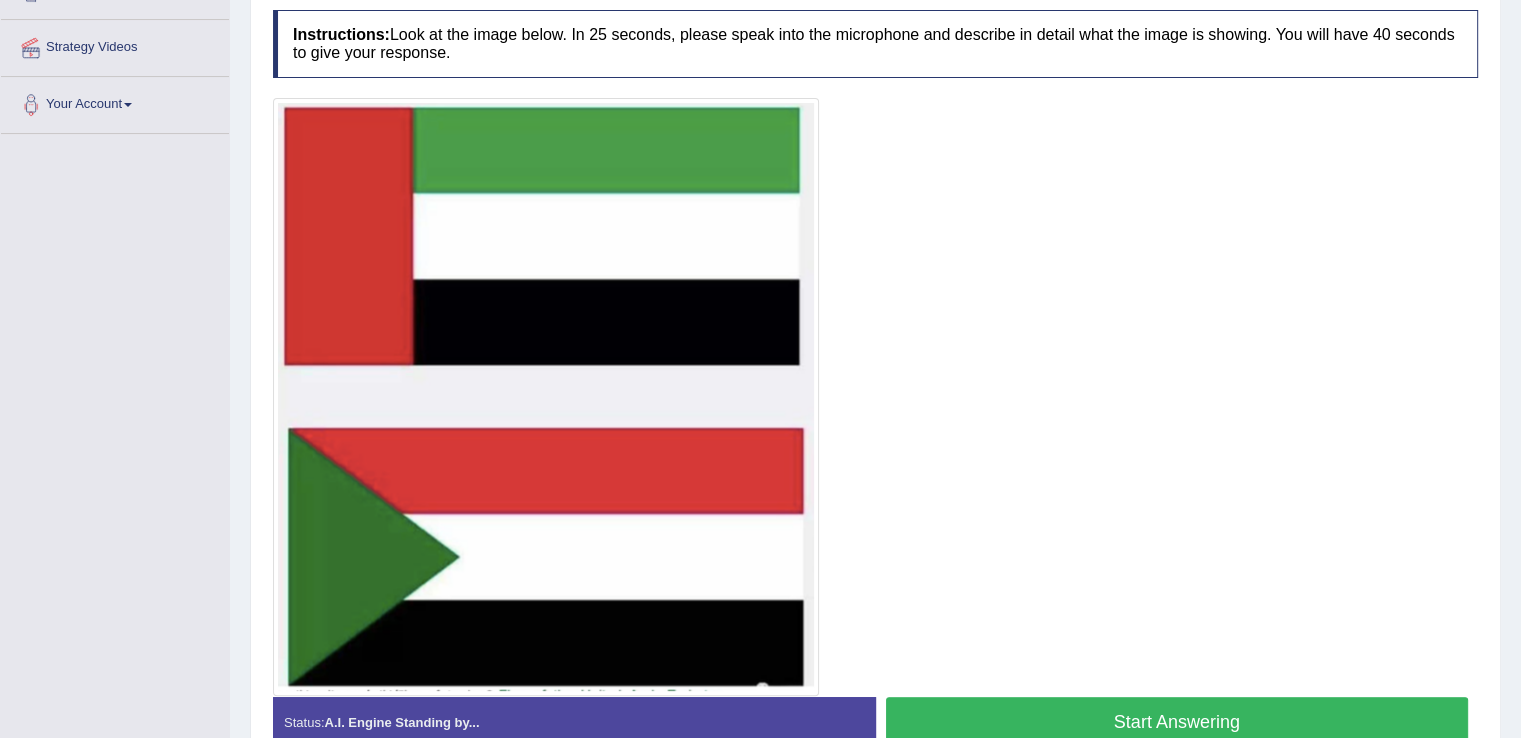 click on "Start Answering" at bounding box center [1177, 722] 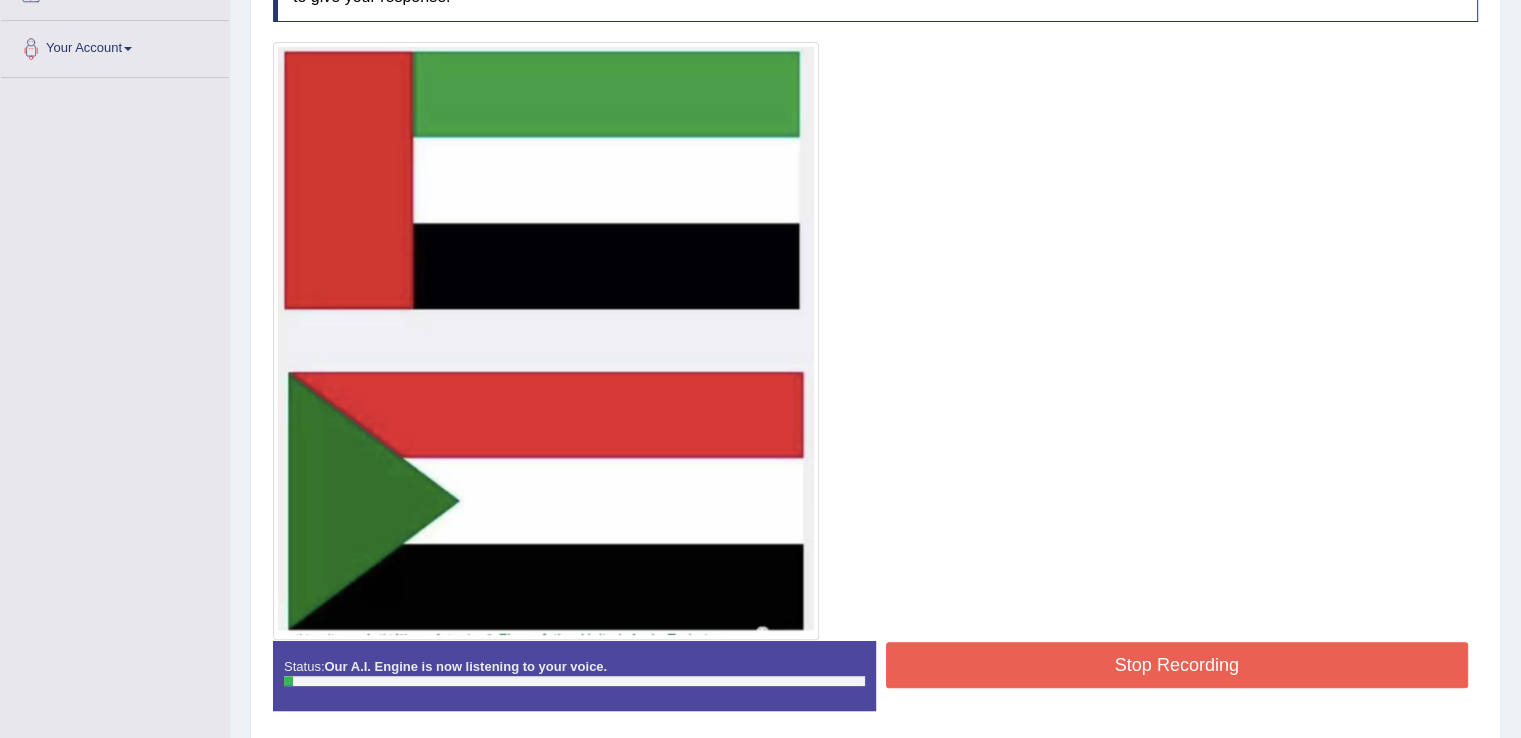 scroll, scrollTop: 356, scrollLeft: 0, axis: vertical 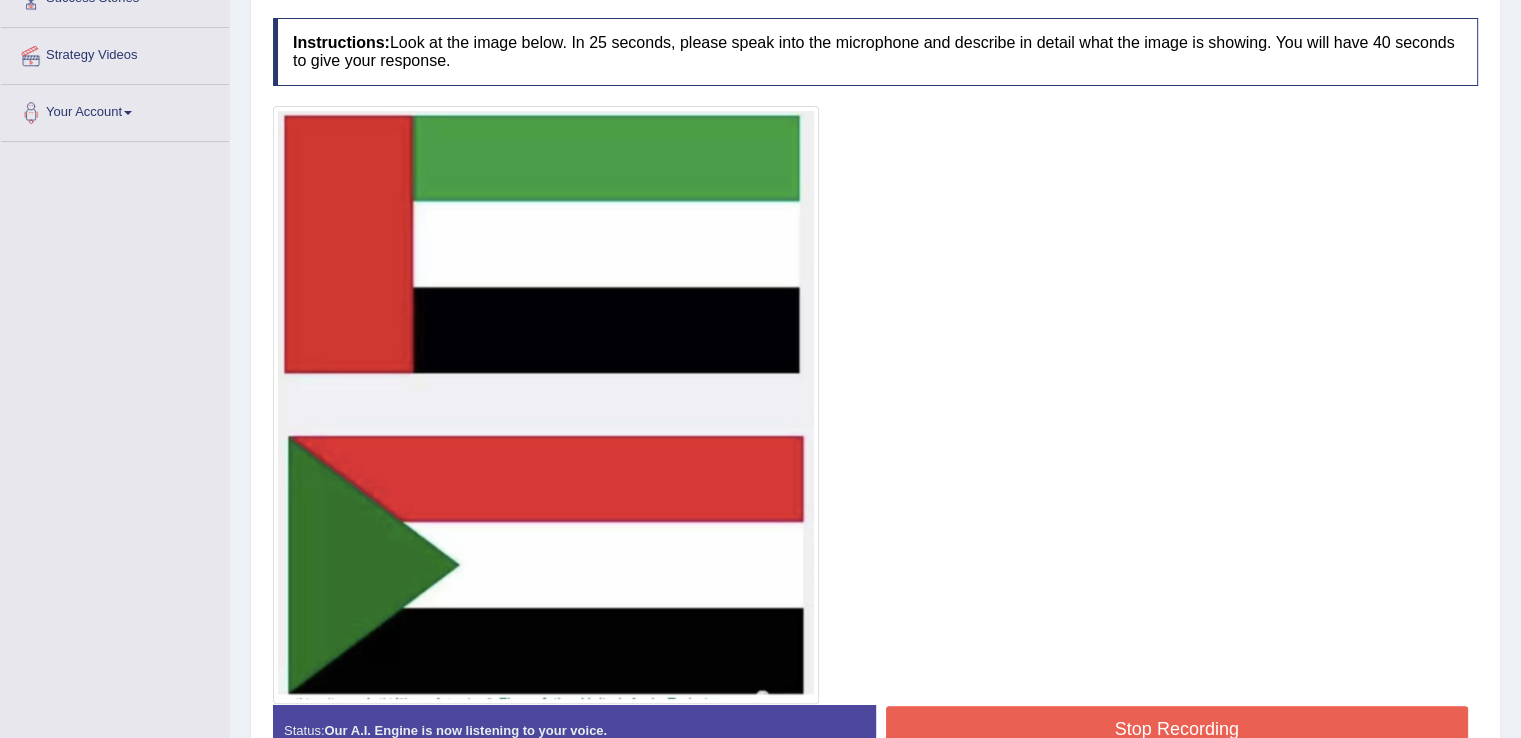 click on "Stop Recording" at bounding box center (1177, 729) 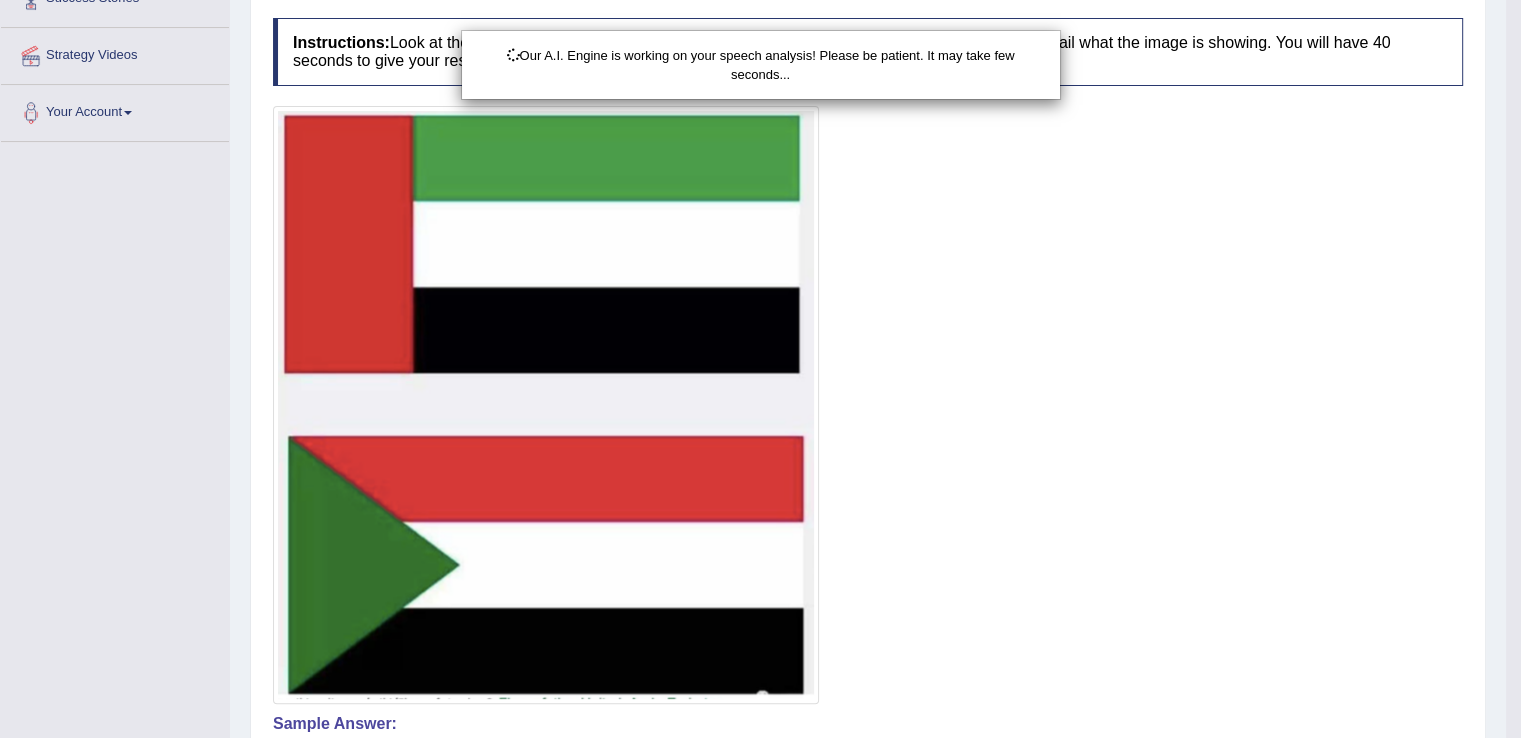 scroll, scrollTop: 611, scrollLeft: 0, axis: vertical 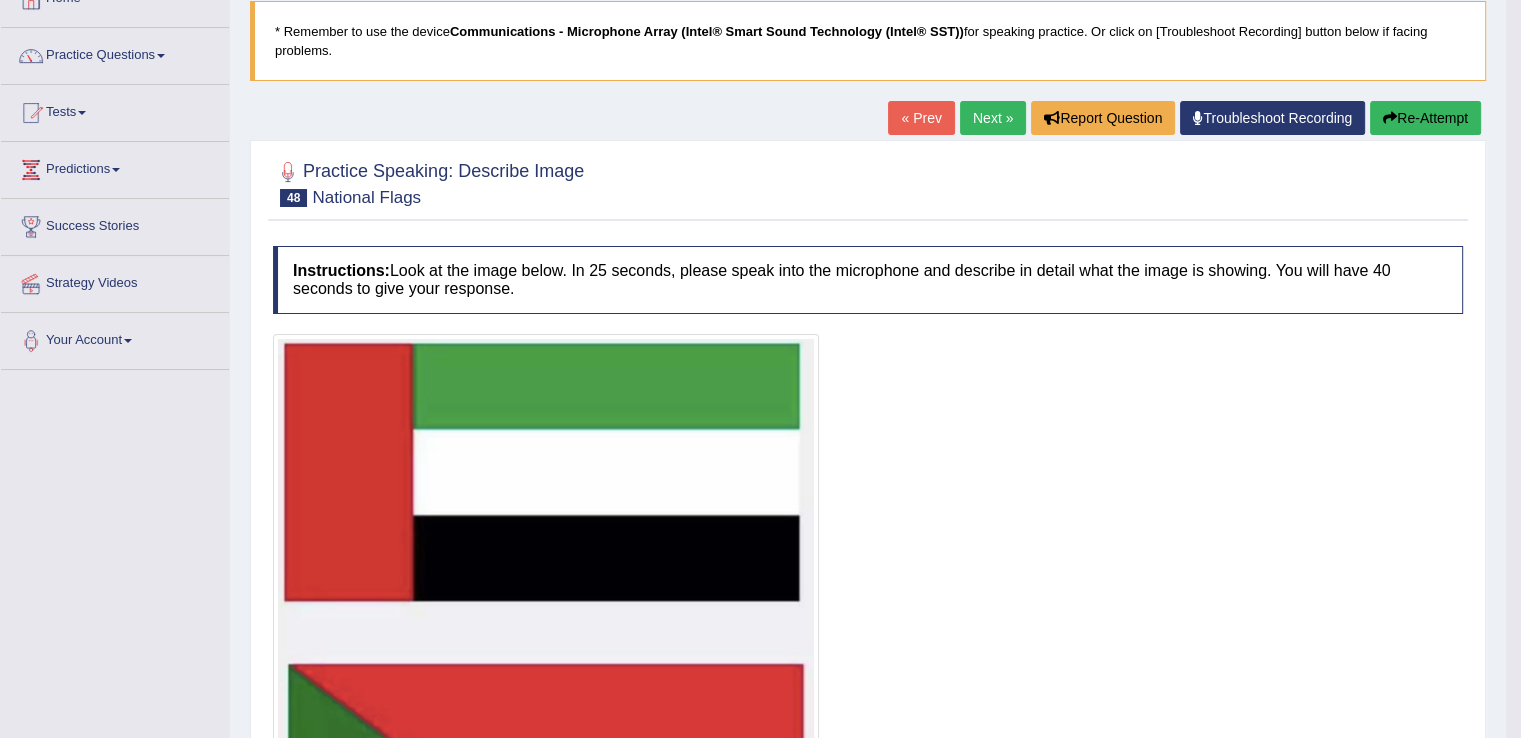 click on "Re-Attempt" at bounding box center (1425, 118) 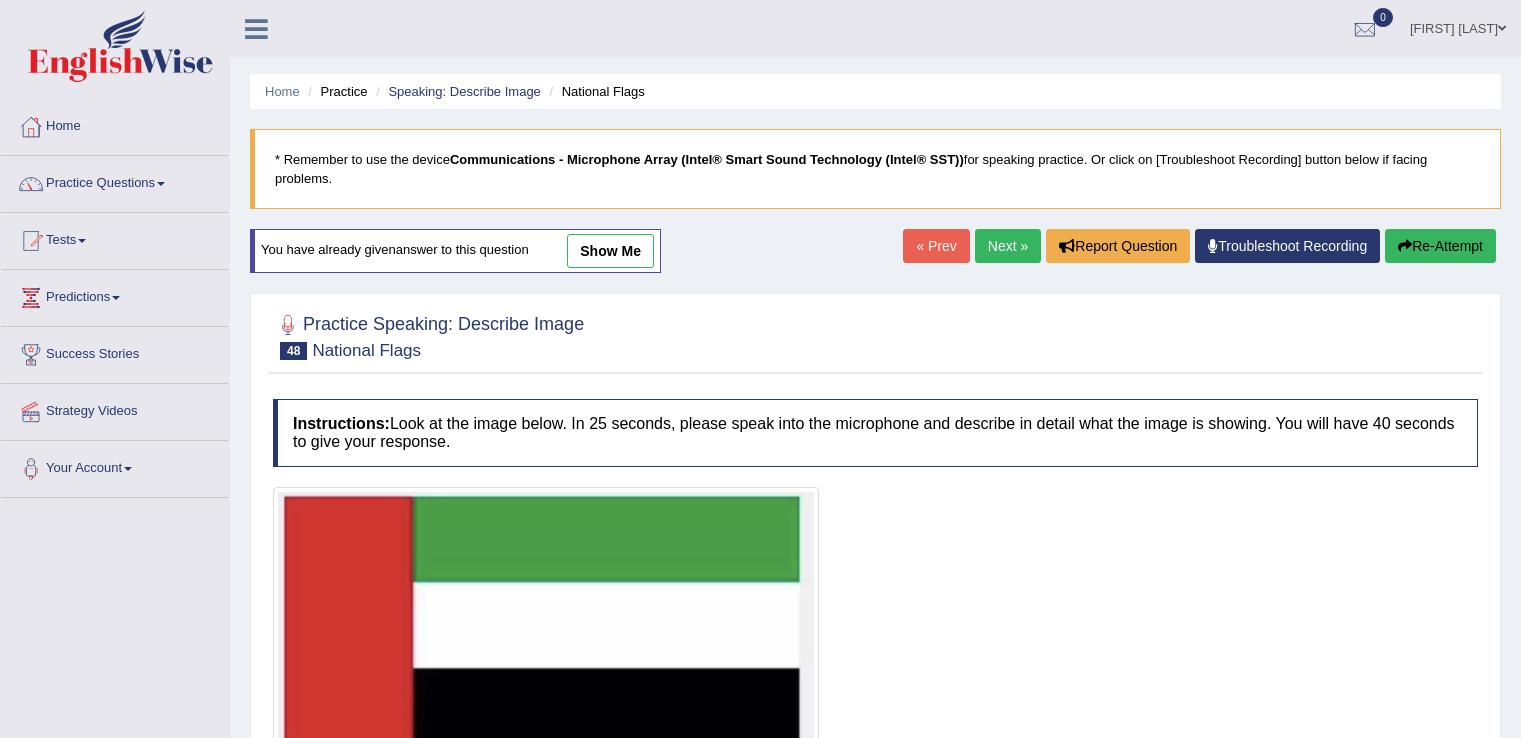 scroll, scrollTop: 128, scrollLeft: 0, axis: vertical 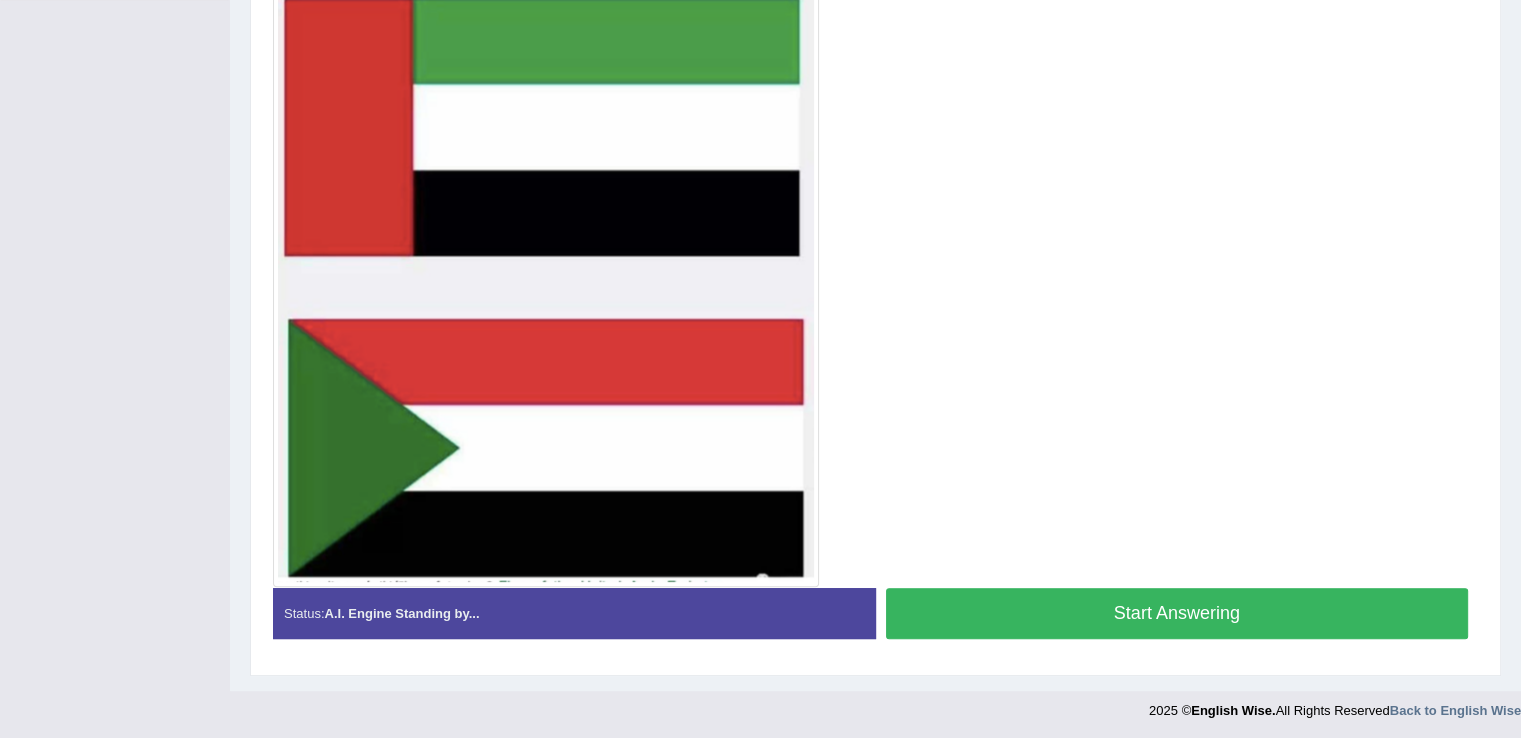 click on "Start Answering" at bounding box center (1177, 613) 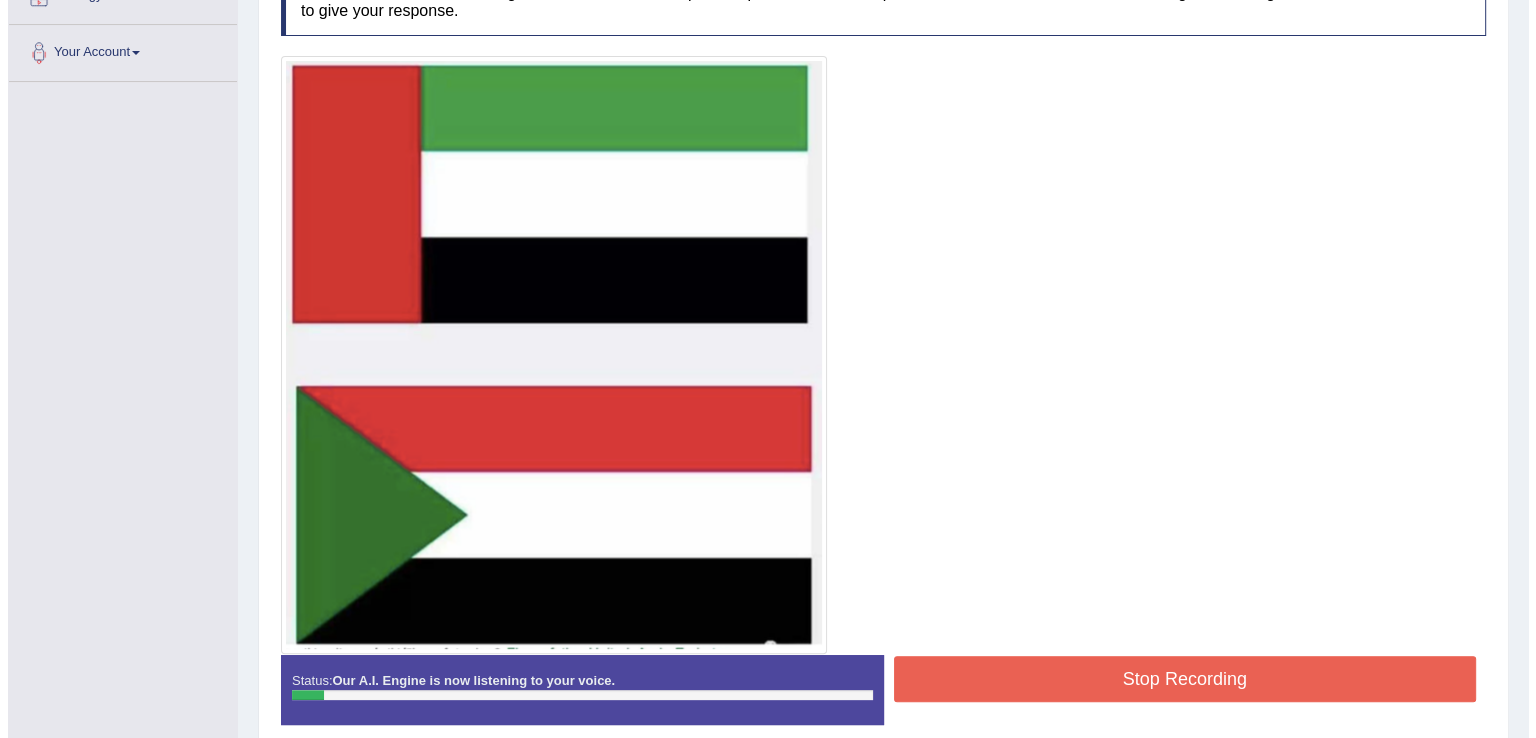 scroll, scrollTop: 418, scrollLeft: 0, axis: vertical 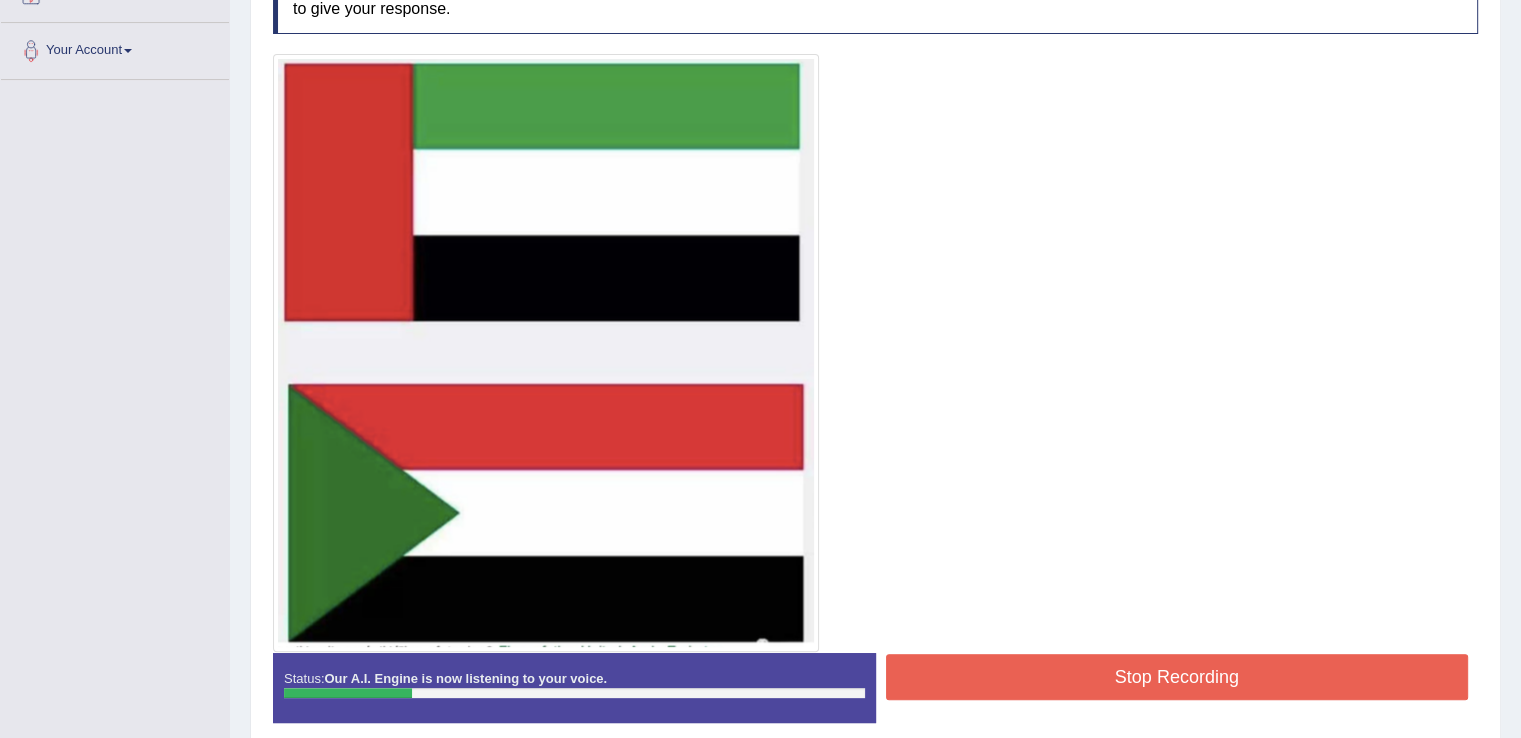 click on "Stop Recording" at bounding box center (1177, 677) 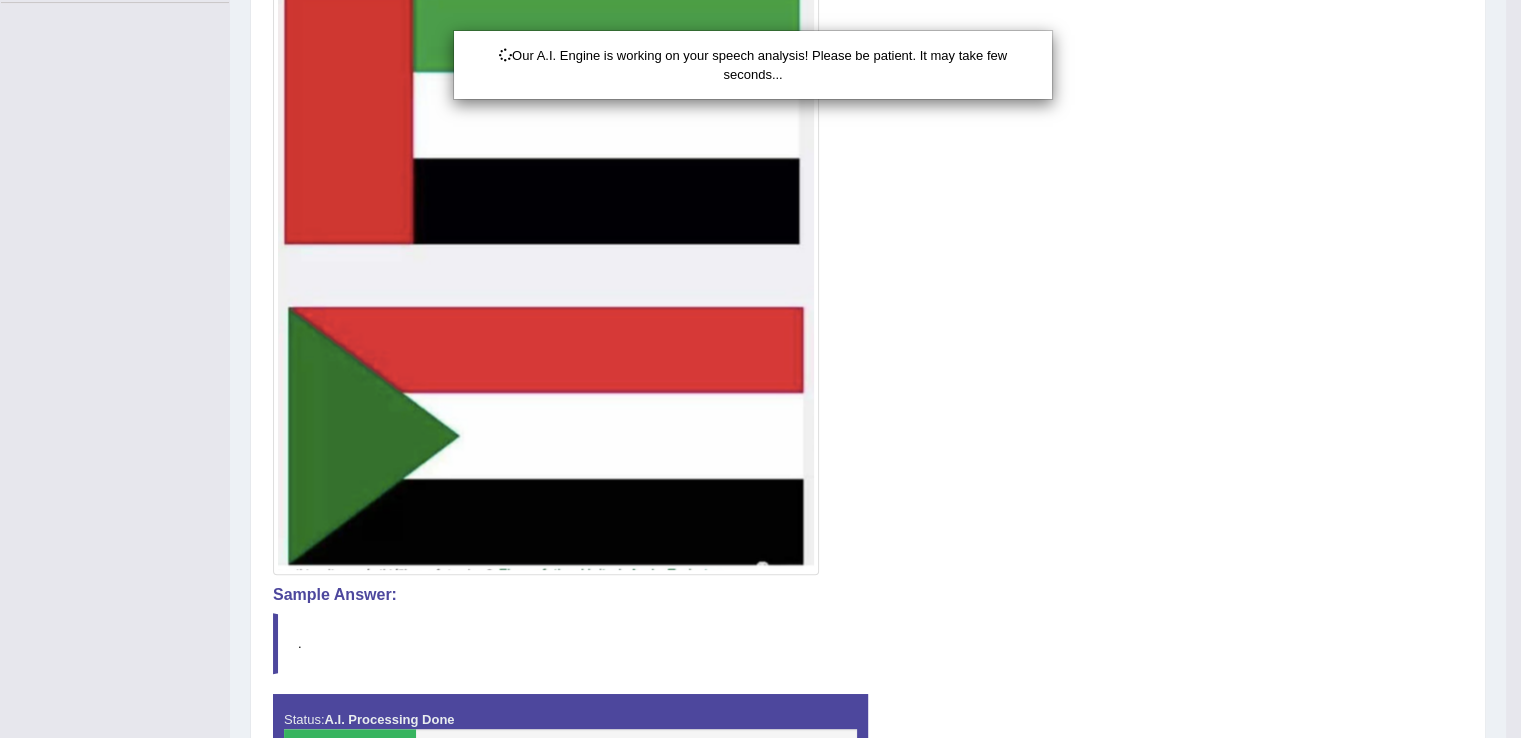 scroll, scrollTop: 620, scrollLeft: 0, axis: vertical 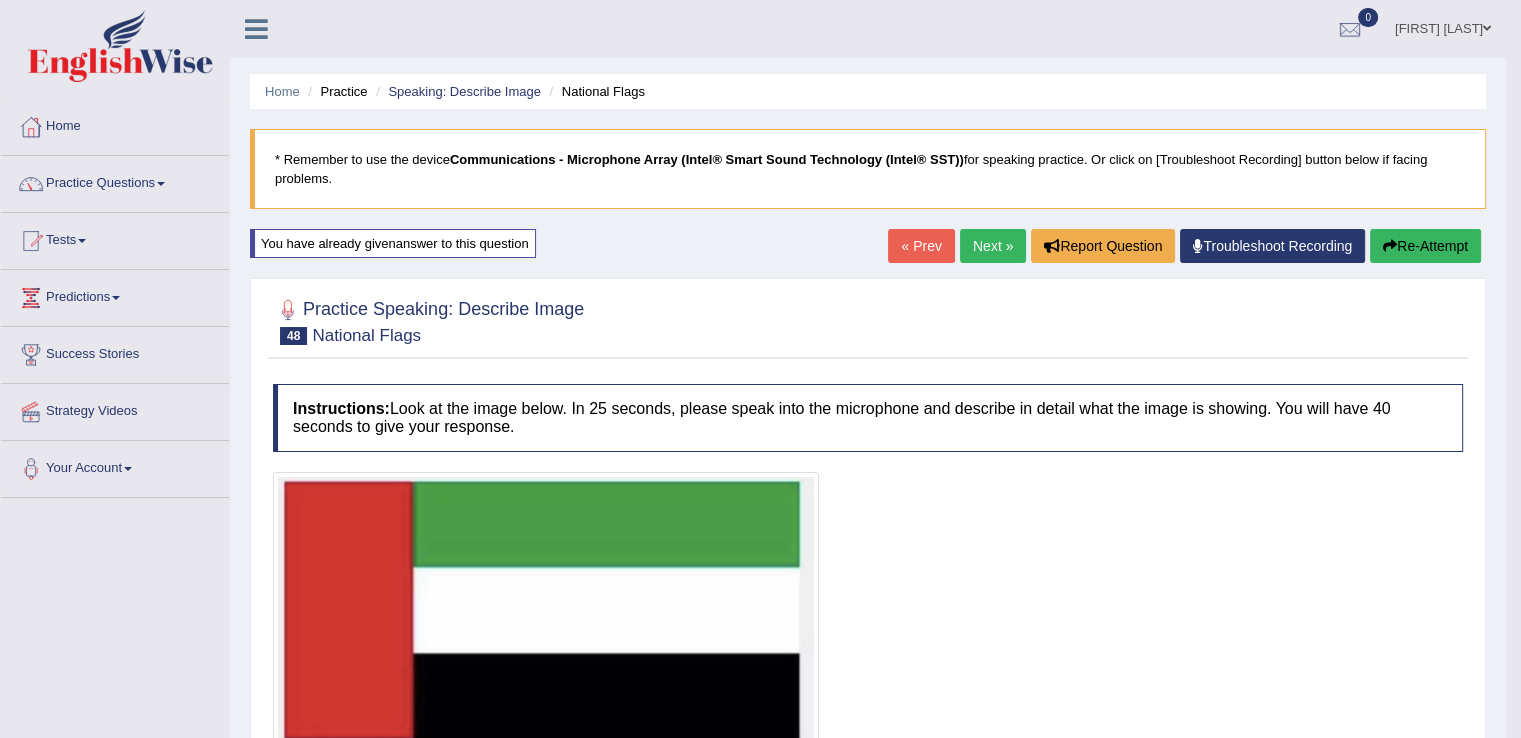 click on "Next »" at bounding box center (993, 246) 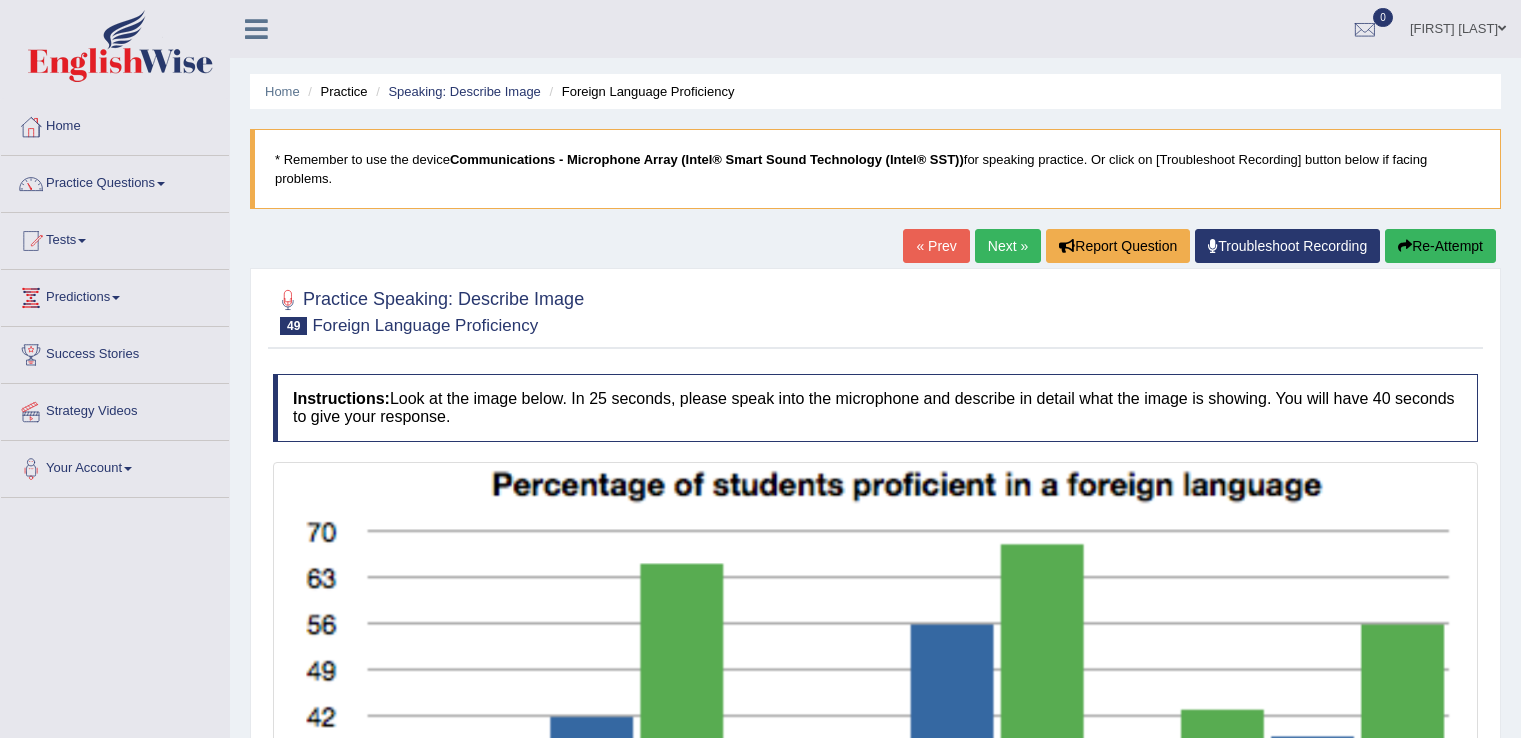 scroll, scrollTop: 0, scrollLeft: 0, axis: both 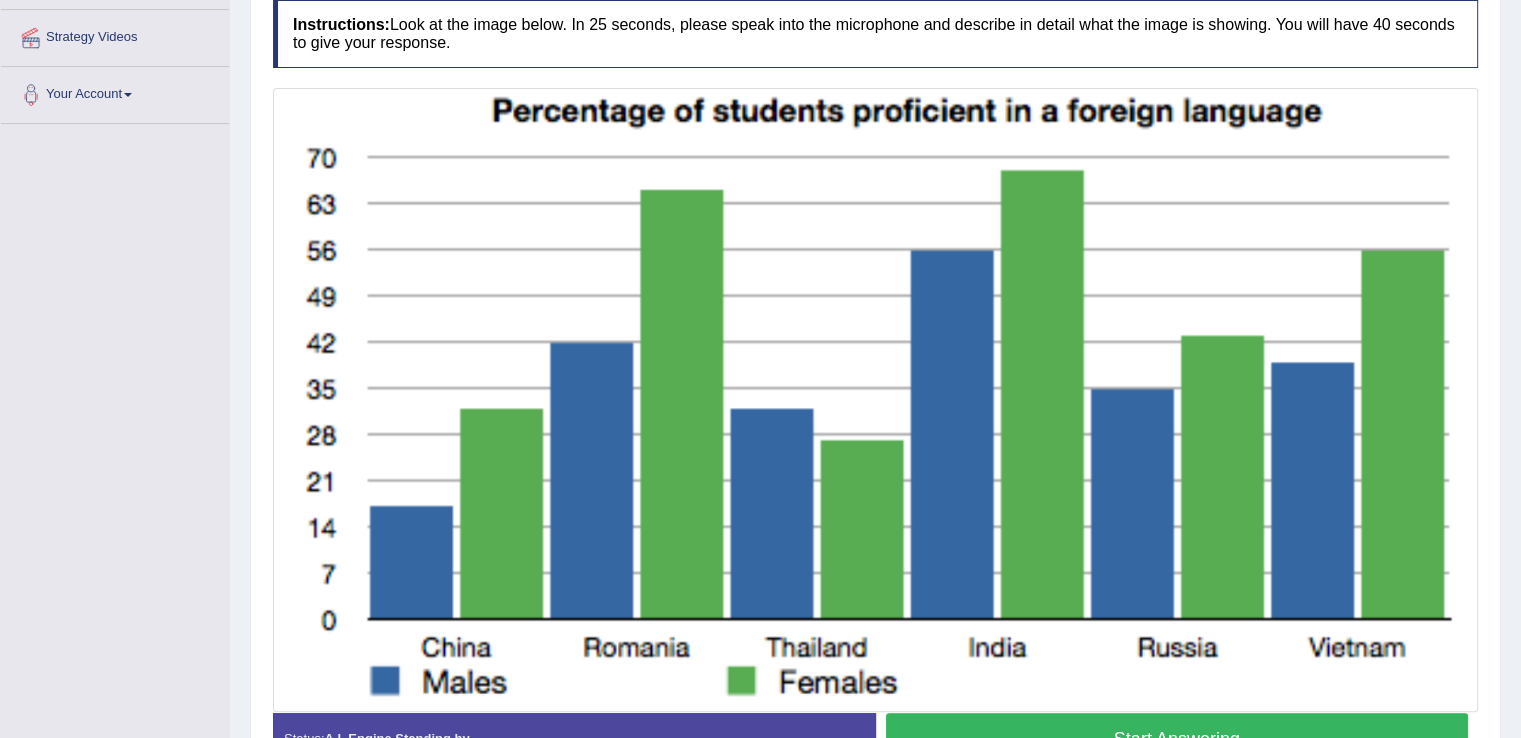 click on "Start Answering" at bounding box center [1177, 738] 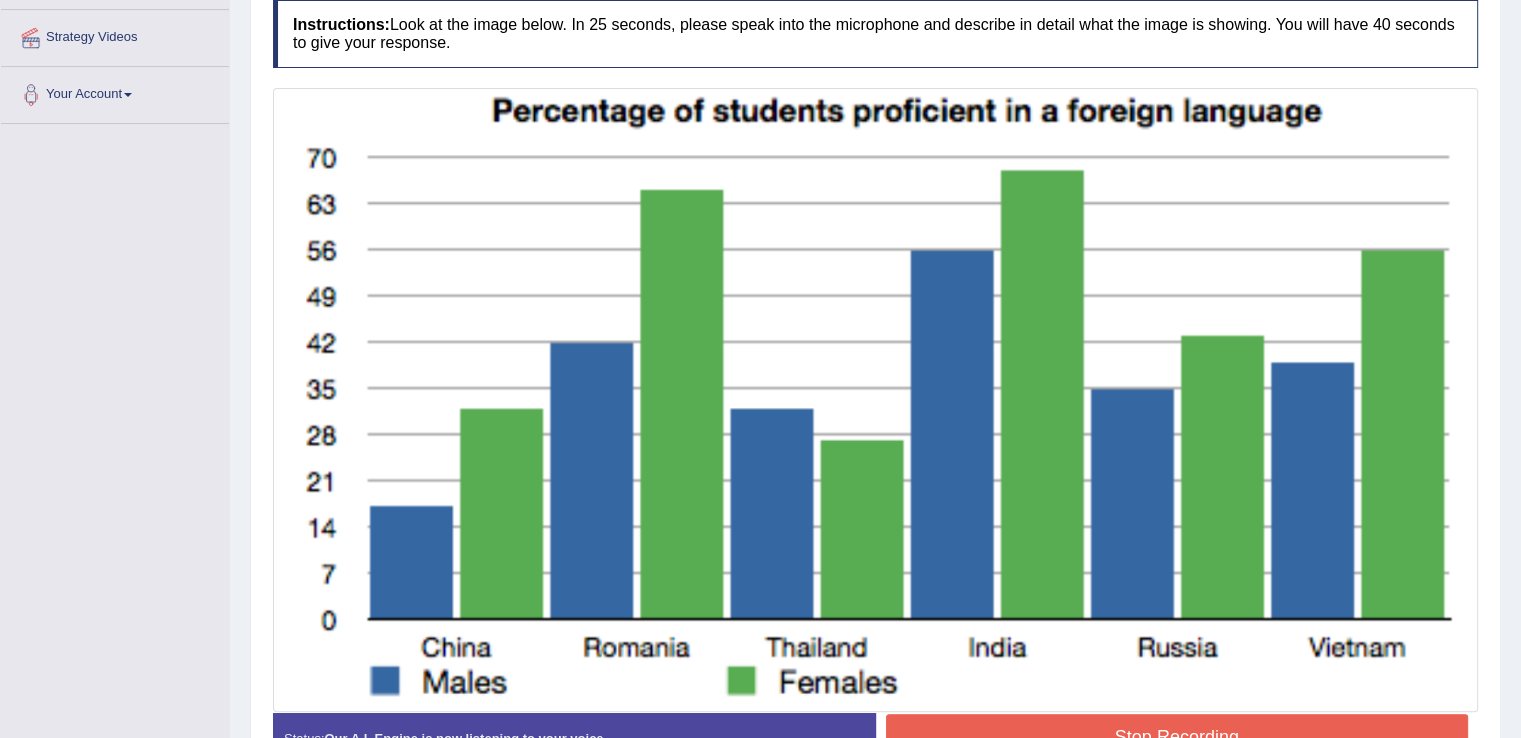 scroll, scrollTop: 520, scrollLeft: 0, axis: vertical 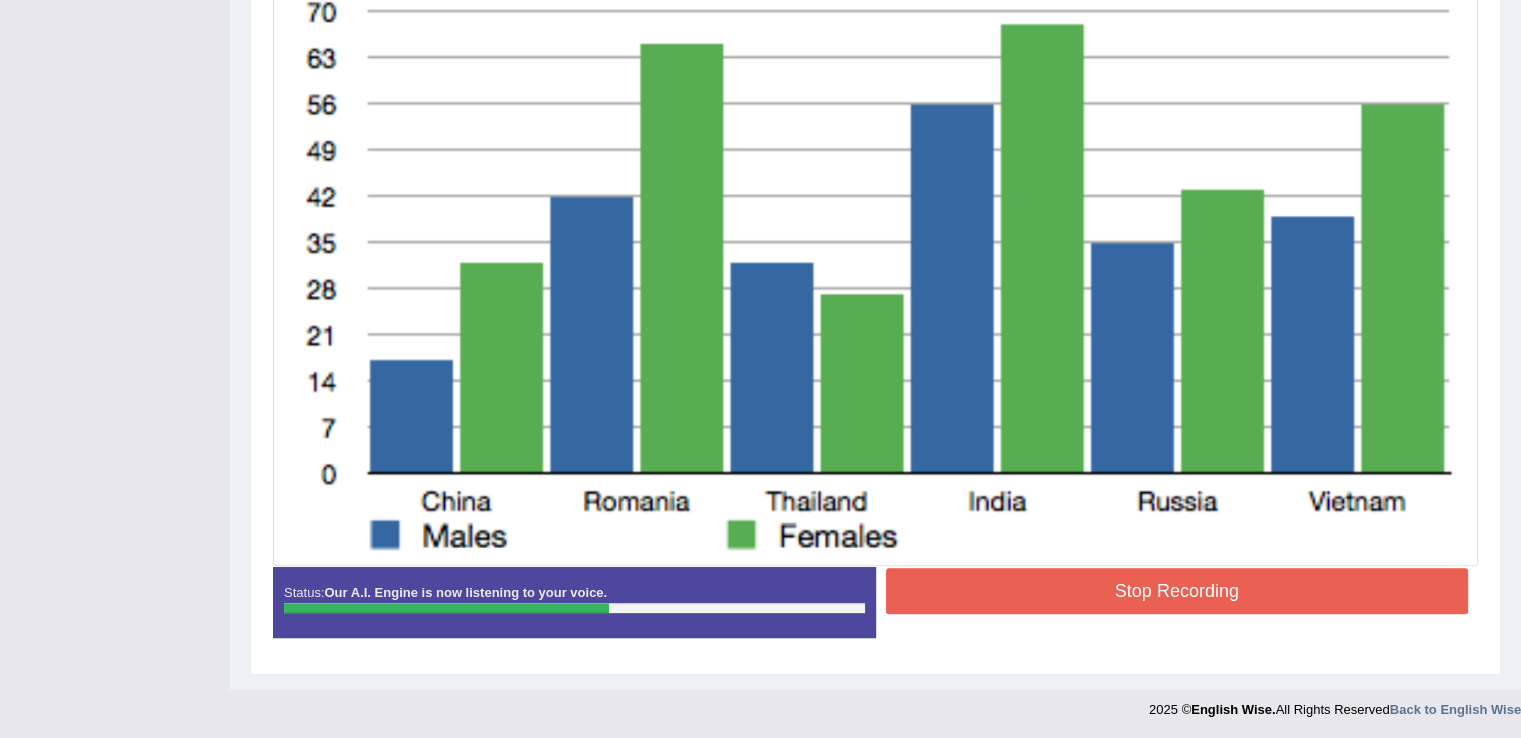 click on "Stop Recording" at bounding box center [1177, 591] 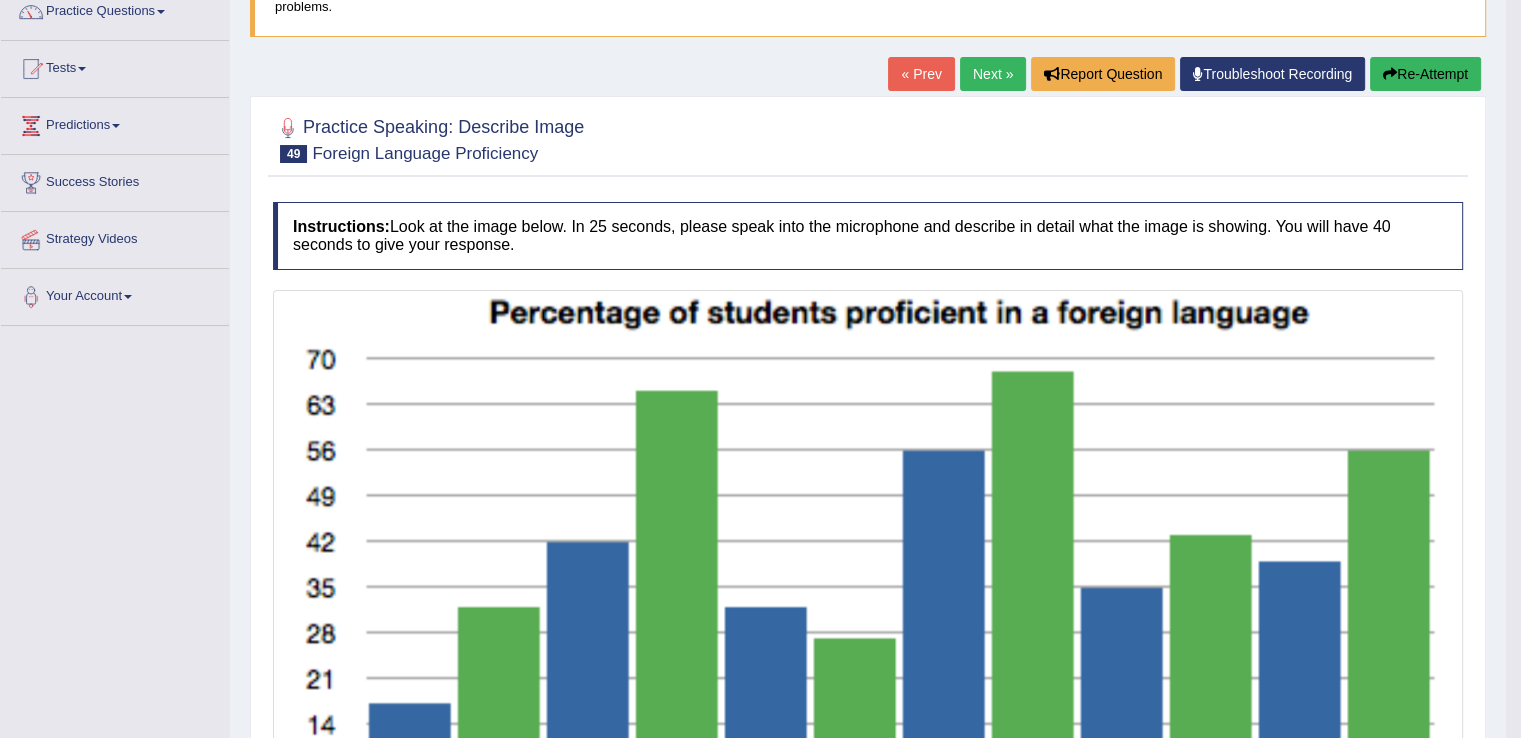 scroll, scrollTop: 167, scrollLeft: 0, axis: vertical 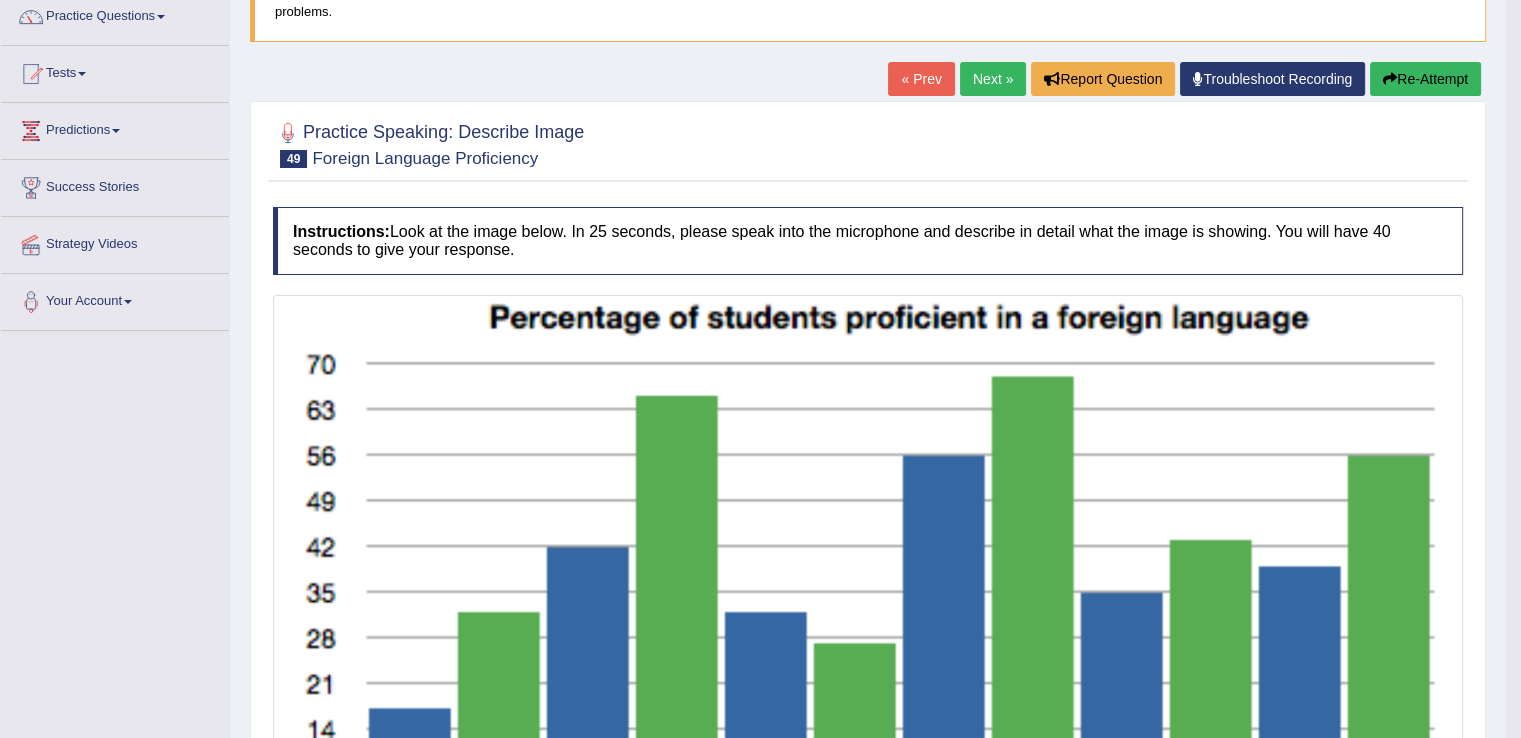 click on "Next »" at bounding box center [993, 79] 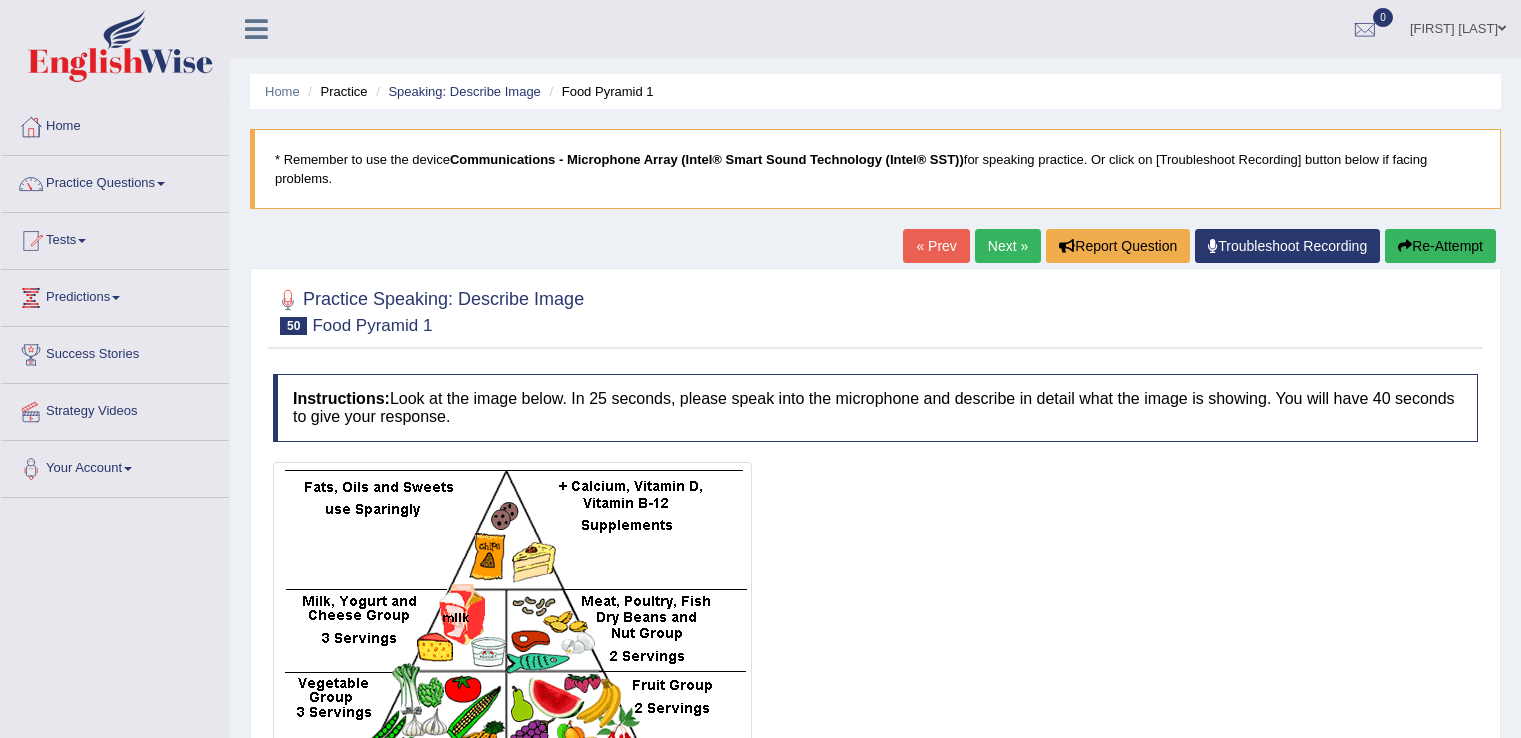 scroll, scrollTop: 0, scrollLeft: 0, axis: both 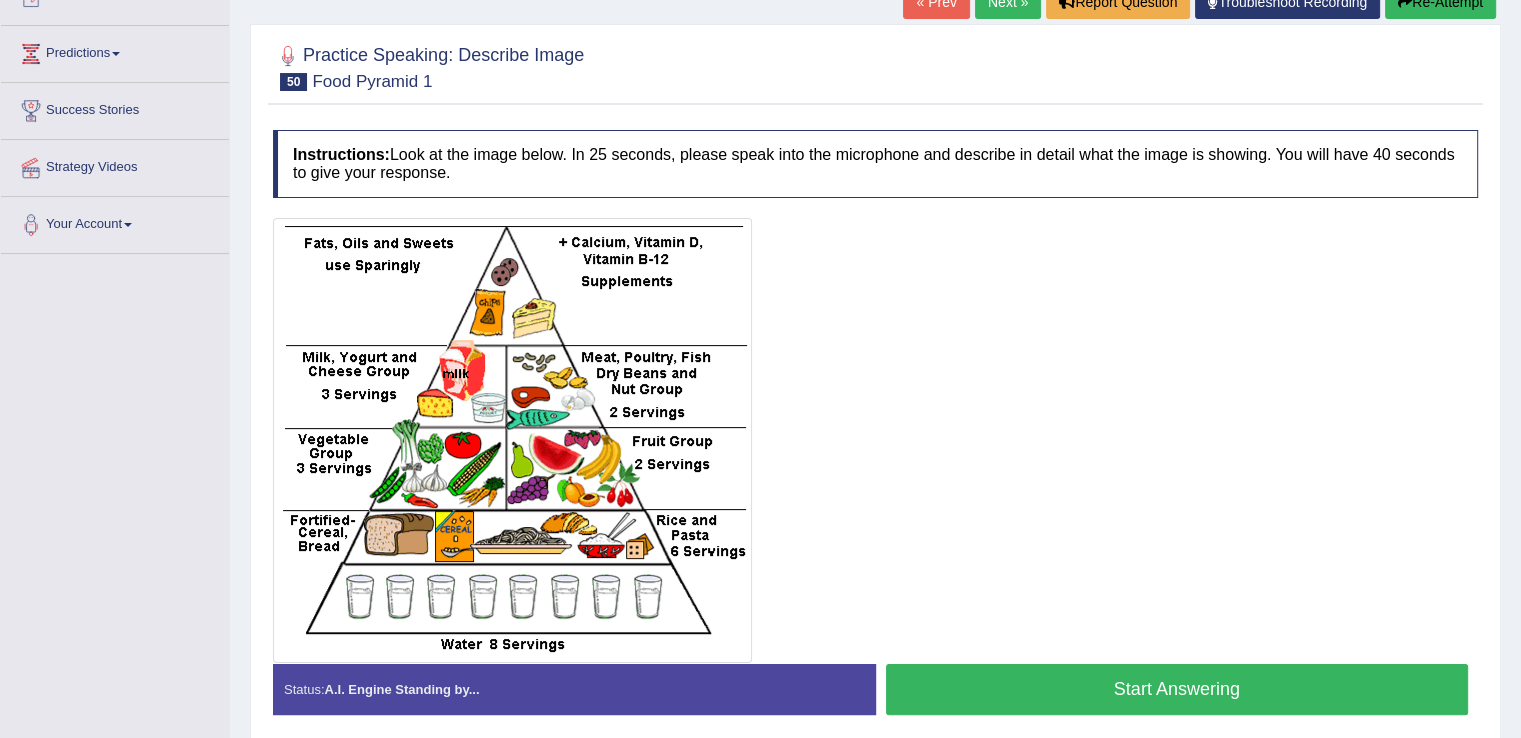 click on "Start Answering" at bounding box center [1177, 689] 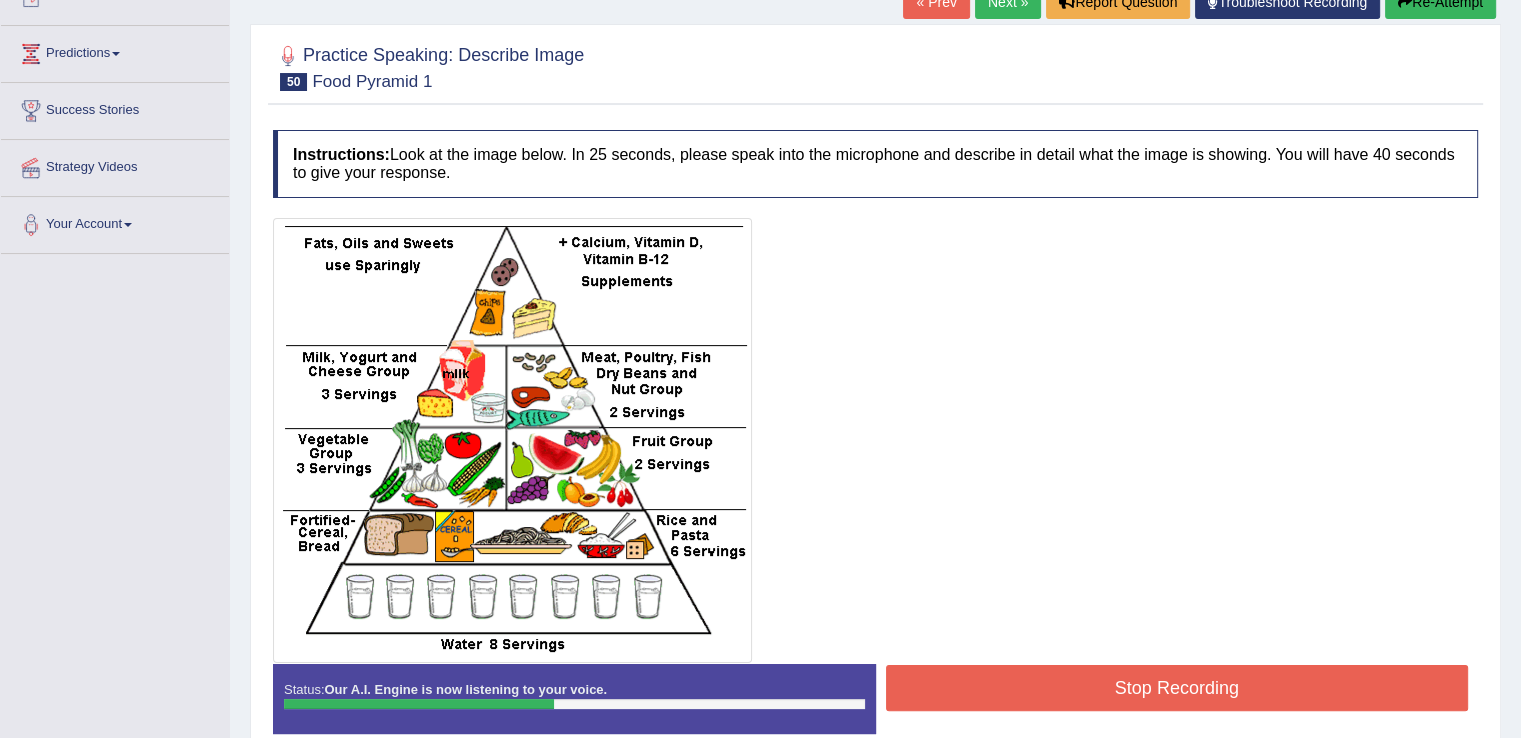 click on "Stop Recording" at bounding box center (1177, 688) 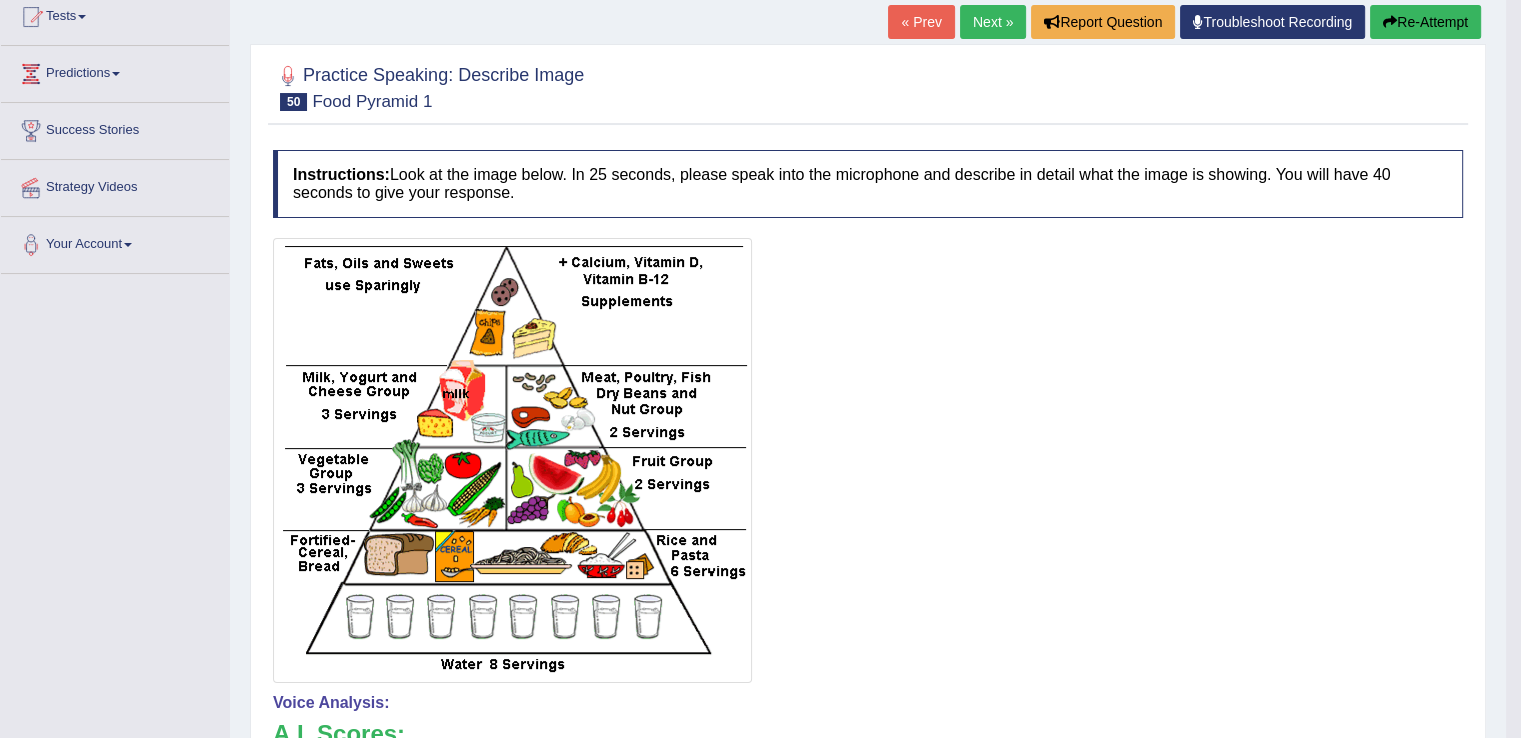 scroll, scrollTop: 213, scrollLeft: 0, axis: vertical 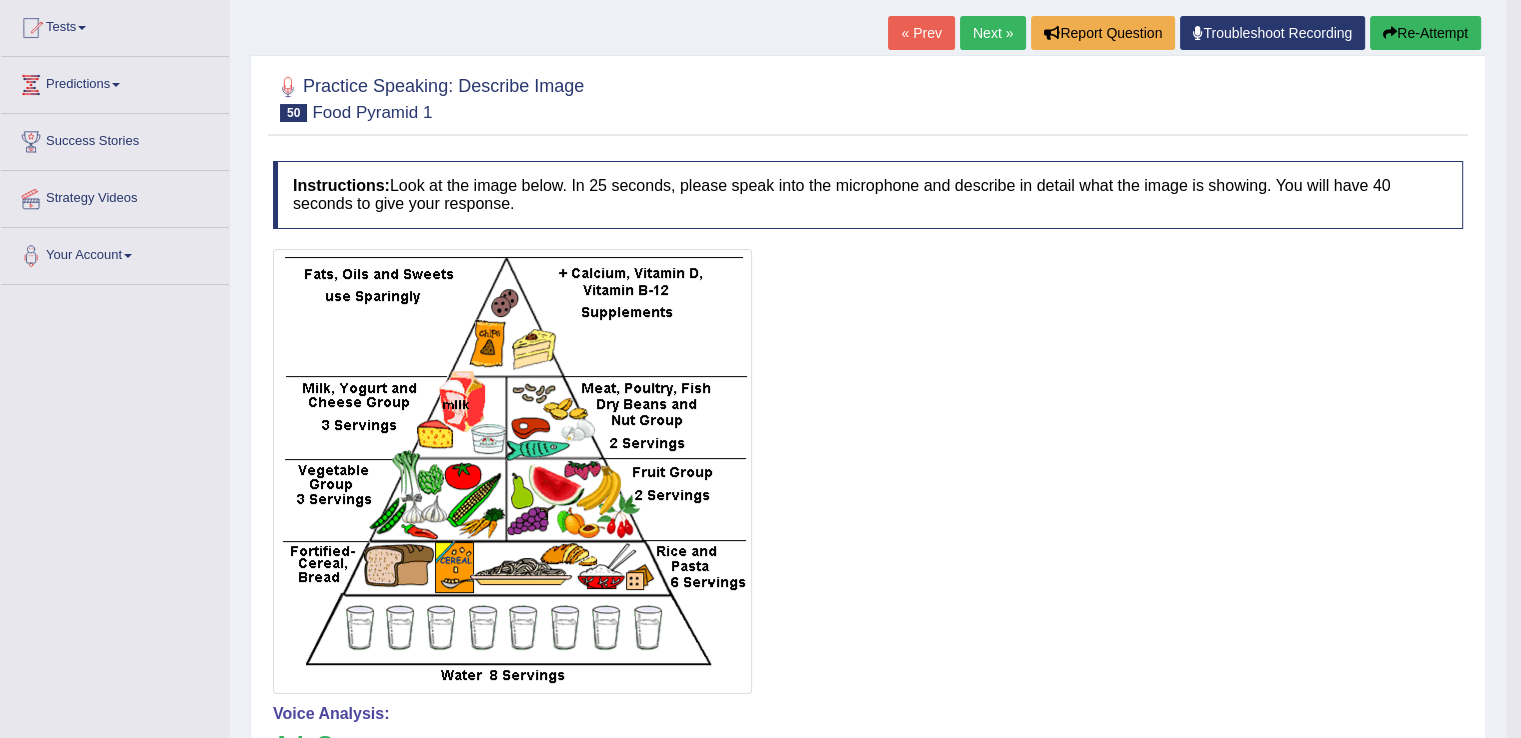 click on "Re-Attempt" at bounding box center (1425, 33) 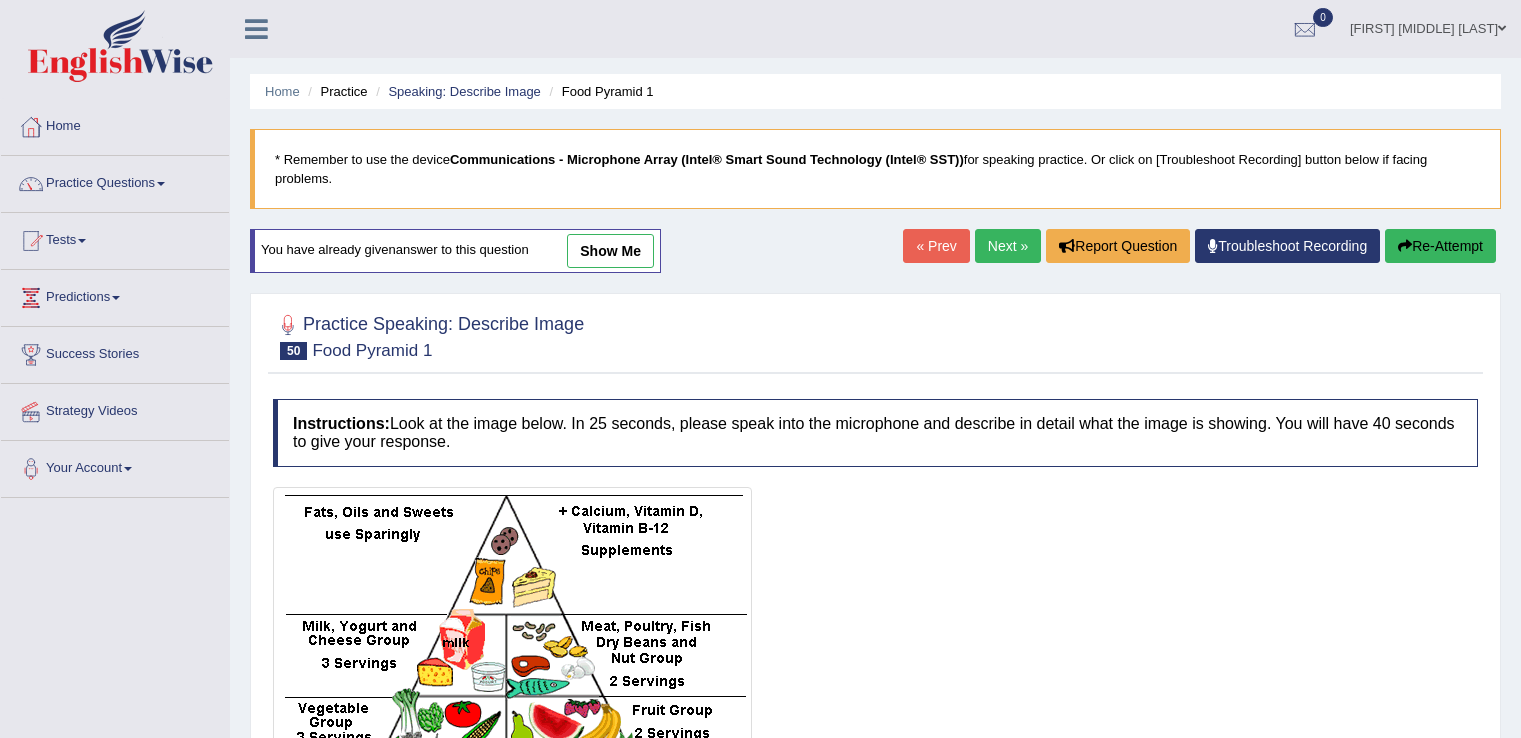 scroll, scrollTop: 300, scrollLeft: 0, axis: vertical 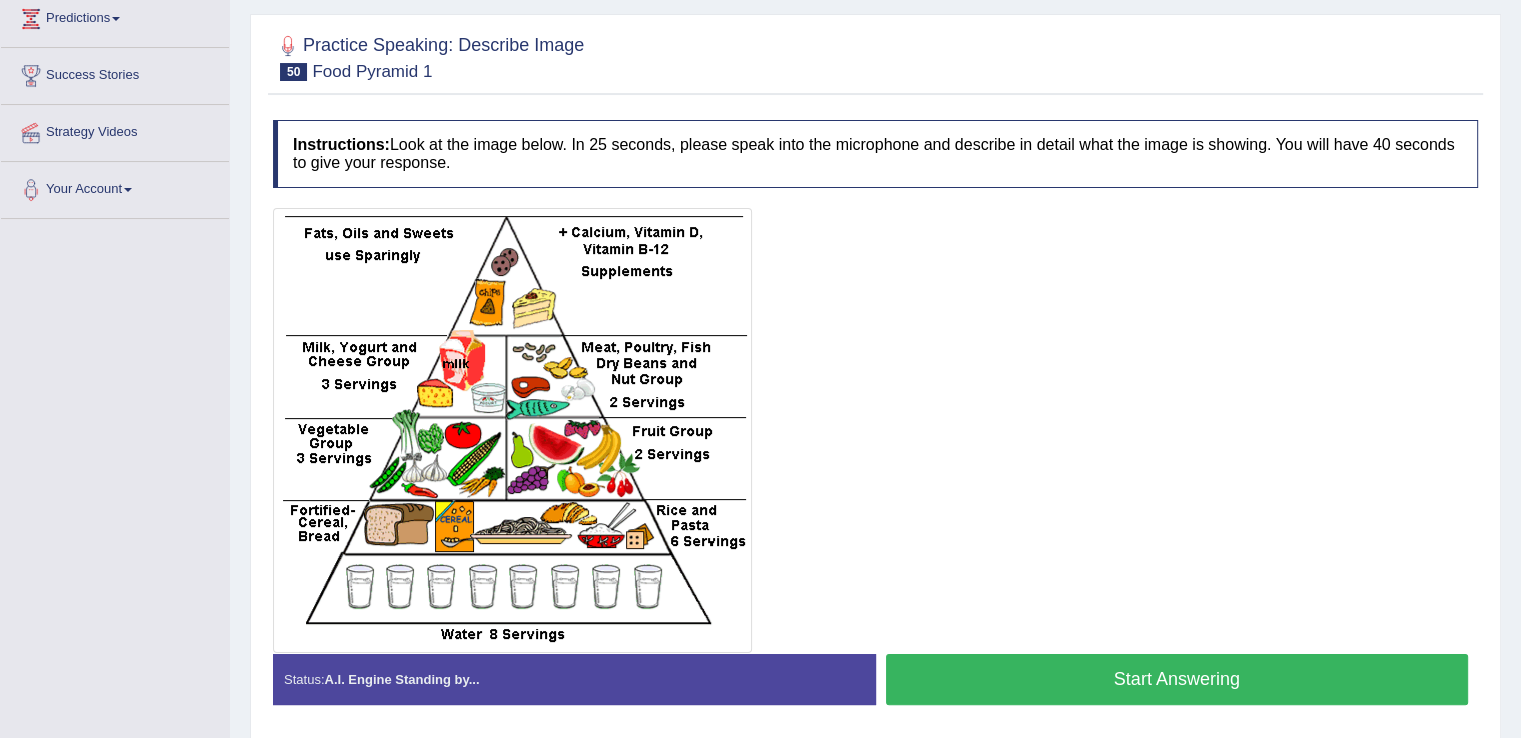 click on "Start Answering" at bounding box center (1177, 679) 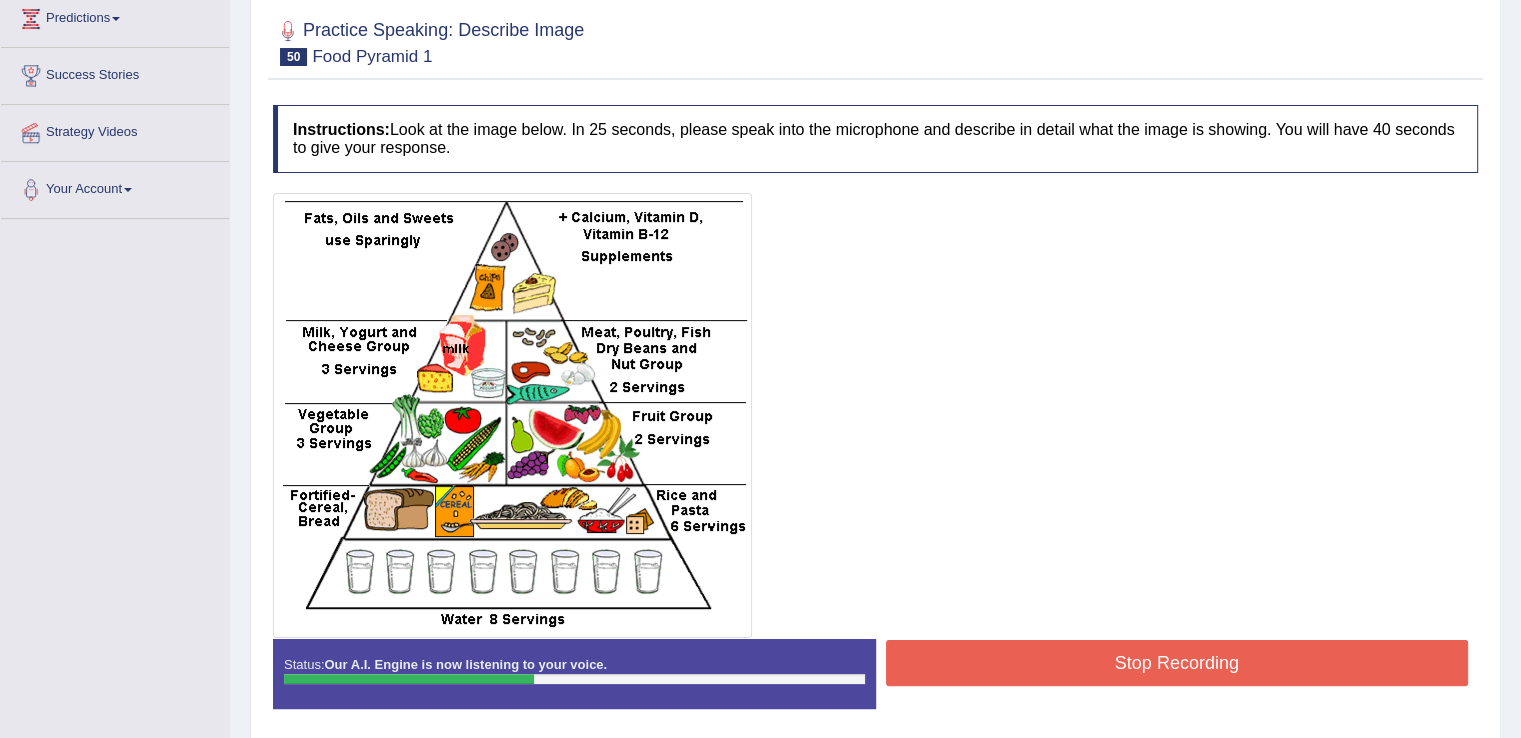 click on "Stop Recording" at bounding box center (1177, 663) 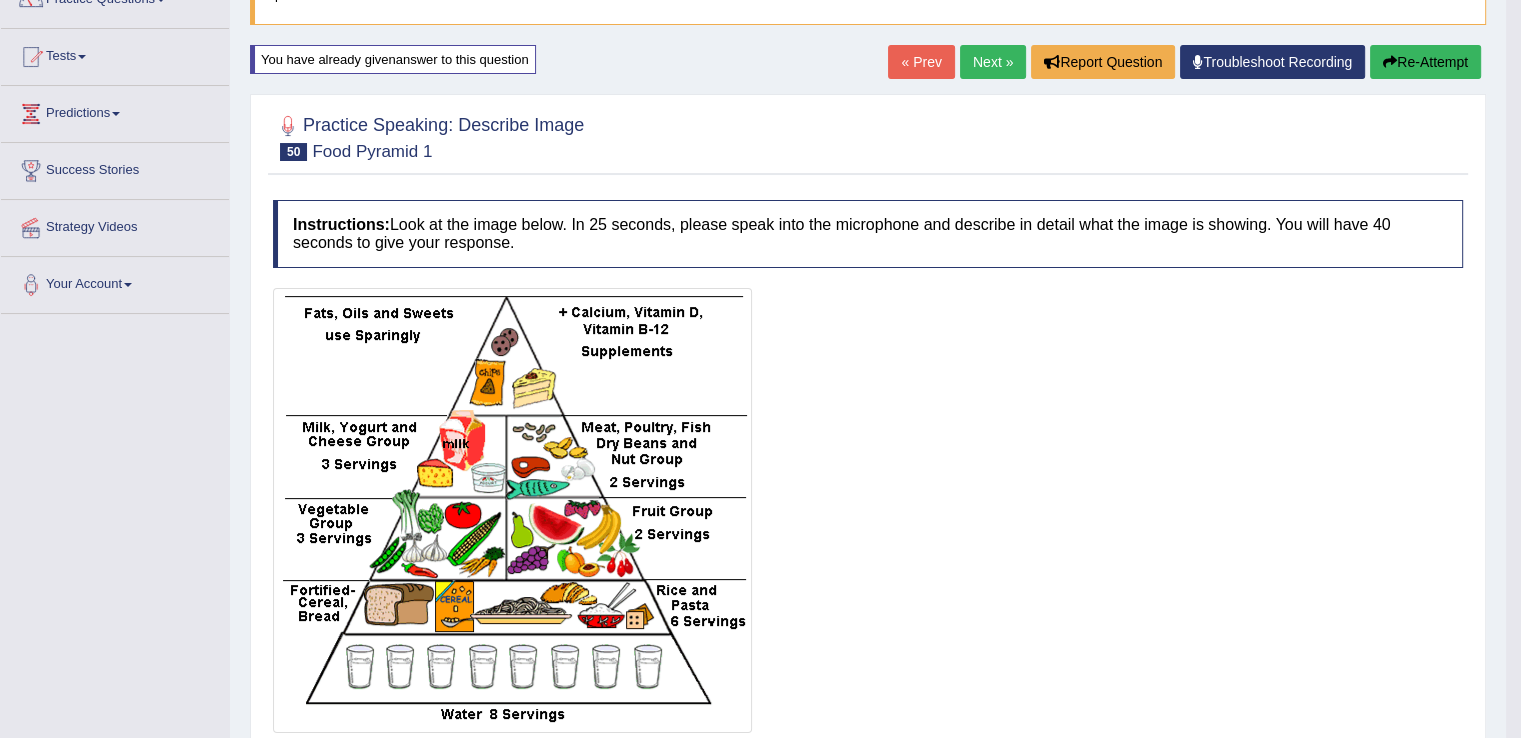 scroll, scrollTop: 183, scrollLeft: 0, axis: vertical 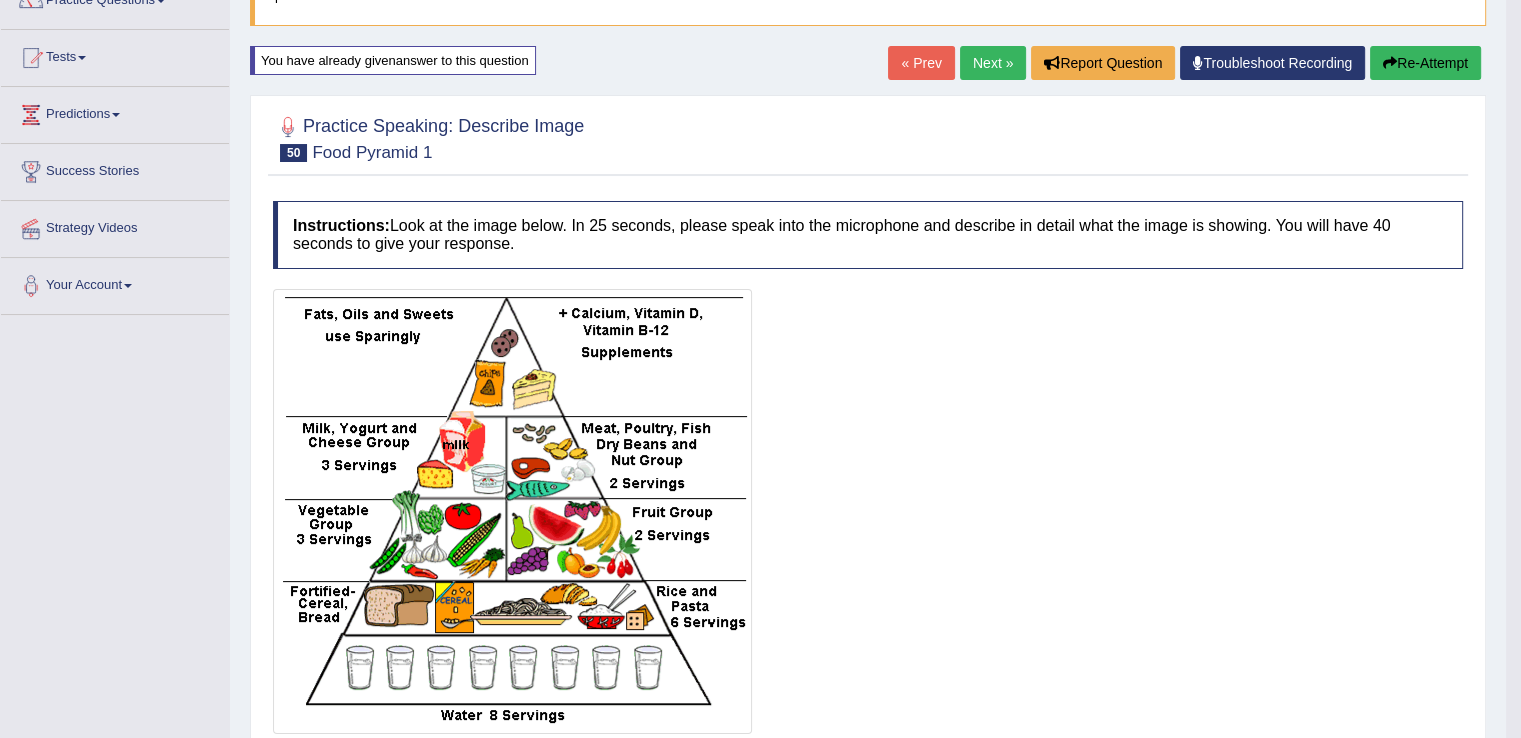 click on "Next »" at bounding box center [993, 63] 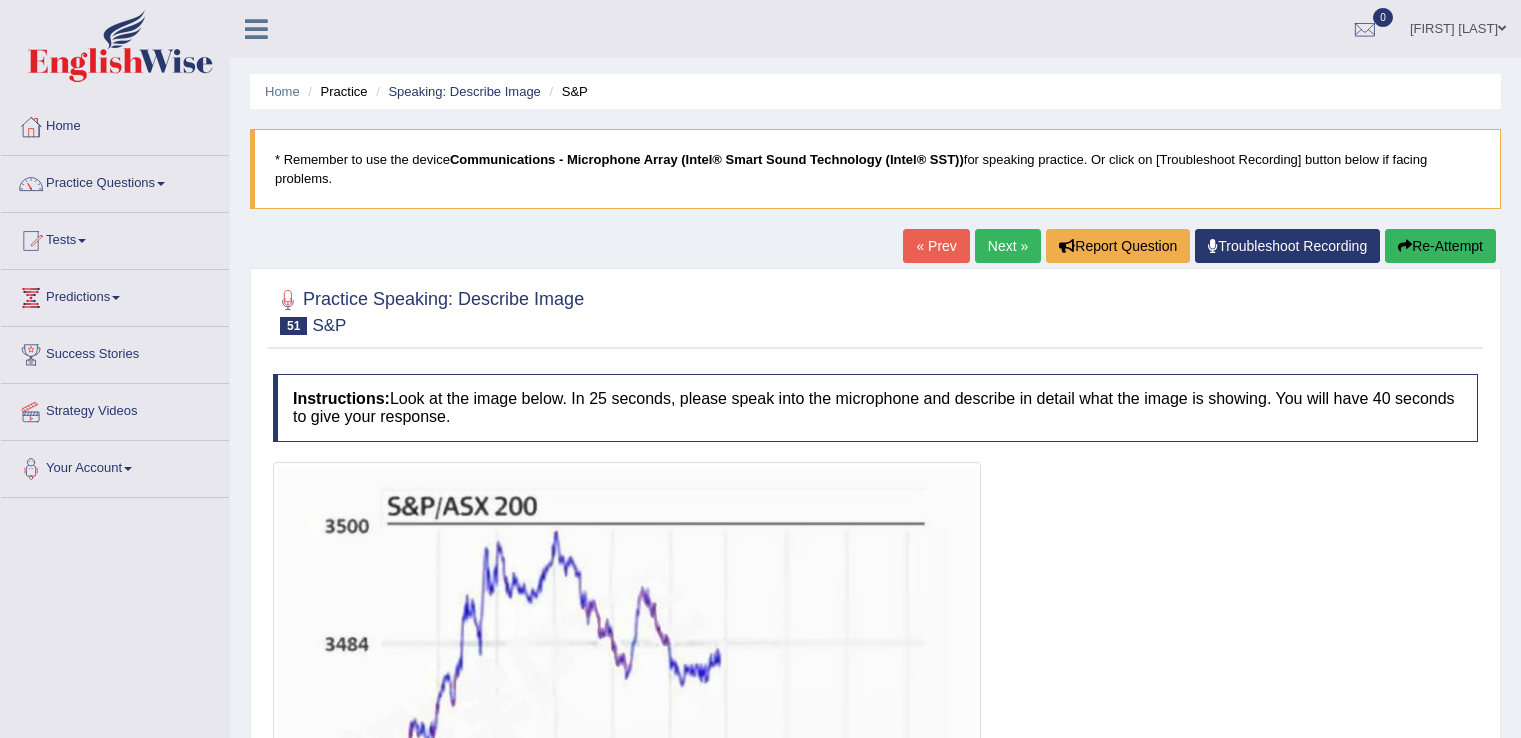 scroll, scrollTop: 278, scrollLeft: 0, axis: vertical 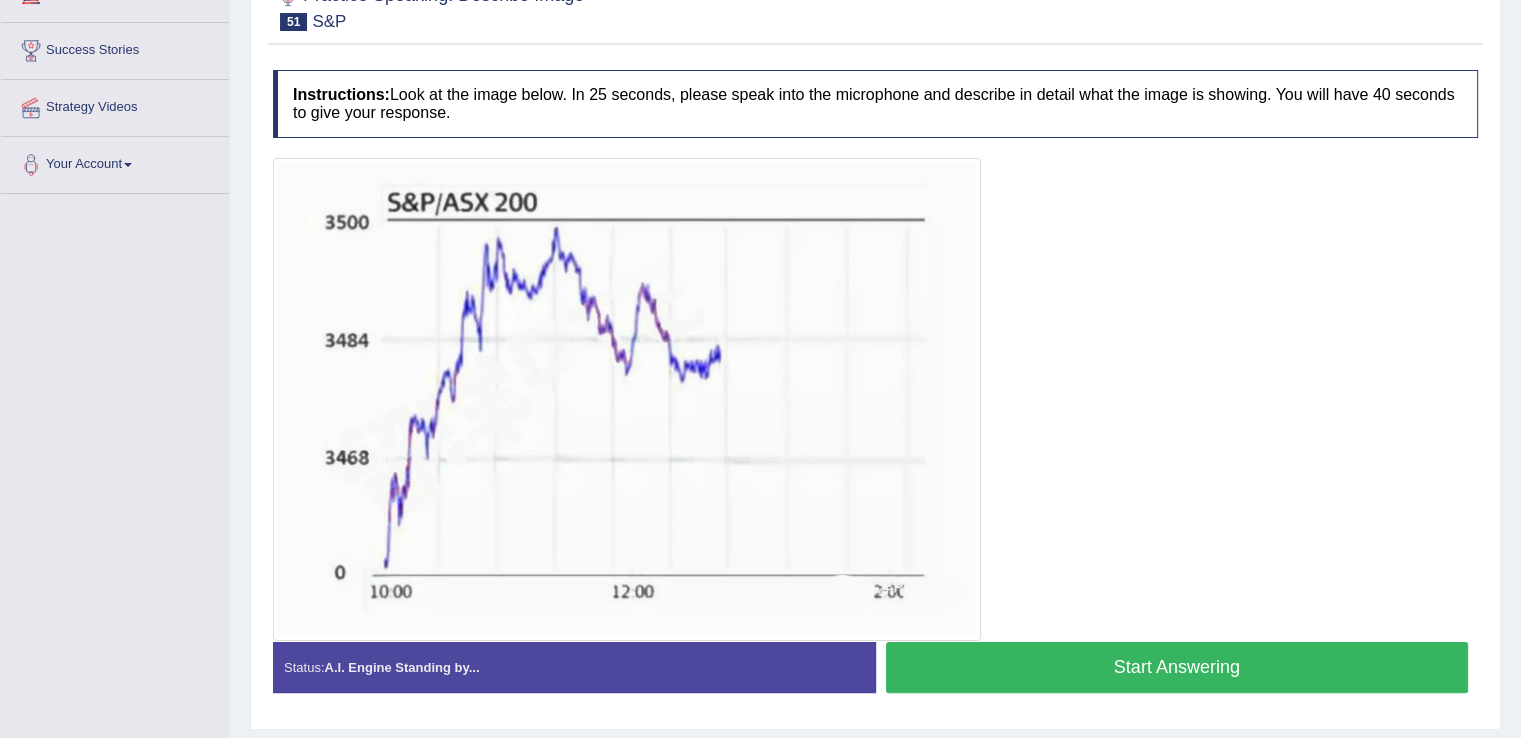 click on "Start Answering" at bounding box center (1177, 667) 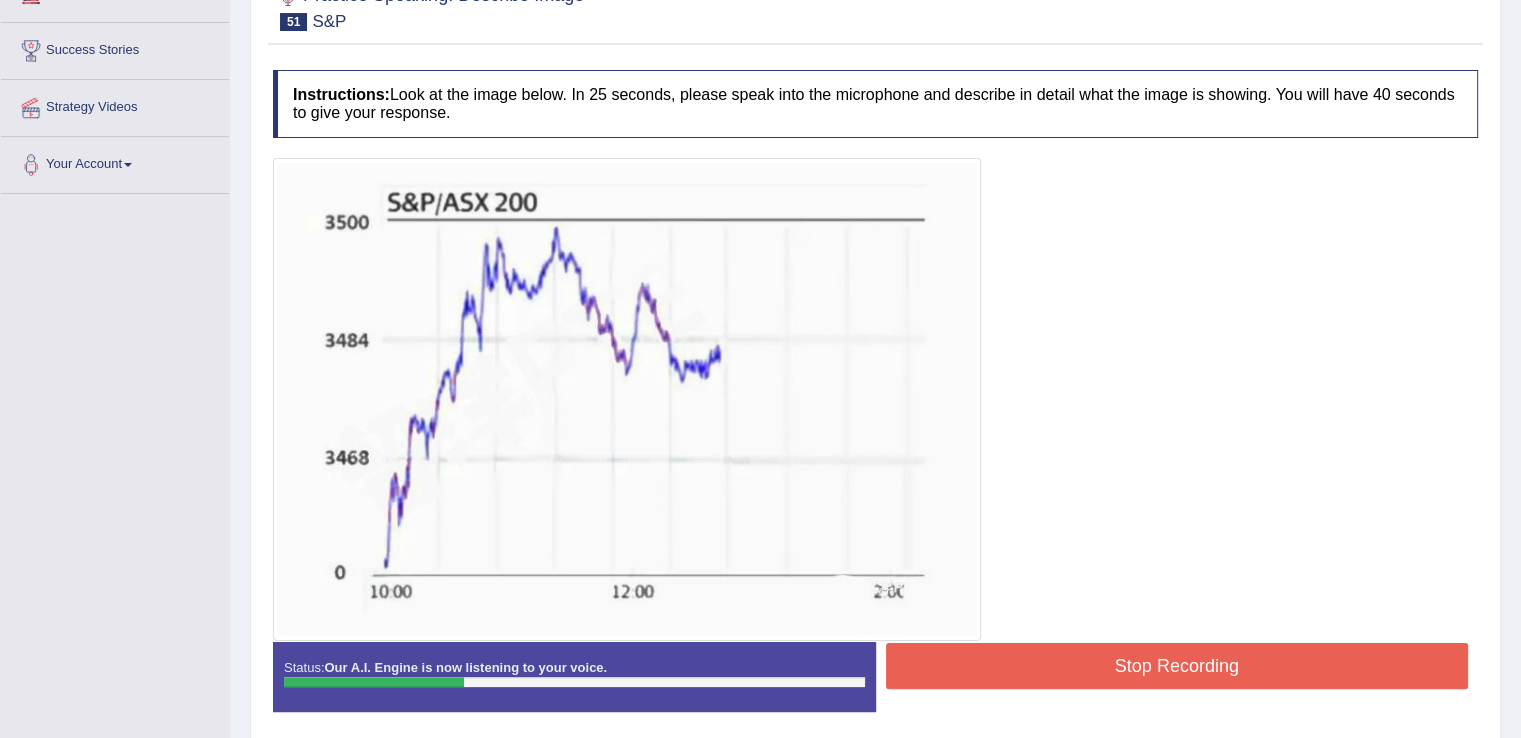 click on "Stop Recording" at bounding box center (1177, 666) 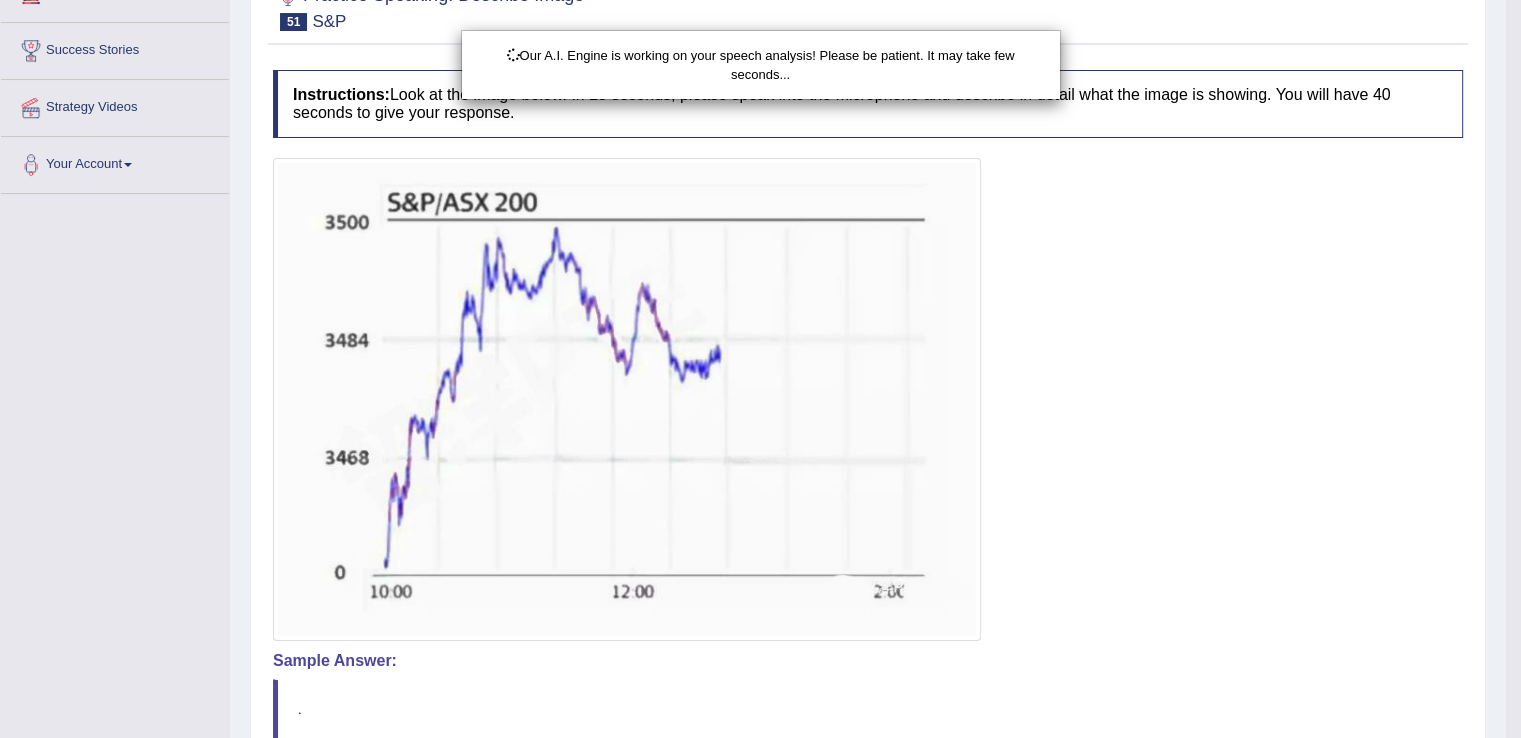 scroll, scrollTop: 496, scrollLeft: 0, axis: vertical 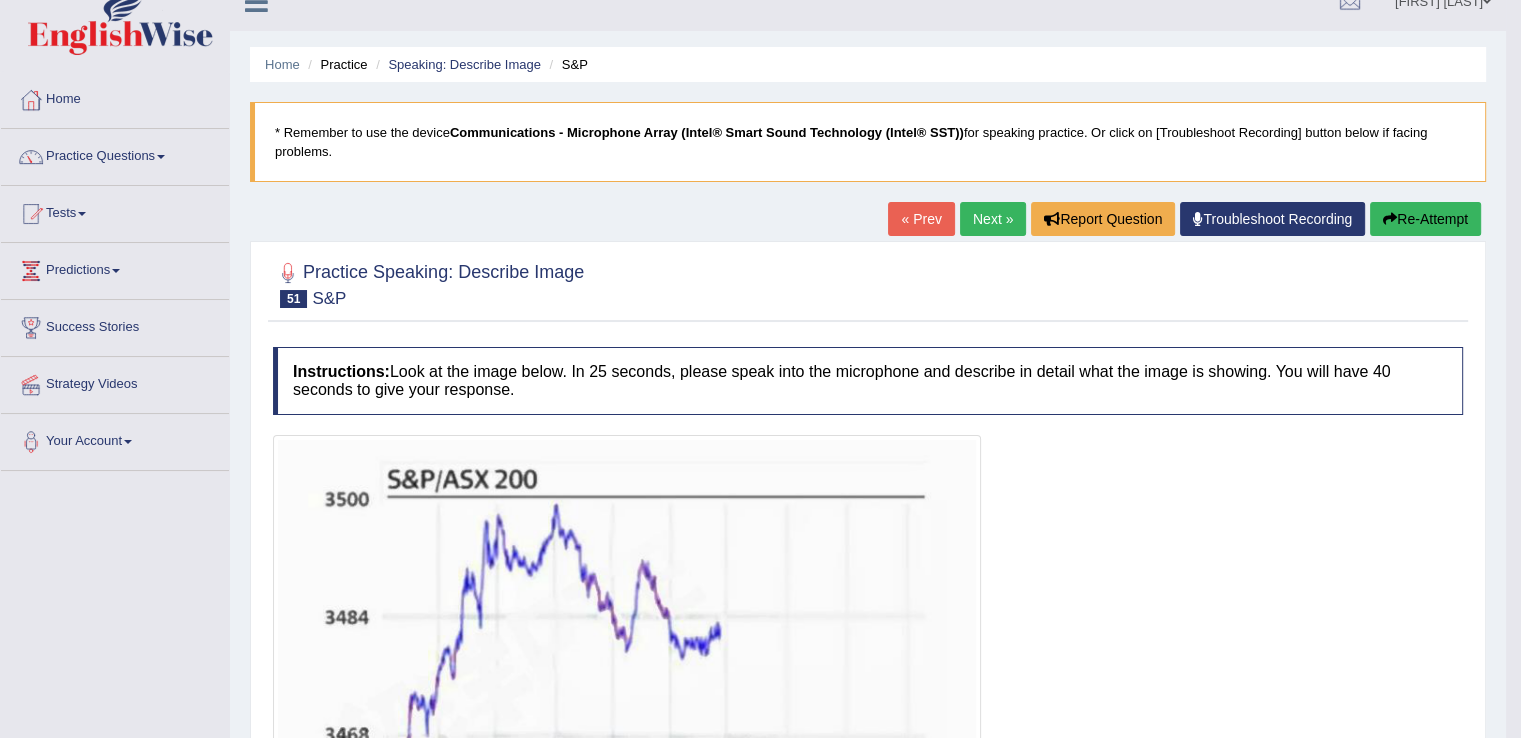 click on "Next »" at bounding box center [993, 219] 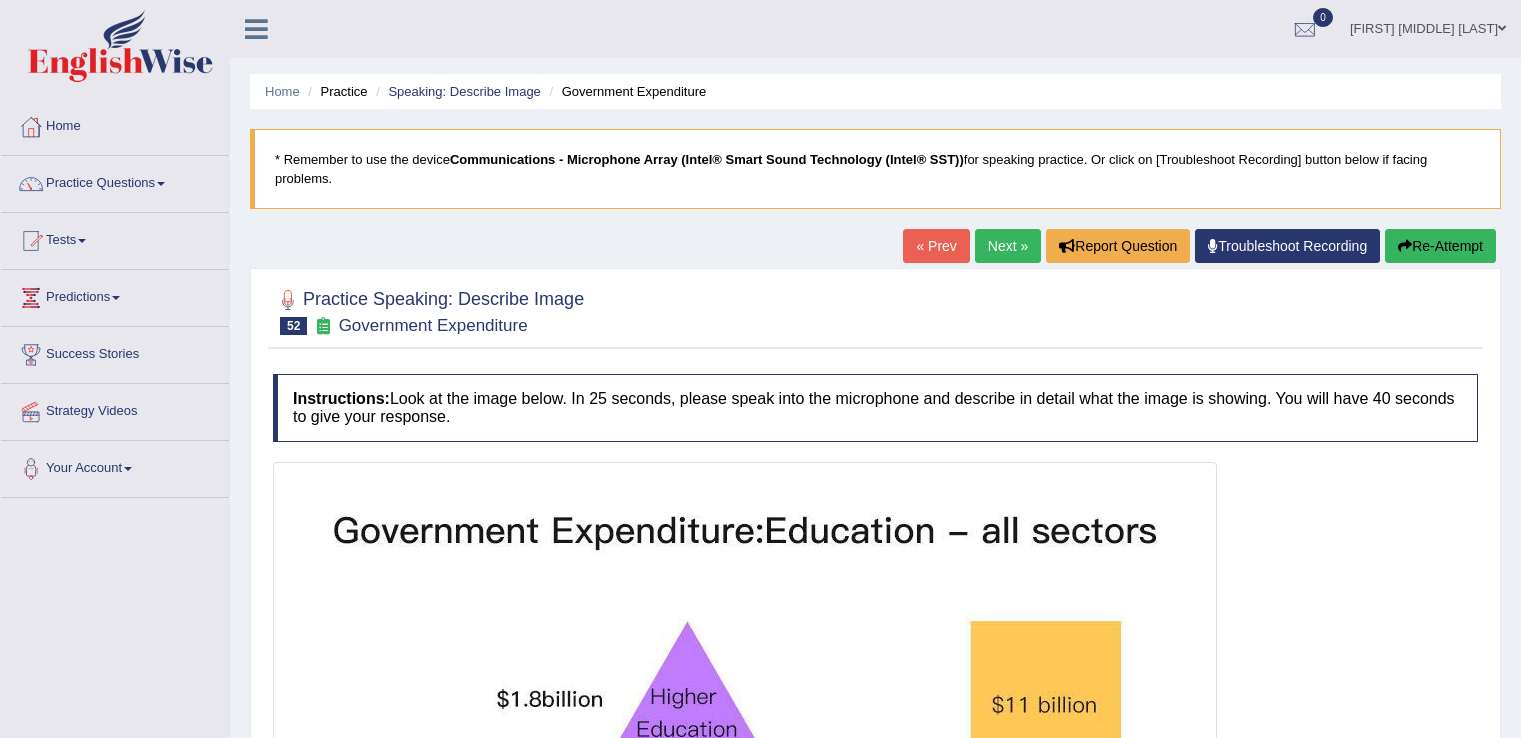 scroll, scrollTop: 447, scrollLeft: 0, axis: vertical 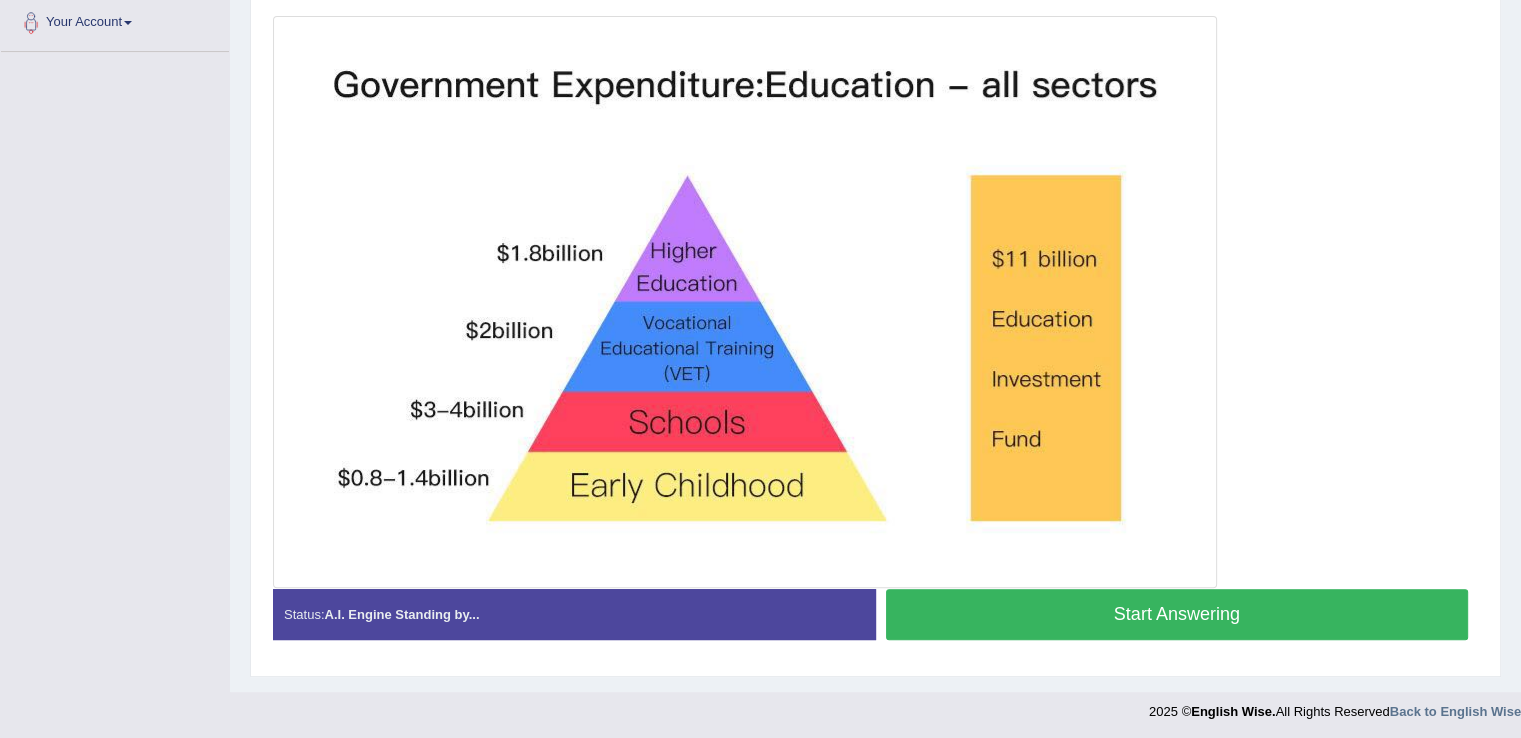 click on "Start Answering" at bounding box center [1177, 614] 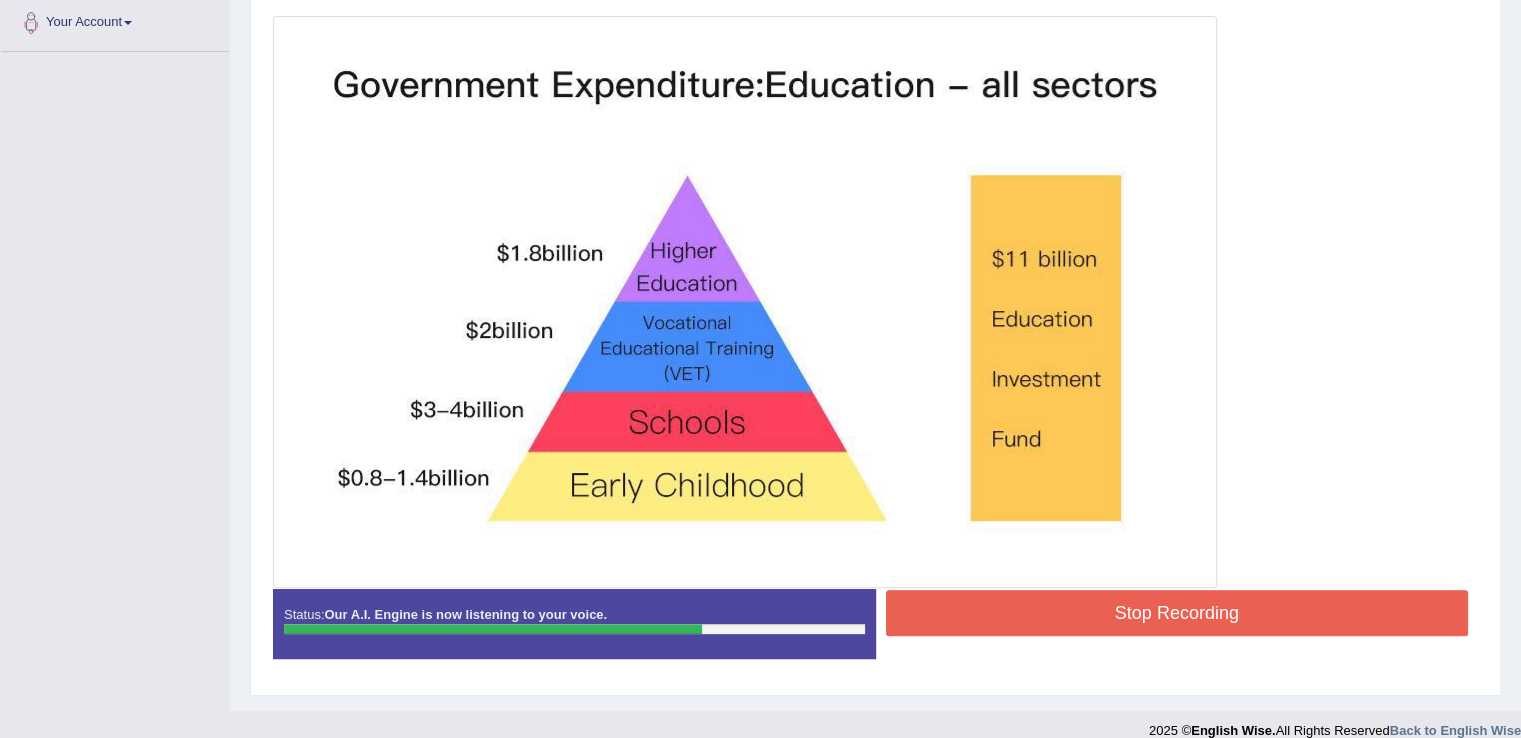 click on "Stop Recording" at bounding box center (1177, 613) 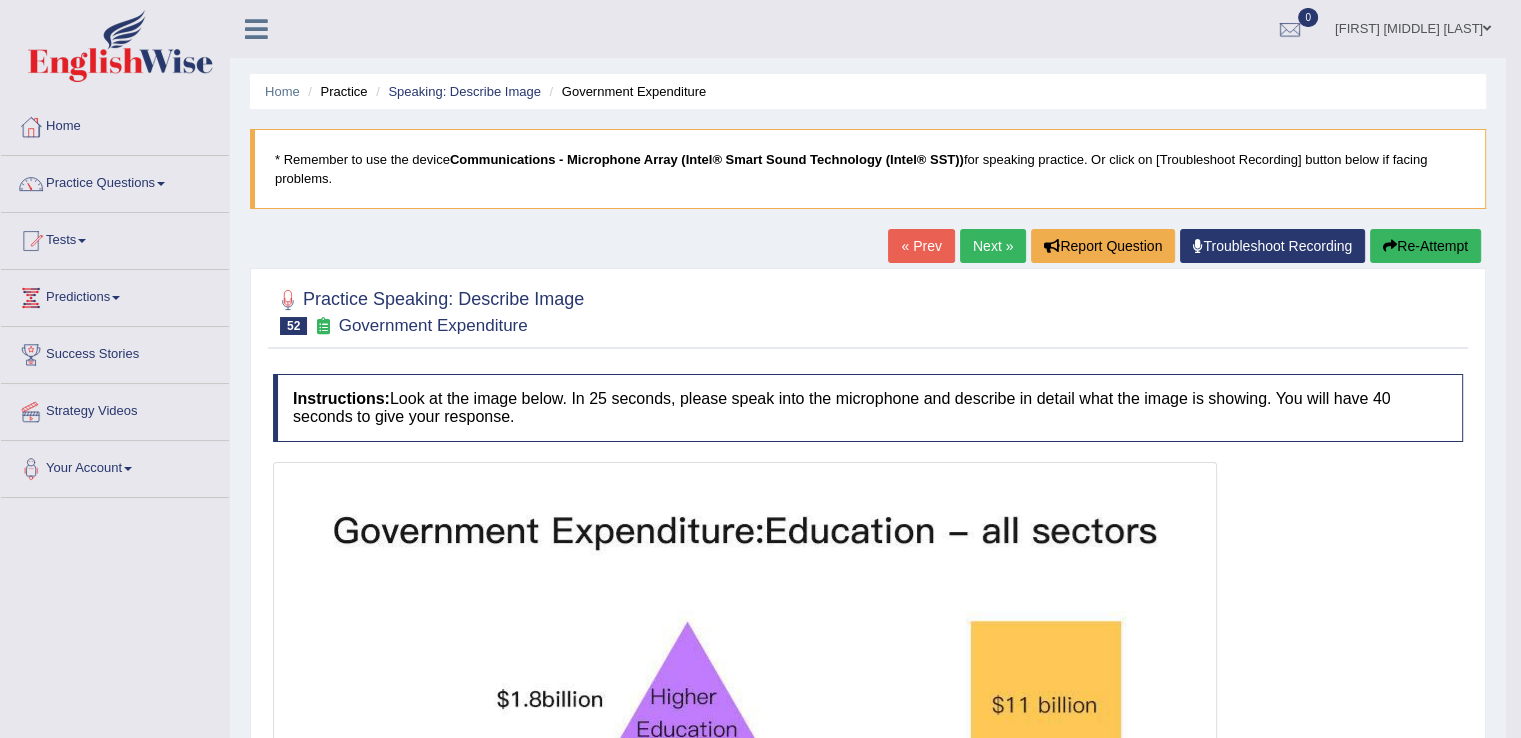 scroll, scrollTop: 0, scrollLeft: 0, axis: both 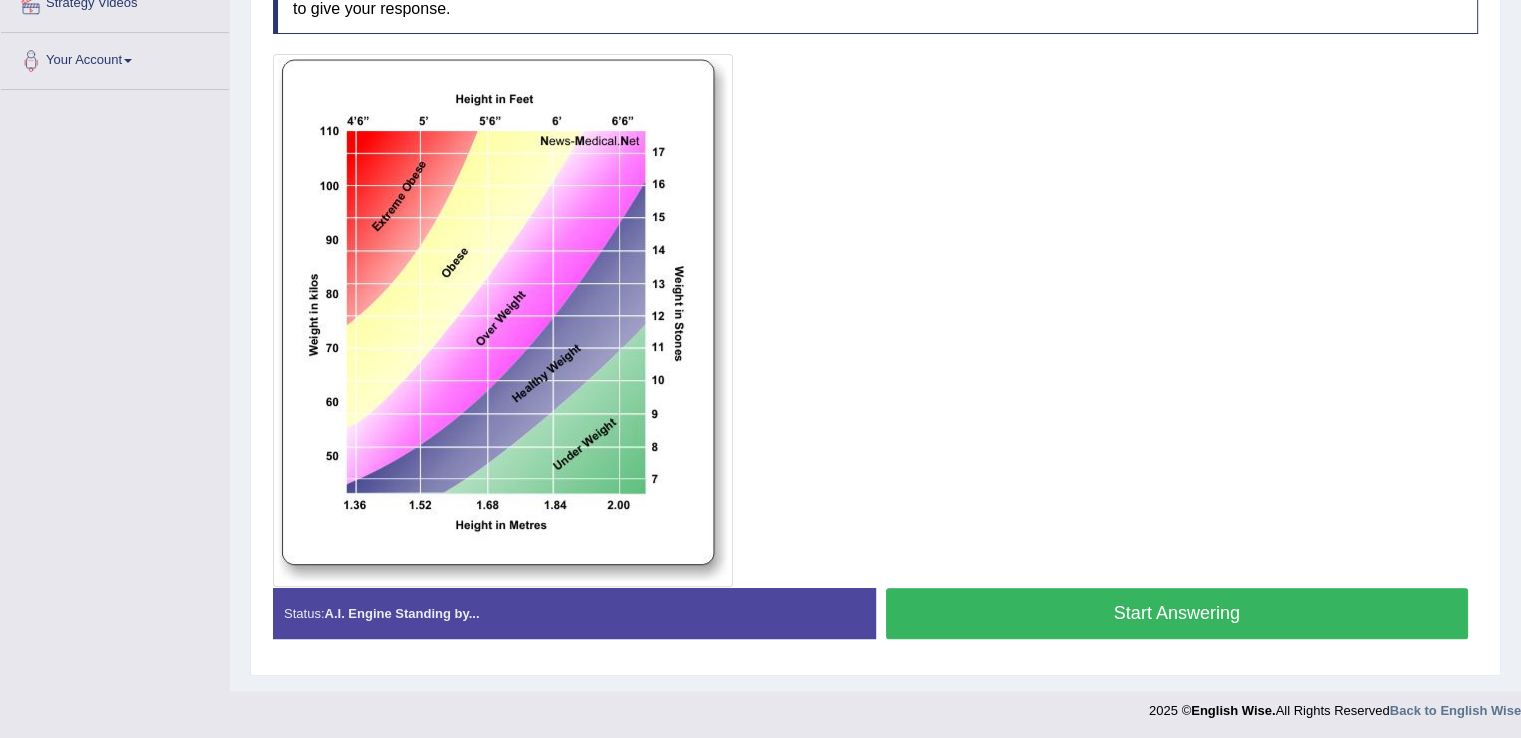 click on "Start Answering" at bounding box center (1177, 613) 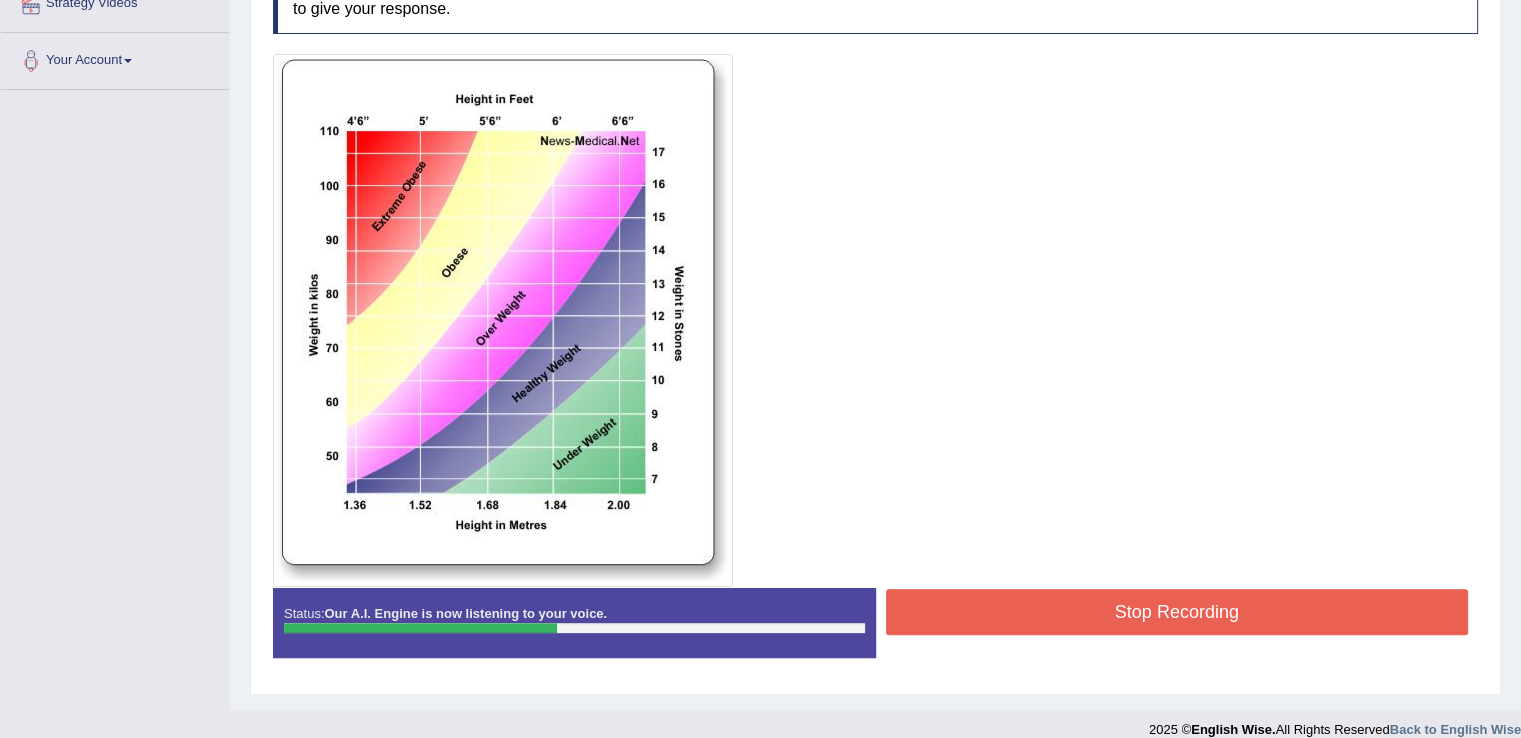 click on "Stop Recording" at bounding box center [1177, 612] 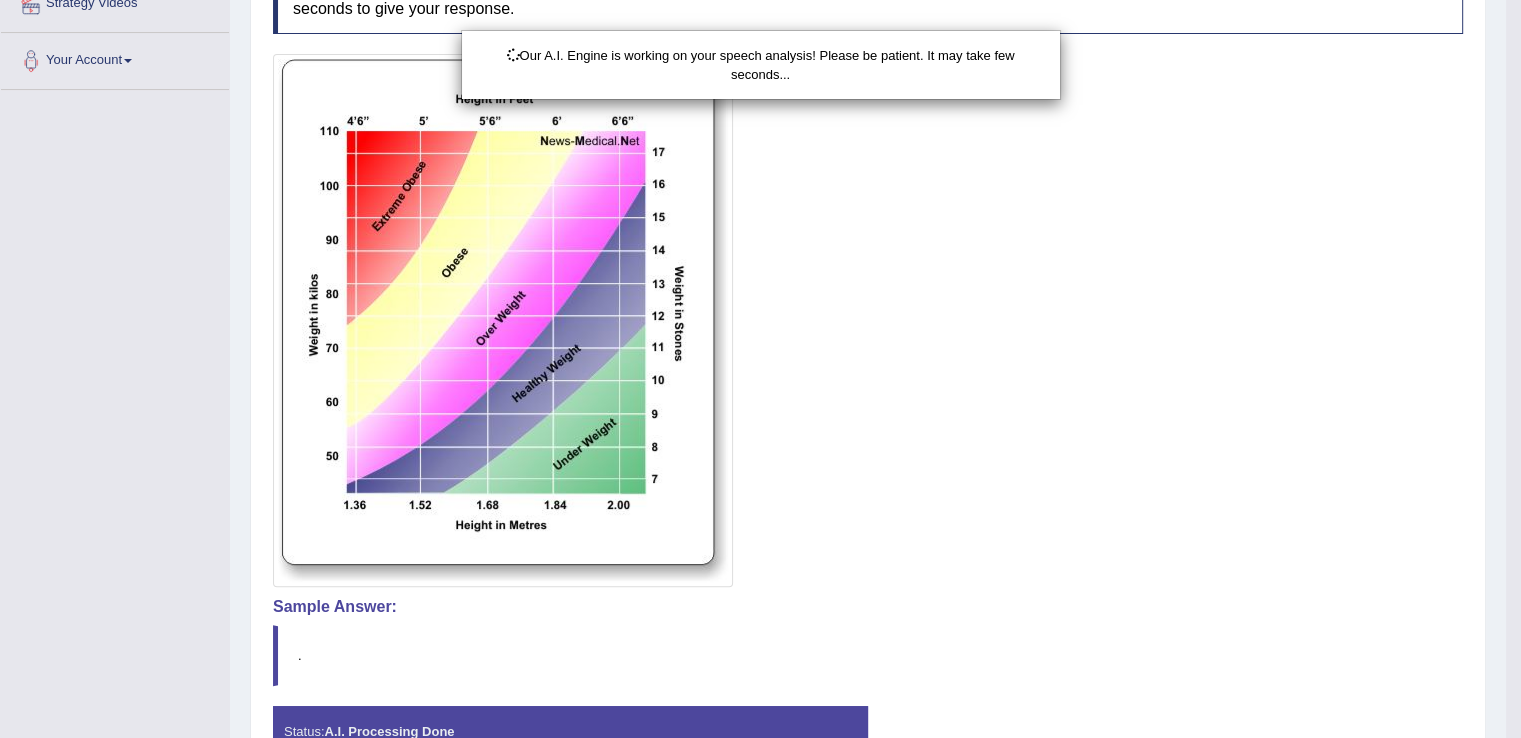scroll, scrollTop: 545, scrollLeft: 0, axis: vertical 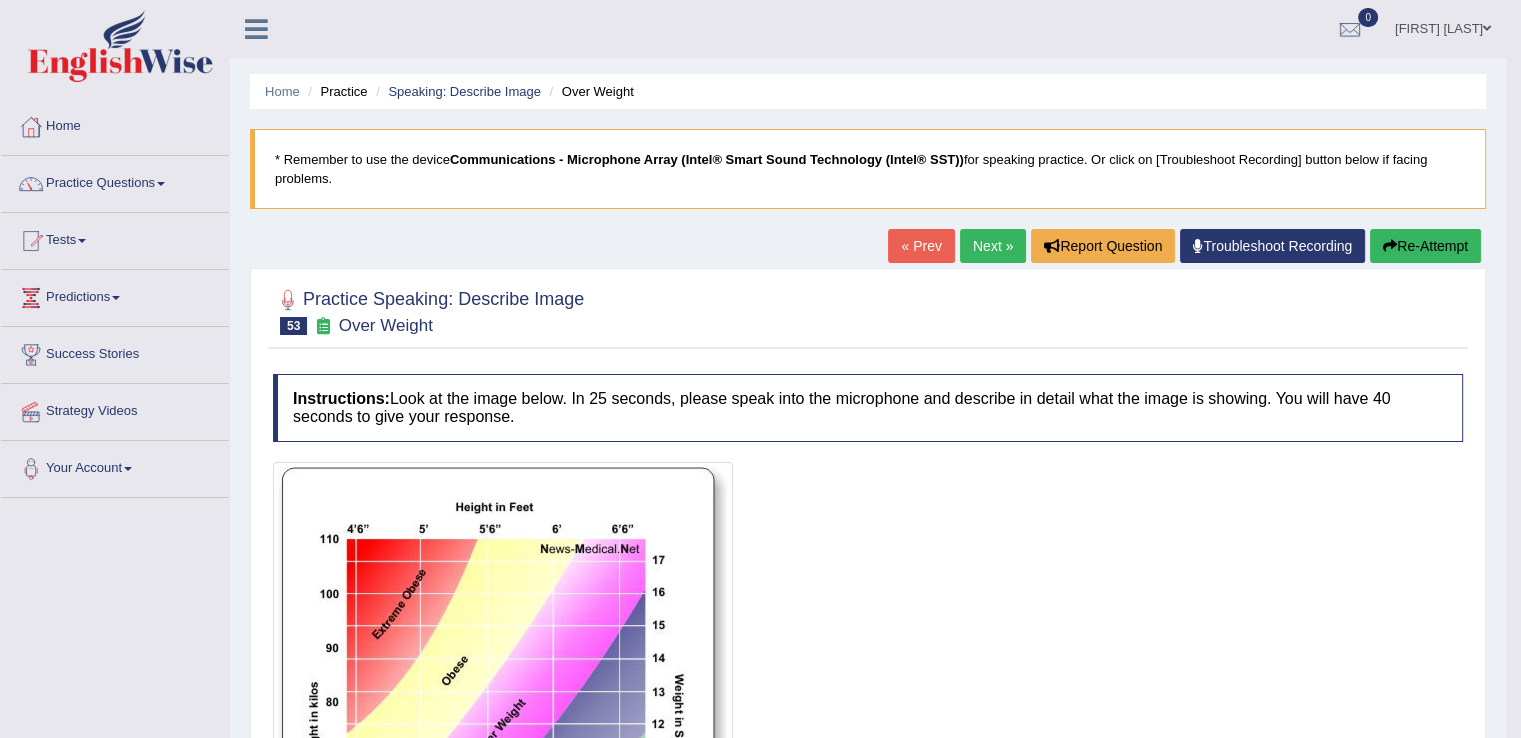 click on "Next »" at bounding box center [993, 246] 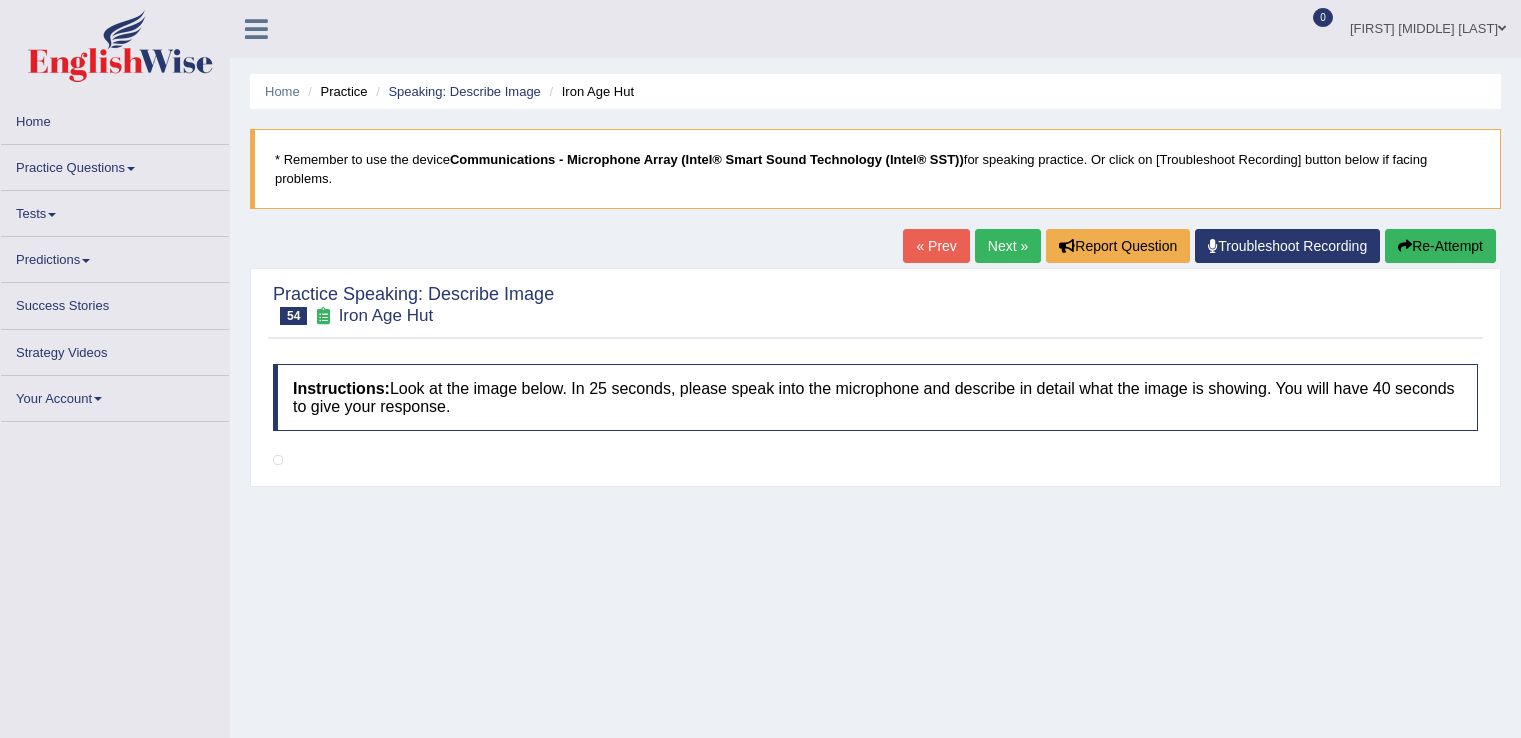 scroll, scrollTop: 0, scrollLeft: 0, axis: both 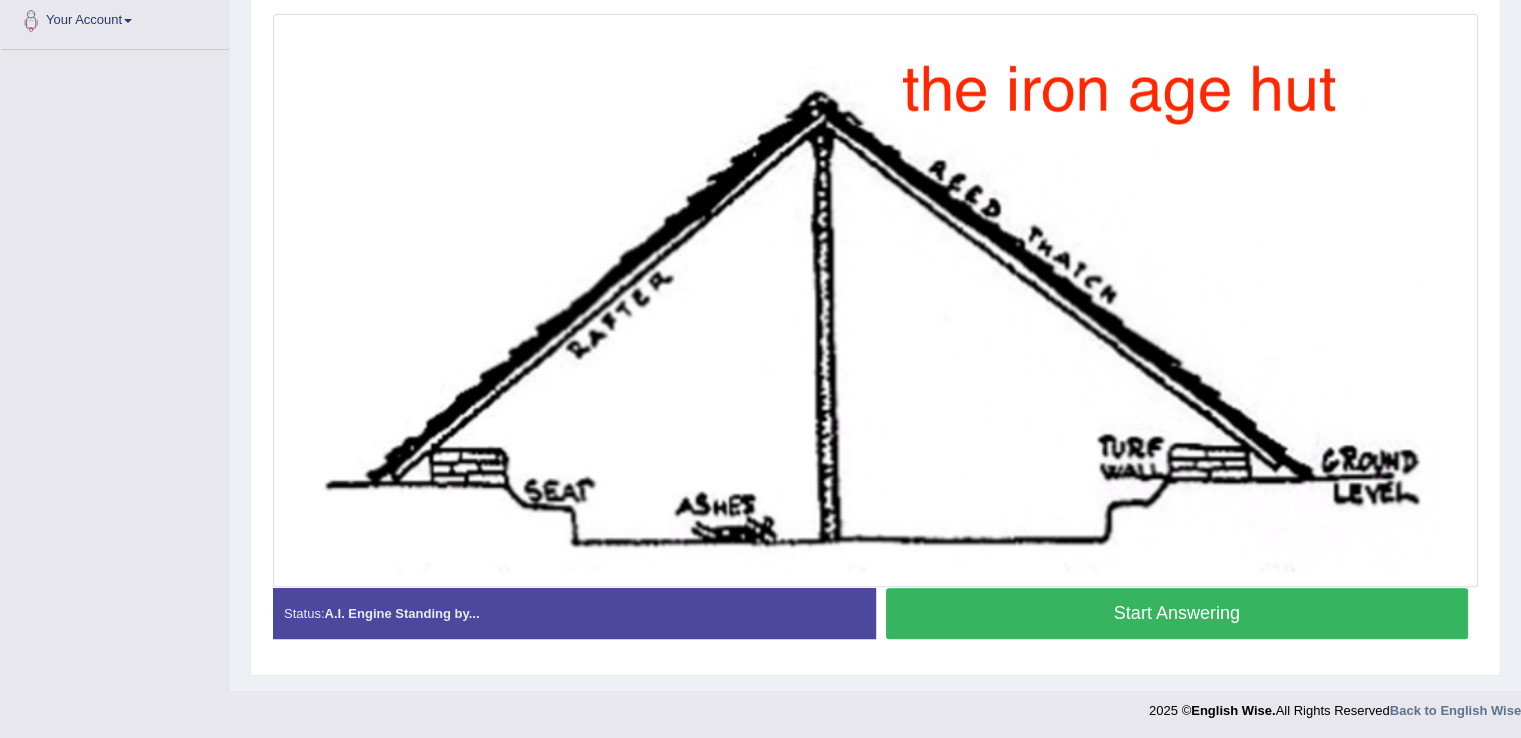 click on "Start Answering" at bounding box center [1177, 613] 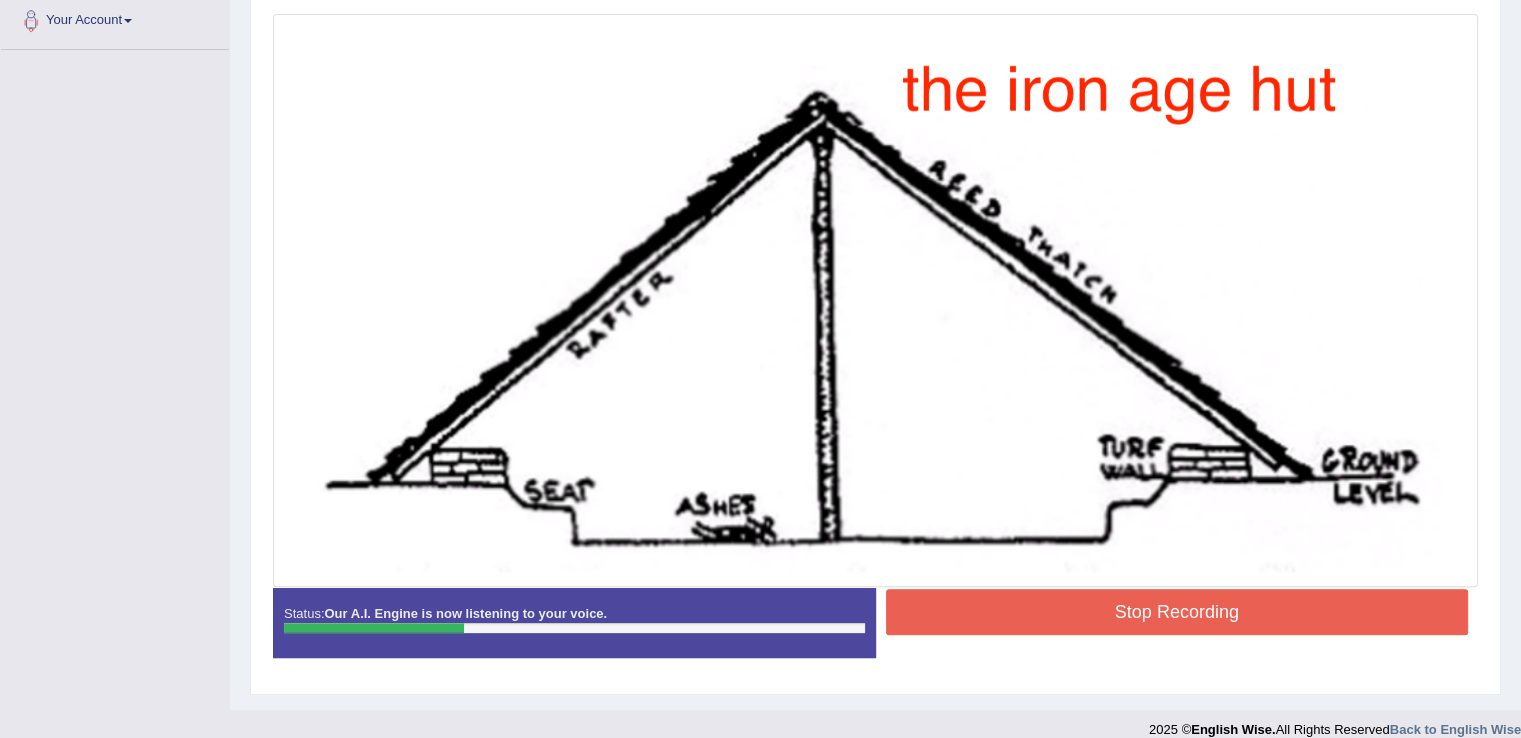 click on "Stop Recording" at bounding box center [1177, 612] 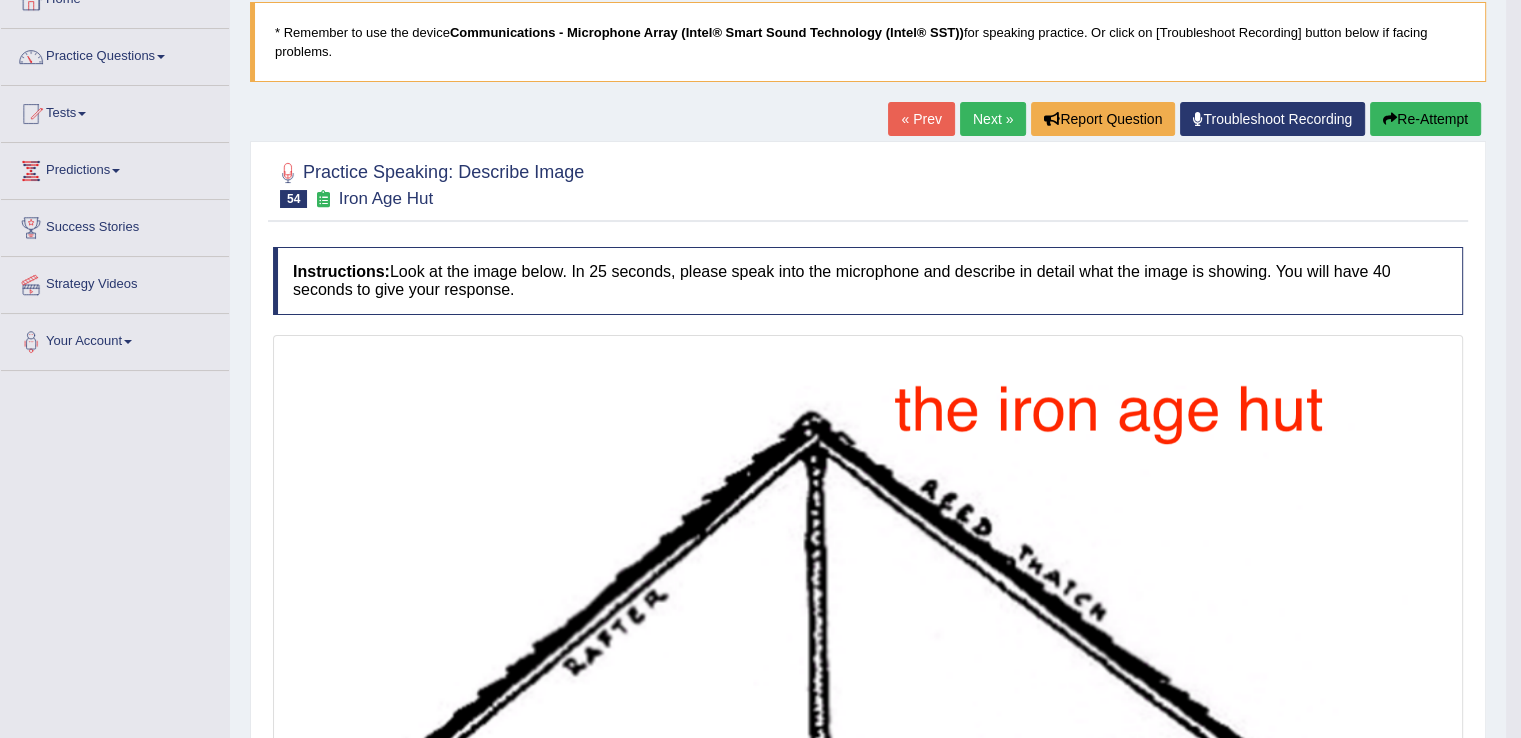 scroll, scrollTop: 40, scrollLeft: 0, axis: vertical 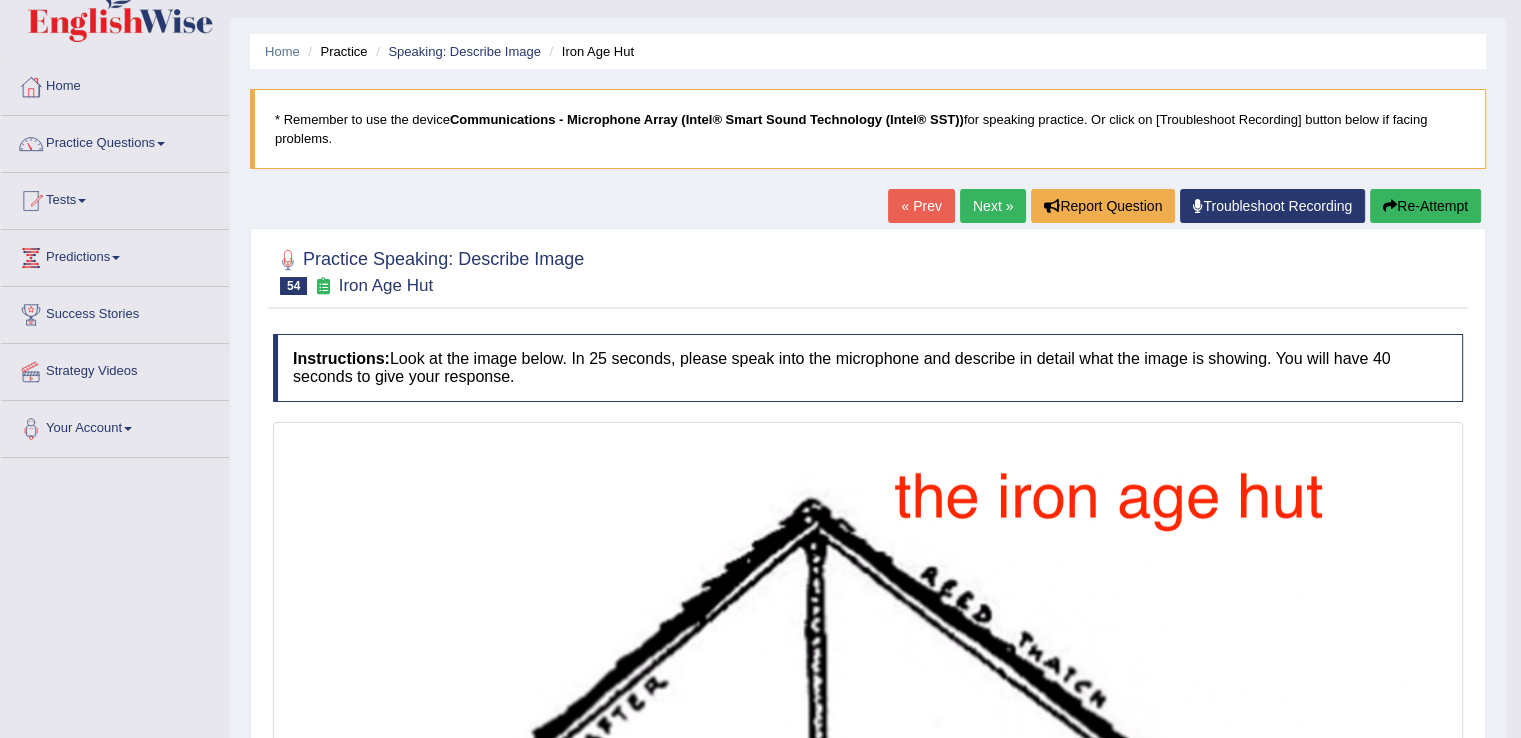 click on "Next »" at bounding box center (993, 206) 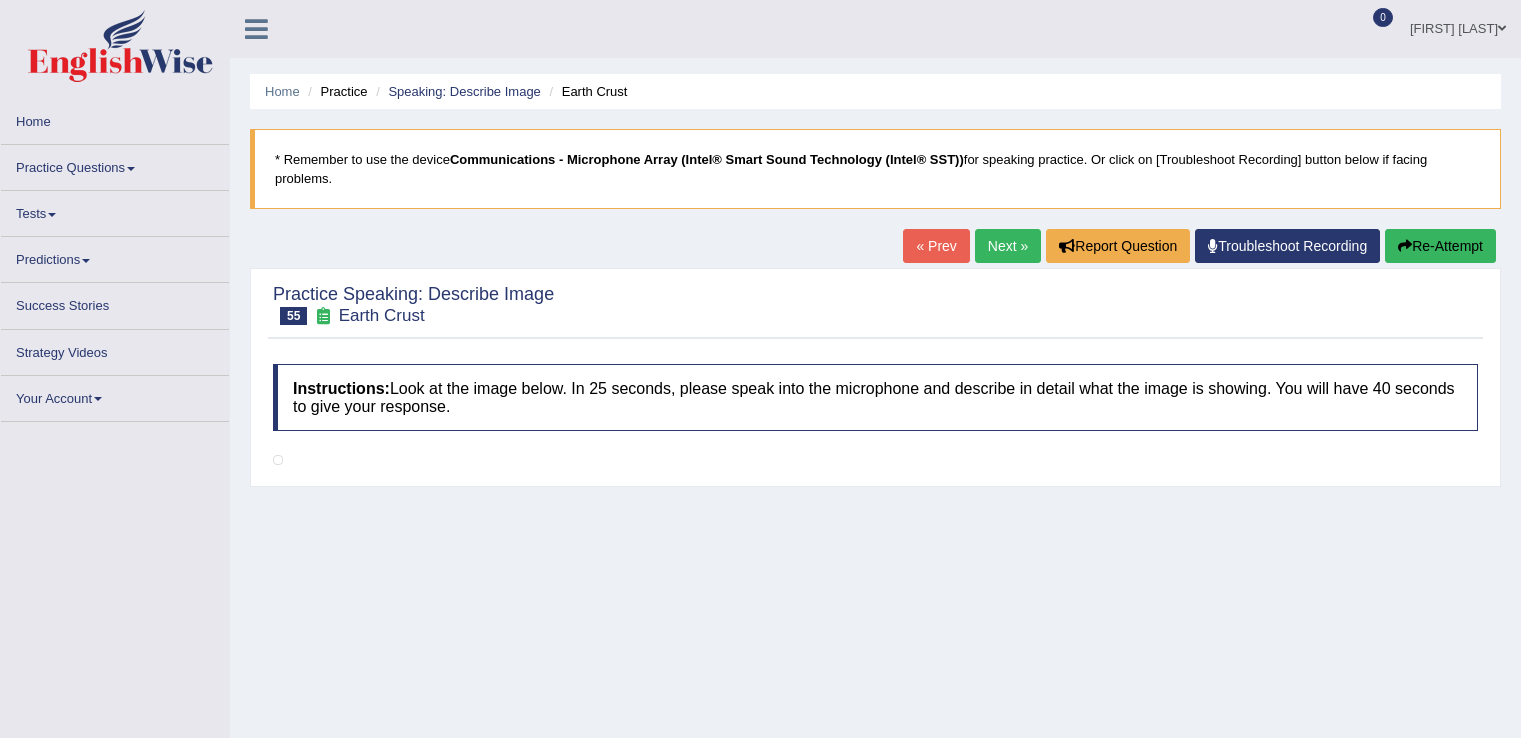 scroll, scrollTop: 0, scrollLeft: 0, axis: both 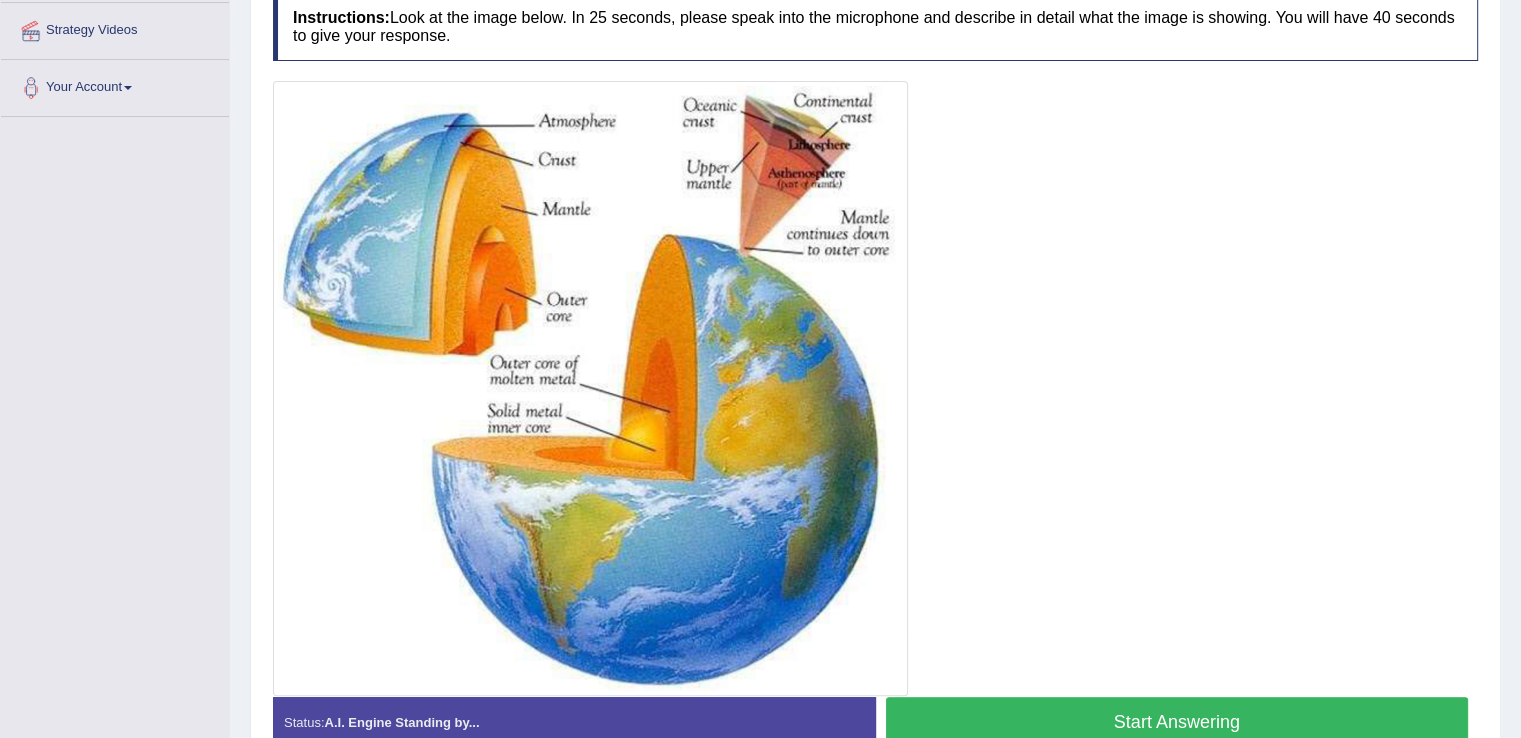 click on "Start Answering" at bounding box center [1177, 722] 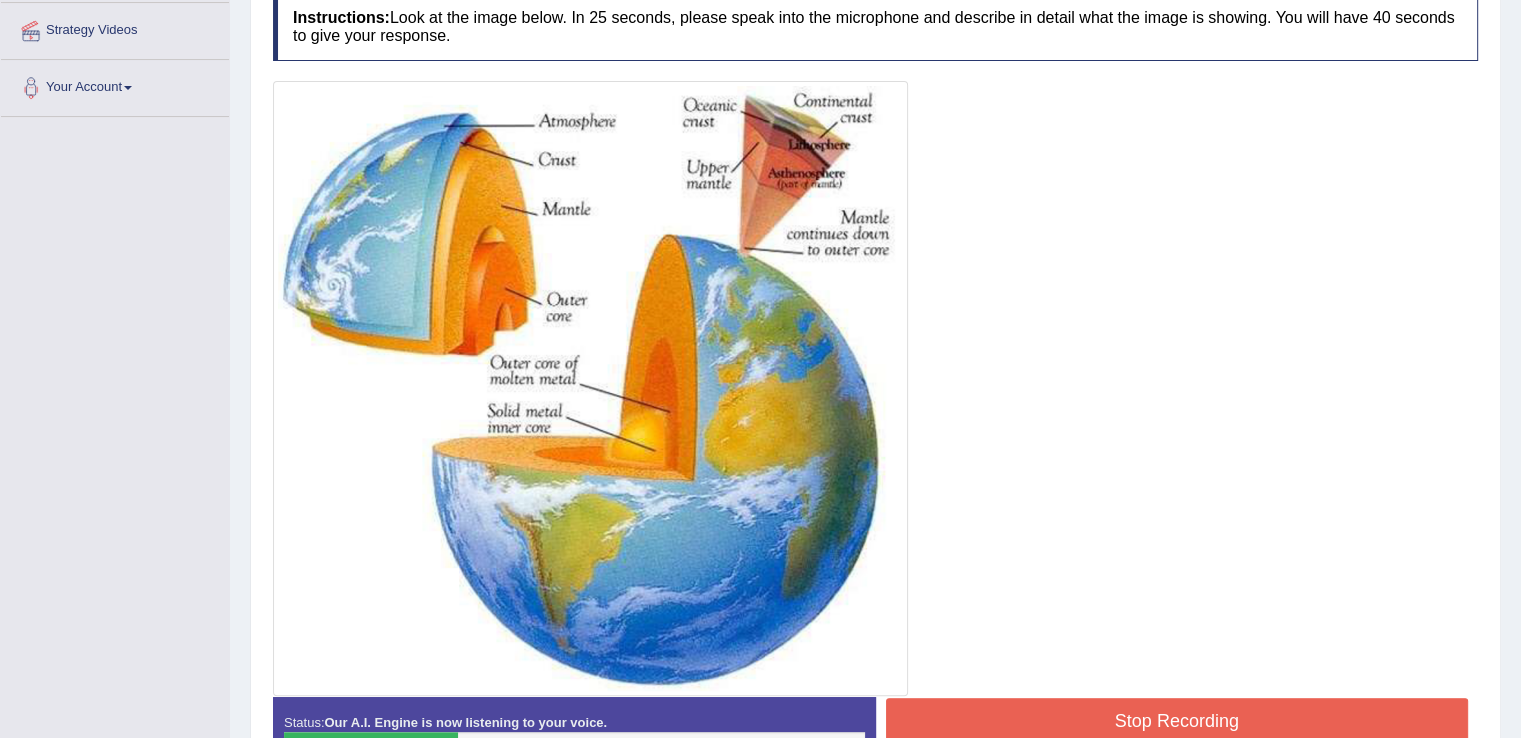 click on "Stop Recording" at bounding box center [1177, 721] 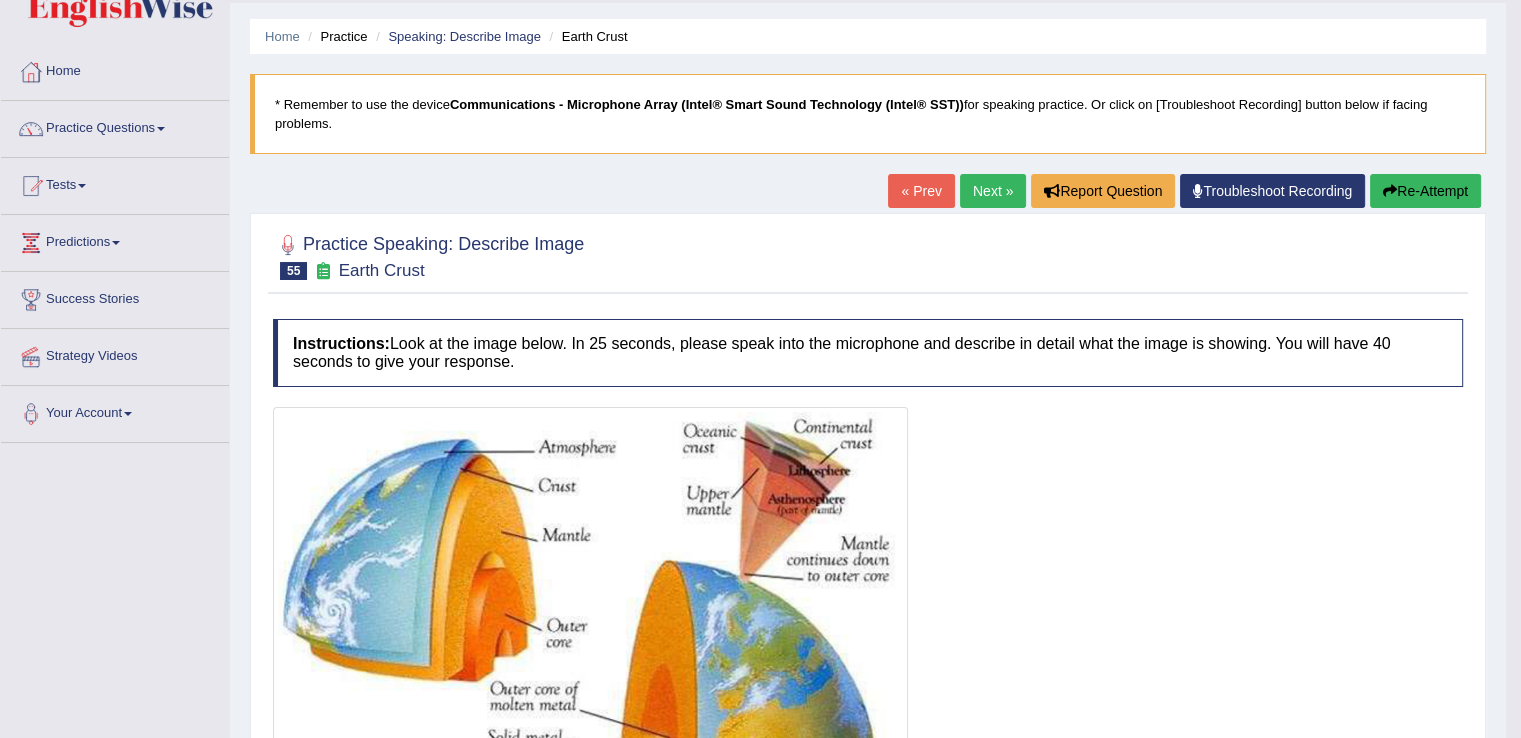 scroll, scrollTop: 51, scrollLeft: 0, axis: vertical 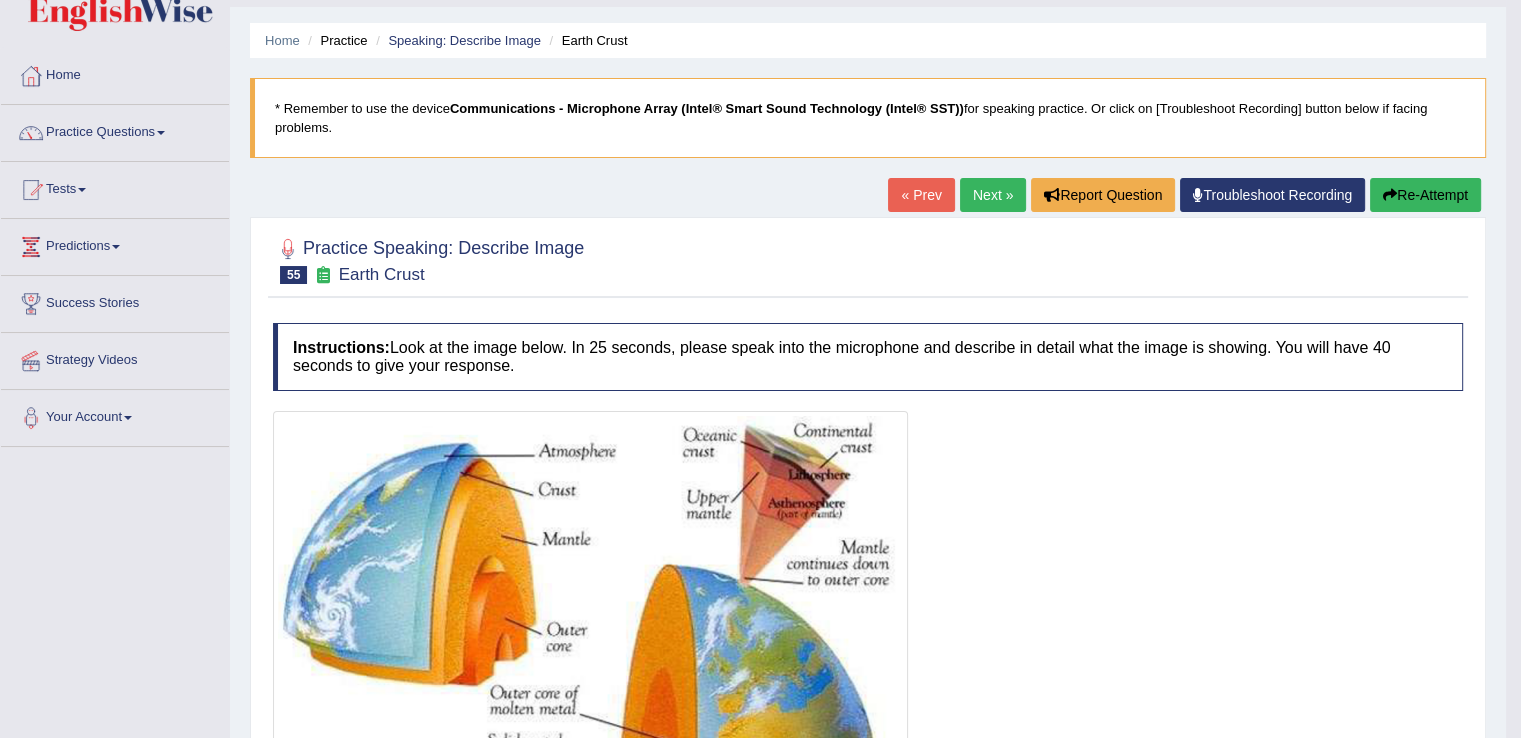 click on "Next »" at bounding box center [993, 195] 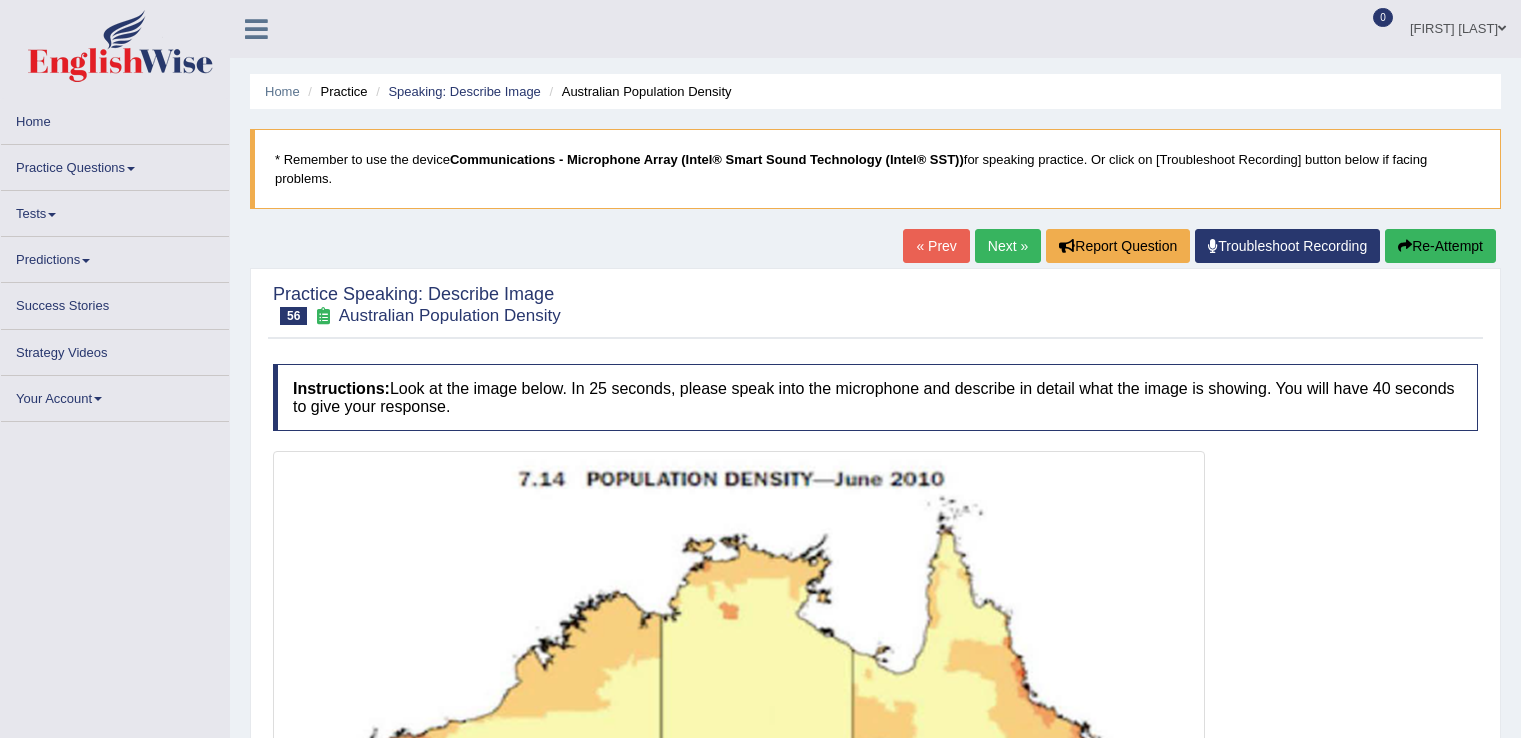 scroll, scrollTop: 0, scrollLeft: 0, axis: both 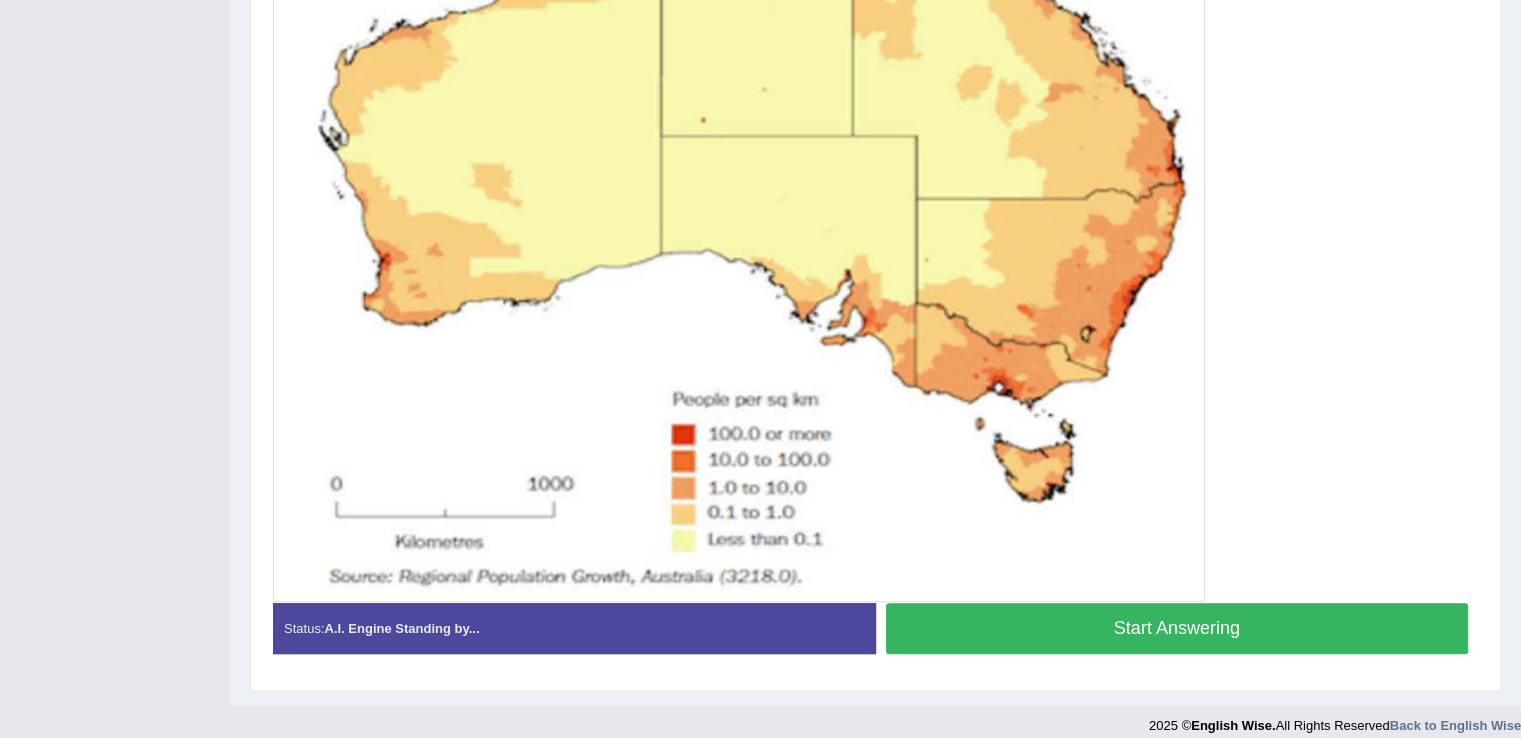 click on "Start Answering" at bounding box center (1177, 628) 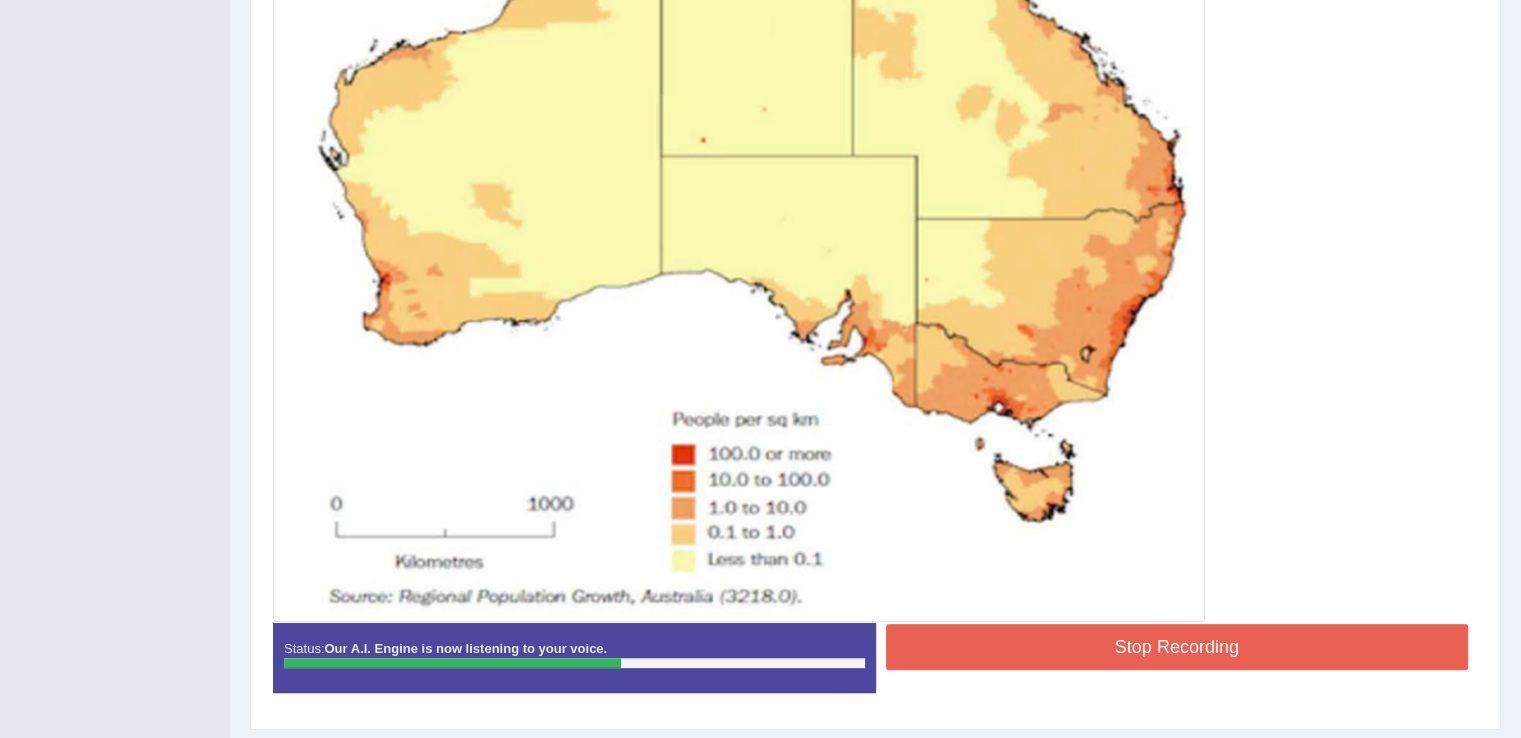 scroll, scrollTop: 754, scrollLeft: 0, axis: vertical 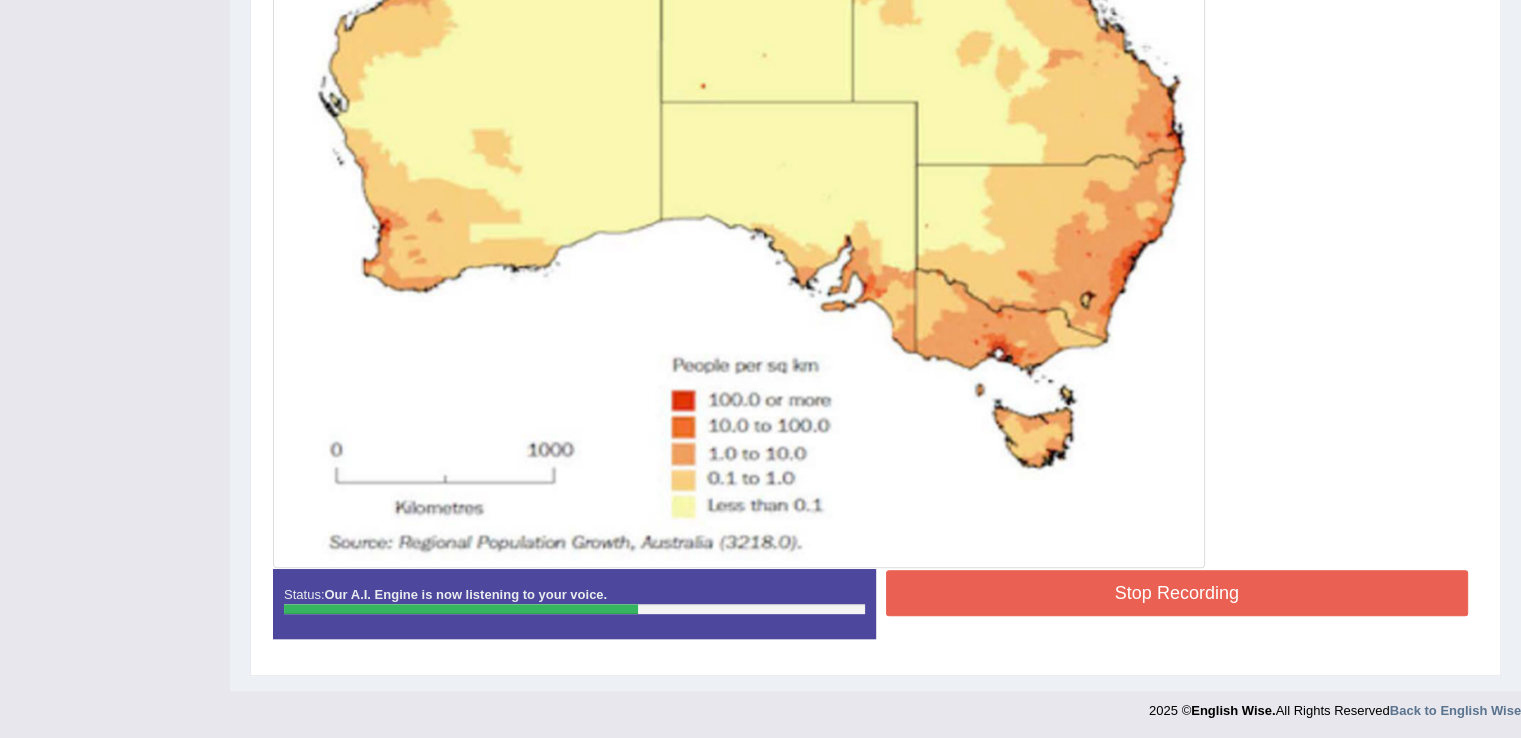click on "Stop Recording" at bounding box center [1177, 593] 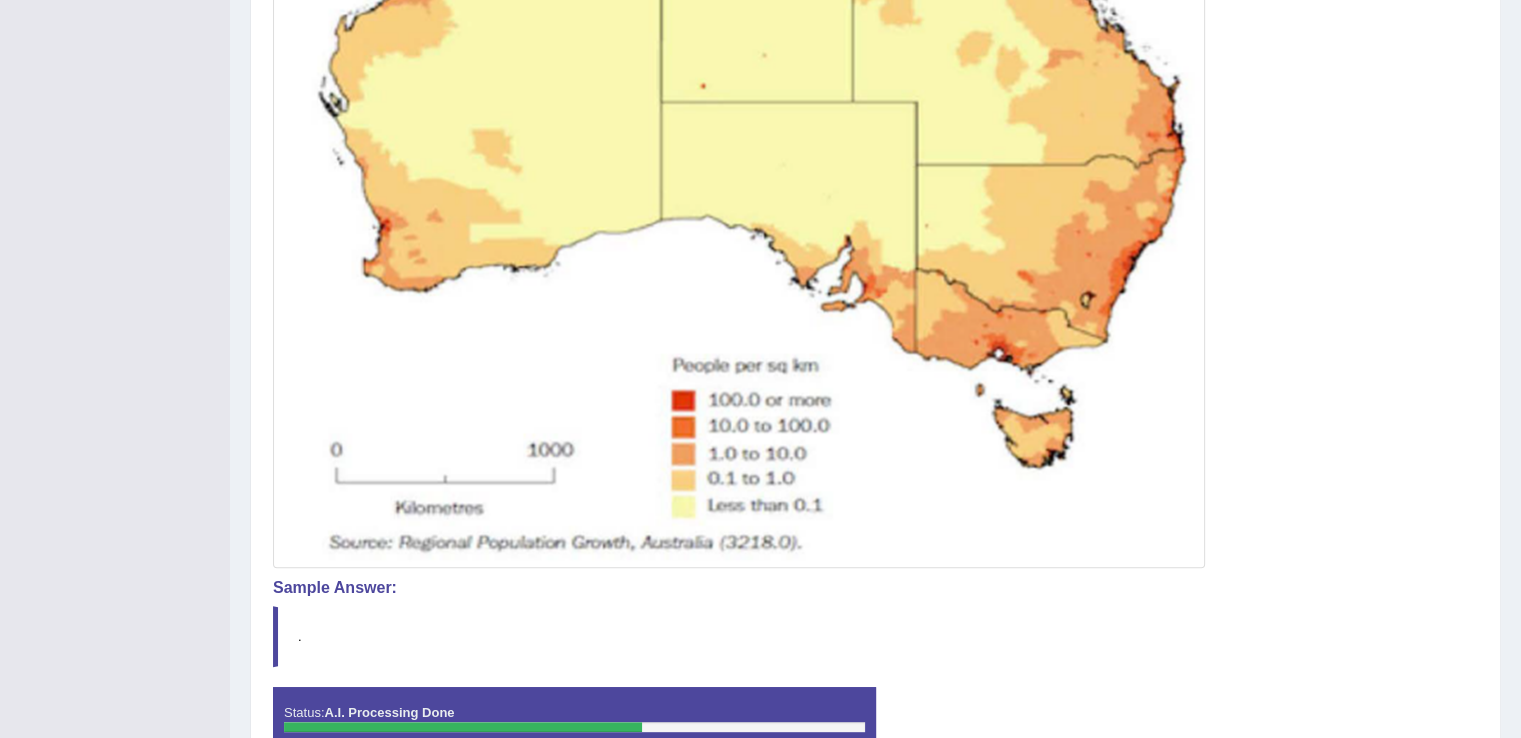 scroll, scrollTop: 872, scrollLeft: 0, axis: vertical 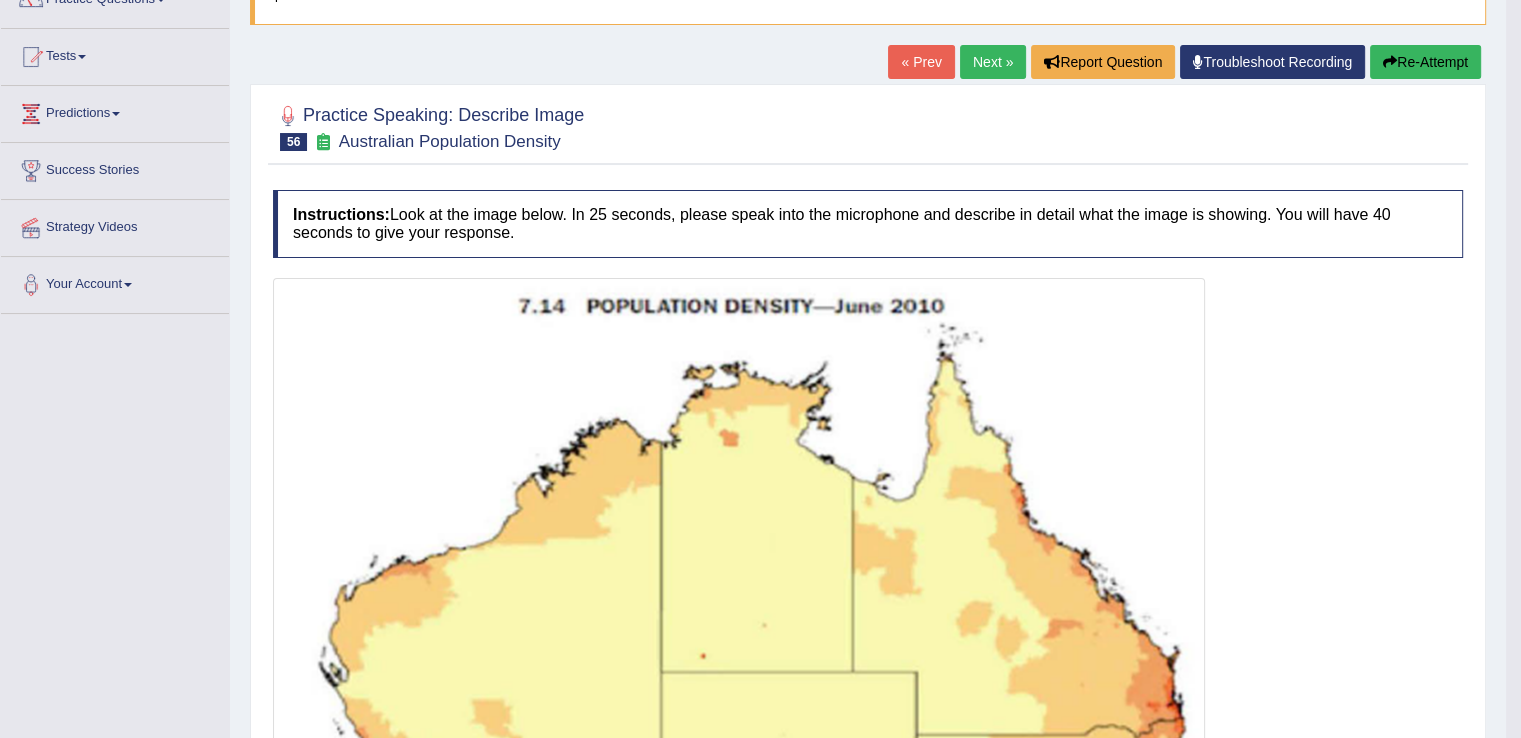 click on "Next »" at bounding box center [993, 62] 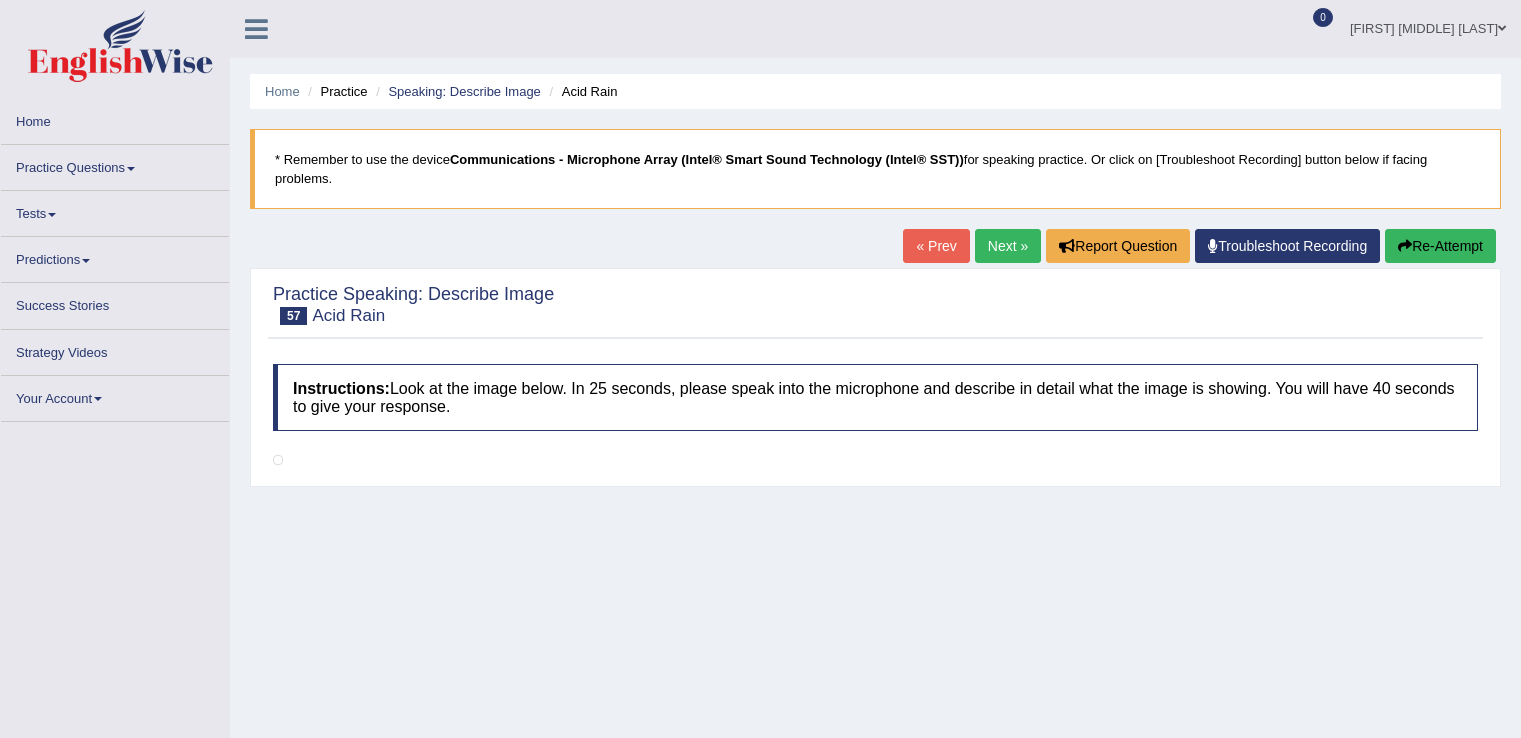 scroll, scrollTop: 0, scrollLeft: 0, axis: both 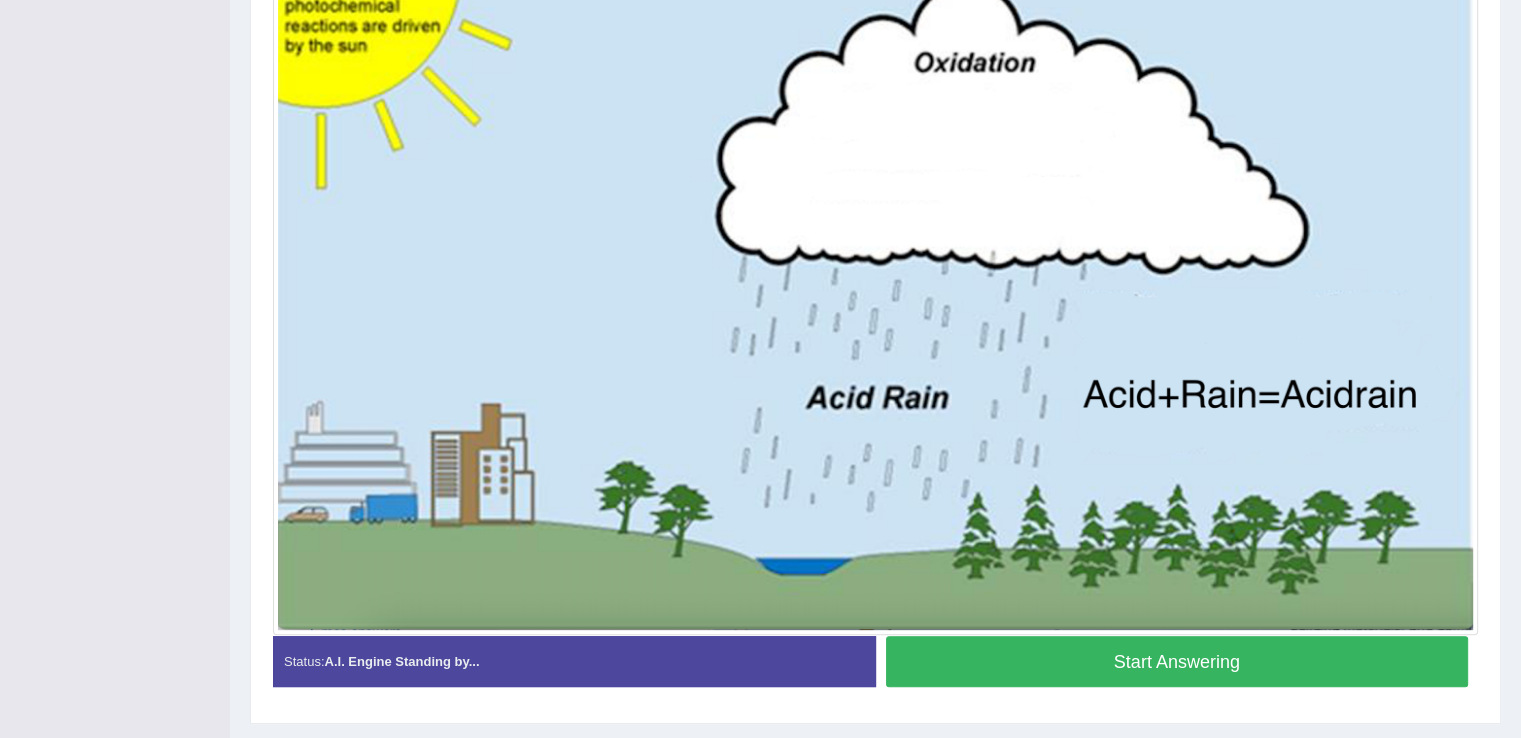 click on "Start Answering" at bounding box center [1177, 661] 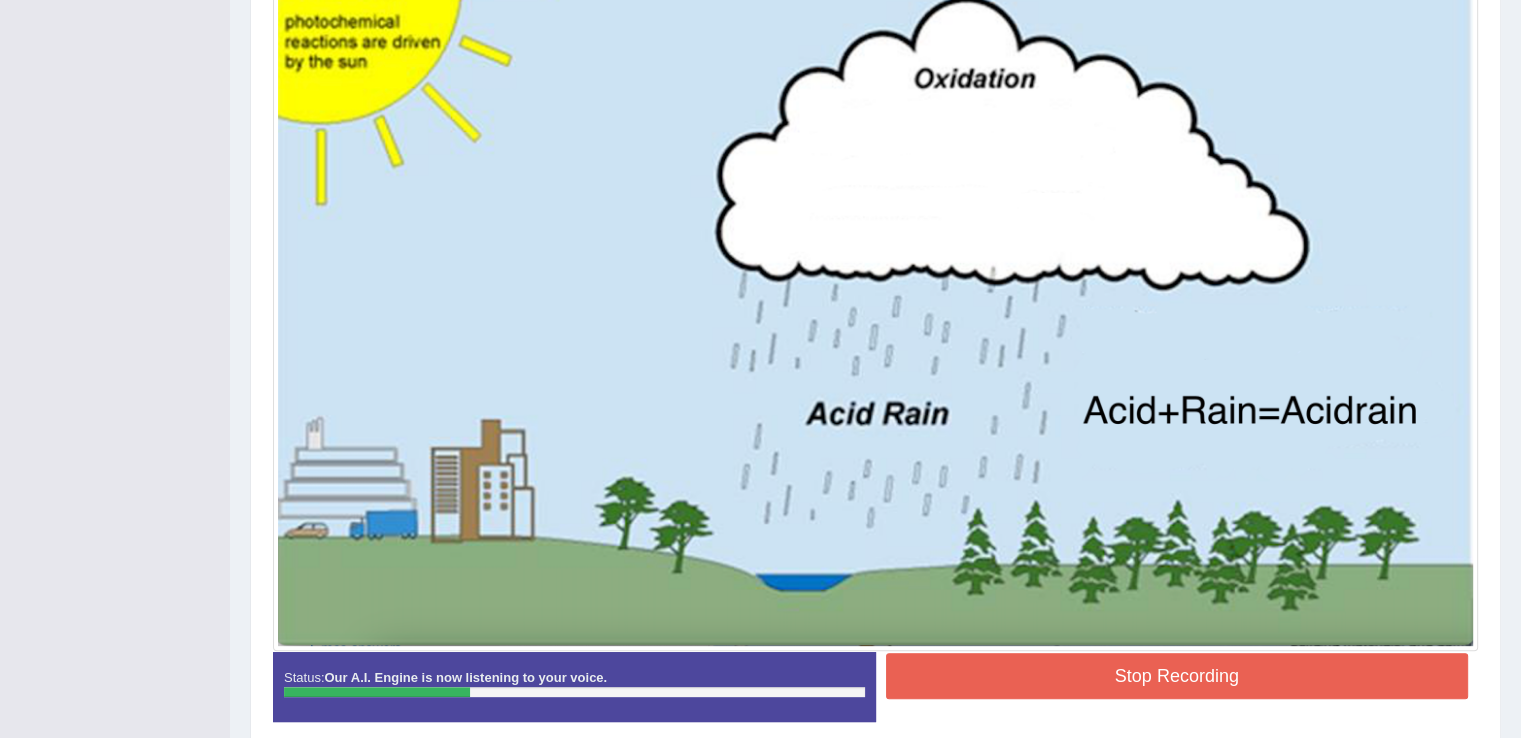 scroll, scrollTop: 592, scrollLeft: 0, axis: vertical 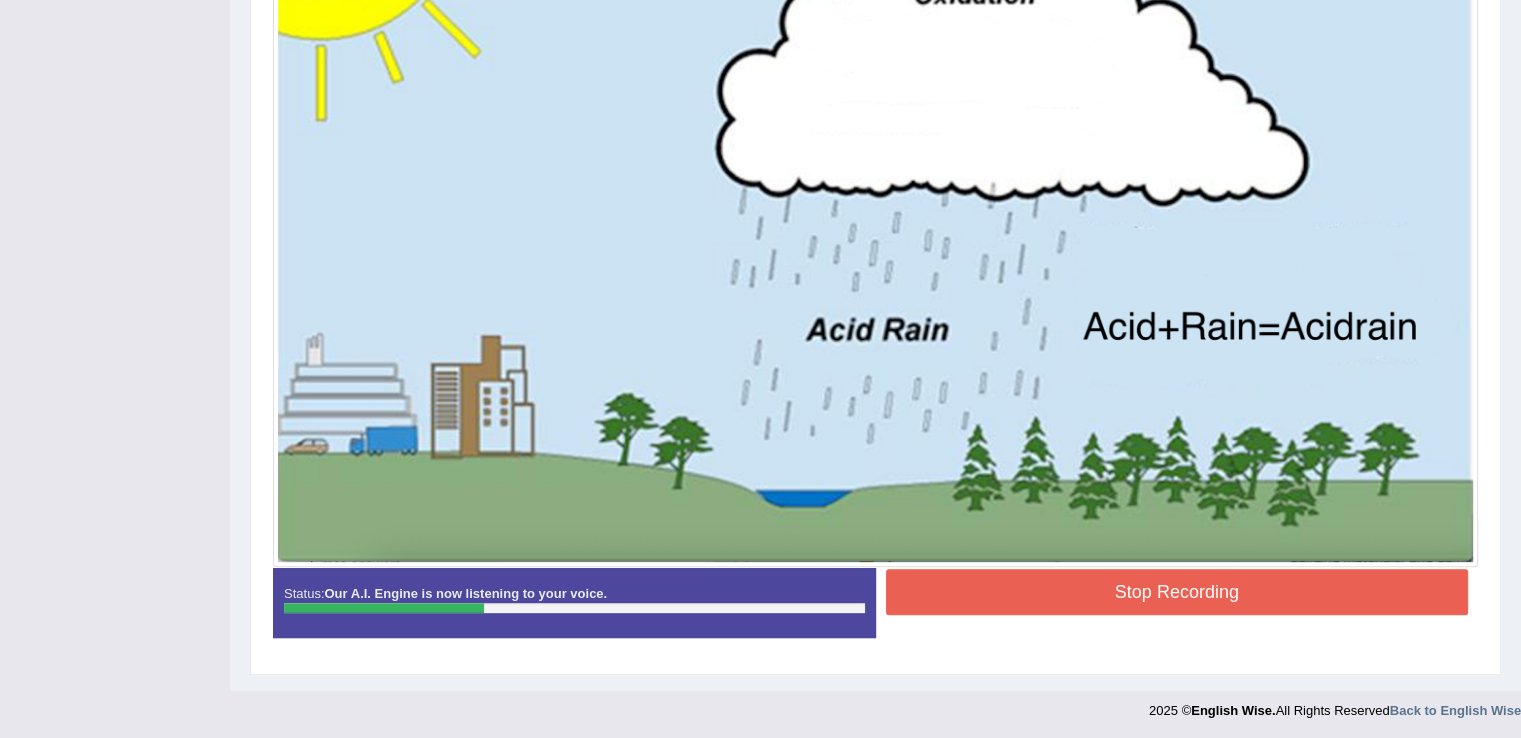 click on "Stop Recording" at bounding box center [1177, 592] 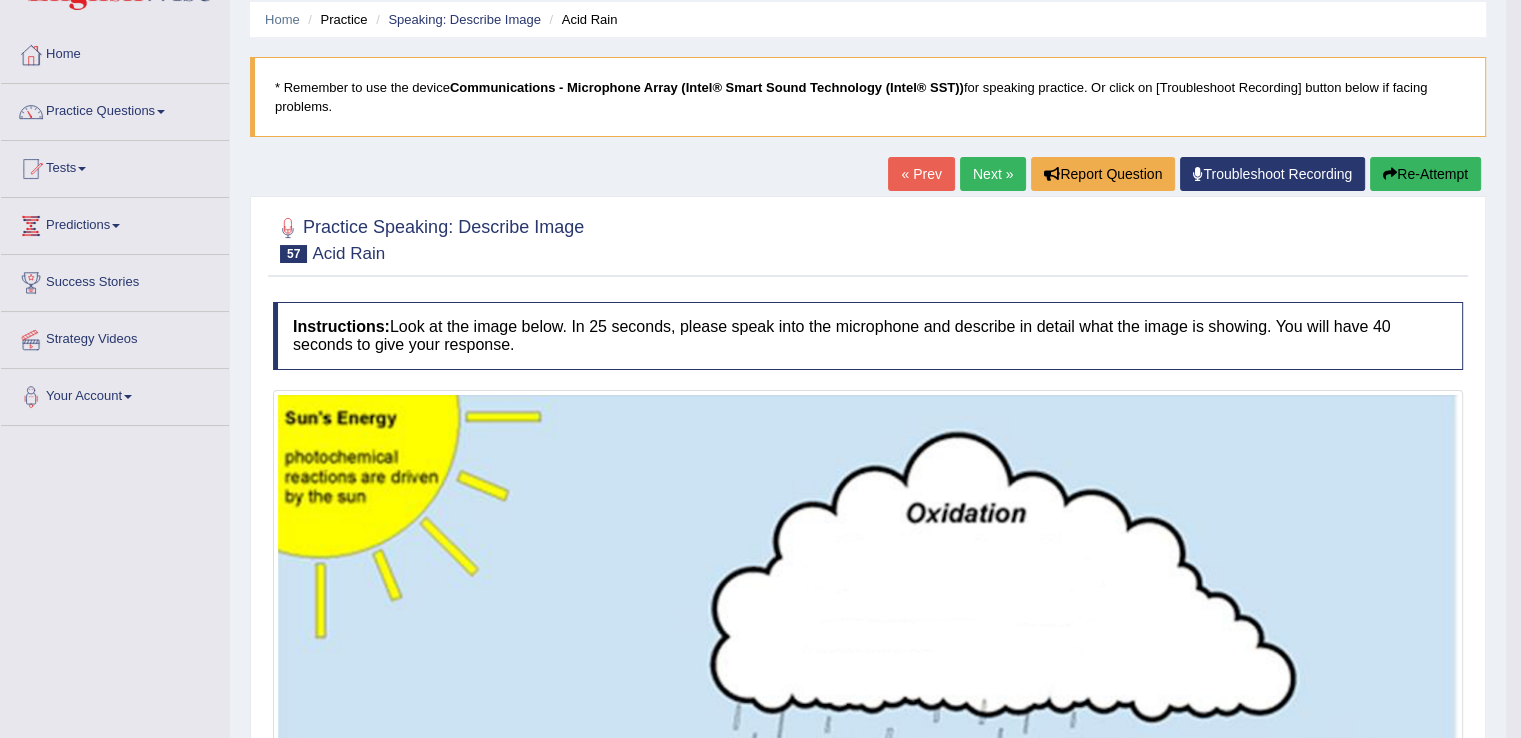 scroll, scrollTop: 73, scrollLeft: 0, axis: vertical 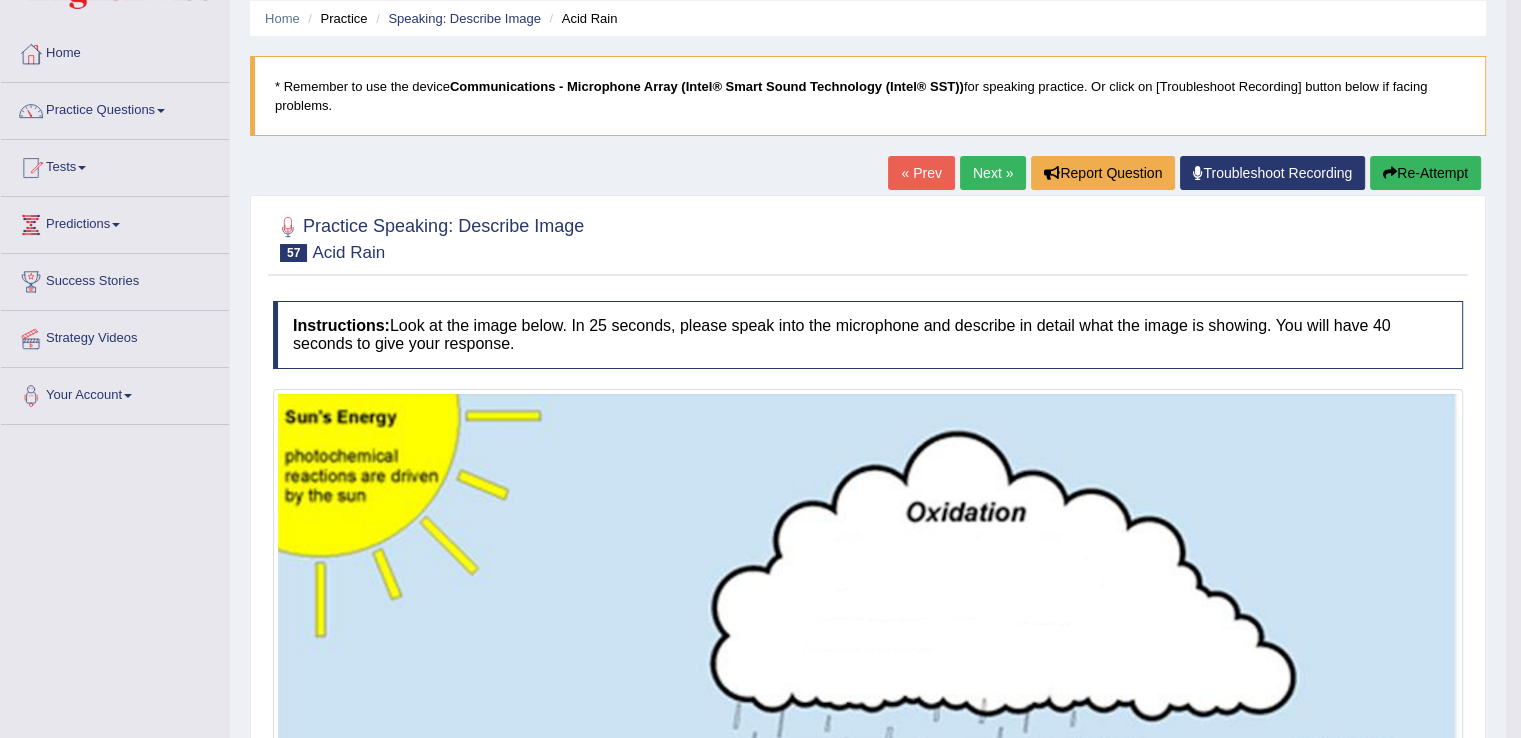 click on "Next »" at bounding box center (993, 173) 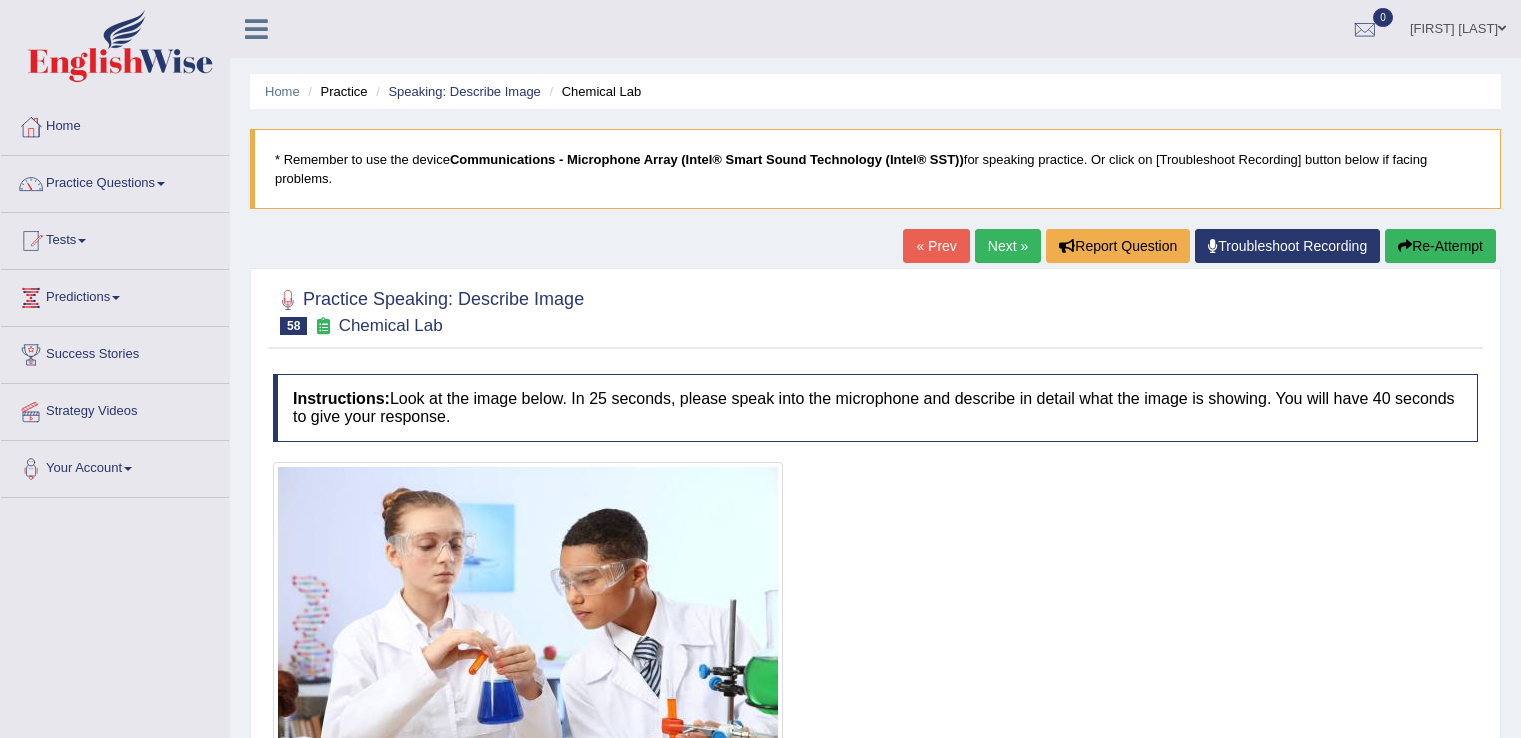 scroll, scrollTop: 0, scrollLeft: 0, axis: both 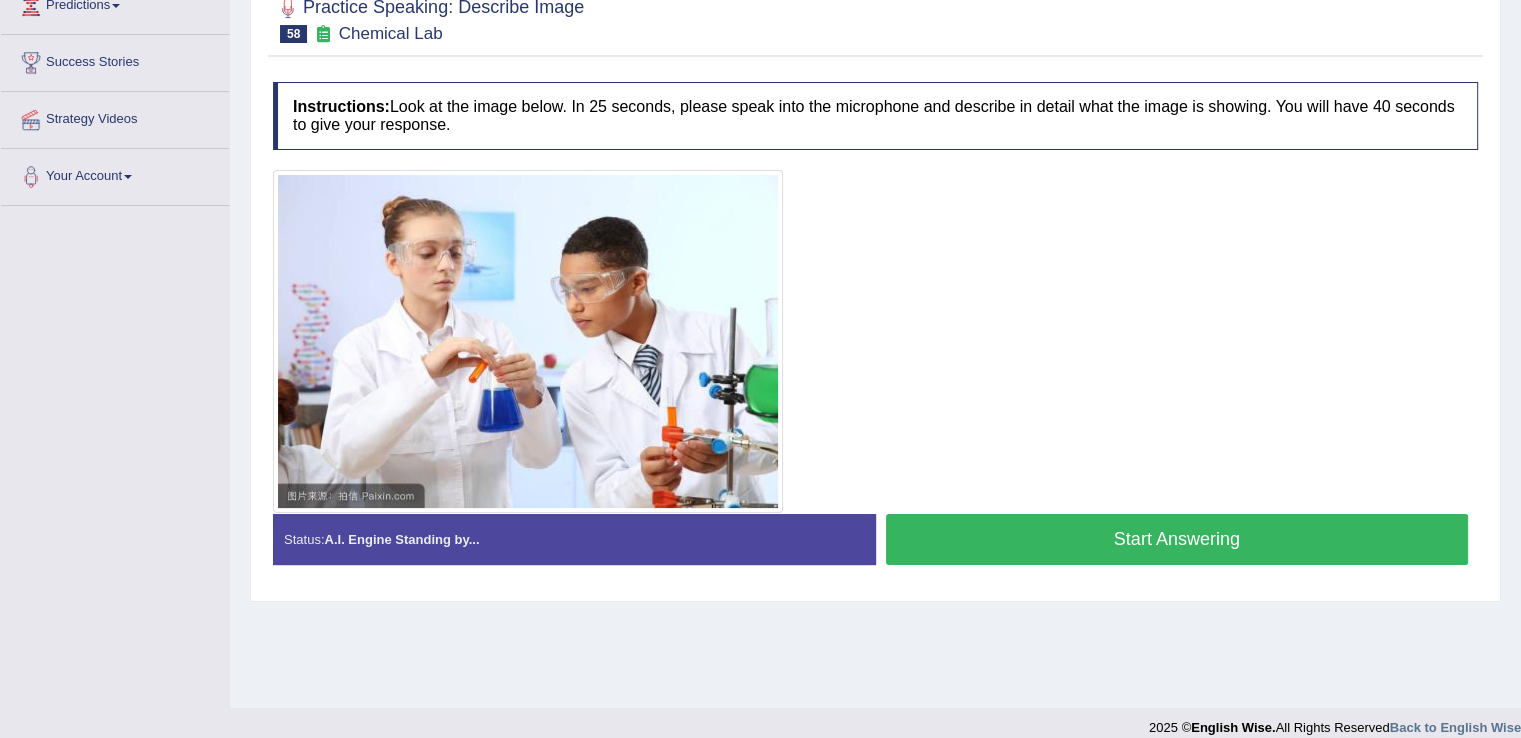 click on "Start Answering" at bounding box center [1177, 539] 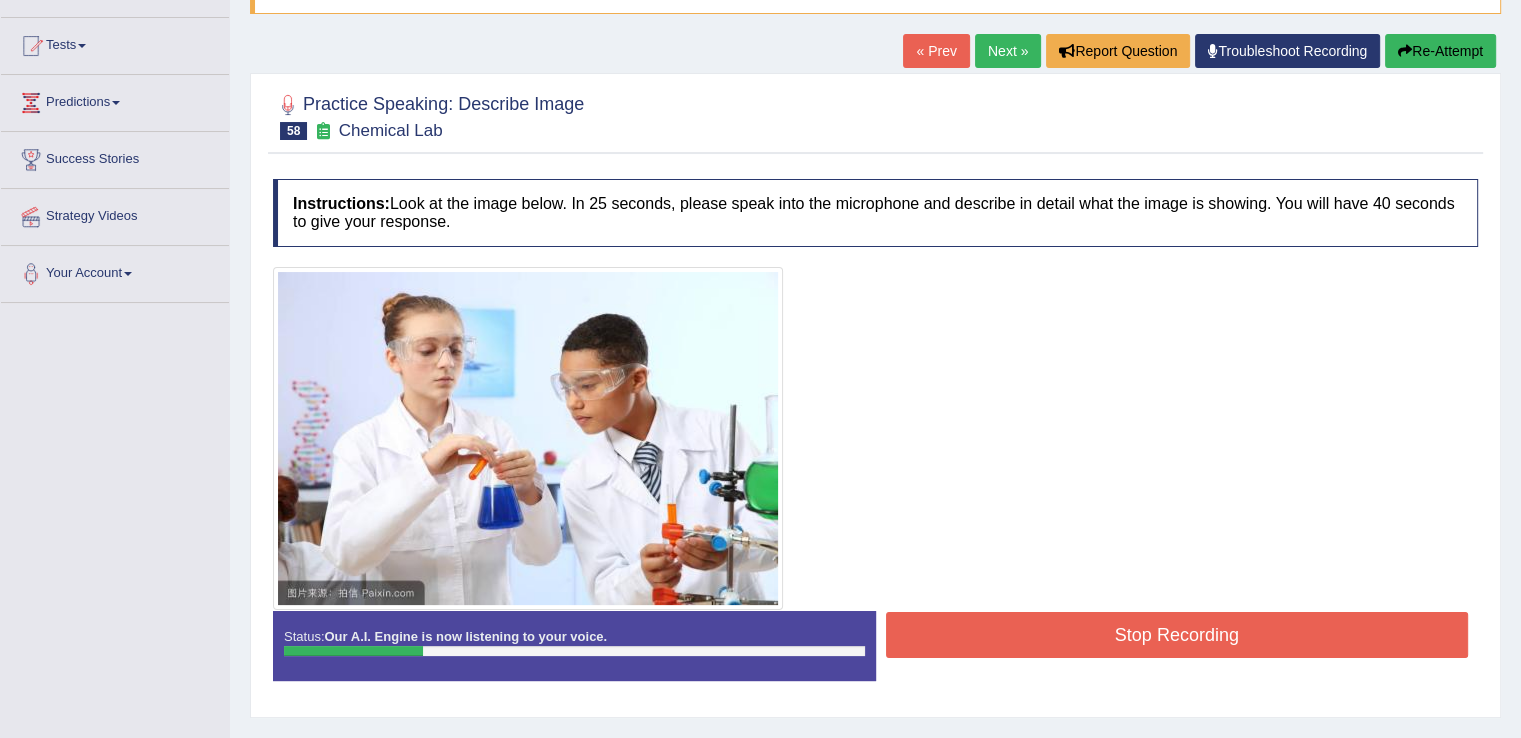 scroll, scrollTop: 184, scrollLeft: 0, axis: vertical 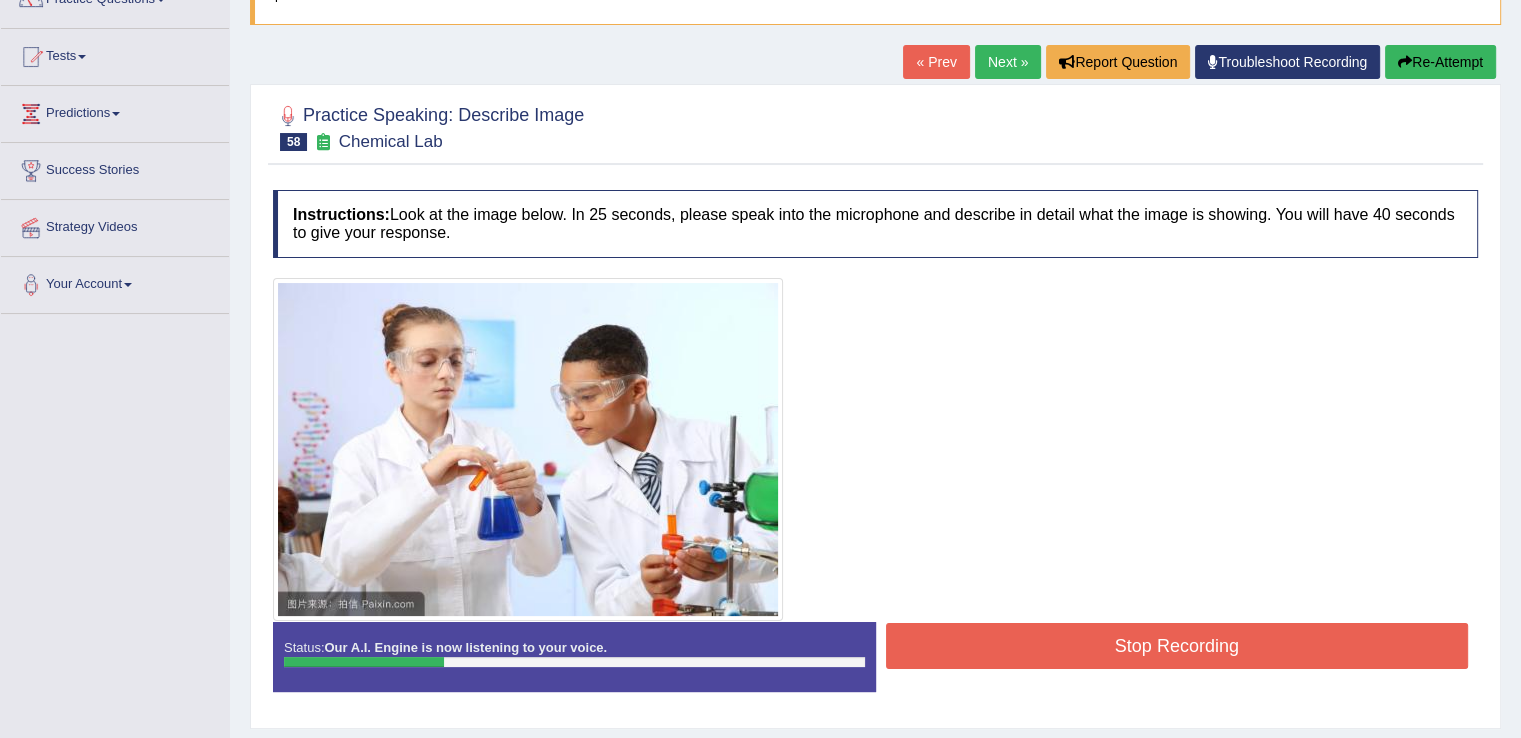 click on "Re-Attempt" at bounding box center [1440, 62] 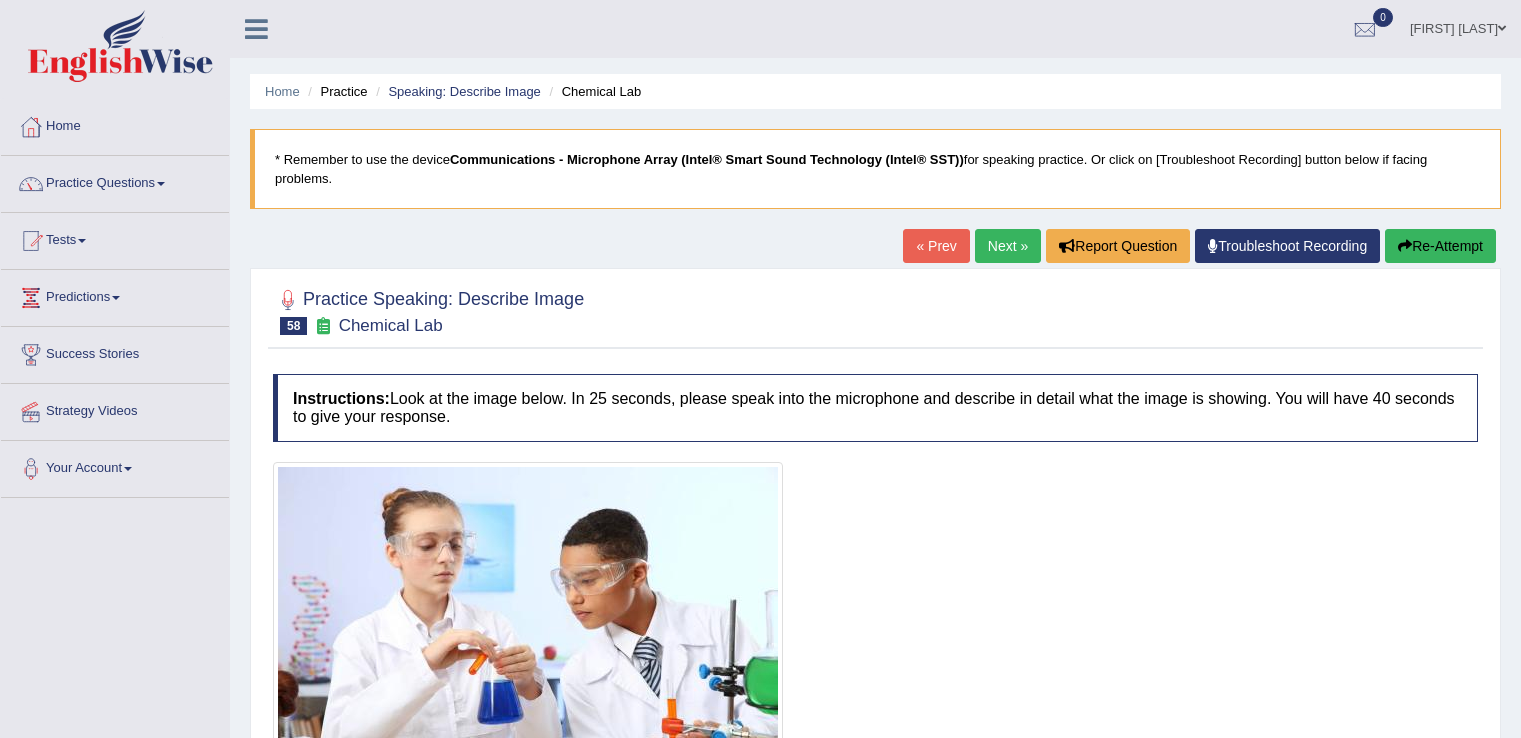 scroll, scrollTop: 184, scrollLeft: 0, axis: vertical 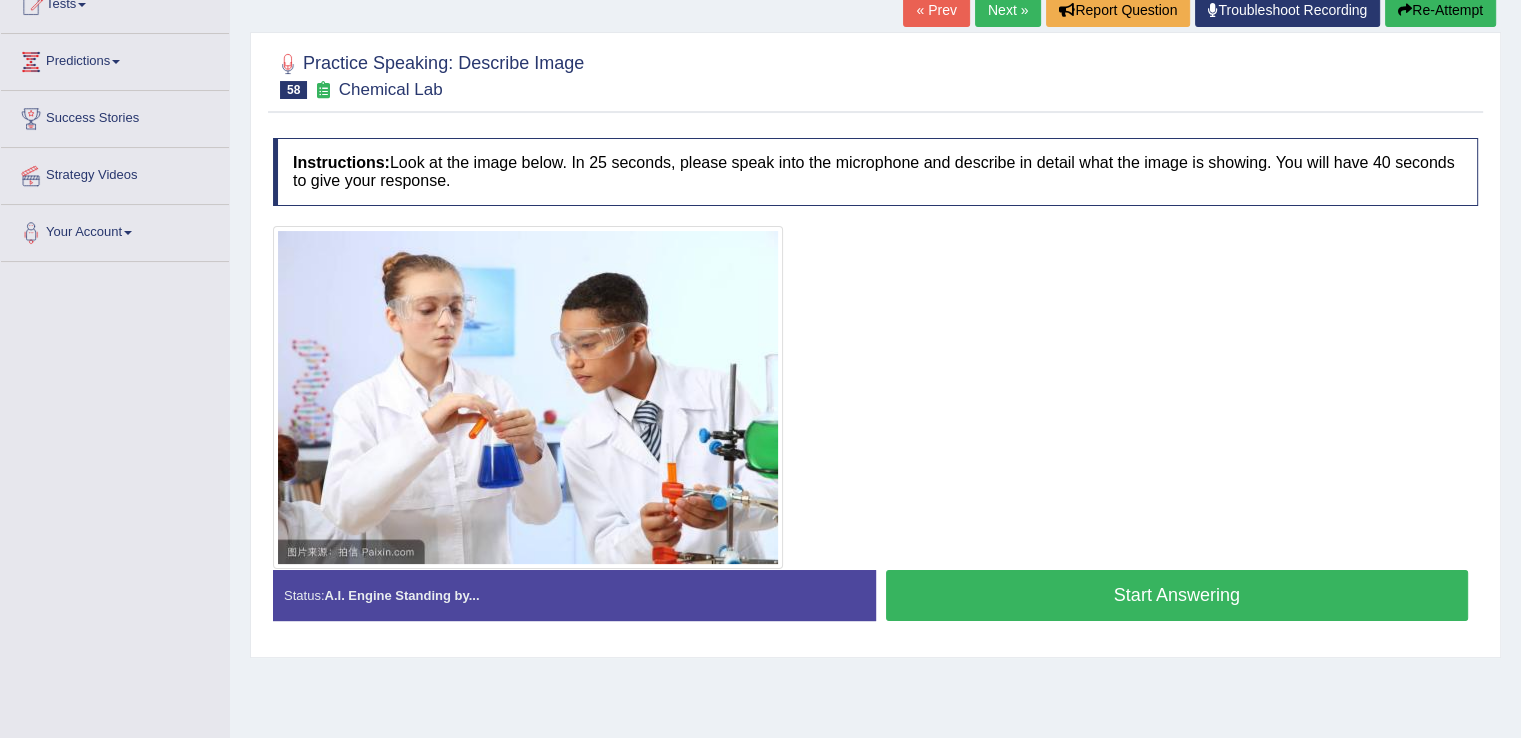 click on "Start Answering" at bounding box center (1177, 595) 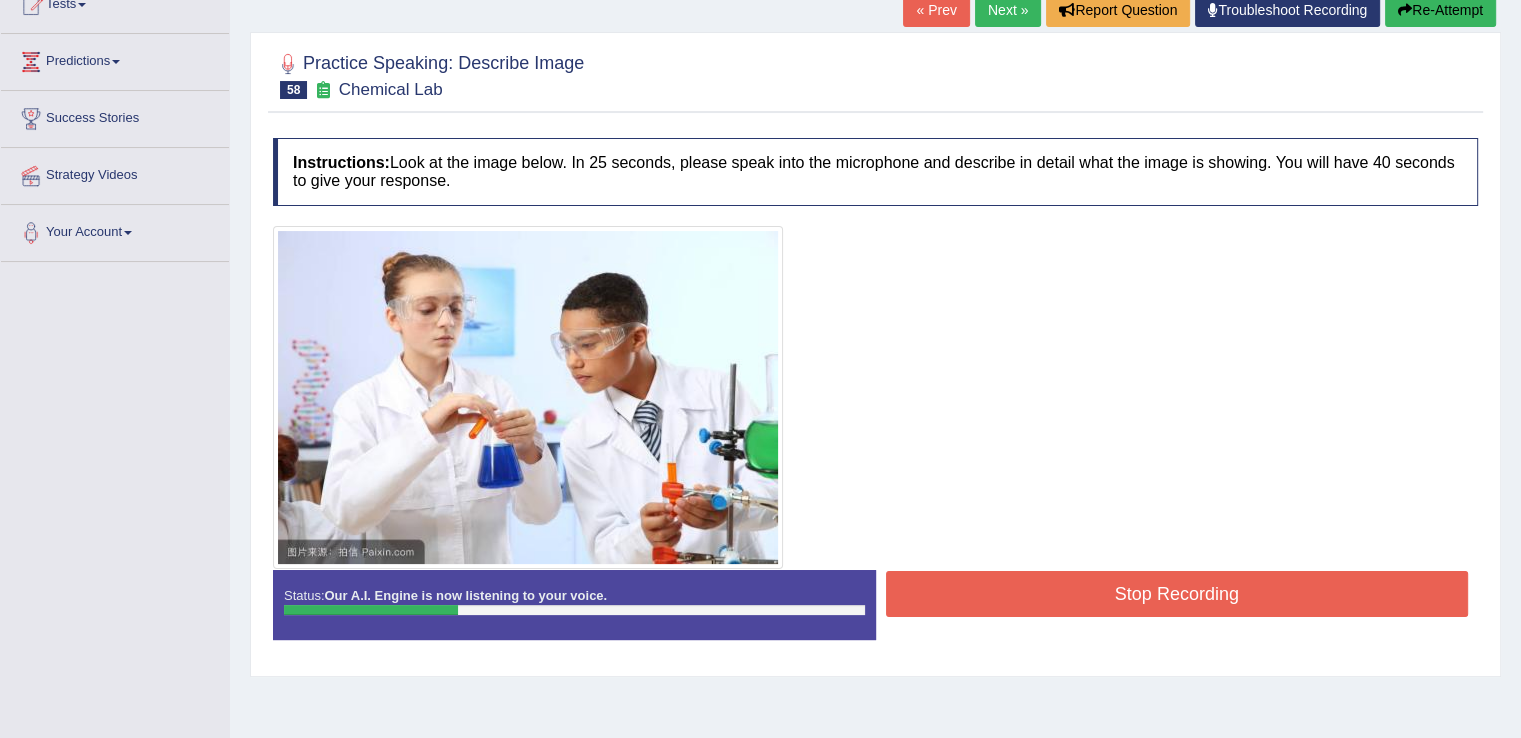 click on "Stop Recording" at bounding box center [1177, 594] 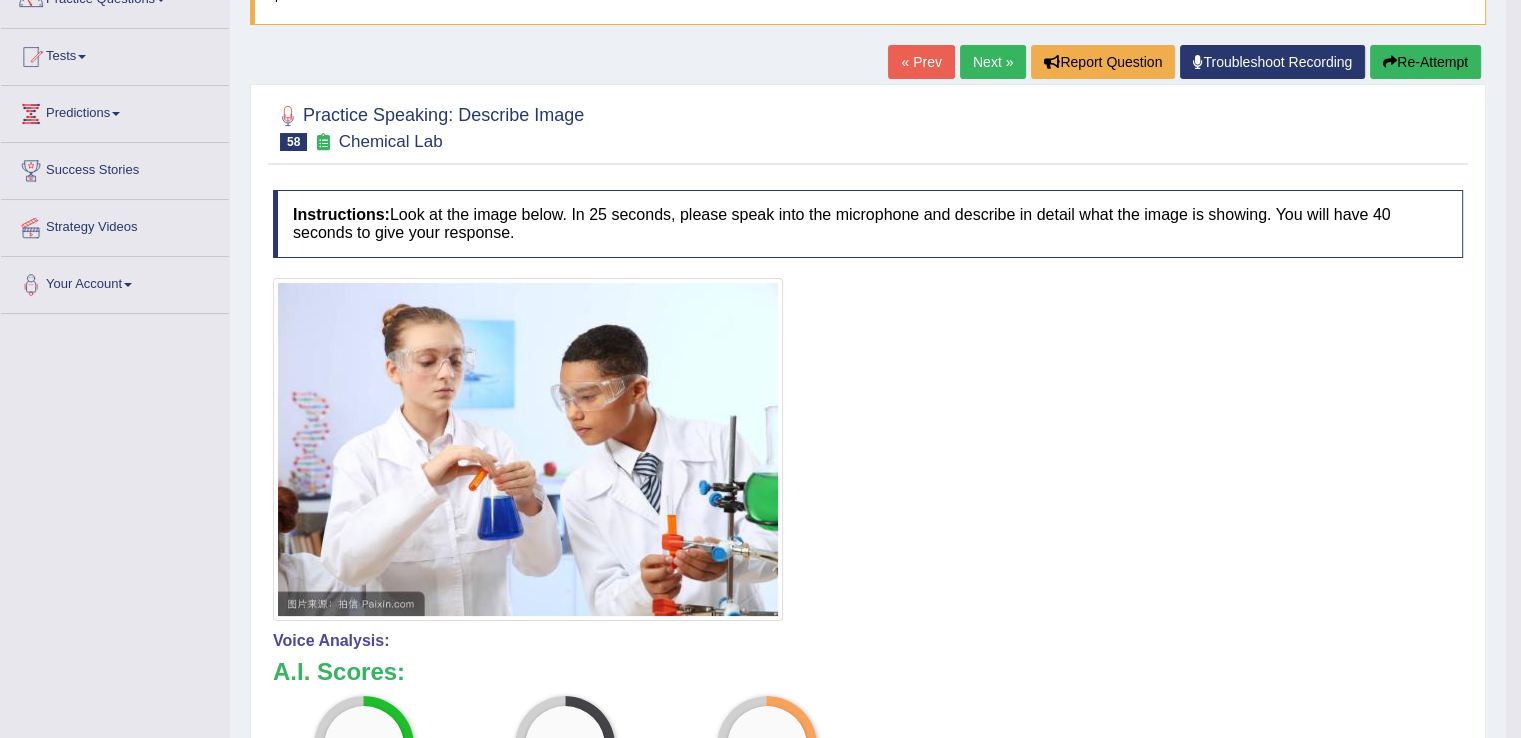 scroll, scrollTop: 183, scrollLeft: 0, axis: vertical 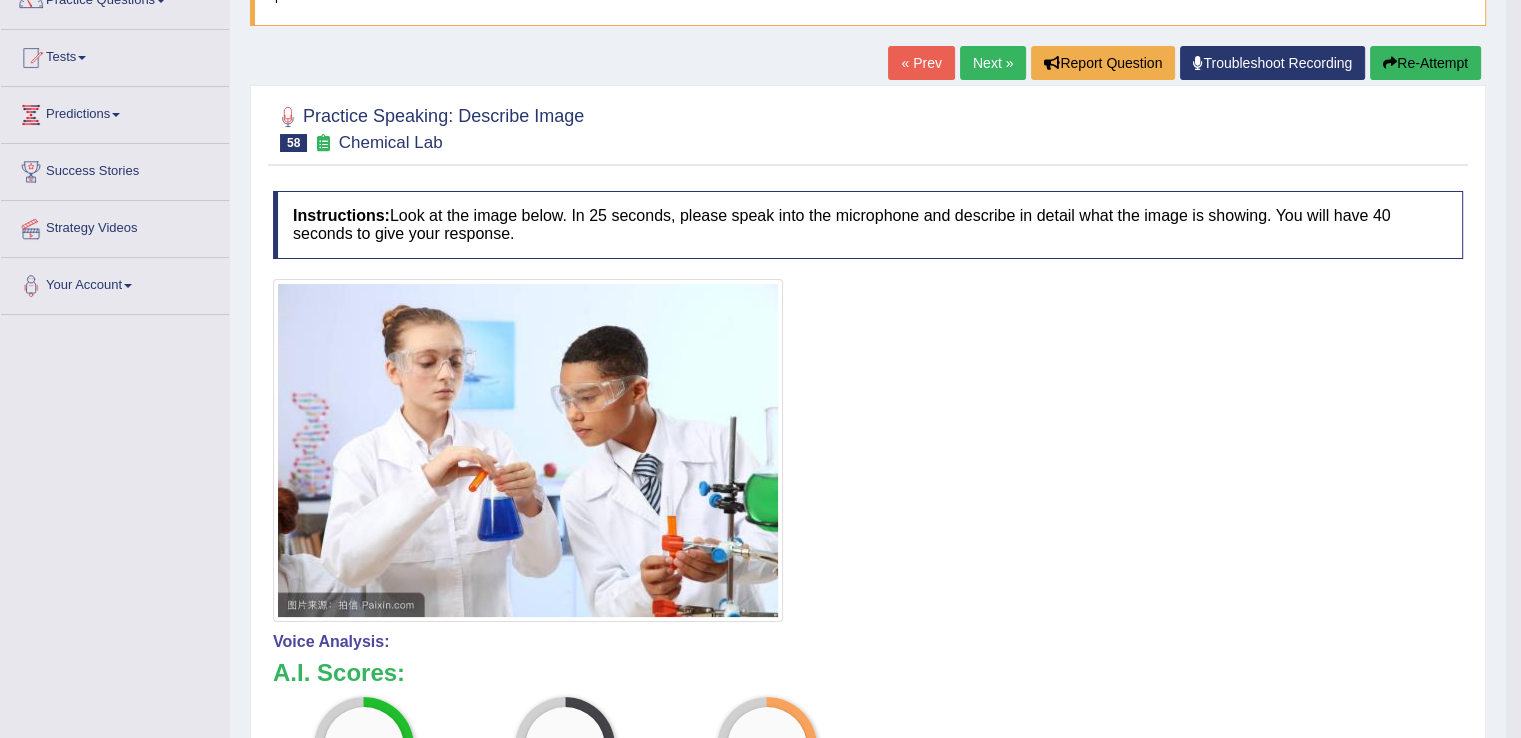 click on "Re-Attempt" at bounding box center [1425, 63] 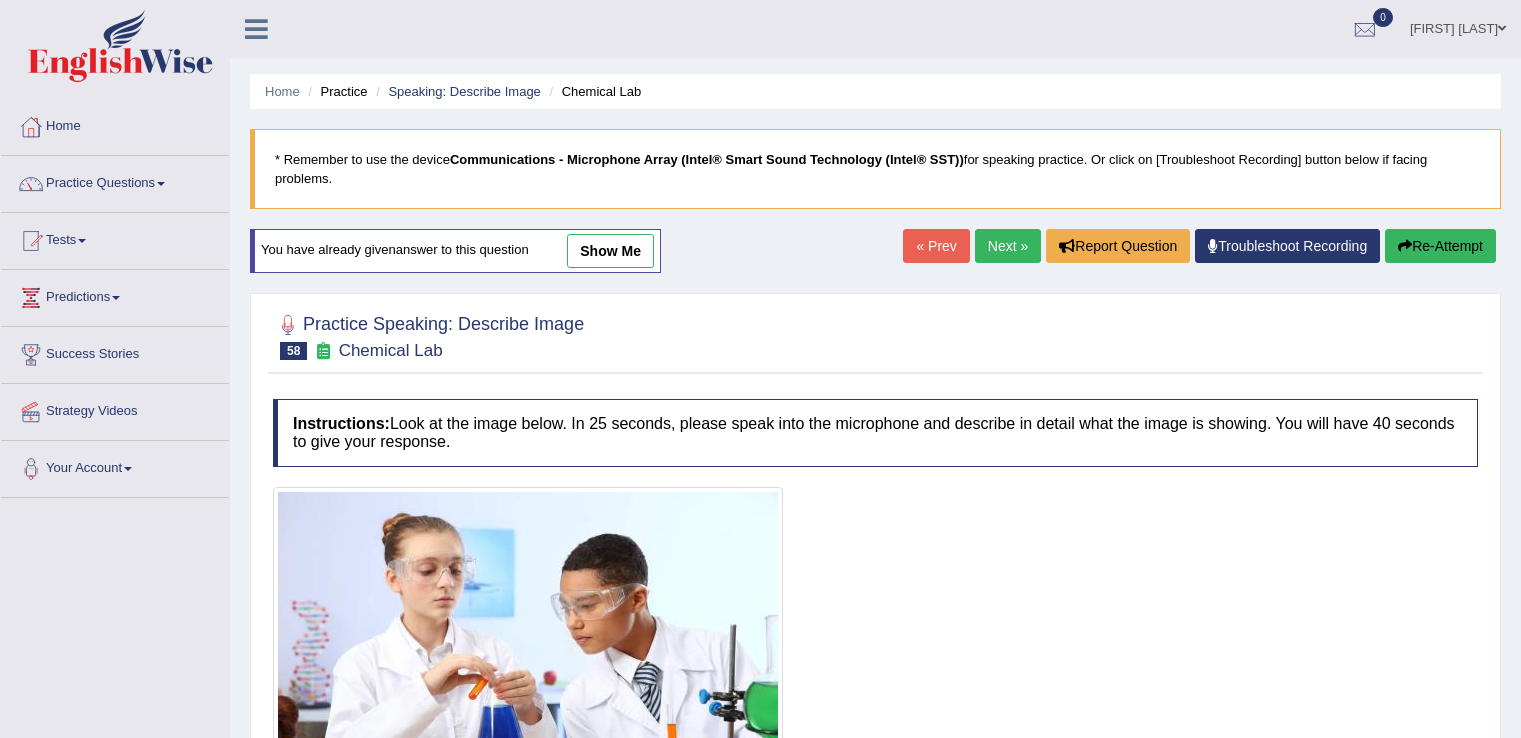 scroll, scrollTop: 194, scrollLeft: 0, axis: vertical 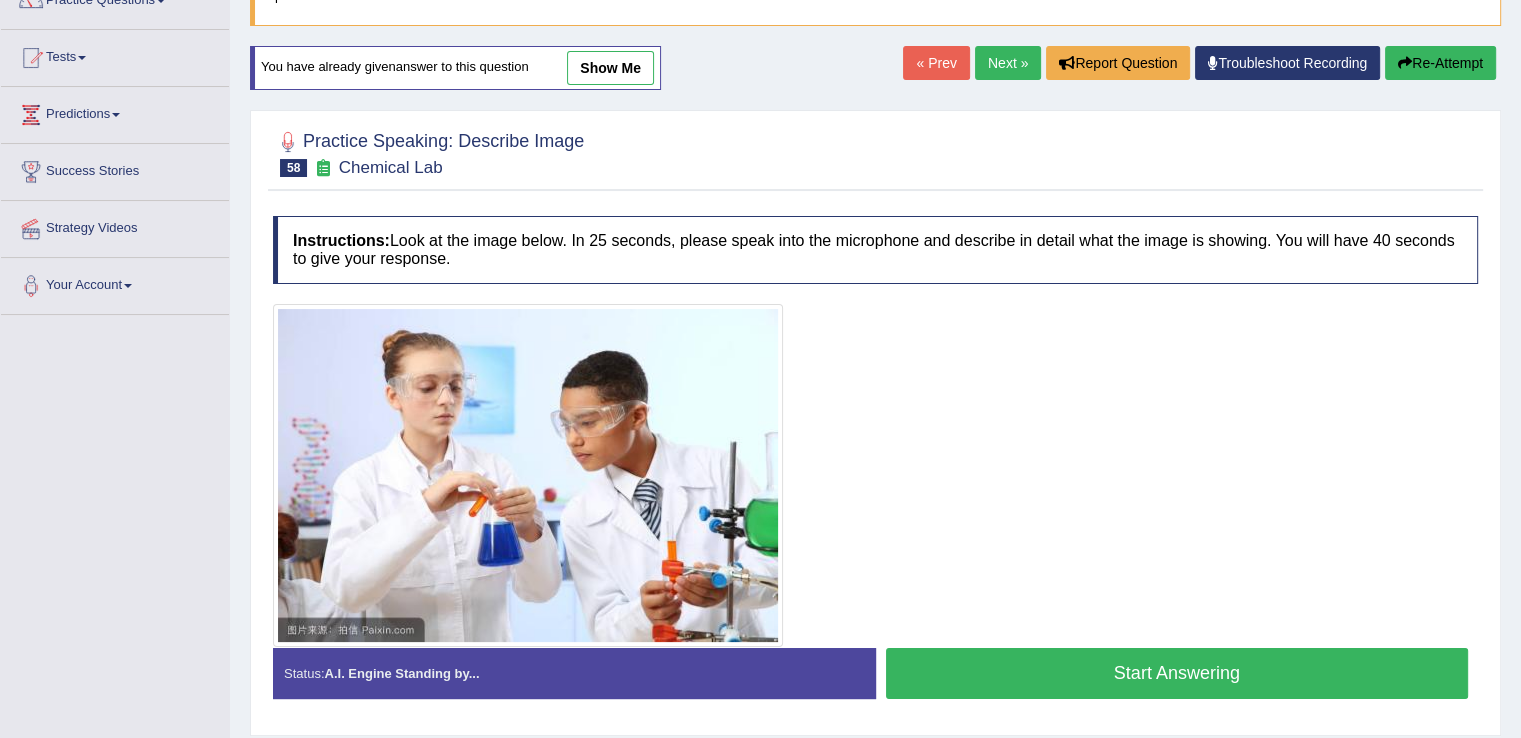 click on "Start Answering" at bounding box center [1177, 673] 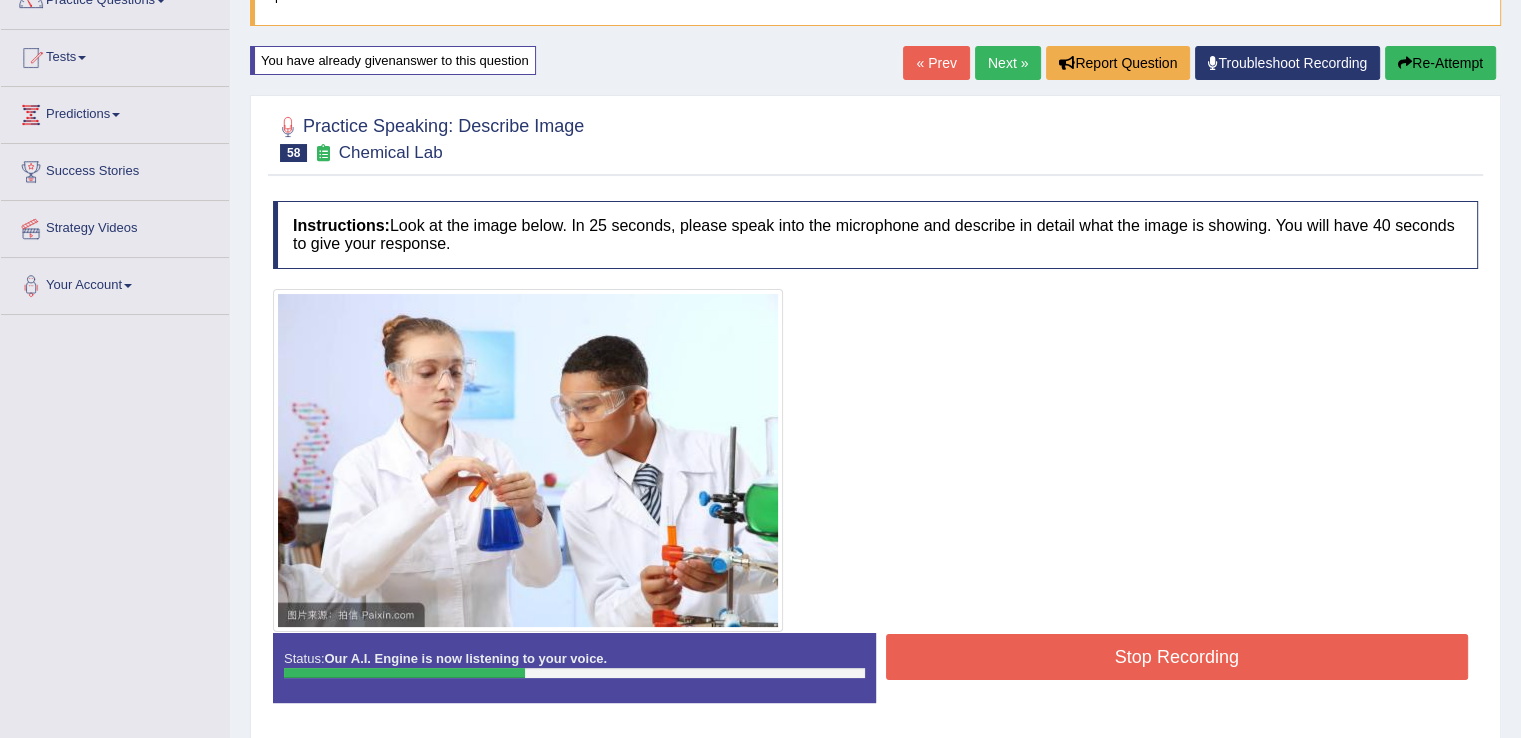 click on "Stop Recording" at bounding box center [1177, 657] 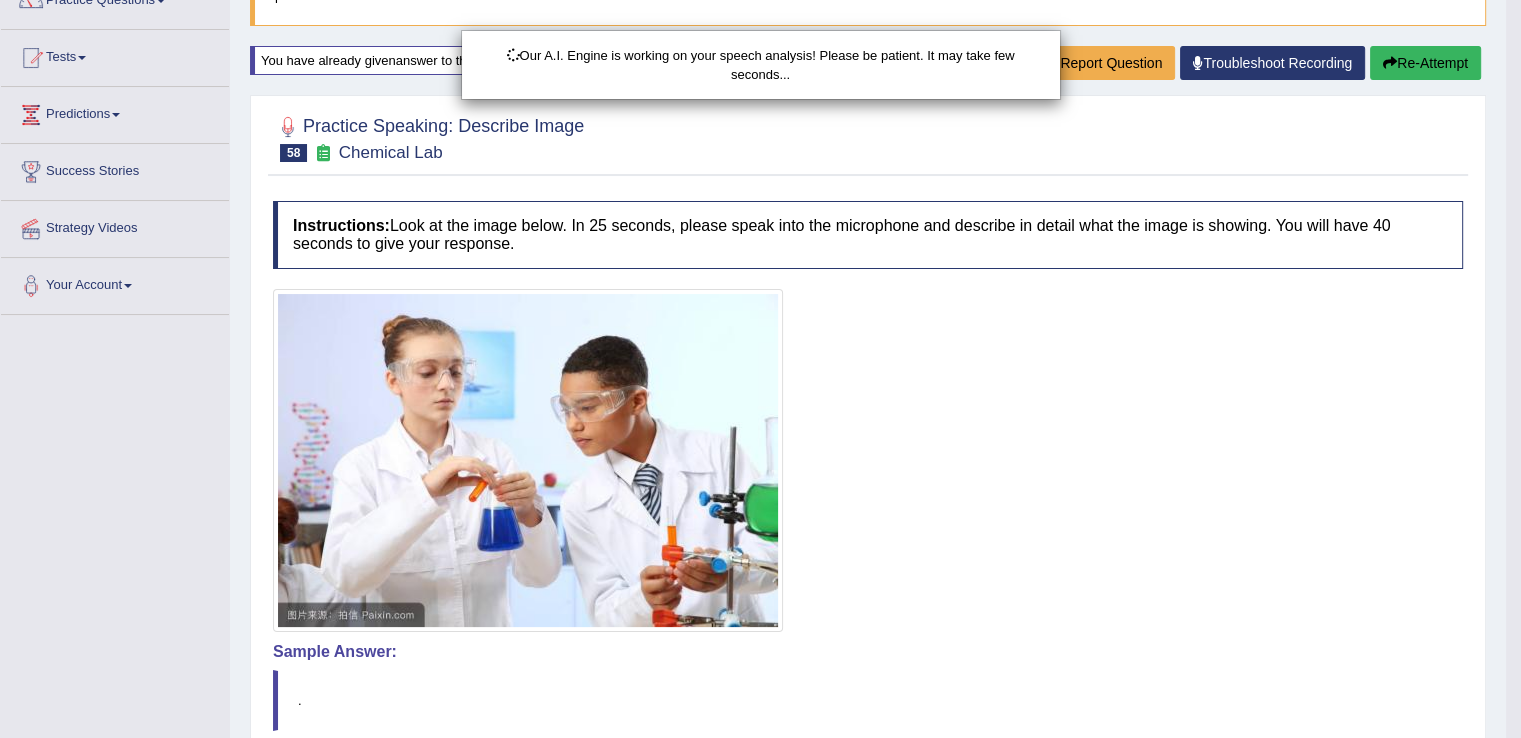 scroll, scrollTop: 365, scrollLeft: 0, axis: vertical 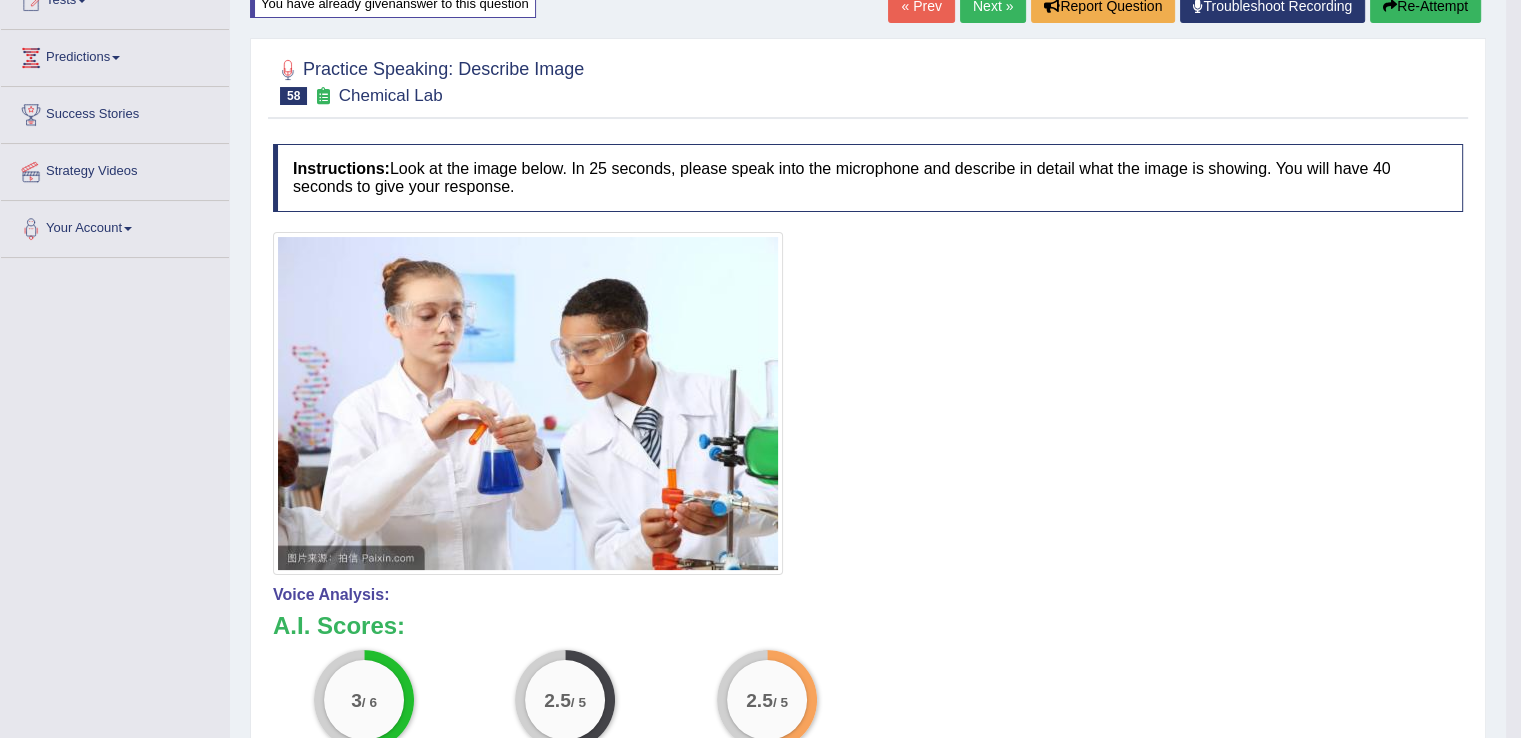 click on "Re-Attempt" at bounding box center (1425, 6) 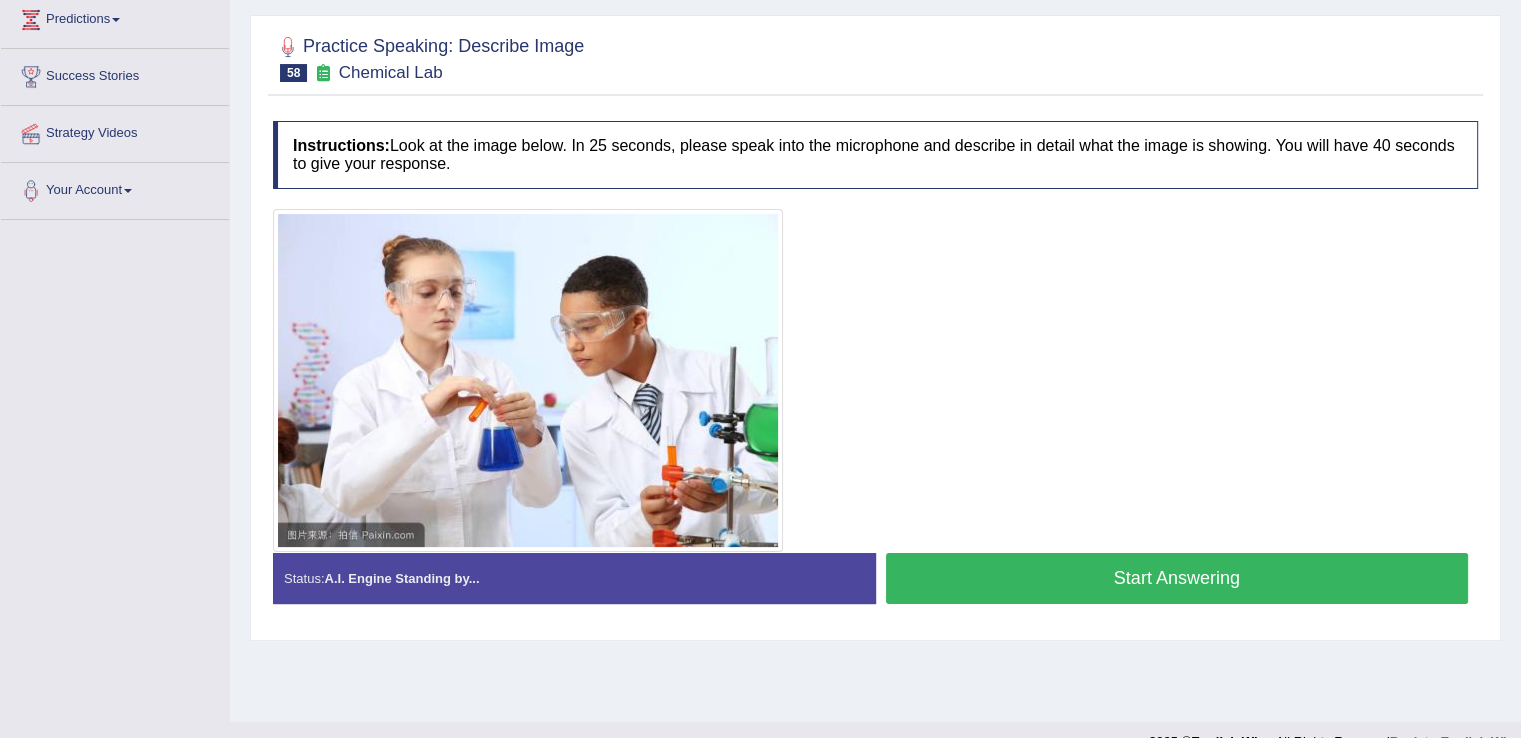 scroll, scrollTop: 0, scrollLeft: 0, axis: both 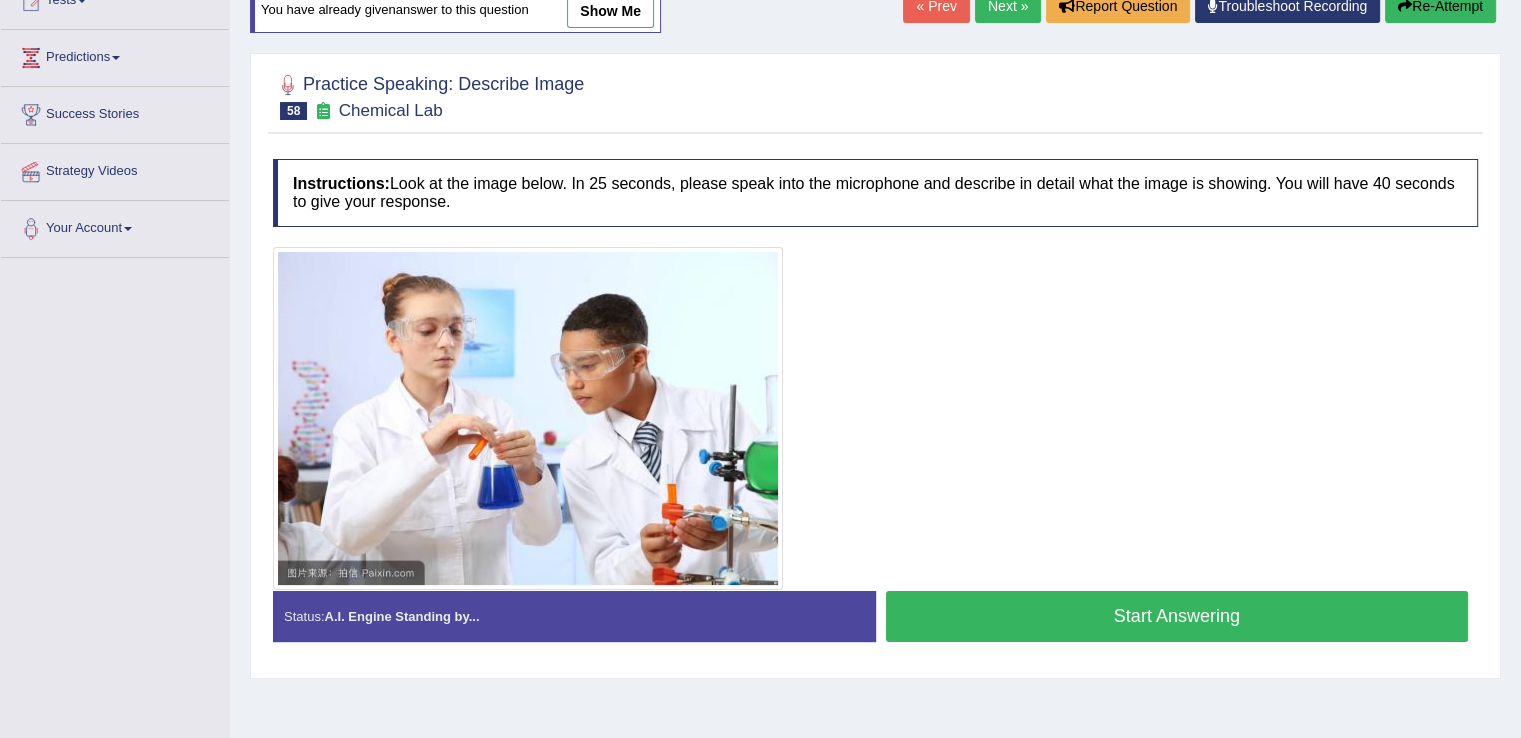click on "Start Answering" at bounding box center (1177, 616) 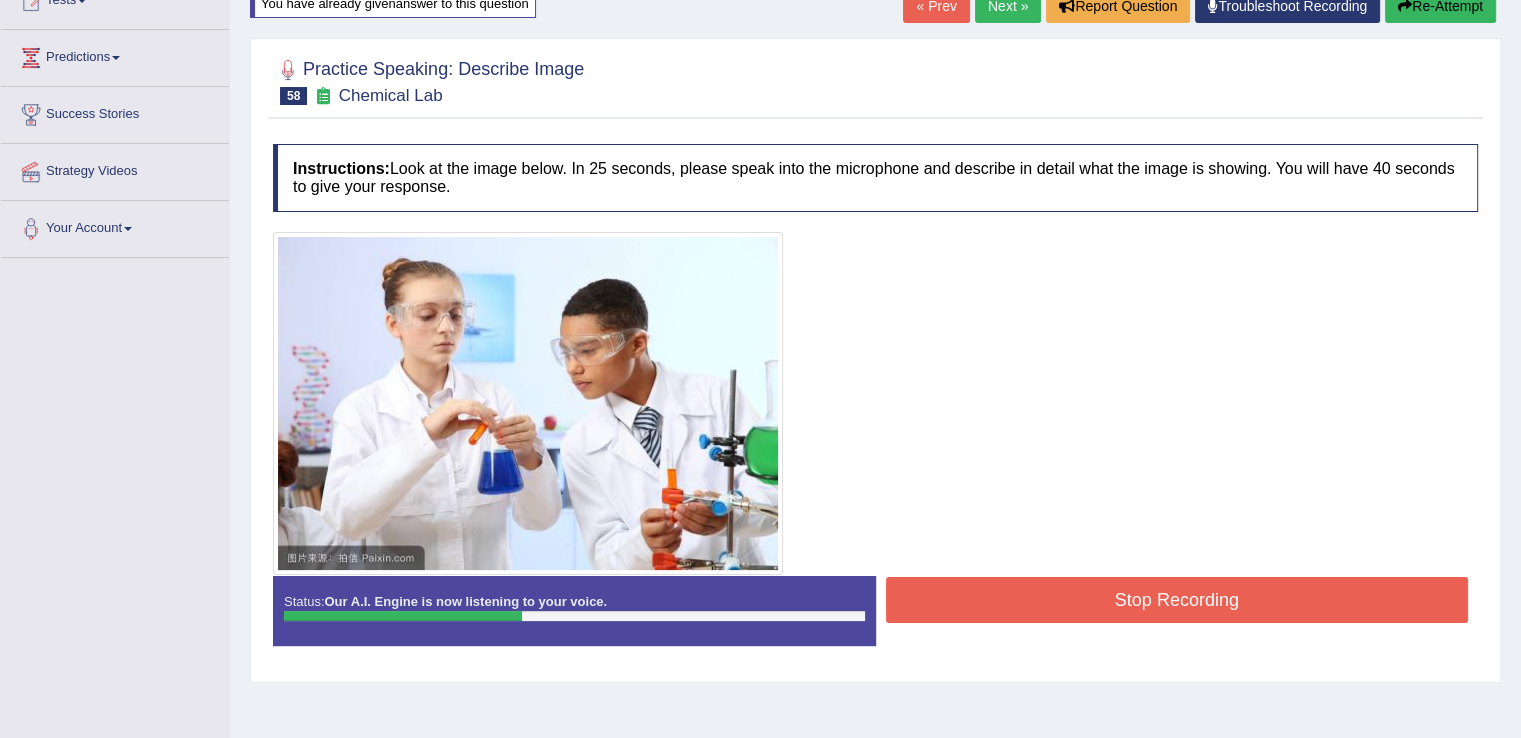 click on "Stop Recording" at bounding box center (1177, 600) 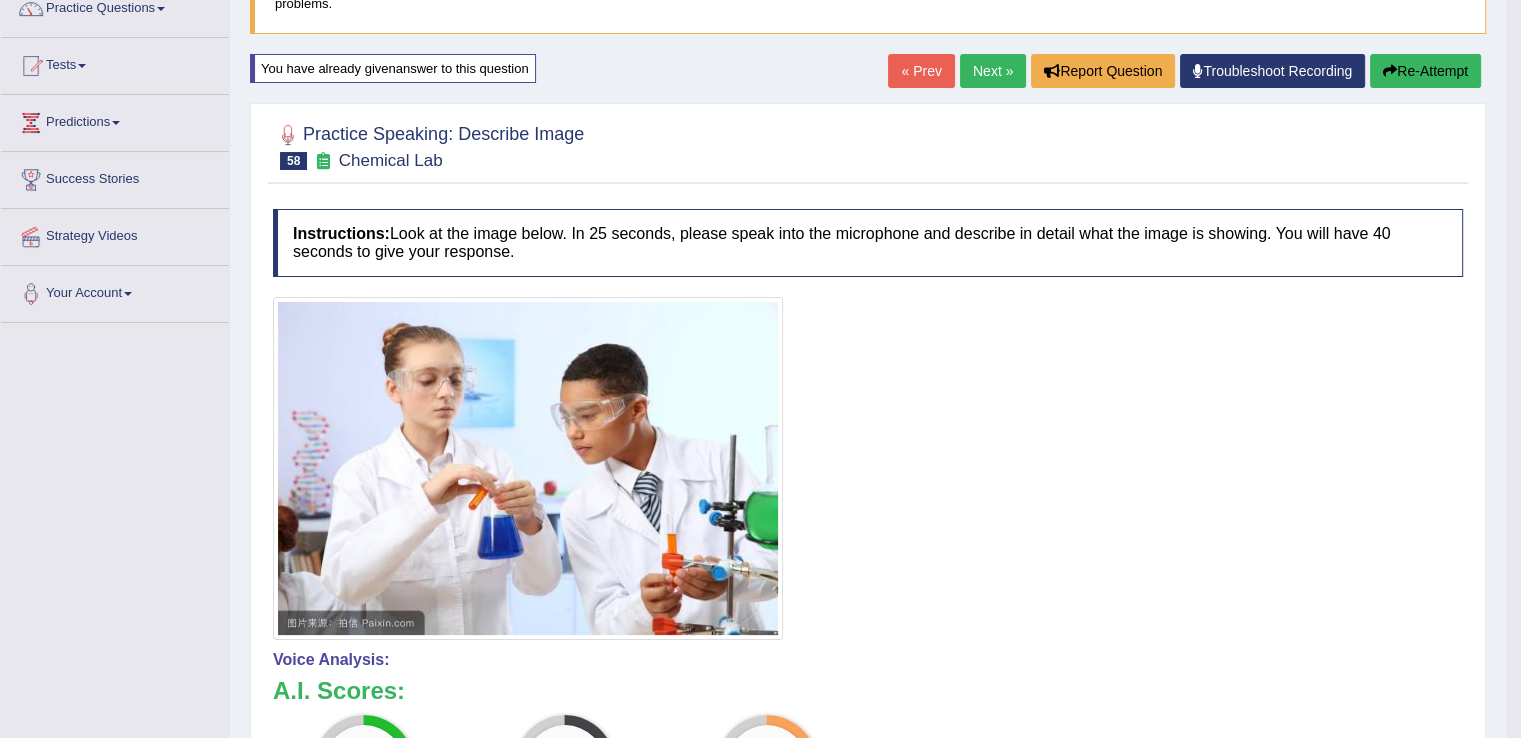 scroll, scrollTop: 168, scrollLeft: 0, axis: vertical 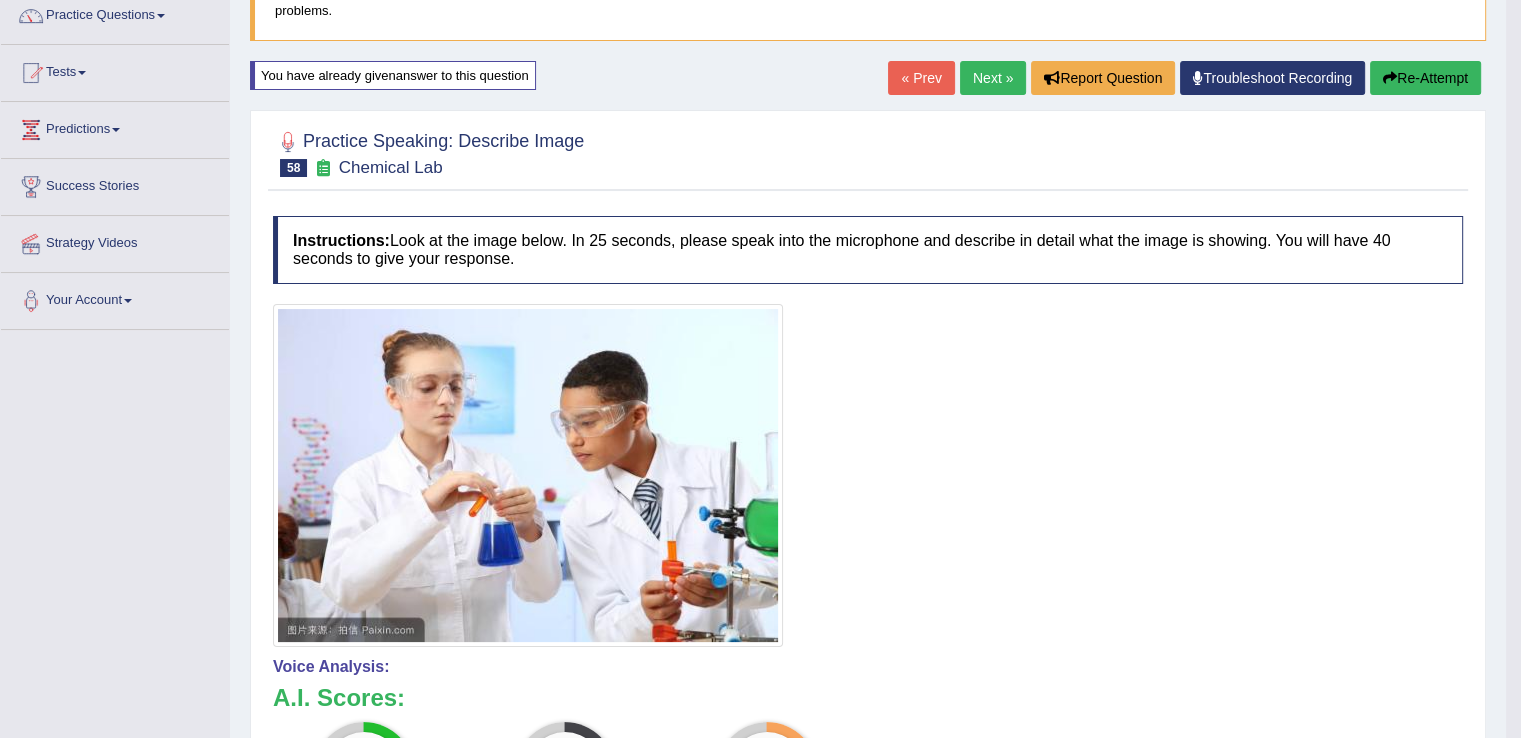 click on "Home
Practice
Speaking: Describe Image
Chemical Lab
* Remember to use the device  Communications - Microphone Array (Intel® Smart Sound Technology (Intel® SST))  for speaking practice. Or click on [Troubleshoot Recording] button below if facing problems.
You have already given   answer to this question
« Prev Next »  Report Question  Troubleshoot Recording  Re-Attempt
Practice Speaking: Describe Image
58
Chemical Lab
Instructions:  Look at the image below. In 25 seconds, please speak into the microphone and describe in detail what the image is showing. You will have 40 seconds to give your response.
Created with Highcharts 7.1.2 Too low Too high Time Pitch meter: 0 5 10 15 20 25 30 35 40 Created with Highcharts 7.1.2 Great Too slow Too fast Time Speech pace meter: 0 5 10 15 20" at bounding box center [868, 503] 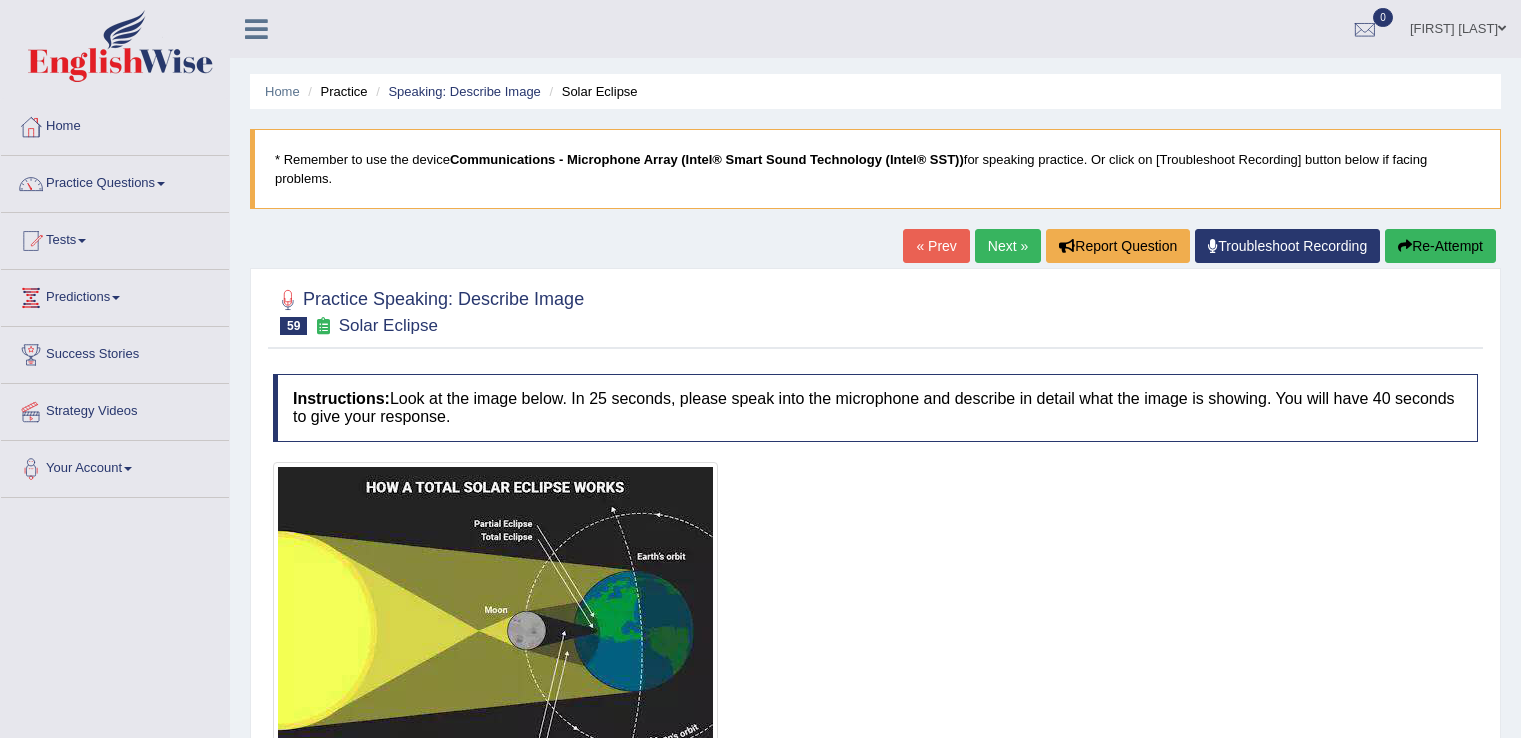 scroll, scrollTop: 0, scrollLeft: 0, axis: both 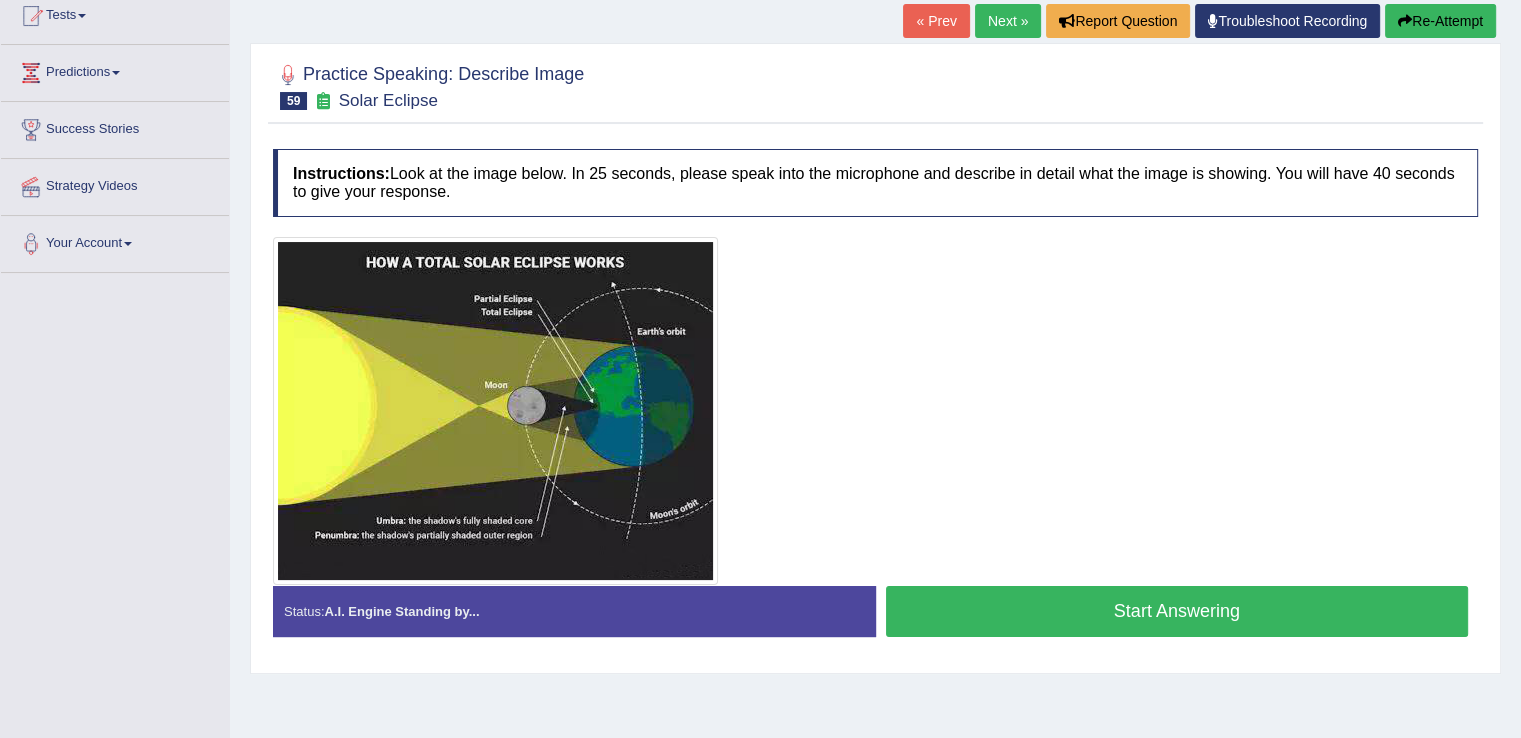 click on "Start Answering" at bounding box center [1177, 611] 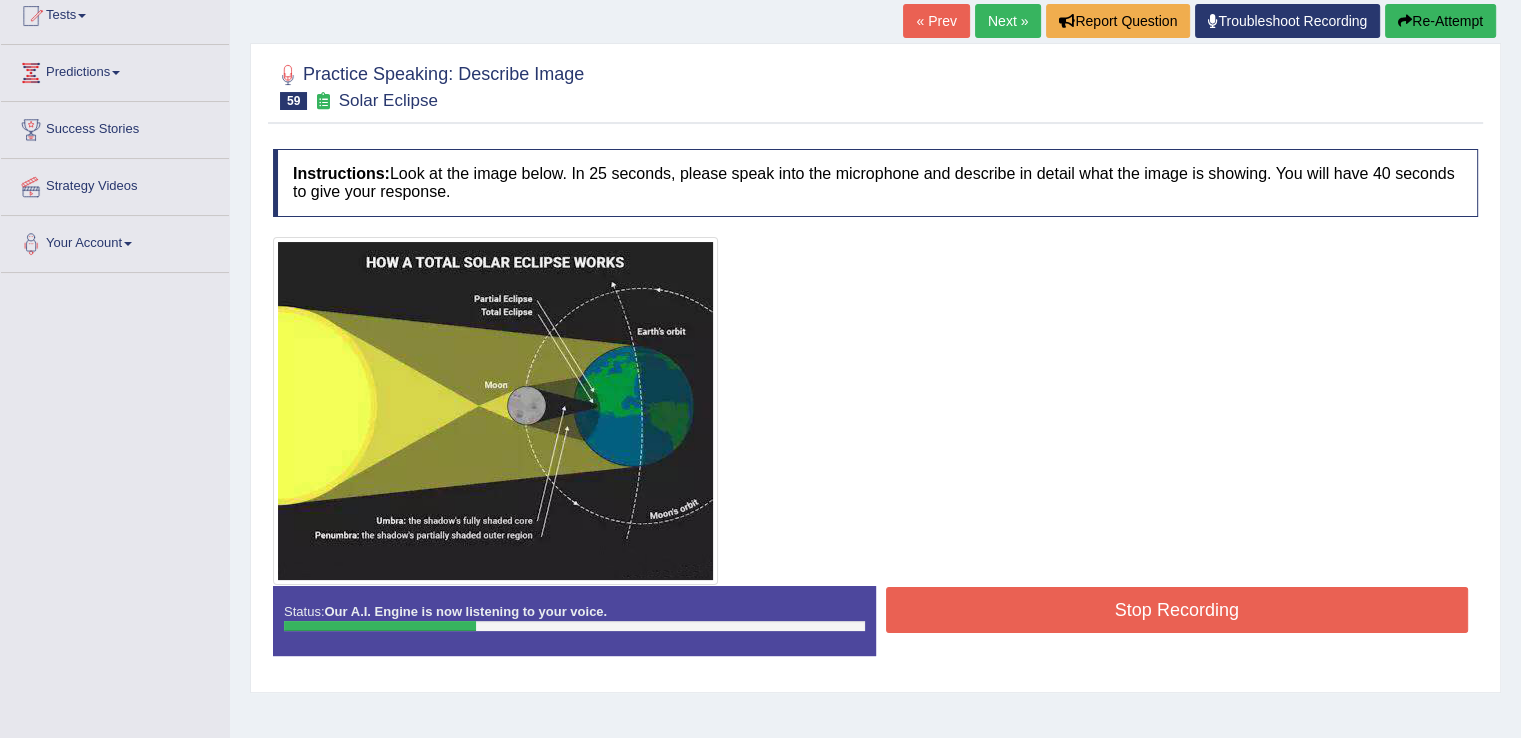 click on "Stop Recording" at bounding box center [1177, 610] 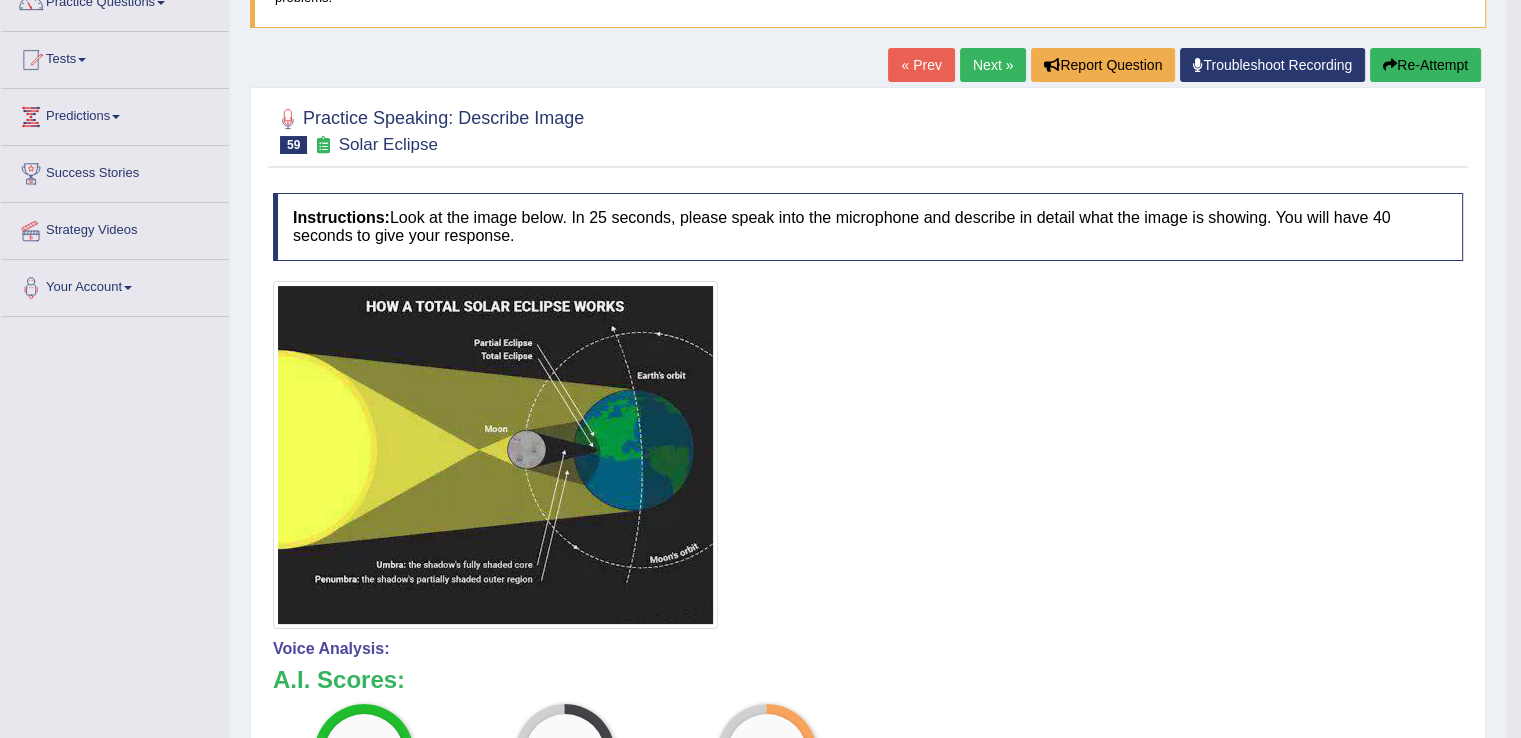 scroll, scrollTop: 171, scrollLeft: 0, axis: vertical 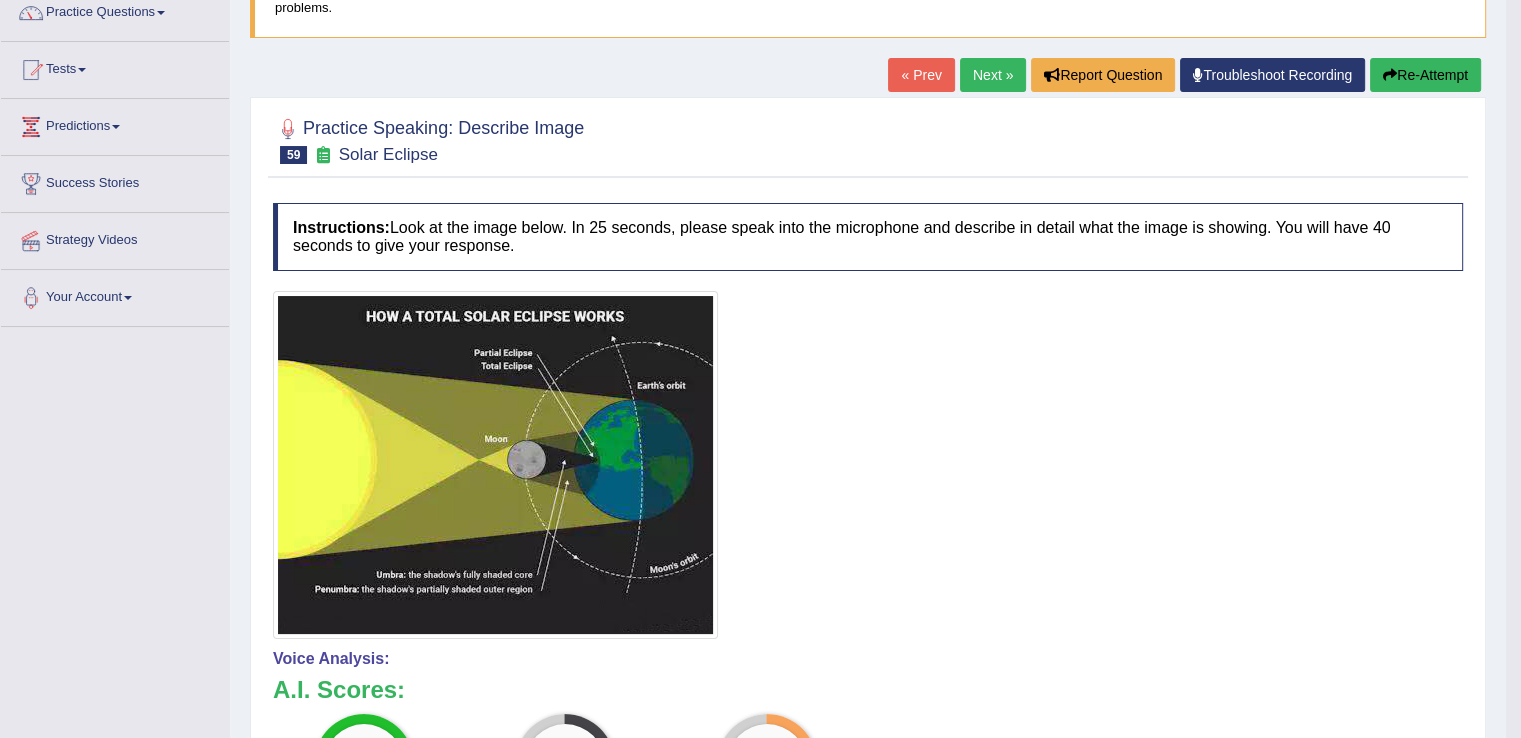 click on "Next »" at bounding box center [993, 75] 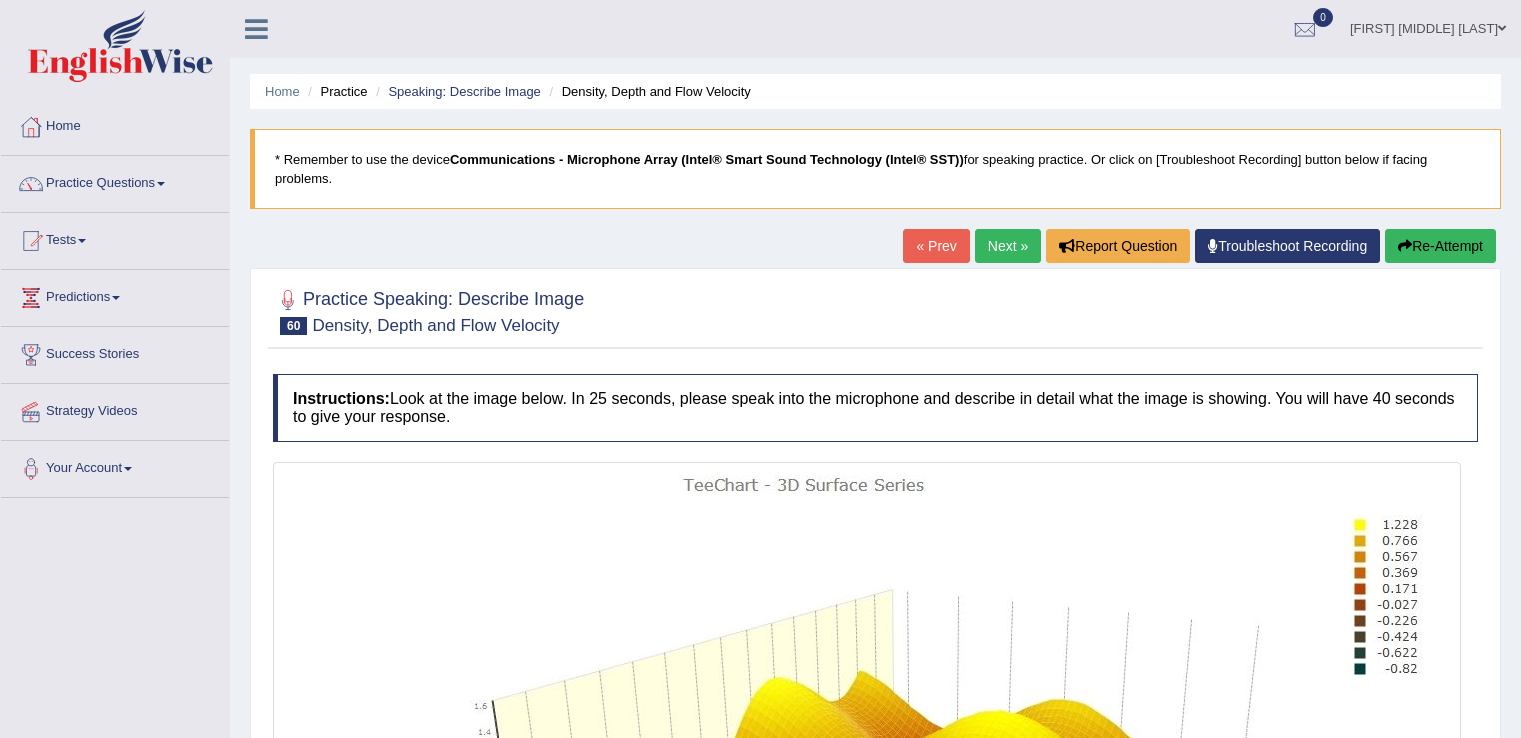 scroll, scrollTop: 0, scrollLeft: 0, axis: both 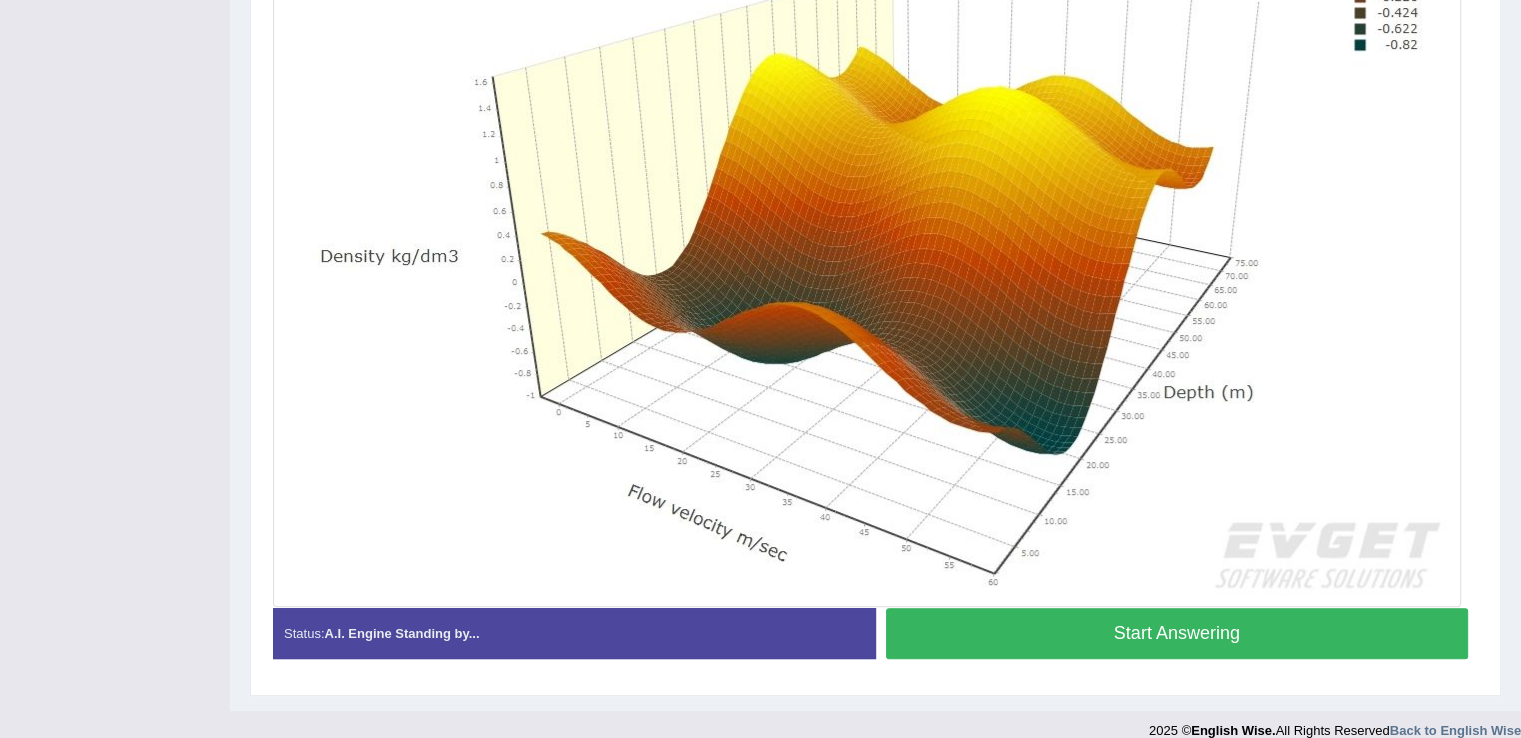 click on "Start Answering" at bounding box center [1177, 633] 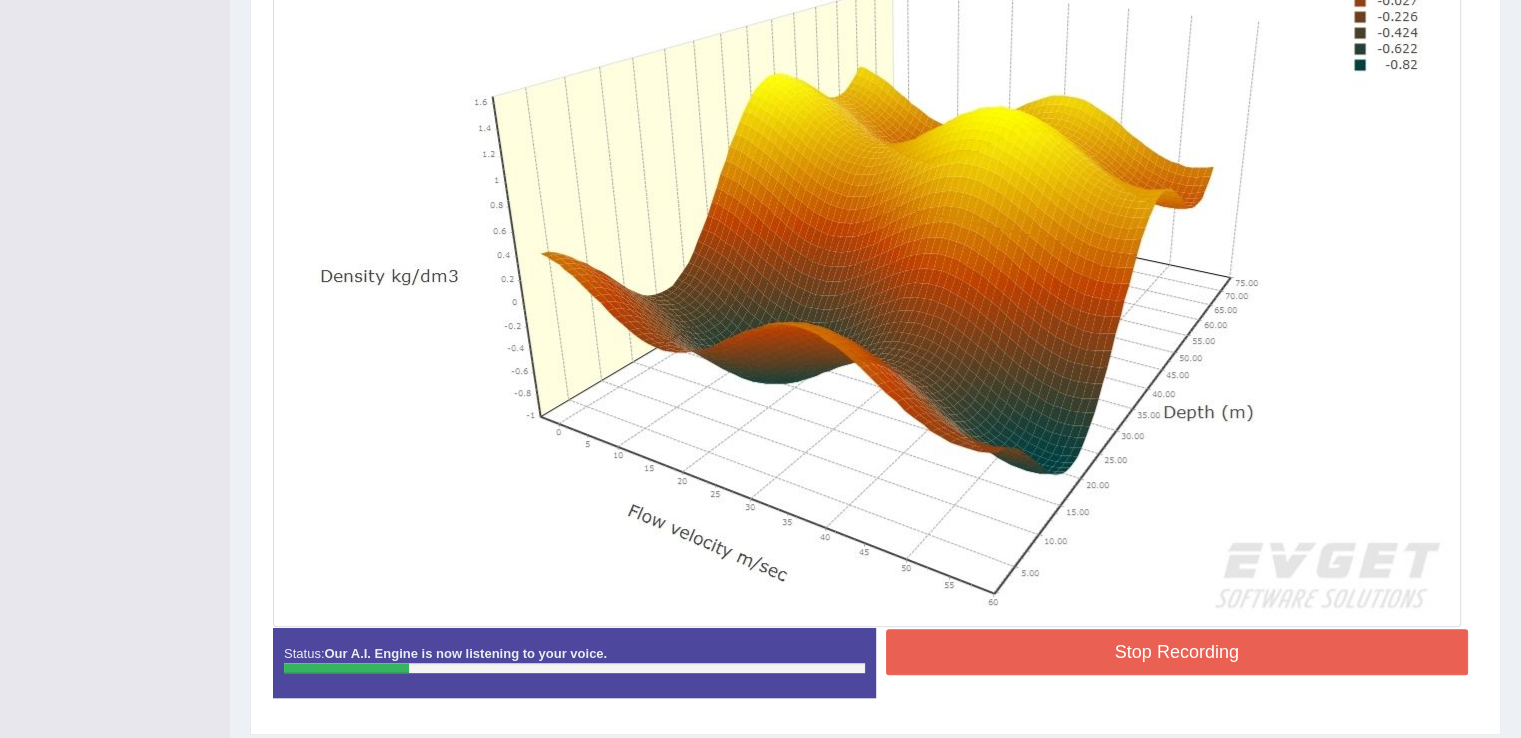 scroll, scrollTop: 612, scrollLeft: 0, axis: vertical 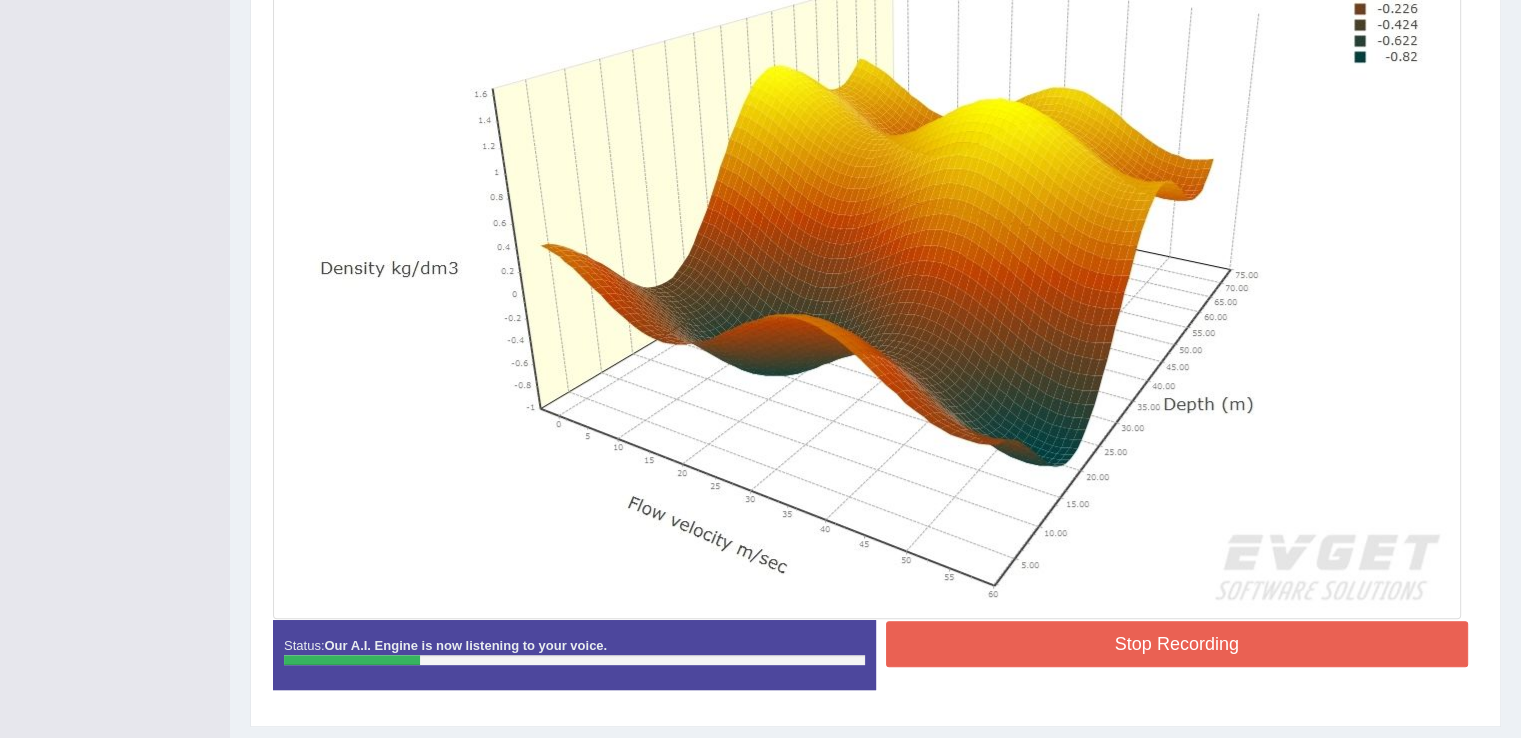 click on "Stop Recording" at bounding box center [1177, 644] 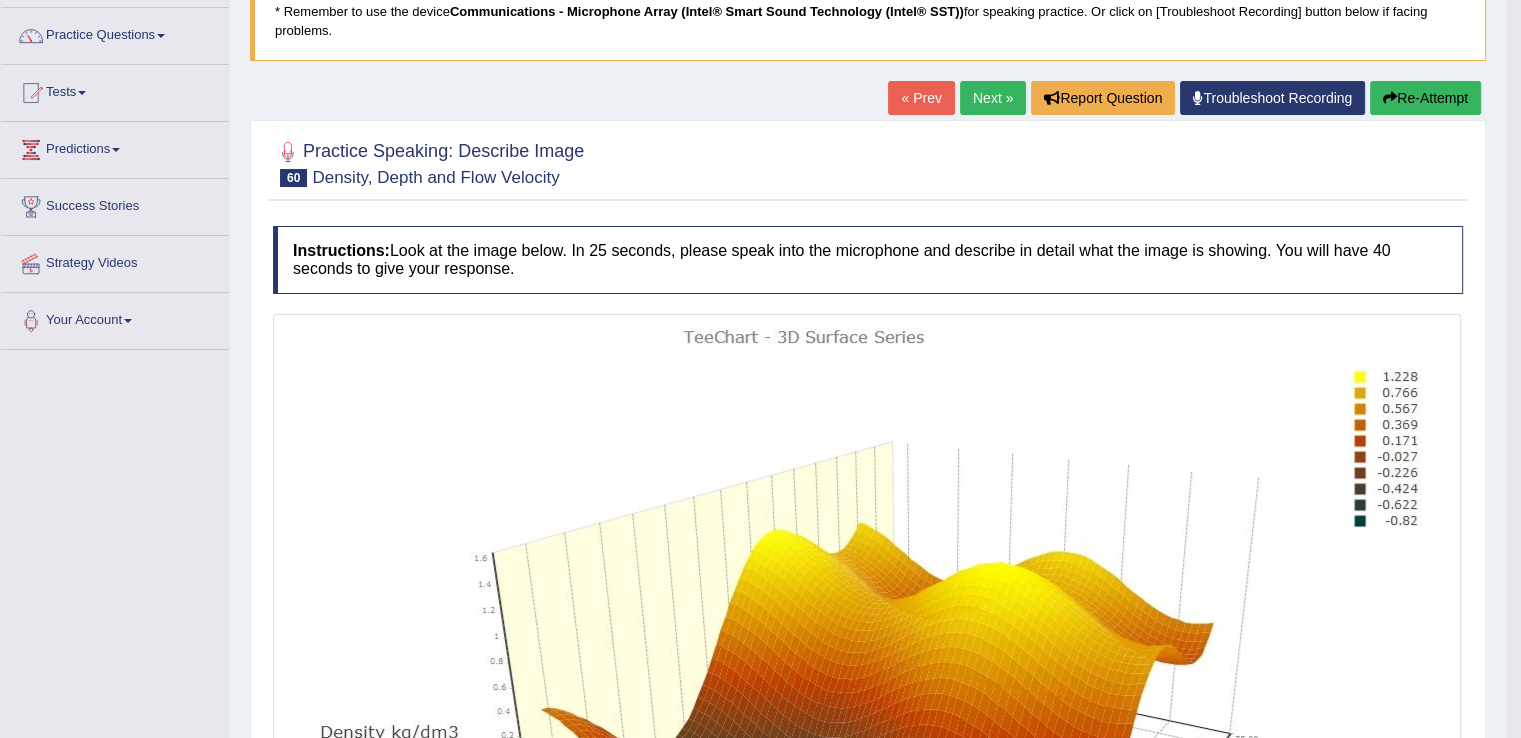 scroll, scrollTop: 142, scrollLeft: 0, axis: vertical 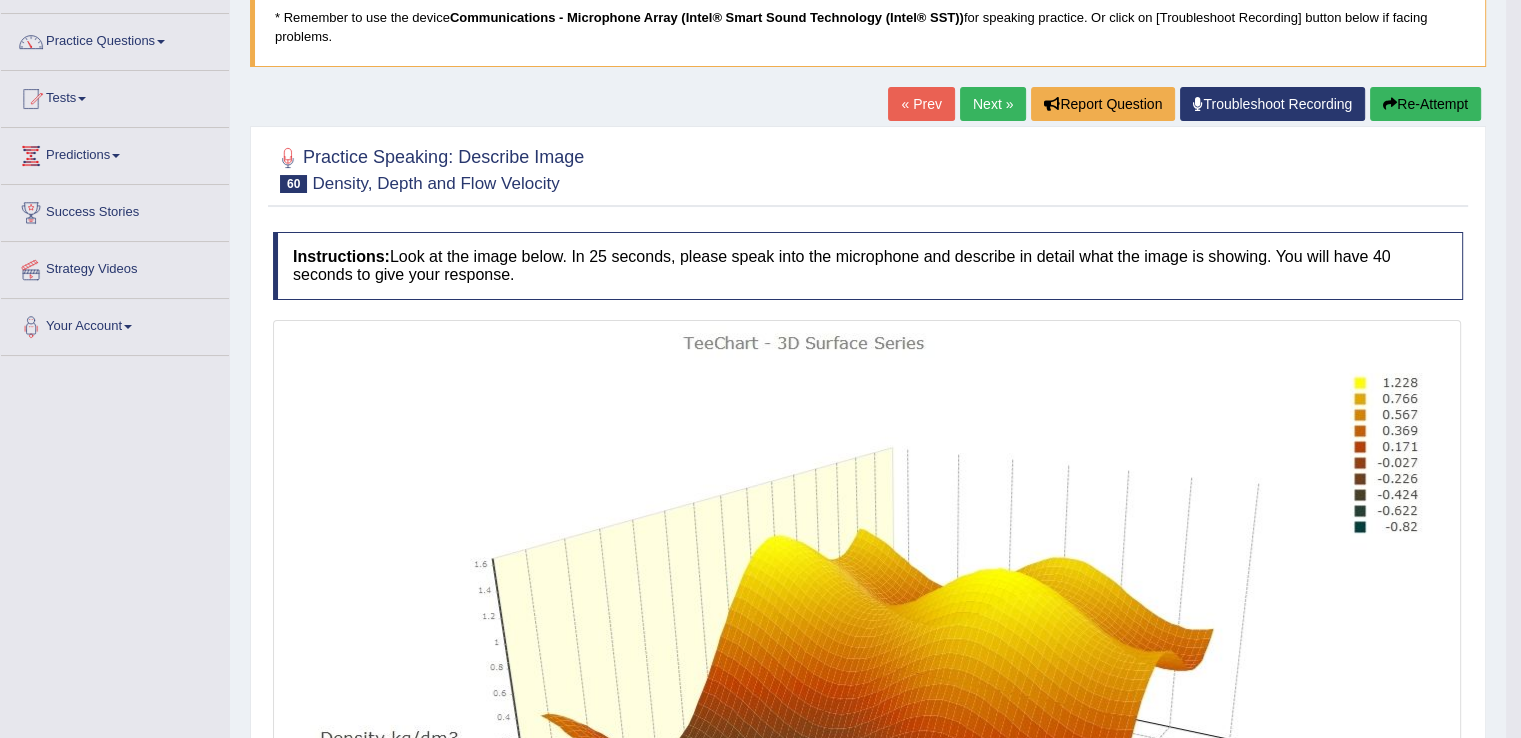 click on "Next »" at bounding box center [993, 104] 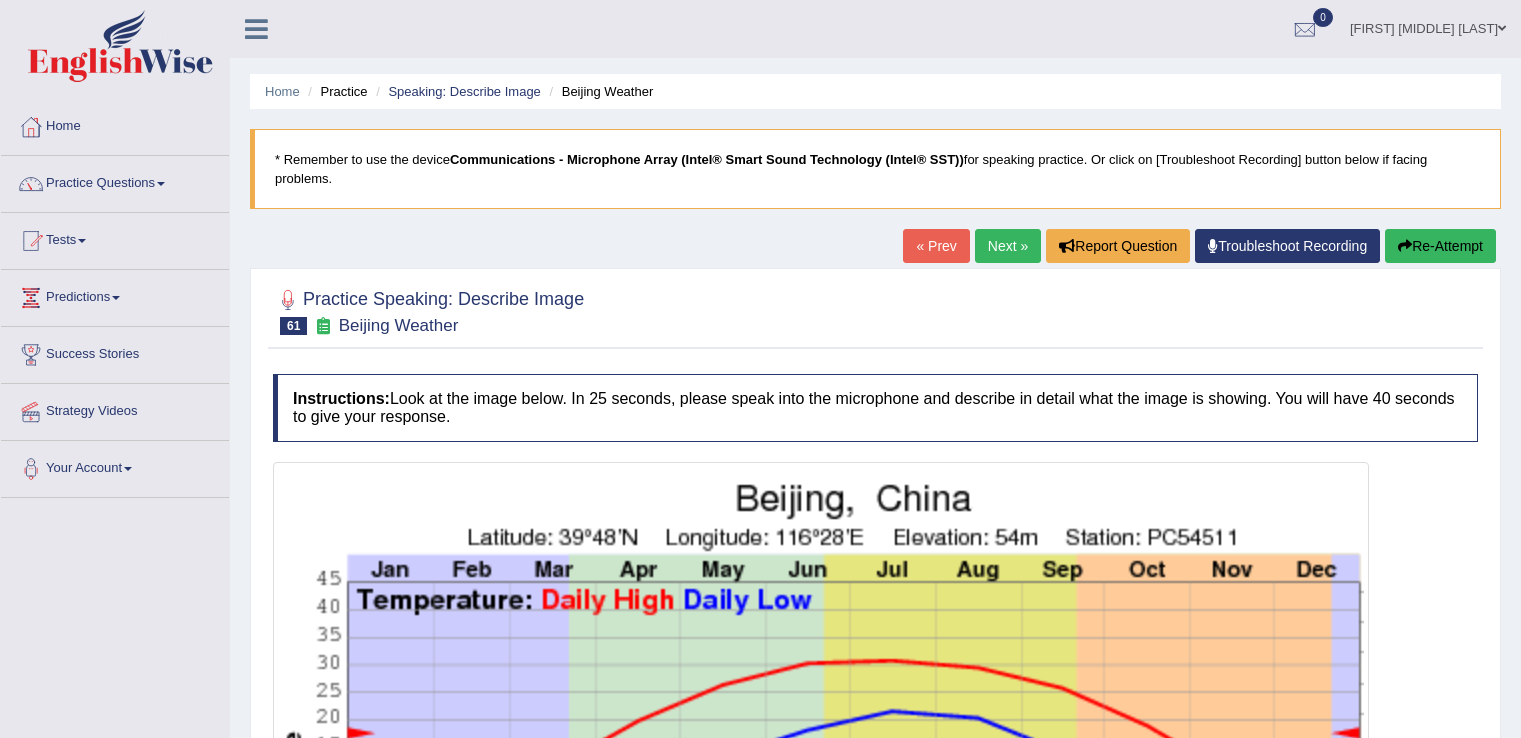 scroll, scrollTop: 0, scrollLeft: 0, axis: both 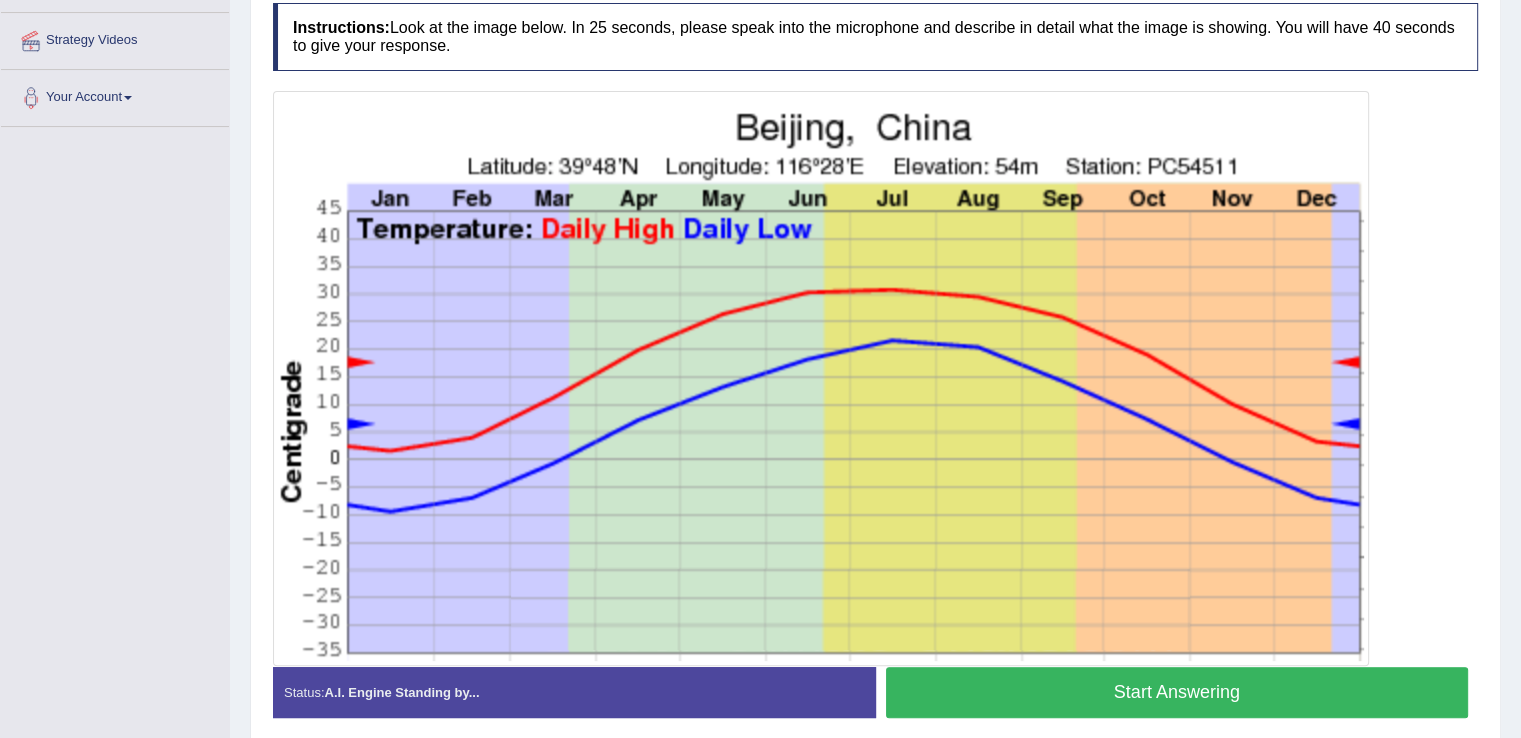 click on "Start Answering" at bounding box center (1177, 692) 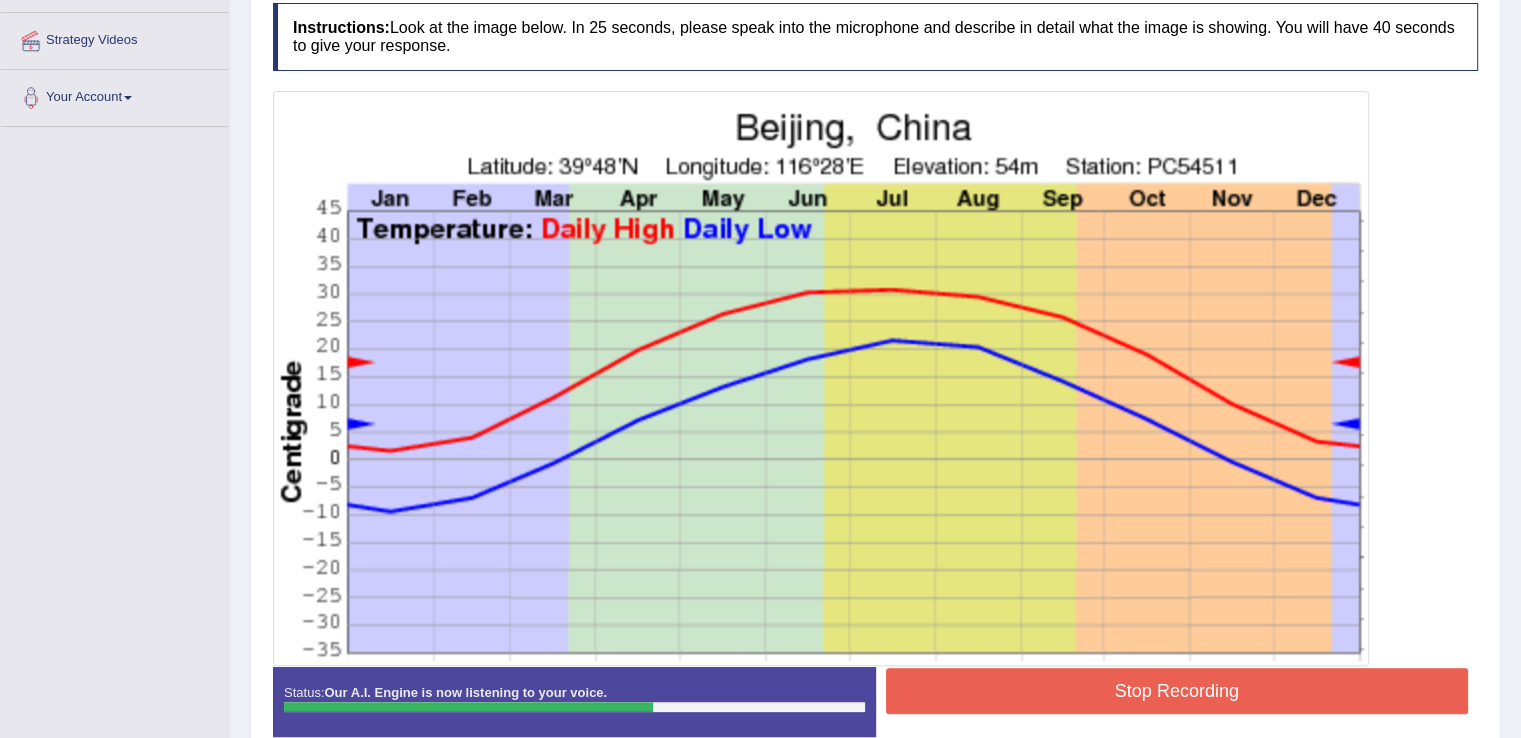 click on "Stop Recording" at bounding box center (1177, 691) 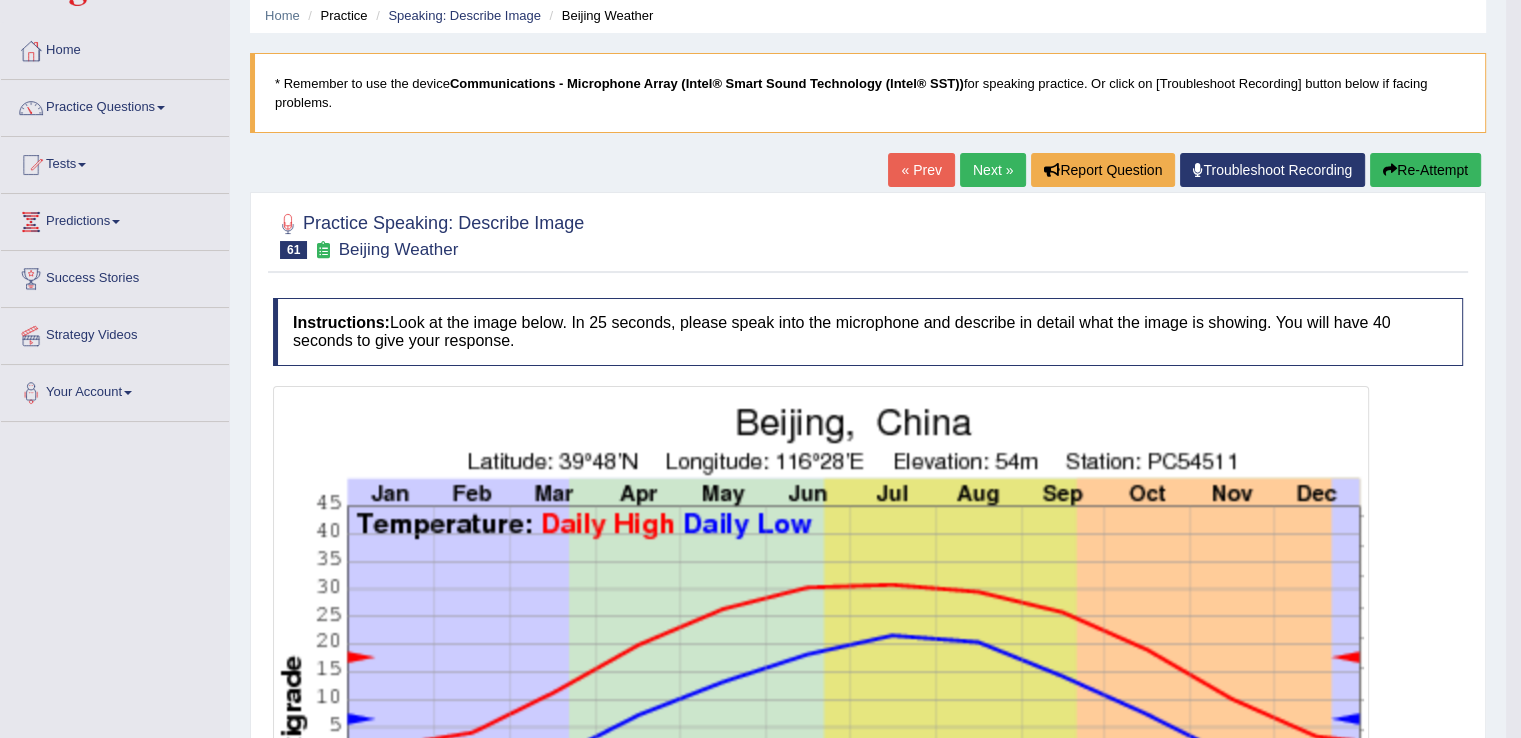 scroll, scrollTop: 70, scrollLeft: 0, axis: vertical 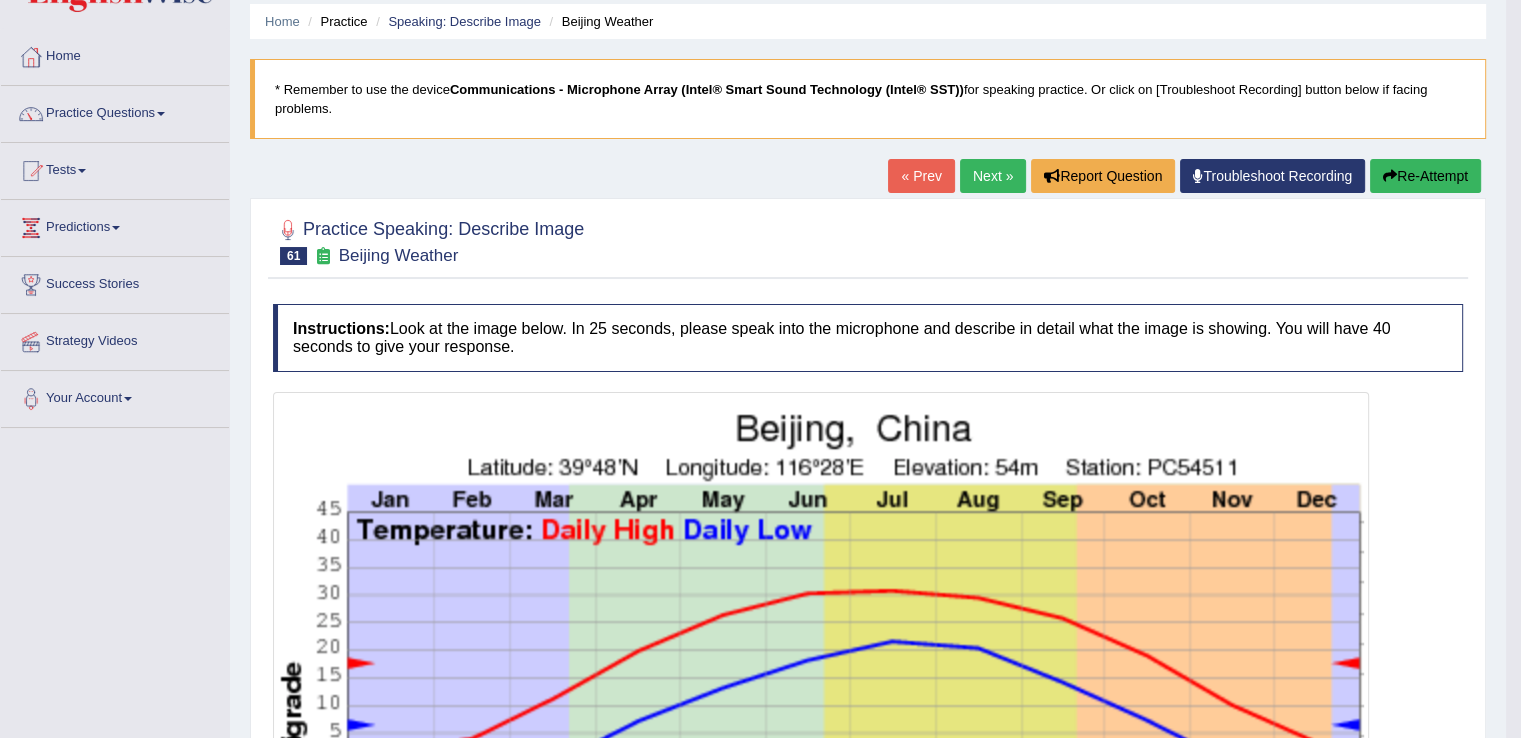 click on "Re-Attempt" at bounding box center [1425, 176] 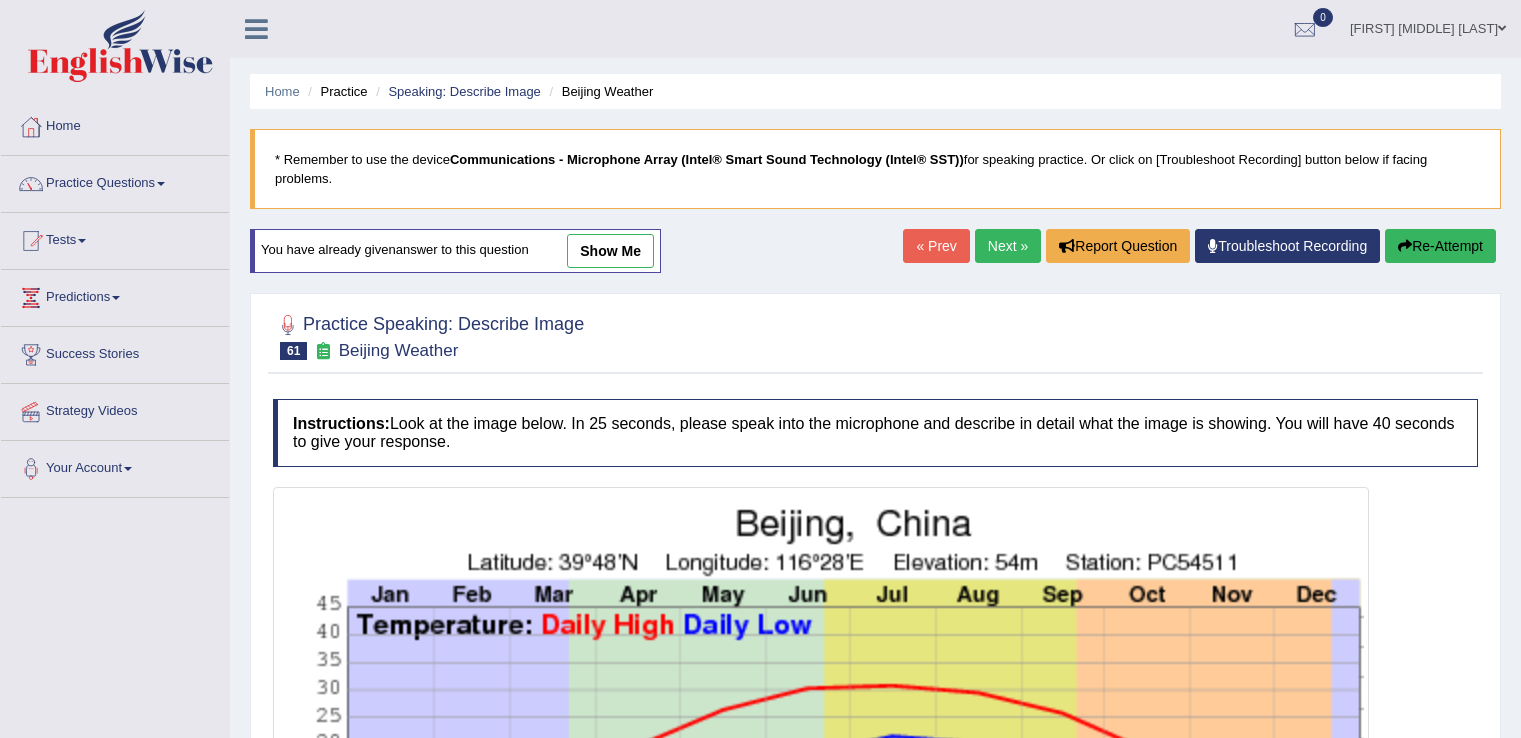 scroll, scrollTop: 70, scrollLeft: 0, axis: vertical 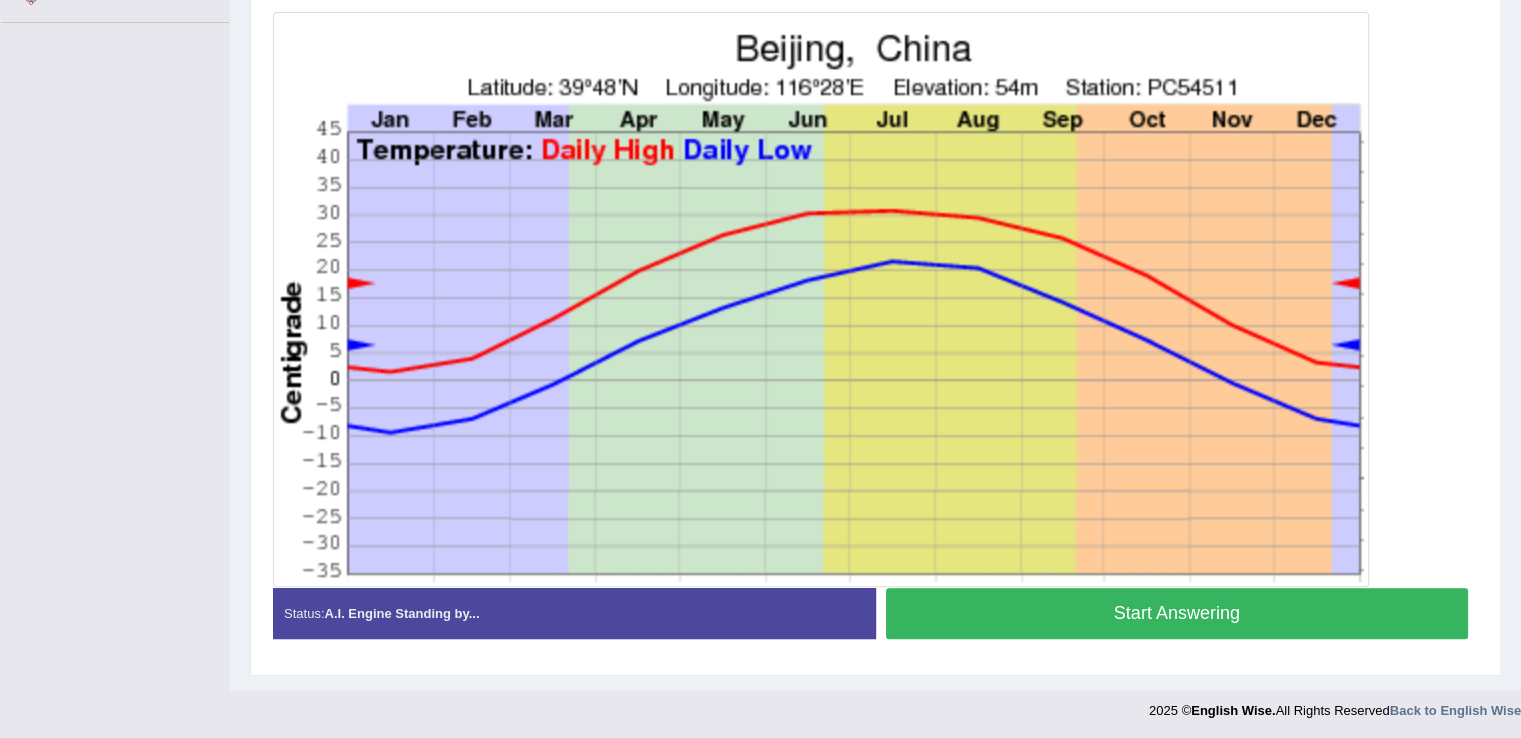 click on "Start Answering" at bounding box center (1177, 613) 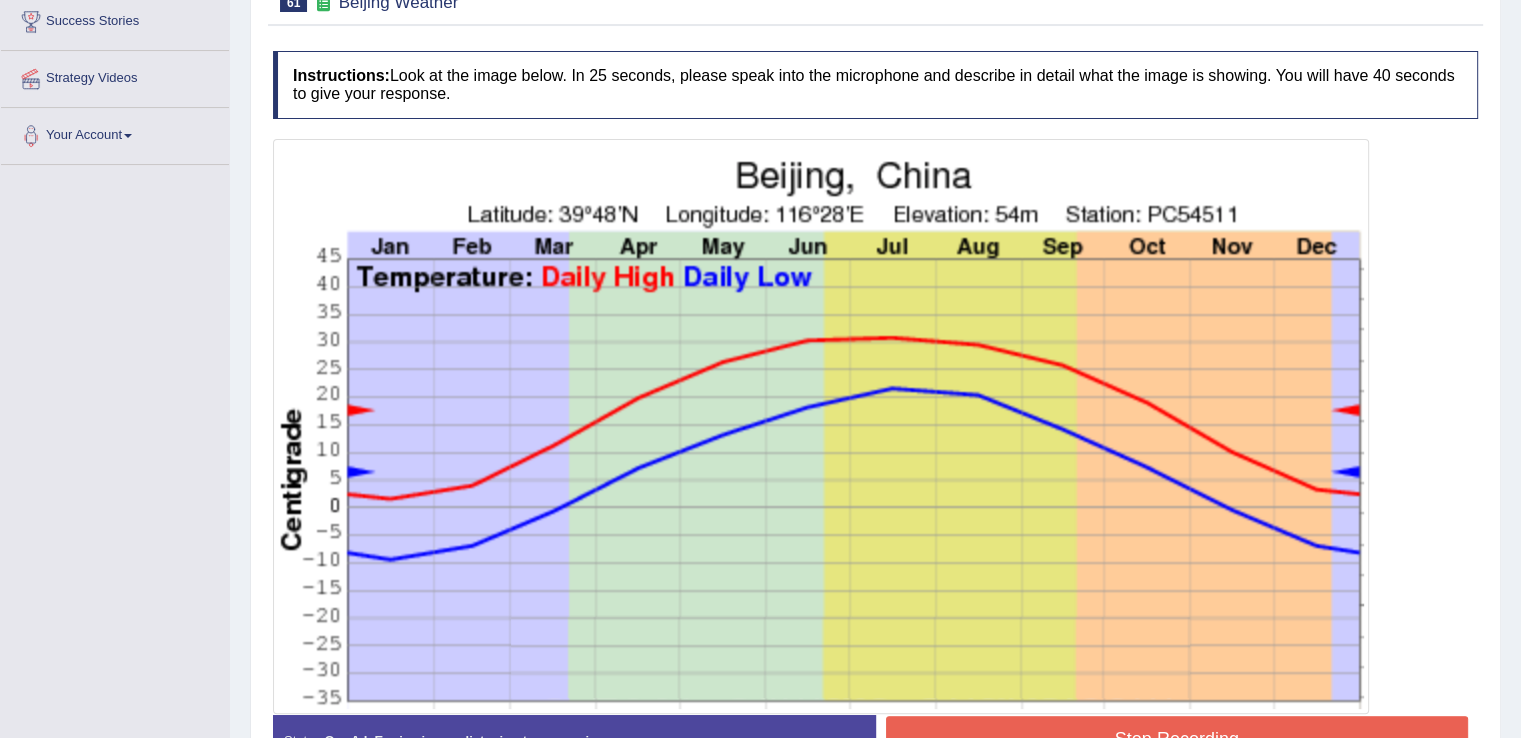 scroll, scrollTop: 480, scrollLeft: 0, axis: vertical 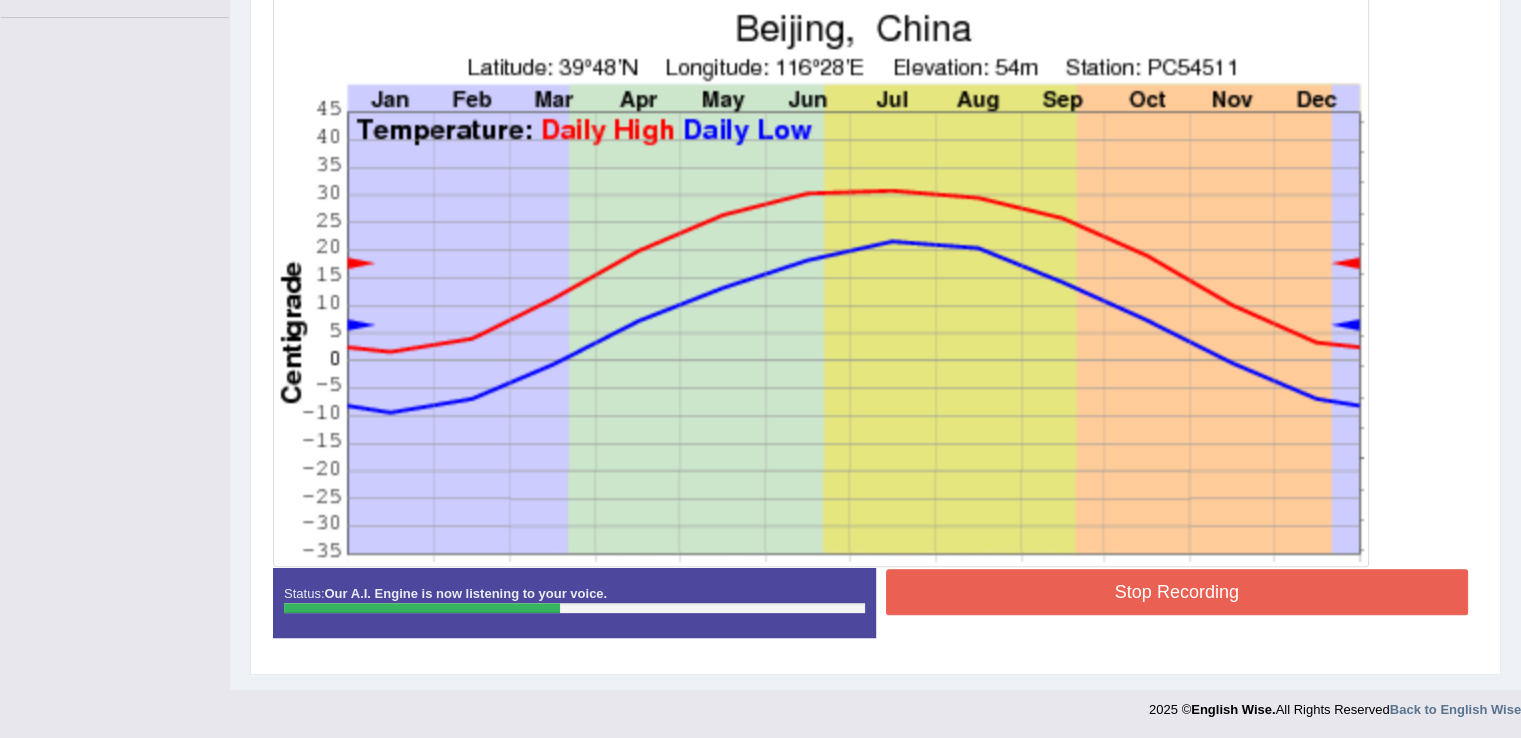 click on "Stop Recording" at bounding box center (1177, 592) 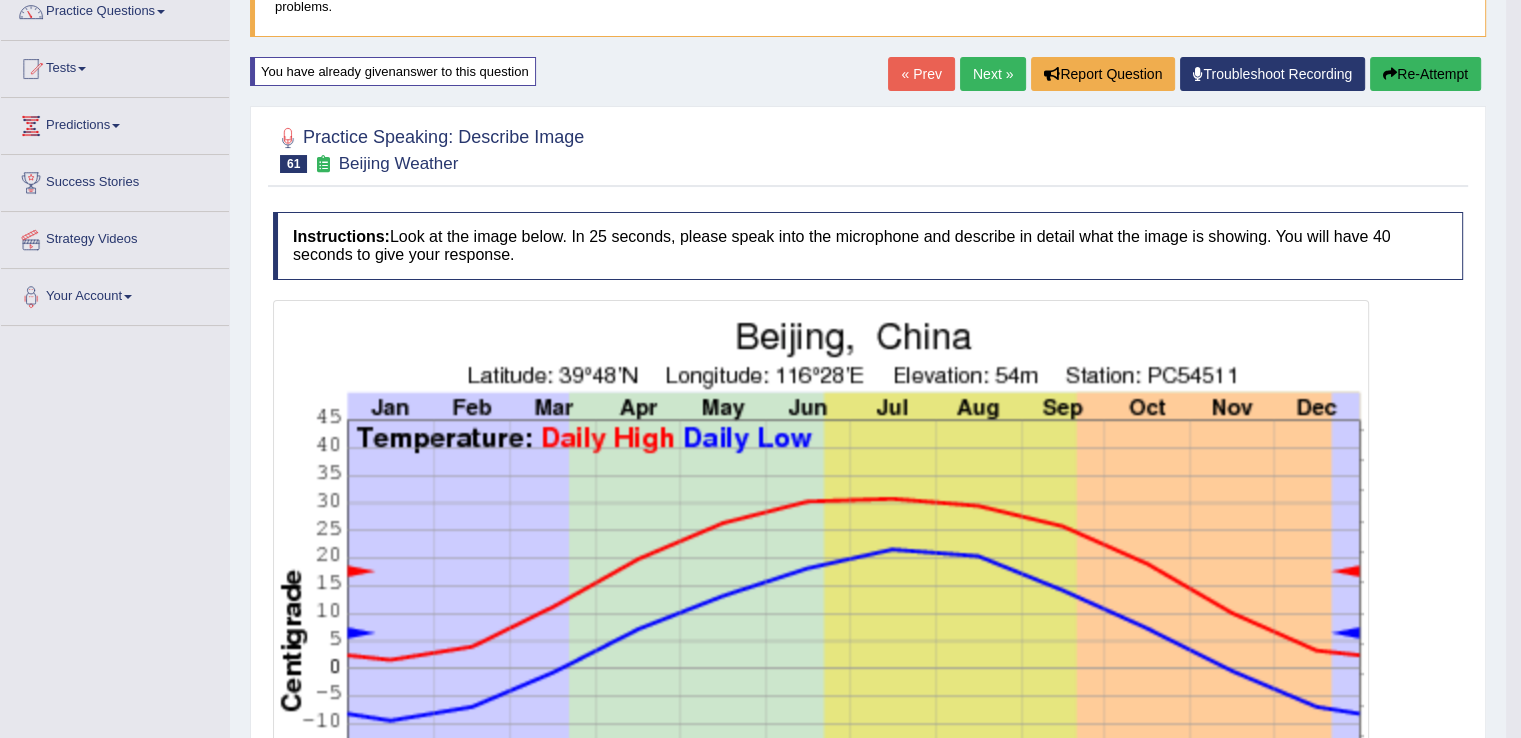 scroll, scrollTop: 168, scrollLeft: 0, axis: vertical 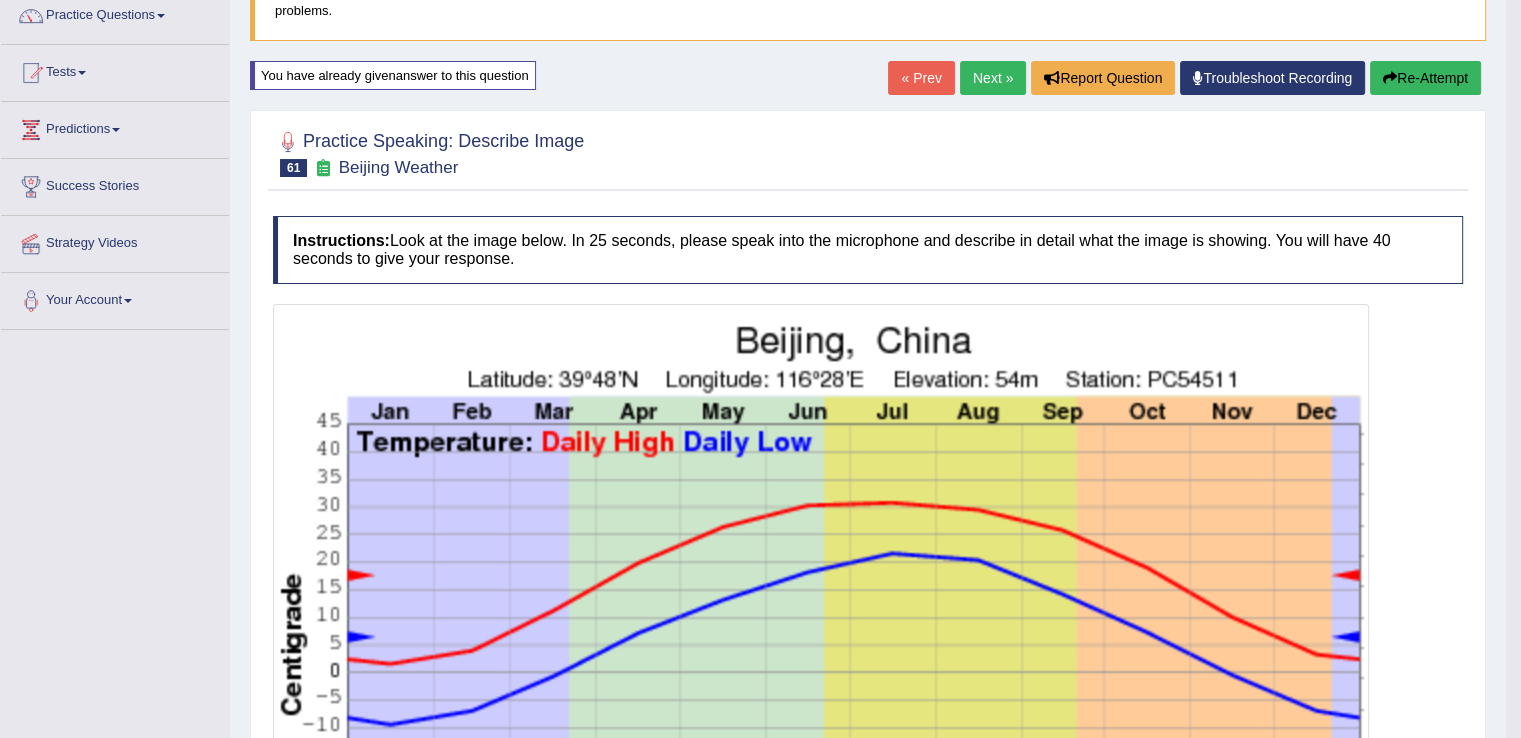 click on "Next »" at bounding box center (993, 78) 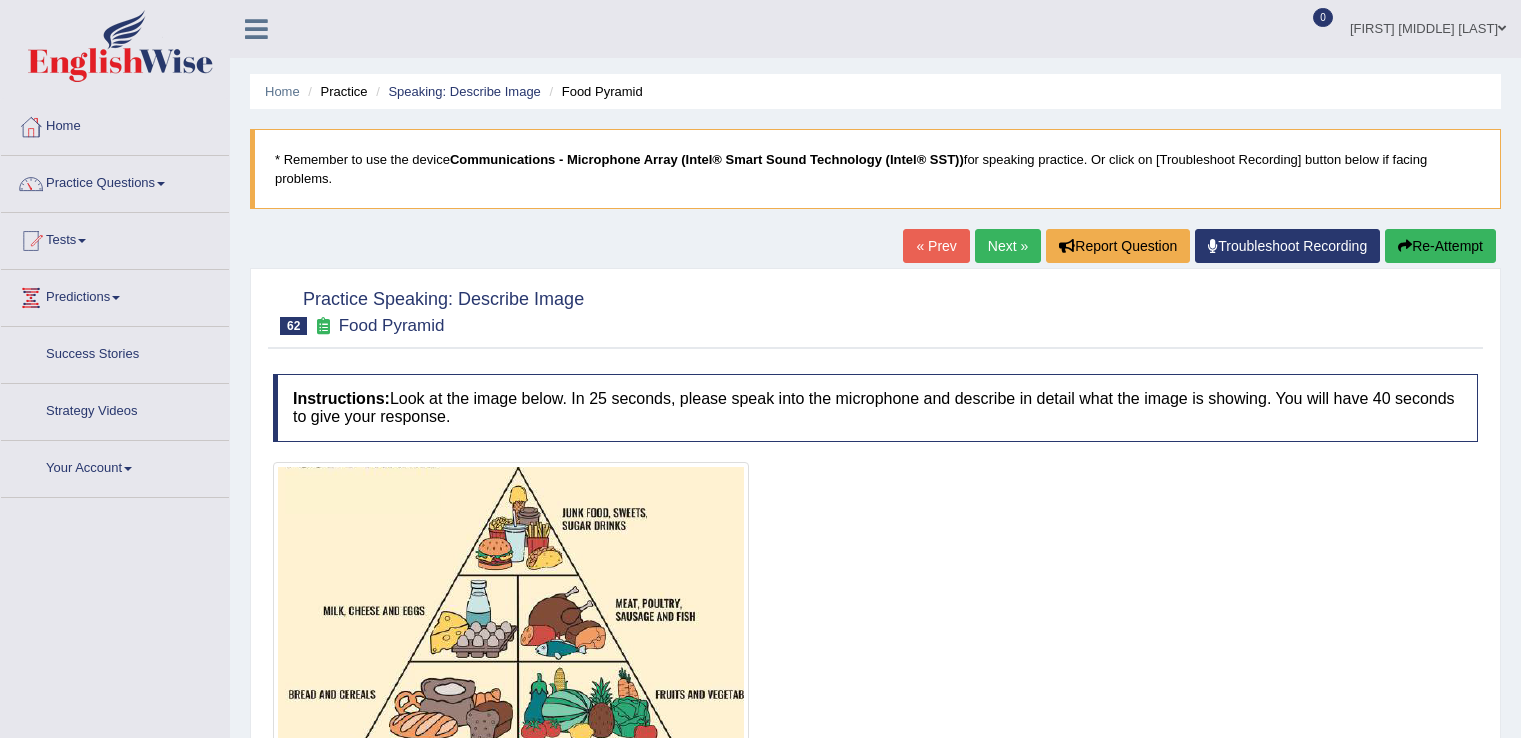 scroll, scrollTop: 0, scrollLeft: 0, axis: both 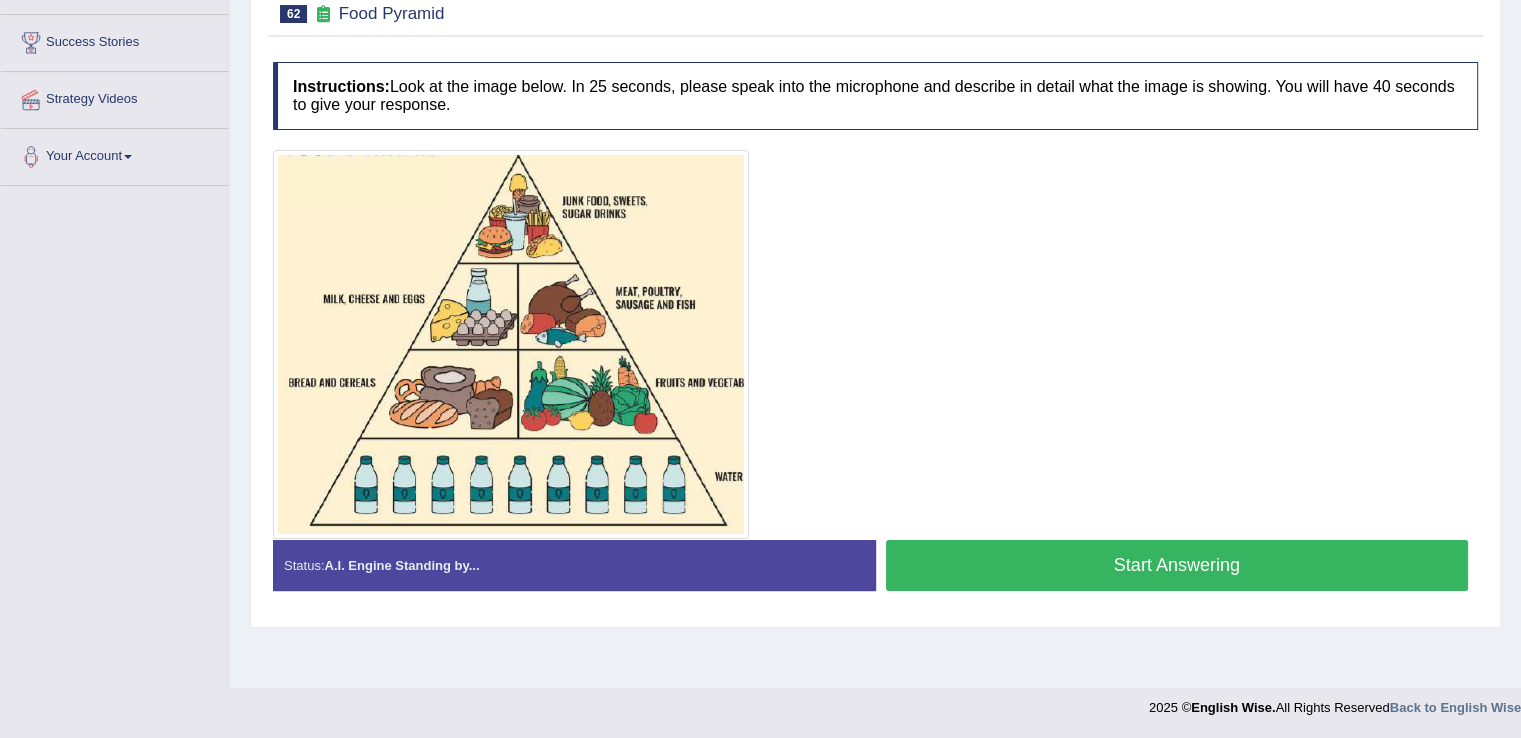 click on "Start Answering" at bounding box center (1177, 565) 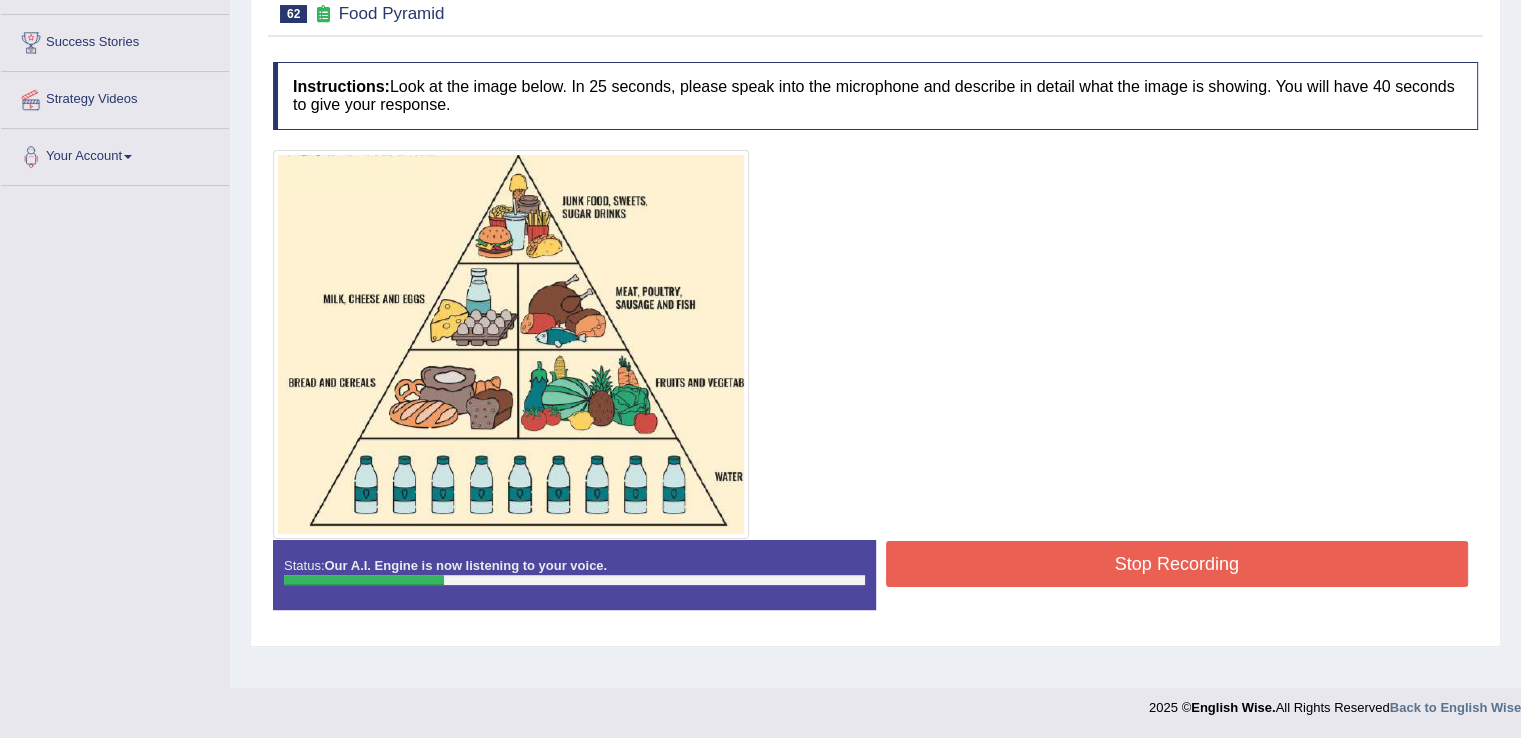 click on "Stop Recording" at bounding box center [1177, 564] 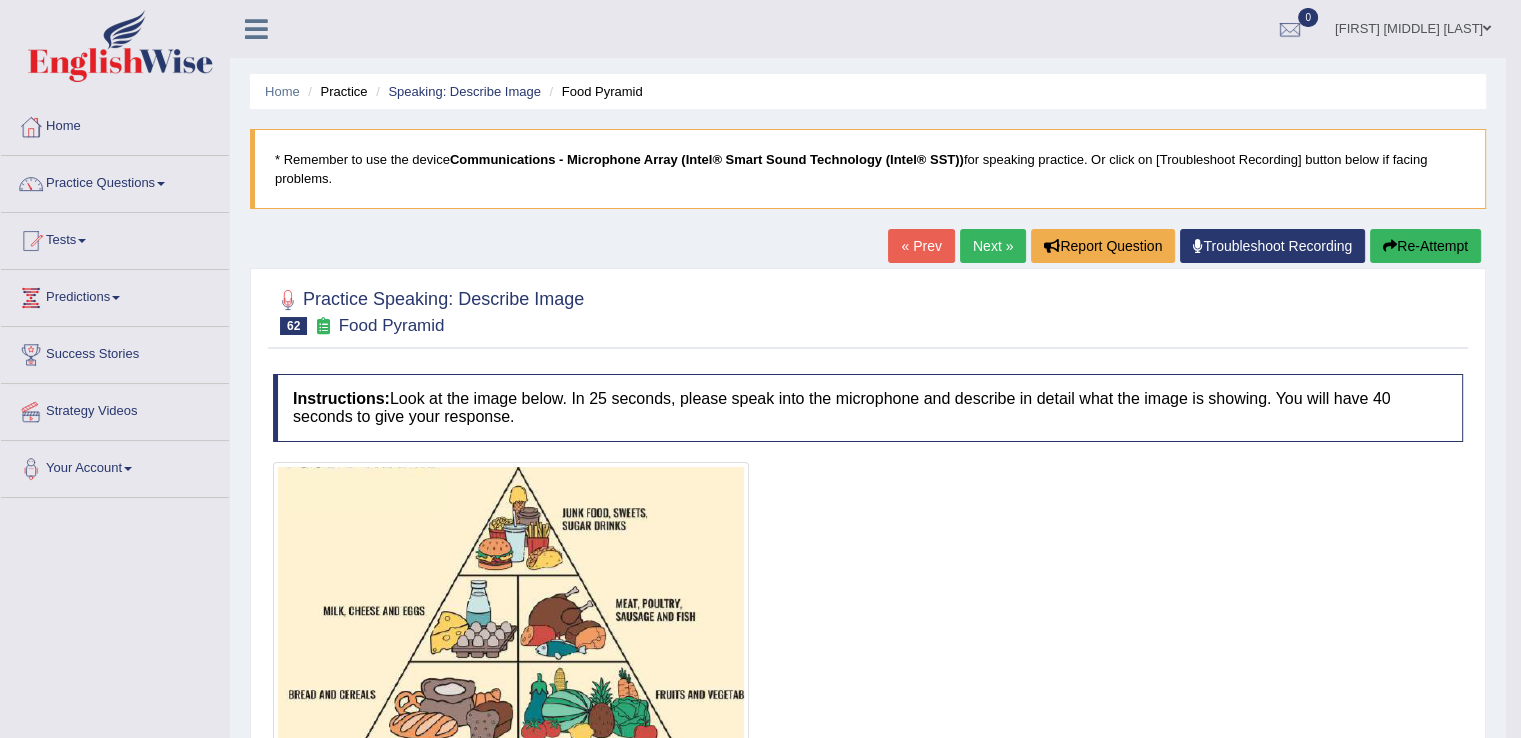 scroll, scrollTop: 0, scrollLeft: 0, axis: both 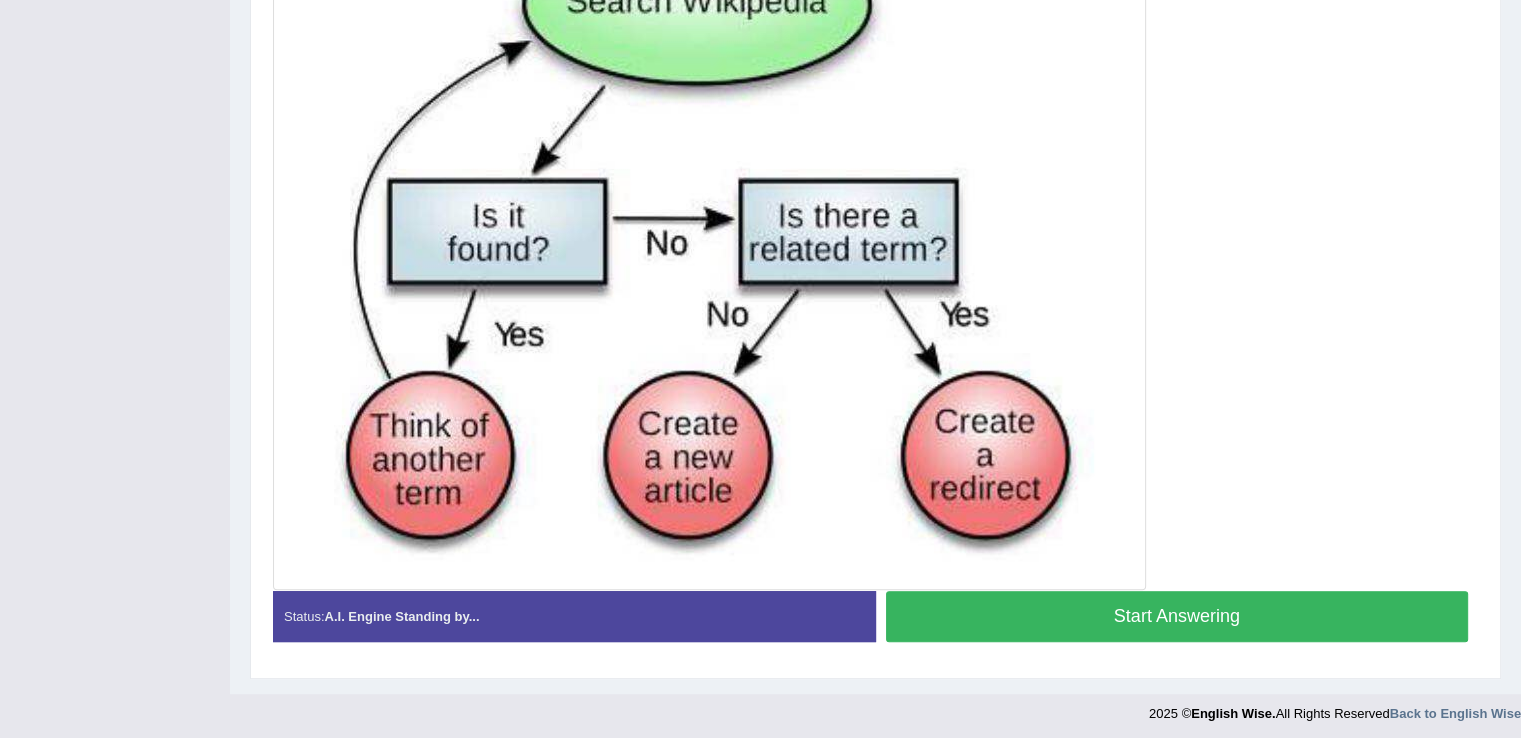 click on "Start Answering" at bounding box center [1177, 616] 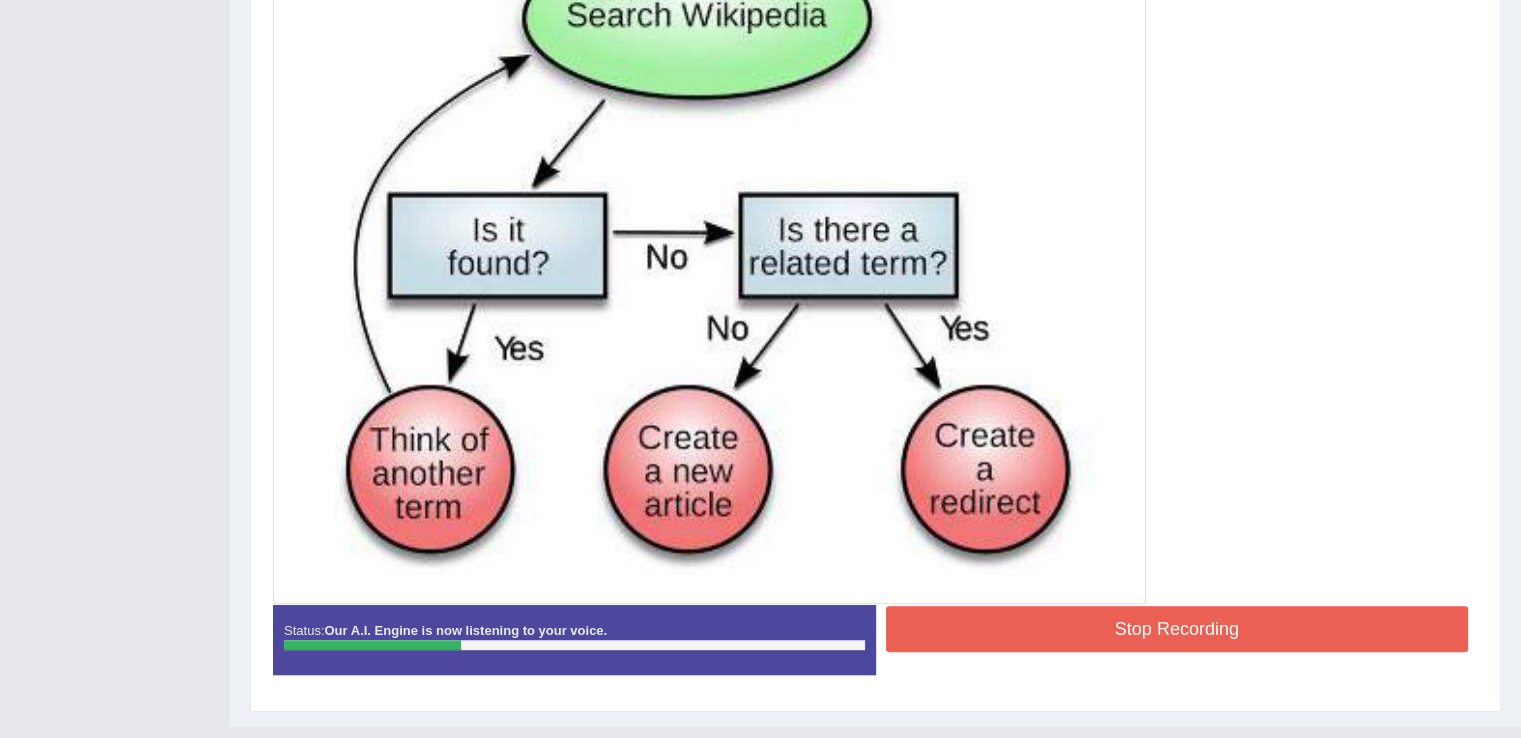 scroll, scrollTop: 622, scrollLeft: 0, axis: vertical 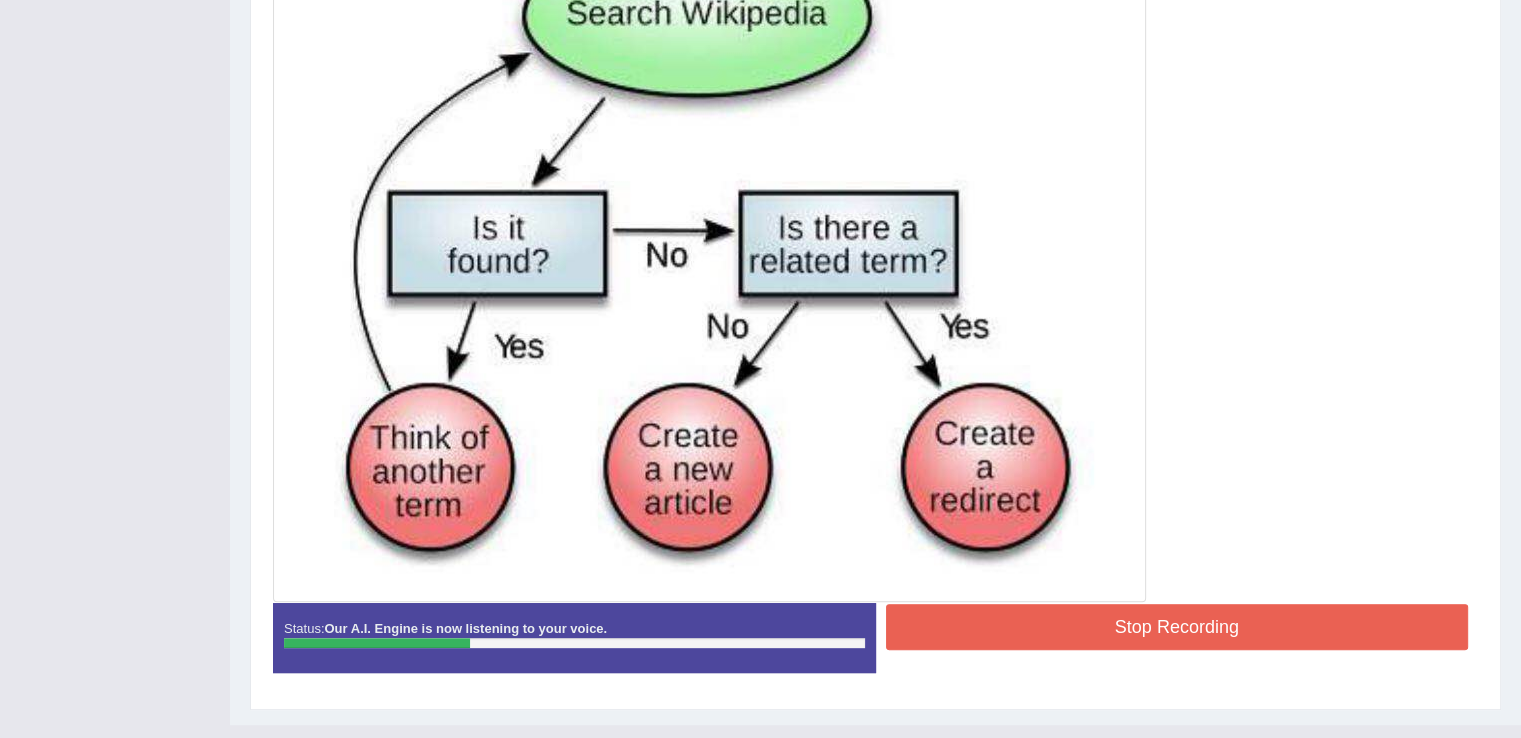 click on "Stop Recording" at bounding box center [1177, 627] 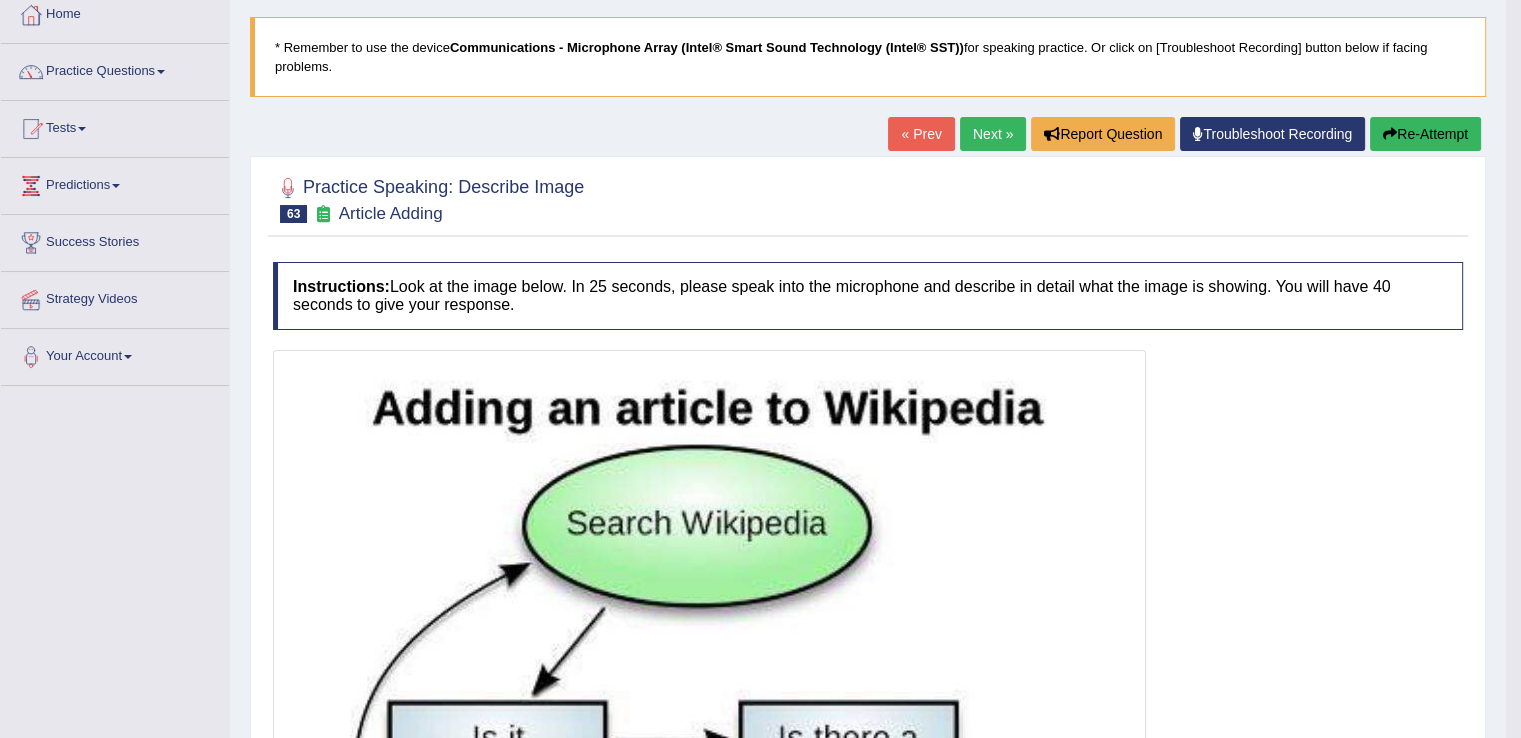 scroll, scrollTop: 106, scrollLeft: 0, axis: vertical 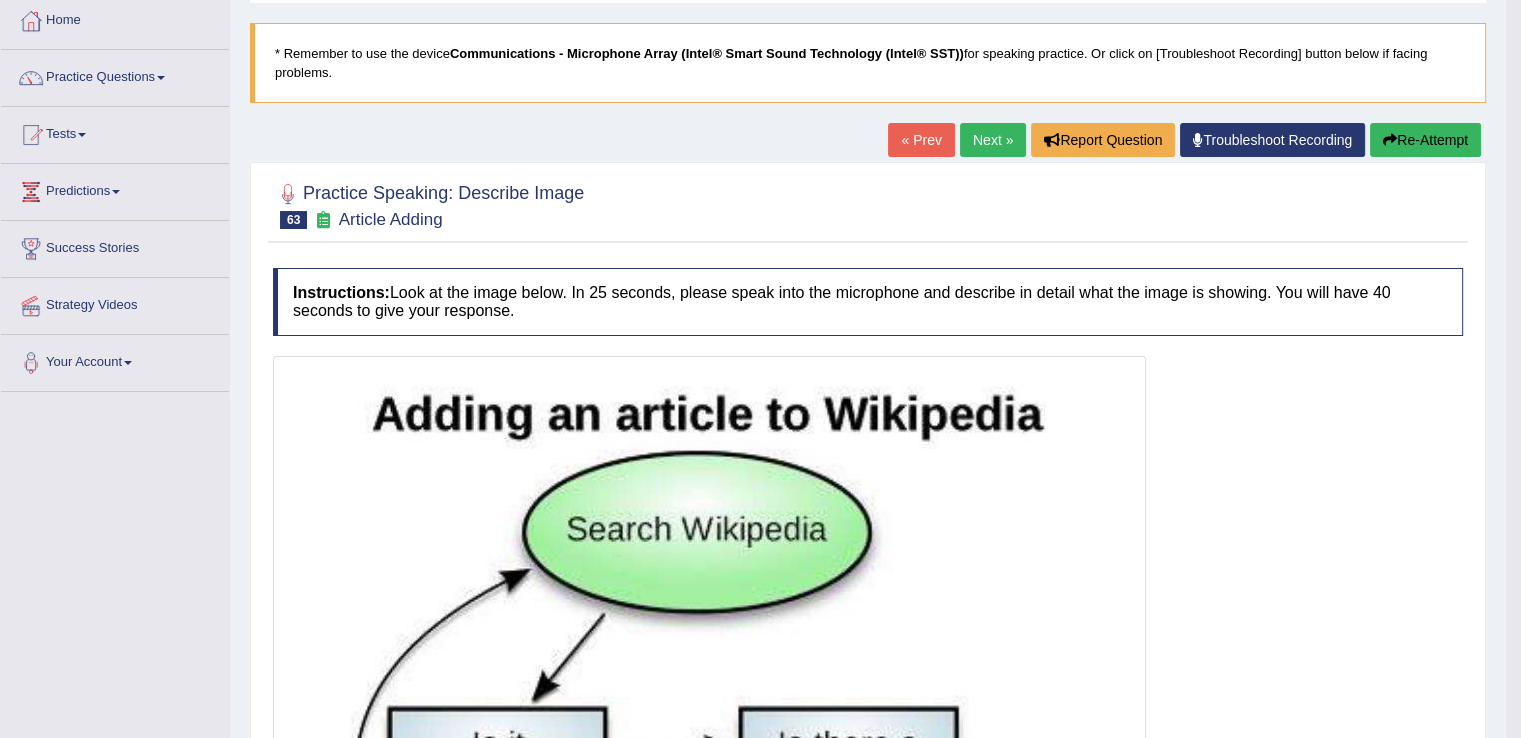 click on "Next »" at bounding box center [993, 140] 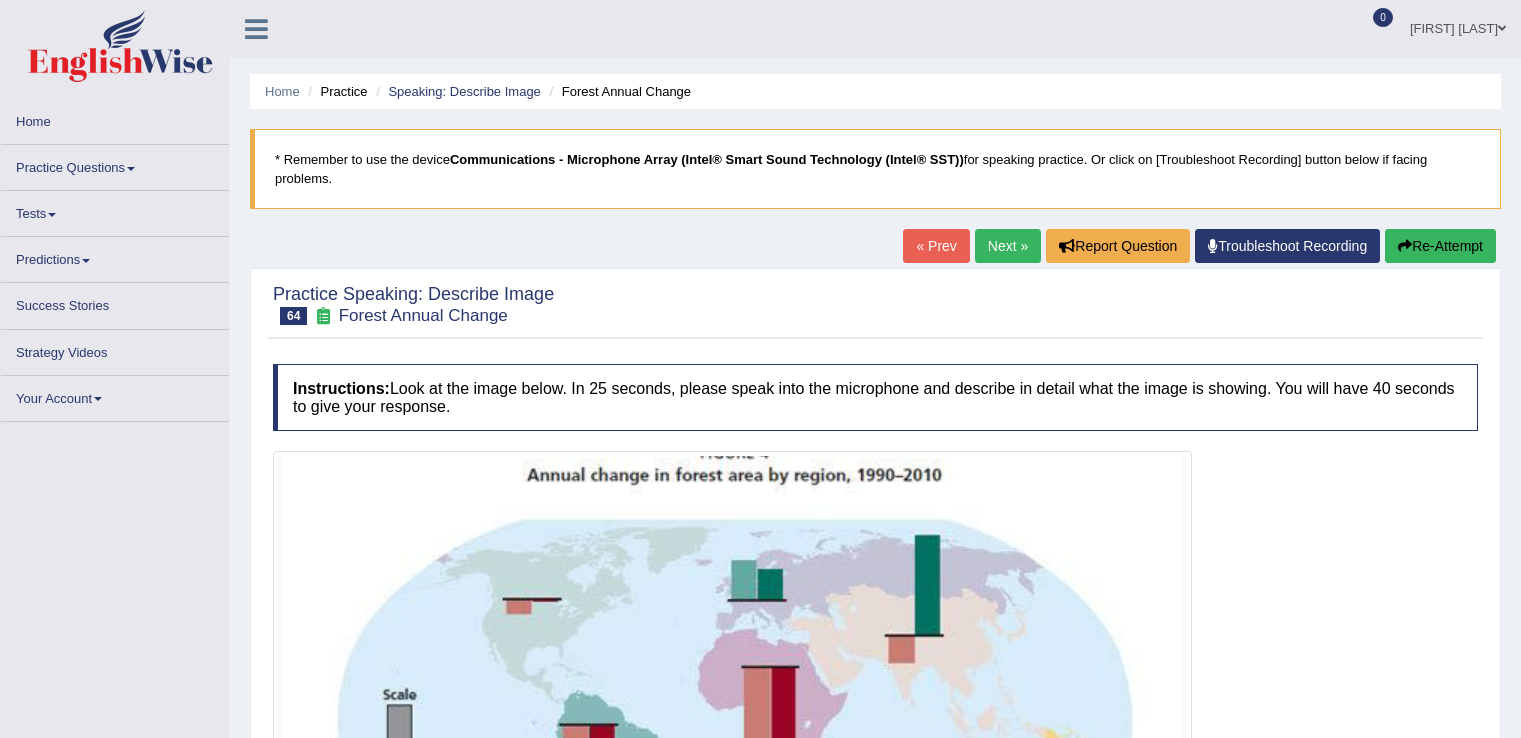 scroll, scrollTop: 0, scrollLeft: 0, axis: both 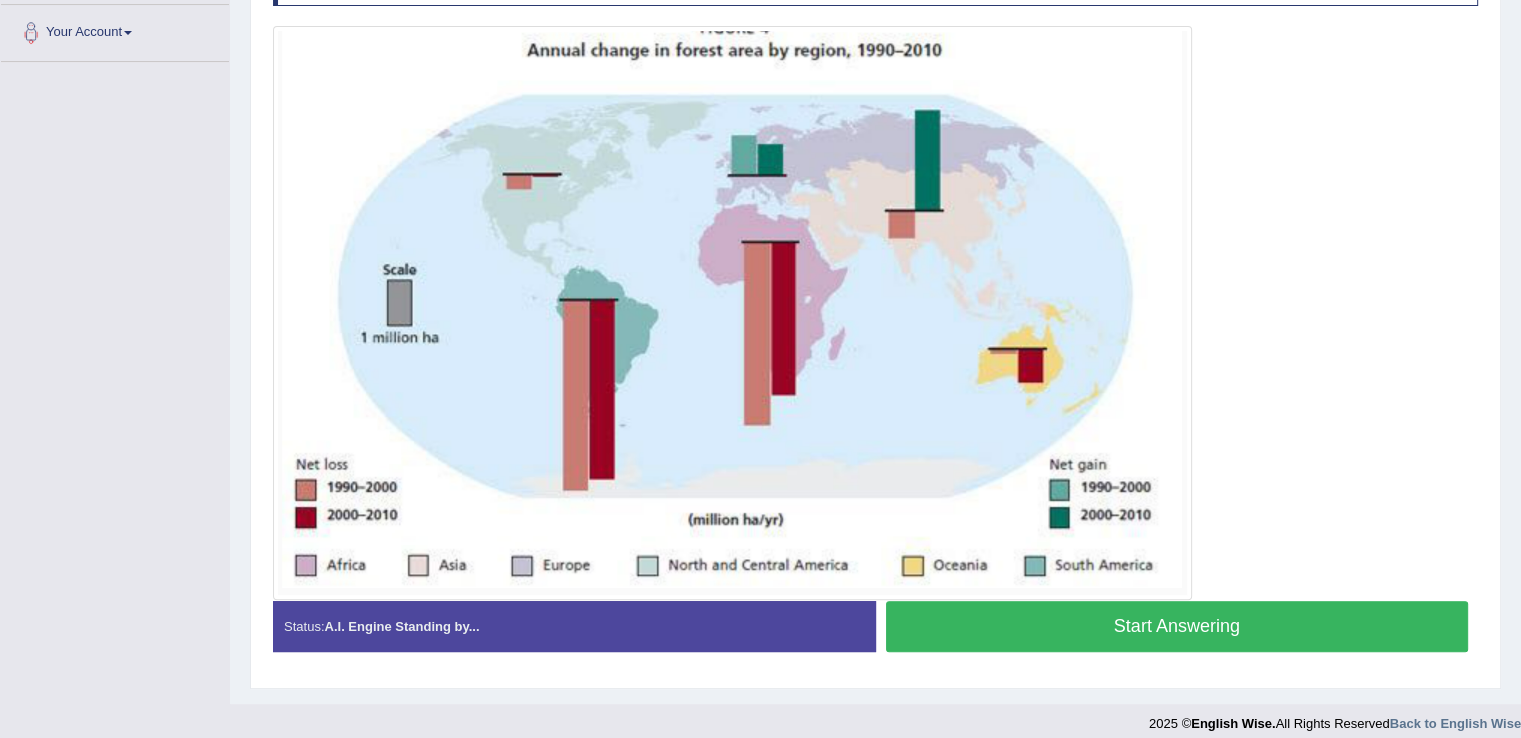 click on "Start Answering" at bounding box center (1177, 626) 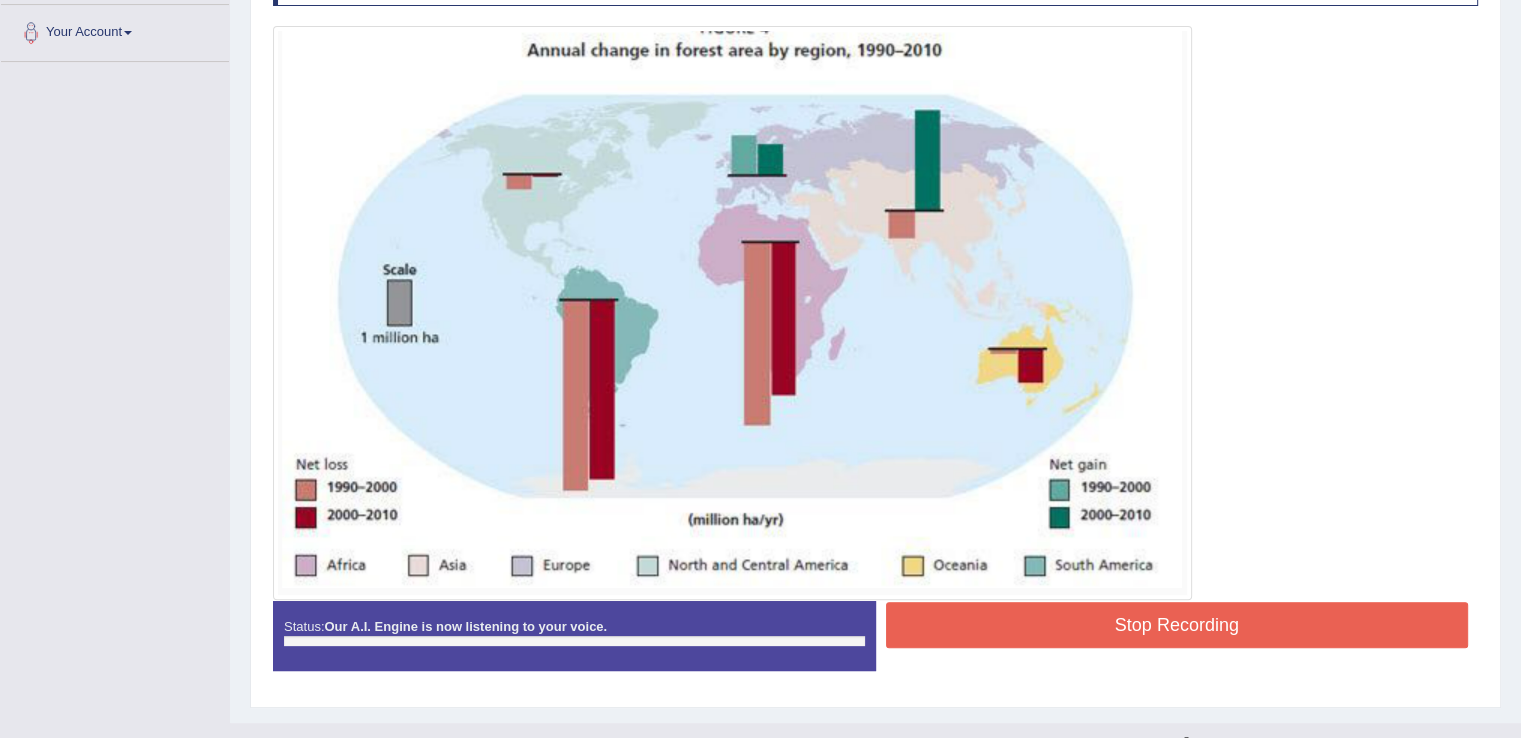 scroll, scrollTop: 374, scrollLeft: 0, axis: vertical 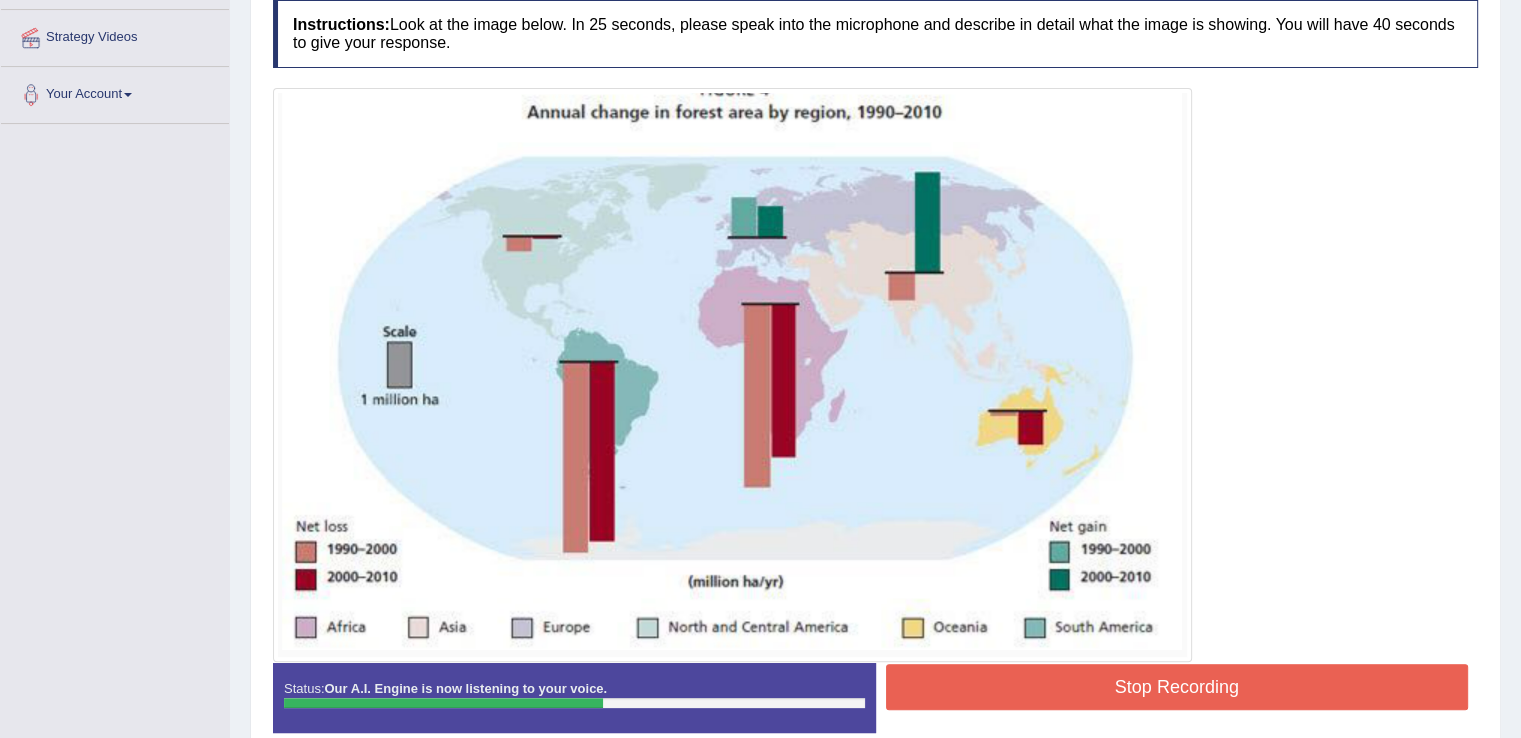 click on "Stop Recording" at bounding box center [1177, 687] 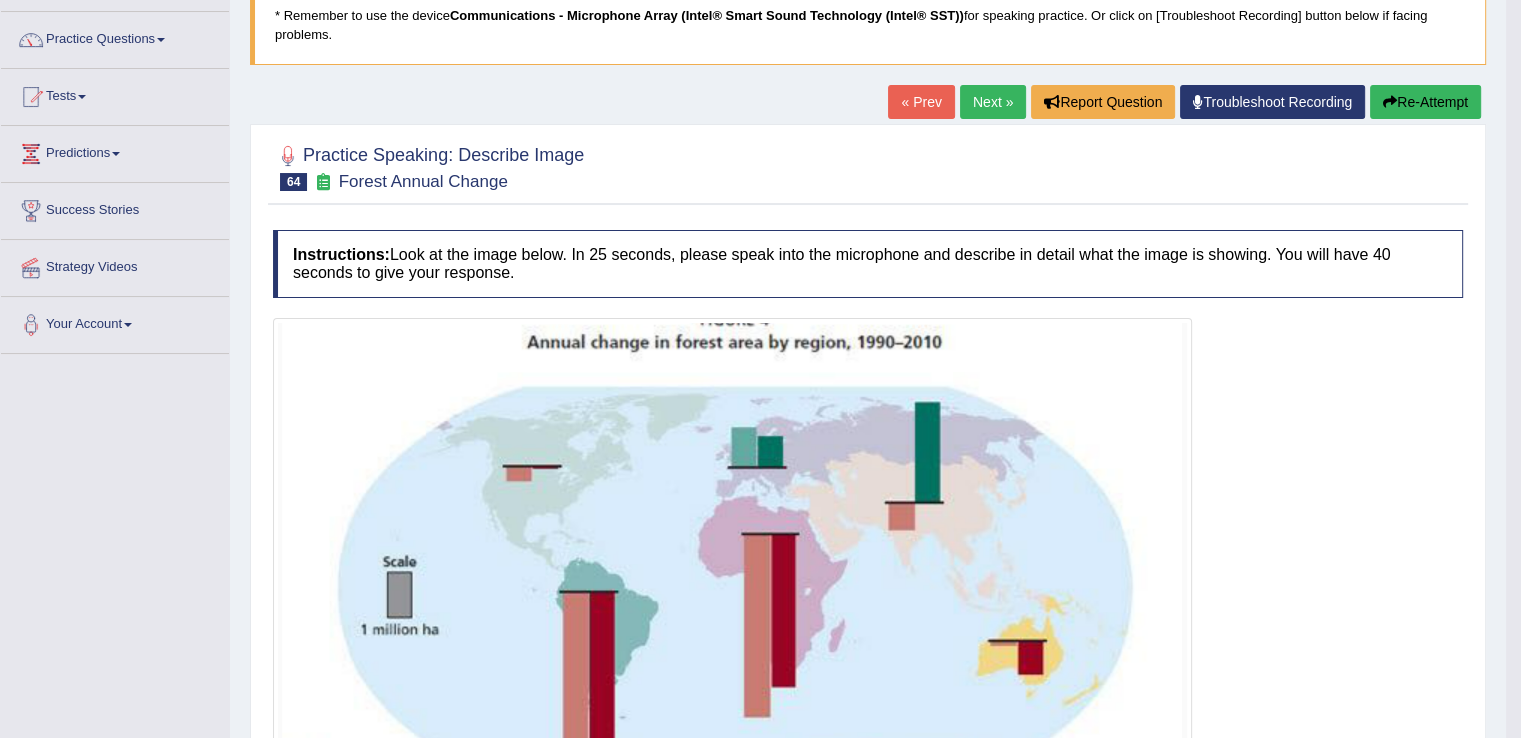 scroll, scrollTop: 120, scrollLeft: 0, axis: vertical 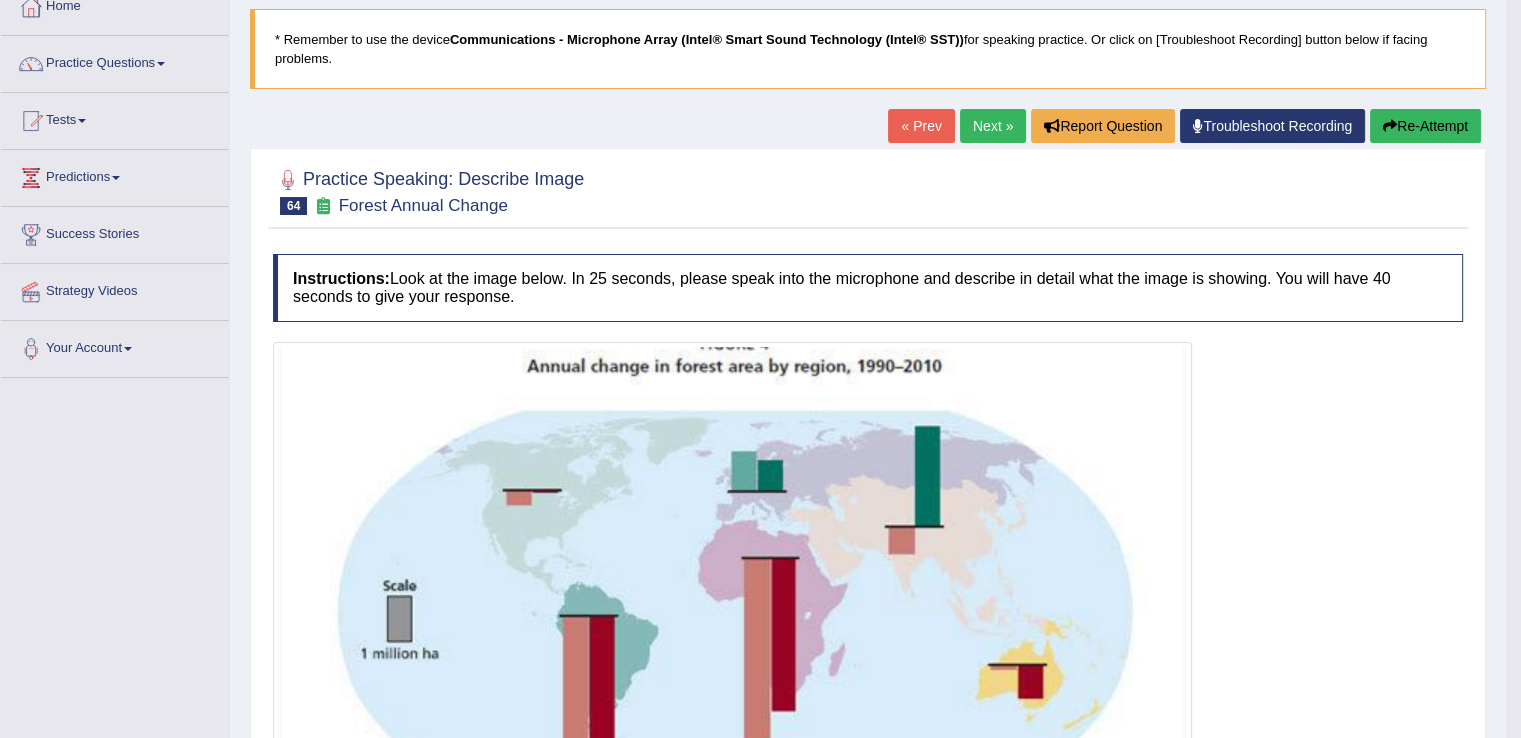 click on "Next »" at bounding box center [993, 126] 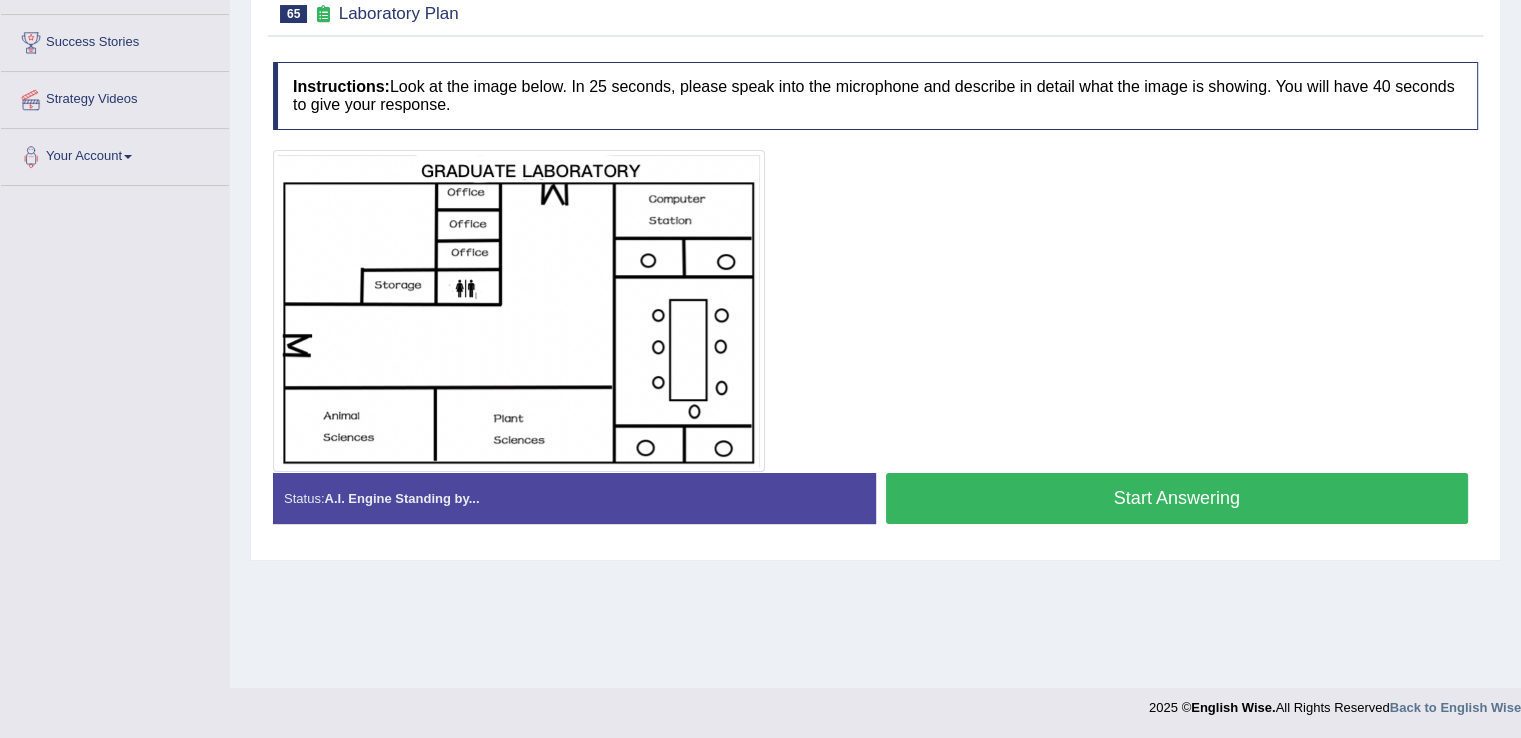 scroll, scrollTop: 312, scrollLeft: 0, axis: vertical 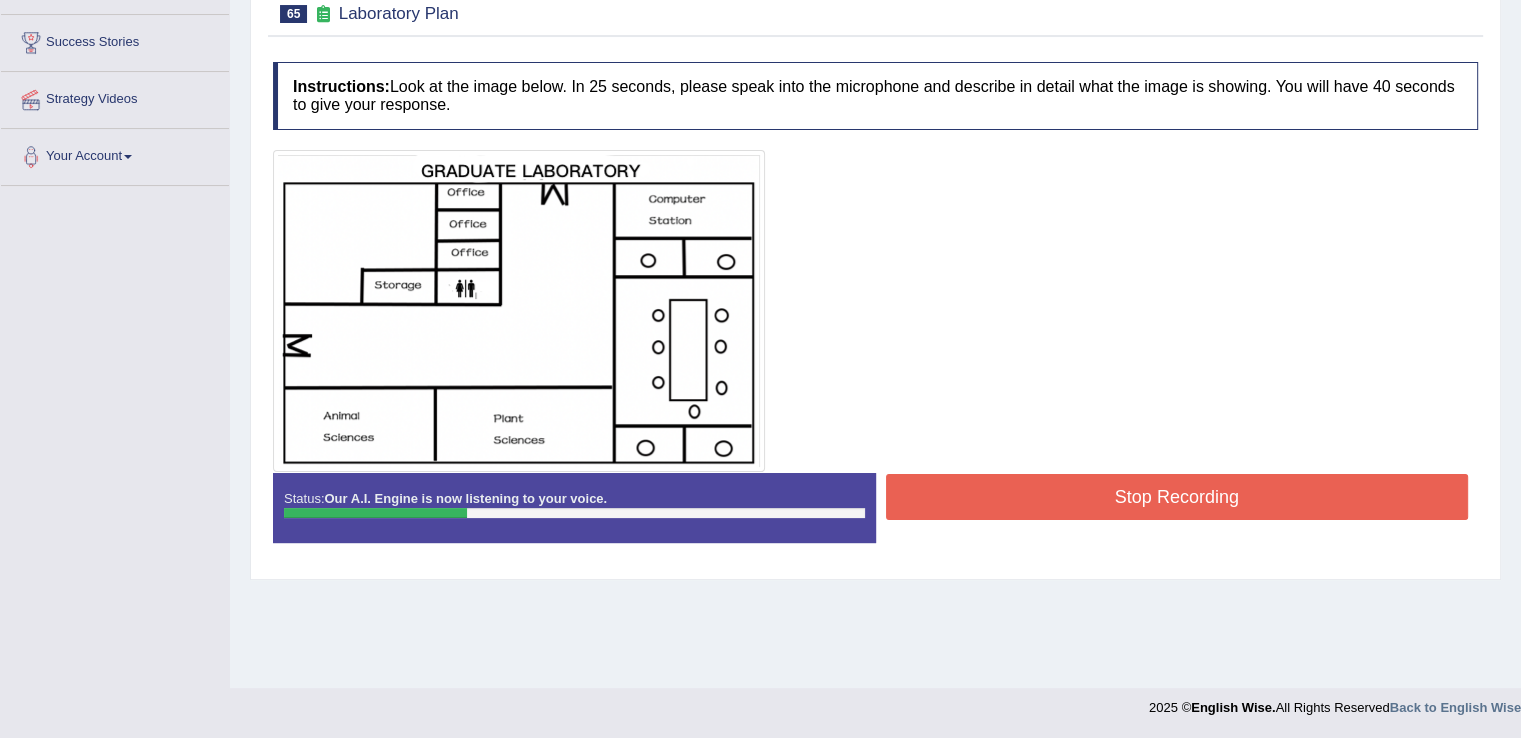 click on "Stop Recording" at bounding box center (1177, 497) 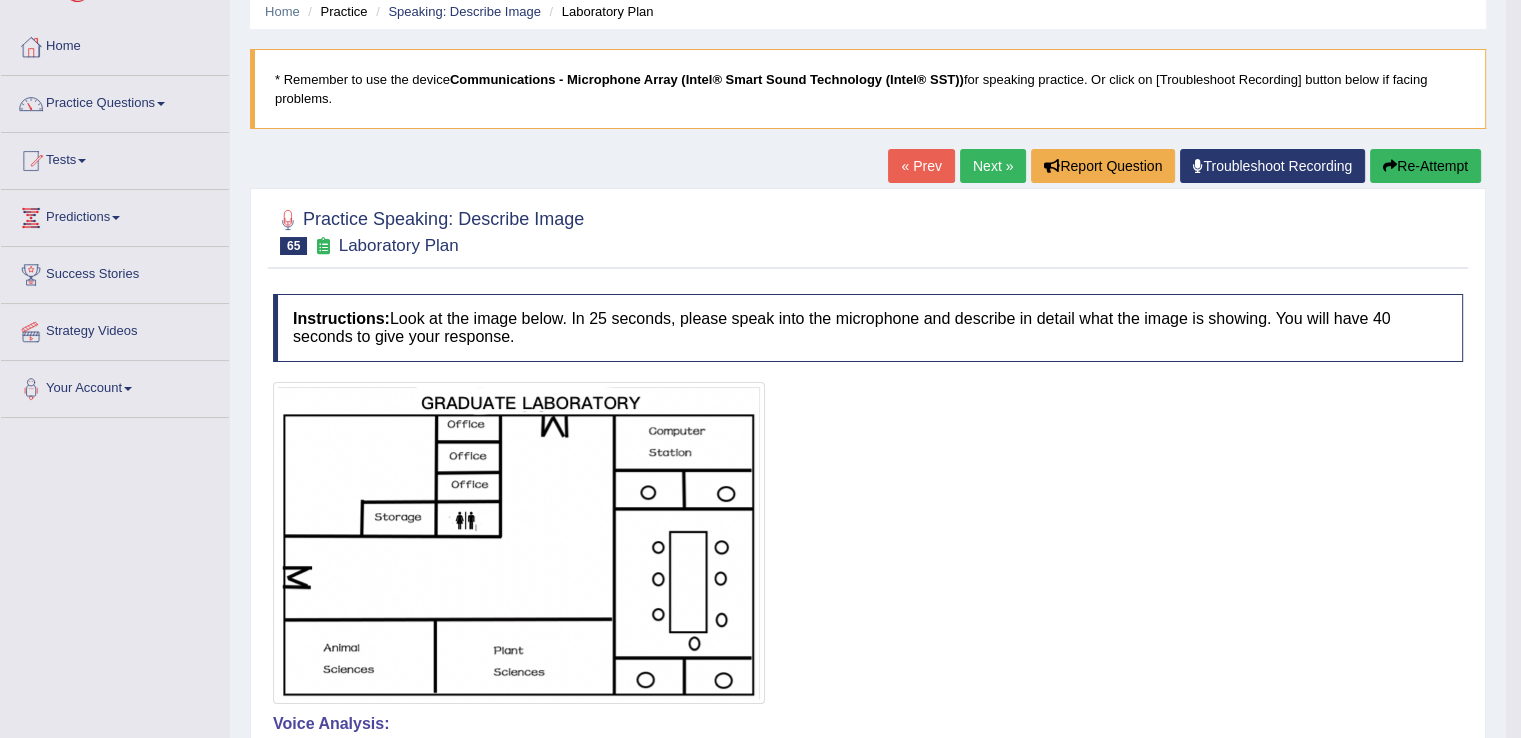 scroll, scrollTop: 73, scrollLeft: 0, axis: vertical 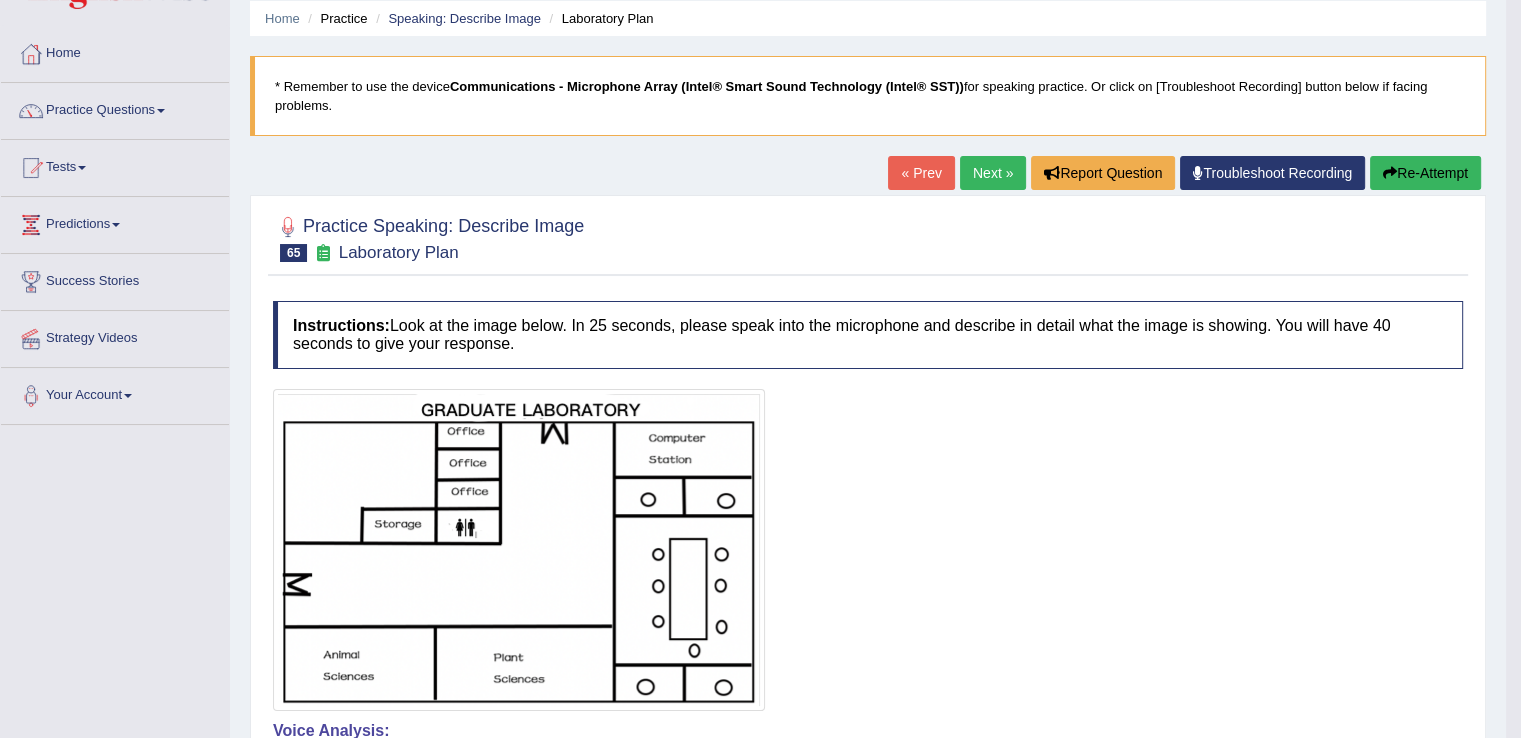 click on "Next »" at bounding box center (993, 173) 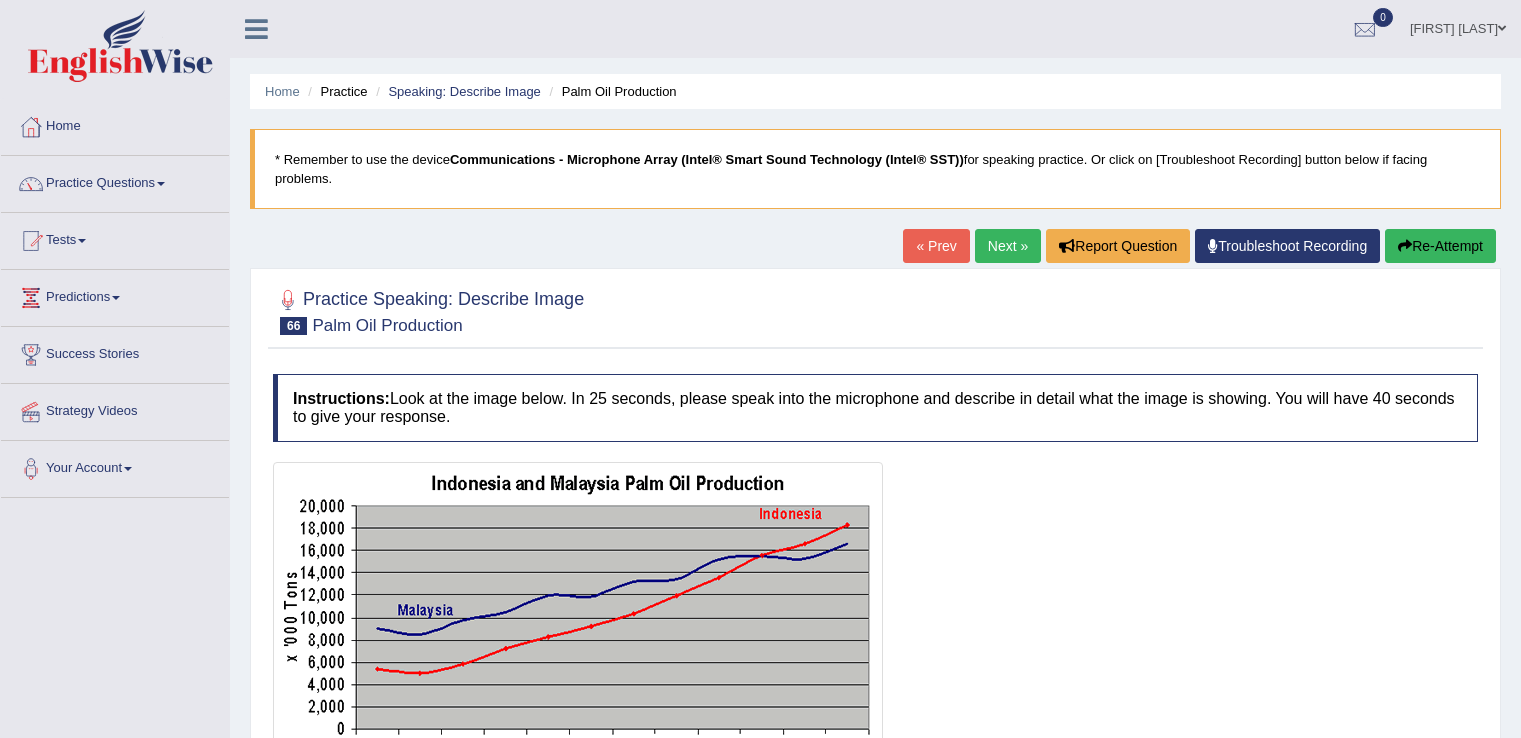scroll, scrollTop: 312, scrollLeft: 0, axis: vertical 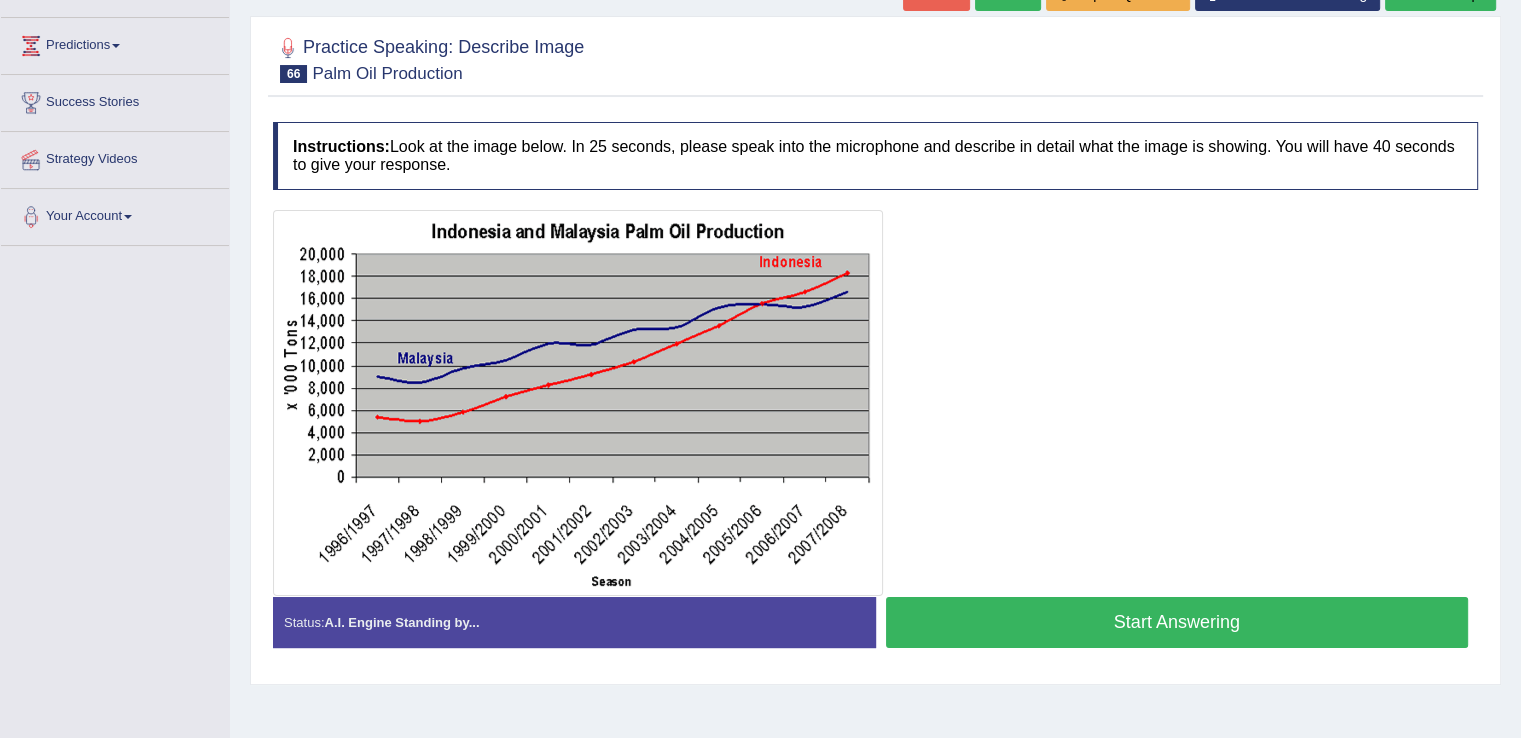 click on "Start Answering" at bounding box center [1177, 622] 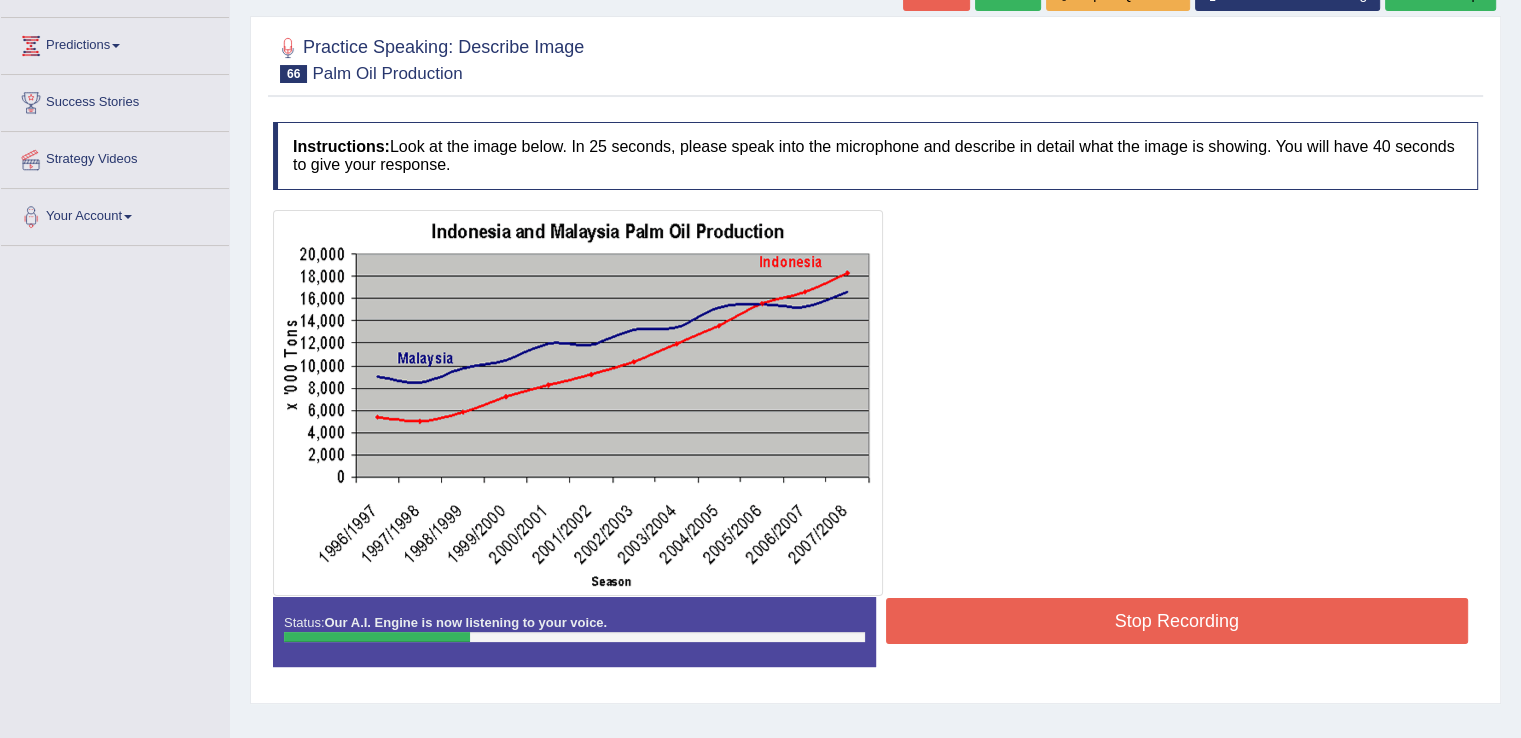 click on "Stop Recording" at bounding box center (1177, 621) 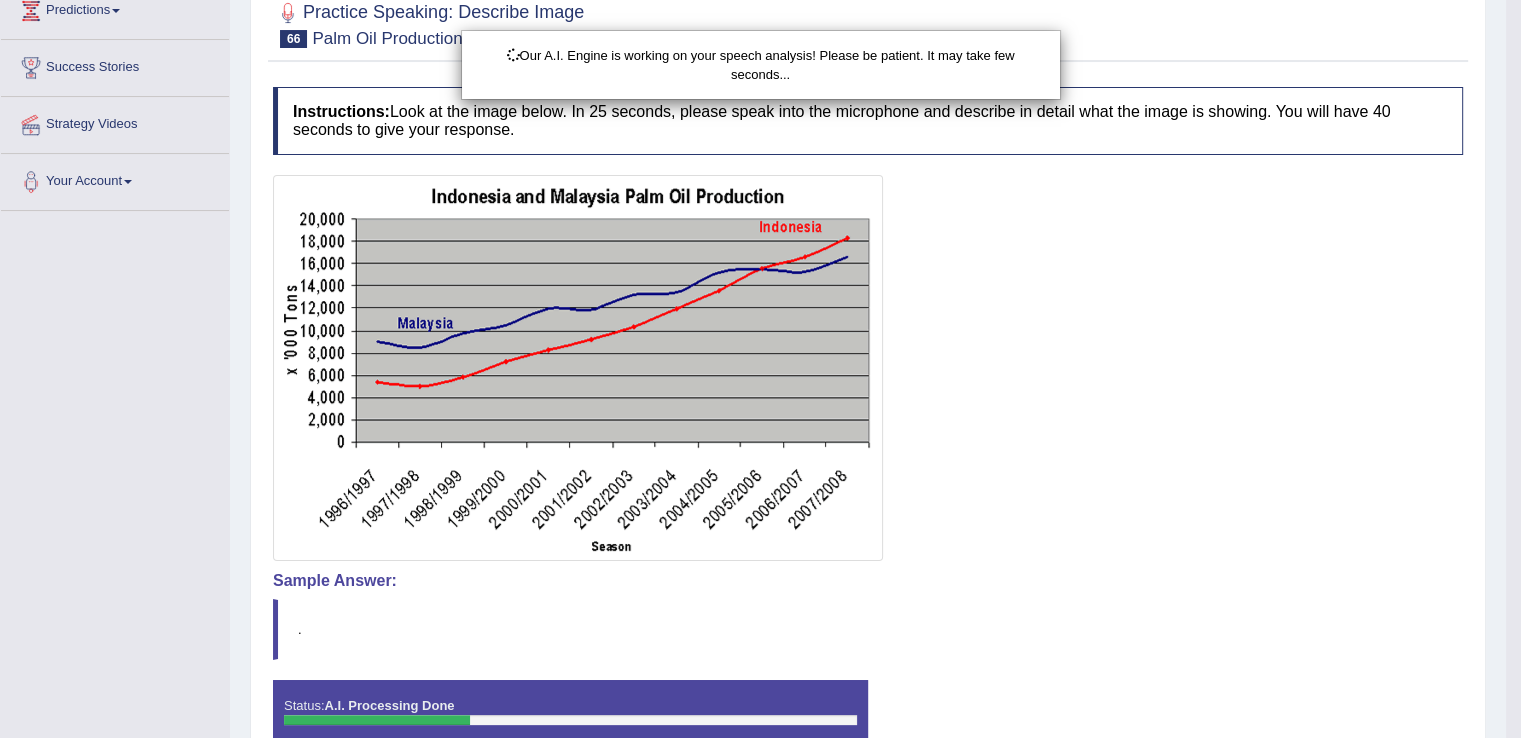 scroll, scrollTop: 297, scrollLeft: 0, axis: vertical 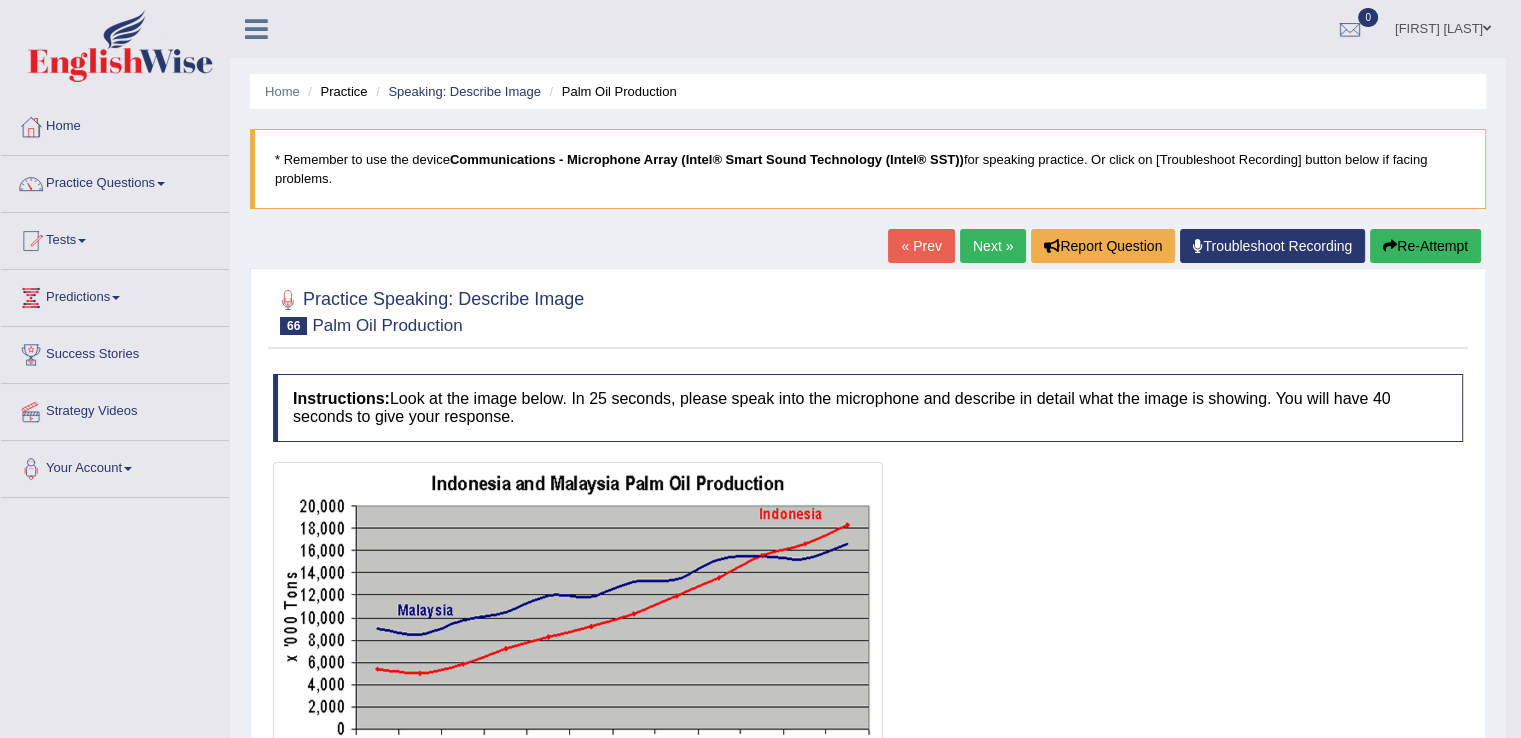 click on "Next »" at bounding box center (993, 246) 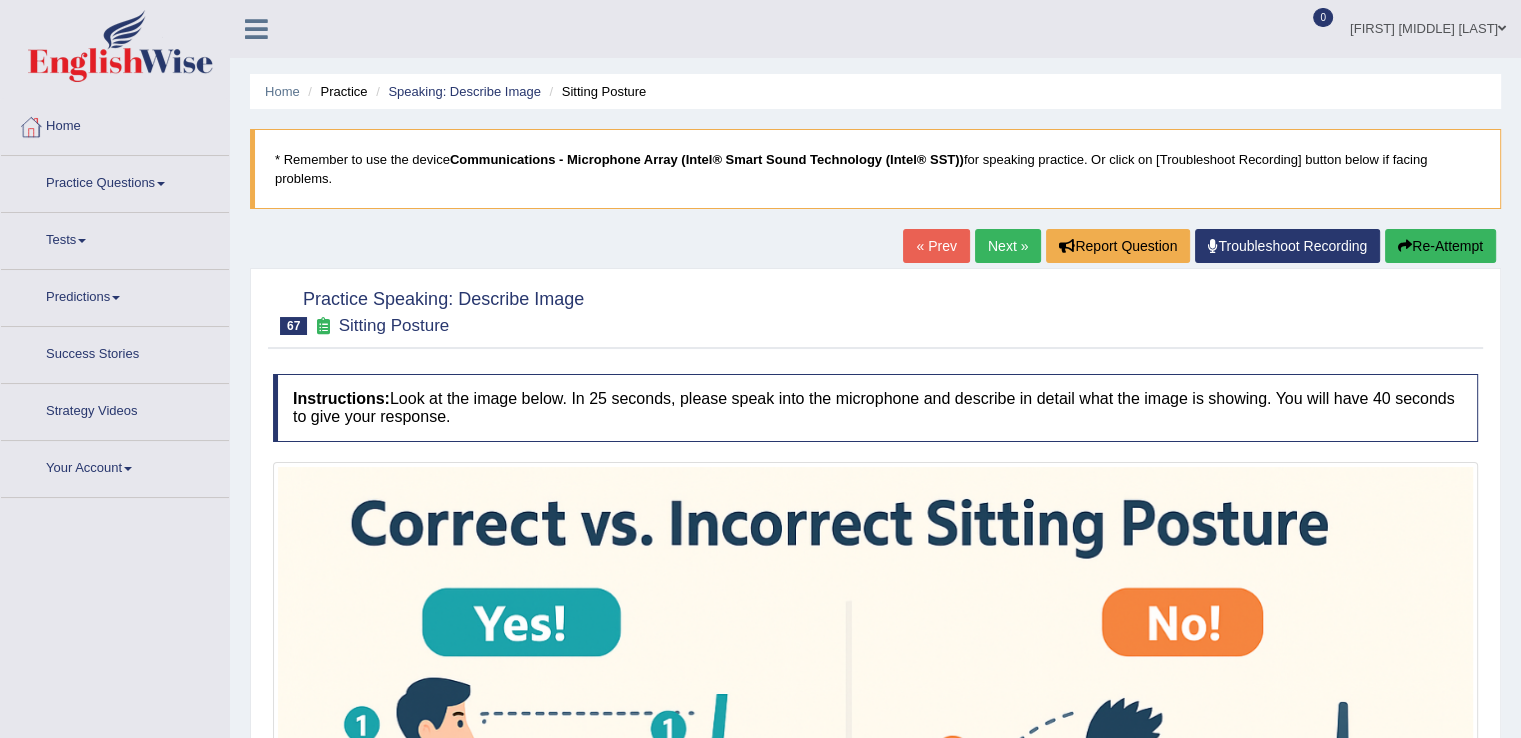 scroll, scrollTop: 183, scrollLeft: 0, axis: vertical 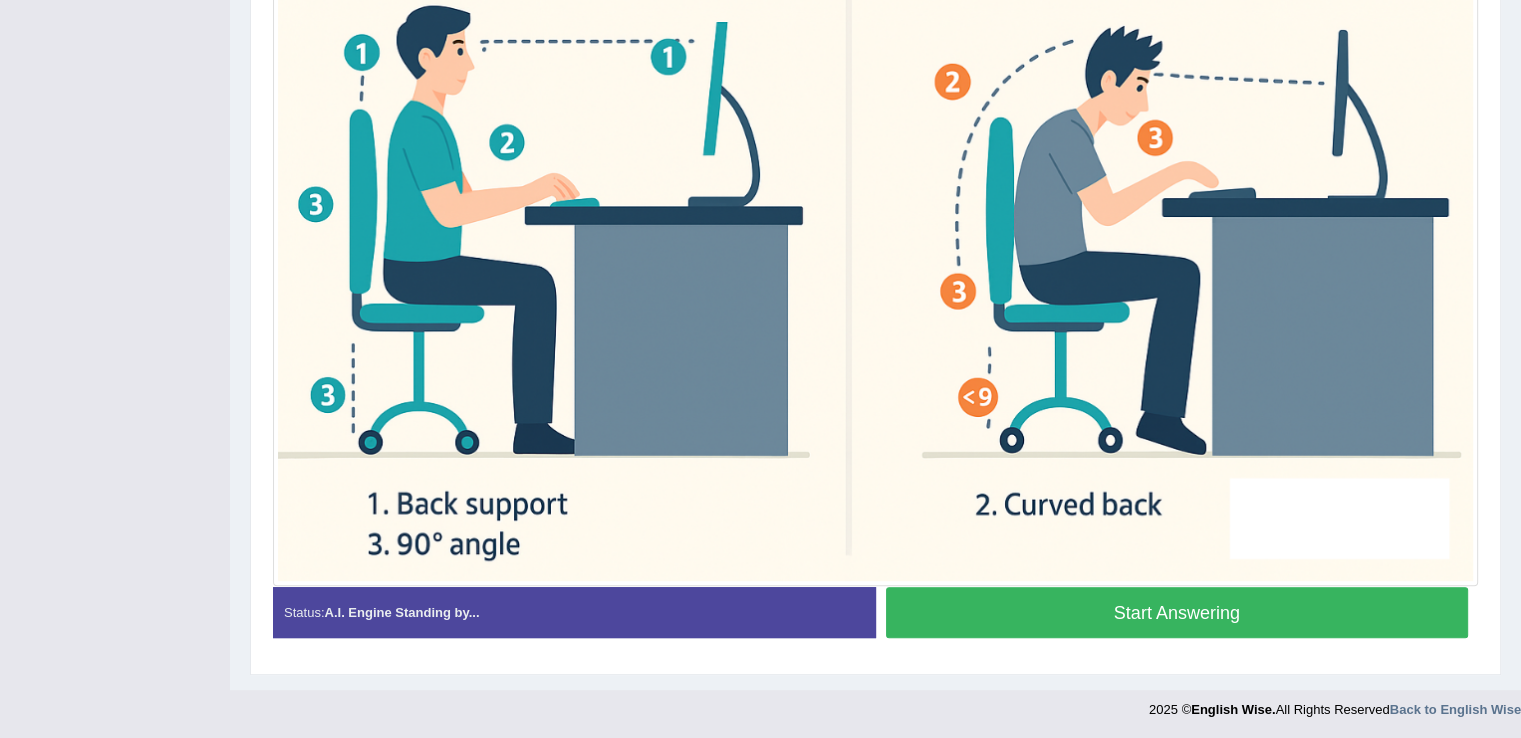 click on "Start Answering" at bounding box center [1177, 612] 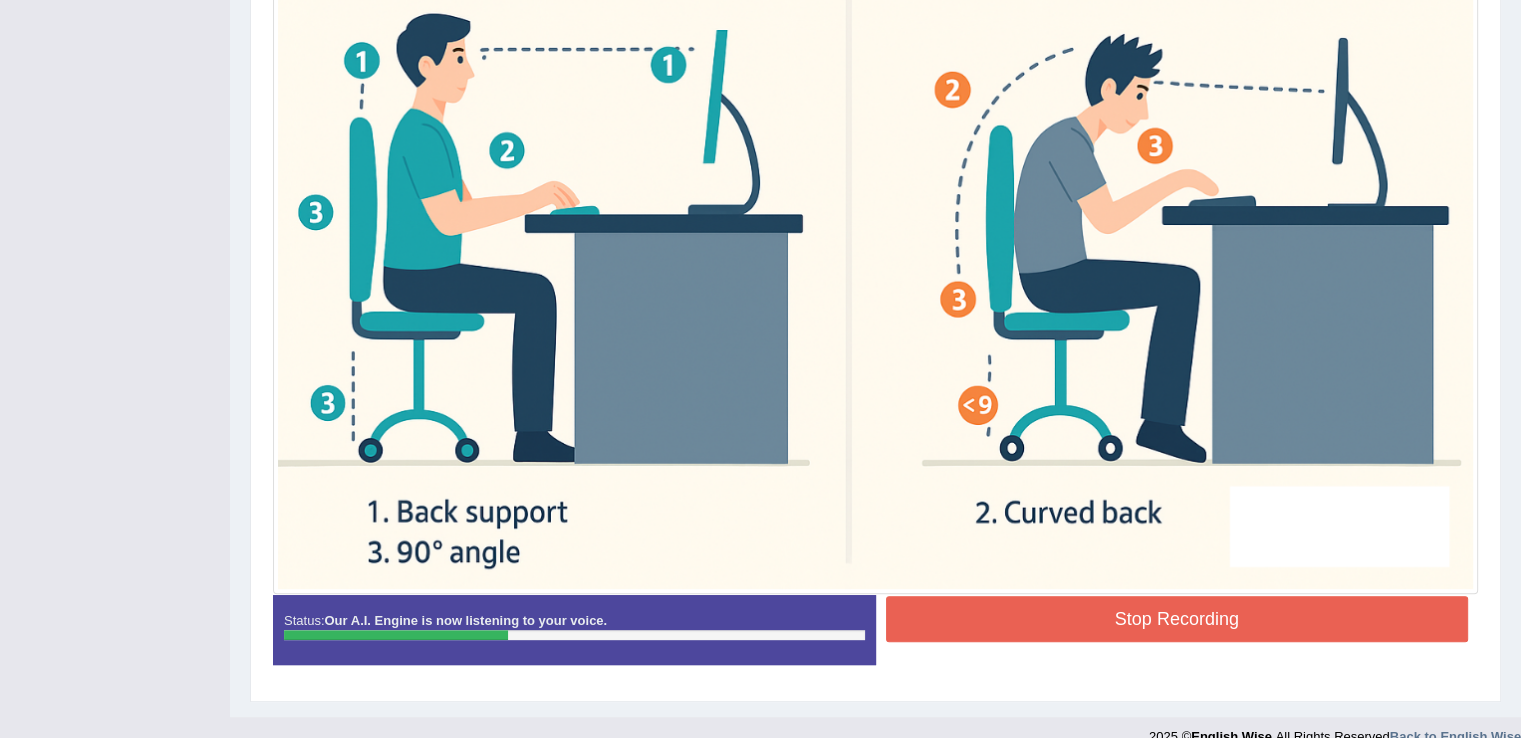 scroll, scrollTop: 692, scrollLeft: 0, axis: vertical 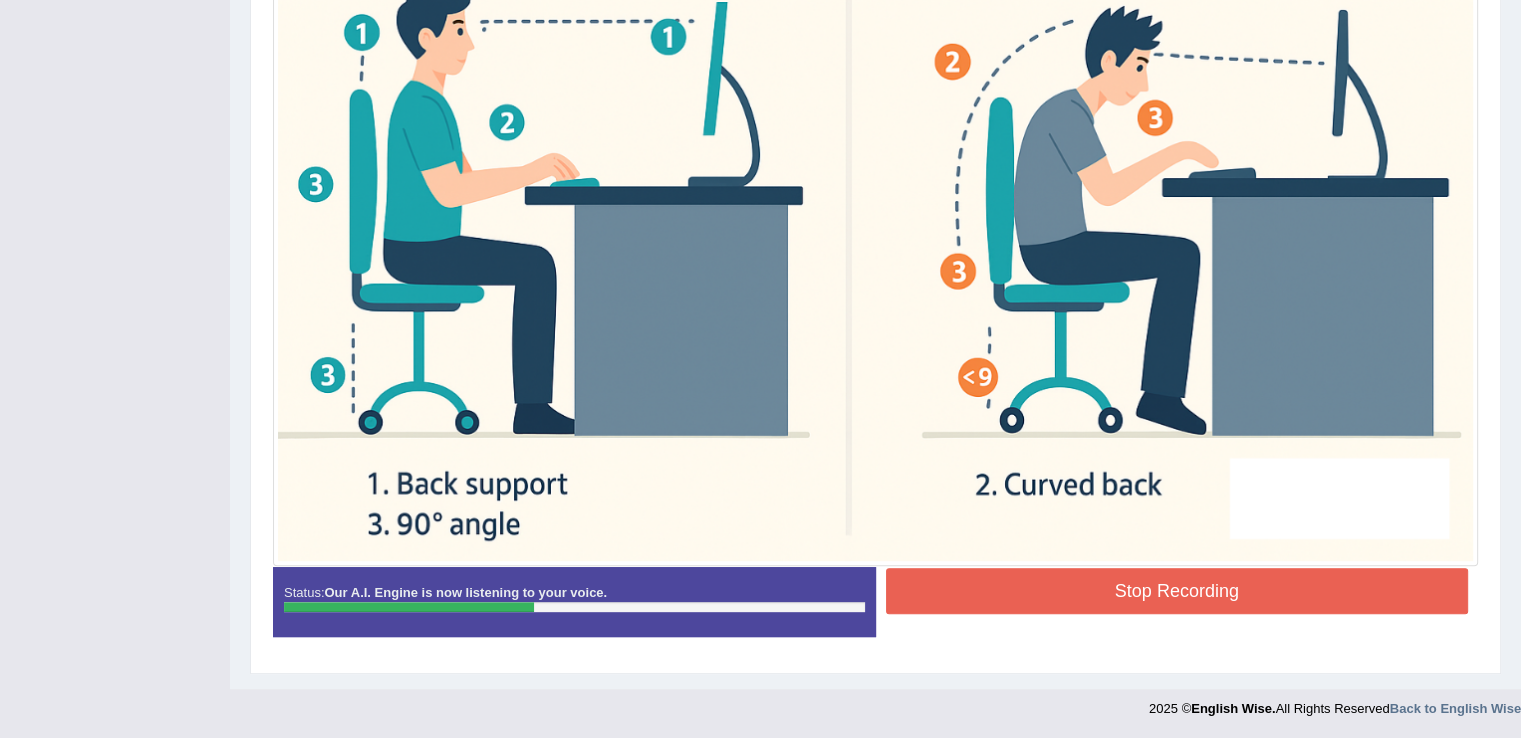 click on "Stop Recording" at bounding box center [1177, 591] 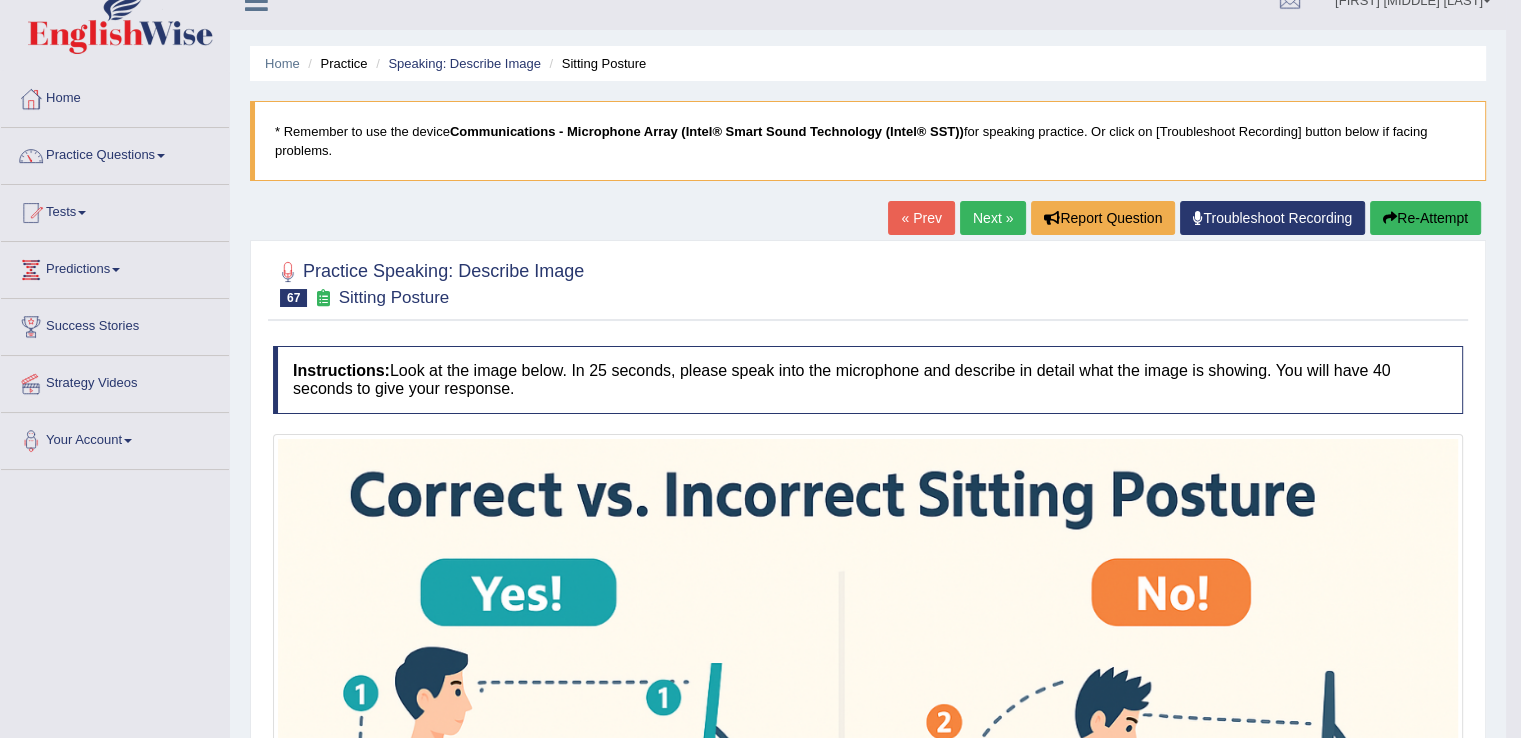 scroll, scrollTop: 0, scrollLeft: 0, axis: both 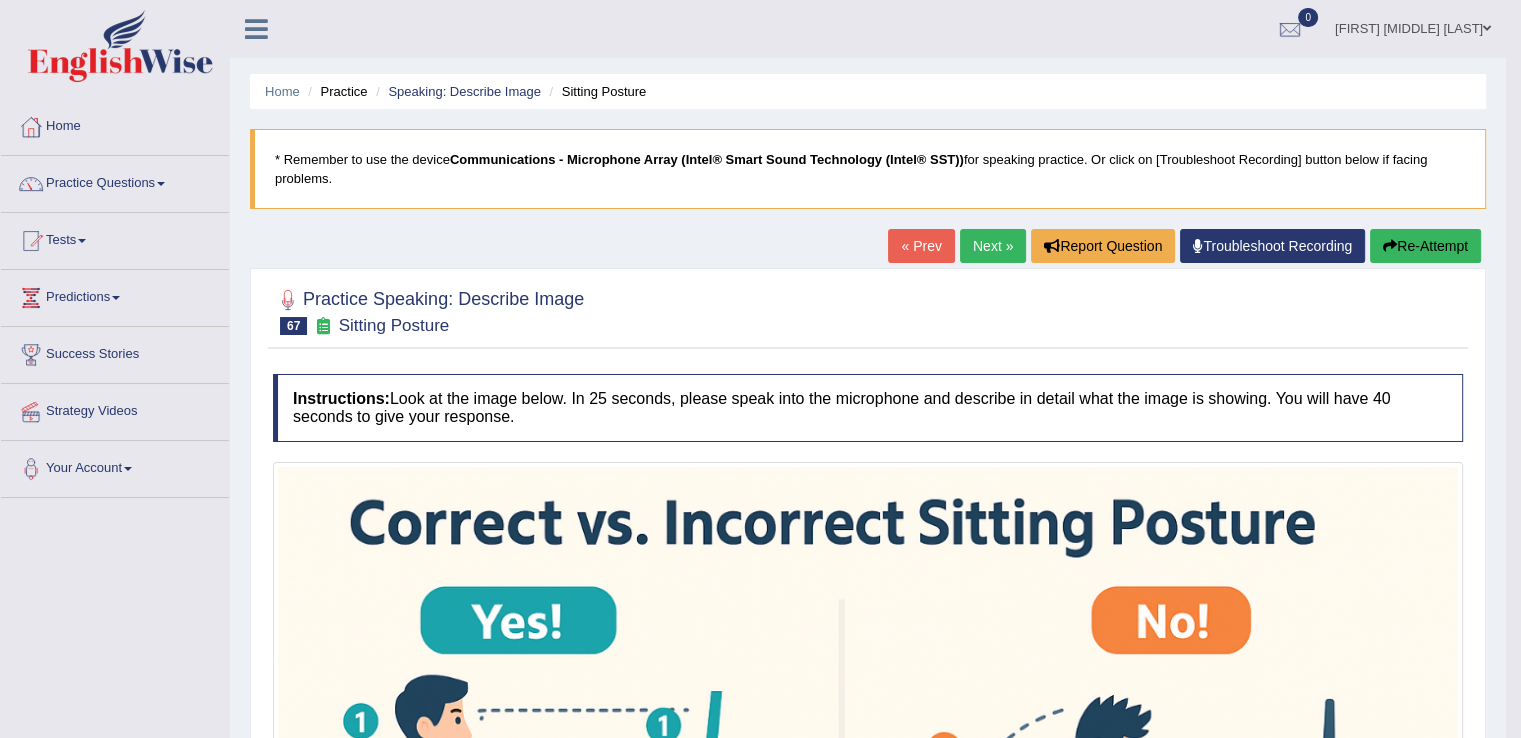 click on "Re-Attempt" at bounding box center [1425, 246] 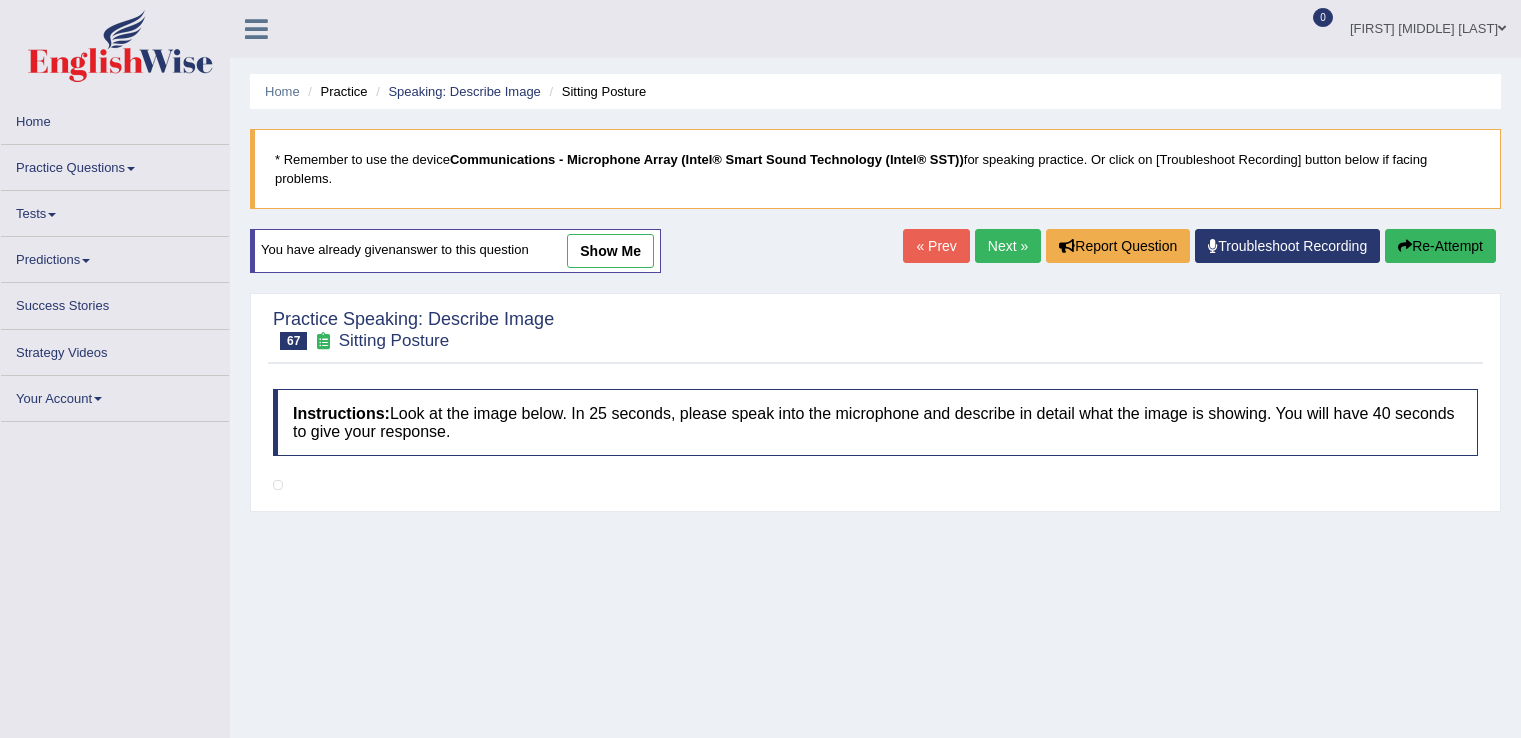 scroll, scrollTop: 0, scrollLeft: 0, axis: both 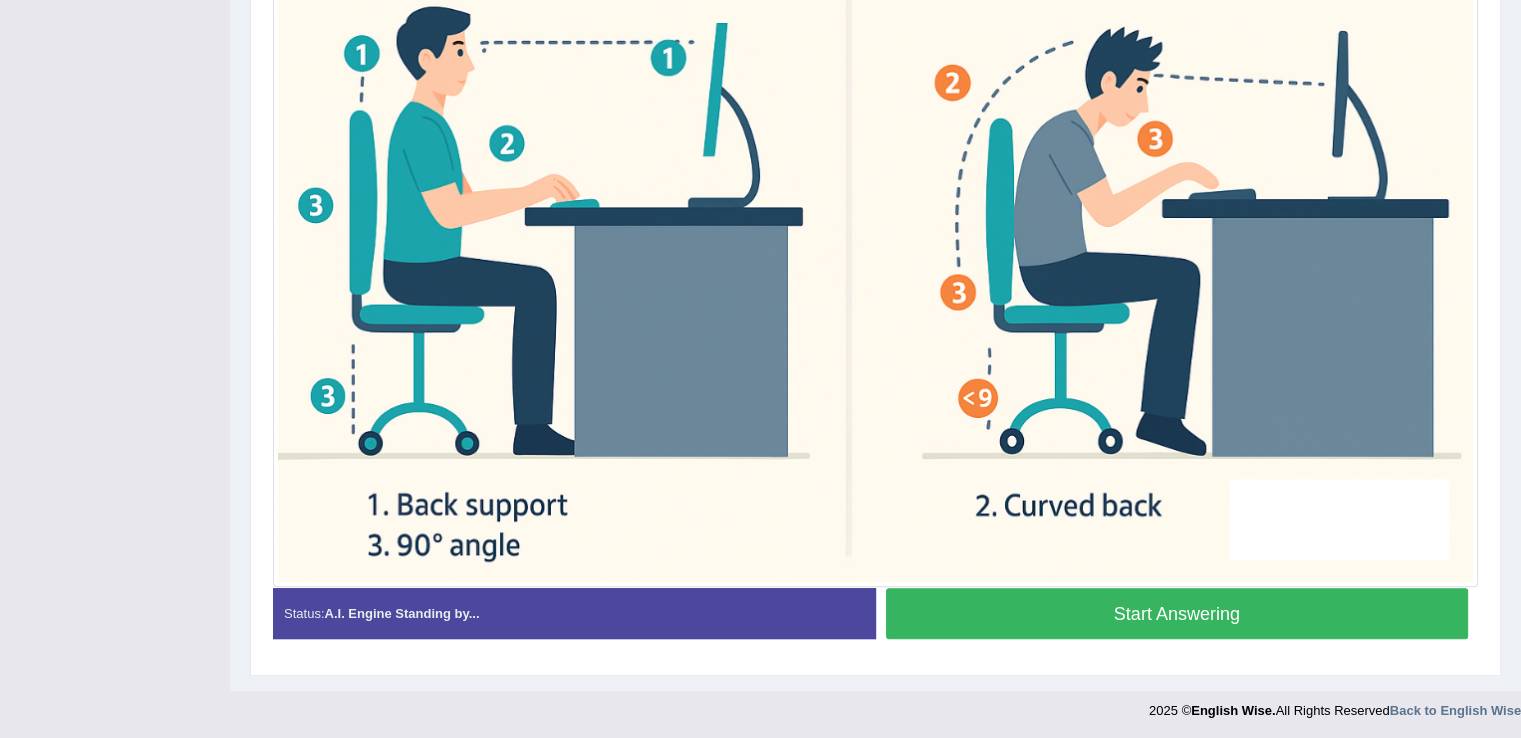 click on "Start Answering" at bounding box center (1177, 613) 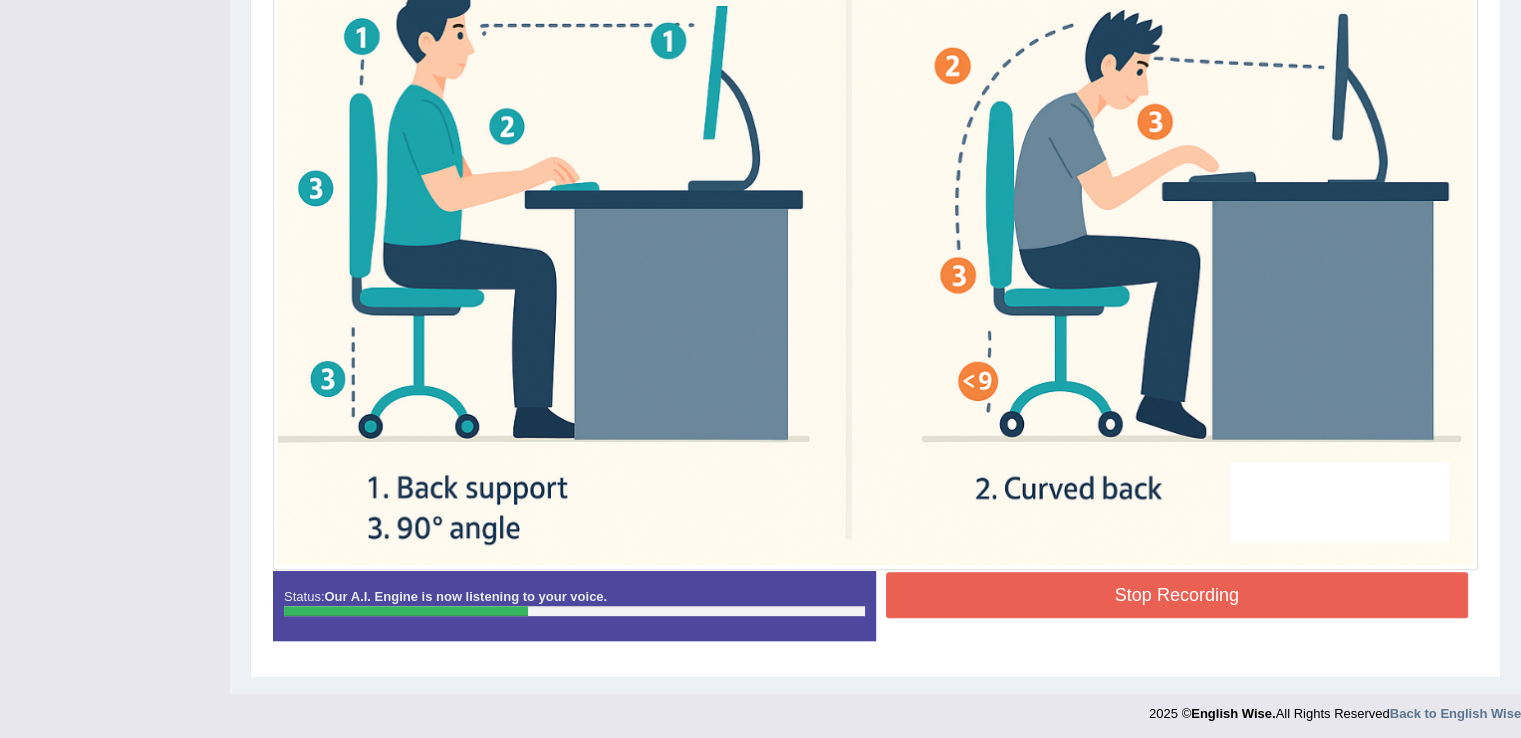 scroll, scrollTop: 701, scrollLeft: 0, axis: vertical 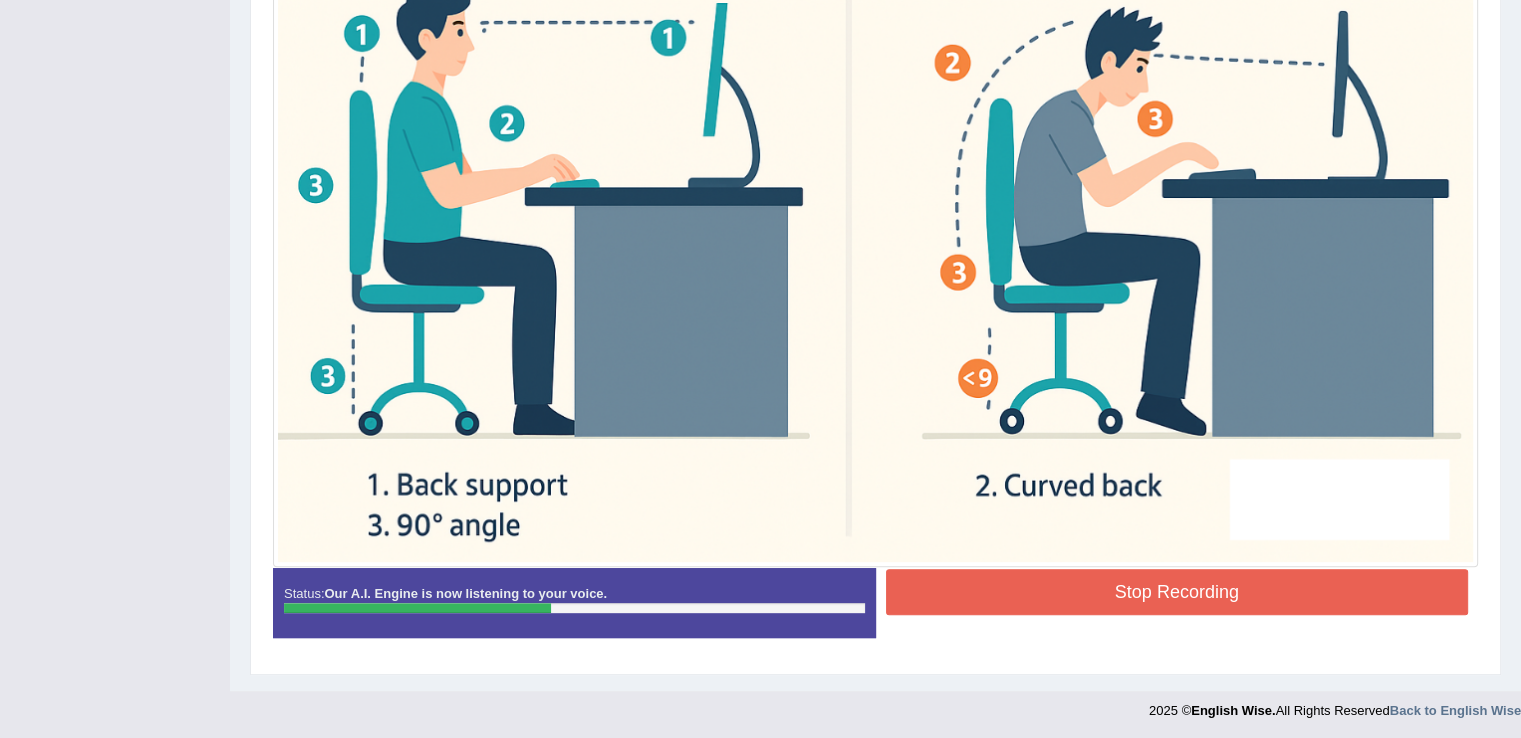 click on "Stop Recording" at bounding box center (1177, 592) 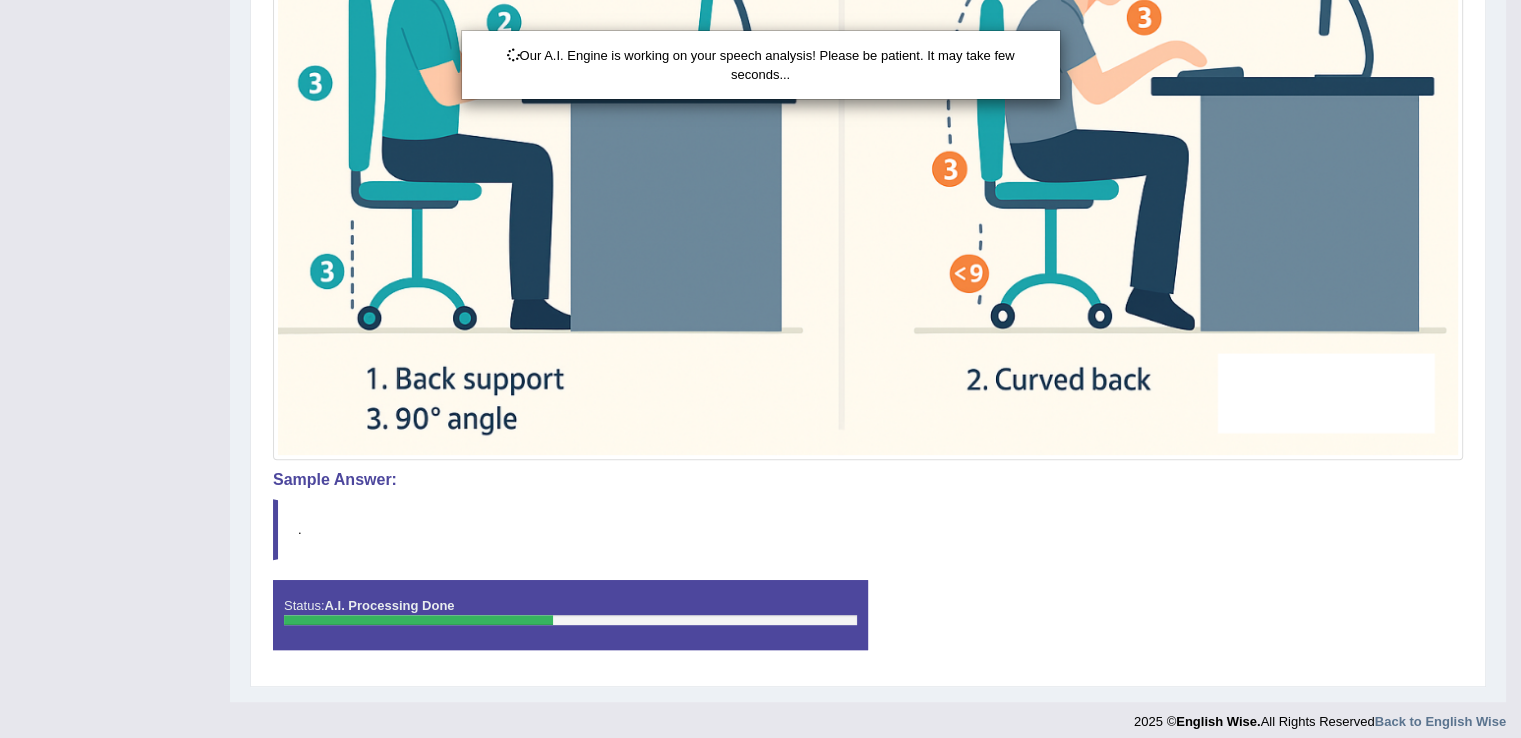 scroll, scrollTop: 800, scrollLeft: 0, axis: vertical 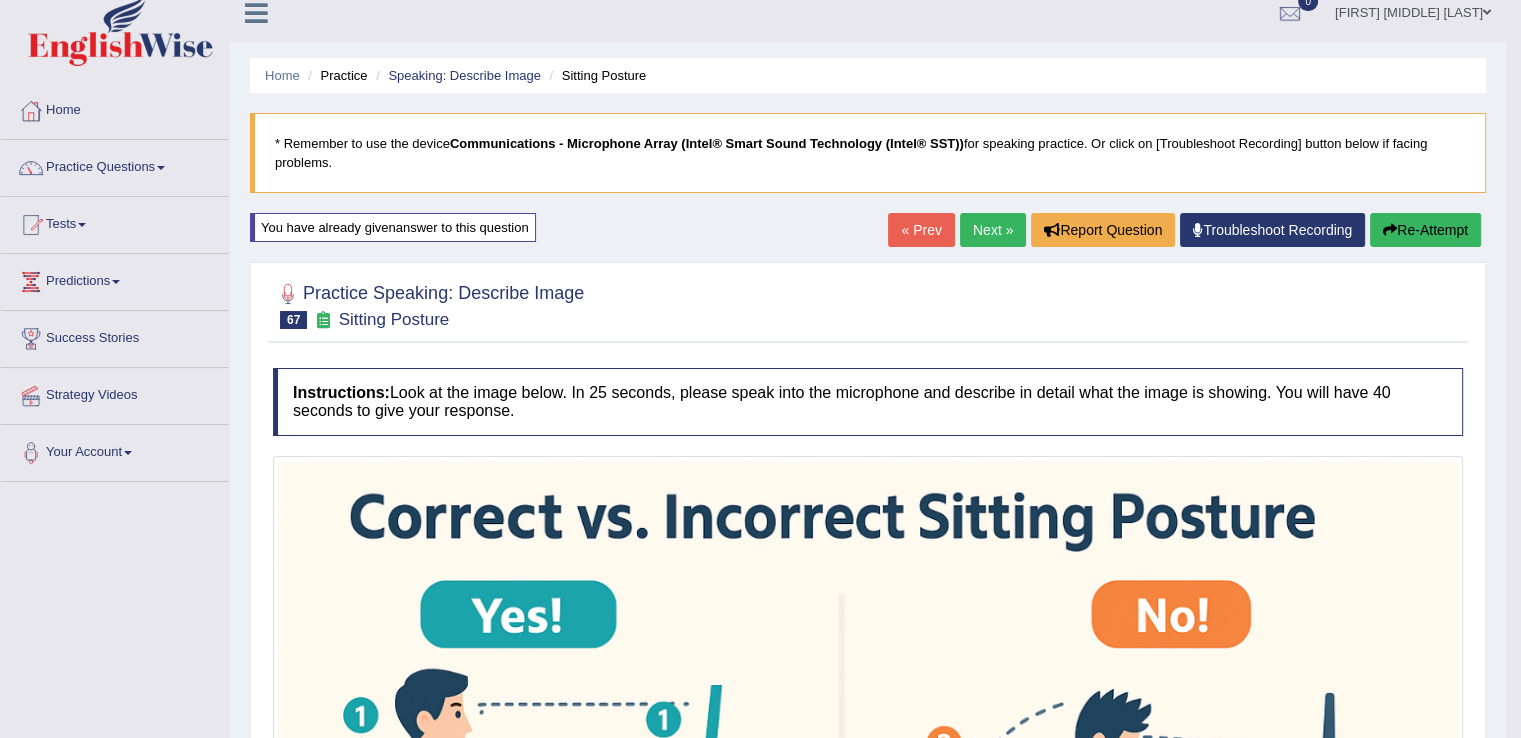 click on "Next »" at bounding box center [993, 230] 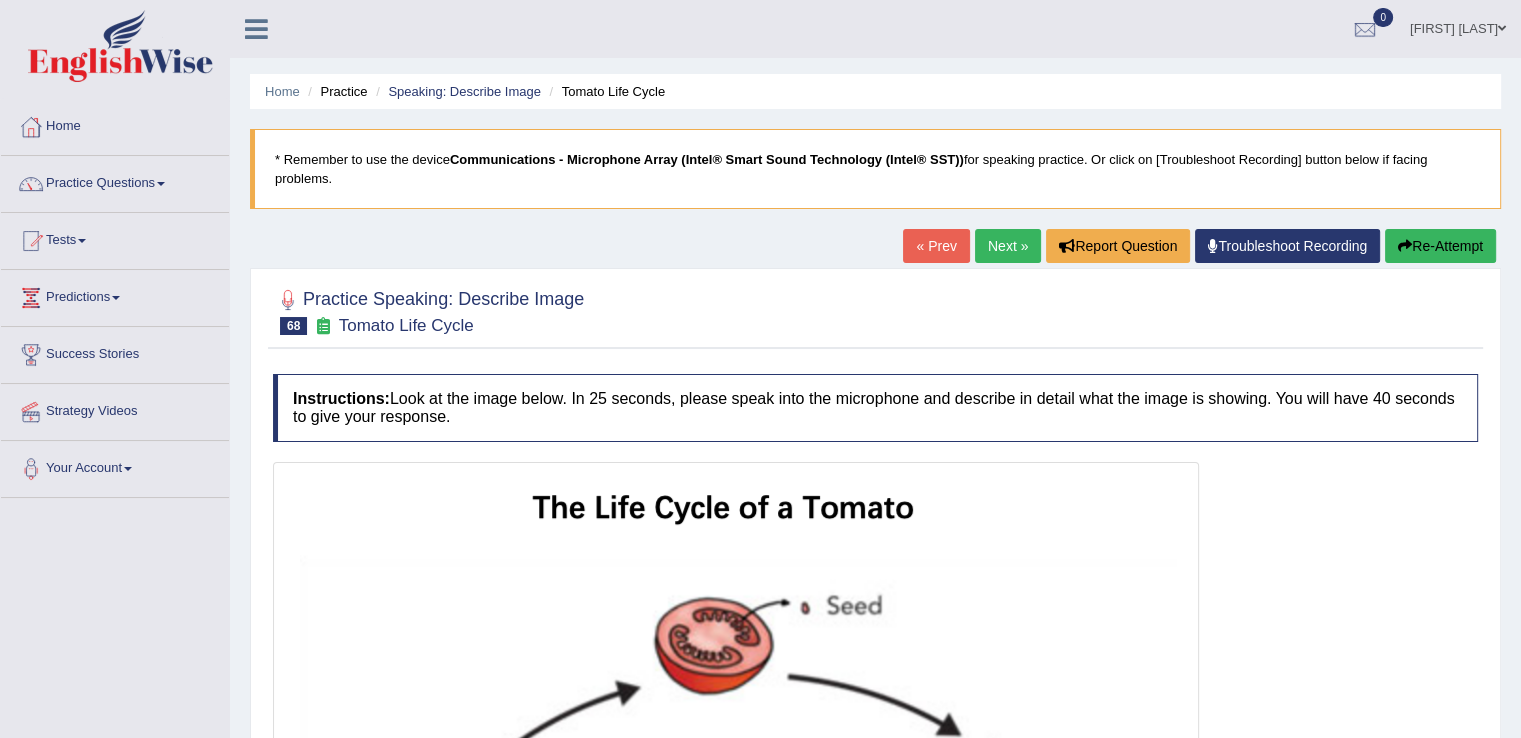 scroll, scrollTop: 251, scrollLeft: 0, axis: vertical 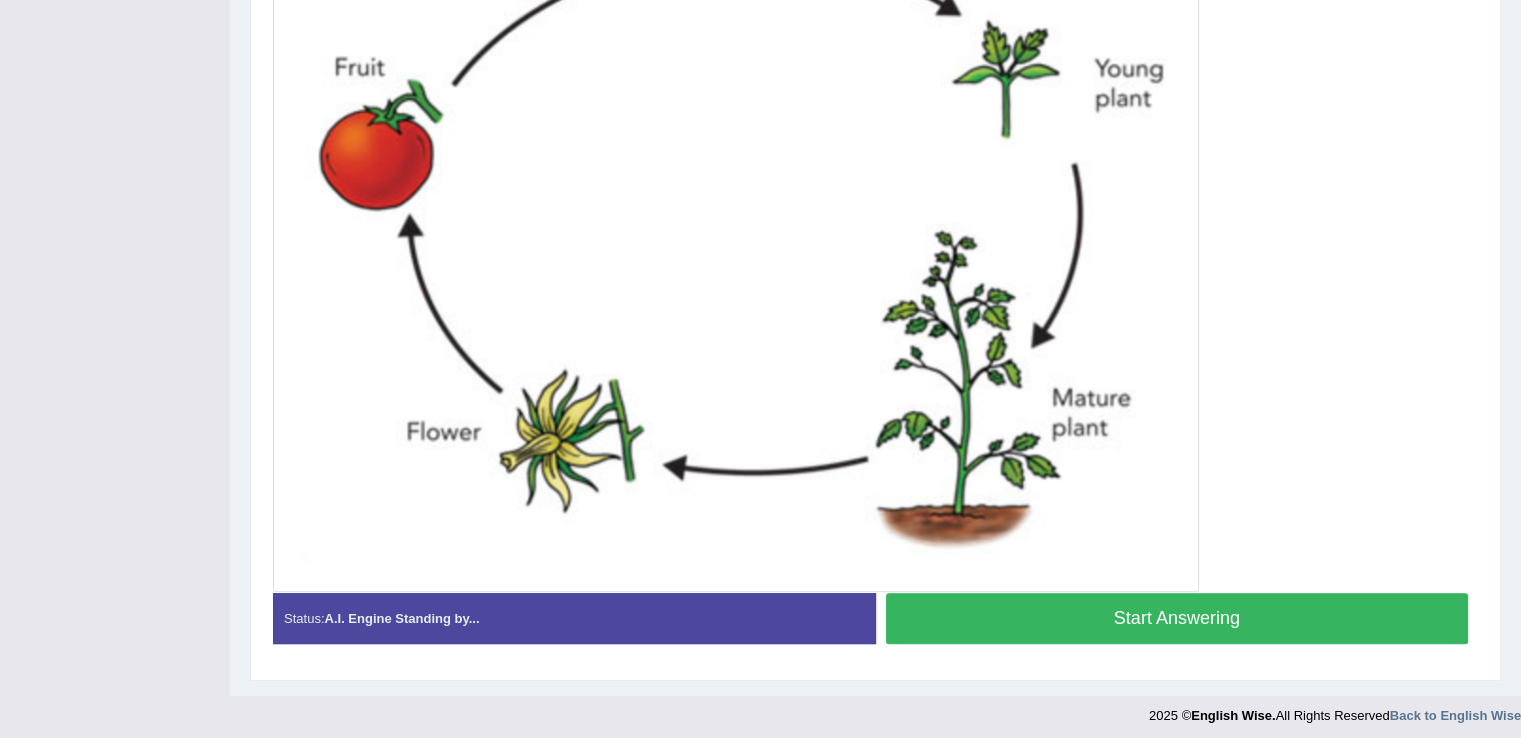 click on "Start Answering" at bounding box center (1177, 618) 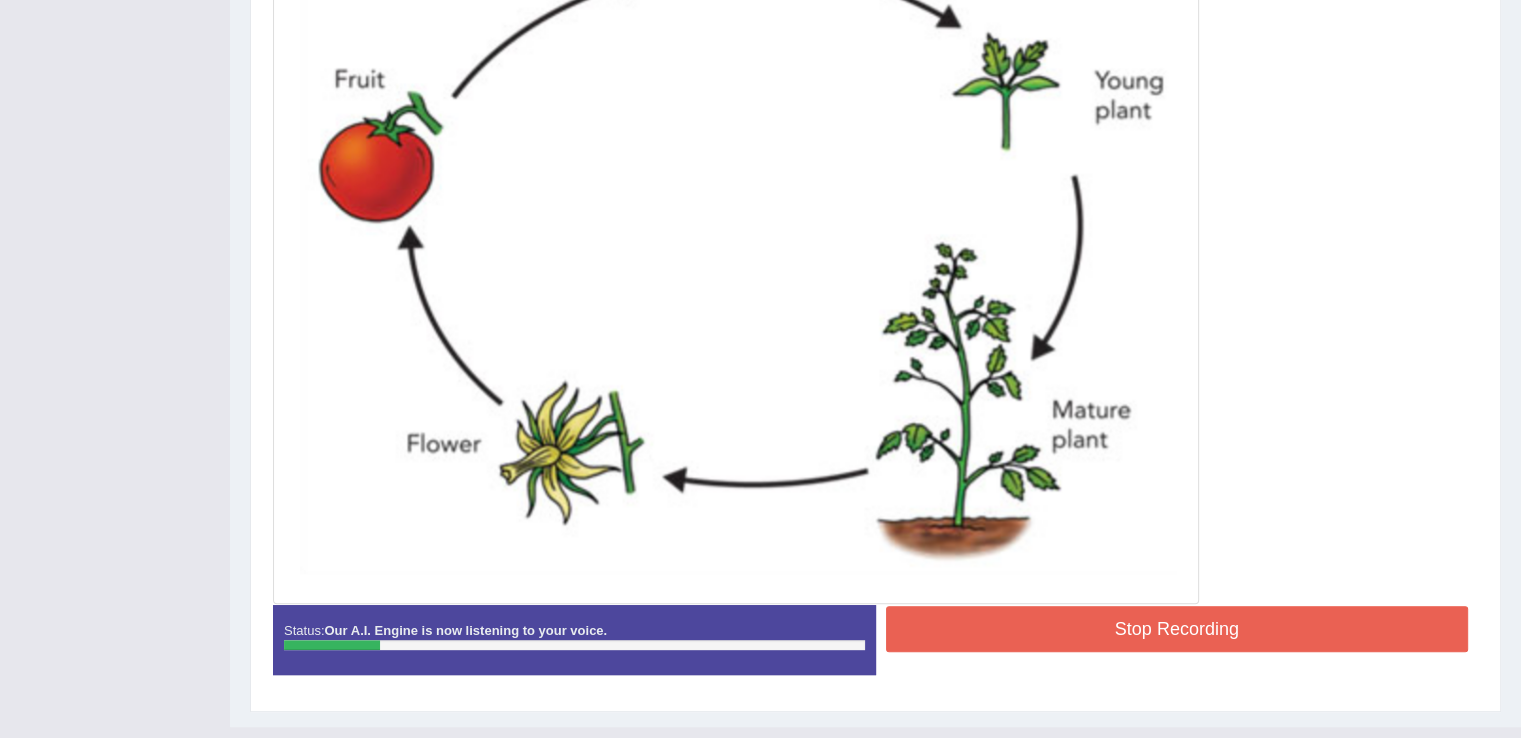 scroll, scrollTop: 744, scrollLeft: 0, axis: vertical 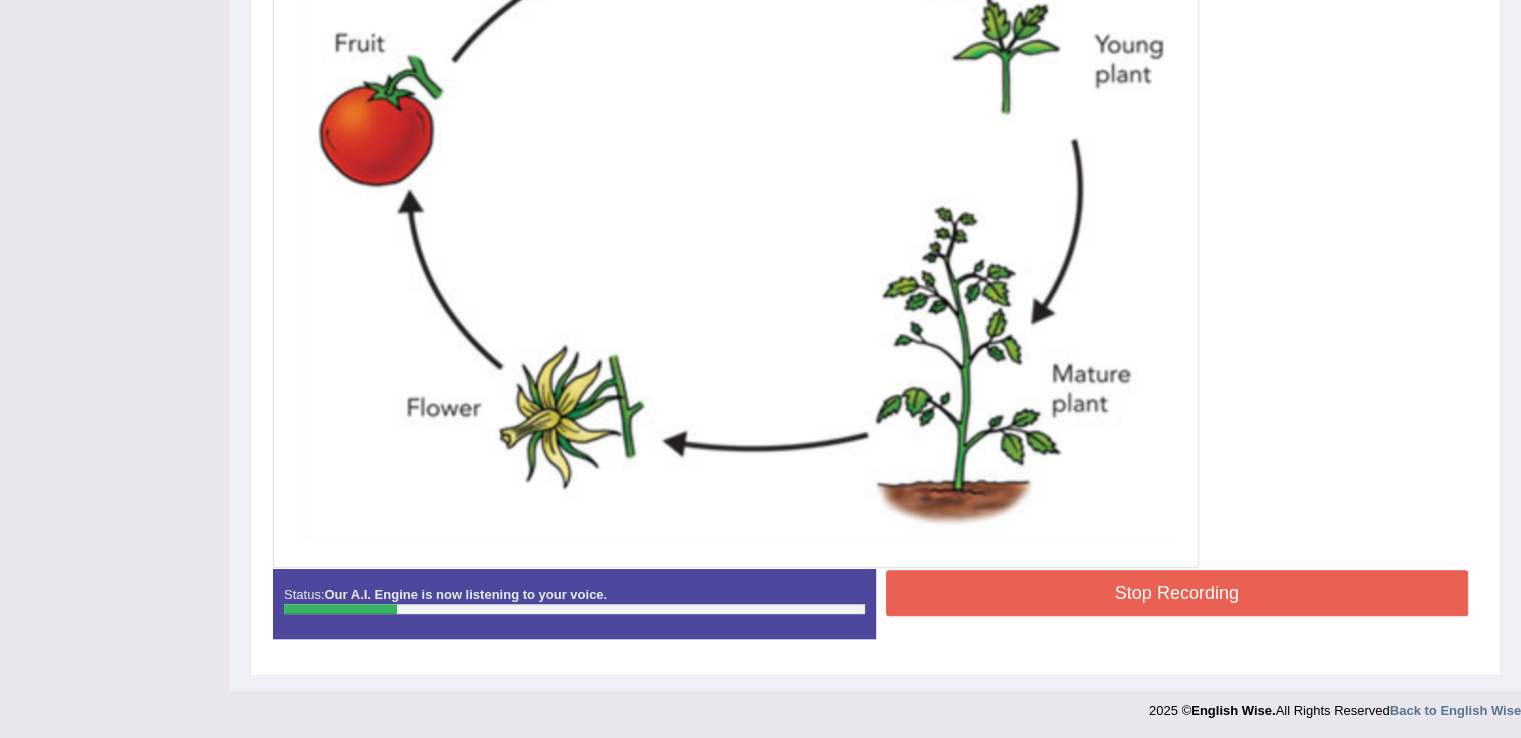 click on "Stop Recording" at bounding box center (1177, 593) 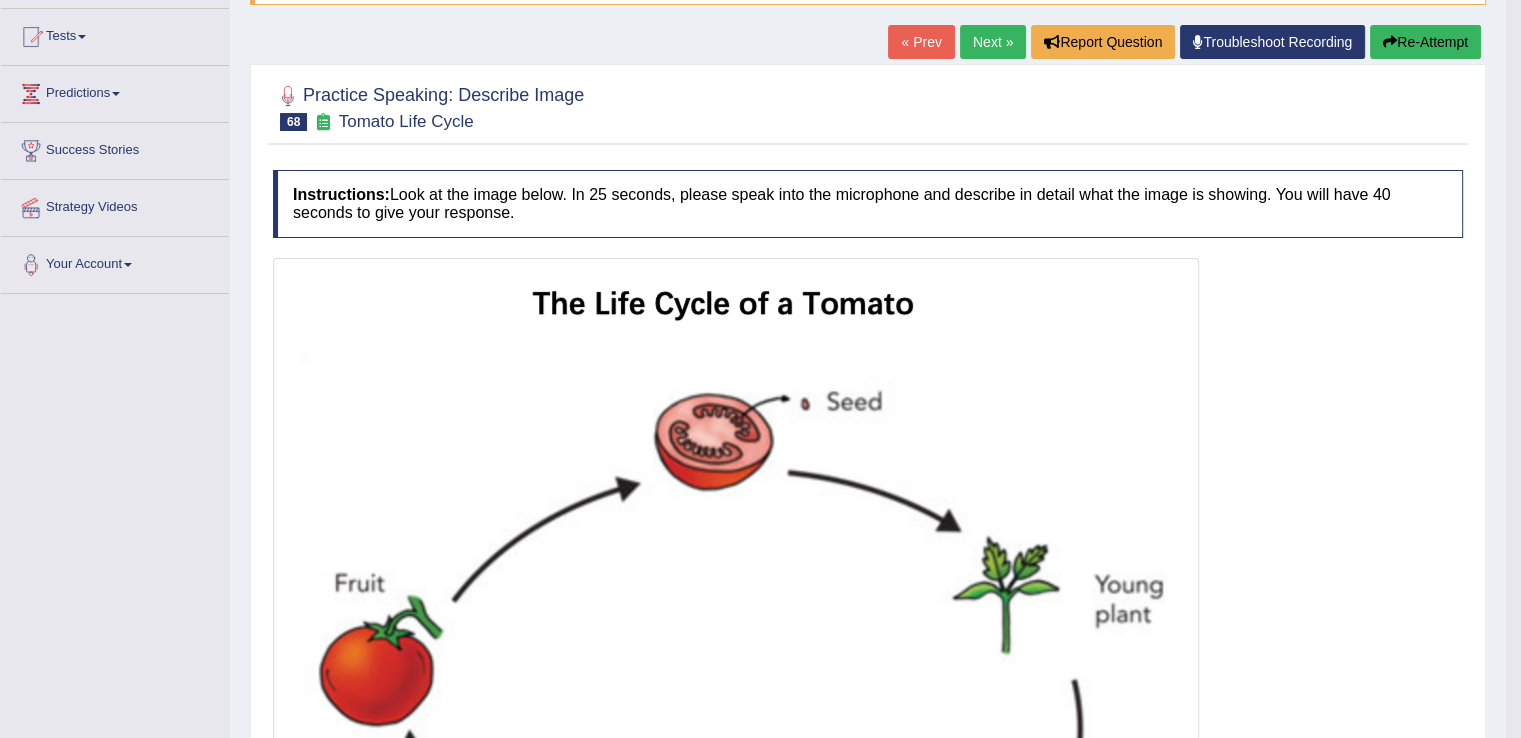 scroll, scrollTop: 183, scrollLeft: 0, axis: vertical 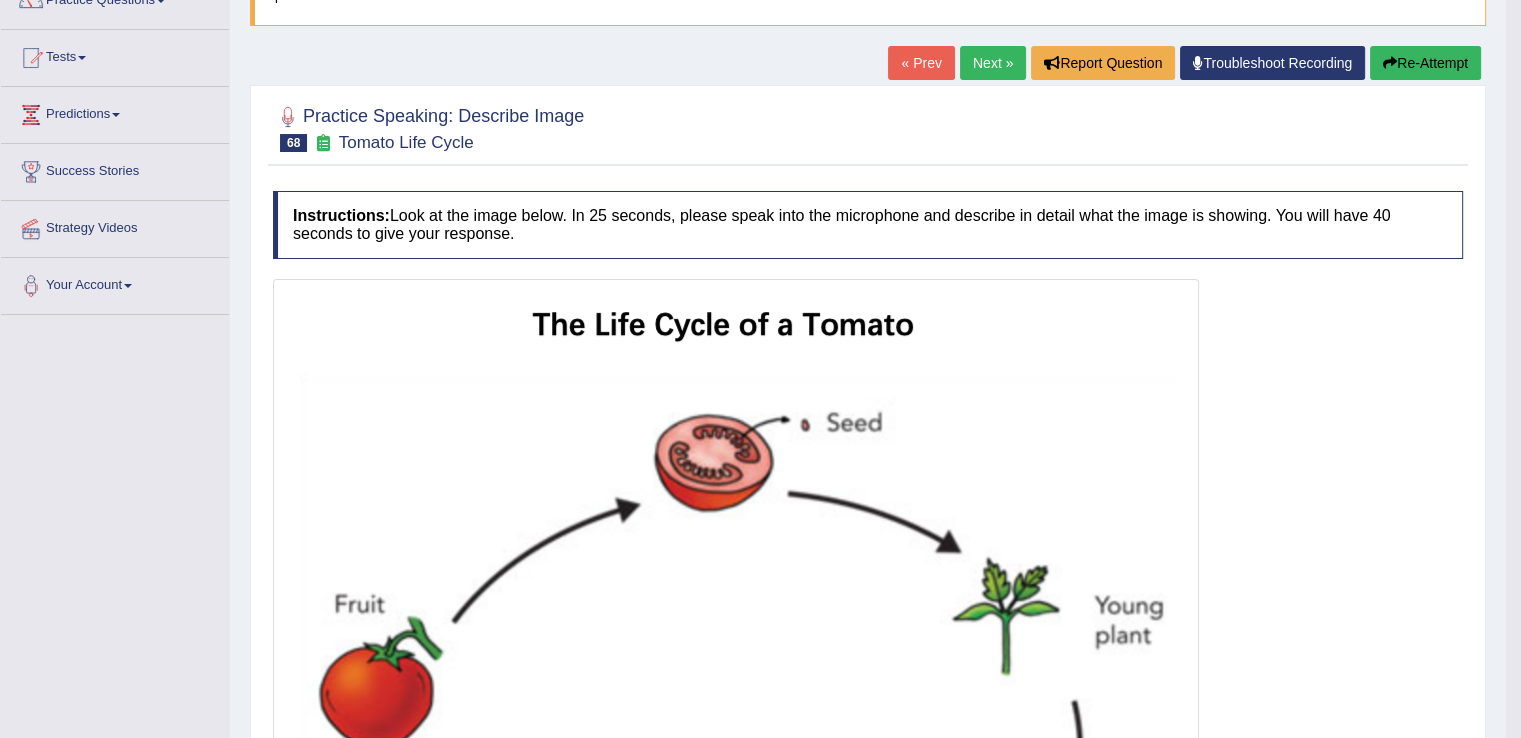 click on "Next »" at bounding box center [993, 63] 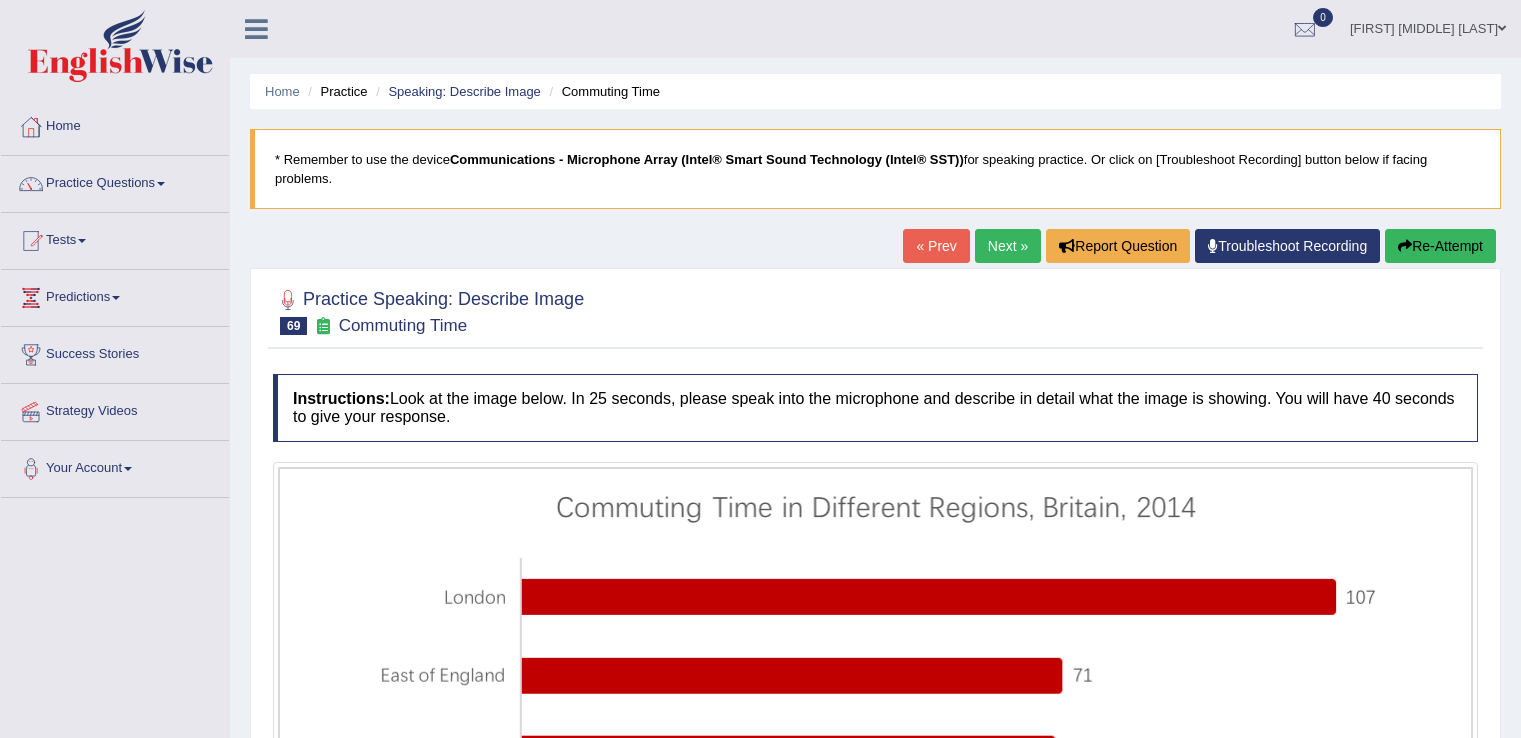 scroll, scrollTop: 0, scrollLeft: 0, axis: both 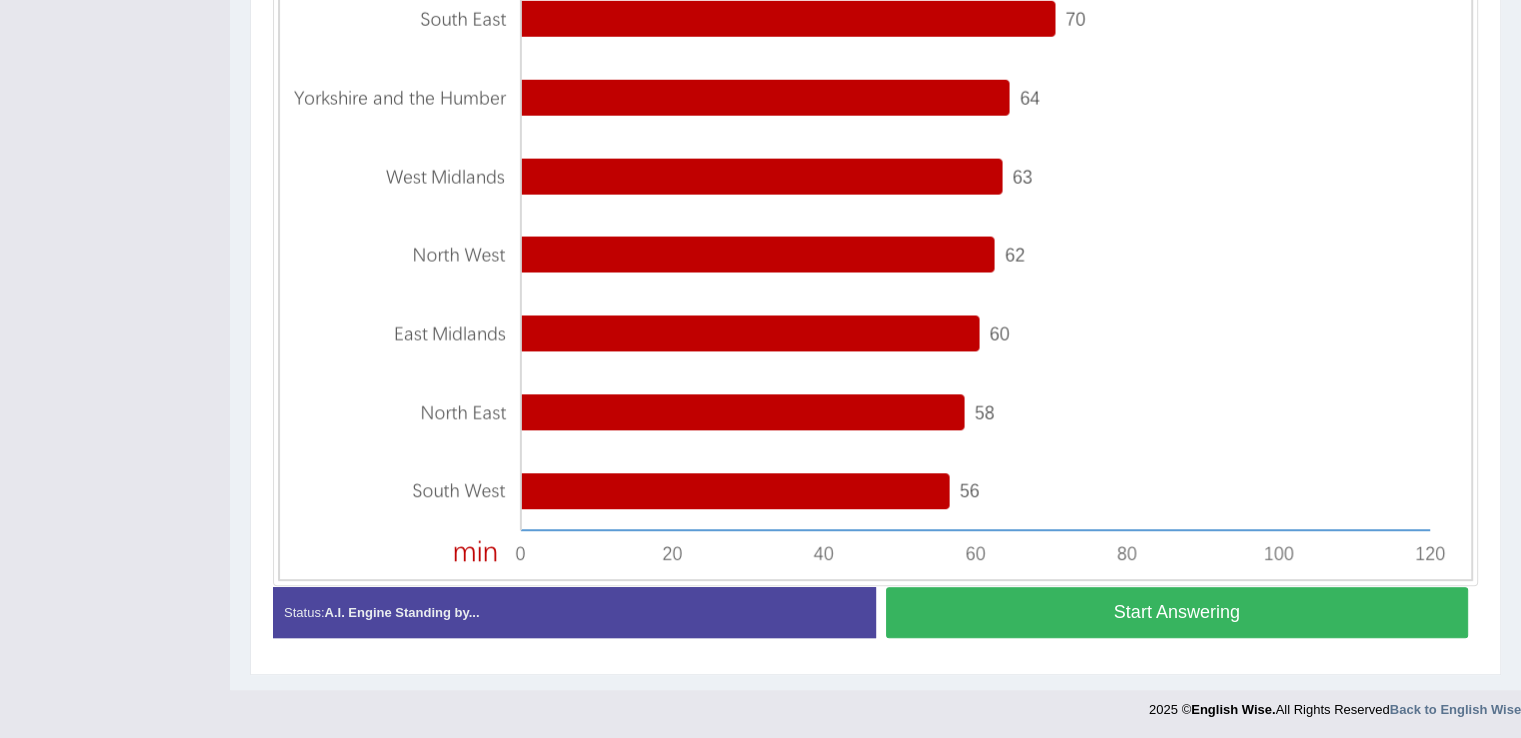 click on "Start Answering" at bounding box center [1177, 612] 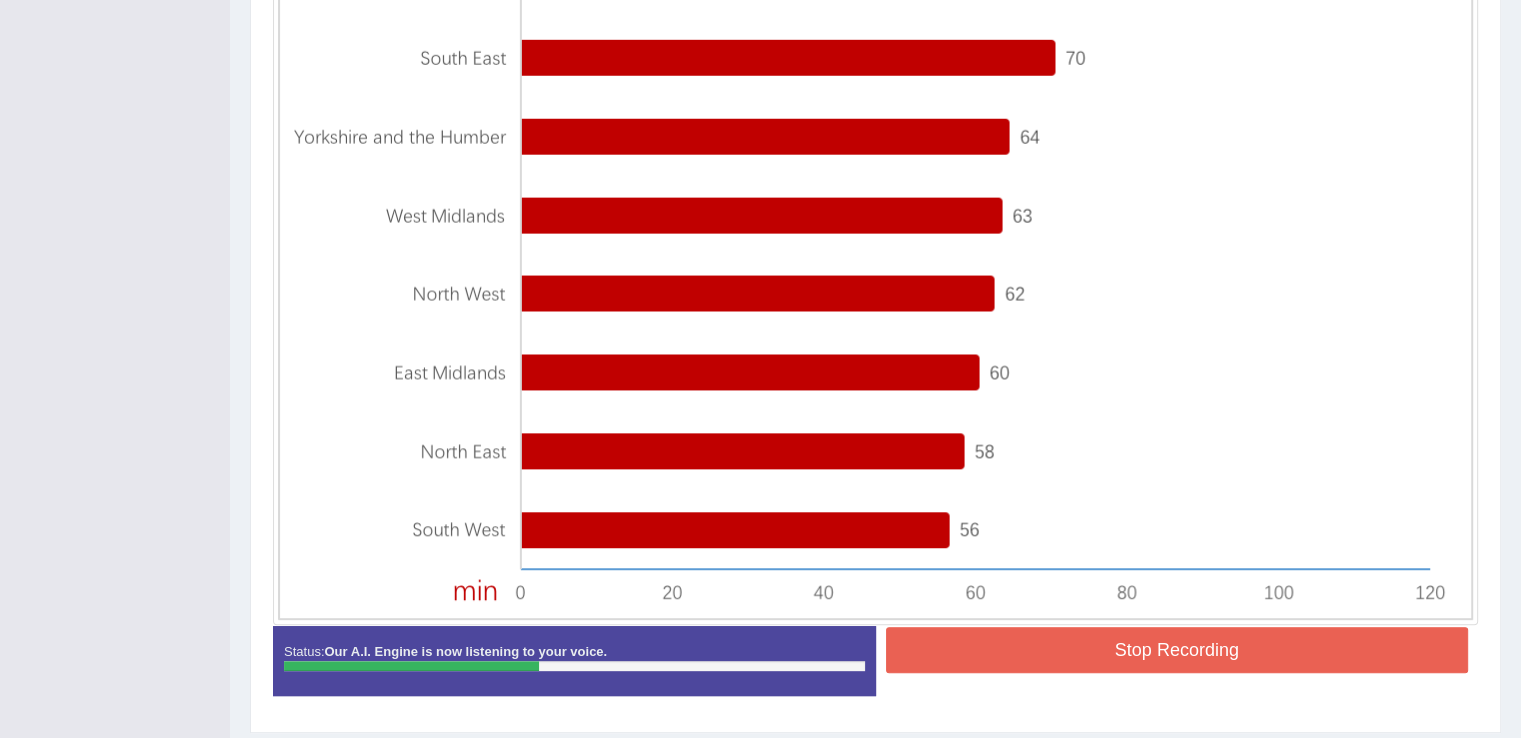 scroll, scrollTop: 698, scrollLeft: 0, axis: vertical 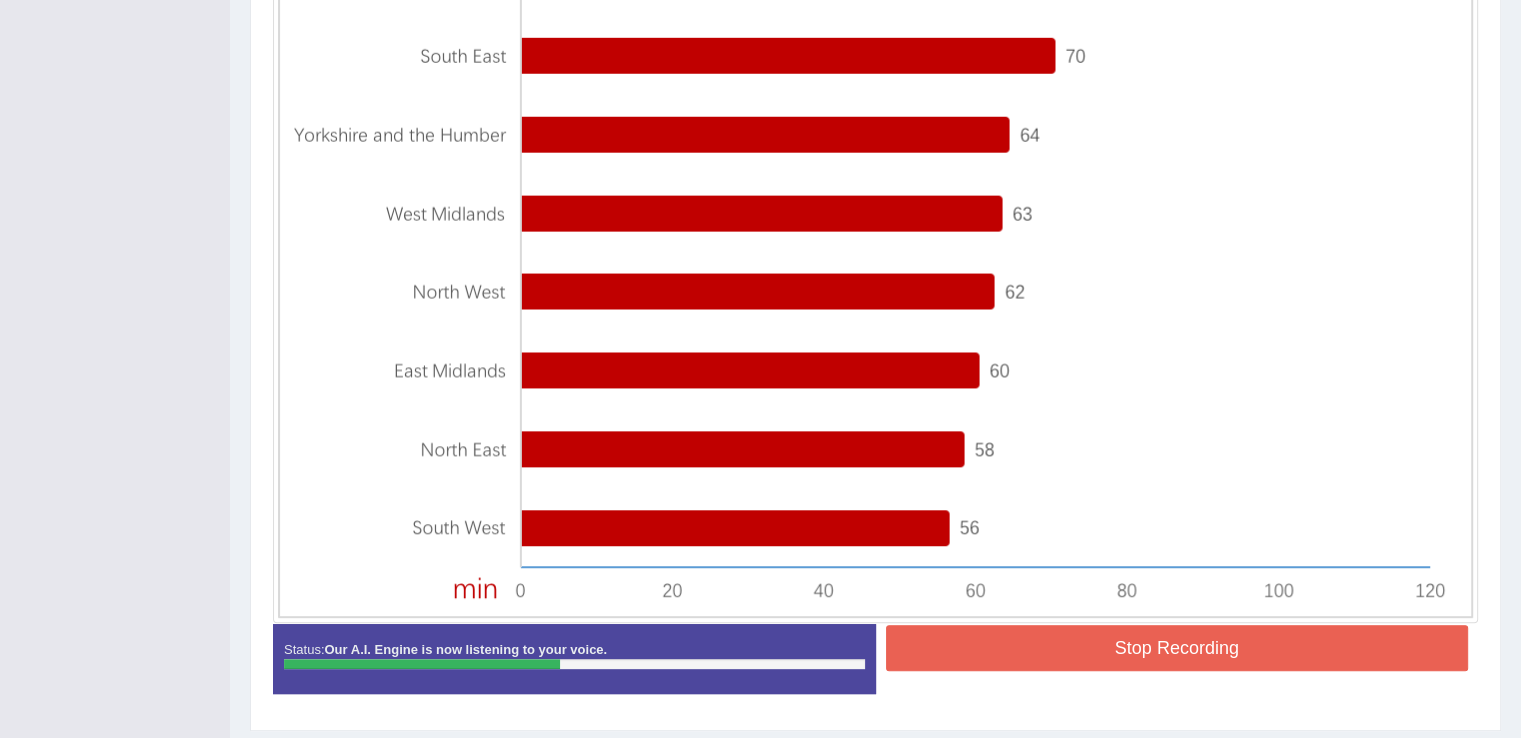 click on "Stop Recording" at bounding box center [1177, 648] 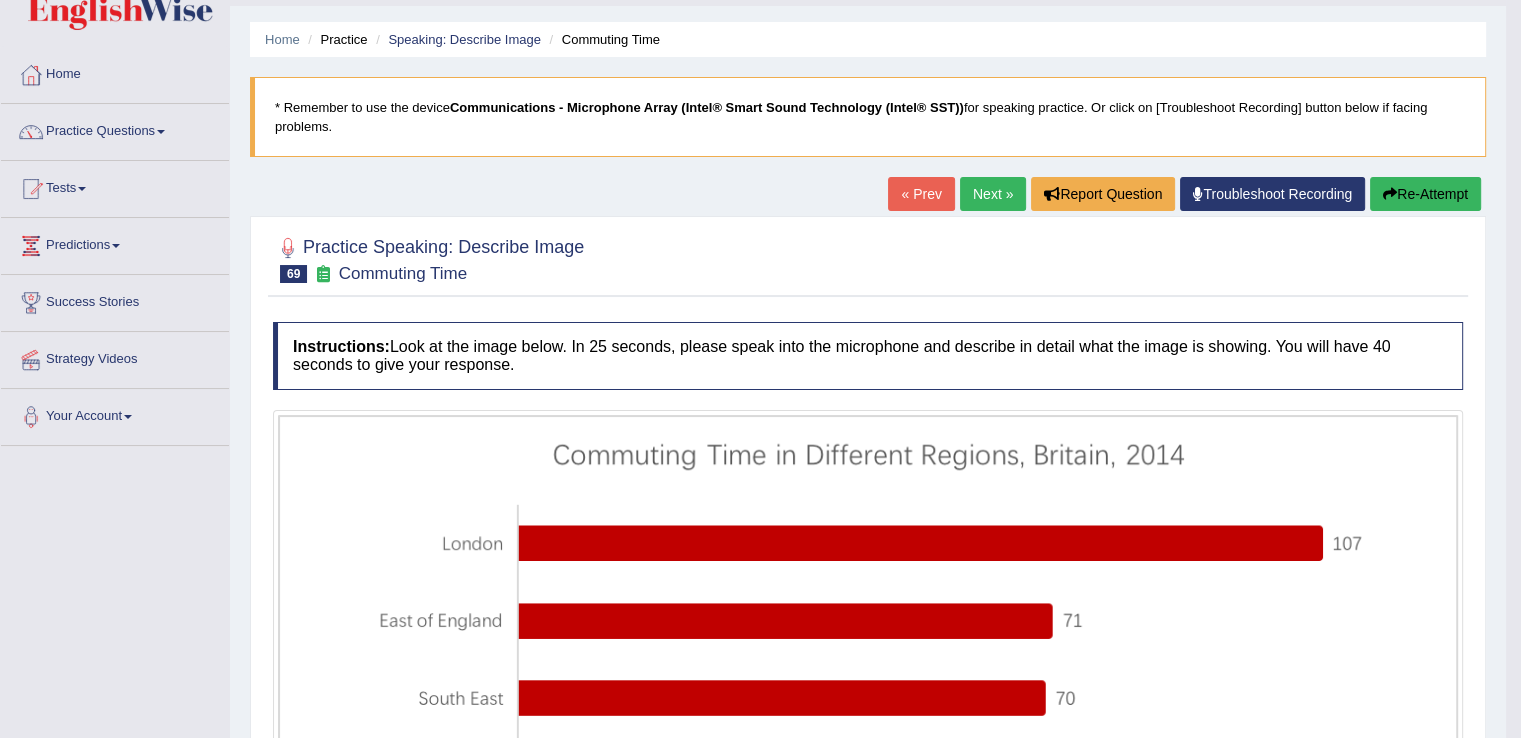 scroll, scrollTop: 26, scrollLeft: 0, axis: vertical 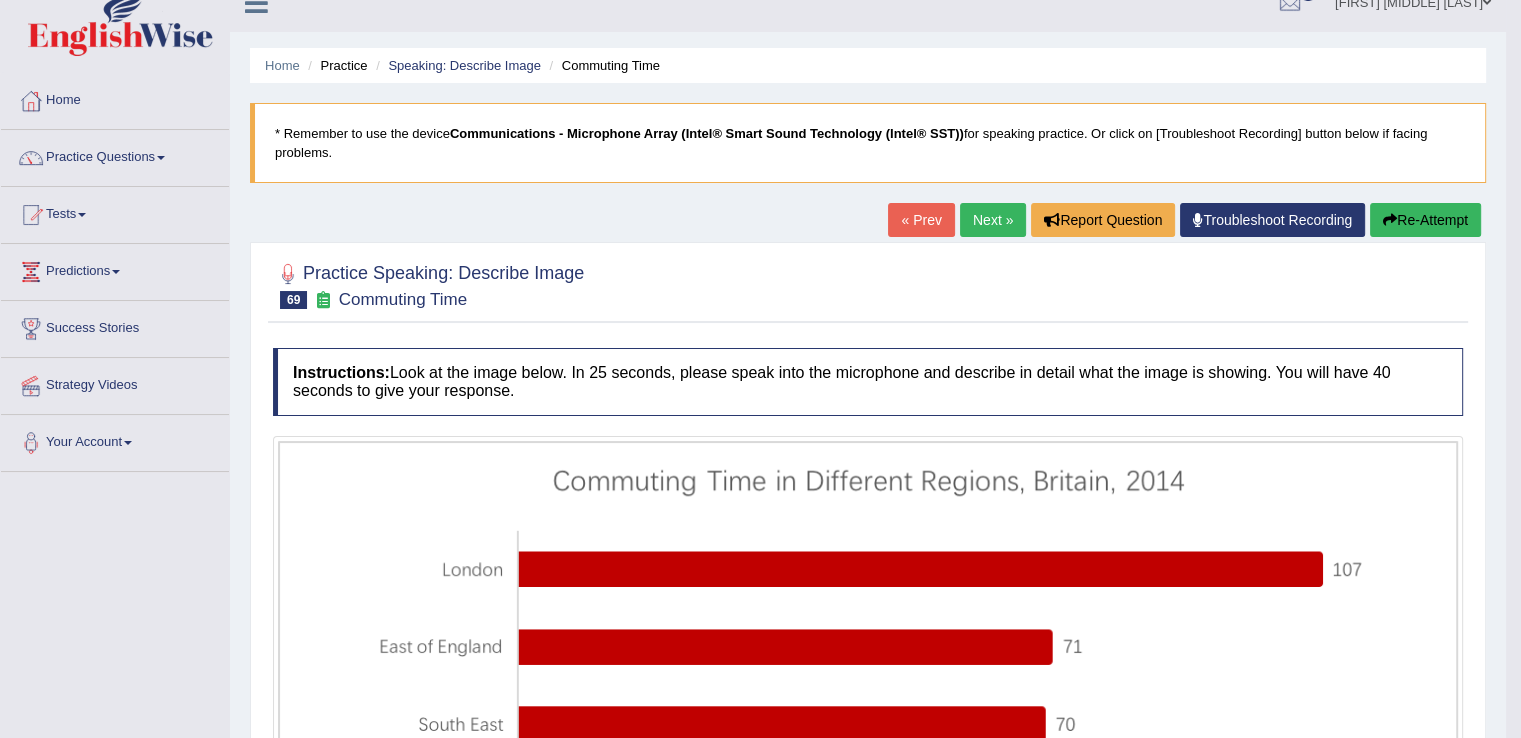 click on "Next »" at bounding box center (993, 220) 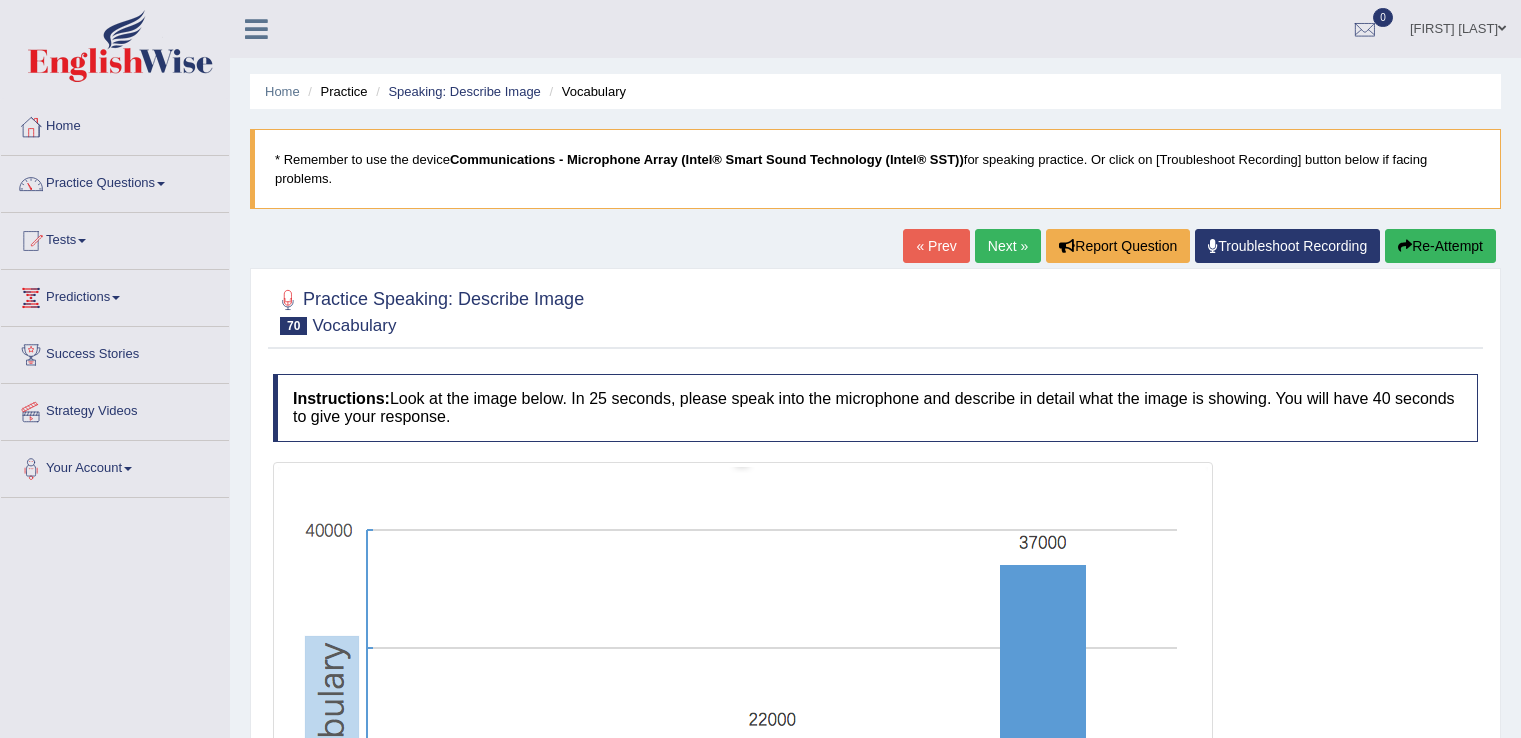 scroll, scrollTop: 471, scrollLeft: 0, axis: vertical 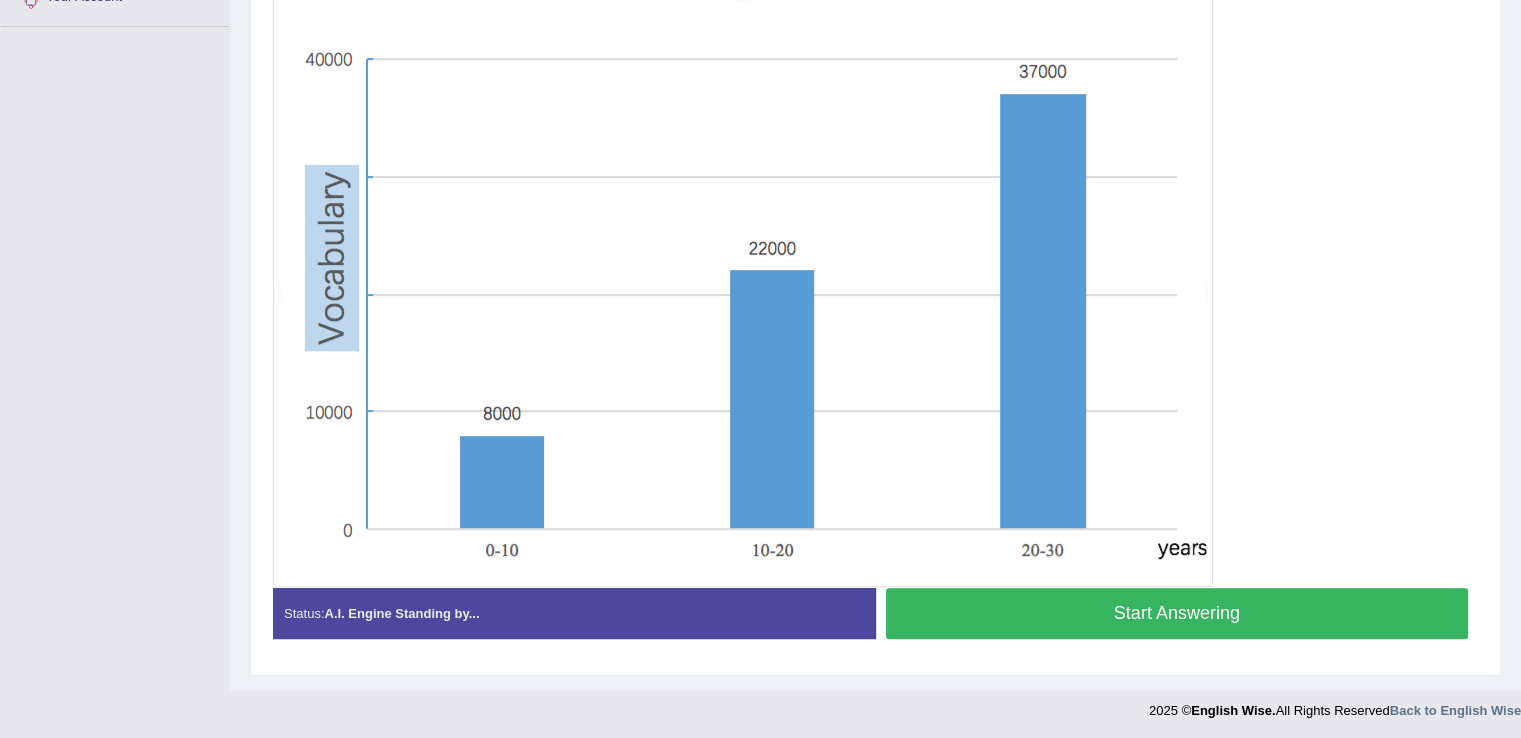 click on "Start Answering" at bounding box center [1177, 613] 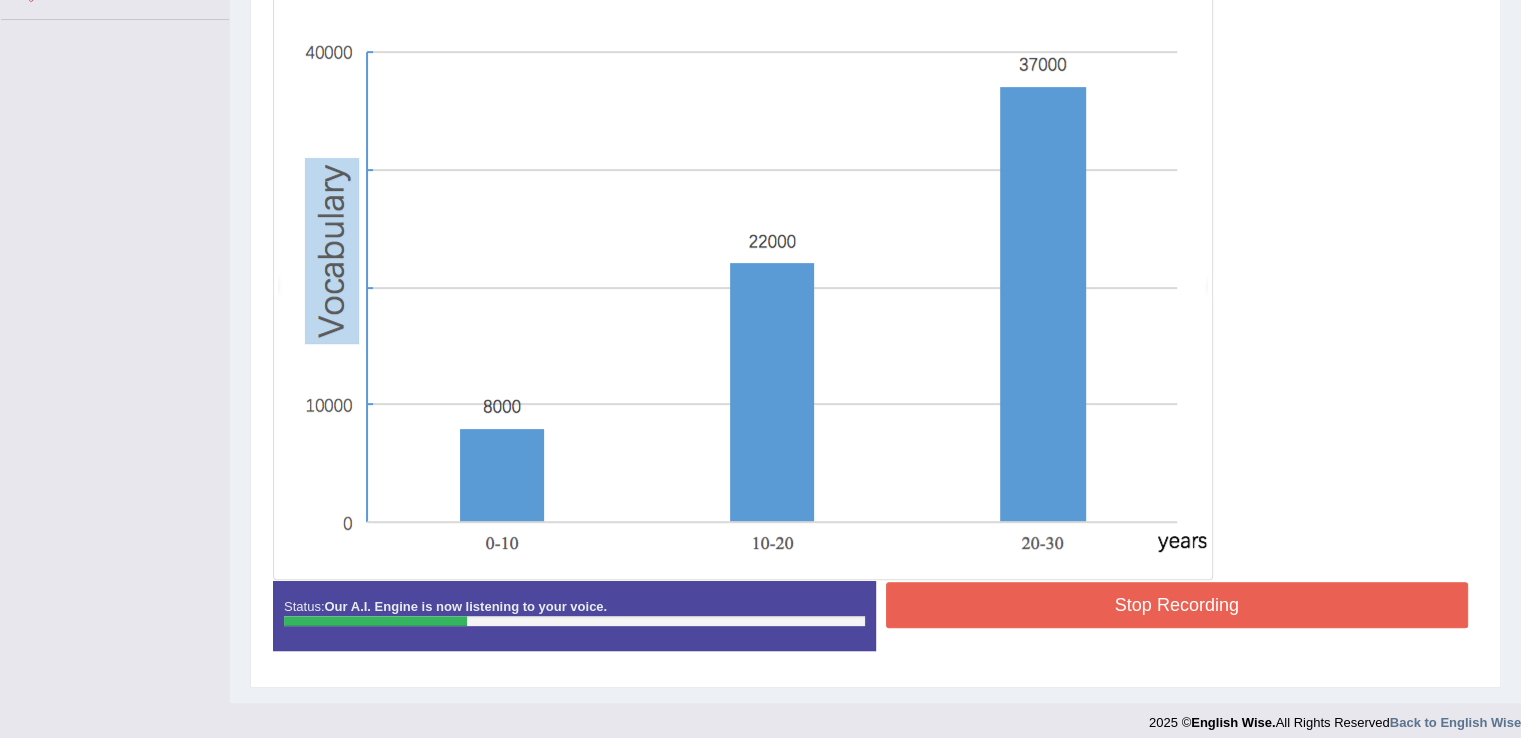 scroll, scrollTop: 490, scrollLeft: 0, axis: vertical 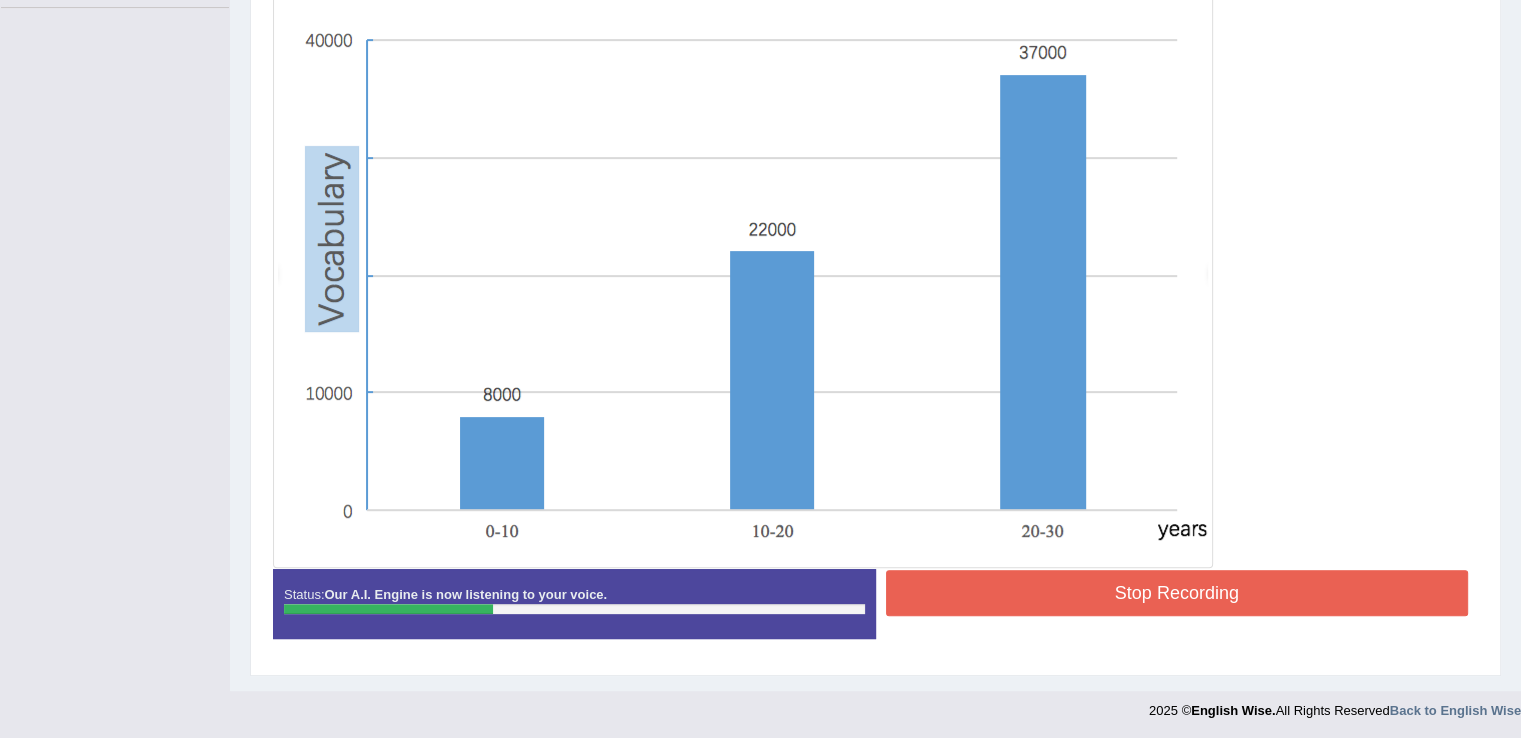 click on "Stop Recording" at bounding box center [1177, 593] 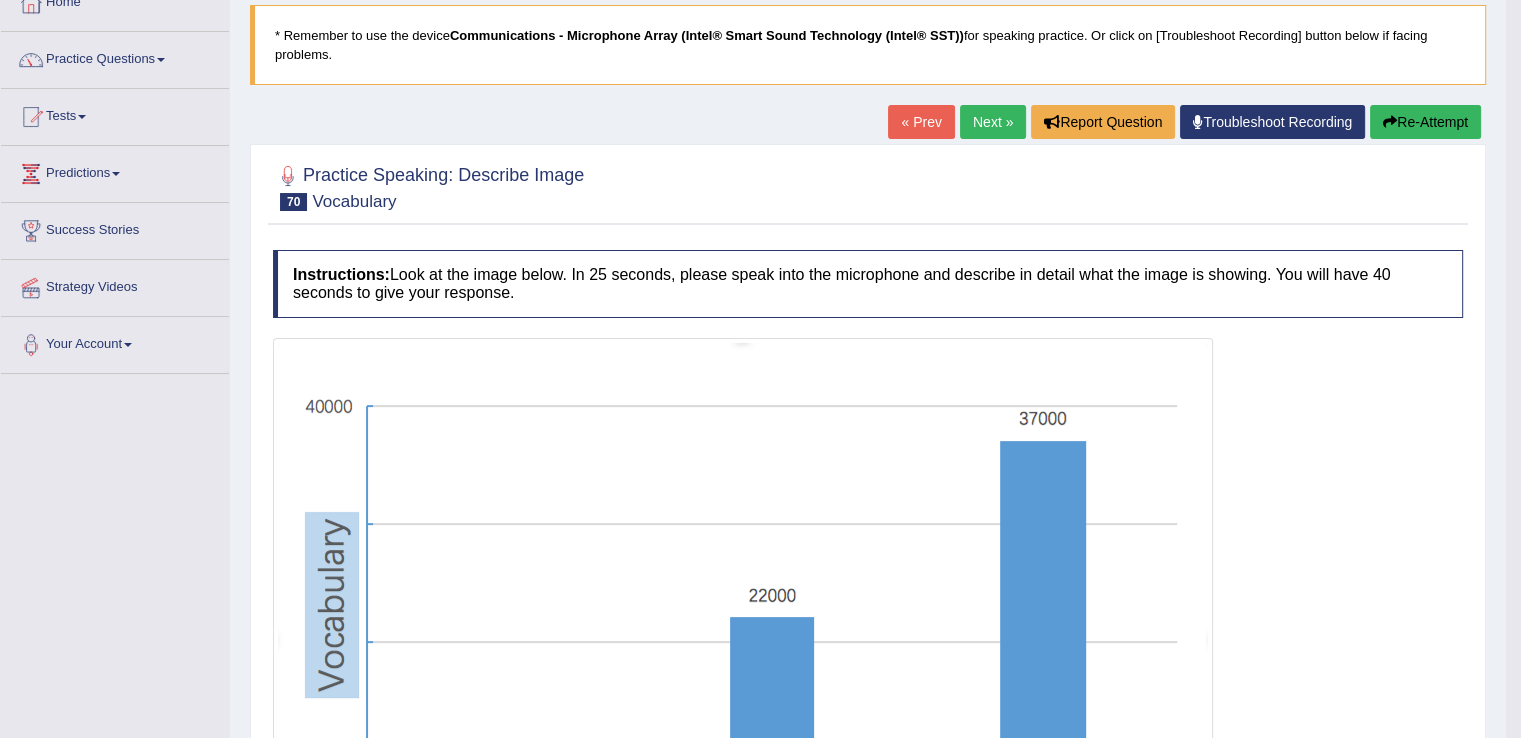 scroll, scrollTop: 0, scrollLeft: 0, axis: both 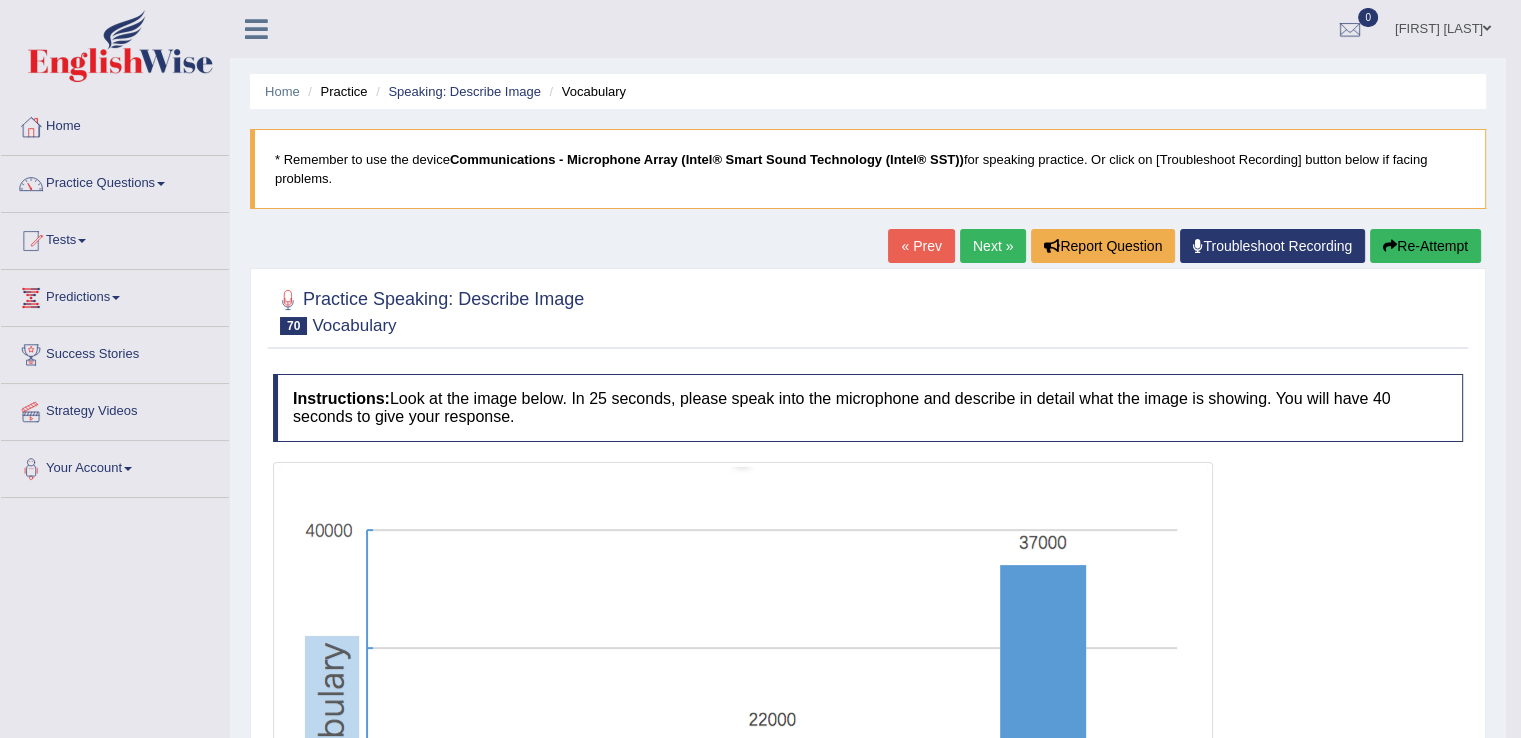 click on "Next »" at bounding box center [993, 246] 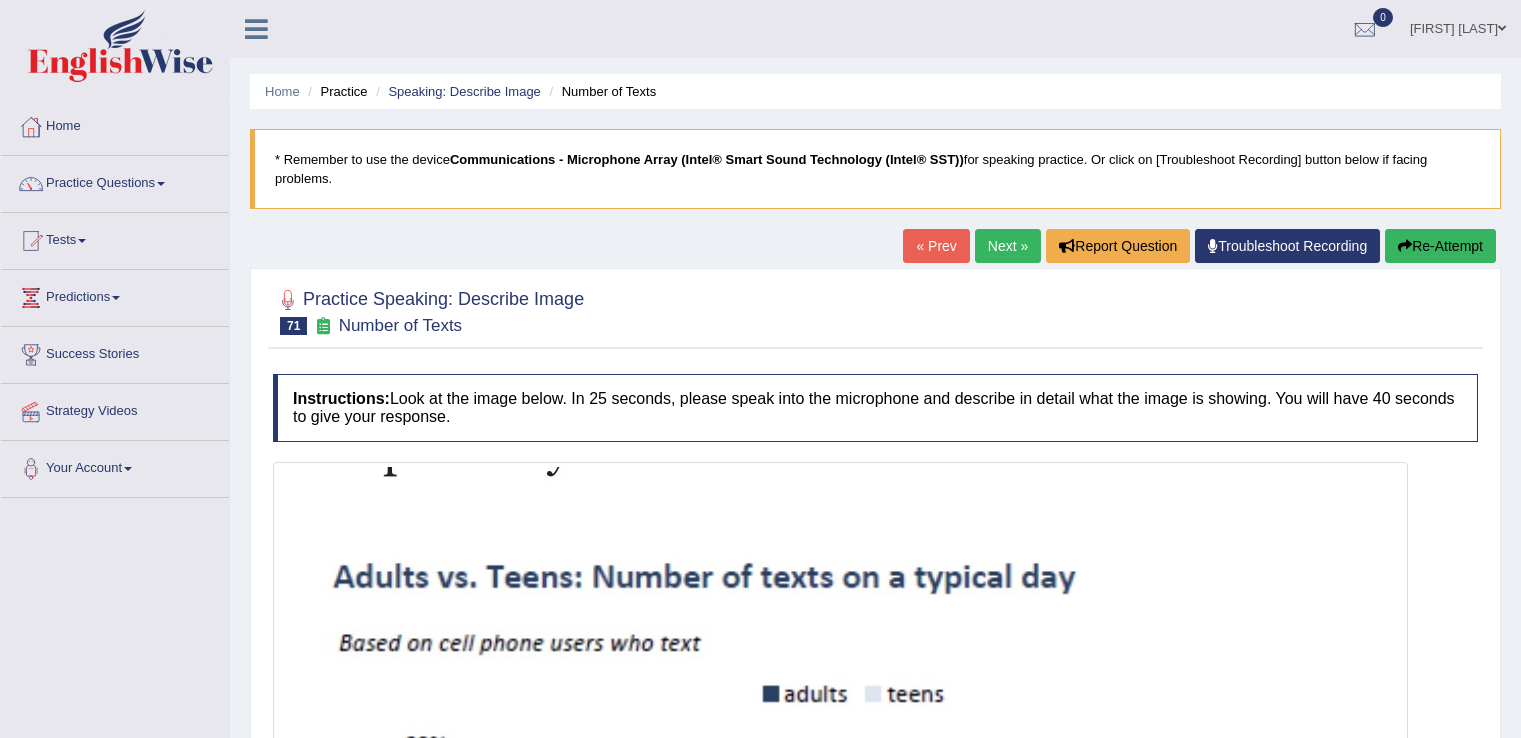 scroll, scrollTop: 0, scrollLeft: 0, axis: both 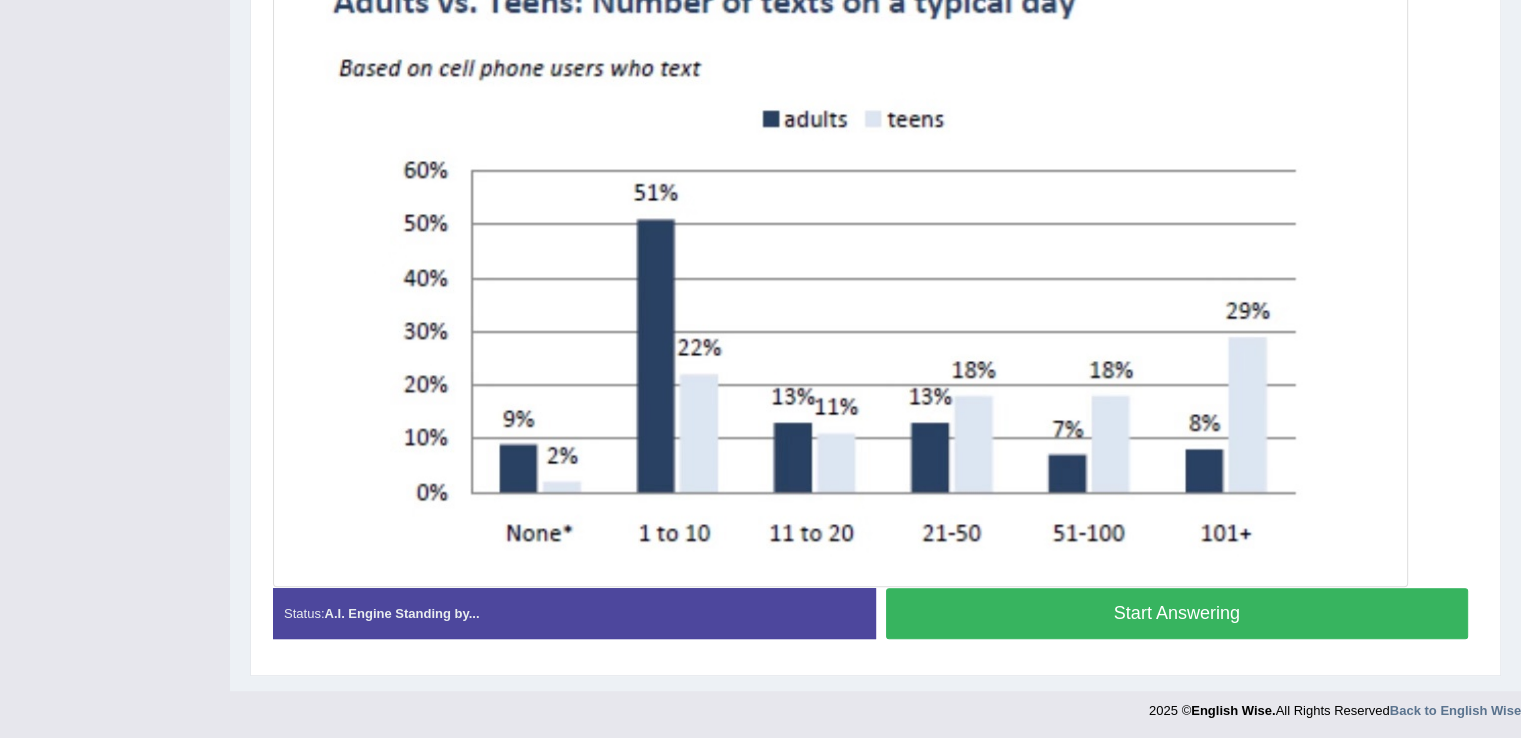 click on "Start Answering" at bounding box center (1177, 613) 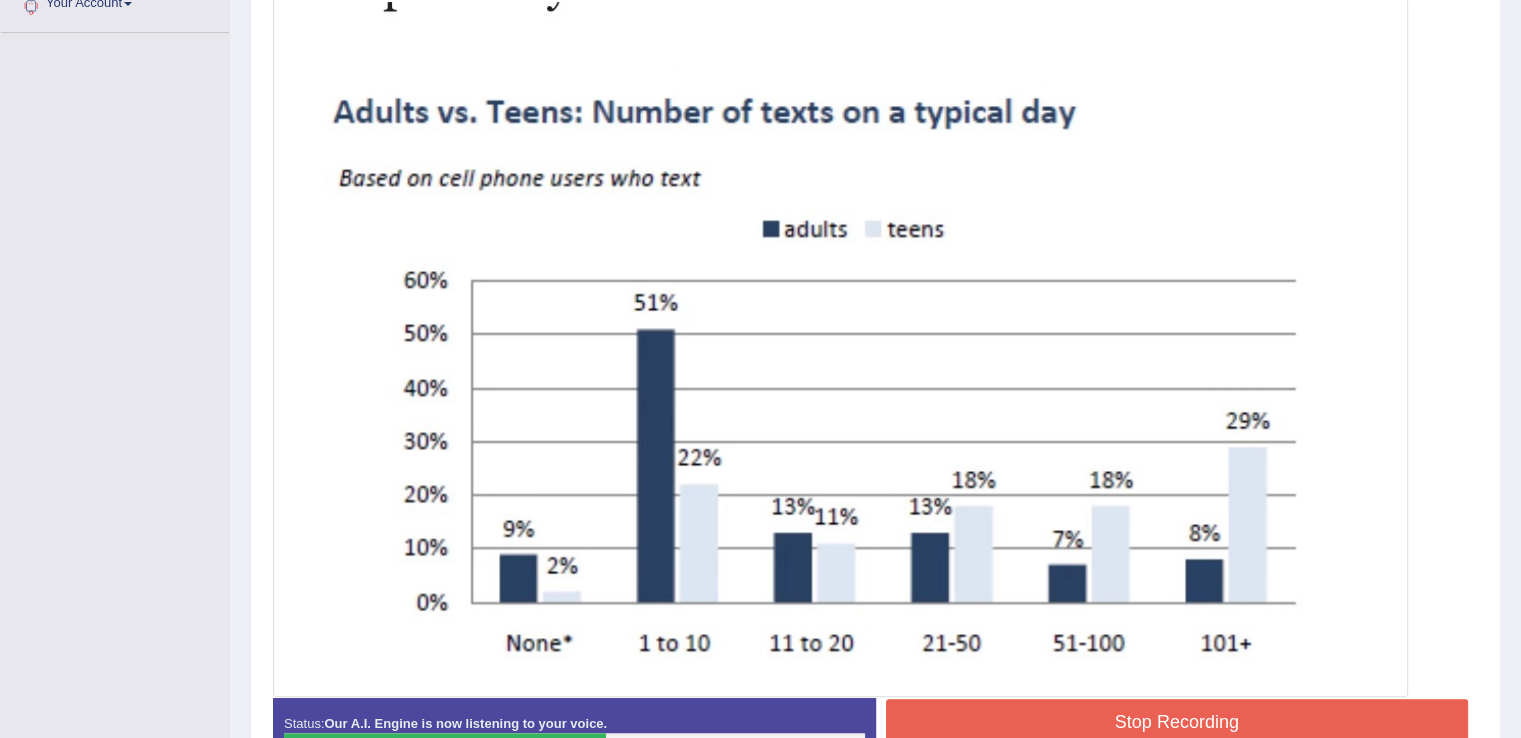 scroll, scrollTop: 594, scrollLeft: 0, axis: vertical 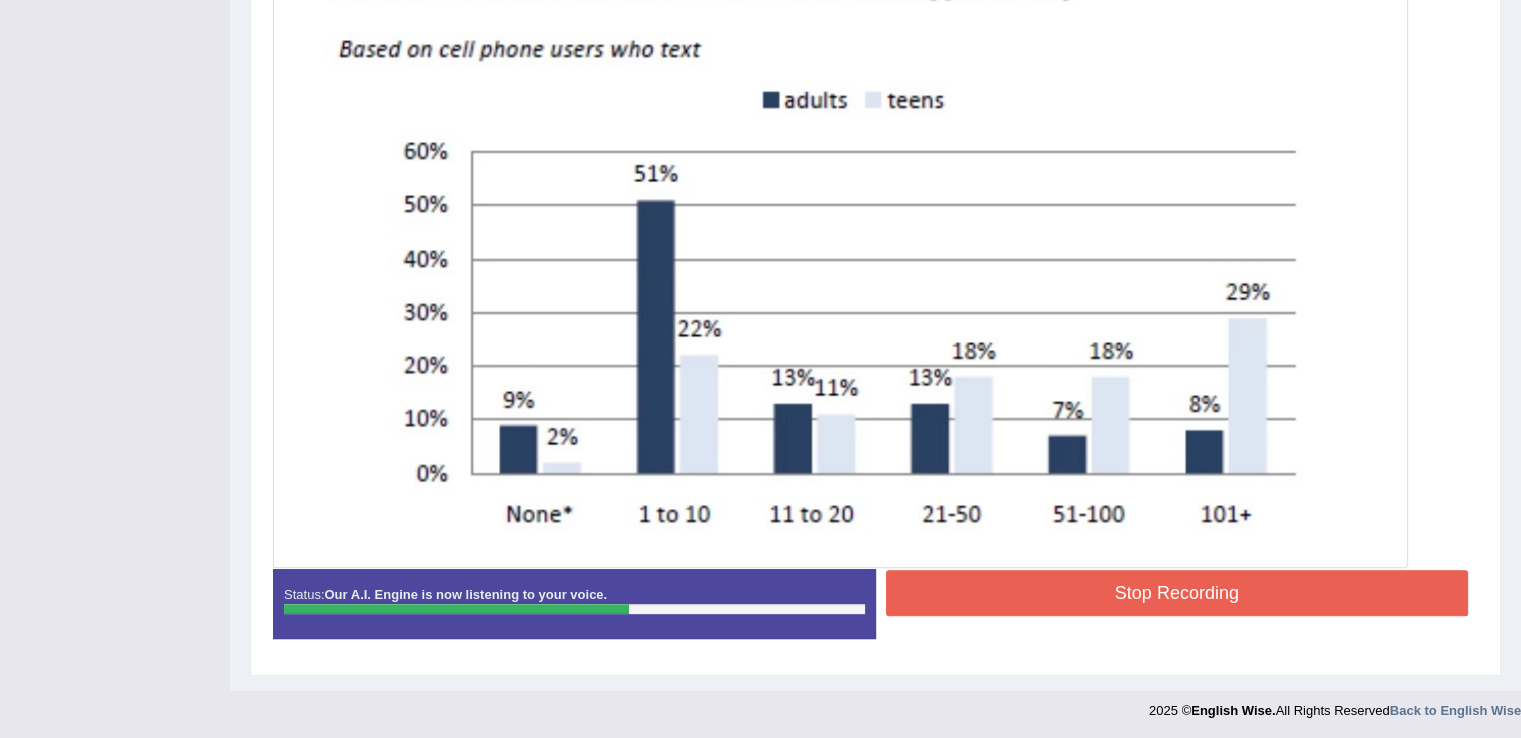click on "Stop Recording" at bounding box center [1177, 593] 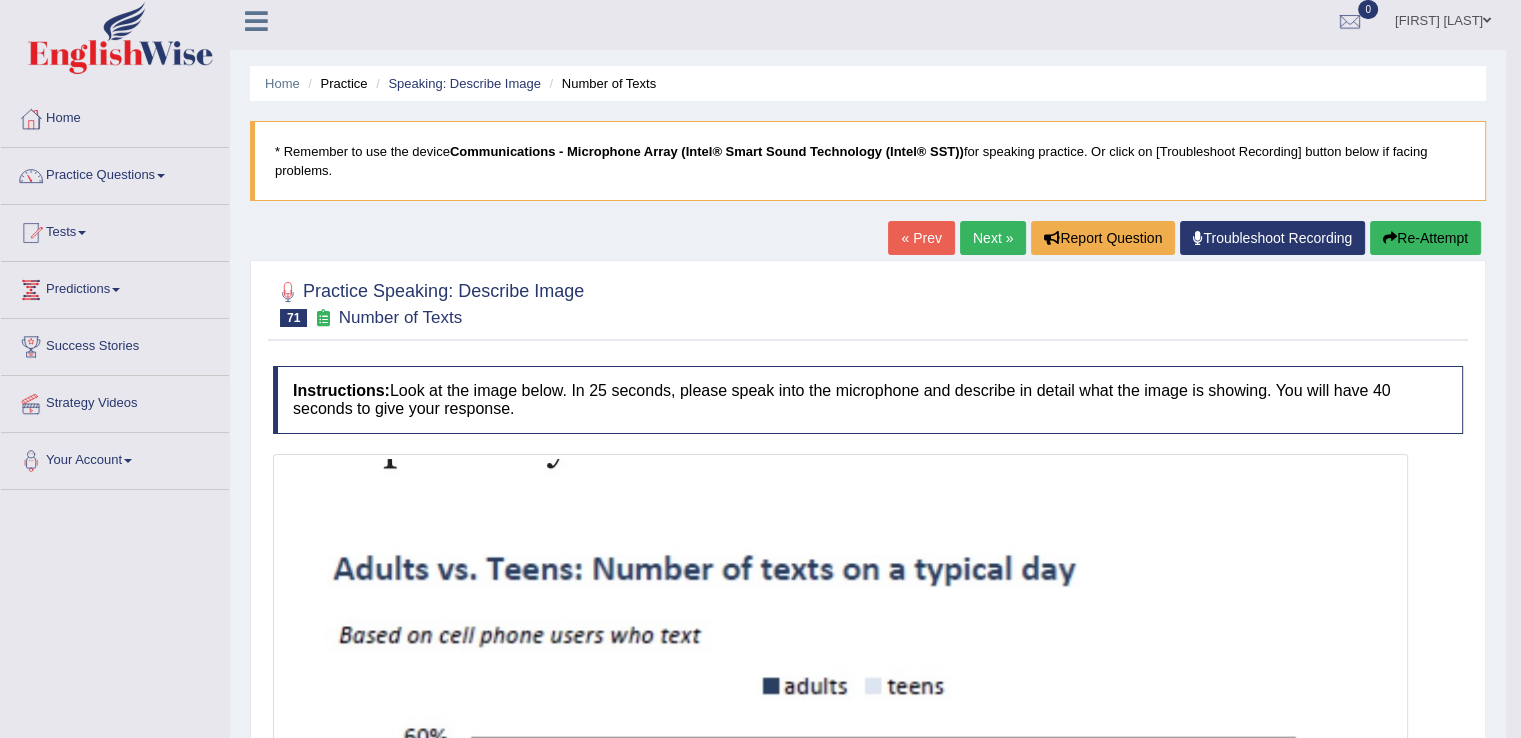 scroll, scrollTop: 6, scrollLeft: 0, axis: vertical 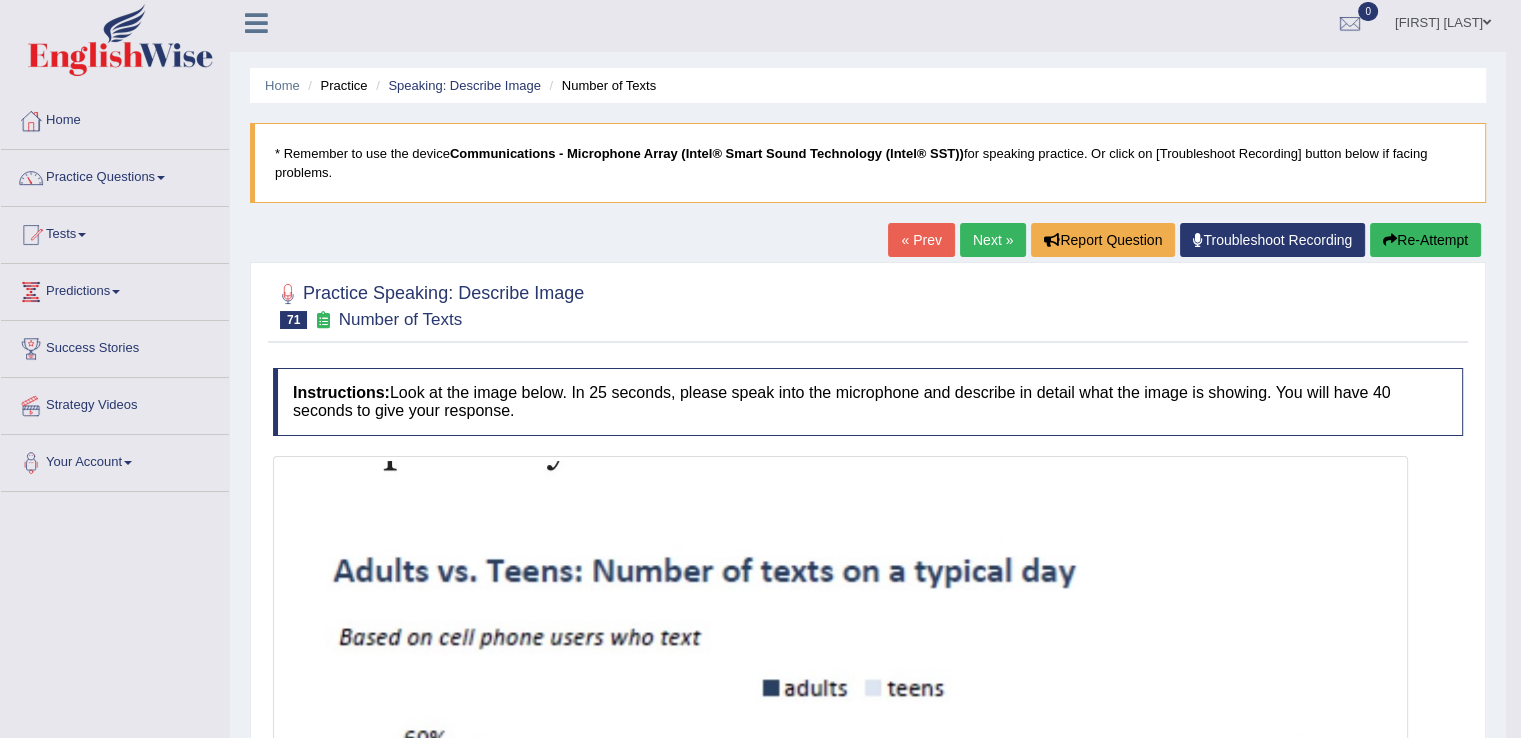 click on "Next »" at bounding box center [993, 240] 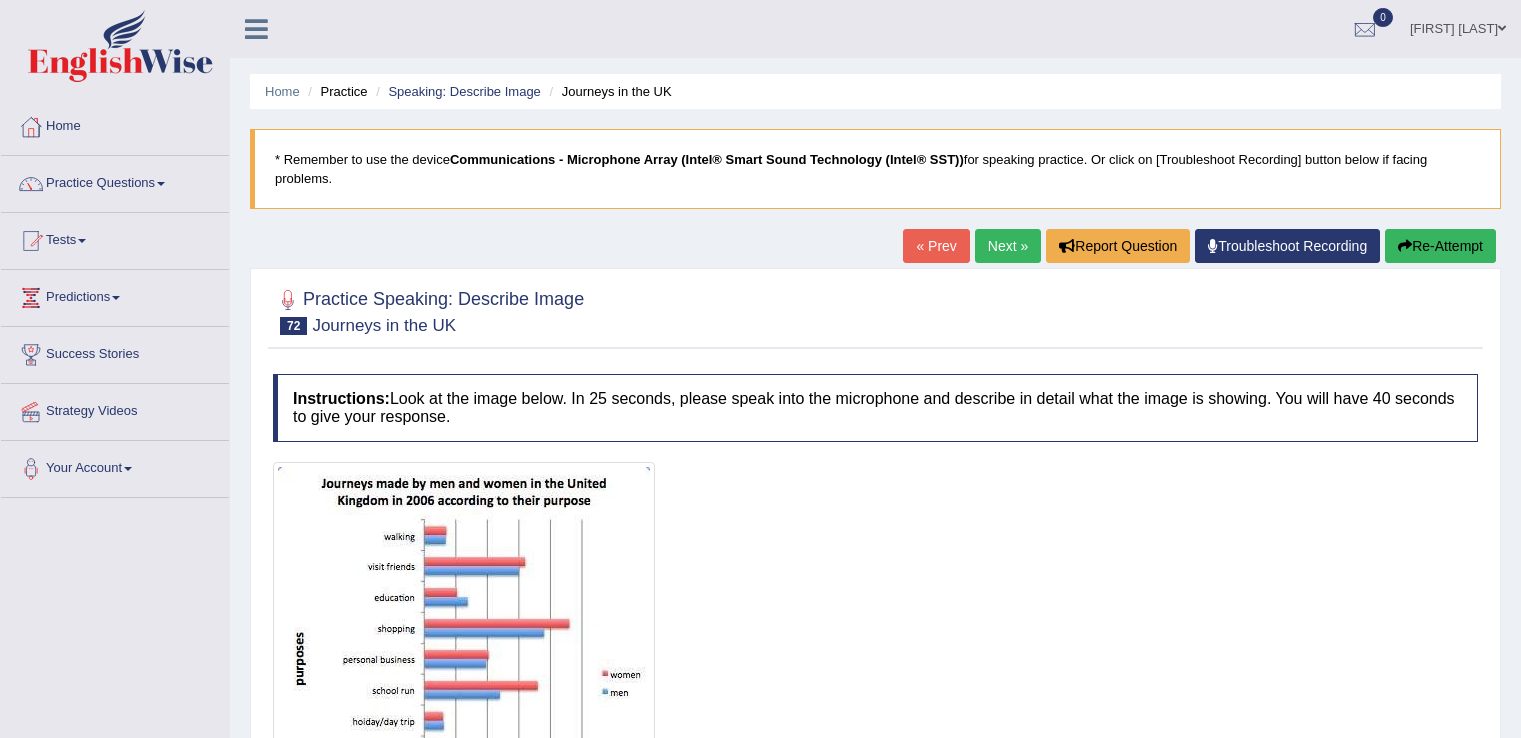 scroll, scrollTop: 0, scrollLeft: 0, axis: both 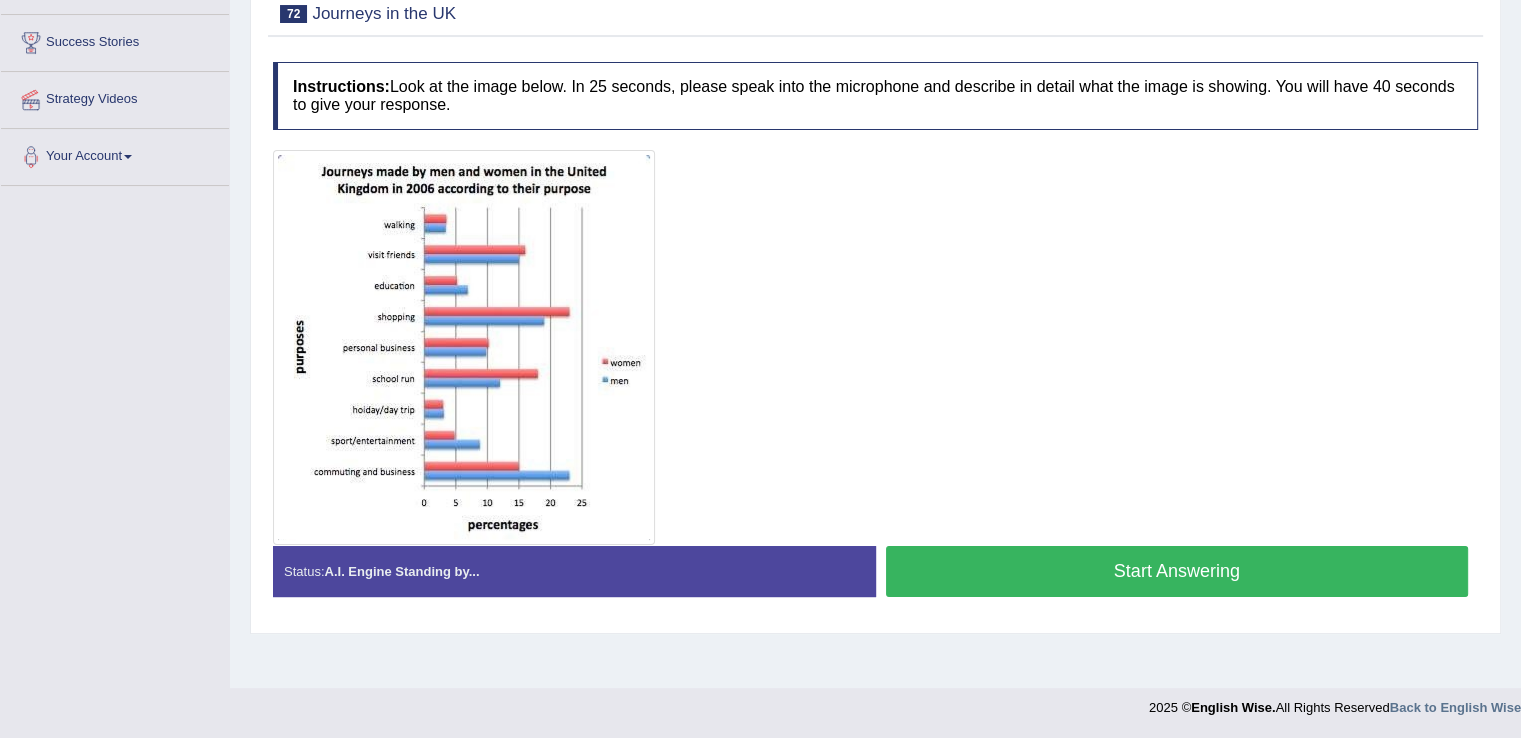click on "Start Answering" at bounding box center (1177, 571) 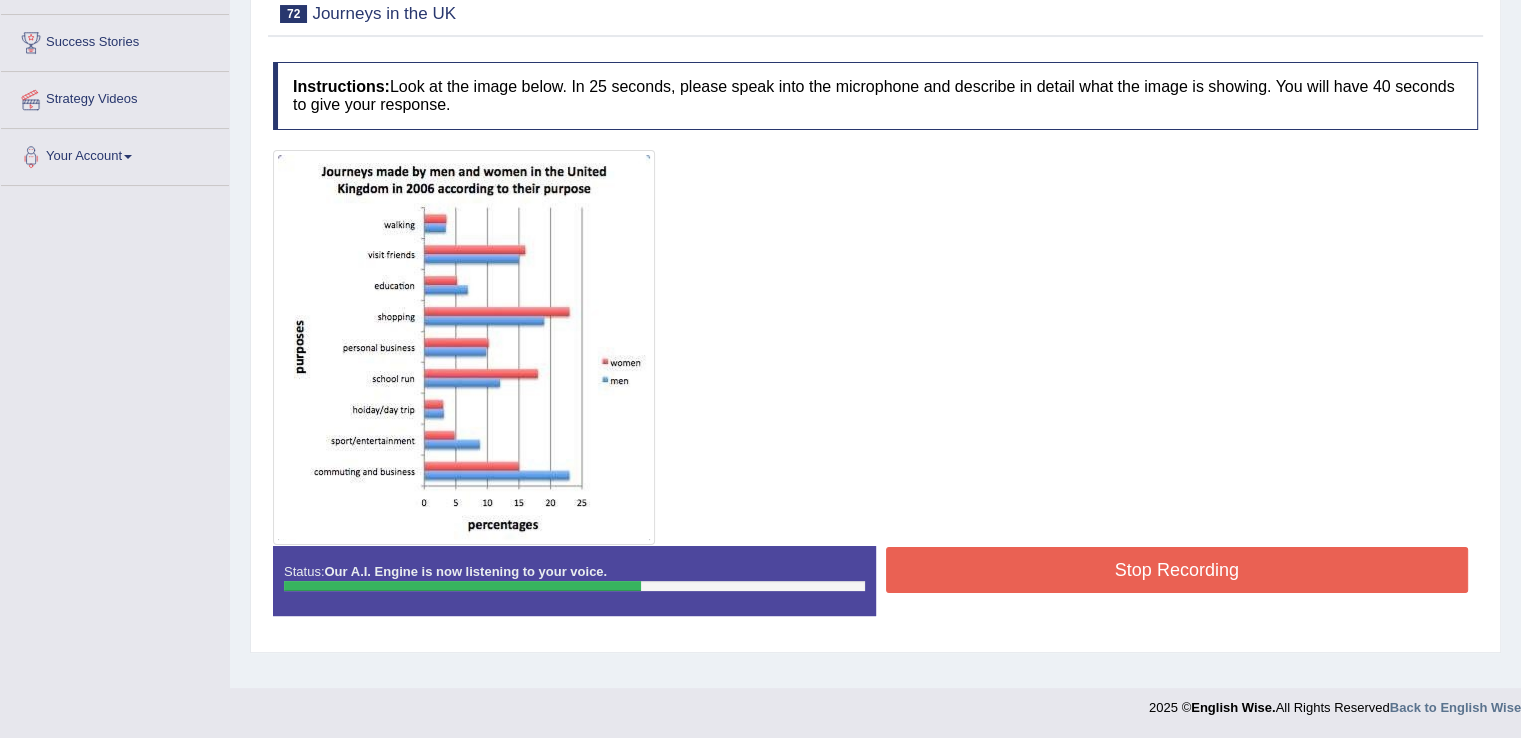 click on "Stop Recording" at bounding box center [1177, 570] 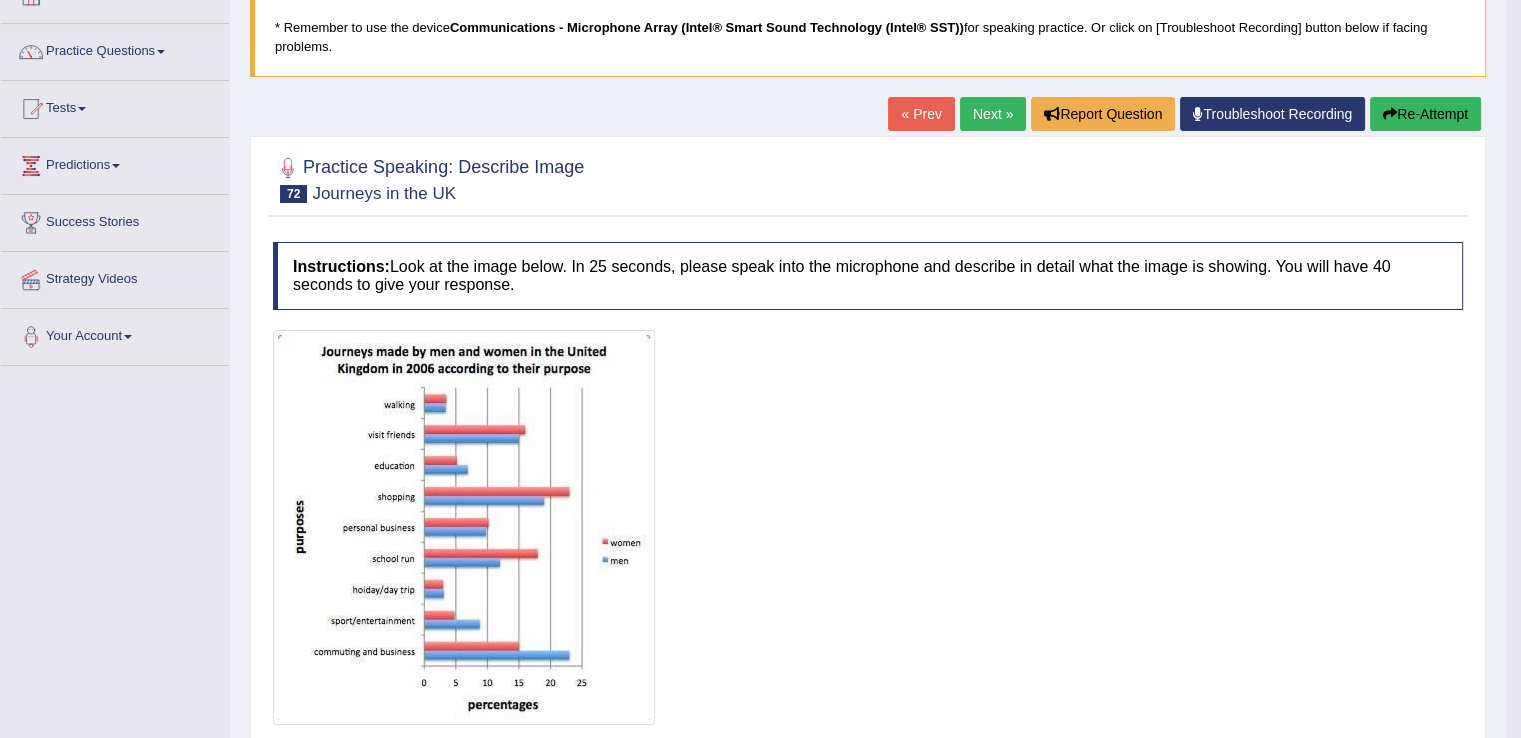 scroll, scrollTop: 116, scrollLeft: 0, axis: vertical 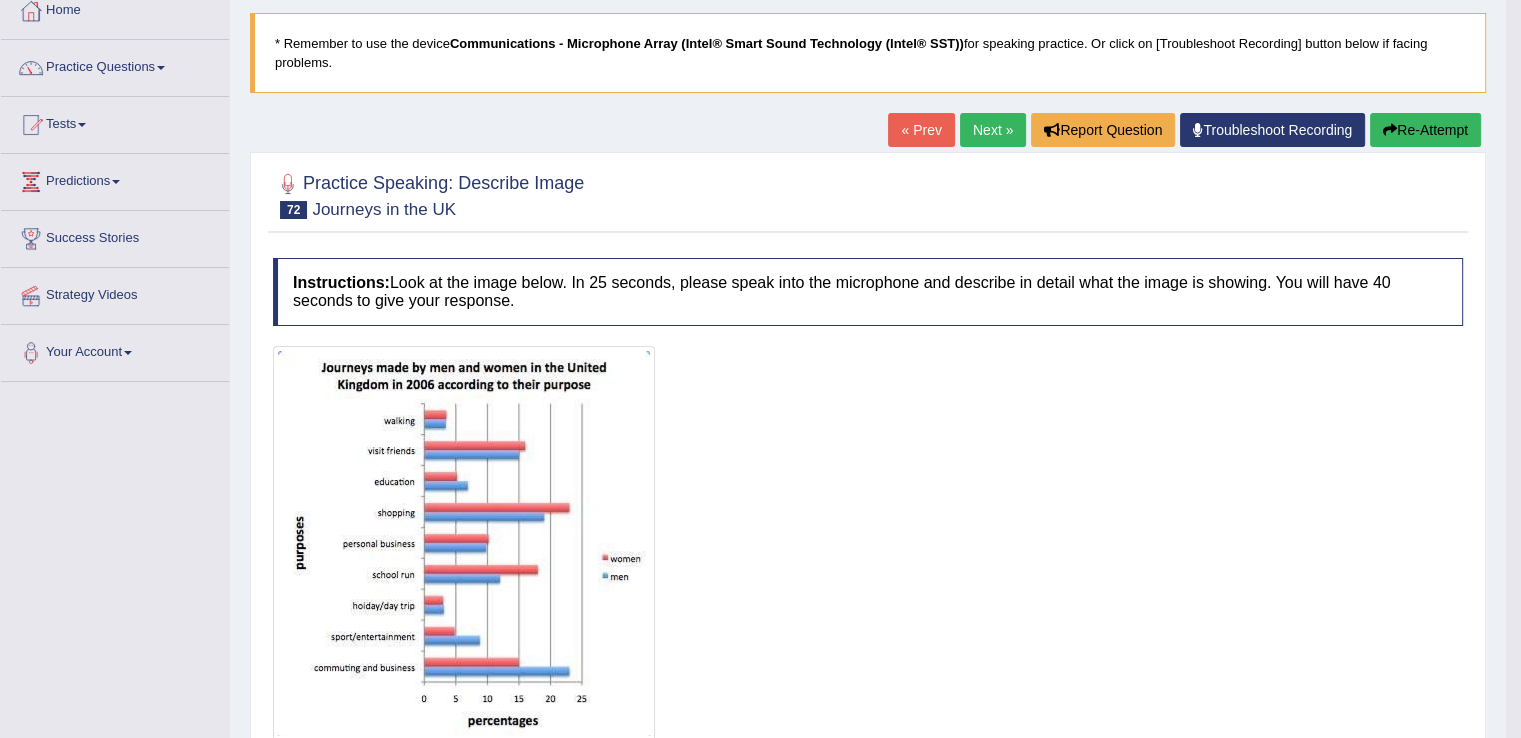click on "Next »" at bounding box center [993, 130] 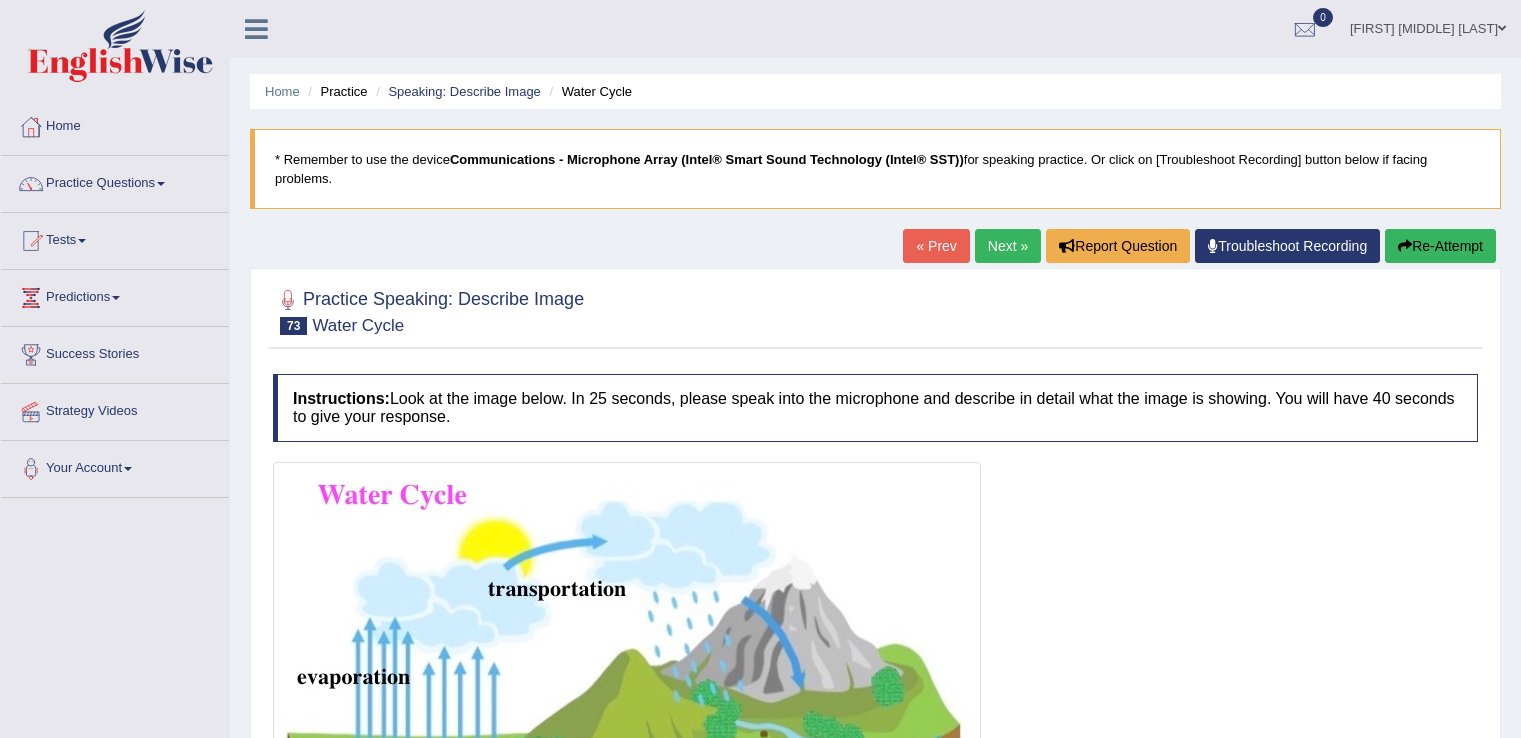 scroll, scrollTop: 332, scrollLeft: 0, axis: vertical 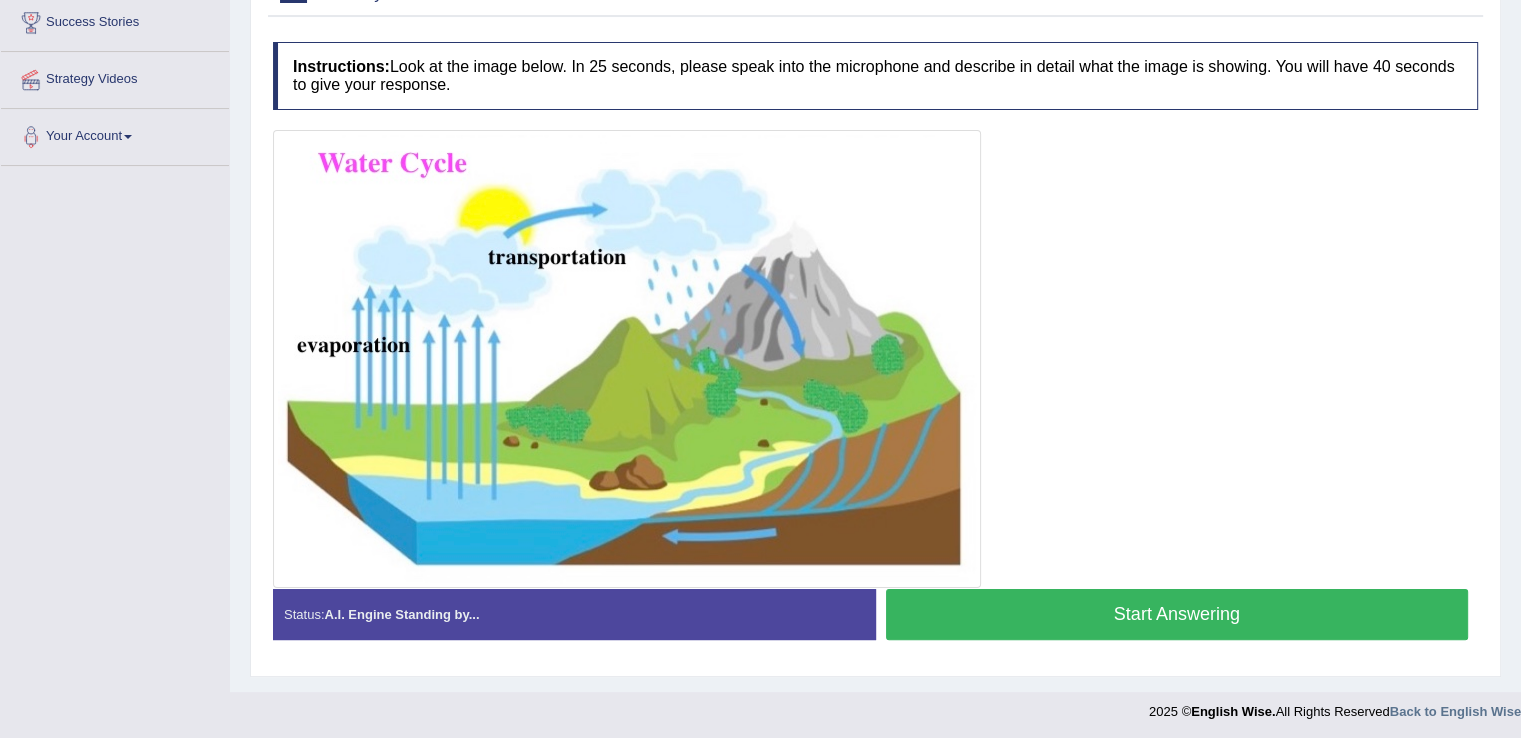 click on "Start Answering" at bounding box center (1177, 614) 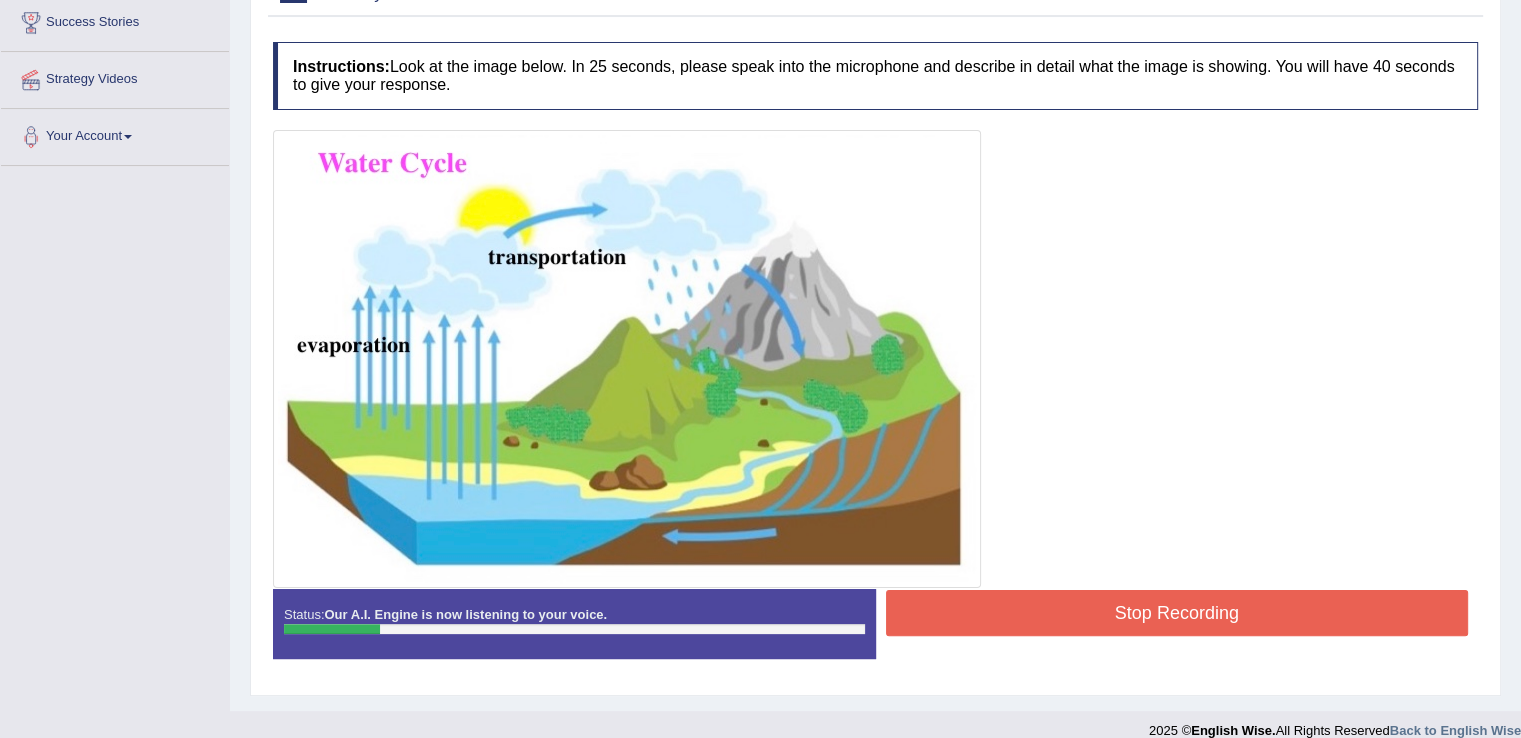 click on "Stop Recording" at bounding box center (1177, 613) 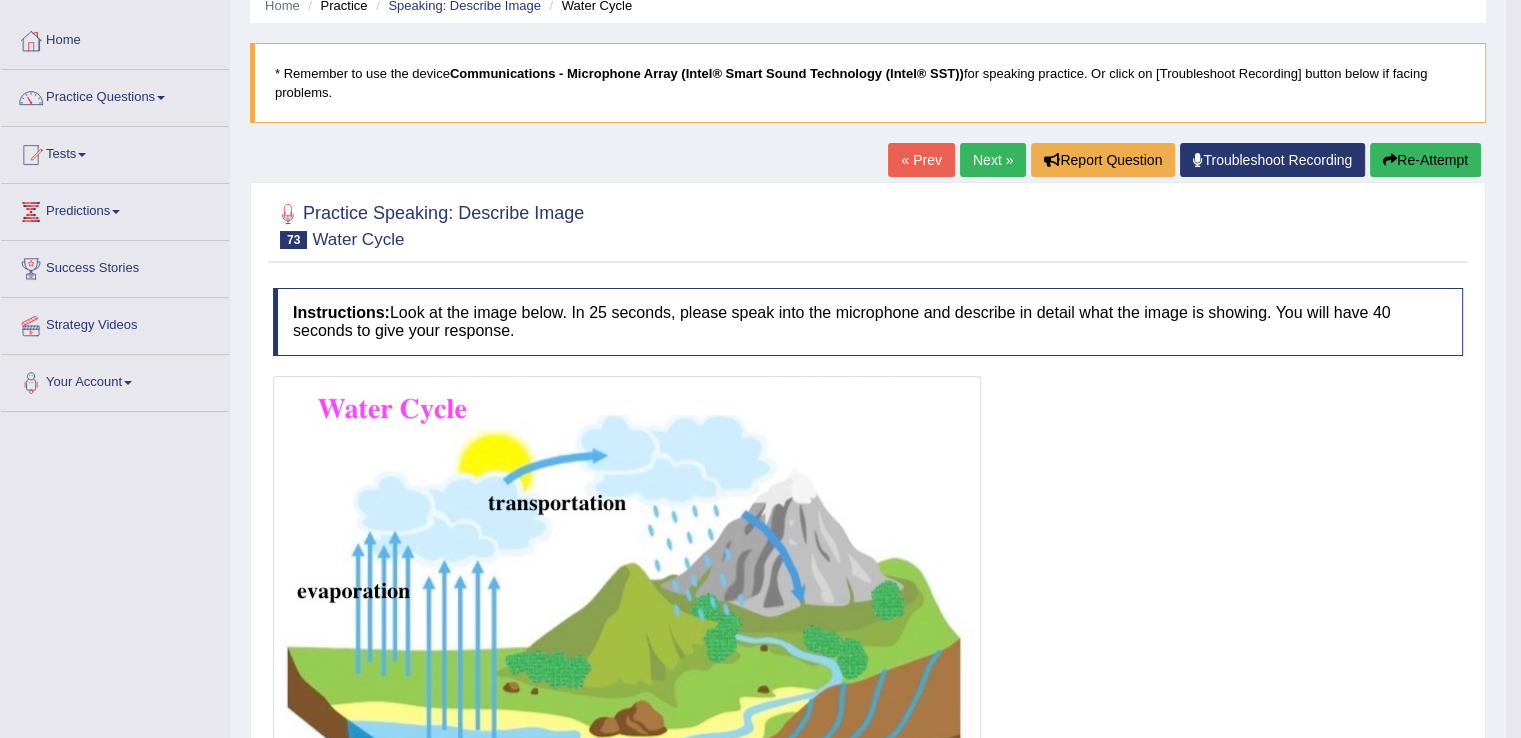 scroll, scrollTop: 84, scrollLeft: 0, axis: vertical 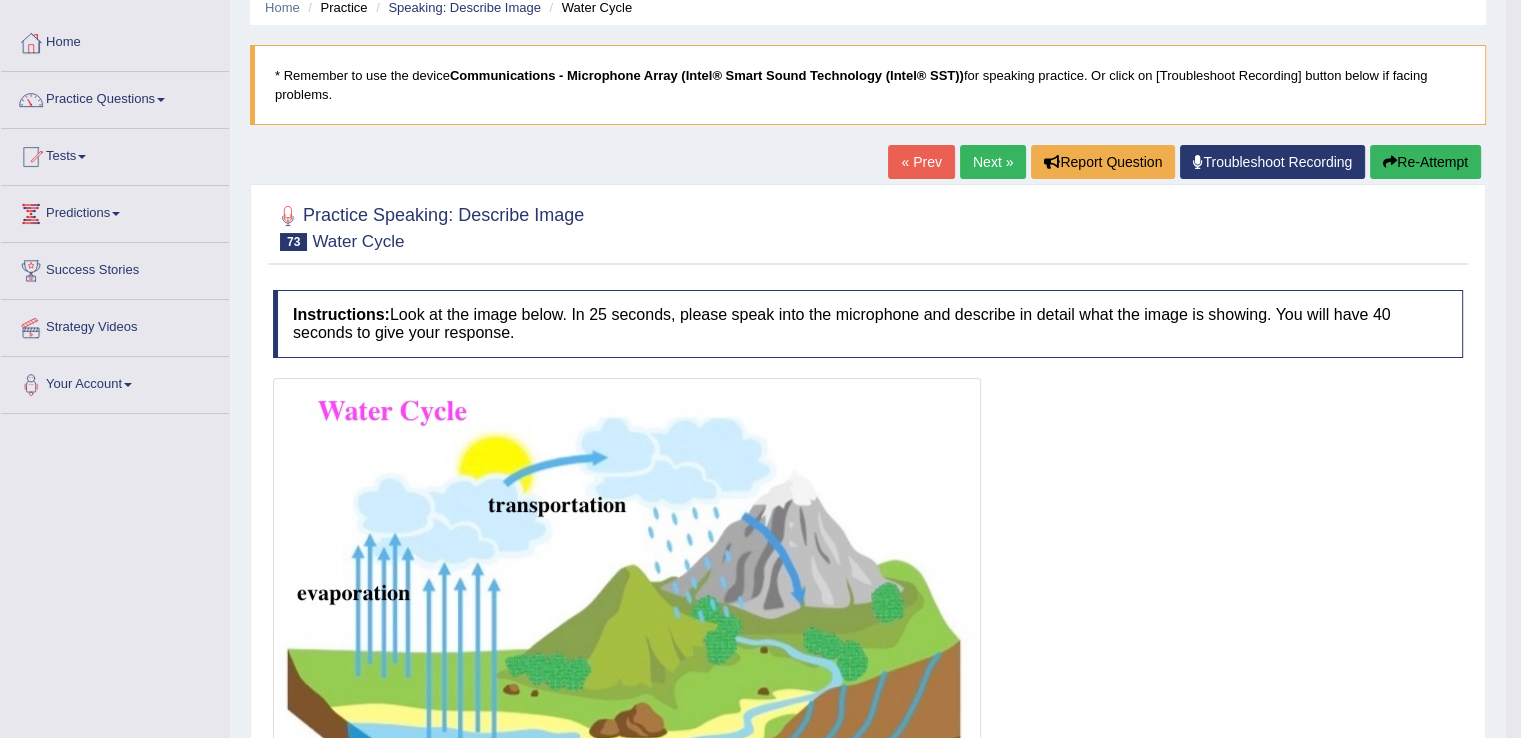 click on "Next »" at bounding box center (993, 162) 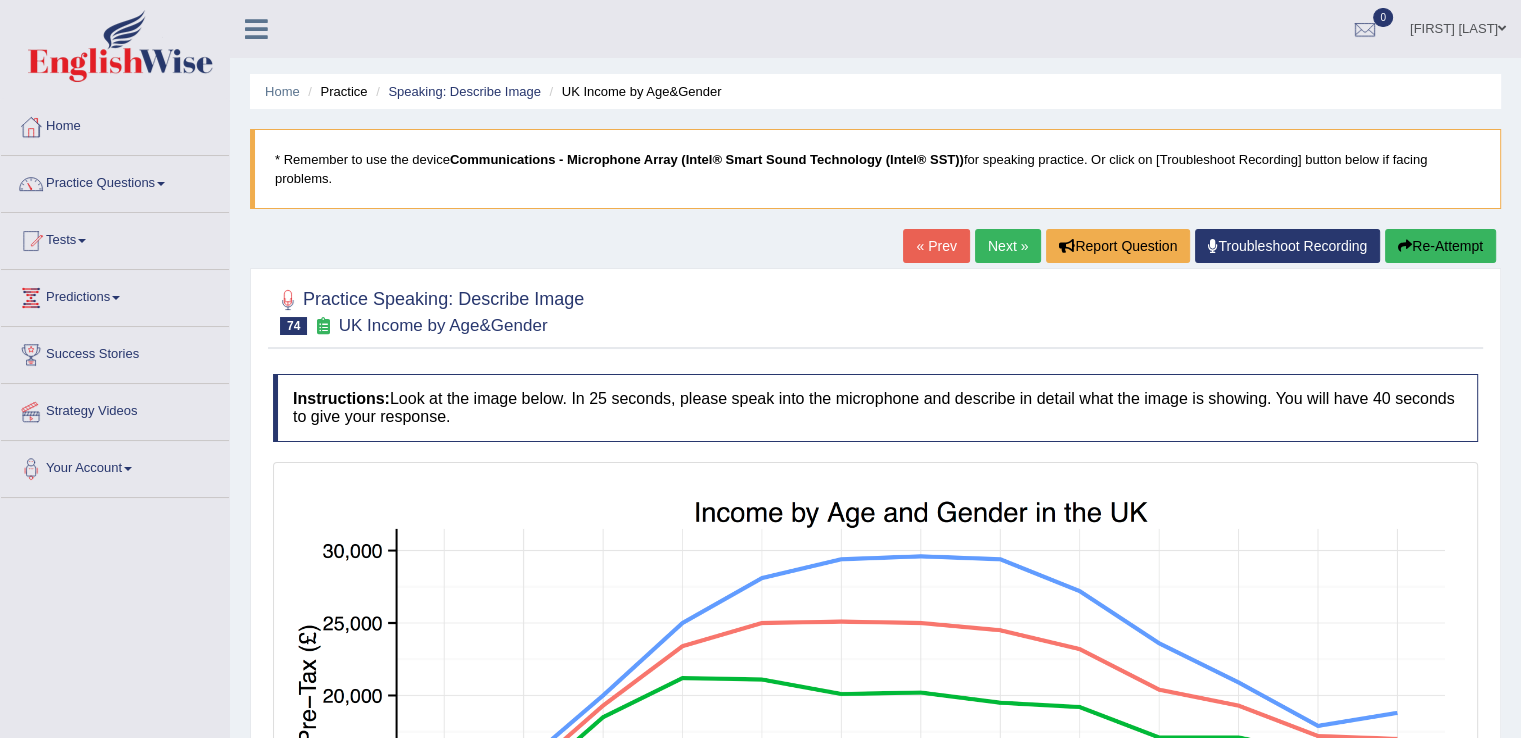 scroll, scrollTop: 584, scrollLeft: 0, axis: vertical 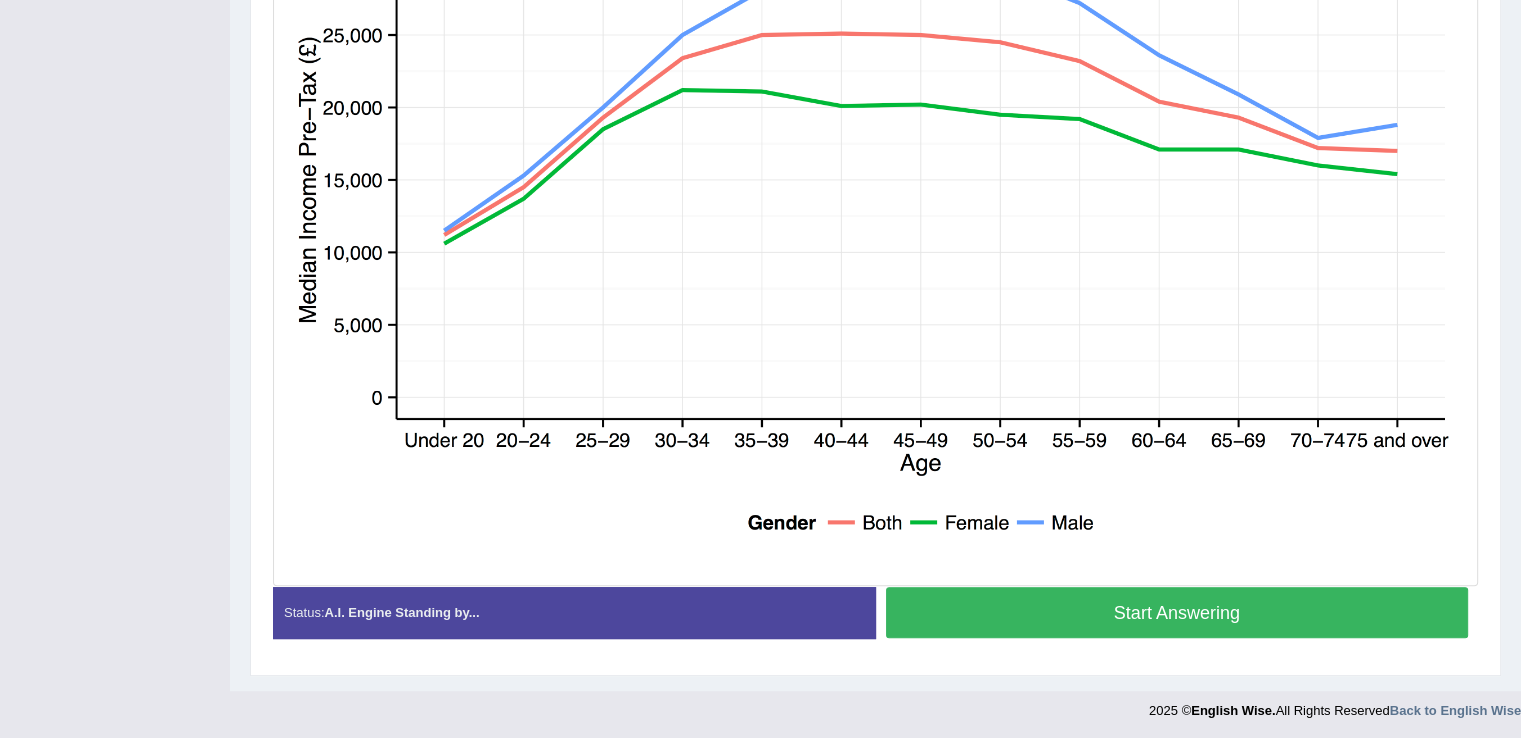 click on "Start Answering" at bounding box center (1177, 612) 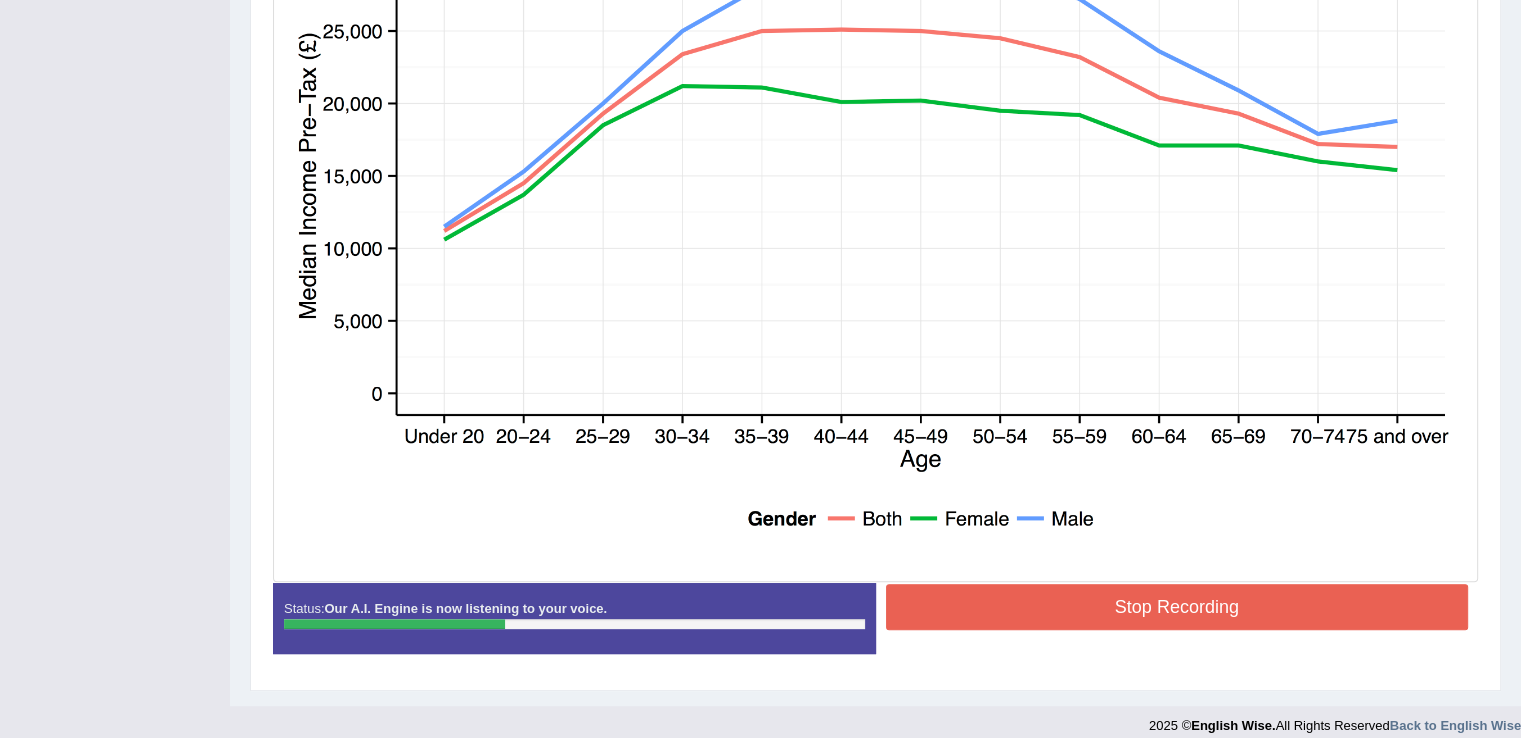 scroll, scrollTop: 604, scrollLeft: 0, axis: vertical 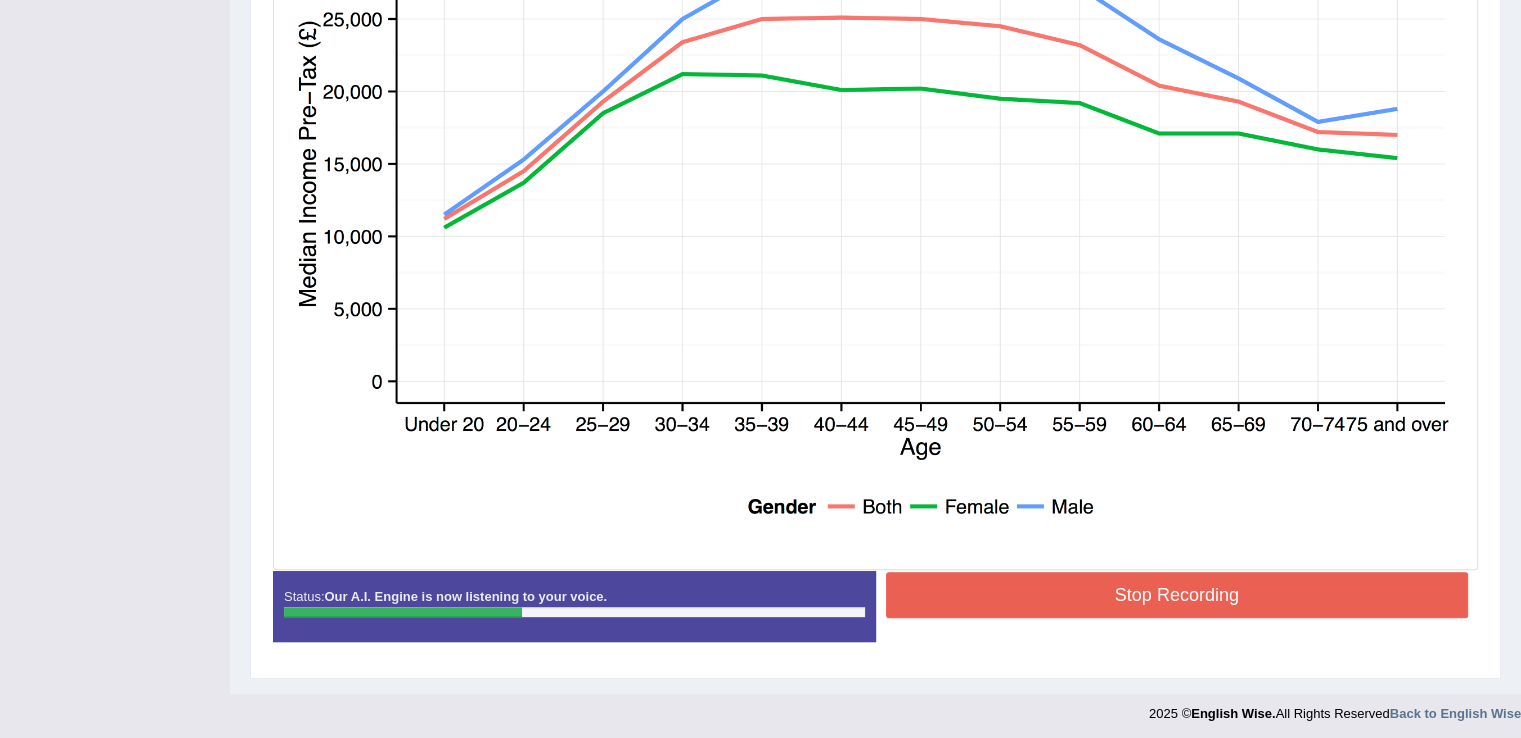 click on "Stop Recording" at bounding box center [1177, 597] 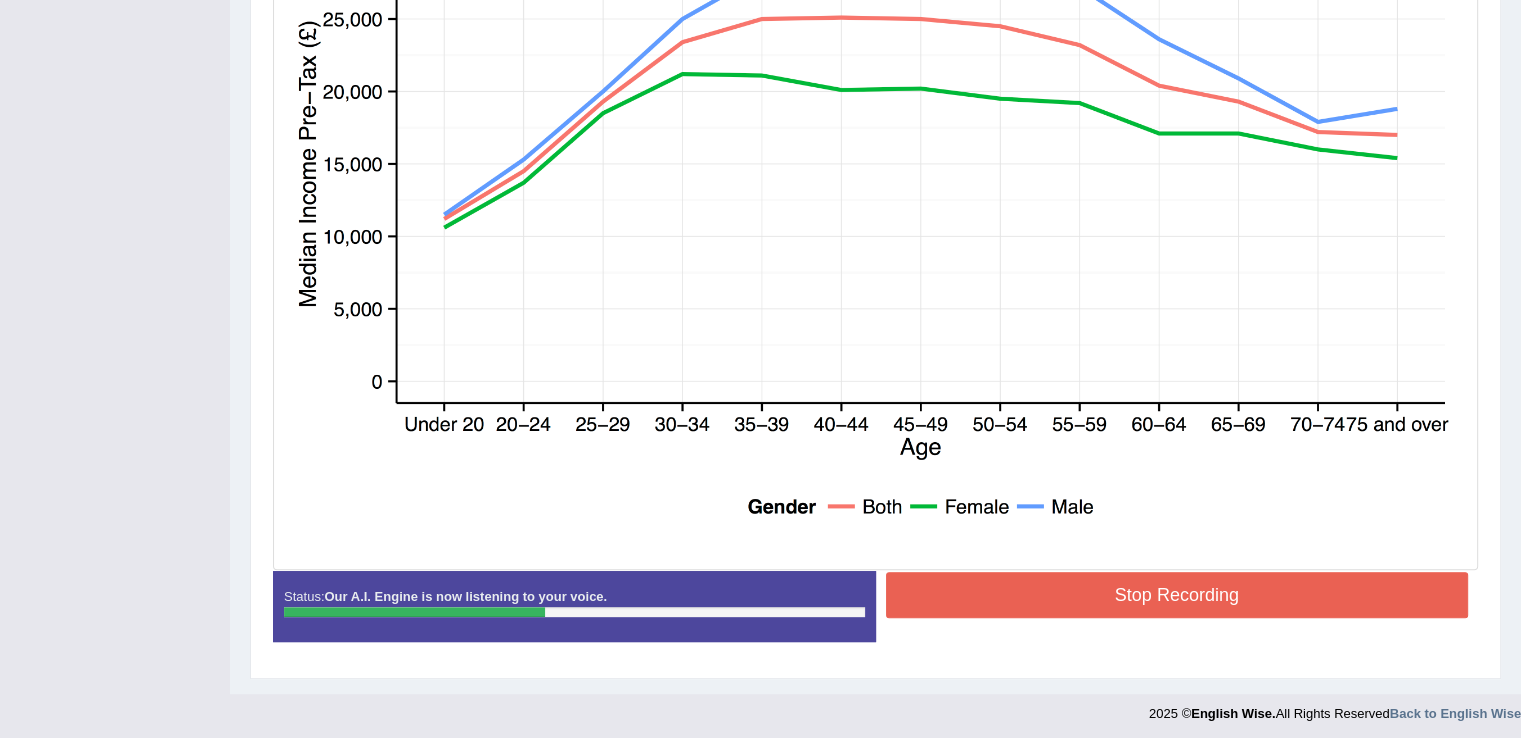 click on "Stop Recording" at bounding box center (1177, 595) 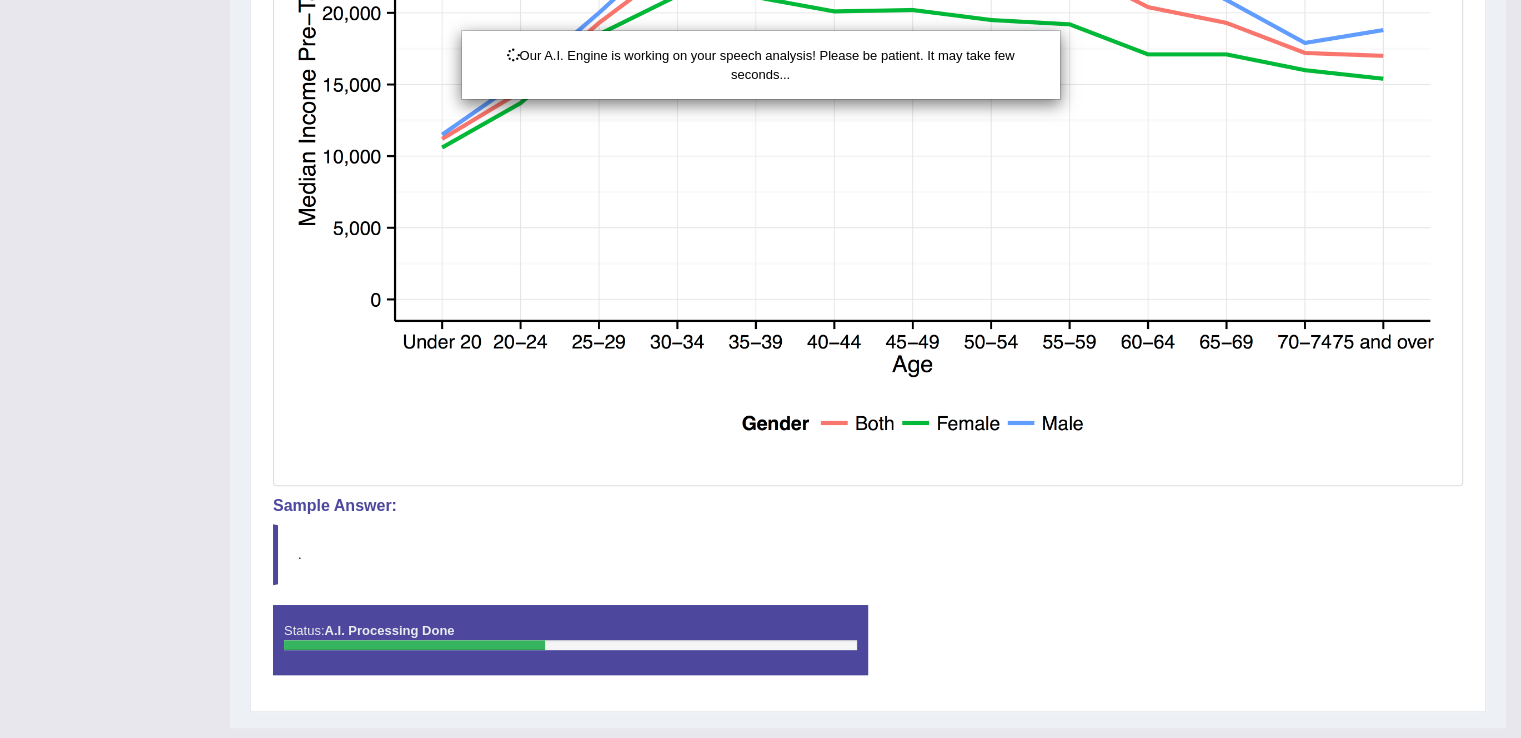 scroll, scrollTop: 683, scrollLeft: 0, axis: vertical 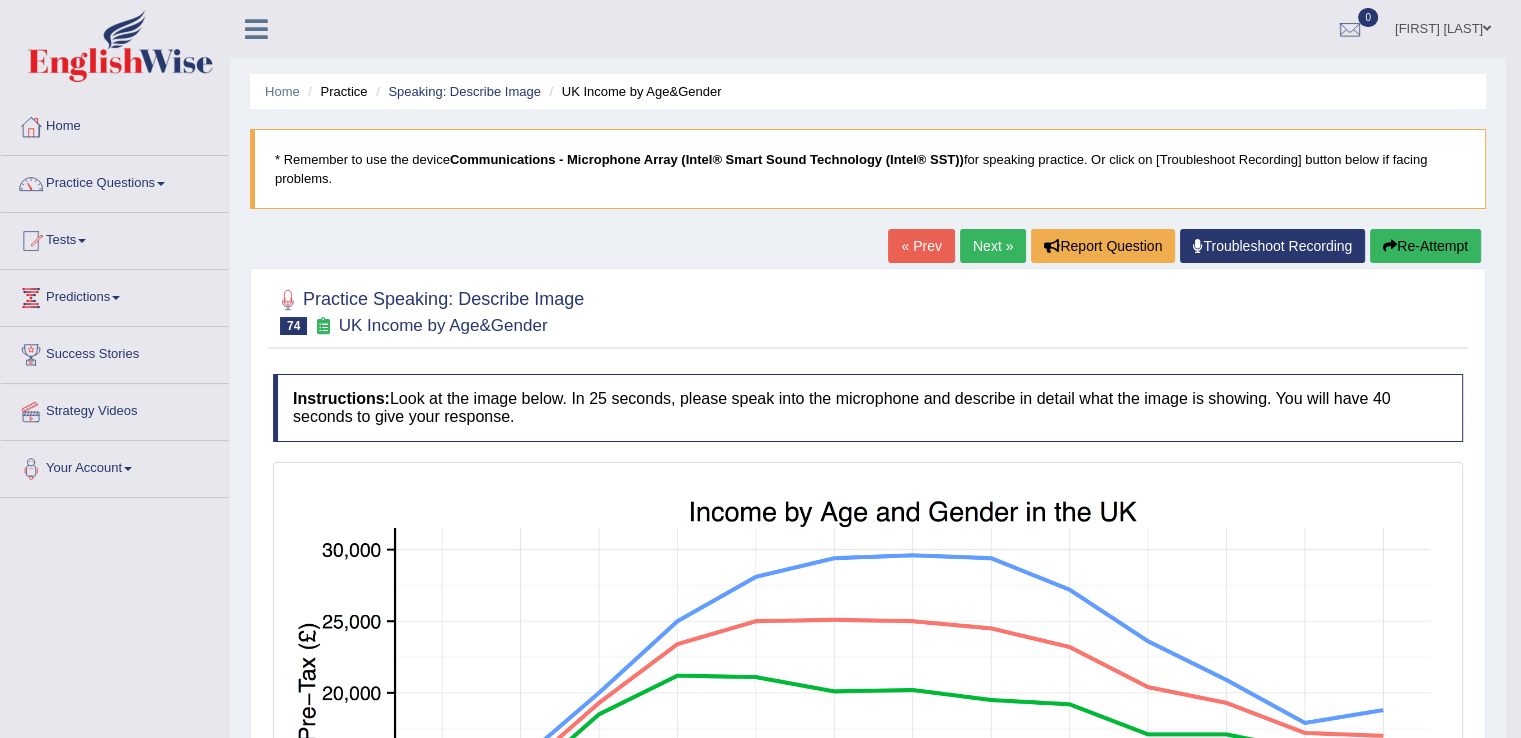 click on "Next »" at bounding box center (993, 246) 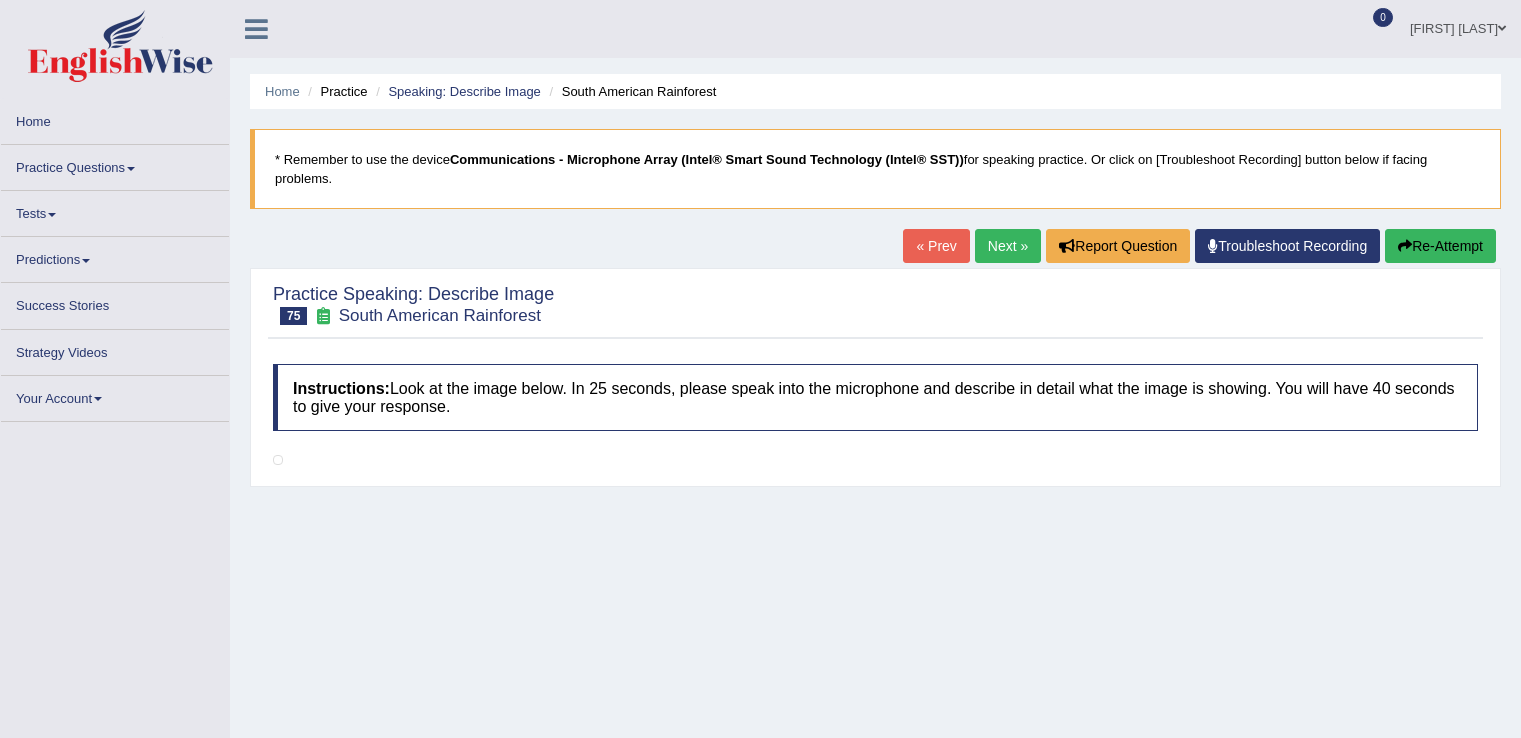scroll, scrollTop: 302, scrollLeft: 0, axis: vertical 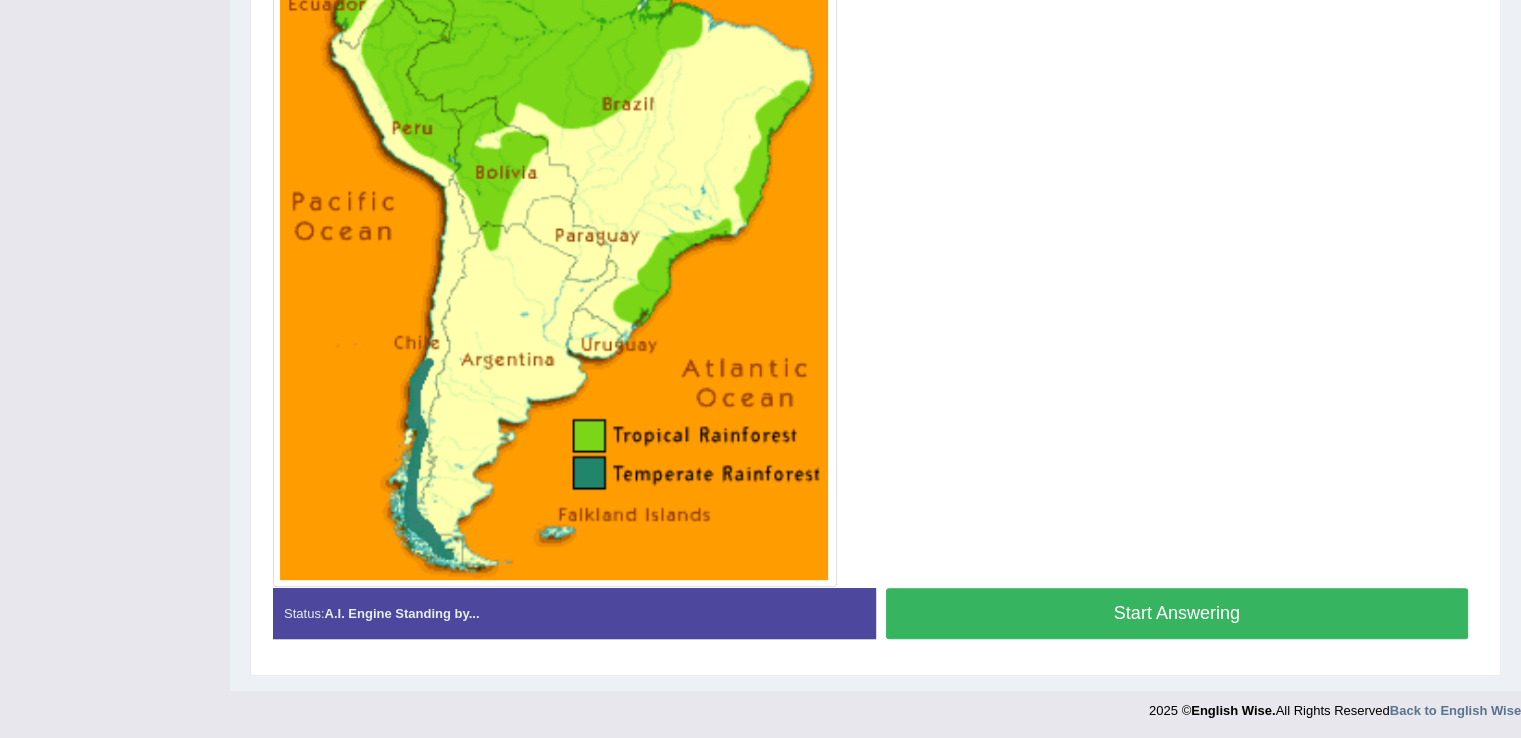click on "Start Answering" at bounding box center (1177, 613) 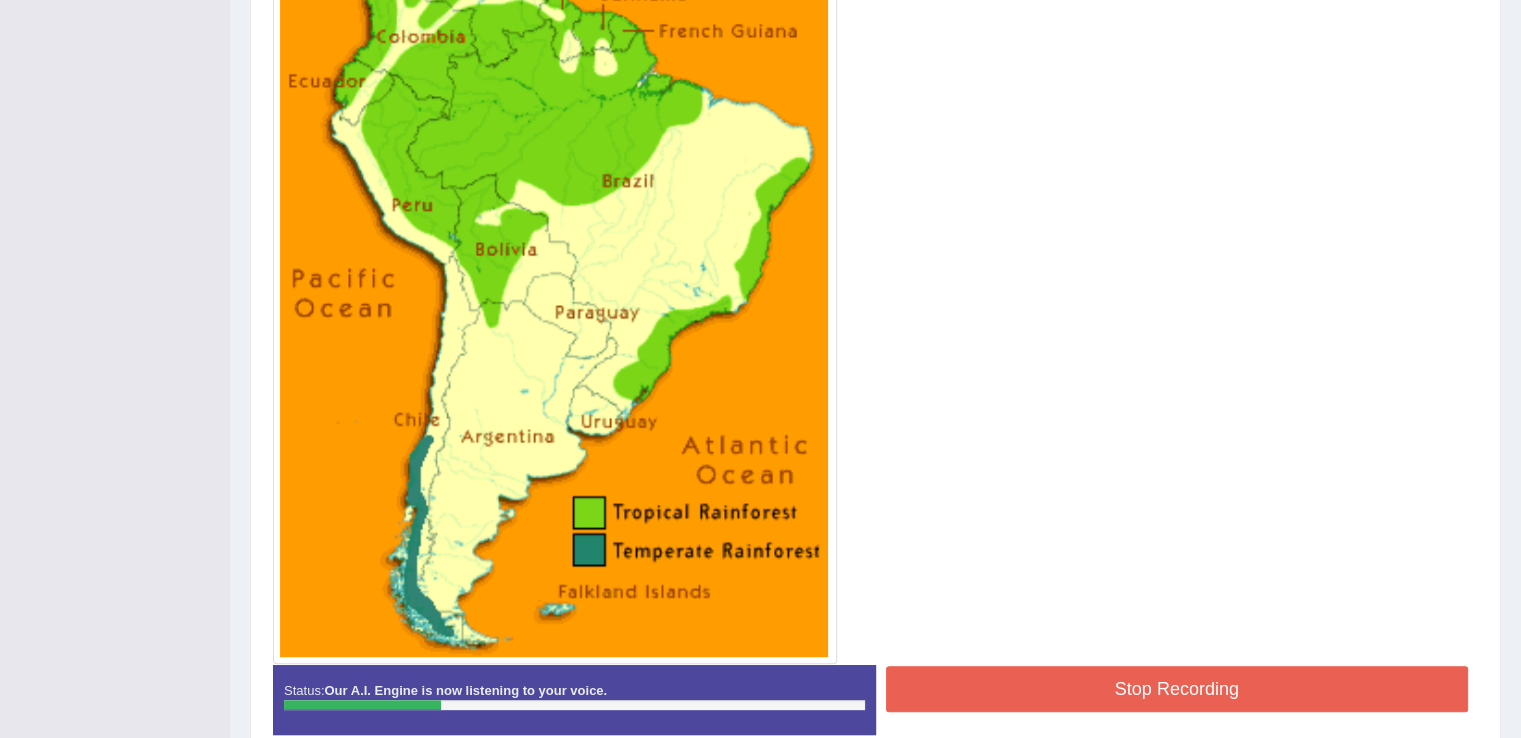 scroll, scrollTop: 624, scrollLeft: 0, axis: vertical 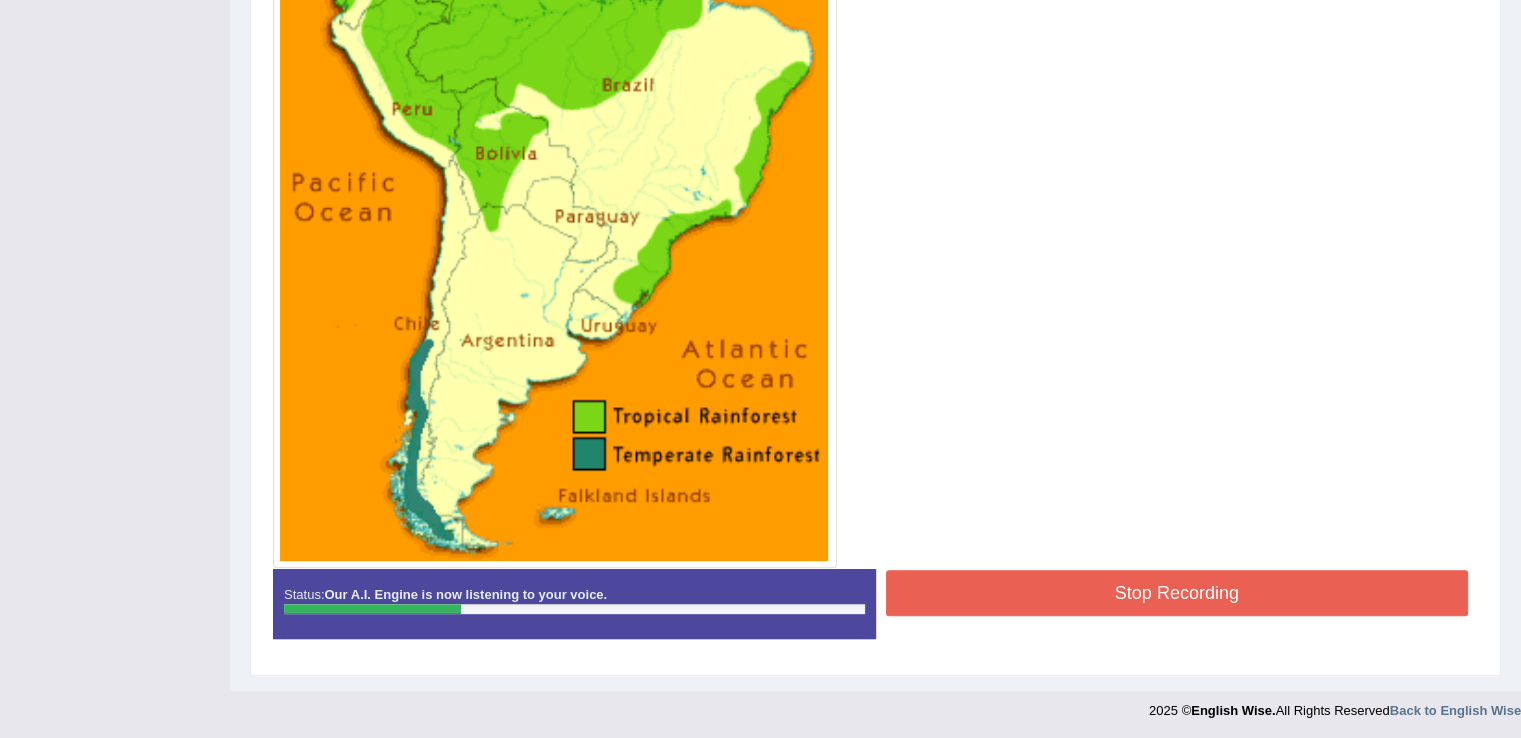 click on "Stop Recording" at bounding box center (1177, 593) 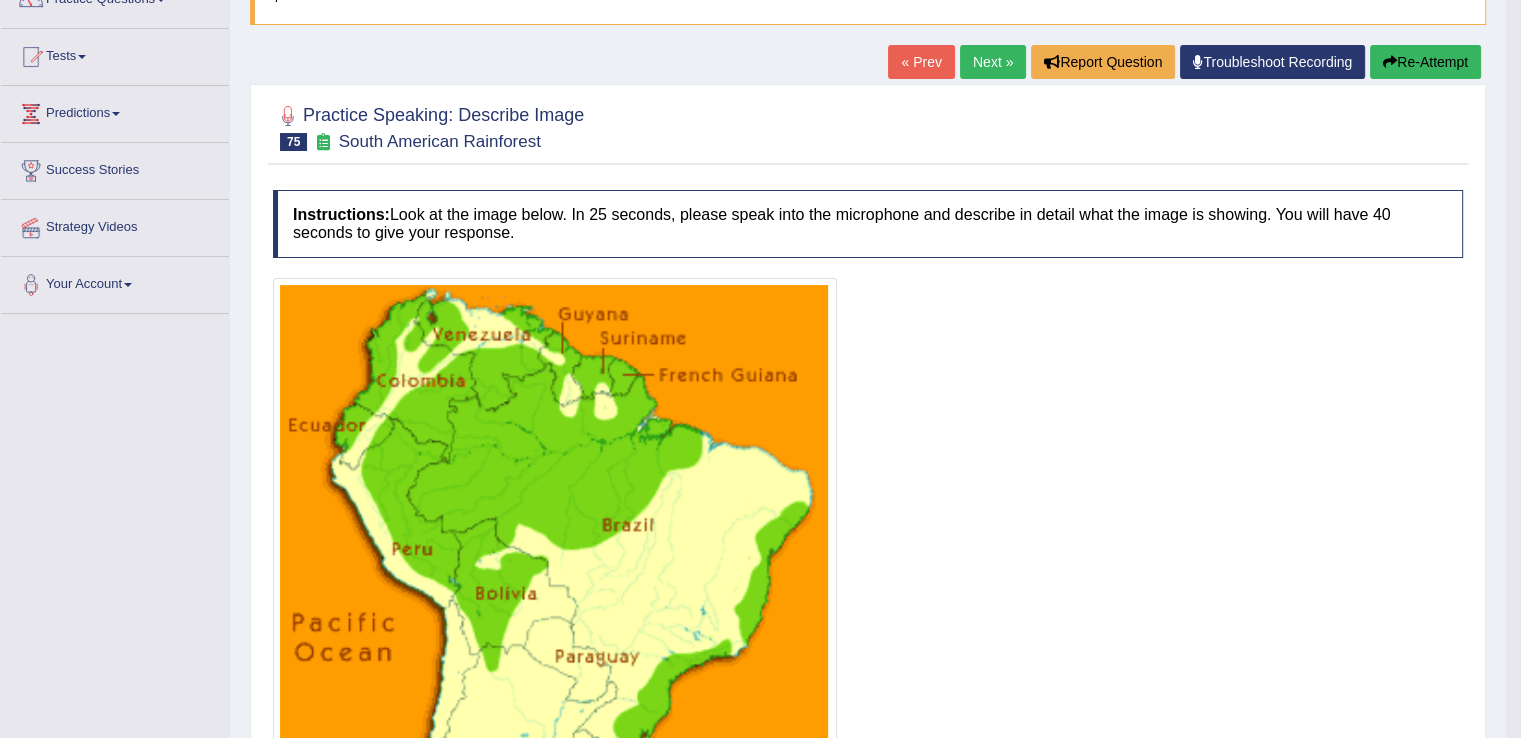 scroll, scrollTop: 153, scrollLeft: 0, axis: vertical 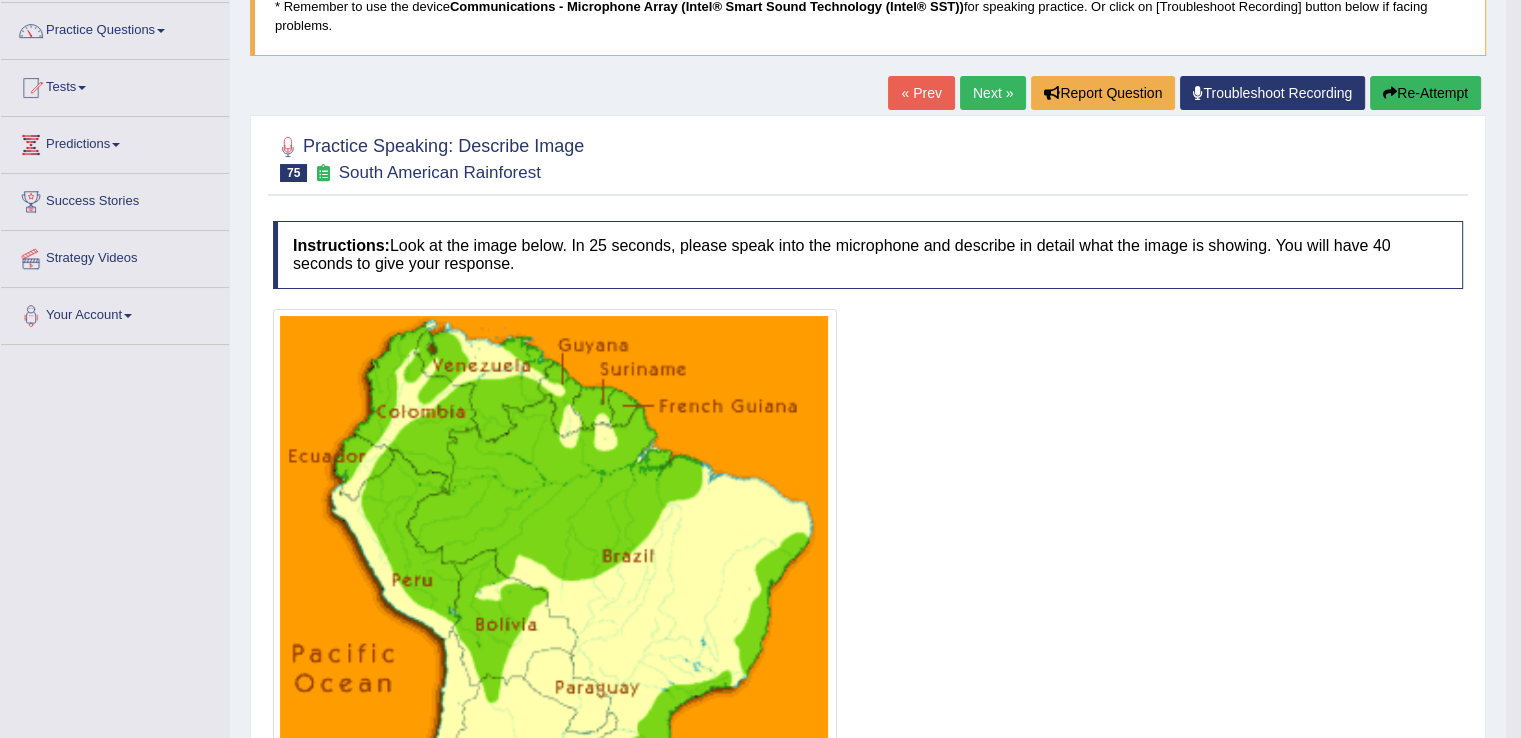 click on "Next »" at bounding box center (993, 93) 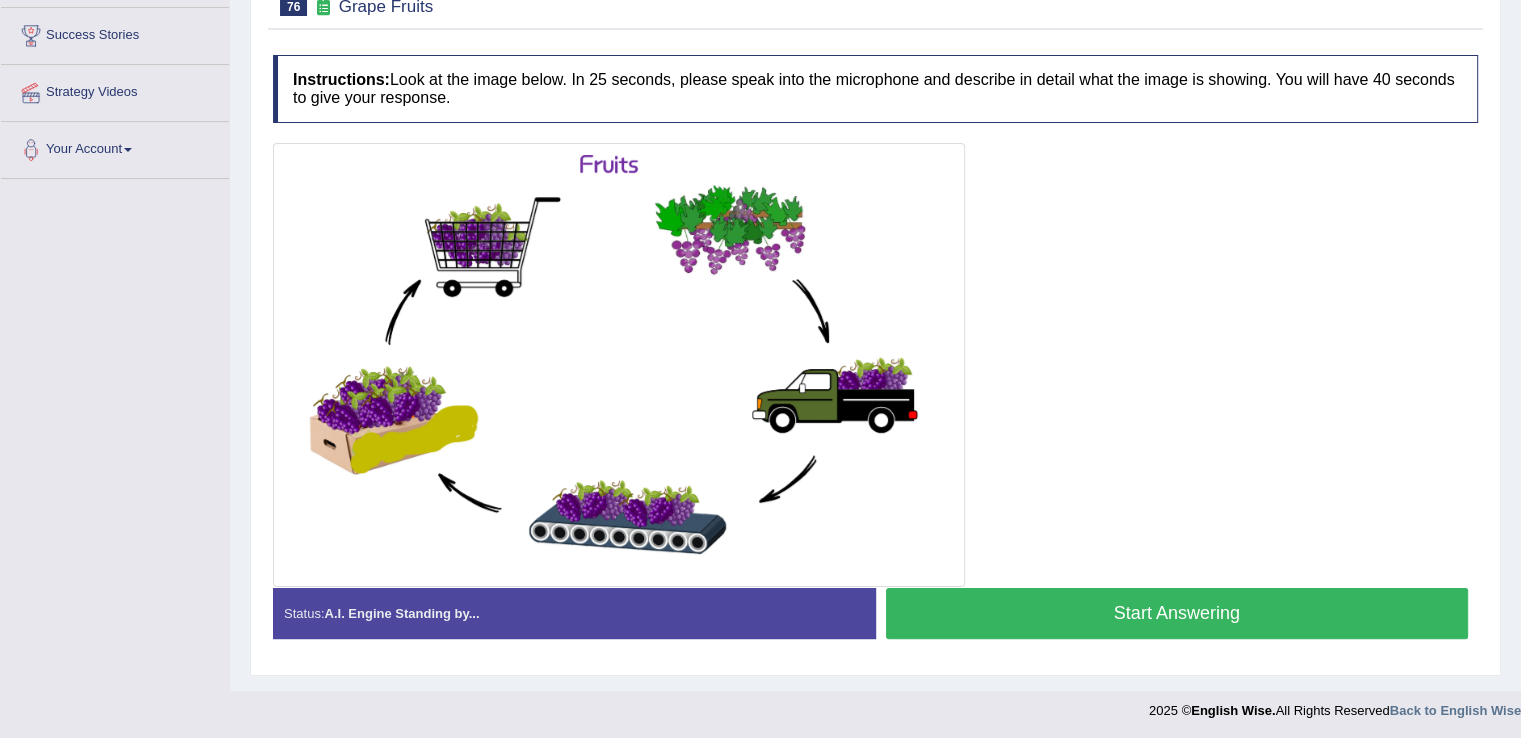 scroll, scrollTop: 0, scrollLeft: 0, axis: both 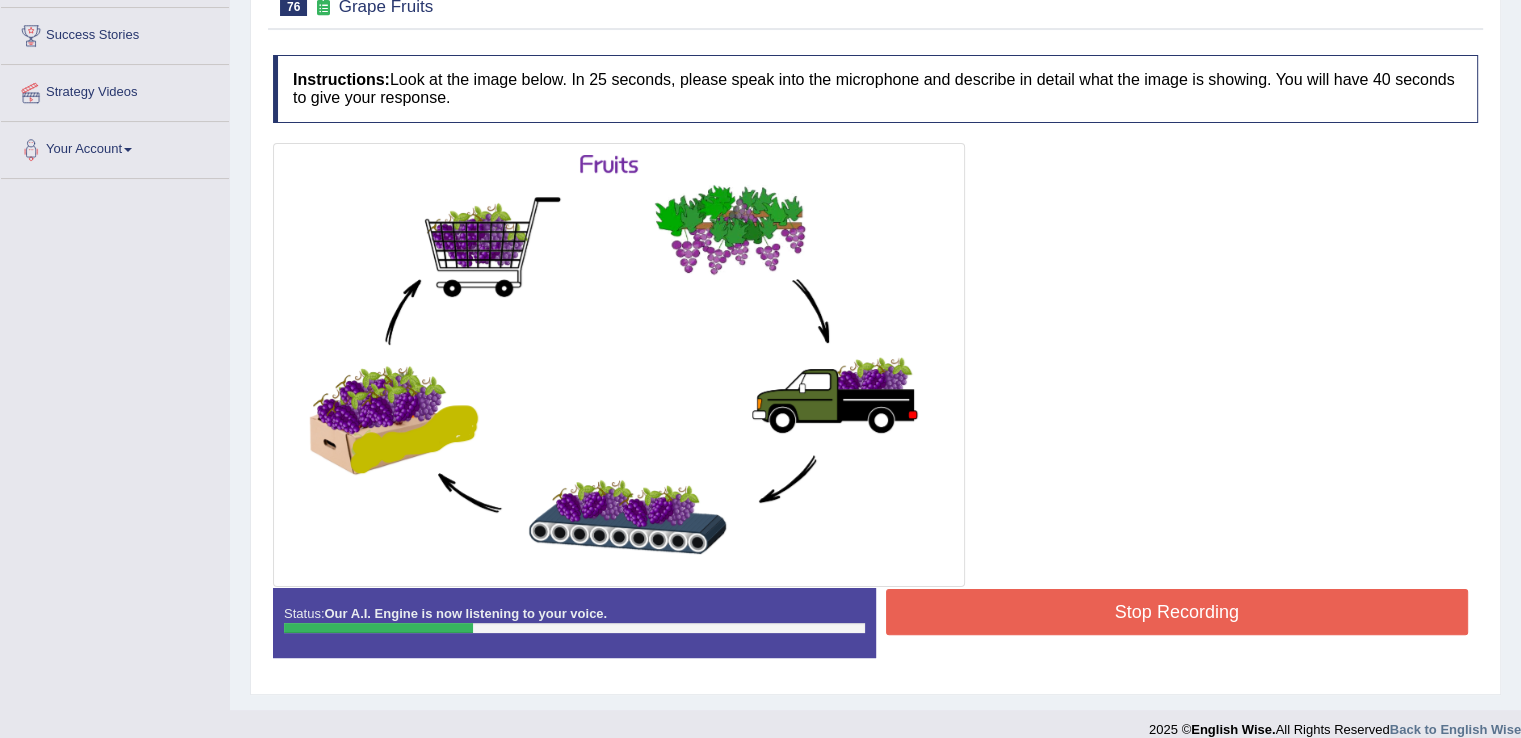 click on "Stop Recording" at bounding box center (1177, 612) 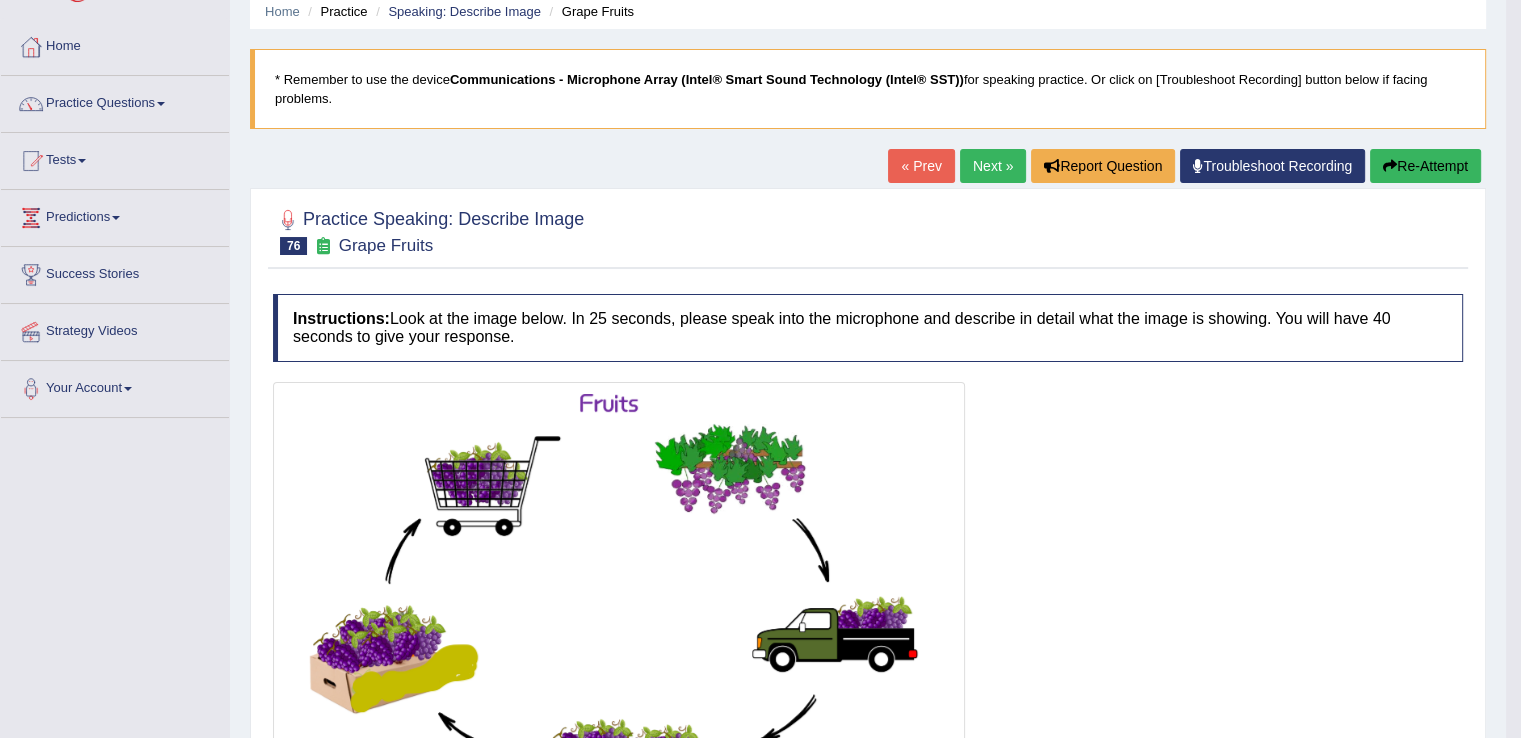 scroll, scrollTop: 66, scrollLeft: 0, axis: vertical 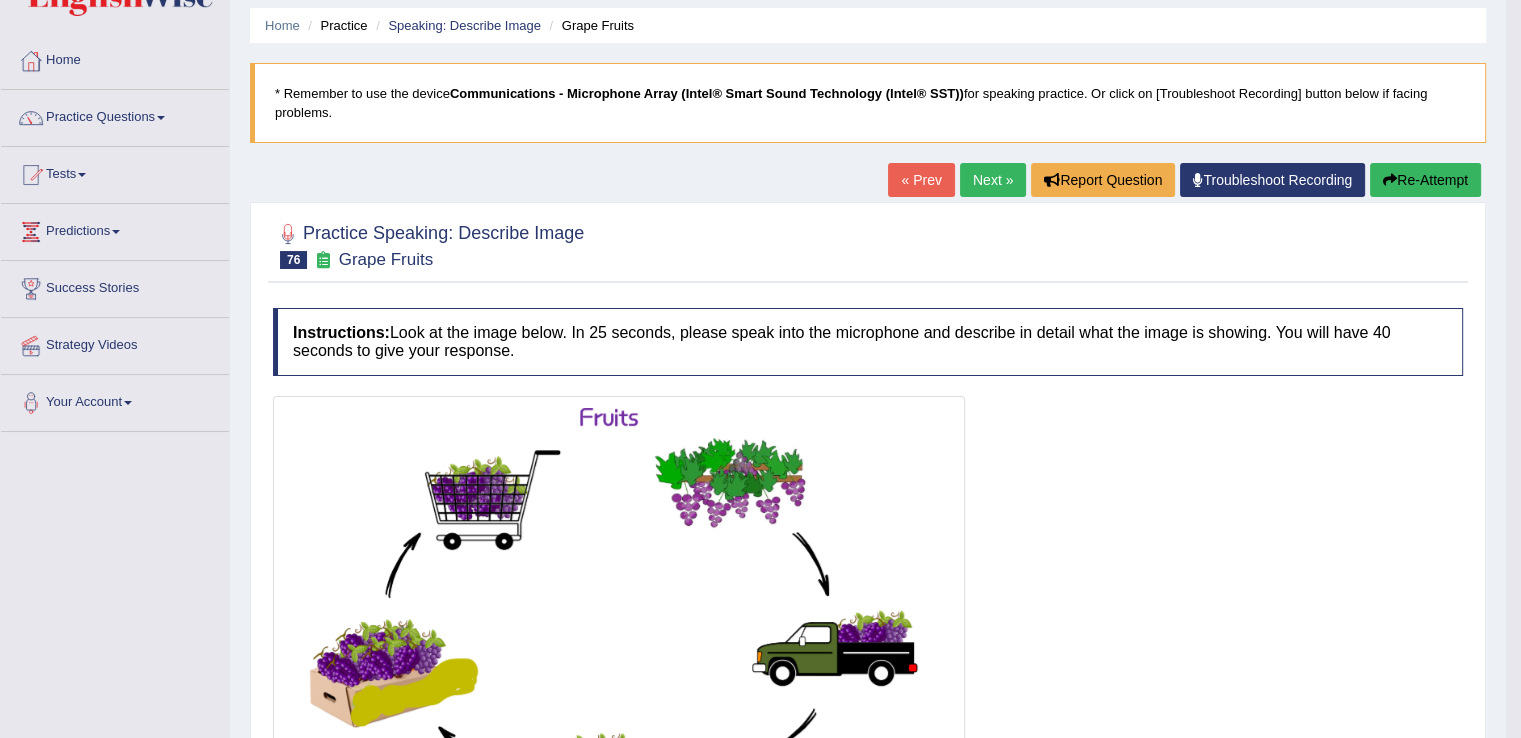click on "Re-Attempt" at bounding box center [1425, 180] 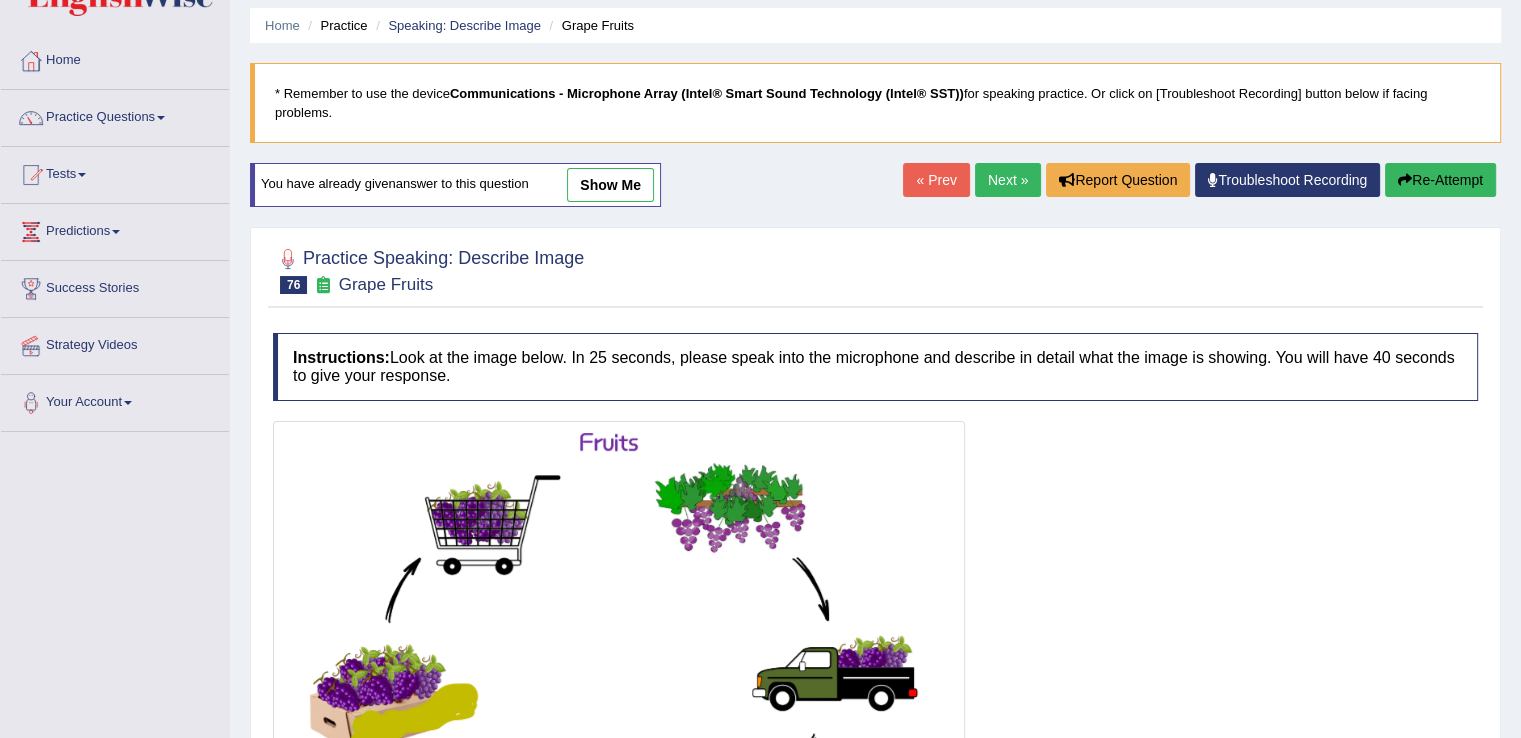 scroll, scrollTop: 0, scrollLeft: 0, axis: both 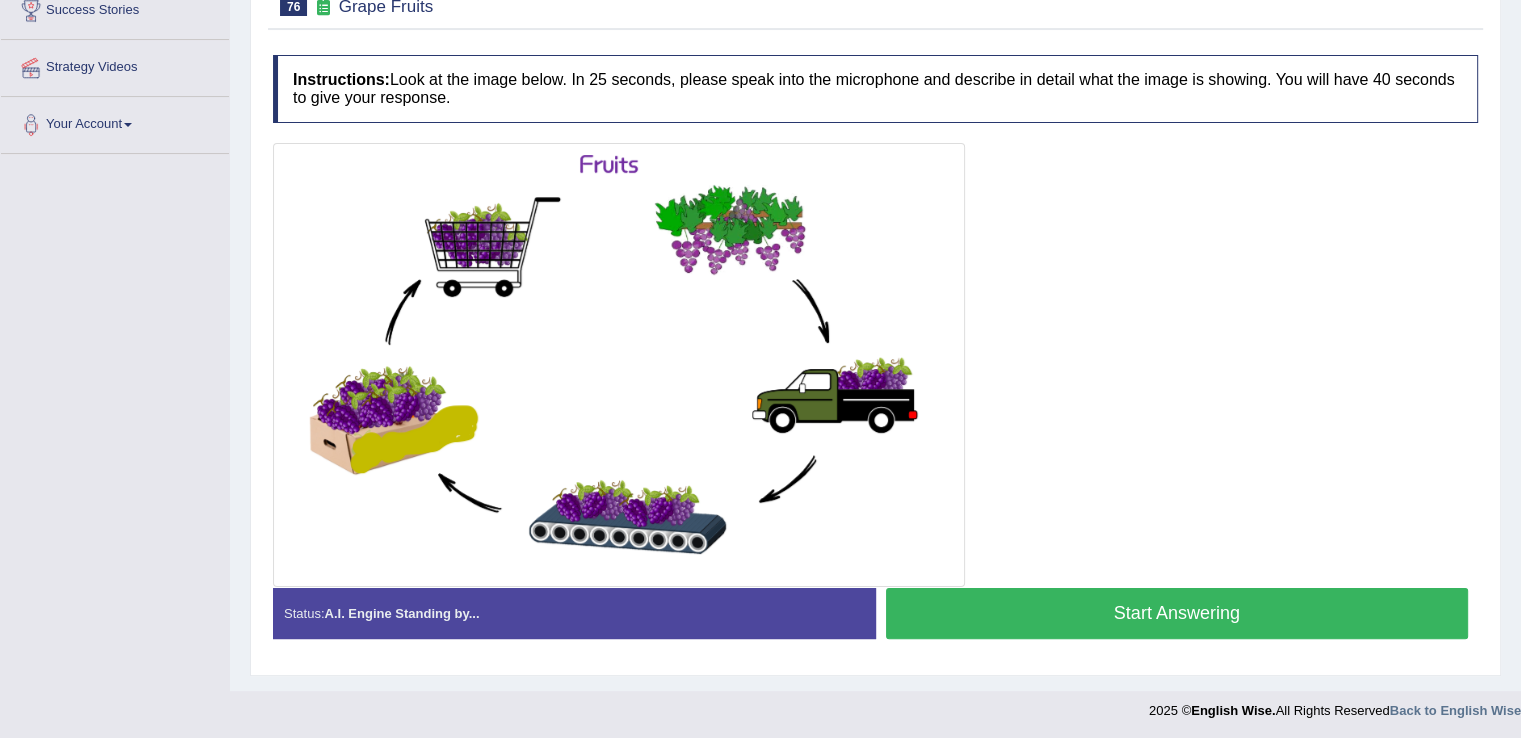 click on "Start Answering" at bounding box center (1177, 613) 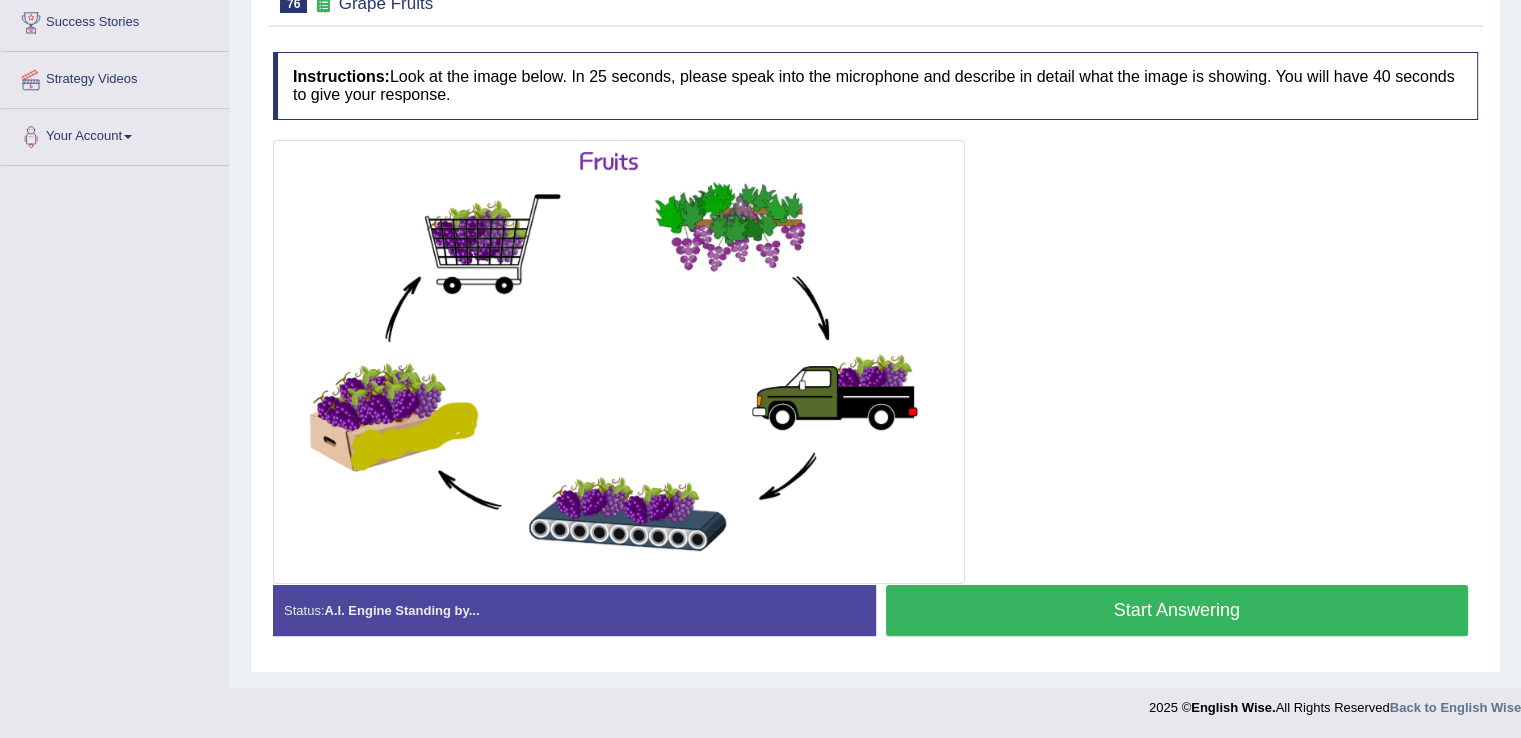 scroll, scrollTop: 329, scrollLeft: 0, axis: vertical 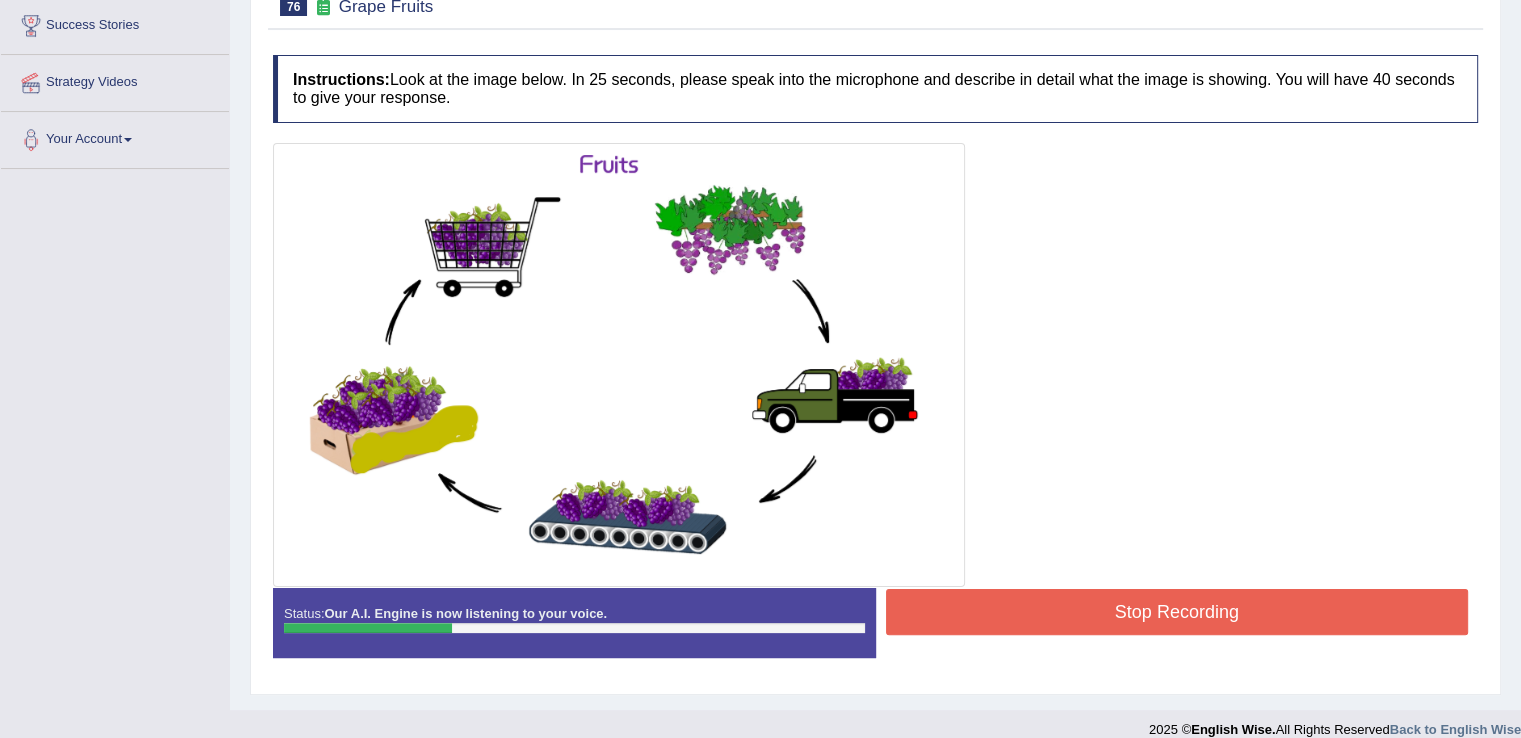 click on "Stop Recording" at bounding box center (1177, 612) 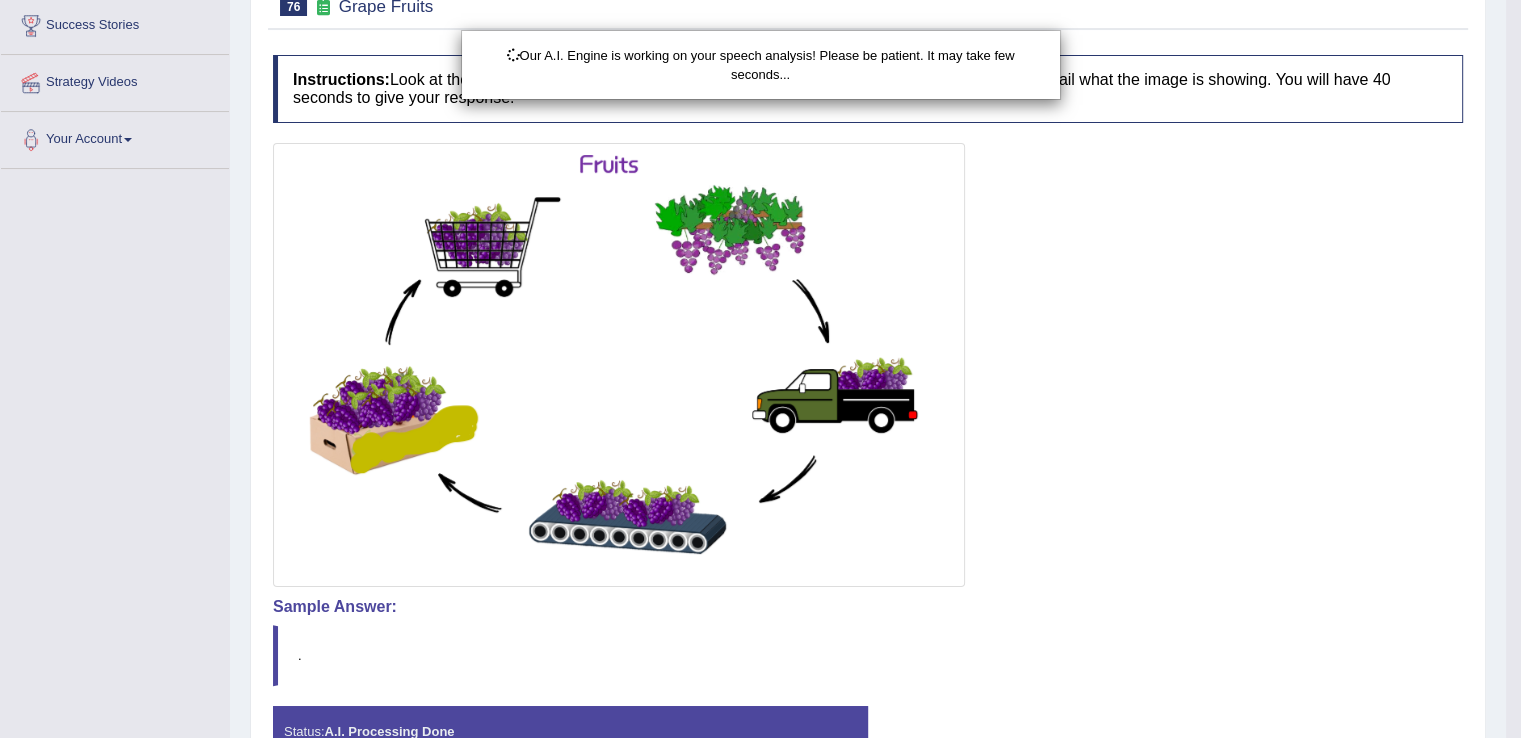 click on "Our A.I. Engine is working on your speech analysis! Please be patient. It may take few seconds..." at bounding box center [760, 369] 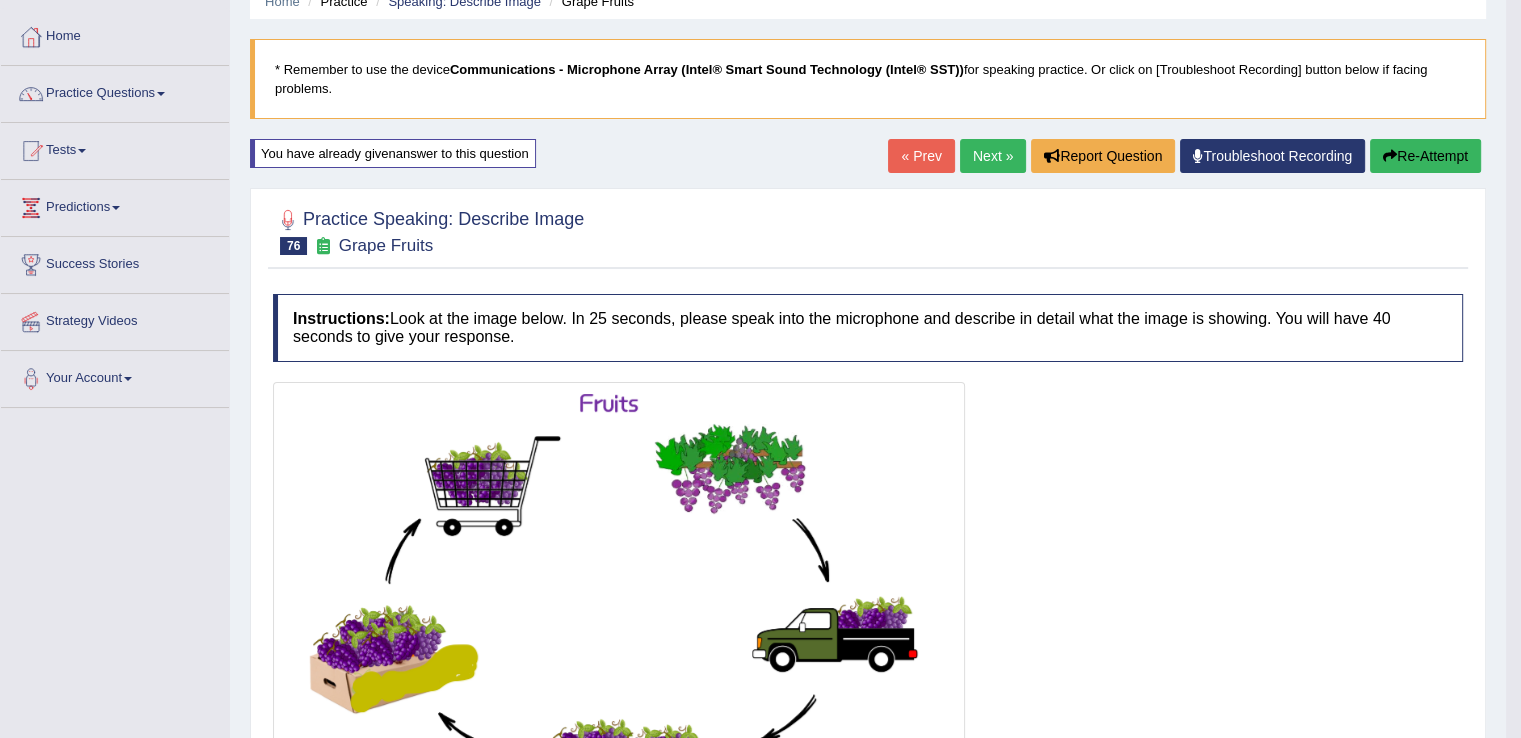 scroll, scrollTop: 0, scrollLeft: 0, axis: both 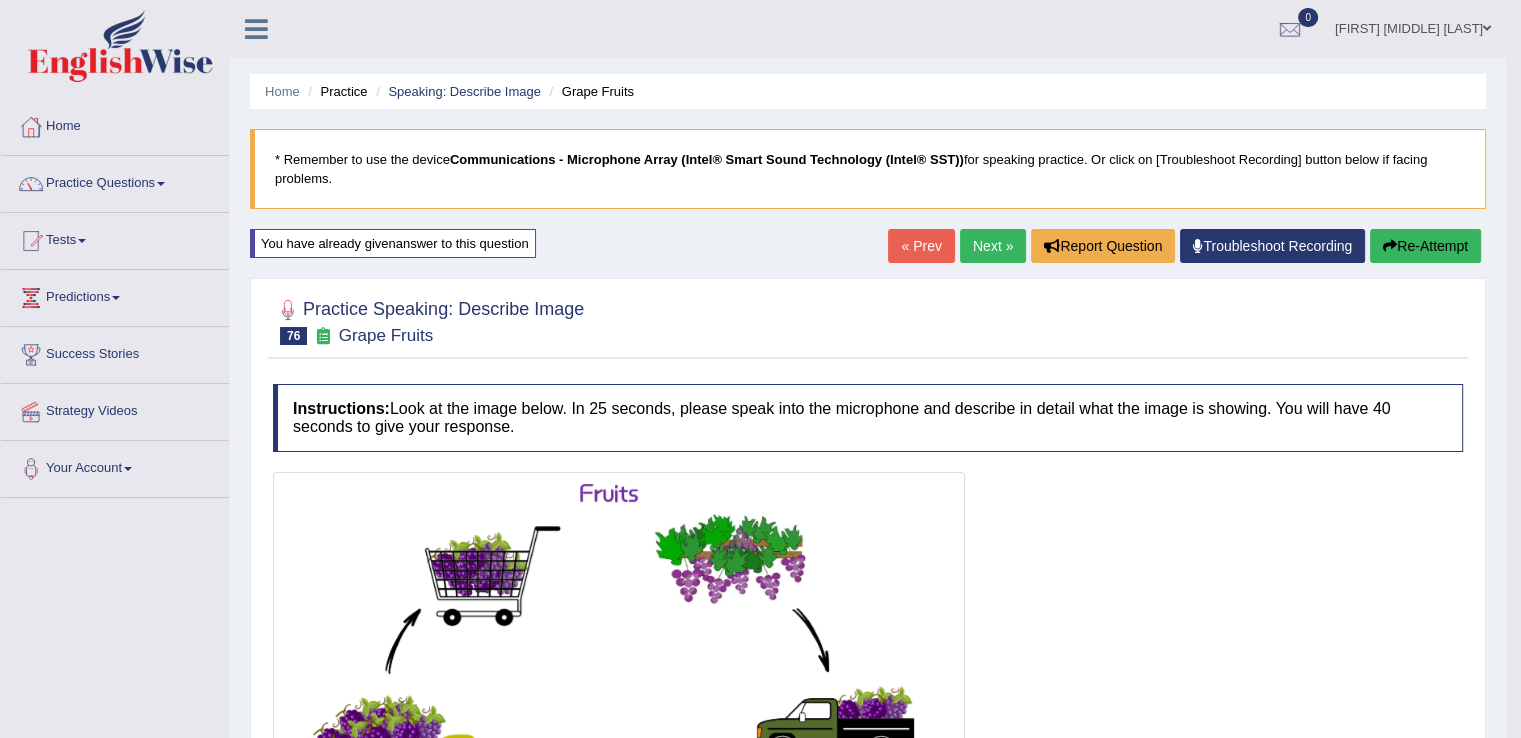 click on "Next »" at bounding box center [993, 246] 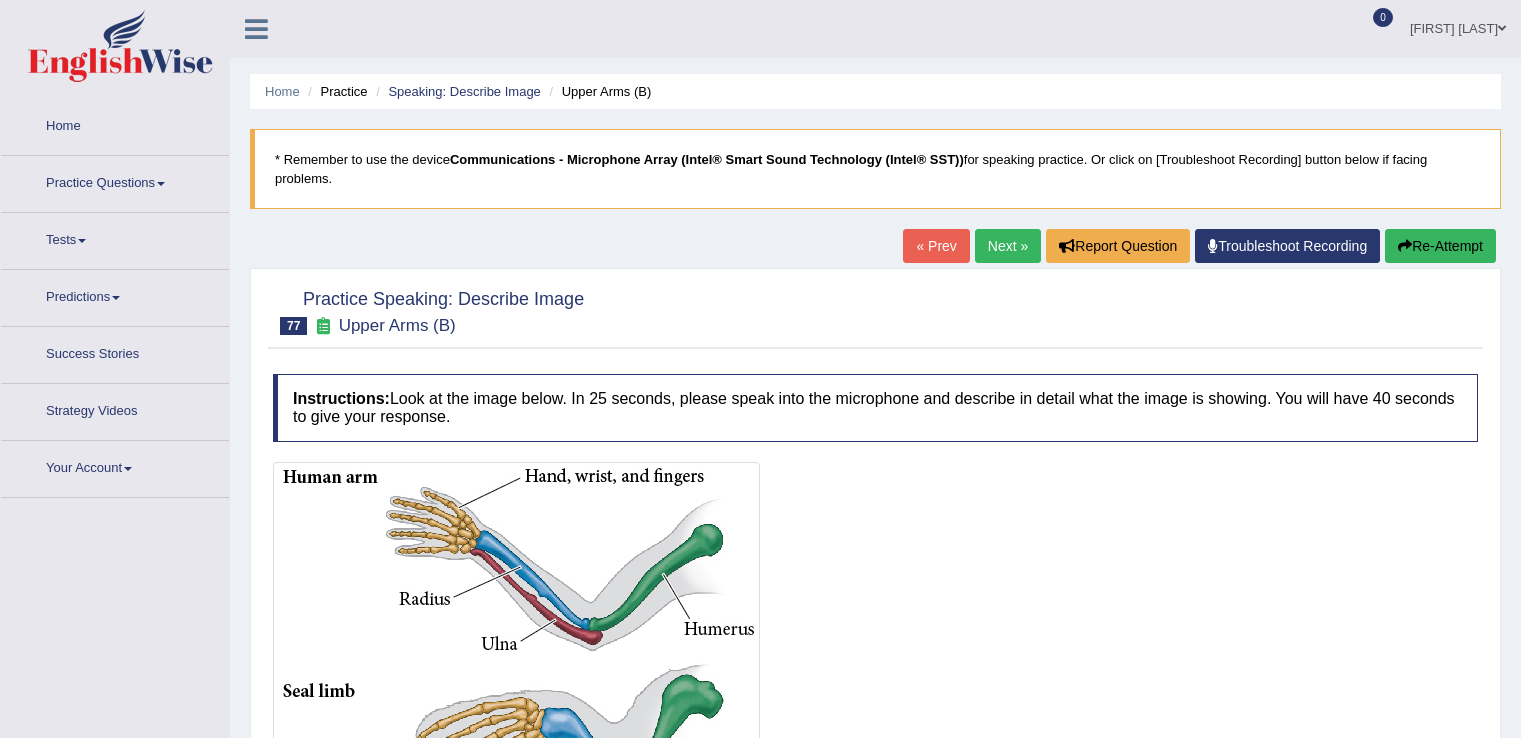 scroll, scrollTop: 0, scrollLeft: 0, axis: both 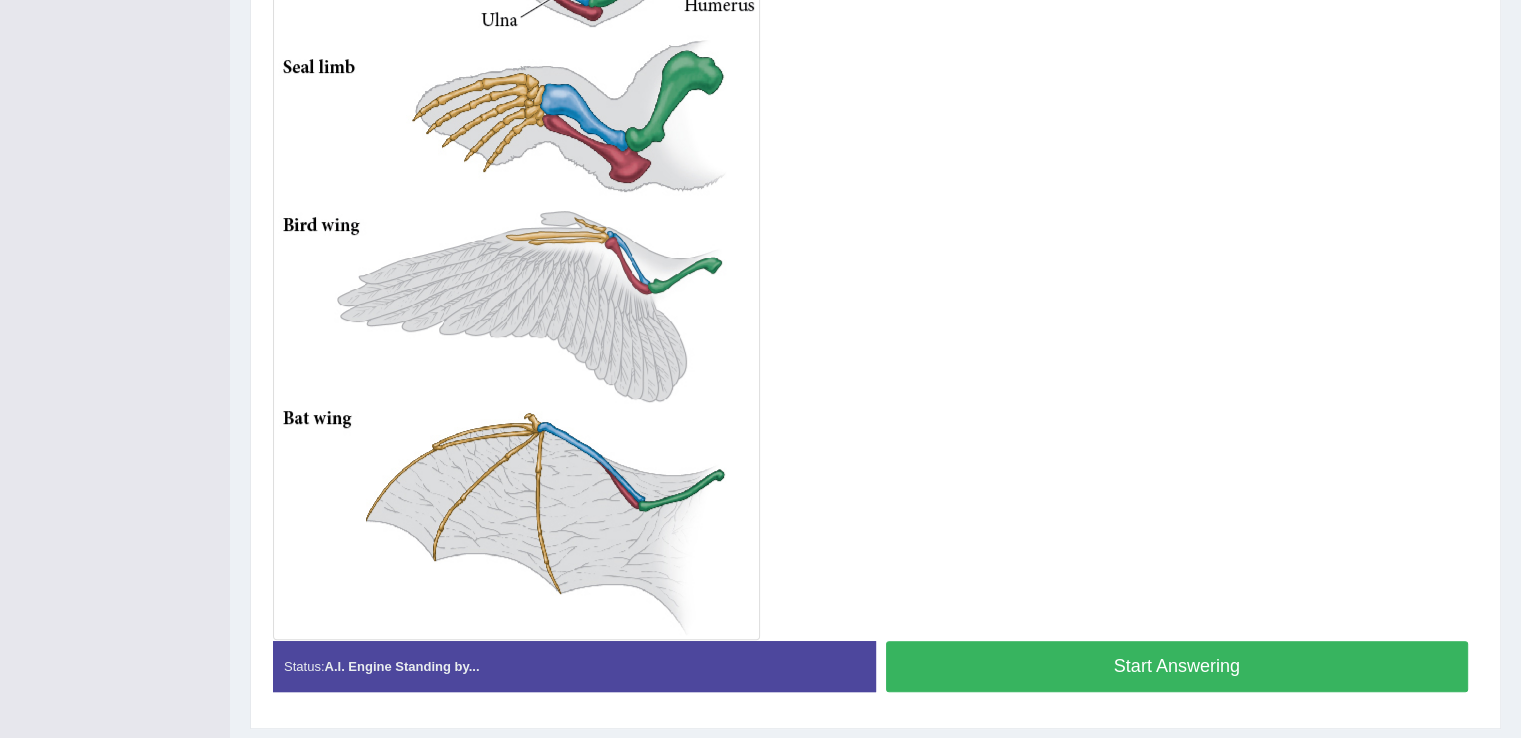 click on "Start Answering" at bounding box center [1177, 666] 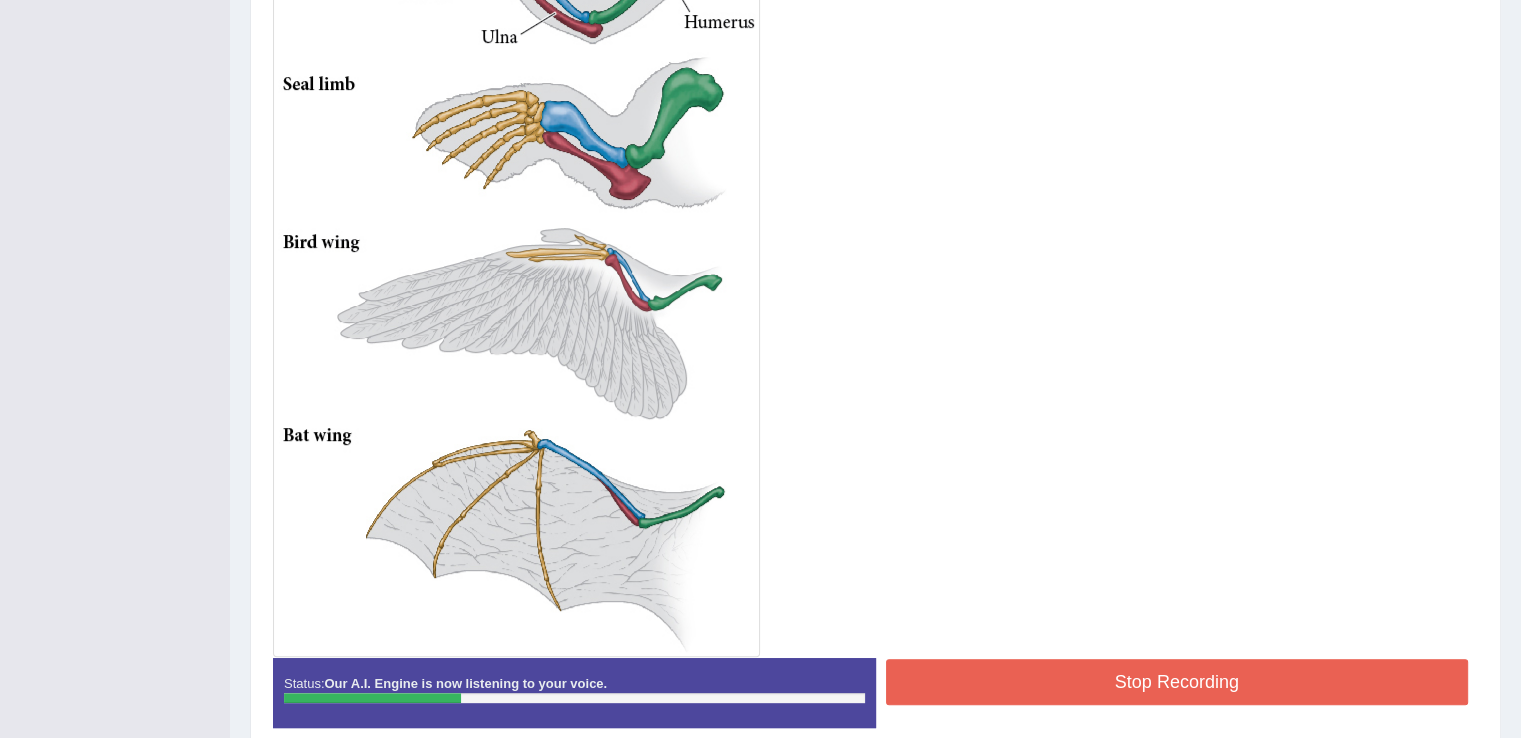 scroll, scrollTop: 624, scrollLeft: 0, axis: vertical 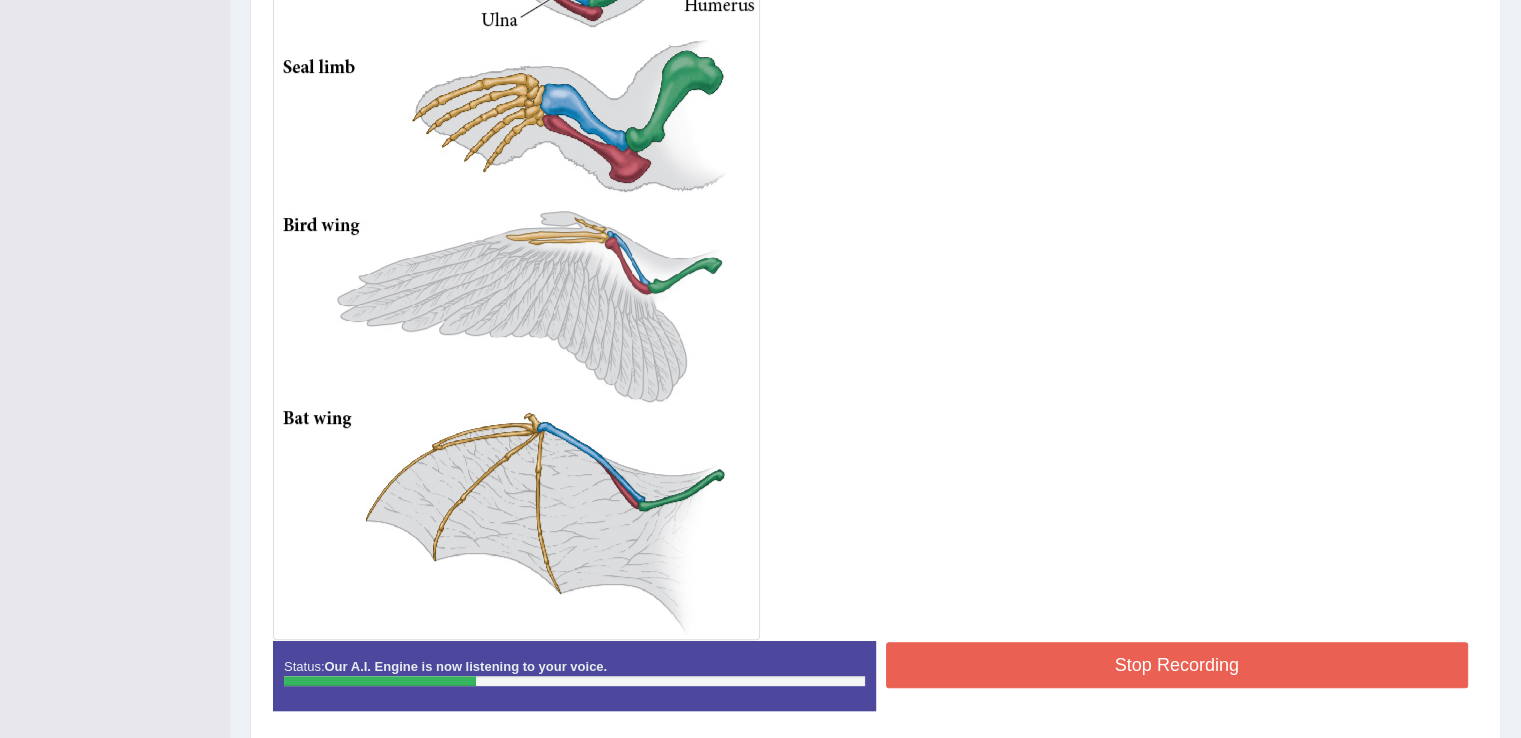 click on "Stop Recording" at bounding box center (1177, 665) 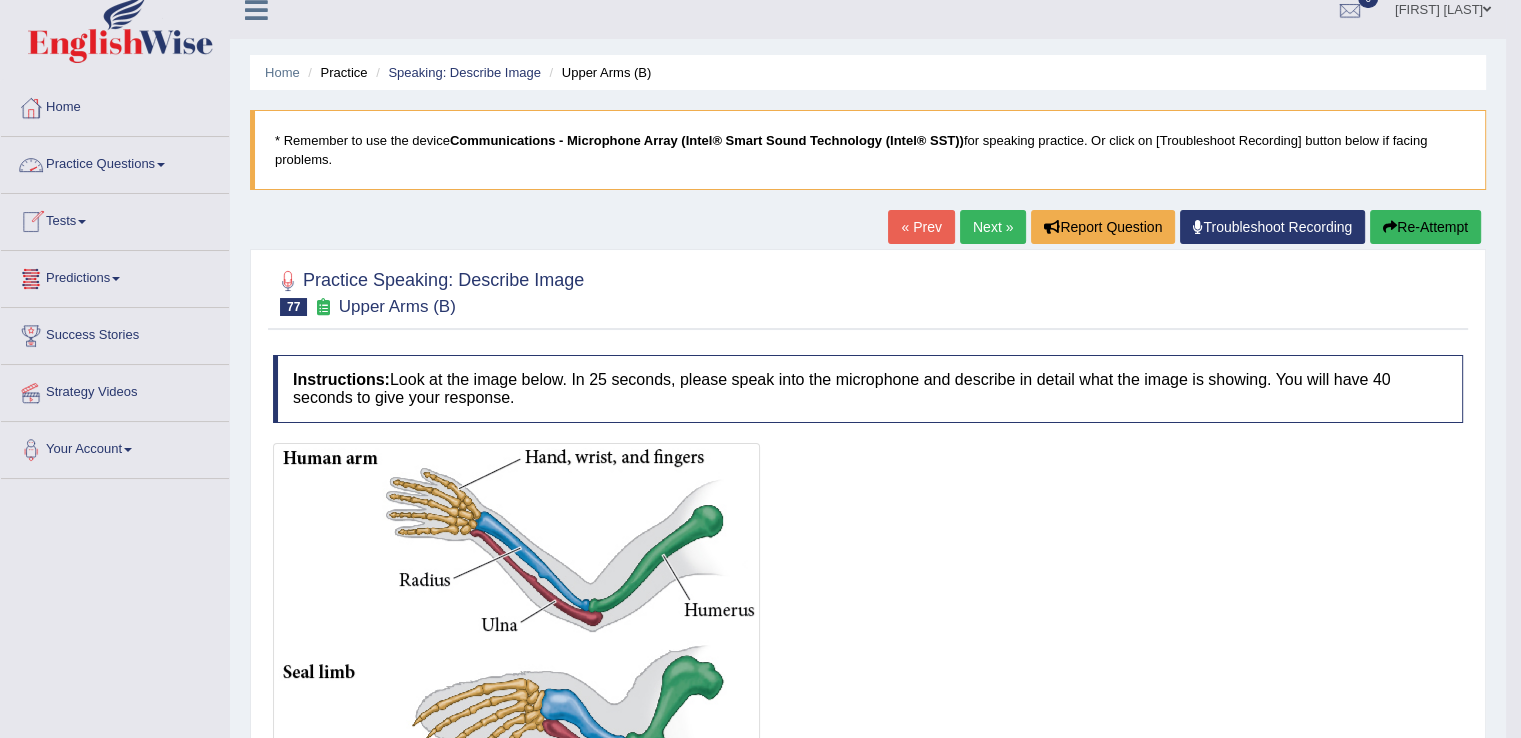scroll, scrollTop: 16, scrollLeft: 0, axis: vertical 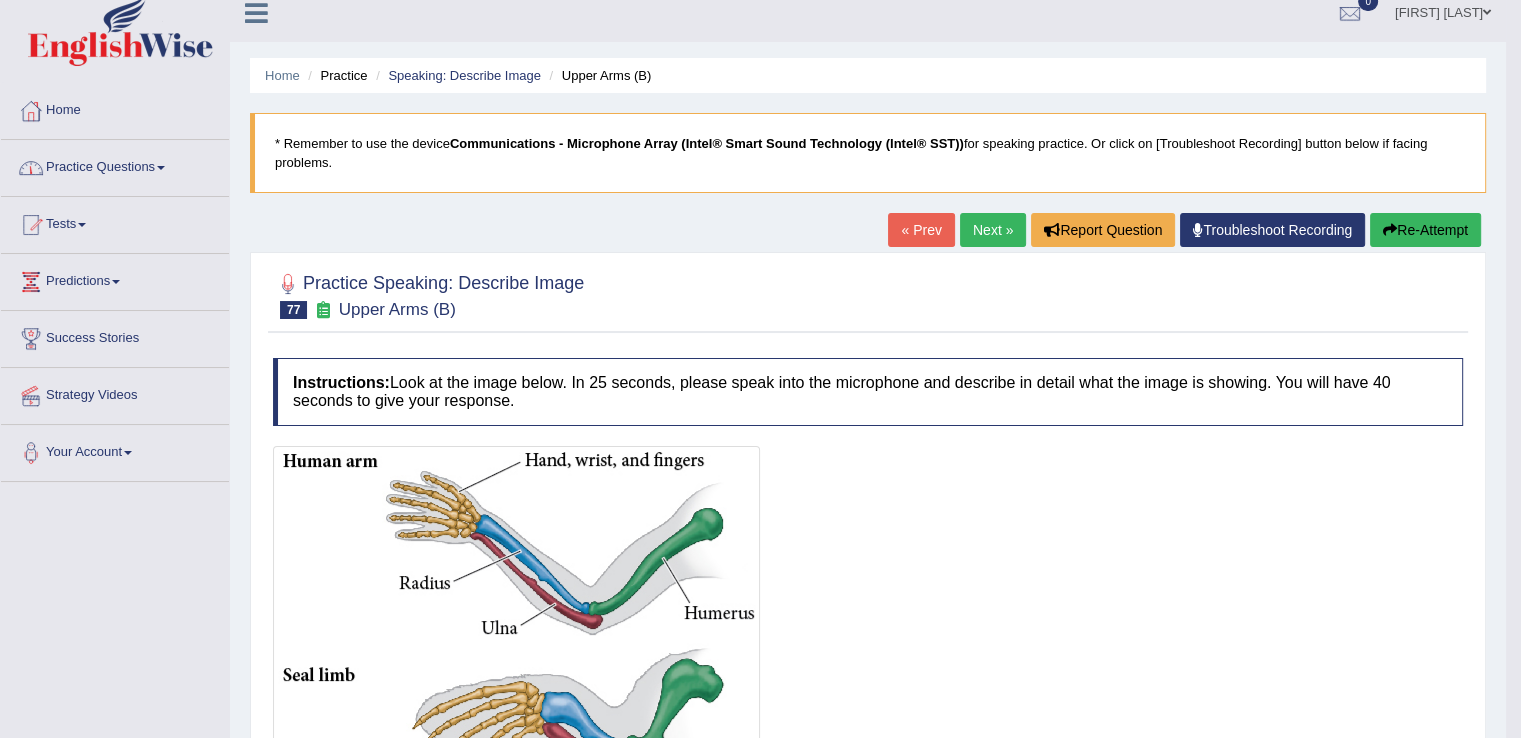 click on "Practice Questions" at bounding box center (115, 165) 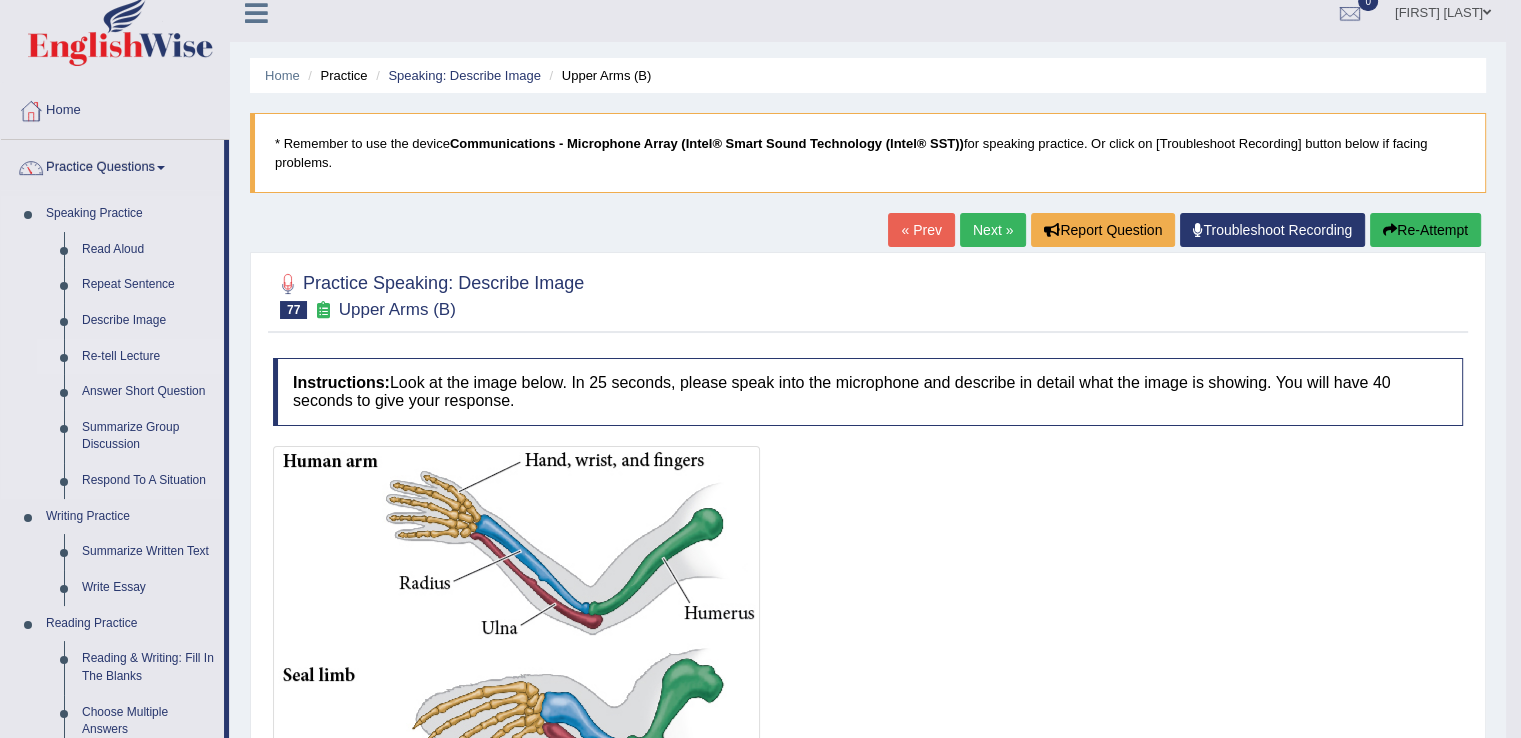 click on "Re-tell Lecture" at bounding box center (148, 357) 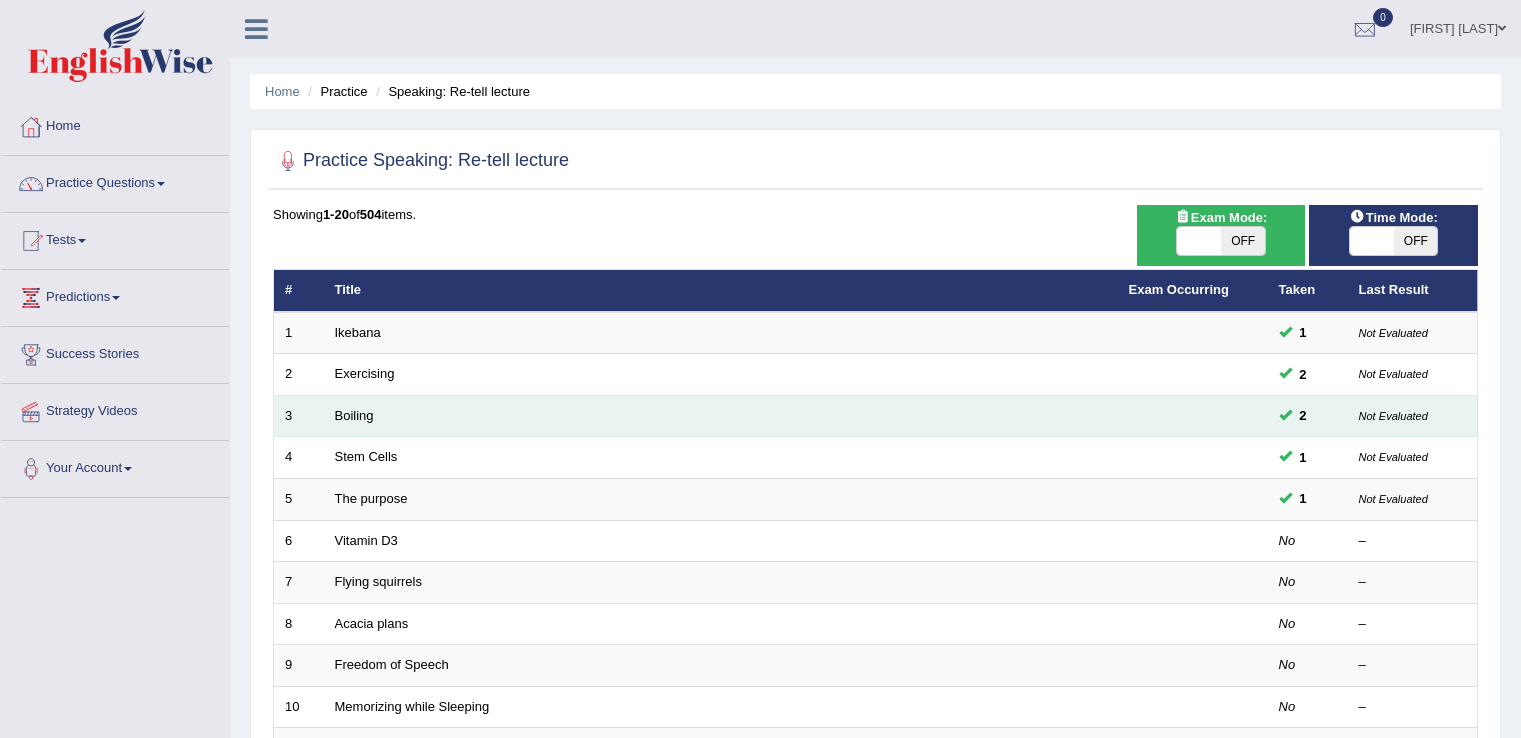 scroll, scrollTop: 0, scrollLeft: 0, axis: both 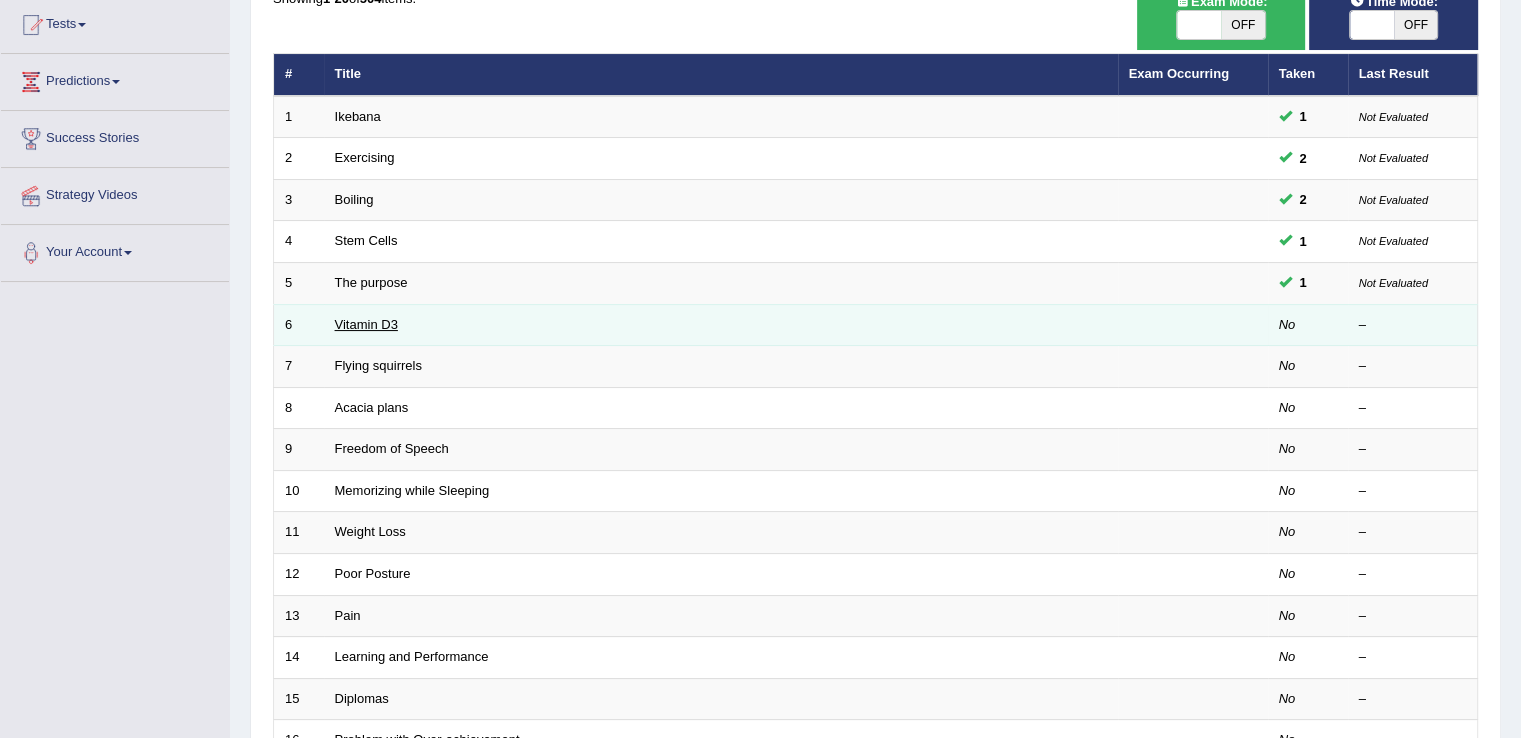 click on "Vitamin D3" at bounding box center (366, 324) 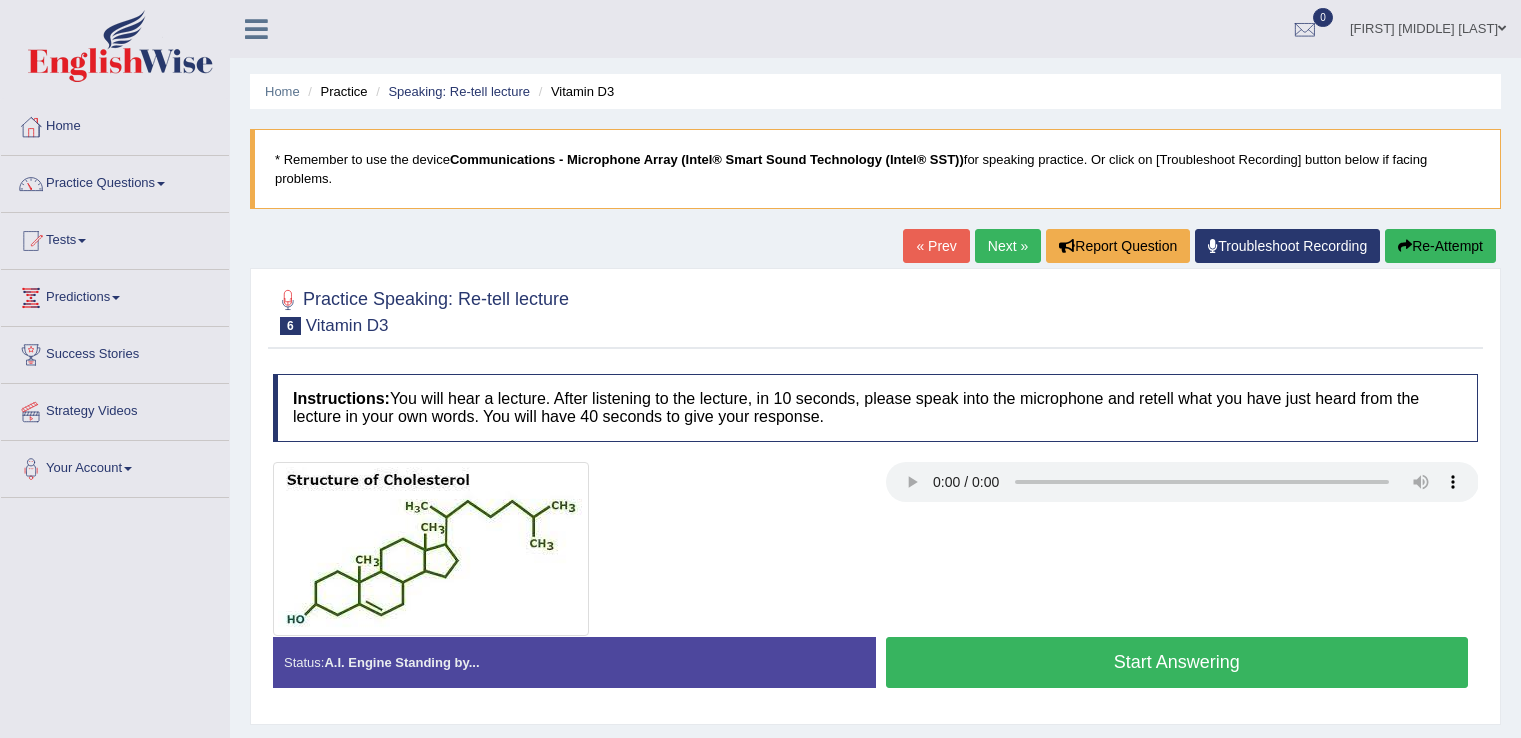 scroll, scrollTop: 0, scrollLeft: 0, axis: both 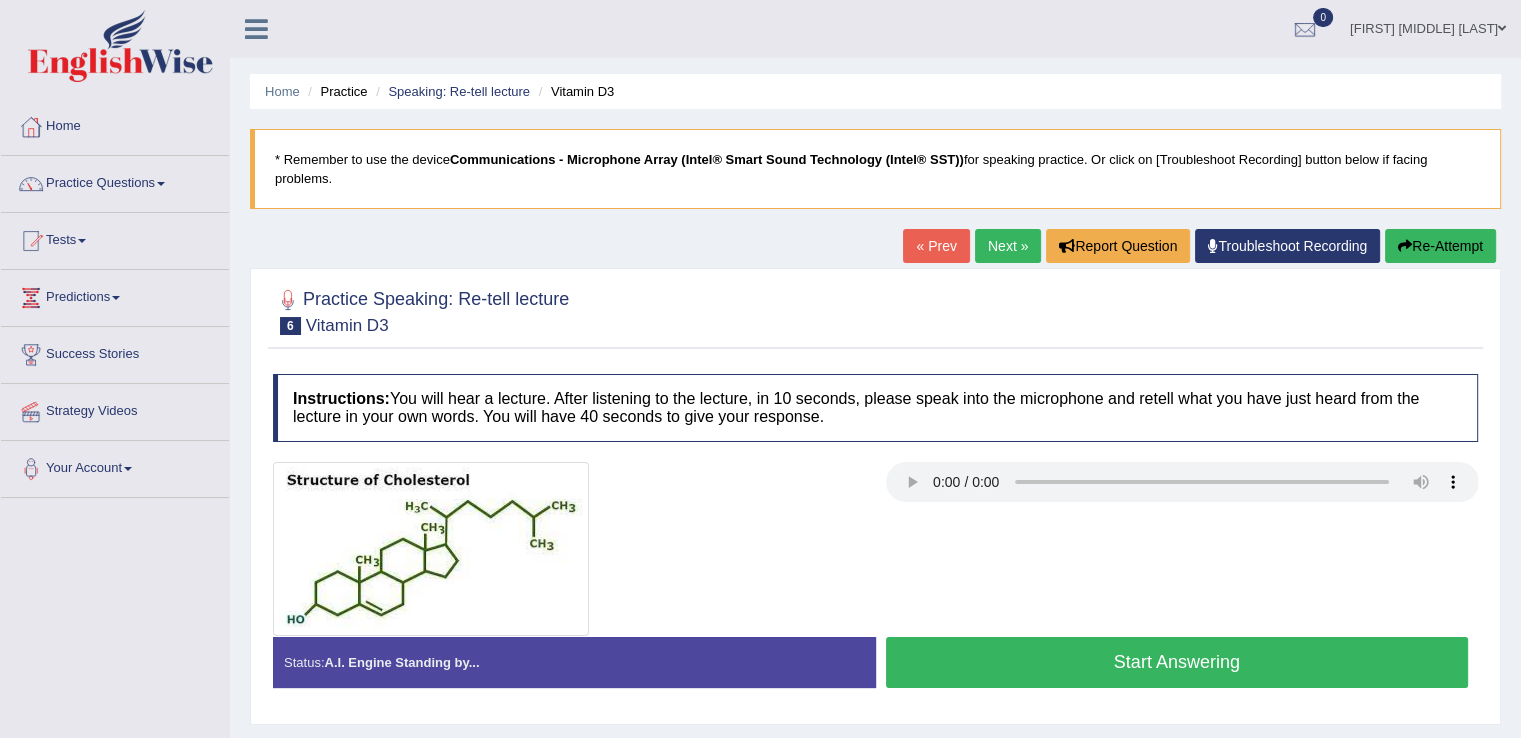 click on "Start Answering" at bounding box center (1177, 662) 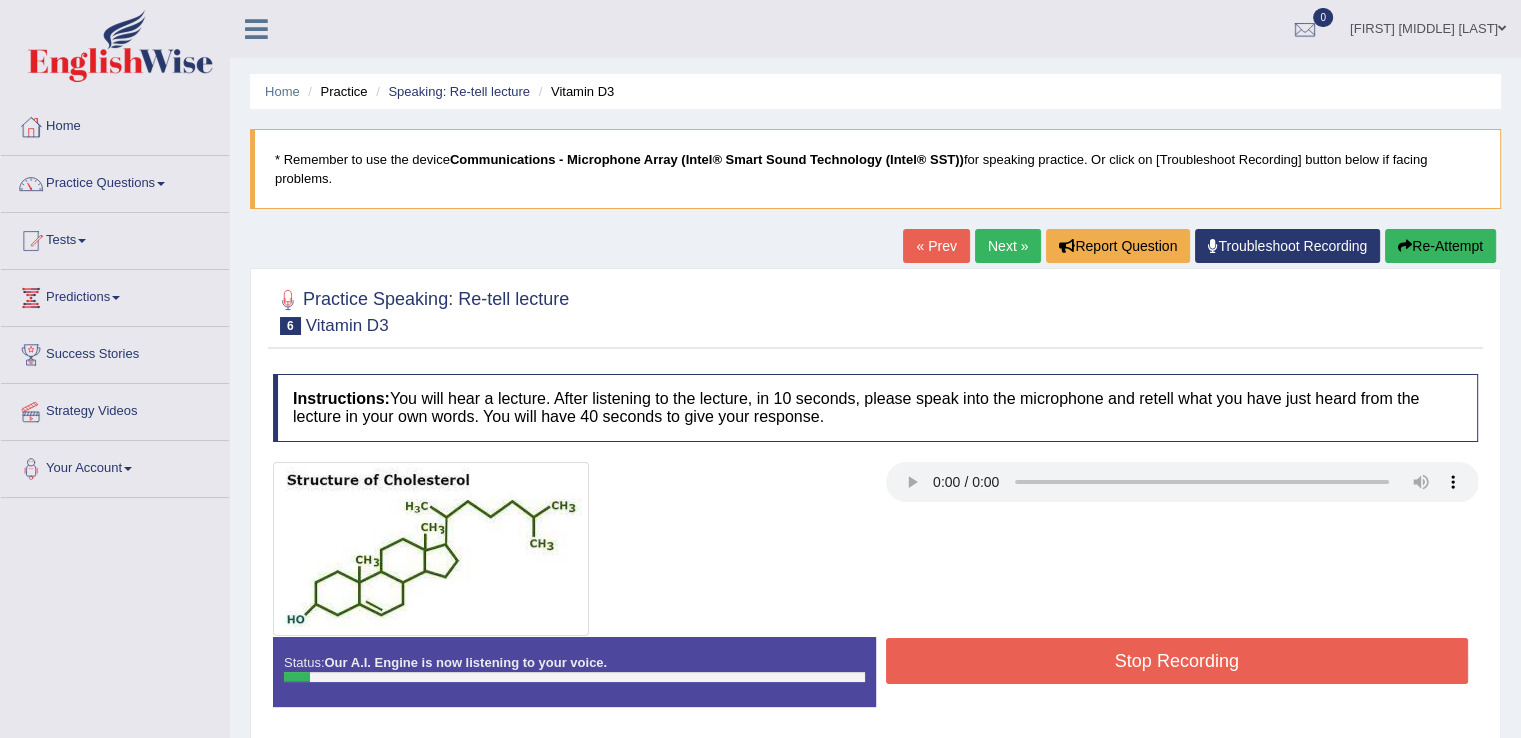 click on "Stop Recording" at bounding box center (1177, 661) 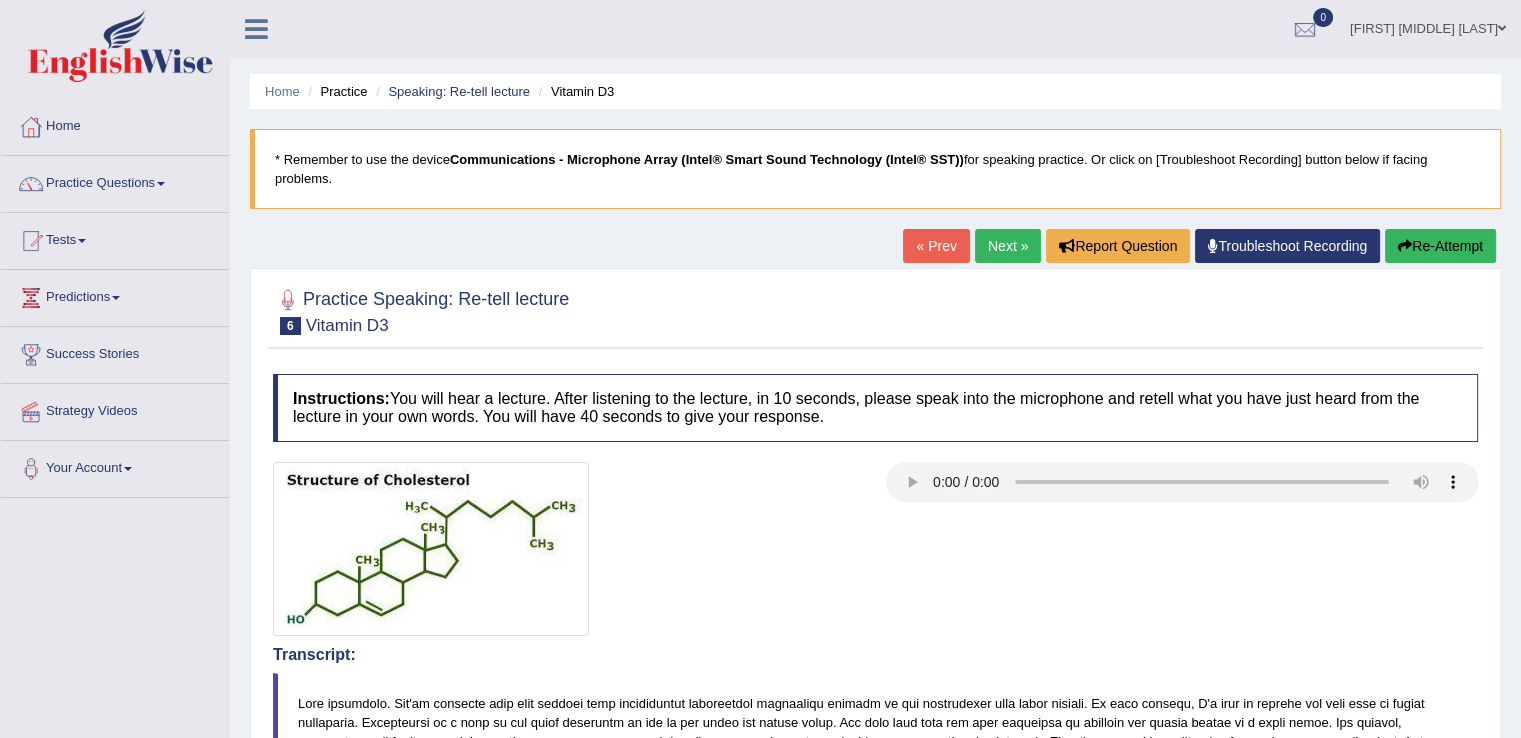 click on "Re-Attempt" at bounding box center [1440, 246] 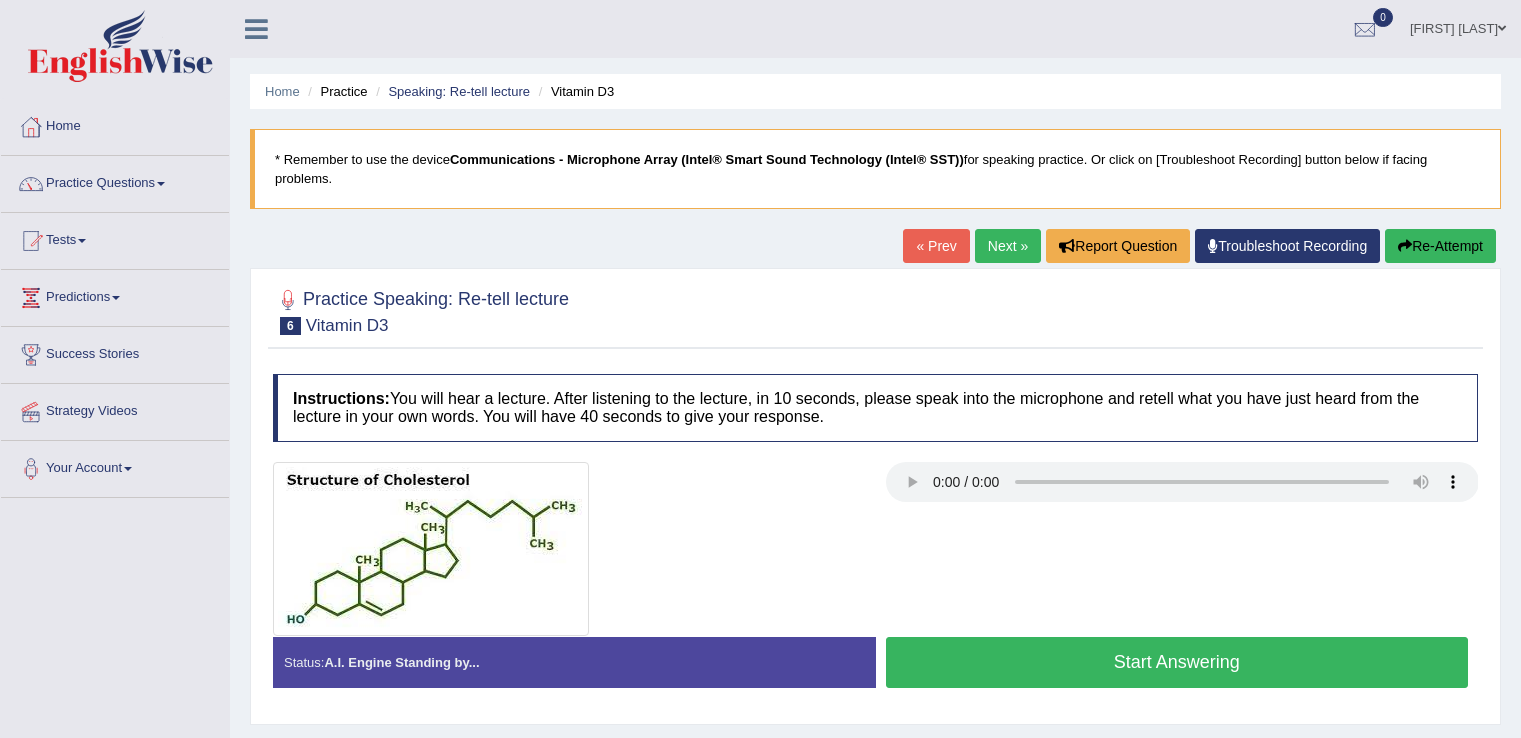 scroll, scrollTop: 0, scrollLeft: 0, axis: both 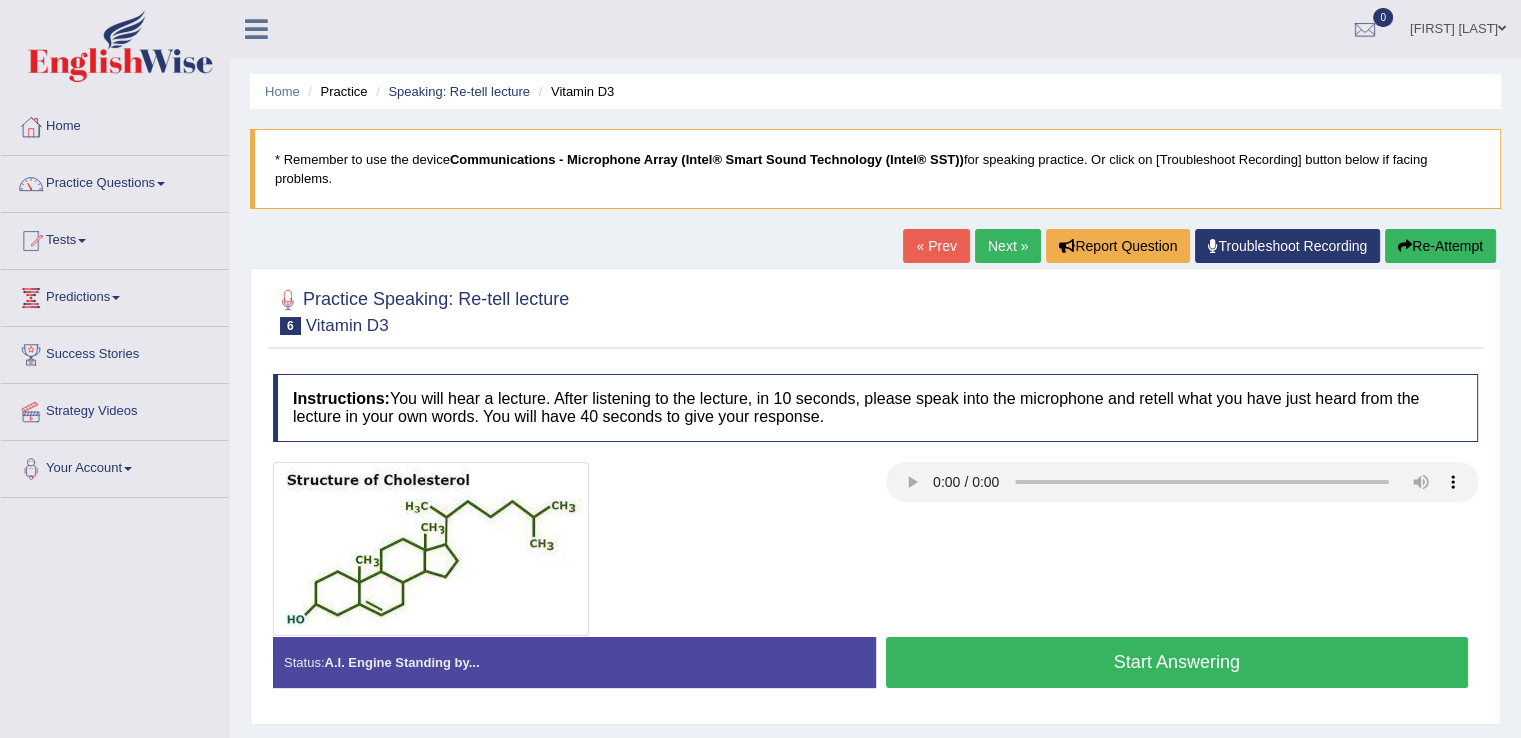click on "Start Answering" at bounding box center (1177, 662) 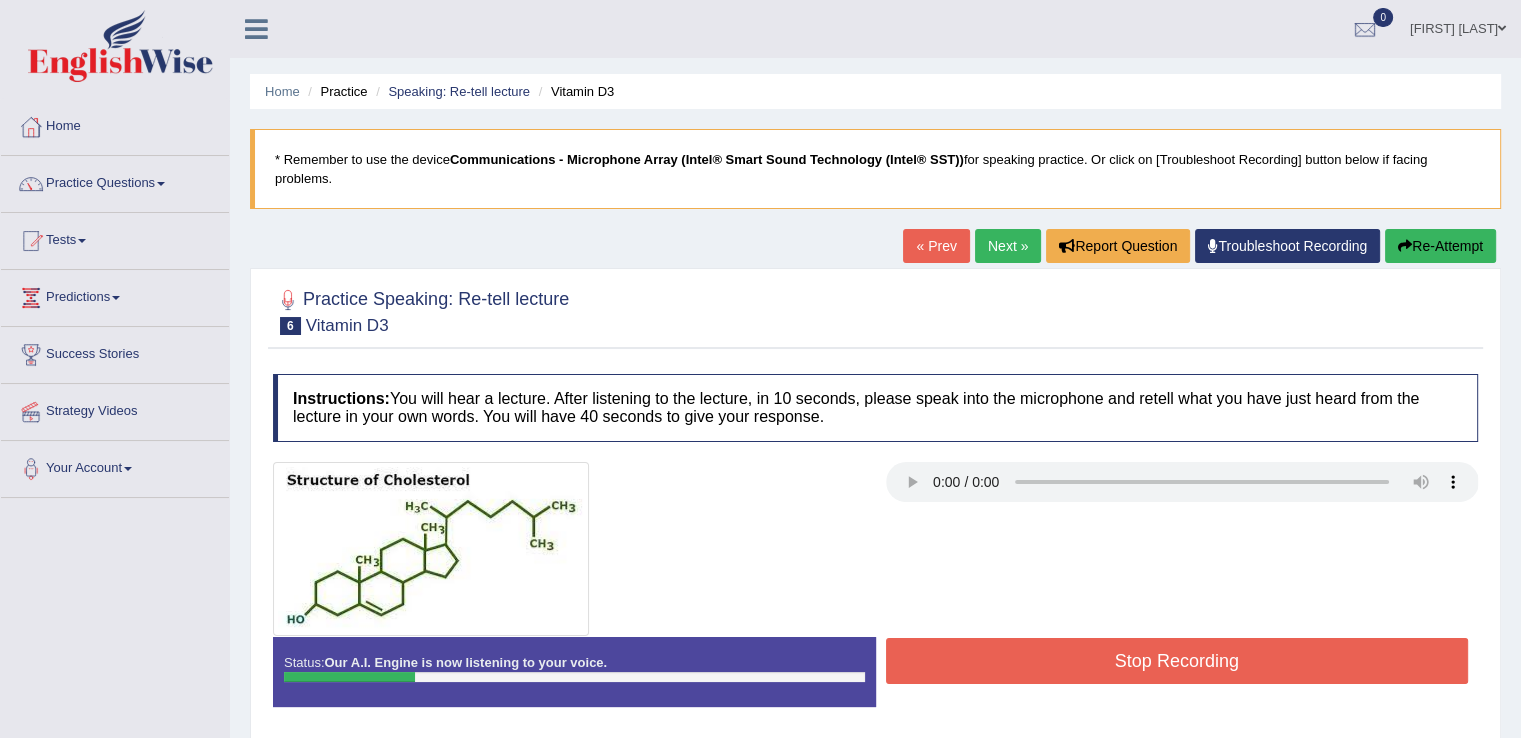 click on "Stop Recording" at bounding box center [1177, 661] 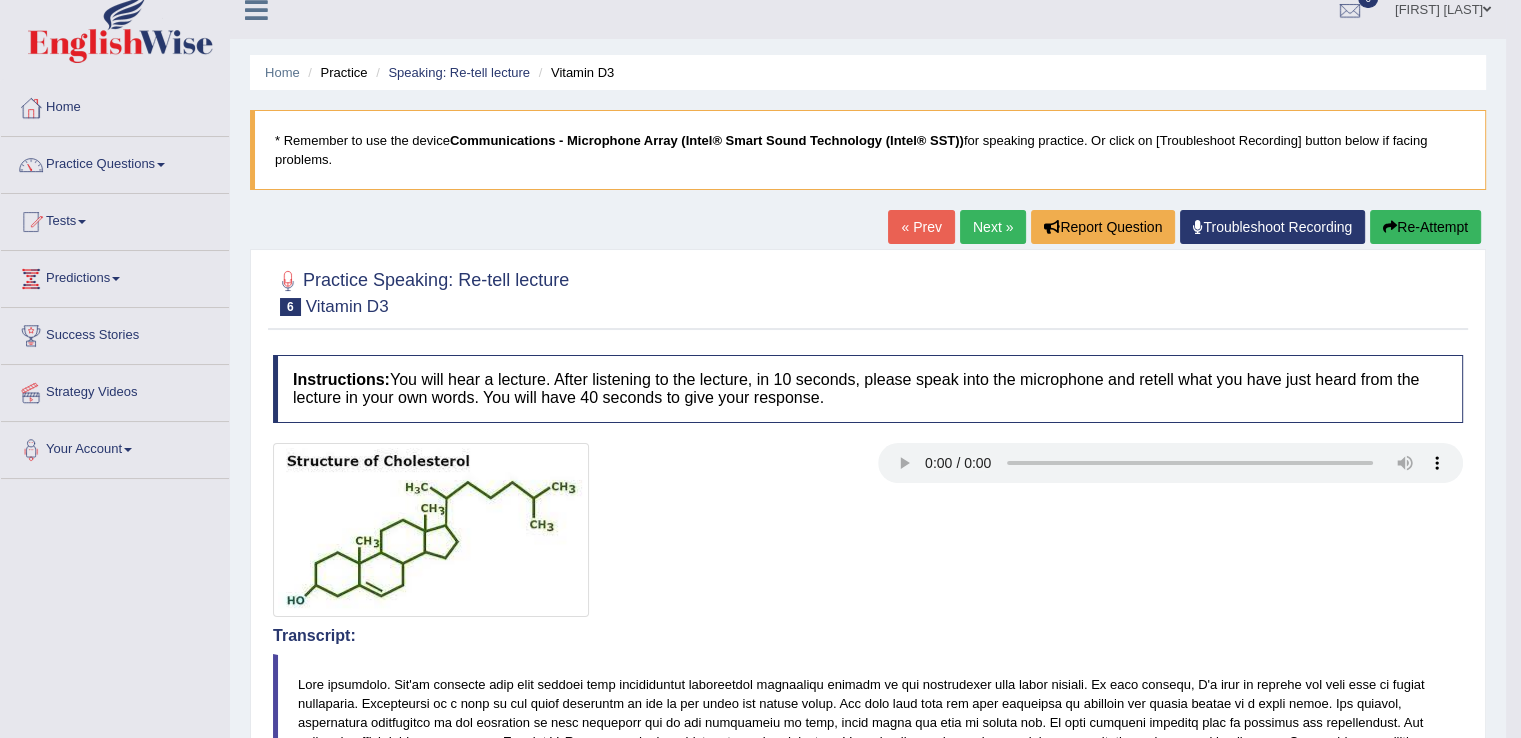 scroll, scrollTop: 0, scrollLeft: 0, axis: both 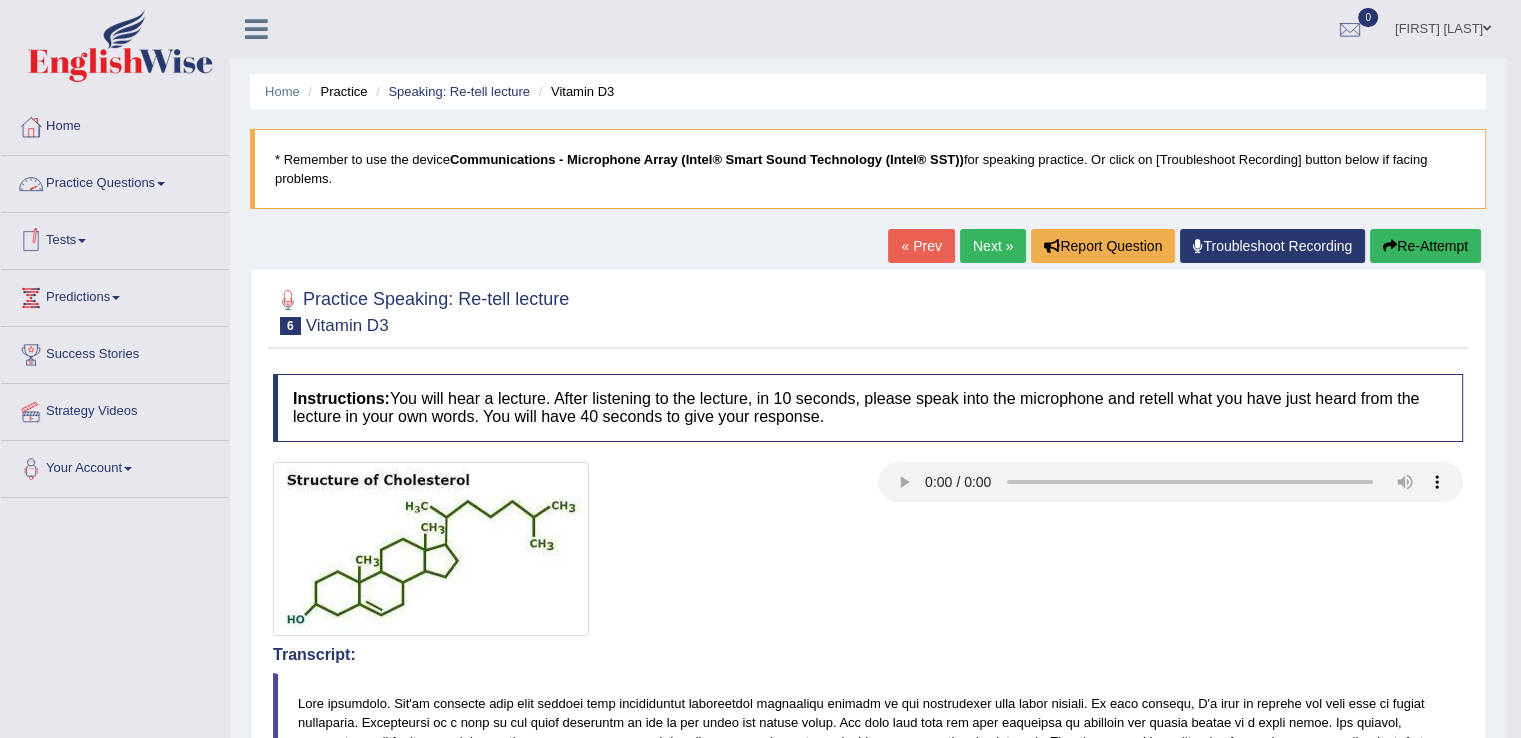 click on "Practice Questions" at bounding box center (115, 181) 